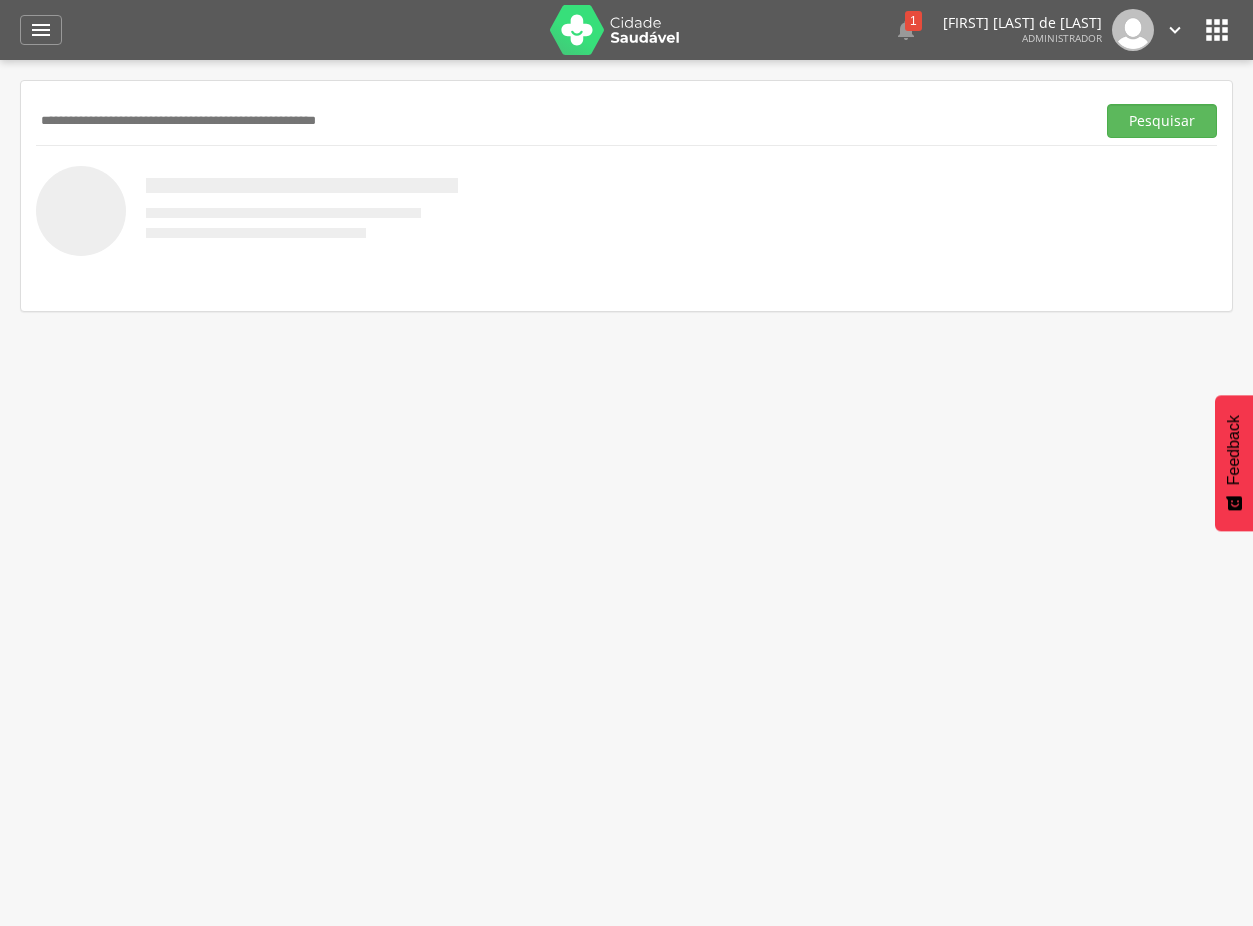 click at bounding box center [561, 121] 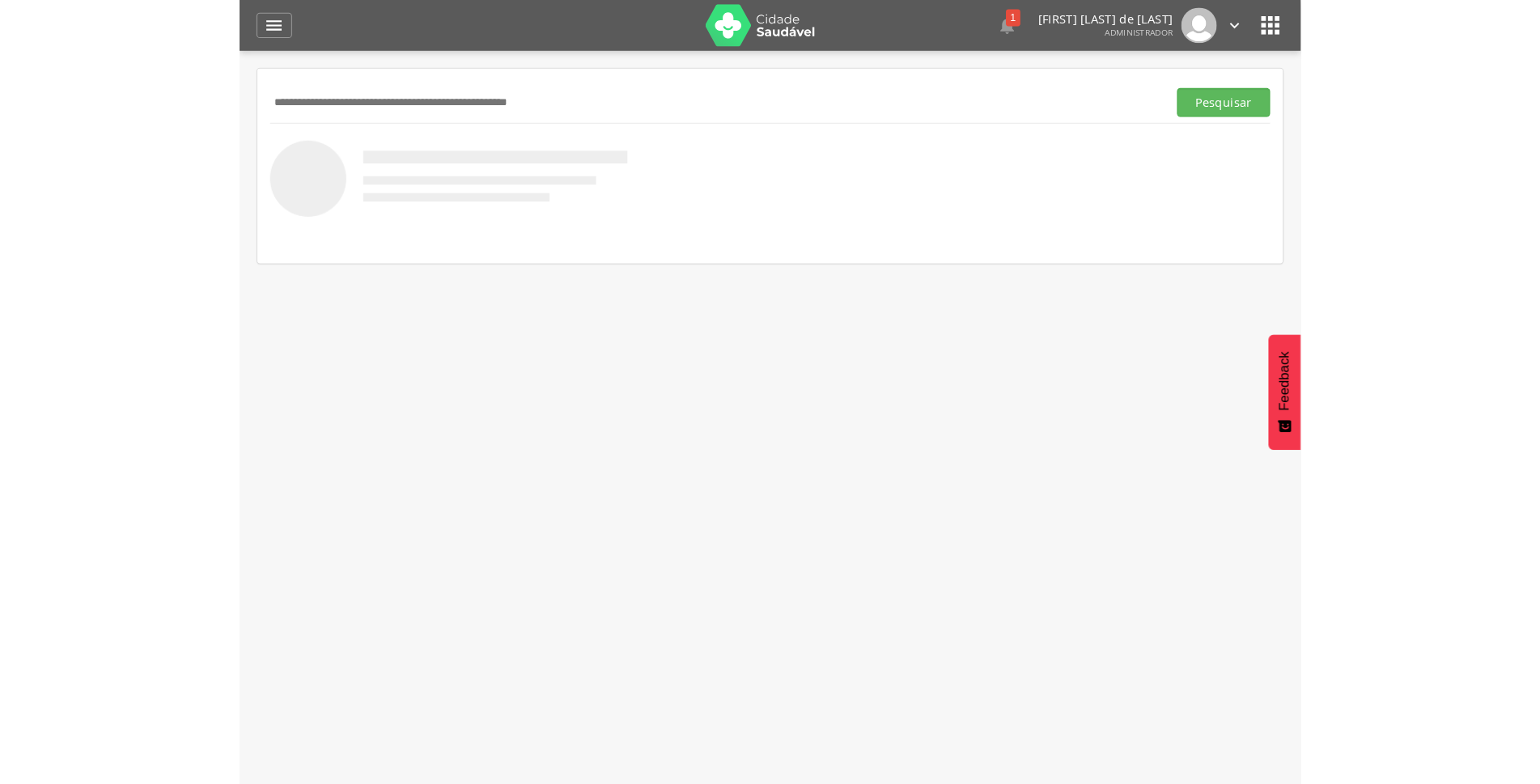 scroll, scrollTop: 0, scrollLeft: 0, axis: both 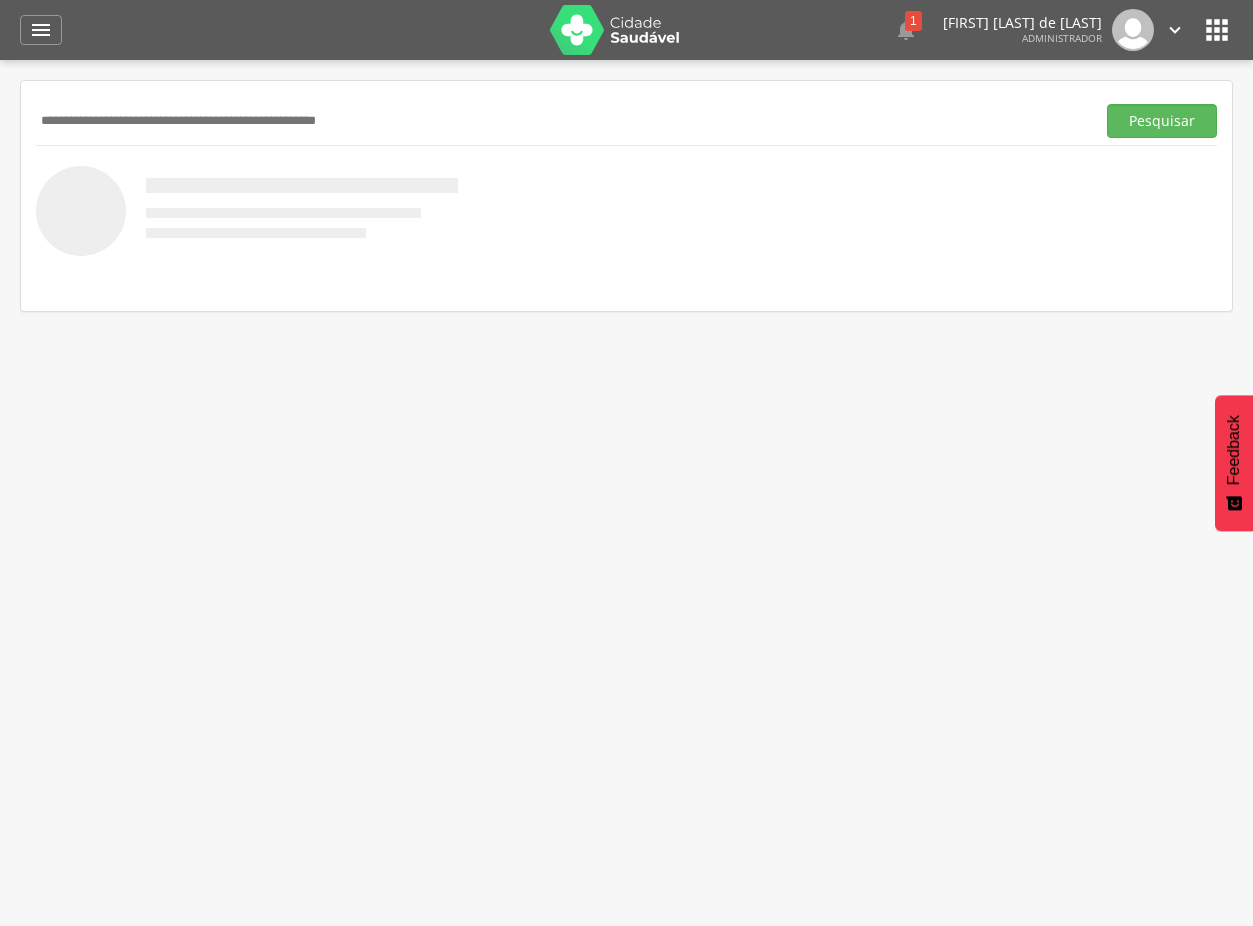 click at bounding box center [561, 121] 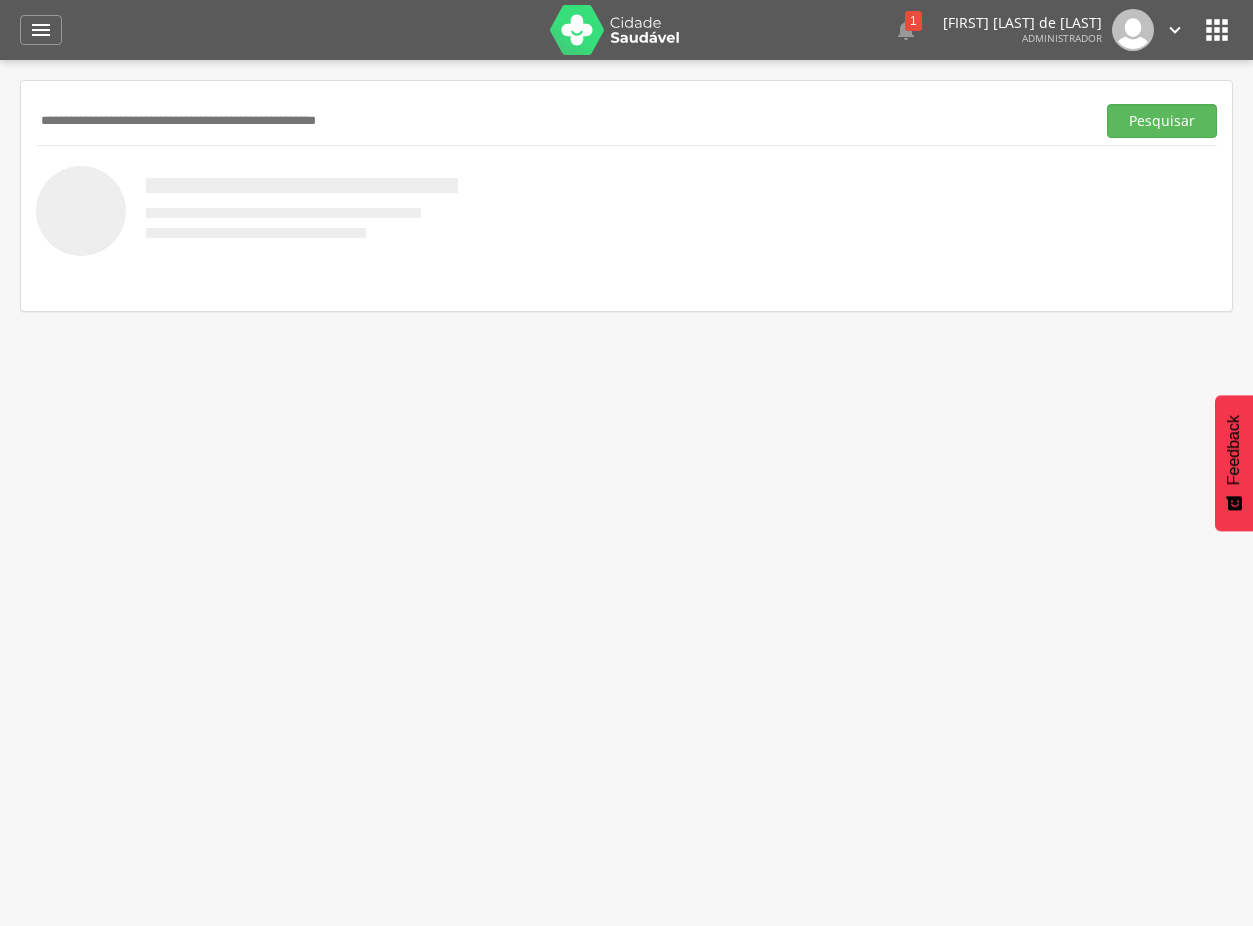 click at bounding box center (561, 121) 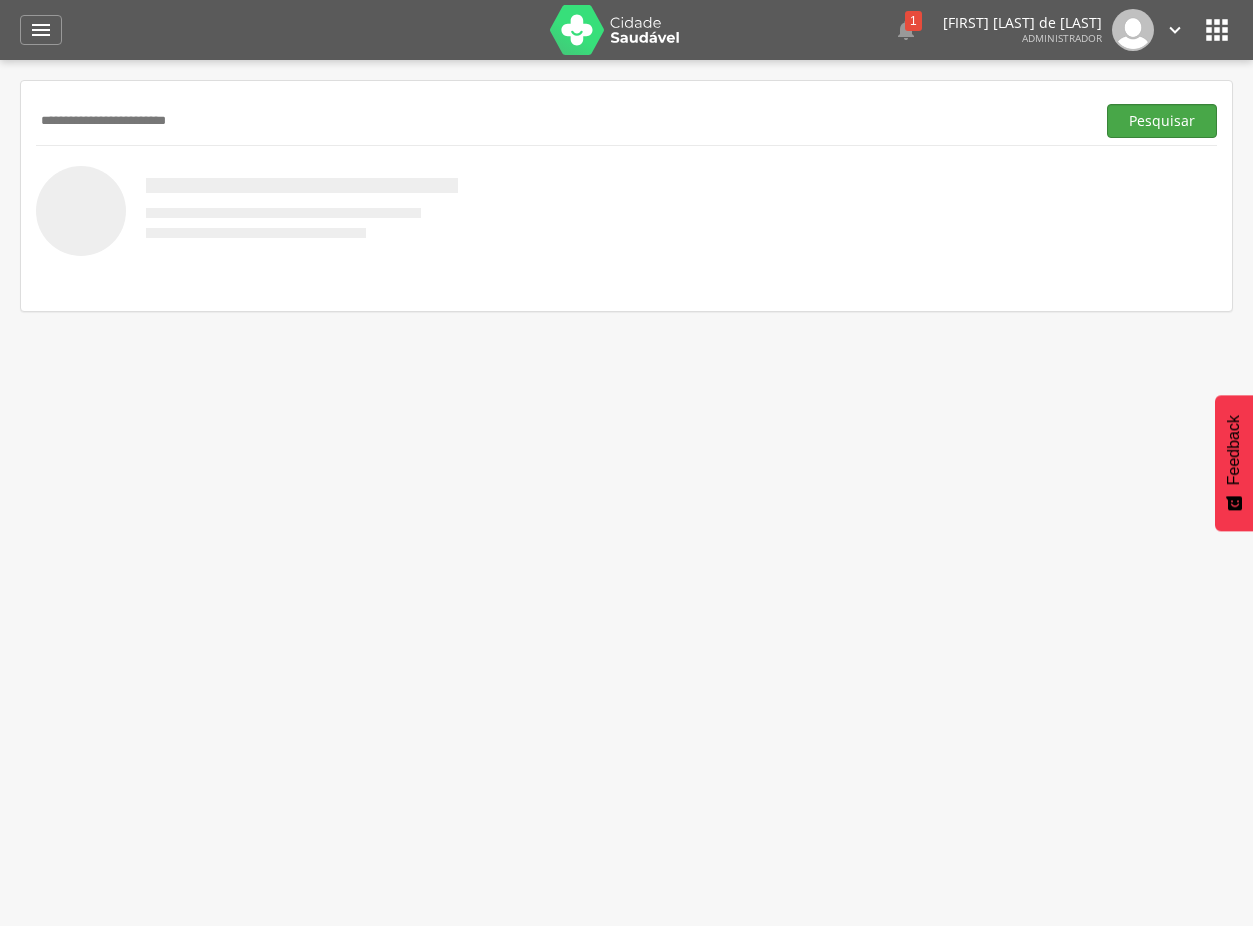 type on "**********" 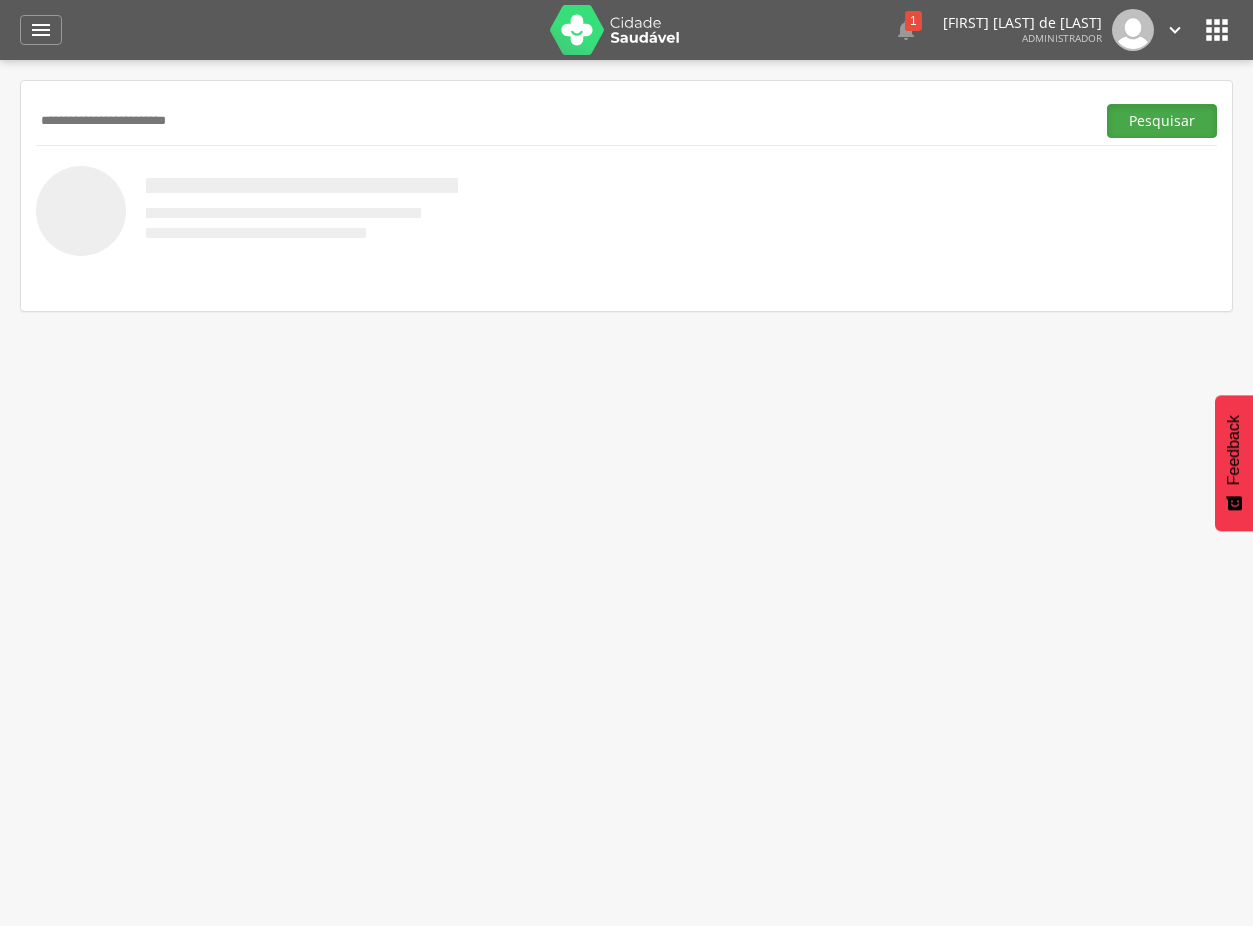 click on "Pesquisar" at bounding box center (1162, 121) 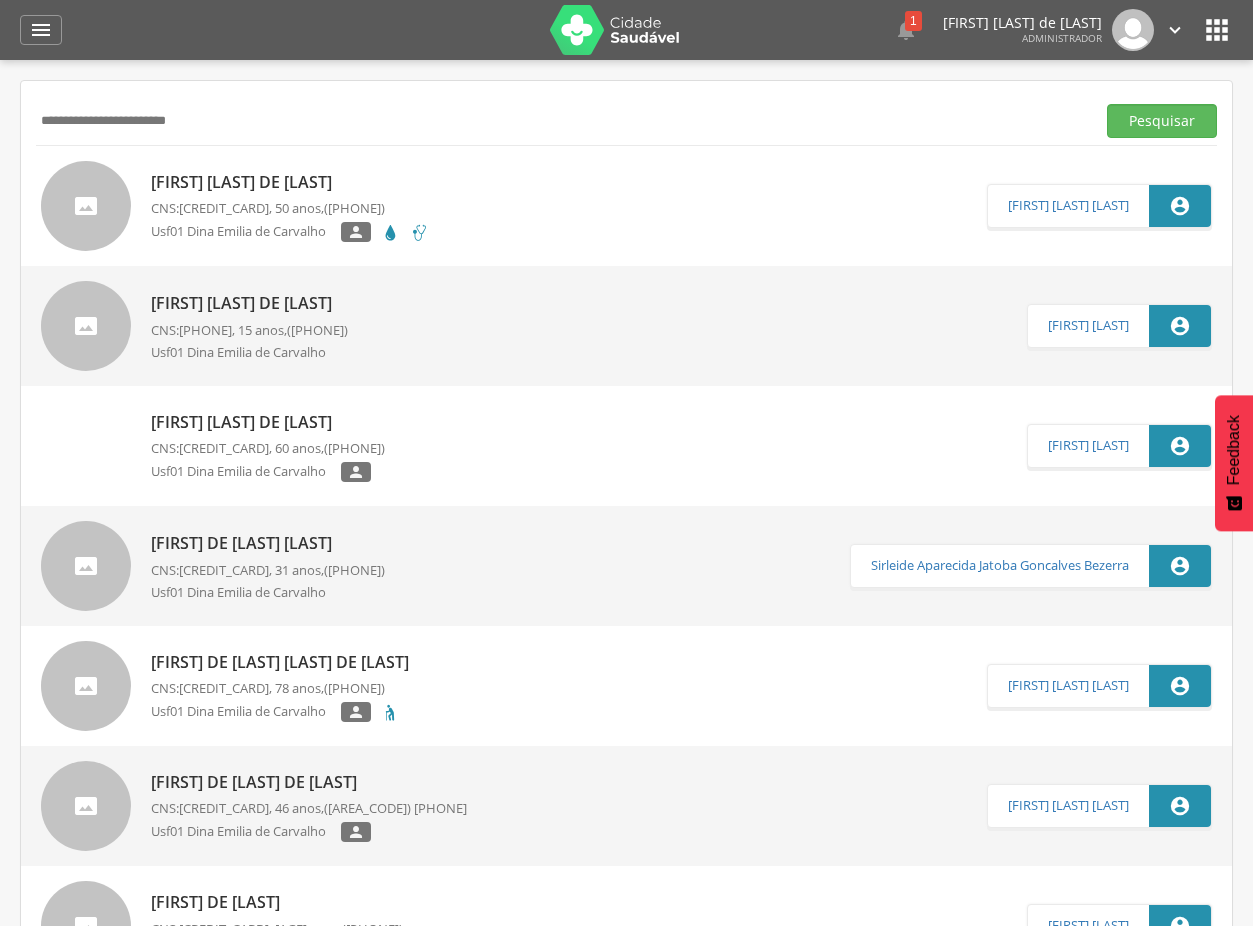 click on "Marluce Medeiros de Souza" at bounding box center (290, 182) 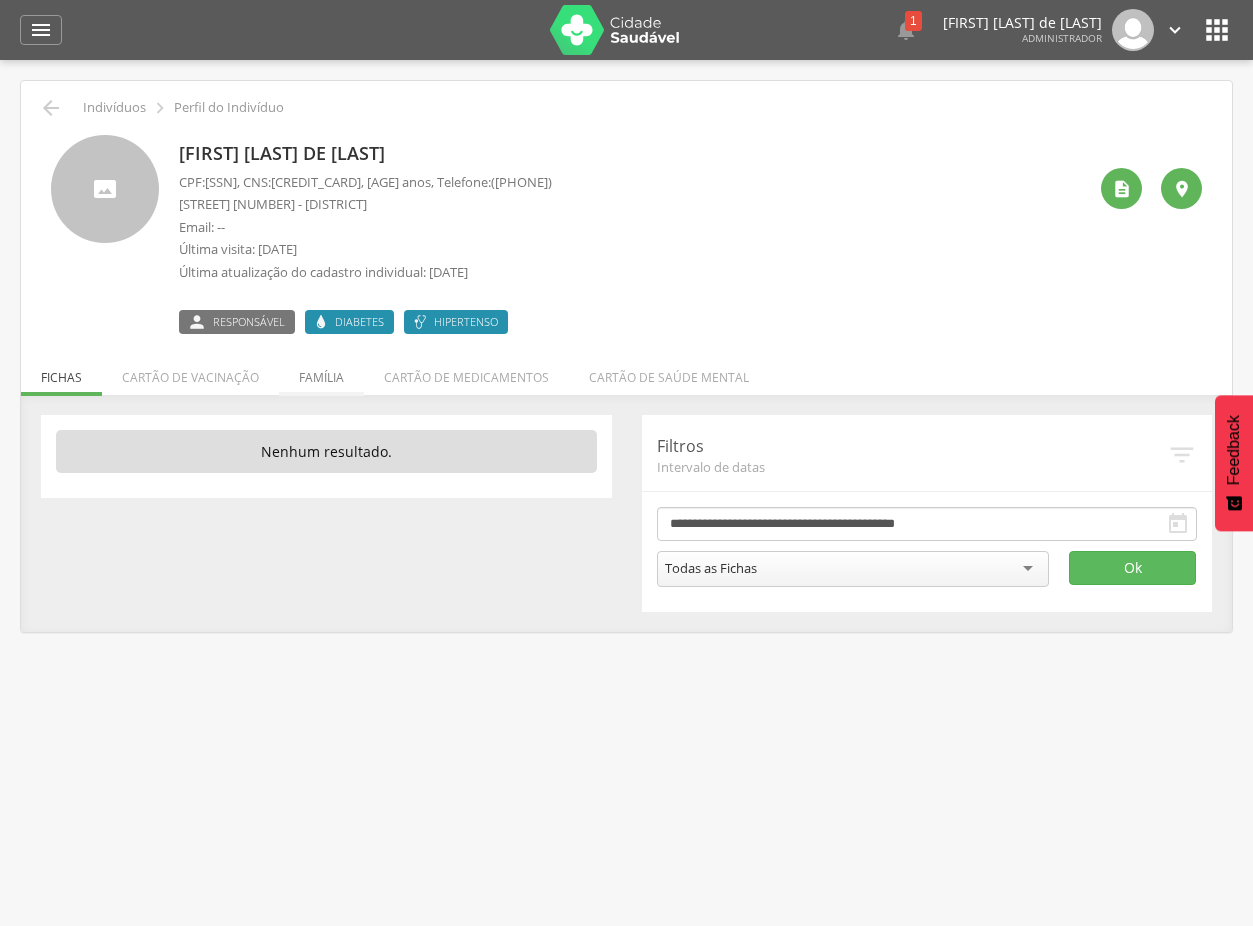 click on "Família" at bounding box center [321, 372] 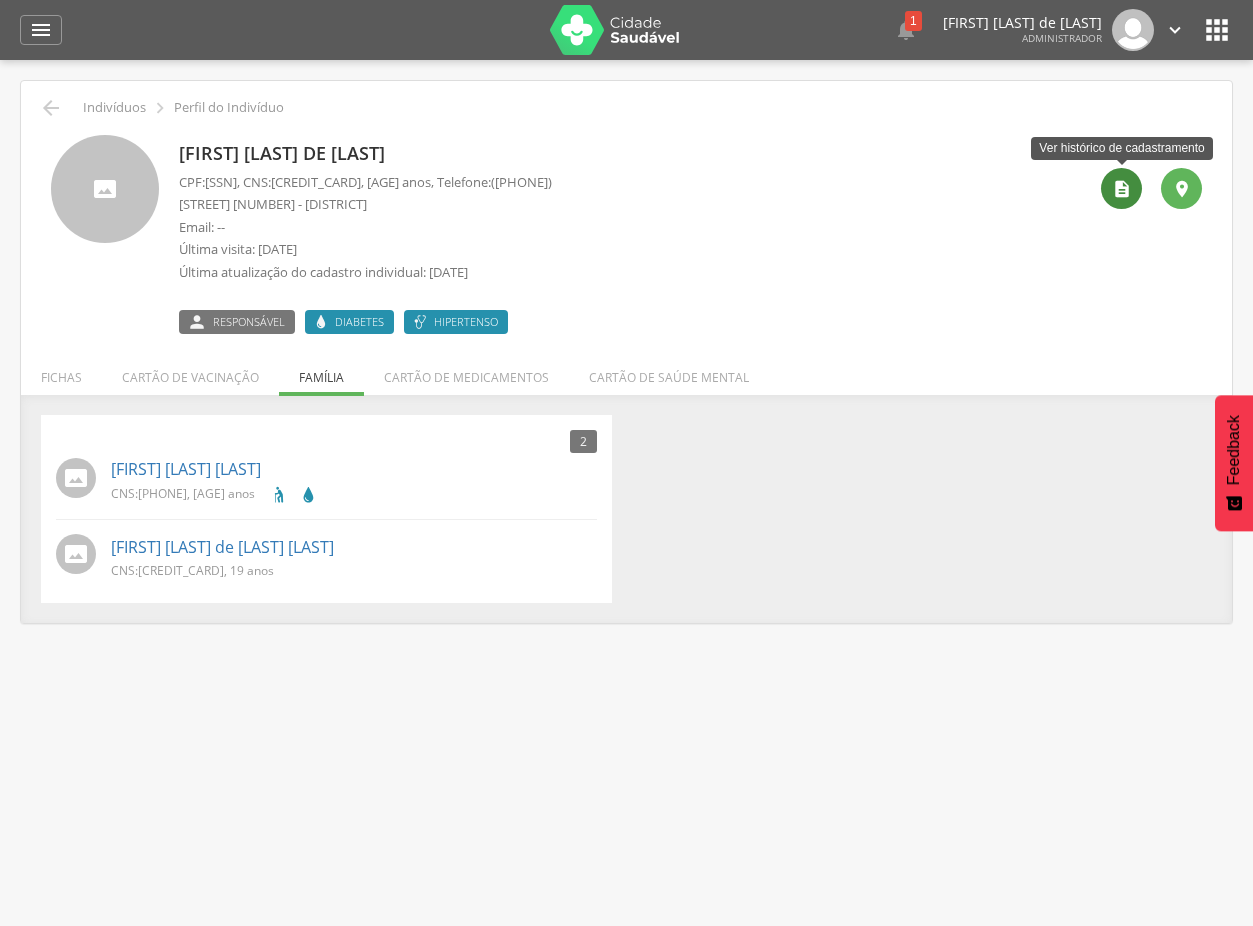 click on "" at bounding box center (1122, 189) 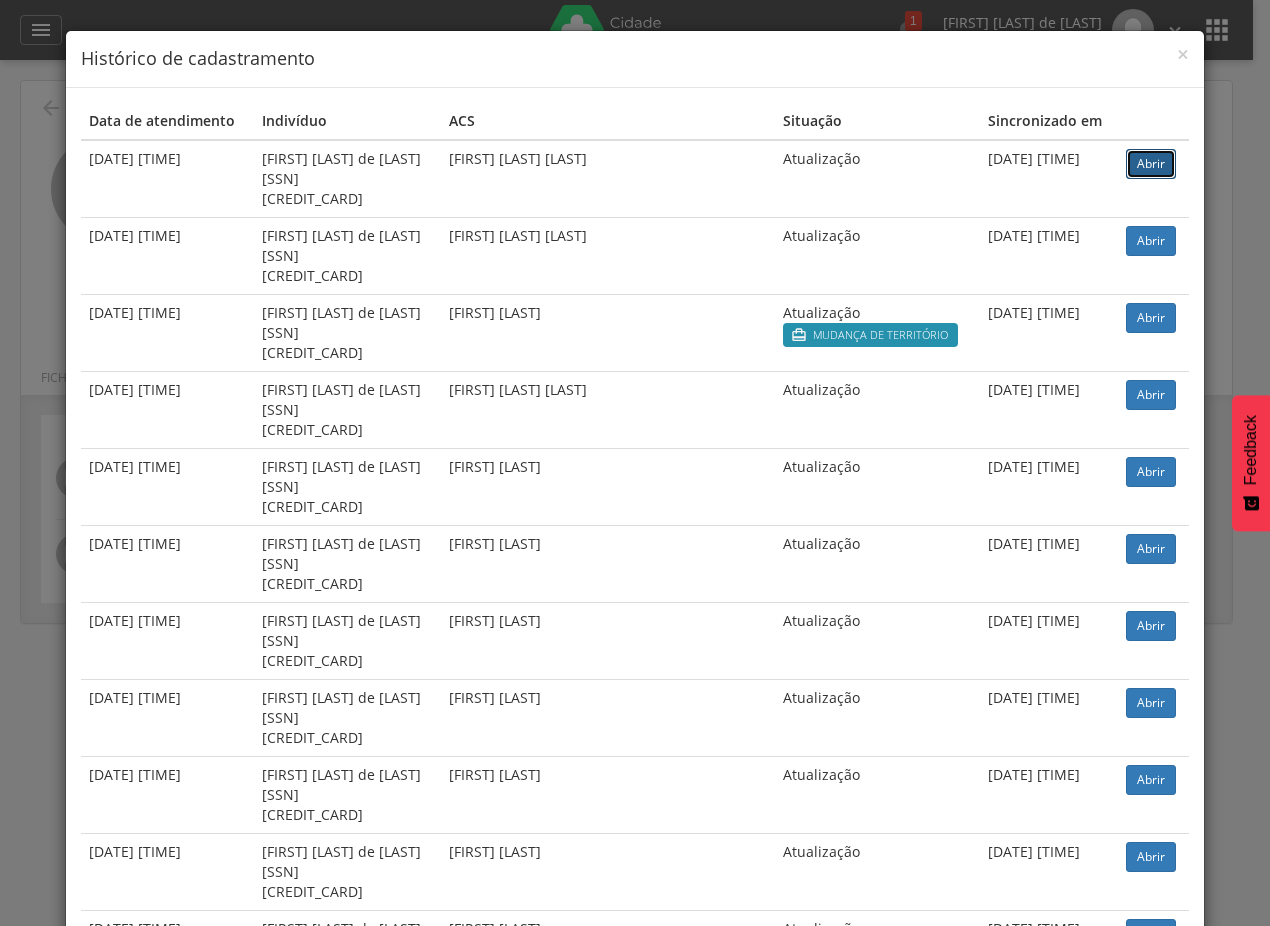 click on "Abrir" at bounding box center [1151, 164] 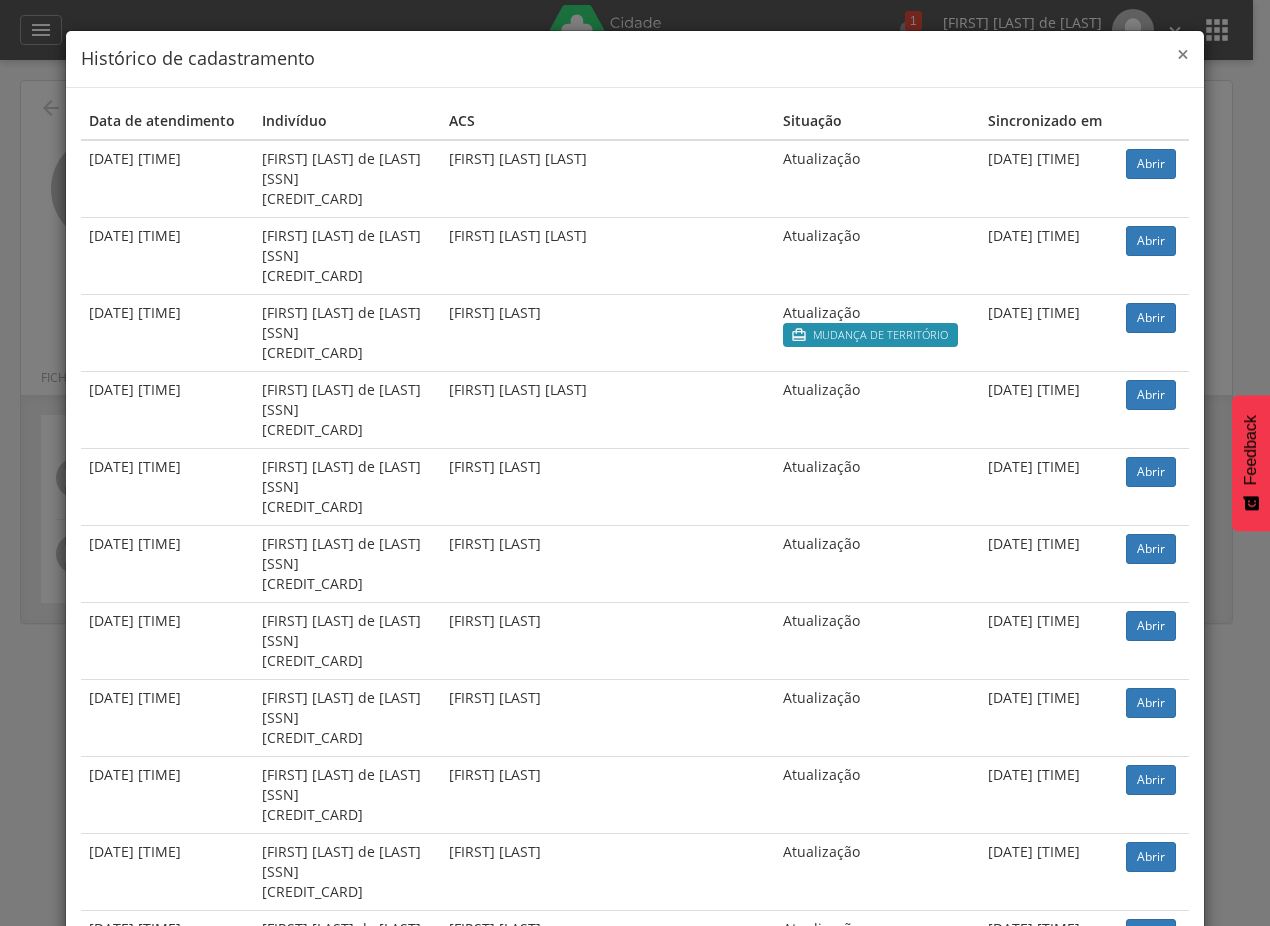 drag, startPoint x: 1172, startPoint y: 55, endPoint x: 1096, endPoint y: 122, distance: 101.31634 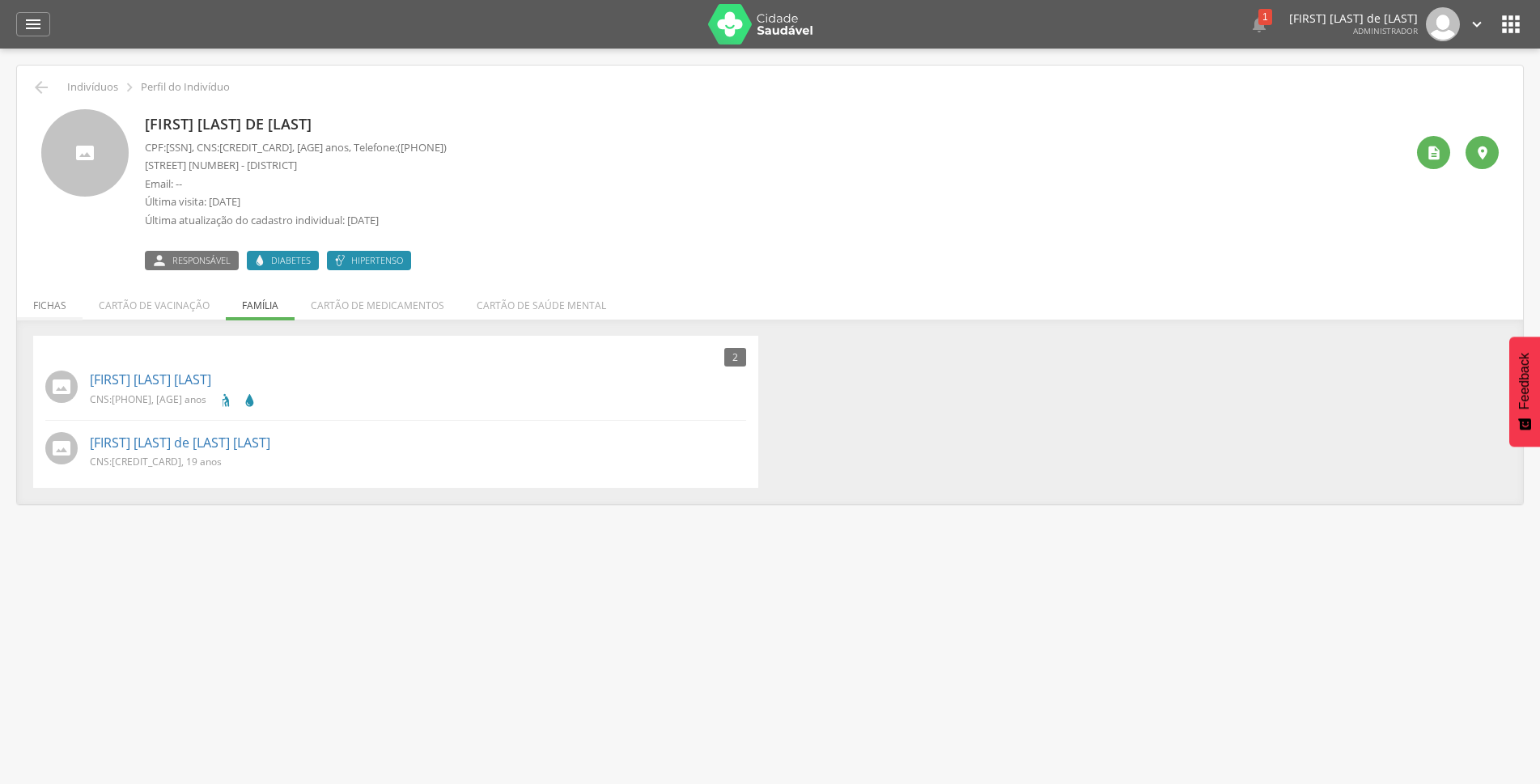 click on "Fichas" at bounding box center [49, 301] 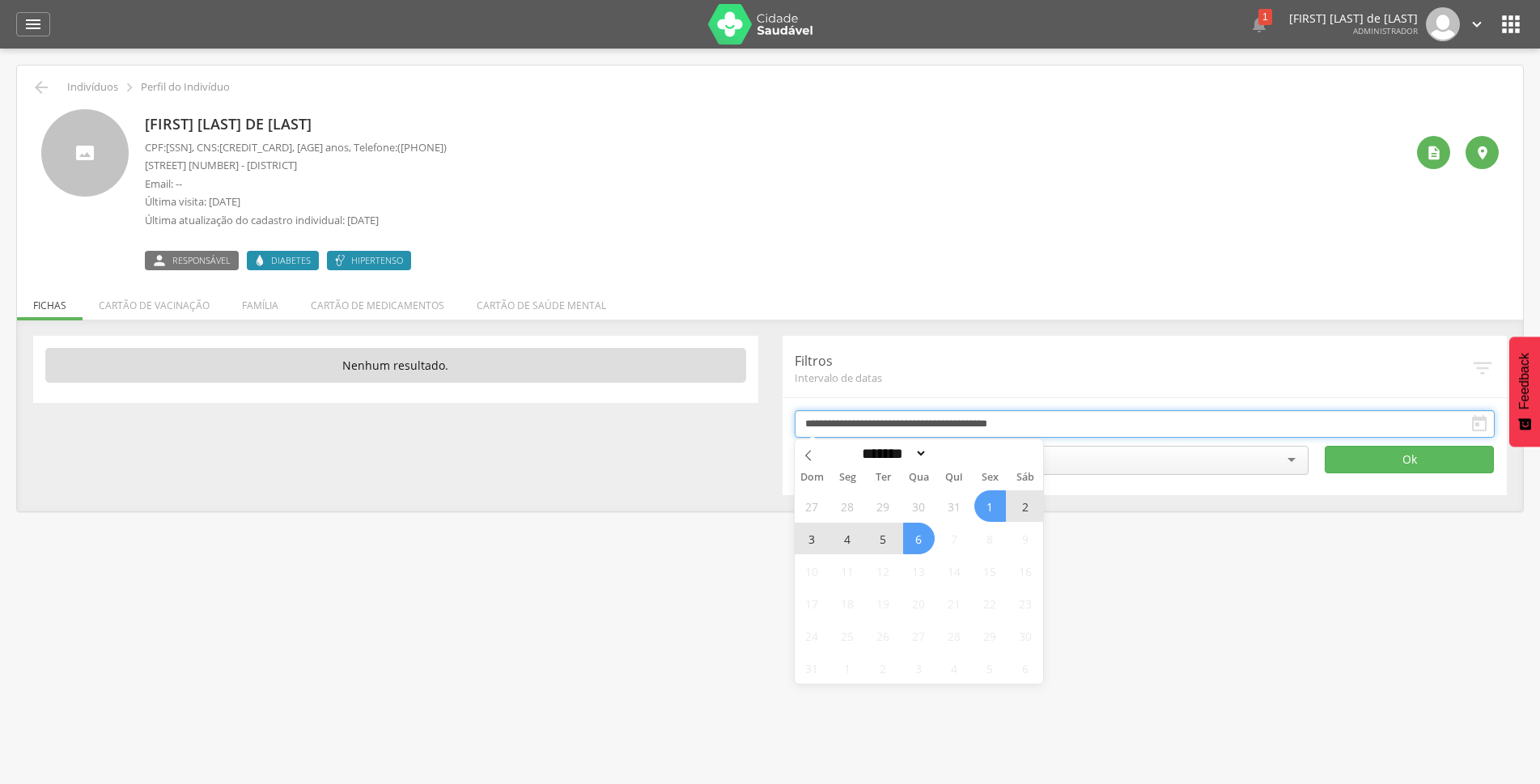 click on "**********" at bounding box center [1145, 424] 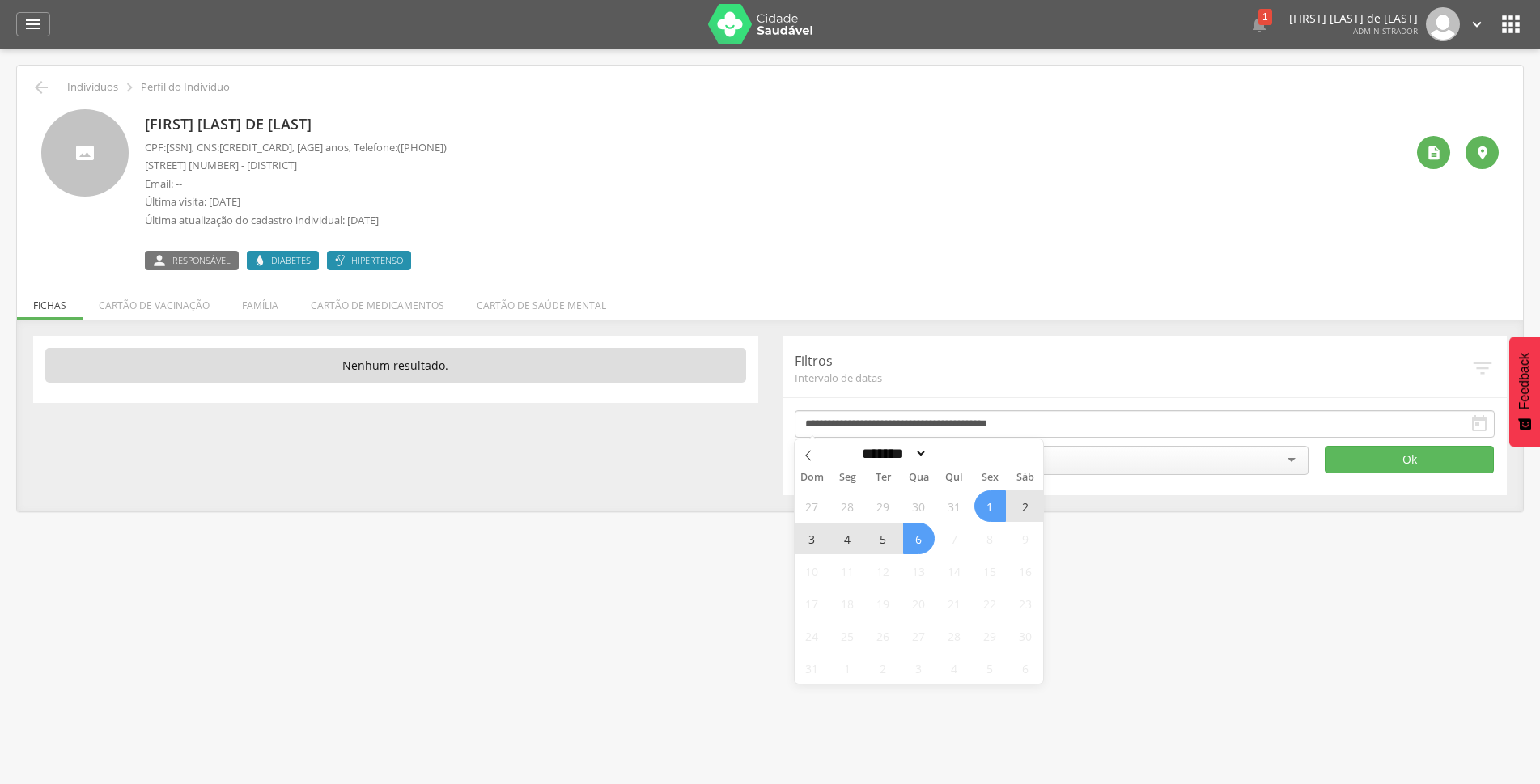 click on "6" at bounding box center (918, 538) 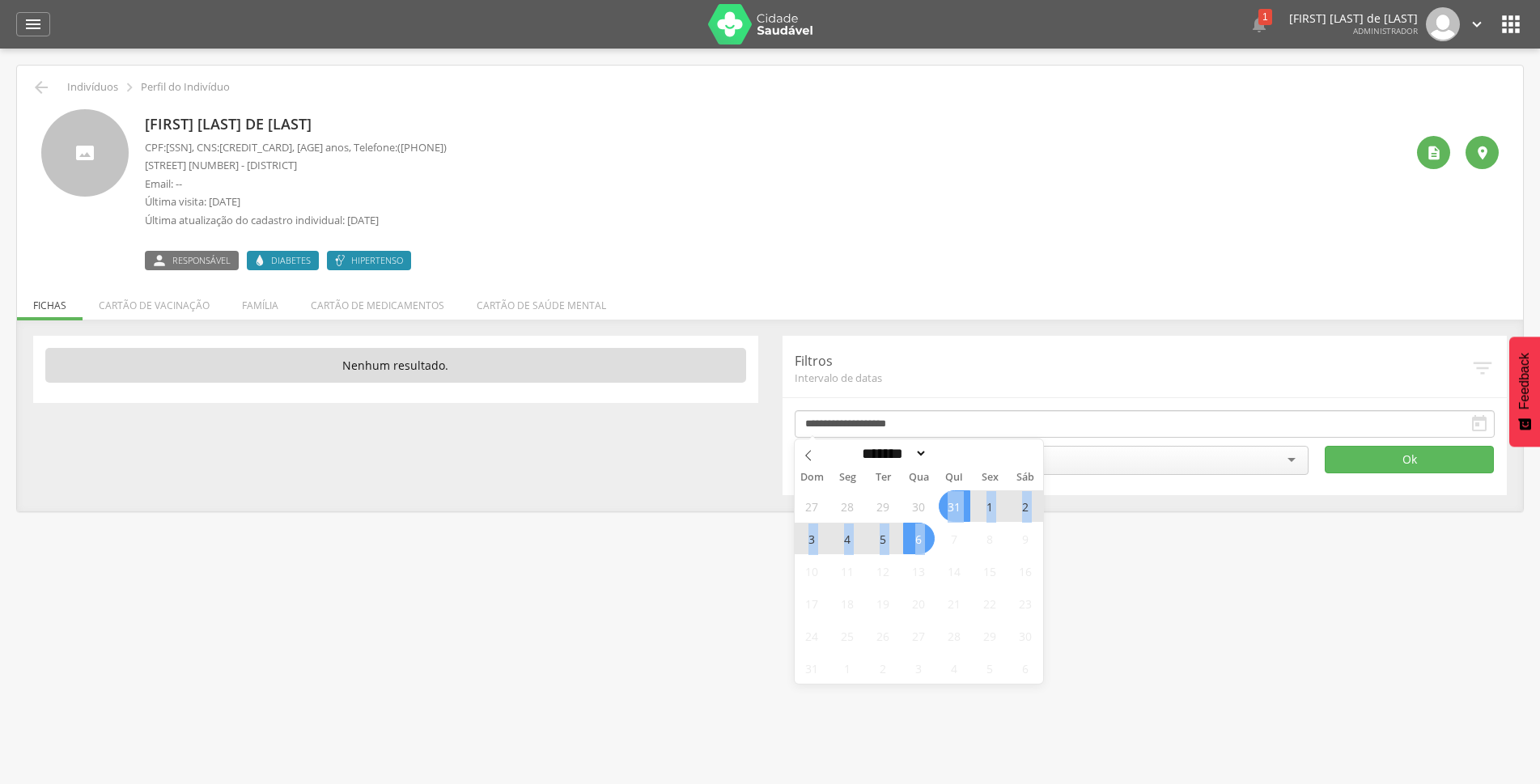 drag, startPoint x: 922, startPoint y: 544, endPoint x: 957, endPoint y: 494, distance: 61.03278 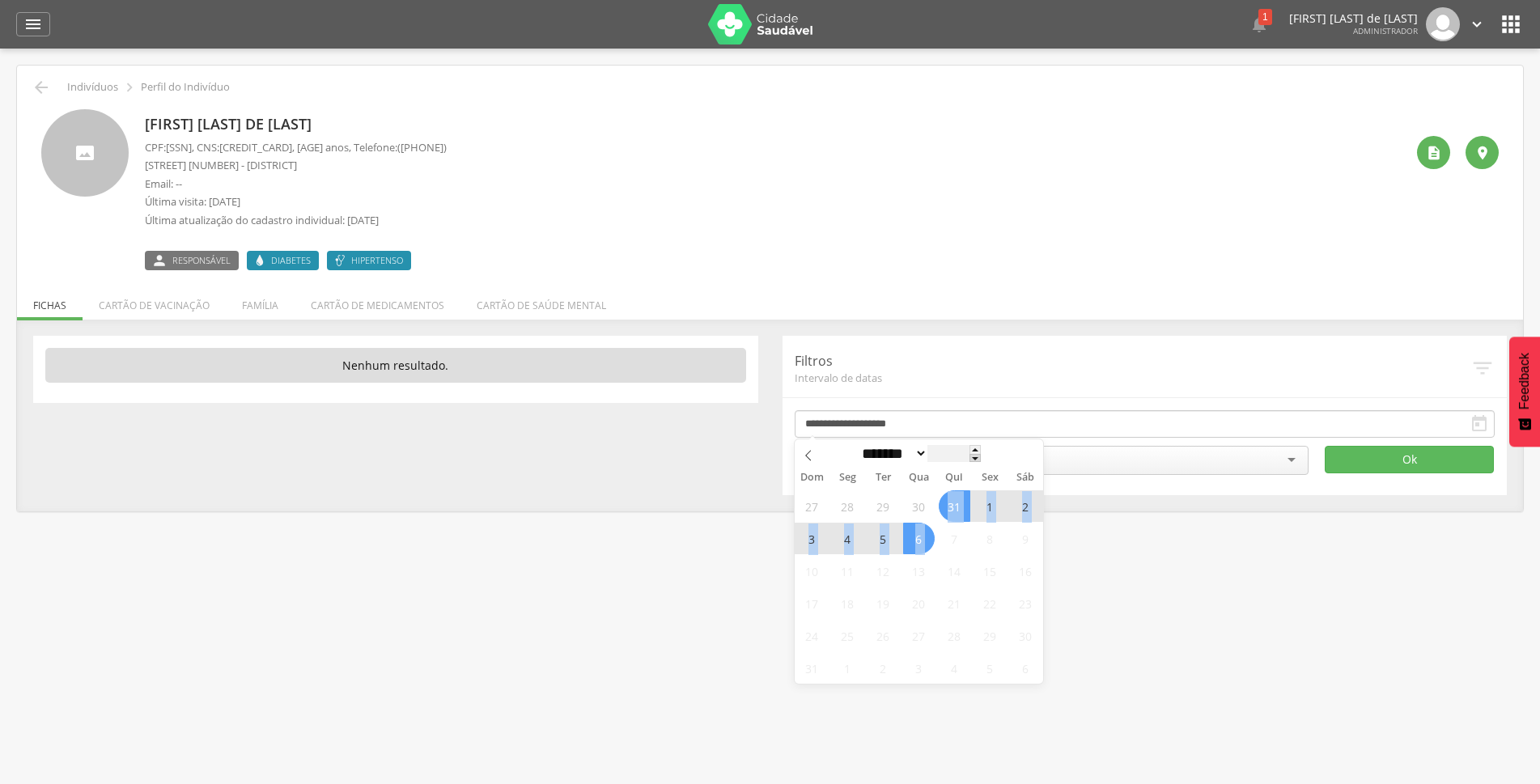 click at bounding box center (975, 458) 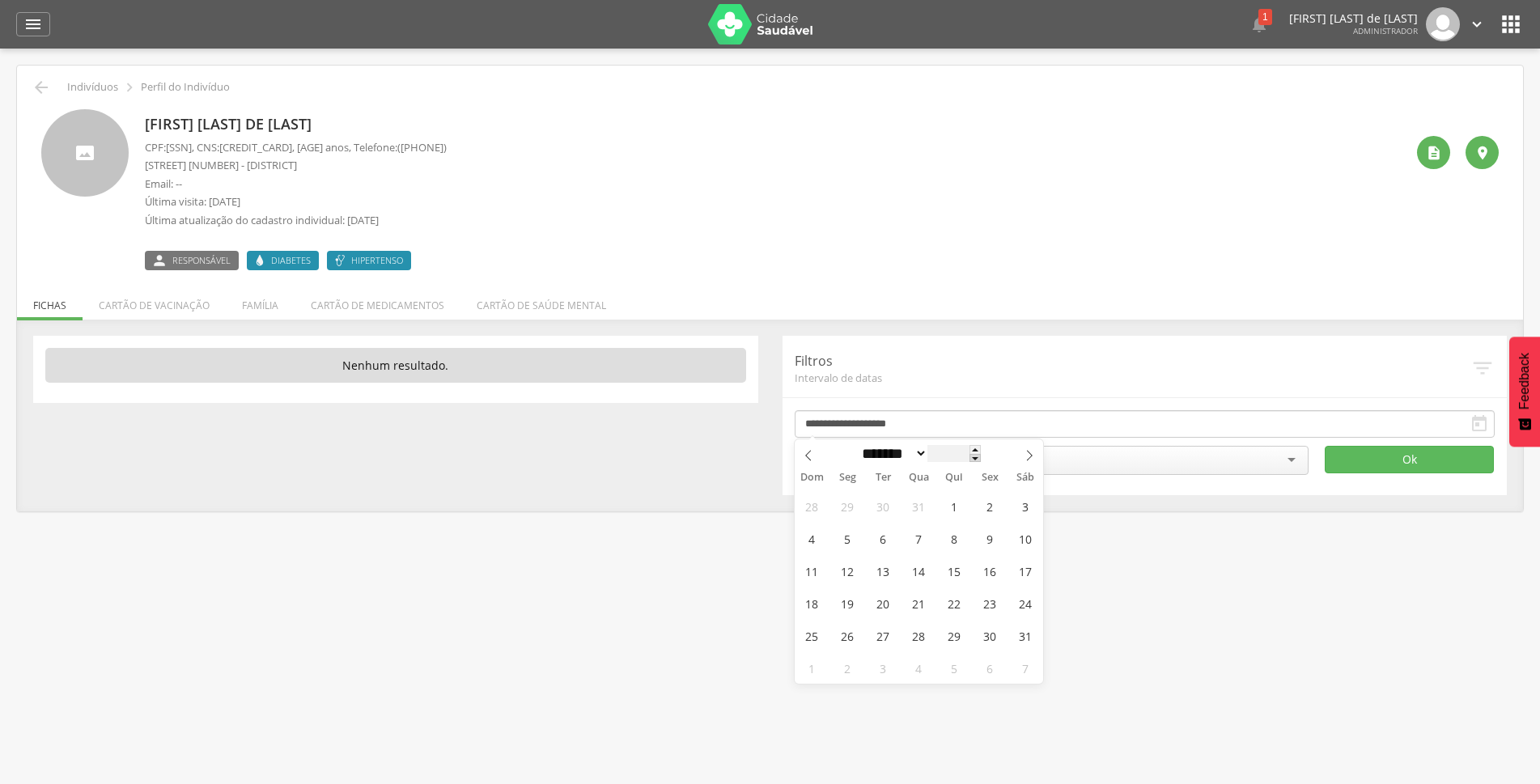 click at bounding box center [975, 458] 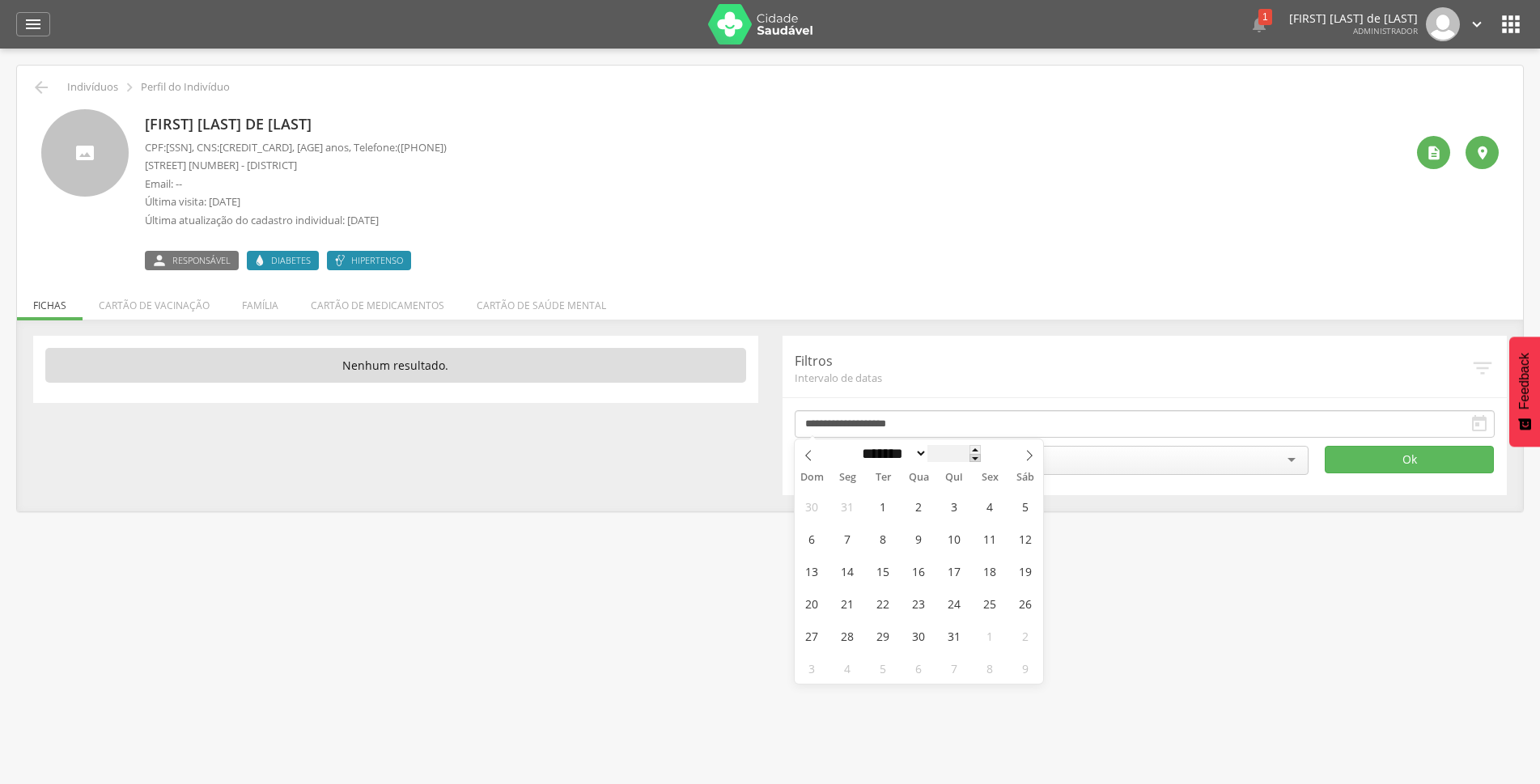 click at bounding box center (975, 458) 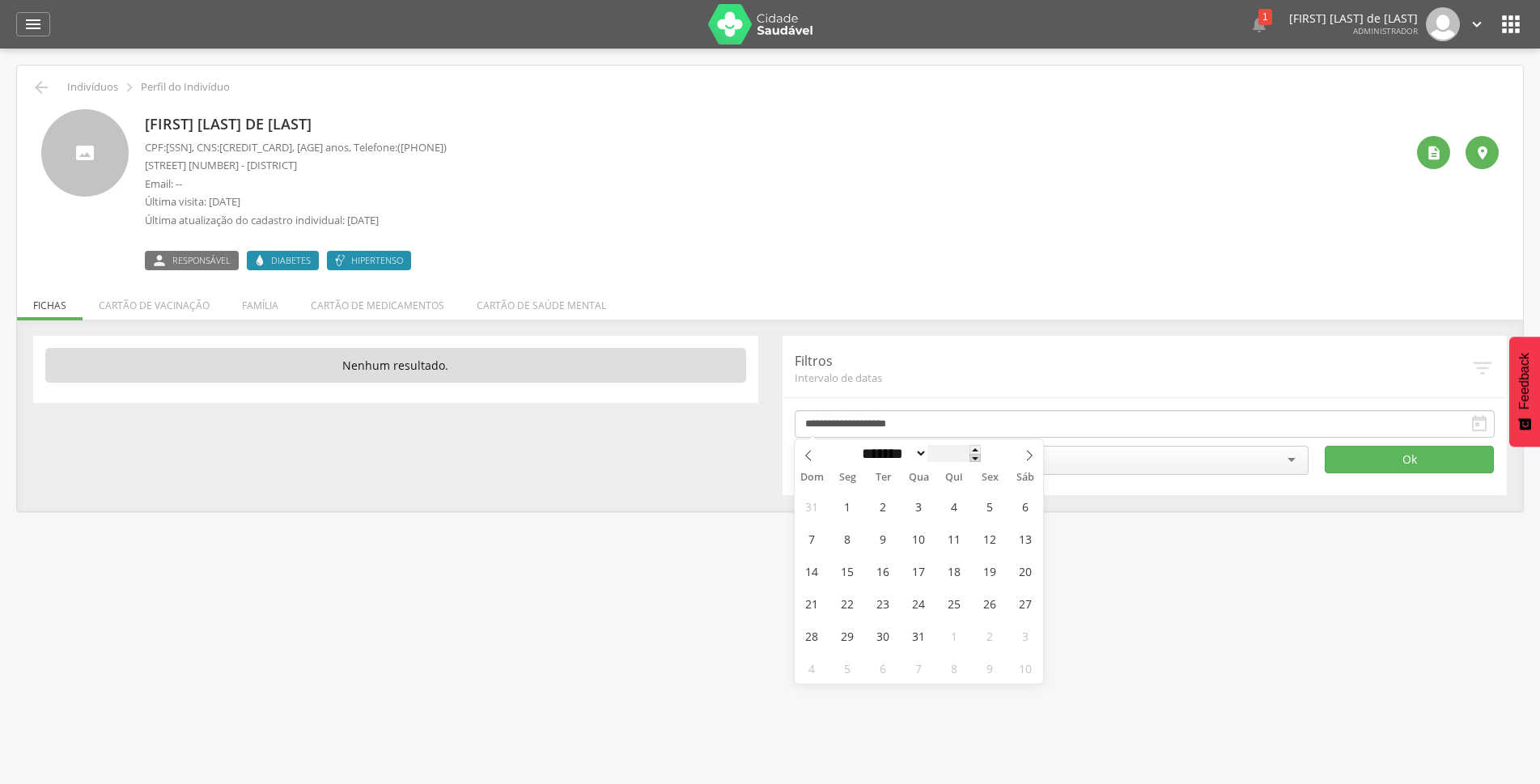 click at bounding box center (975, 458) 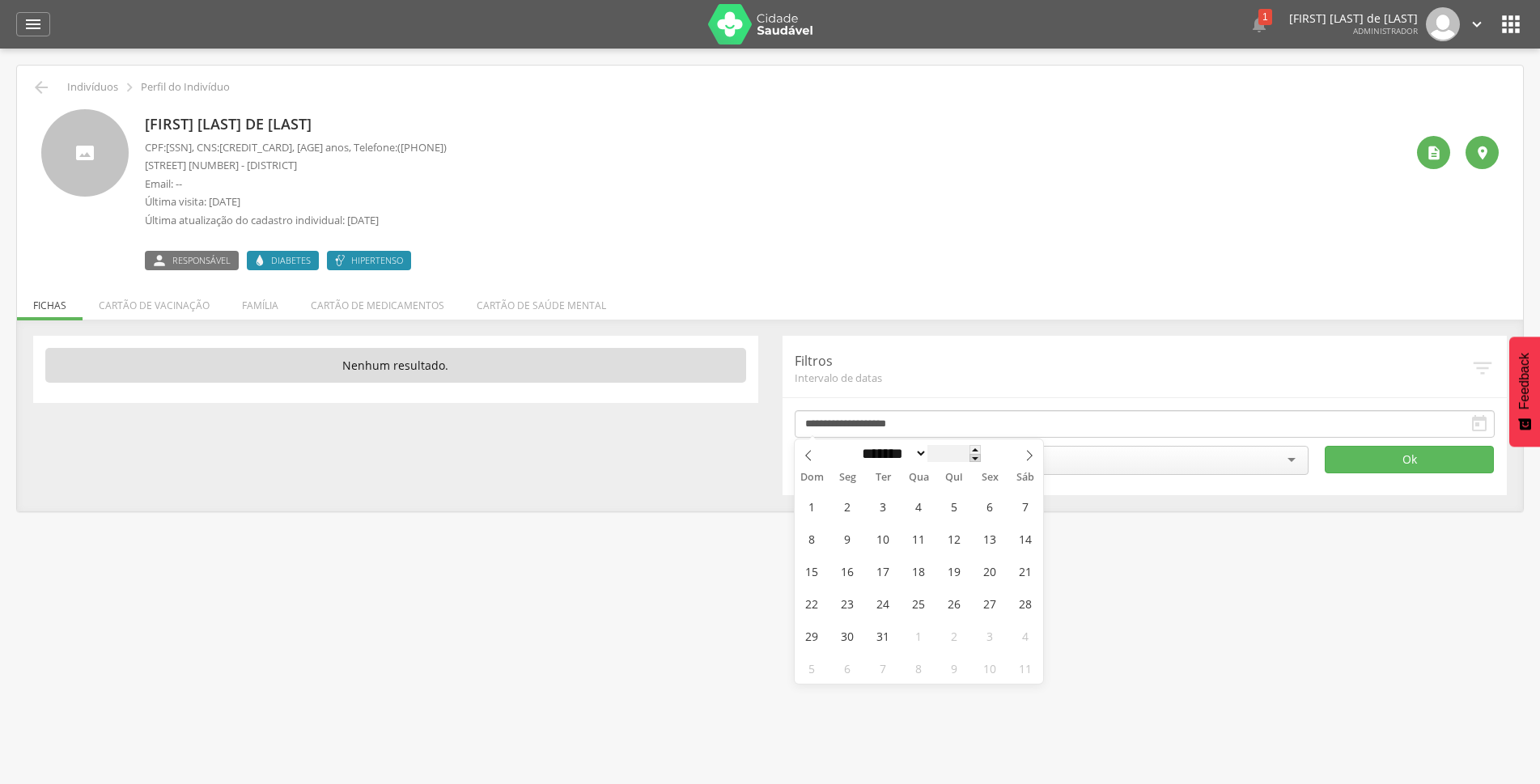 click at bounding box center (975, 458) 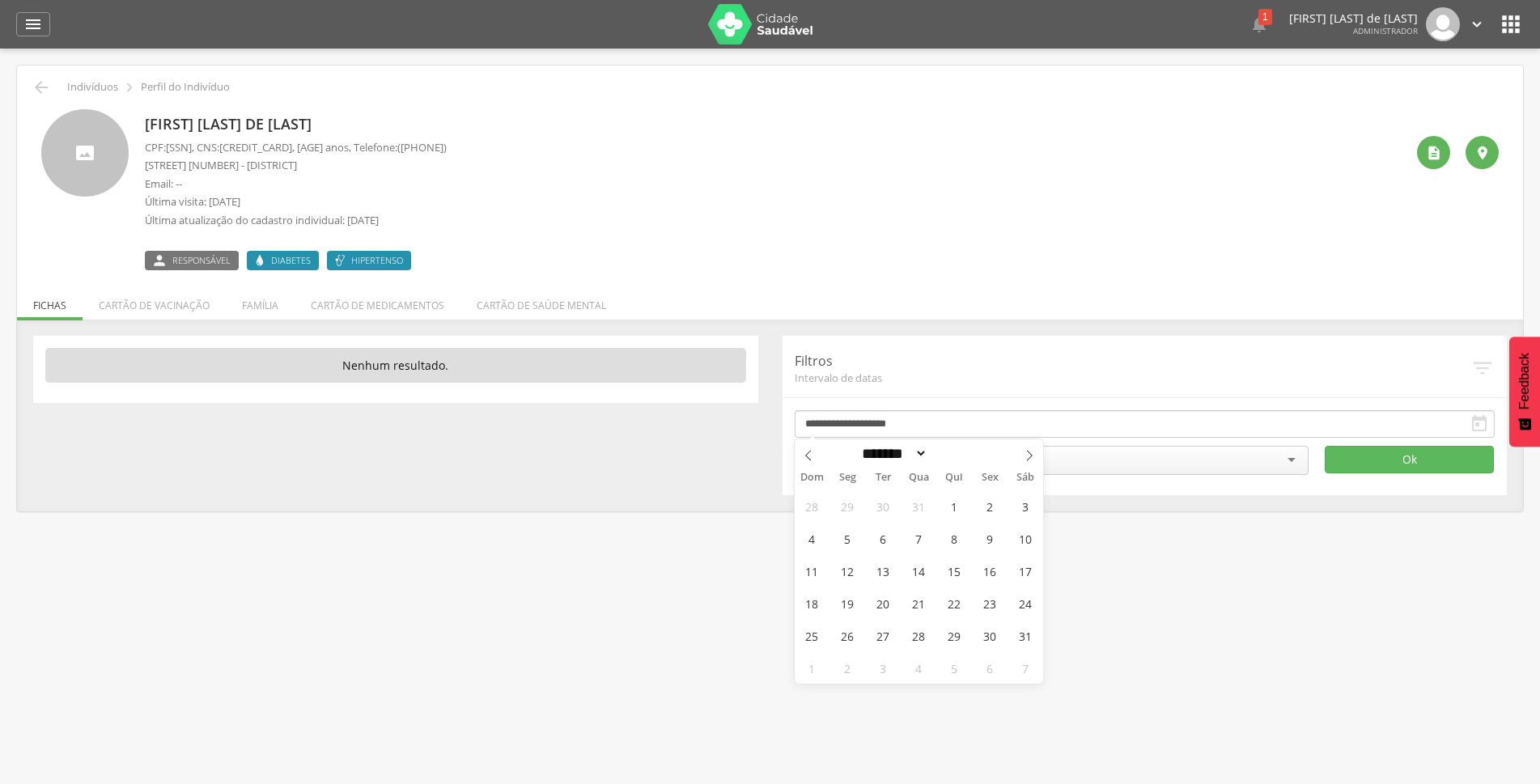 drag, startPoint x: 986, startPoint y: 463, endPoint x: 991, endPoint y: 481, distance: 18.681542 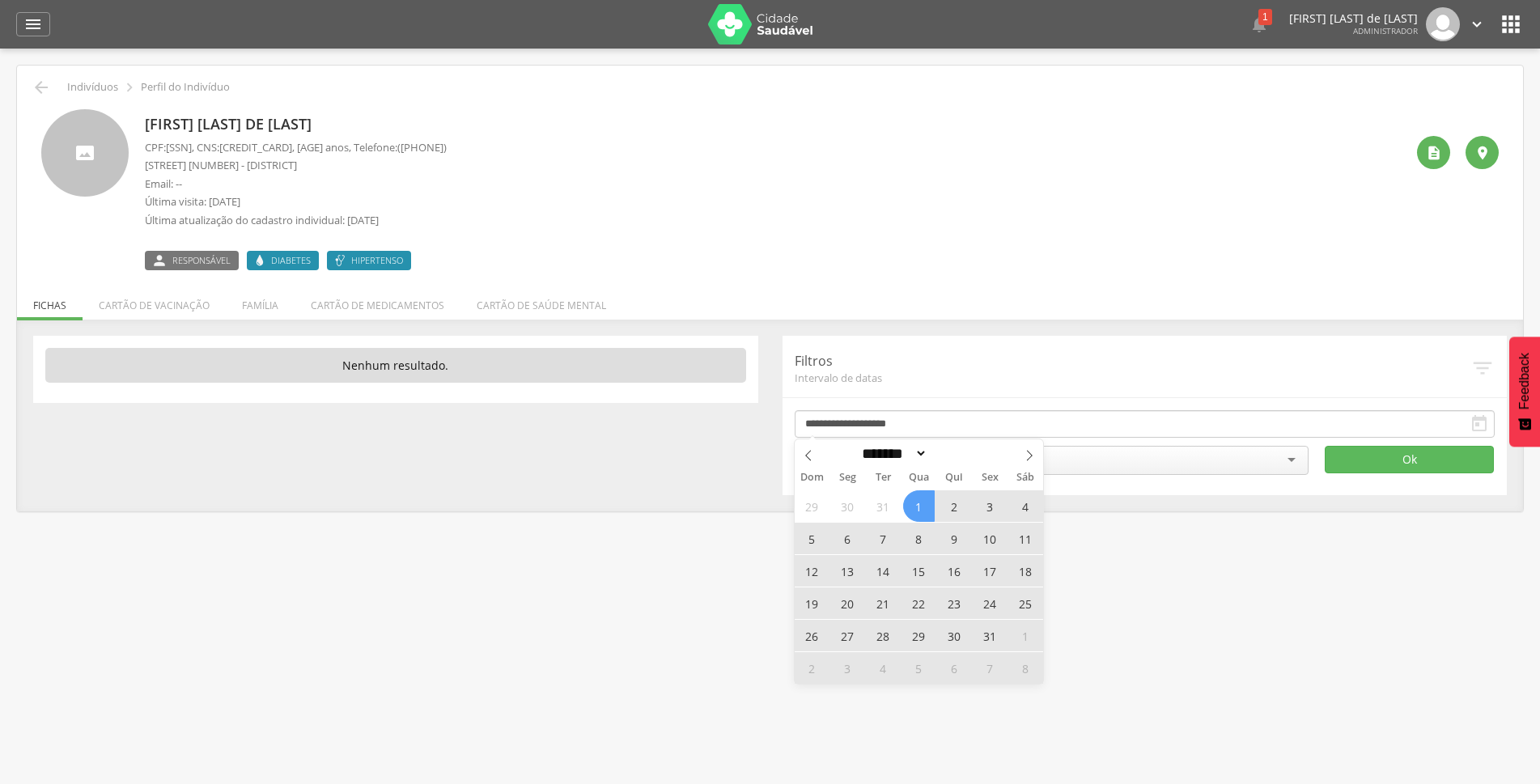 drag, startPoint x: 923, startPoint y: 512, endPoint x: 1156, endPoint y: 464, distance: 237.8928 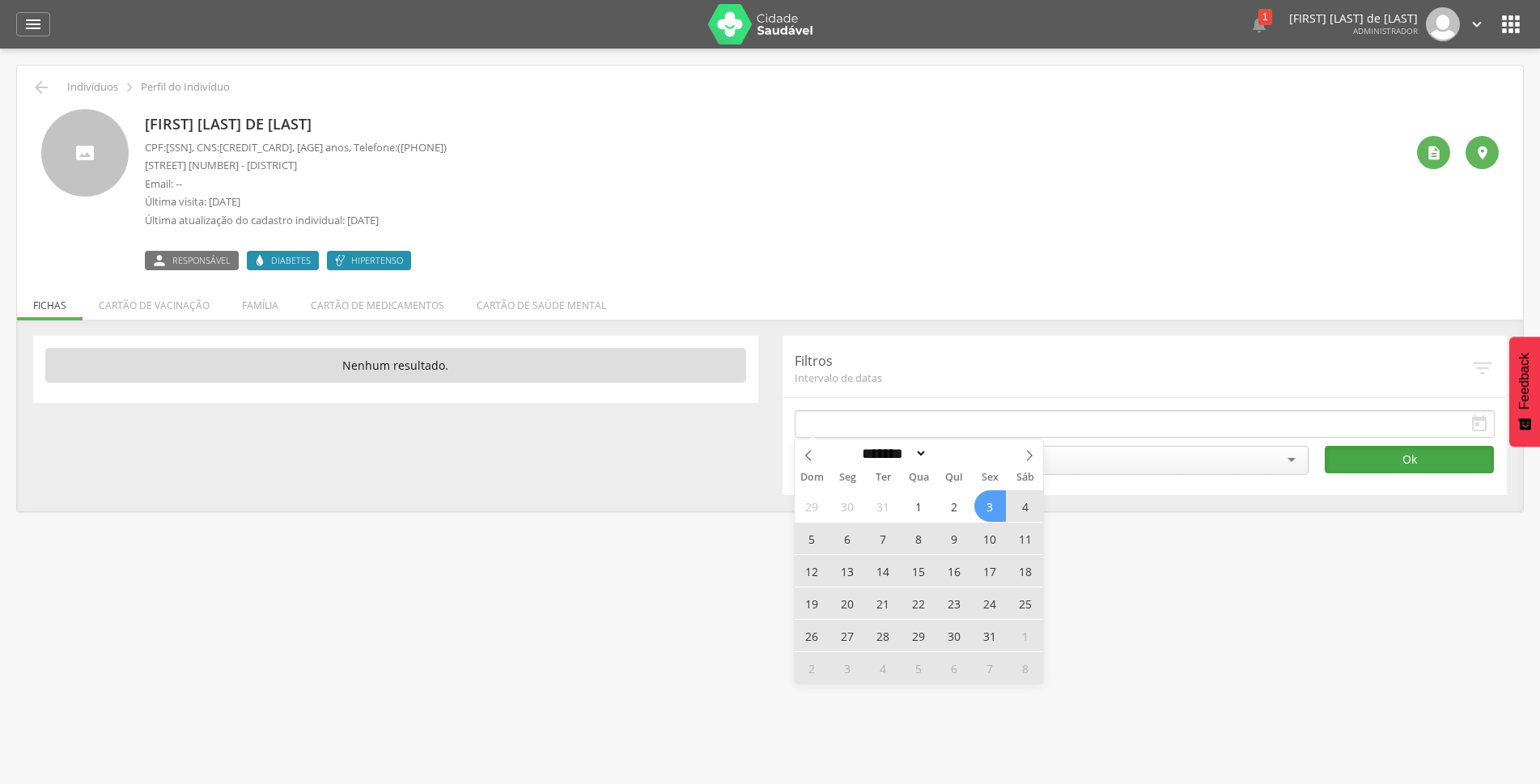 click on "Ok" at bounding box center (1409, 460) 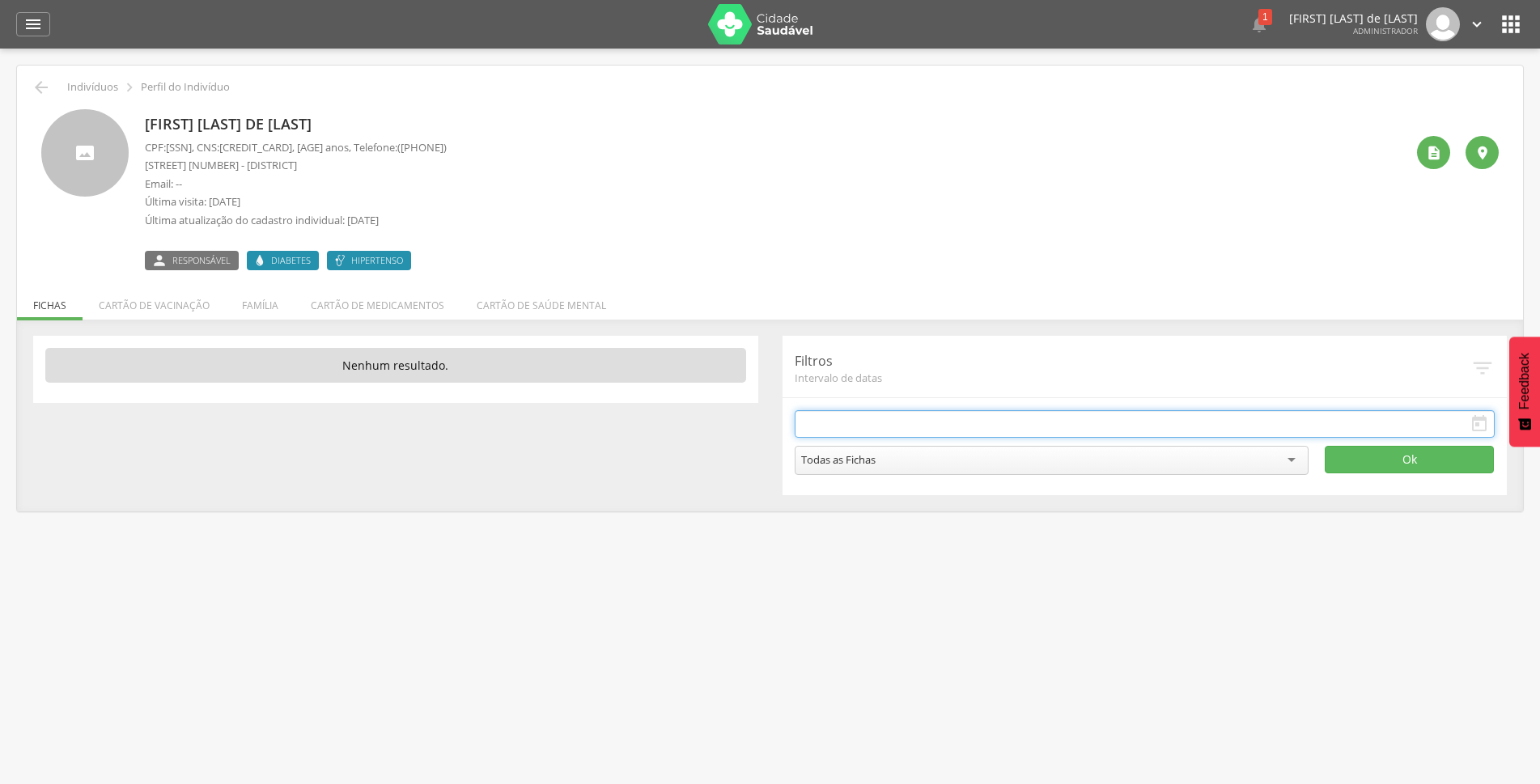 drag, startPoint x: 872, startPoint y: 423, endPoint x: 880, endPoint y: 424, distance: 8.062258 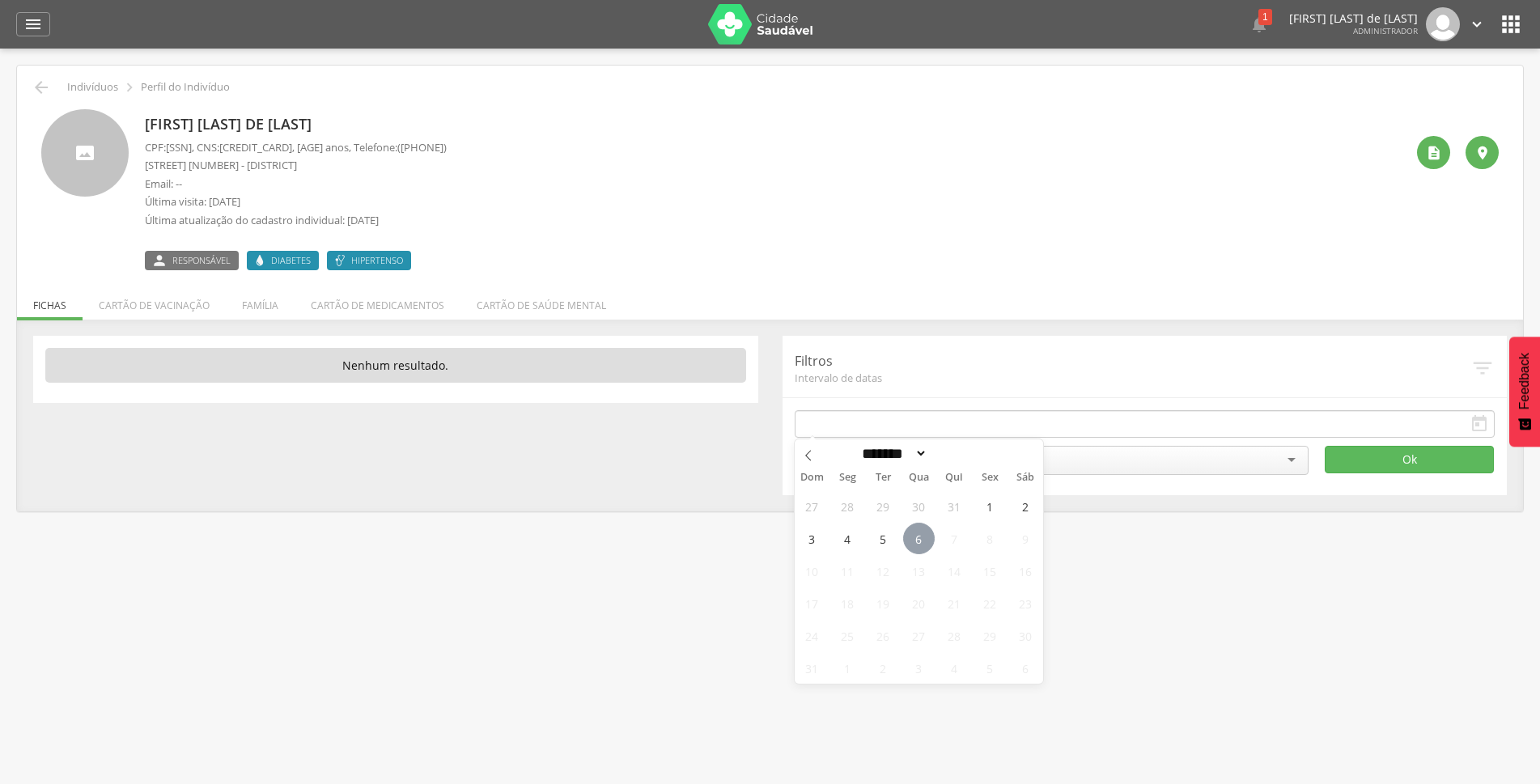 click on "6" at bounding box center [918, 538] 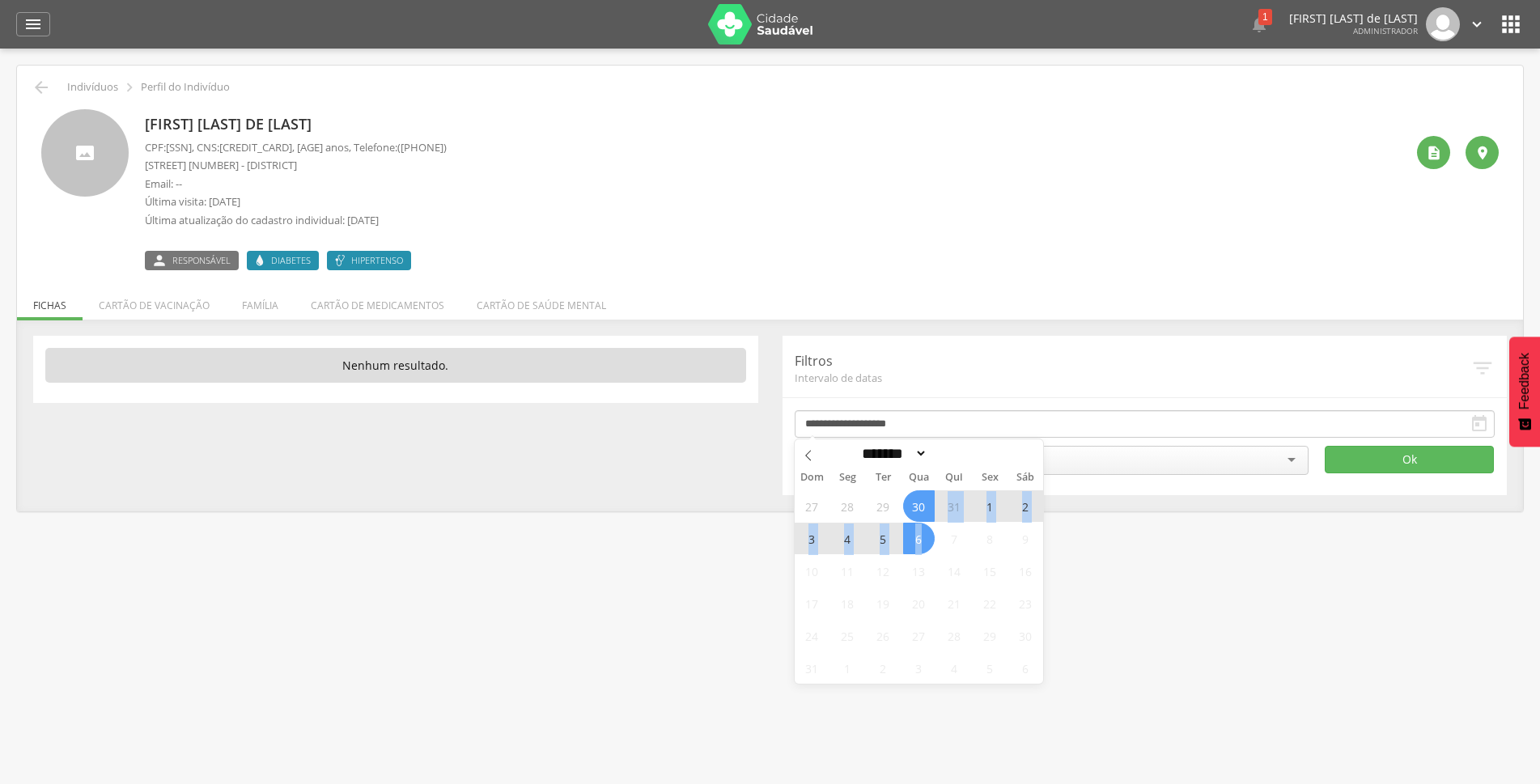 click on "27 28 29 30 31 1 2 3 4 5 6 7 8 9 10 11 12 13 14 15 16 17 18 19 20 21 22 23 24 25 26 27 28 29 30 31 1 2 3 4 5 6" at bounding box center (919, 587) 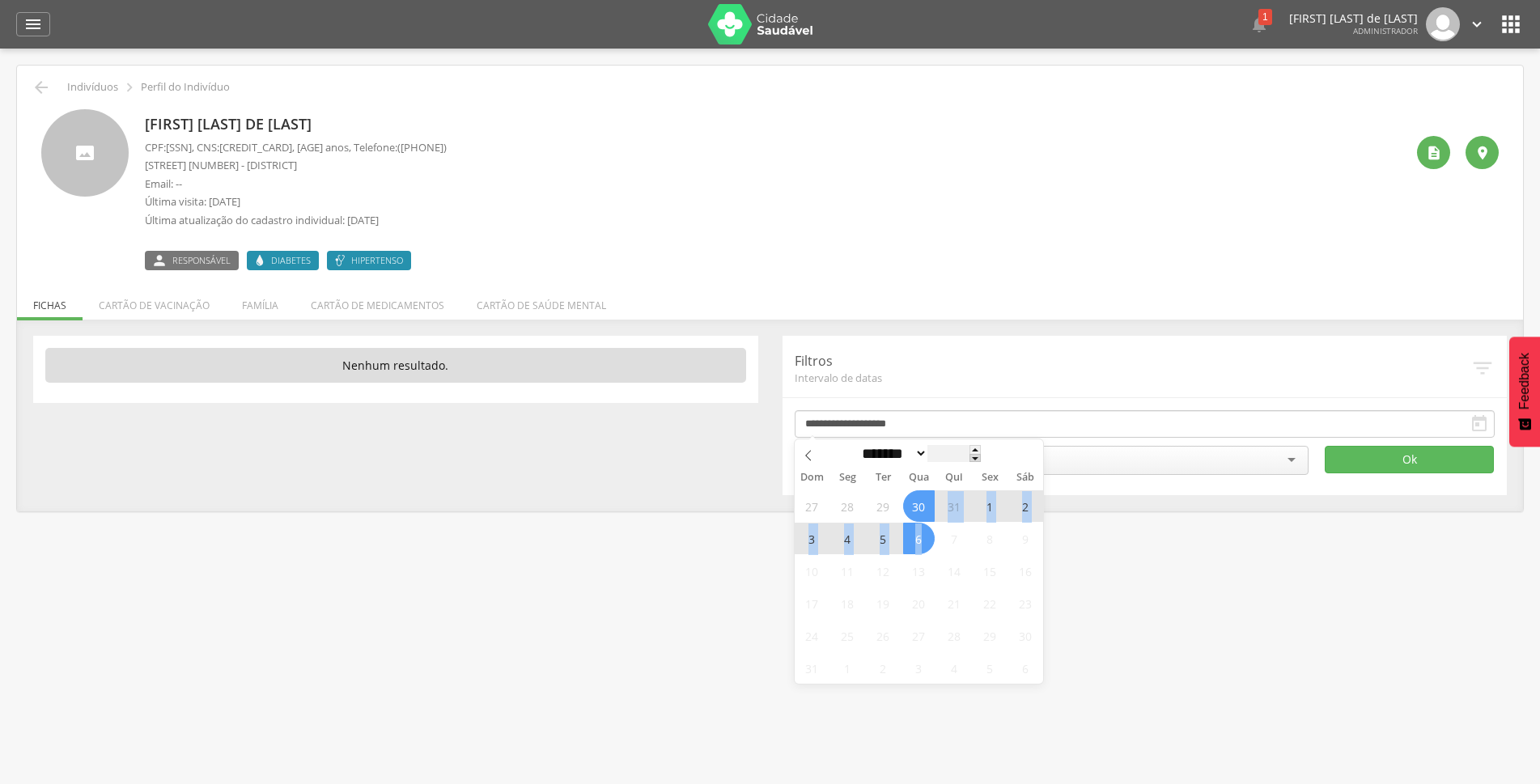 click at bounding box center (975, 458) 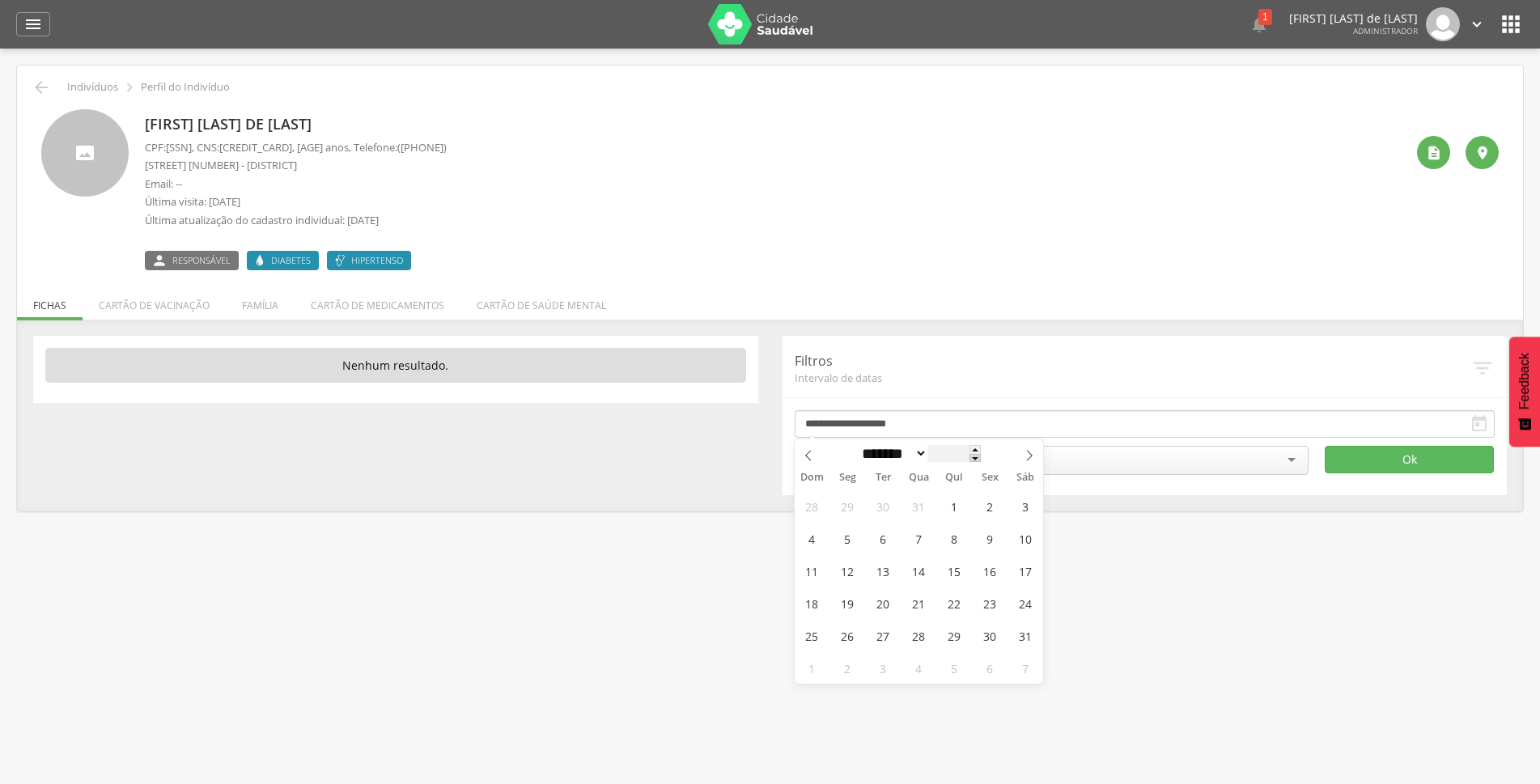 click at bounding box center [975, 458] 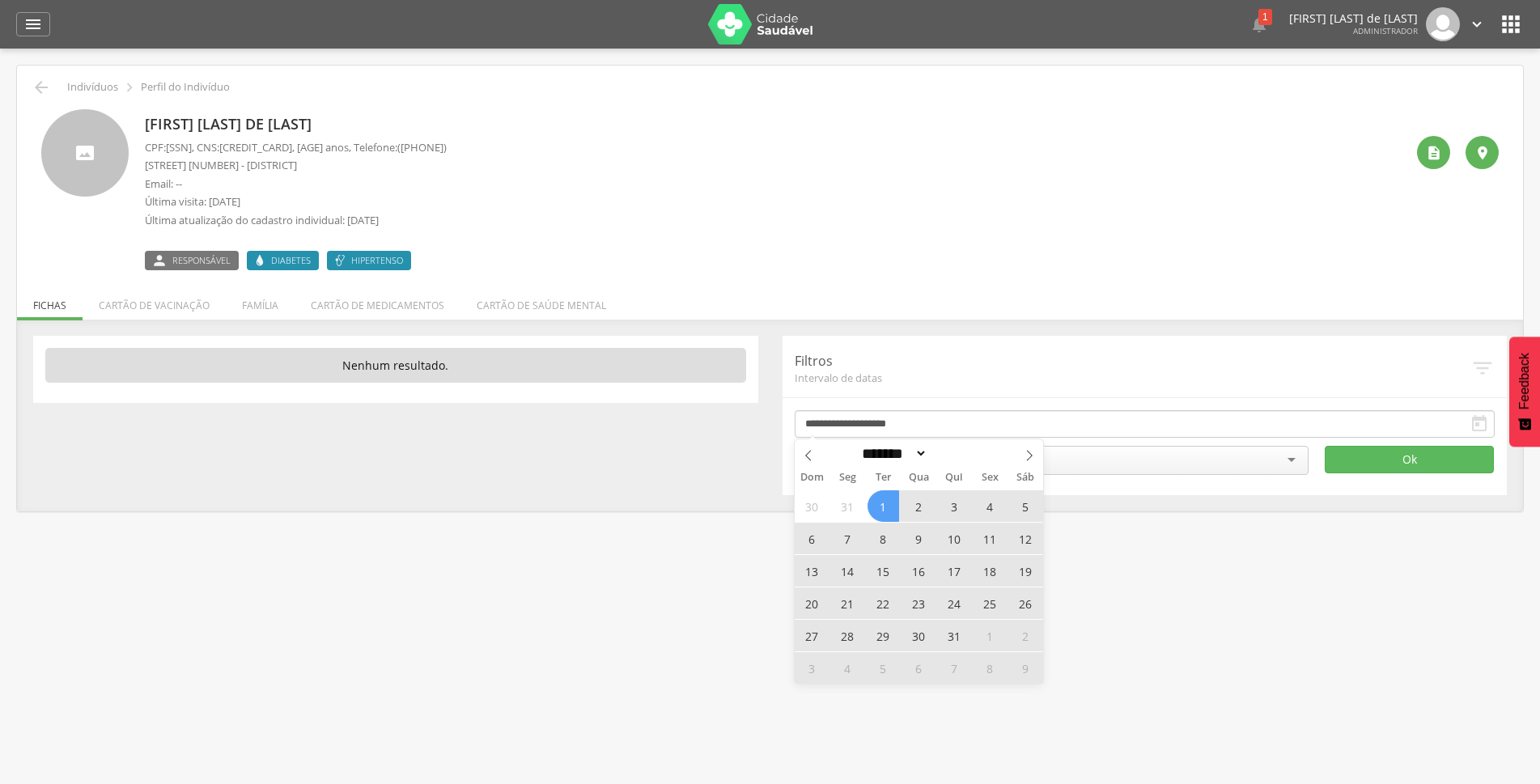 drag, startPoint x: 879, startPoint y: 512, endPoint x: 1073, endPoint y: 498, distance: 194.5045 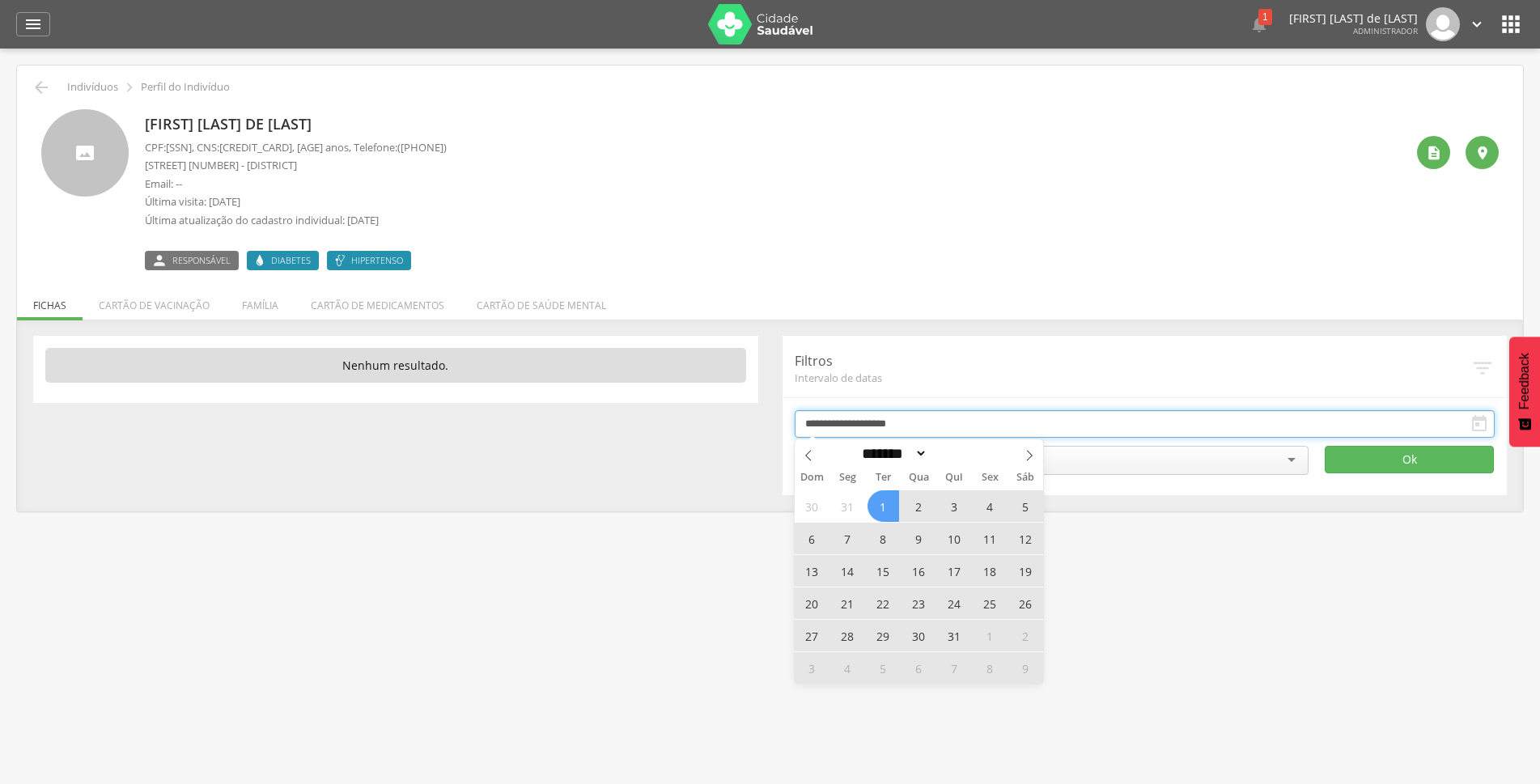 type on "**********" 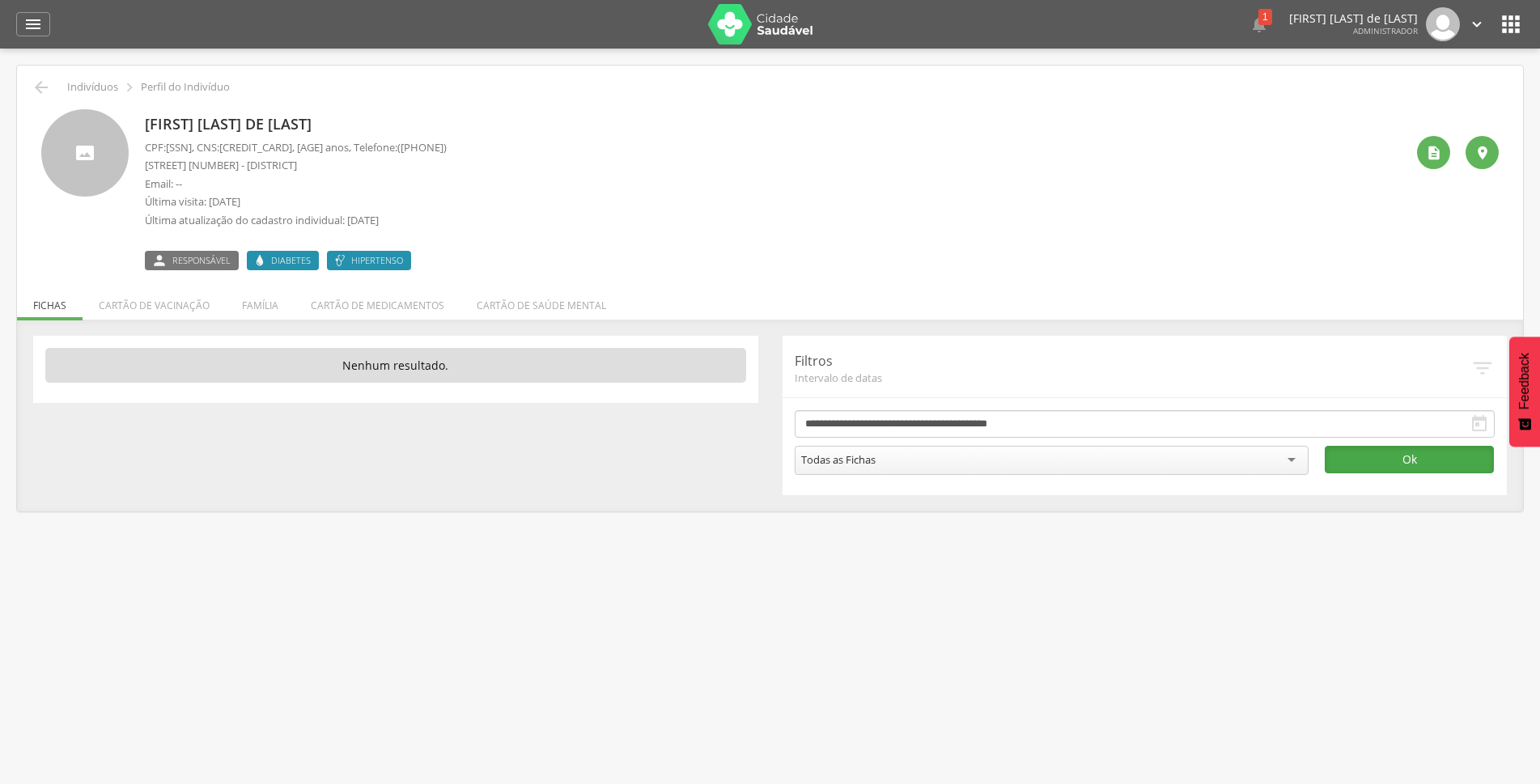 click on "Ok" at bounding box center (1409, 460) 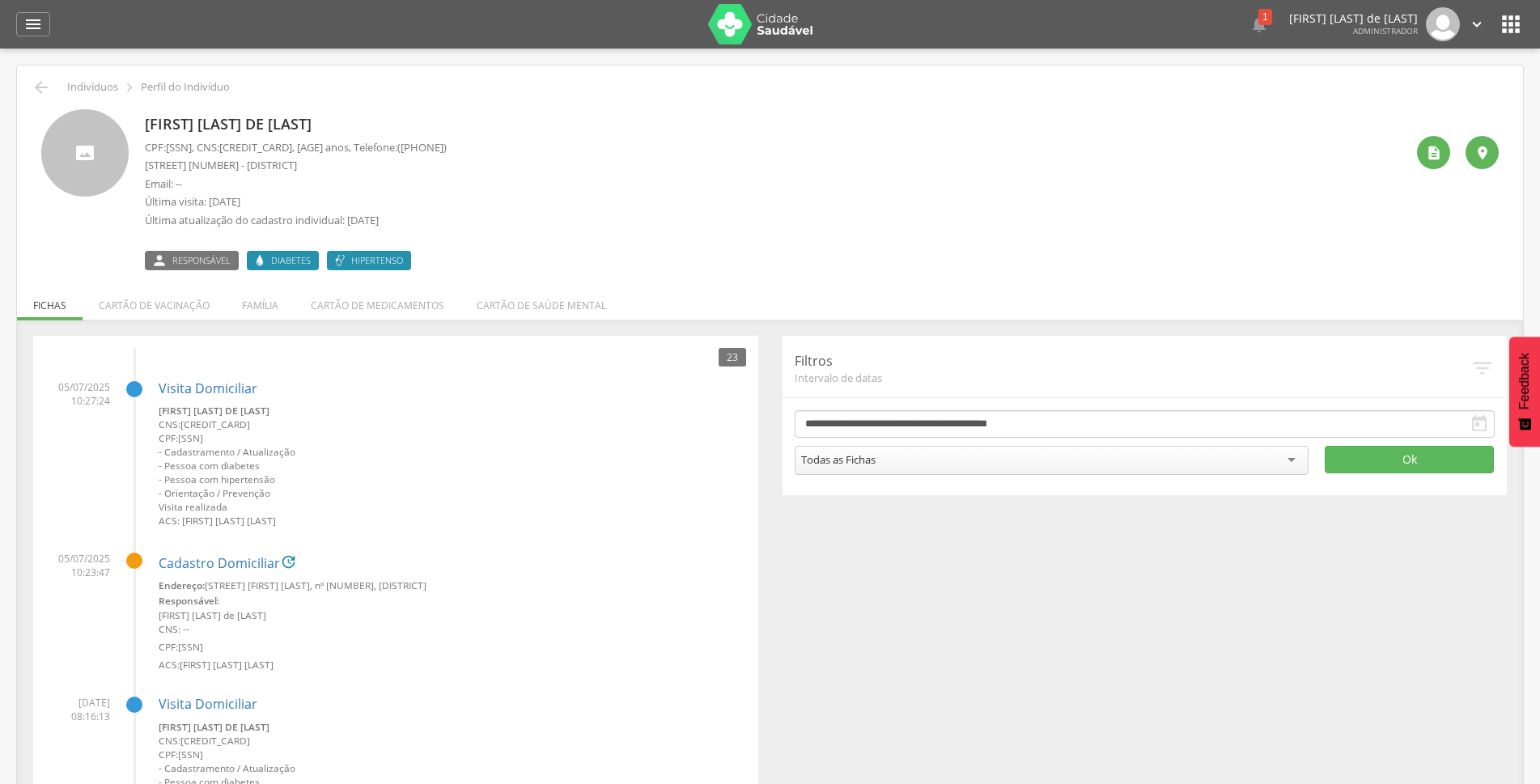 scroll, scrollTop: 162, scrollLeft: 0, axis: vertical 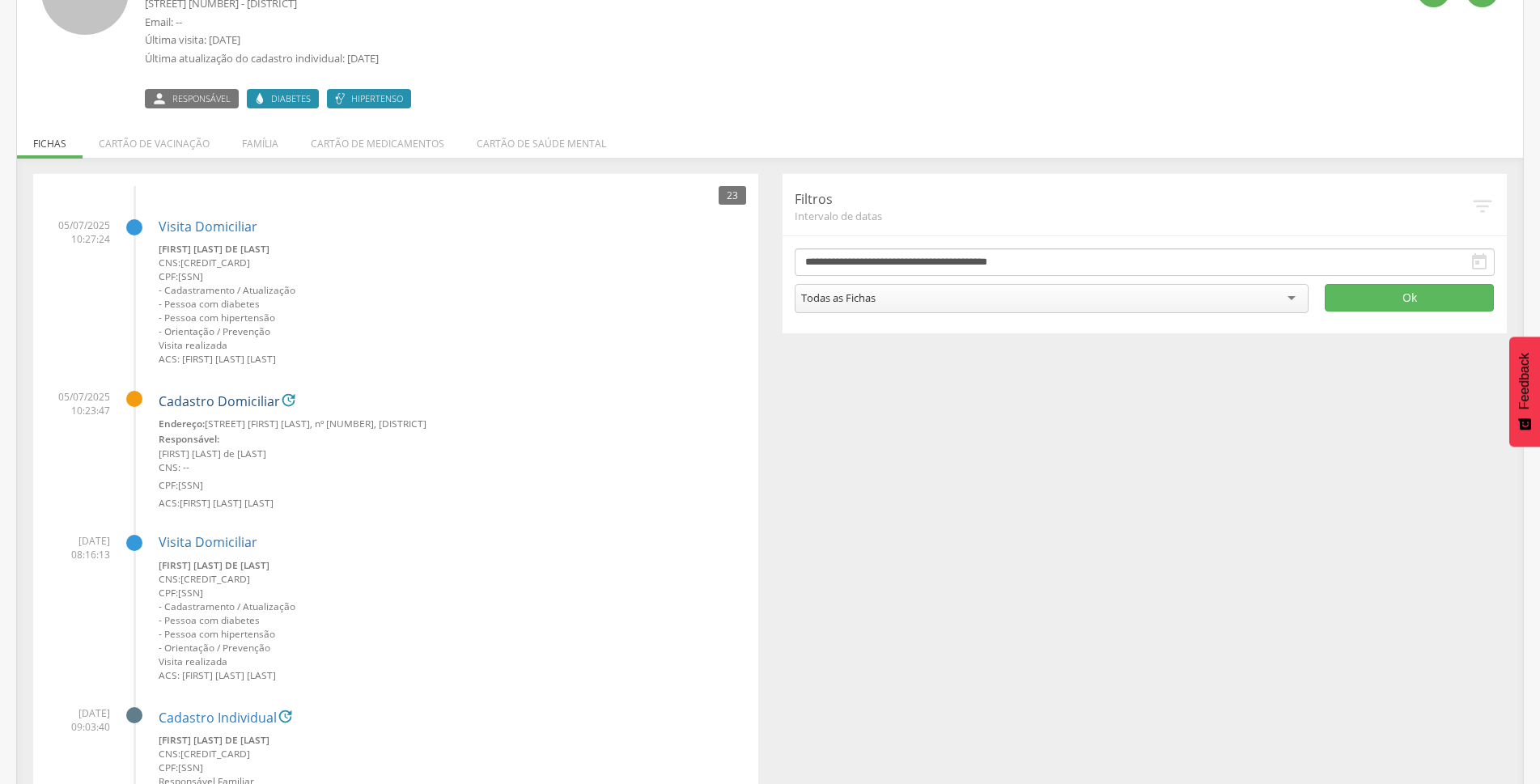 click on "Cadastro Domiciliar" at bounding box center (219, 402) 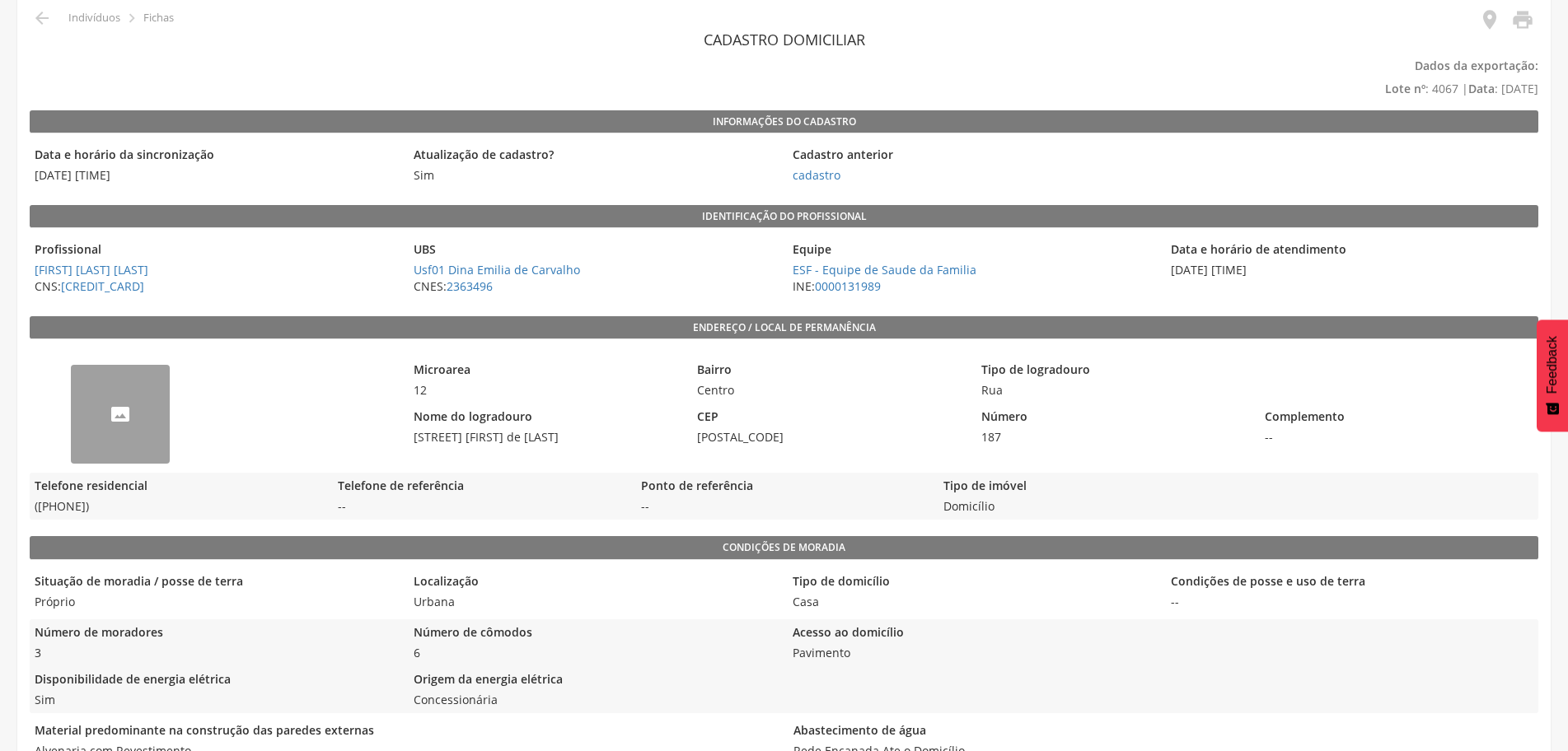 scroll, scrollTop: 0, scrollLeft: 0, axis: both 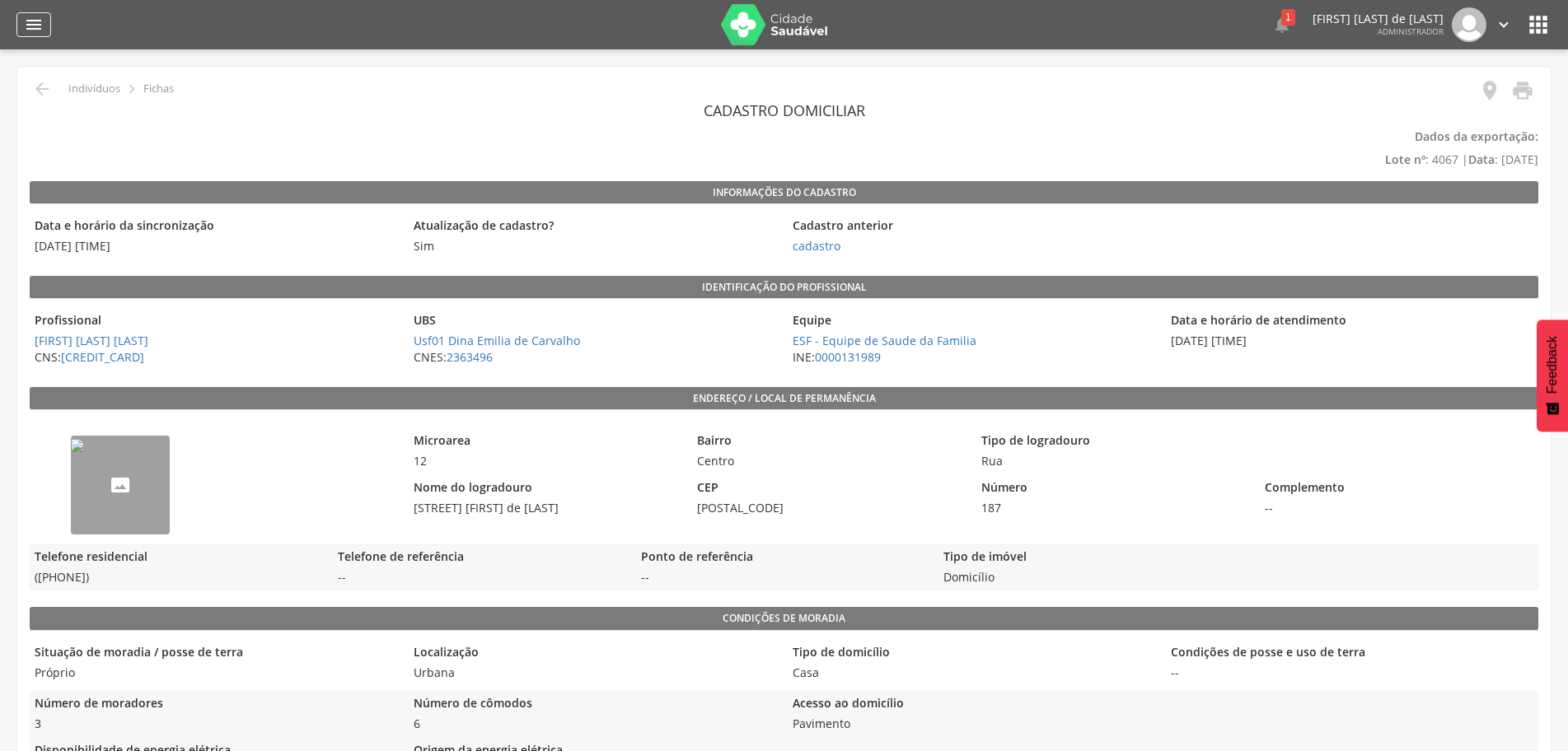 click on "" at bounding box center [34, 25] 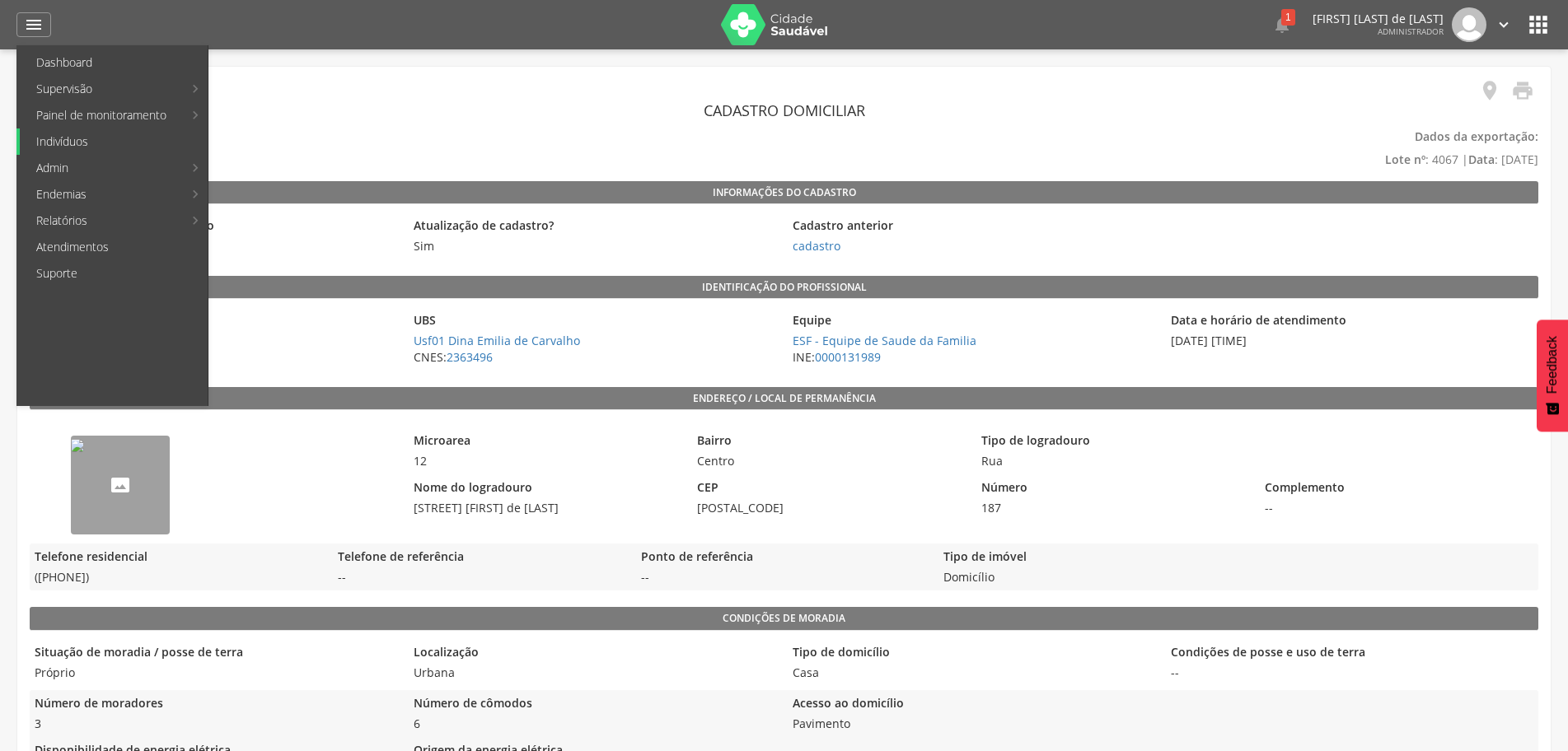 click on "Indivíduos" at bounding box center (114, 142) 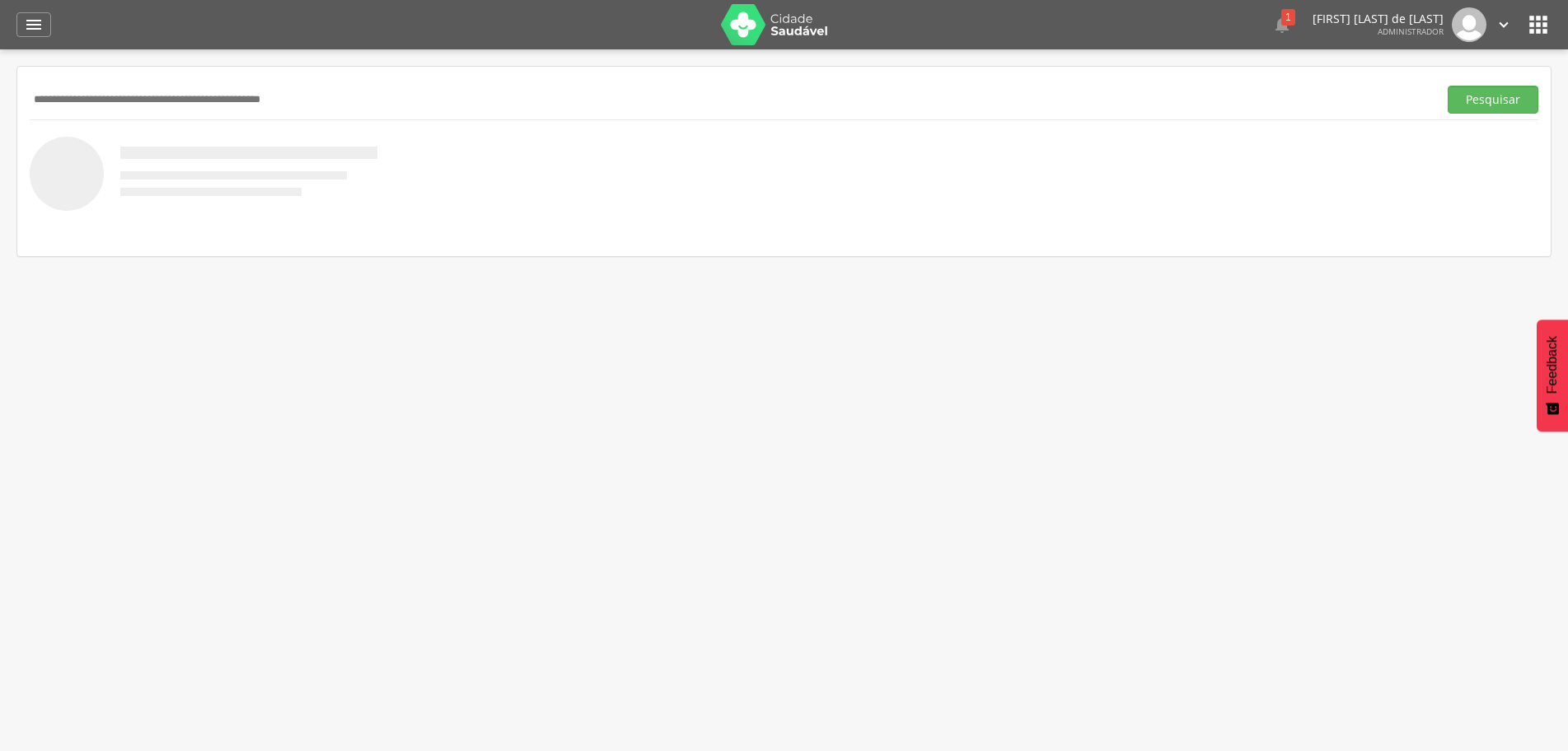 click at bounding box center (730, 100) 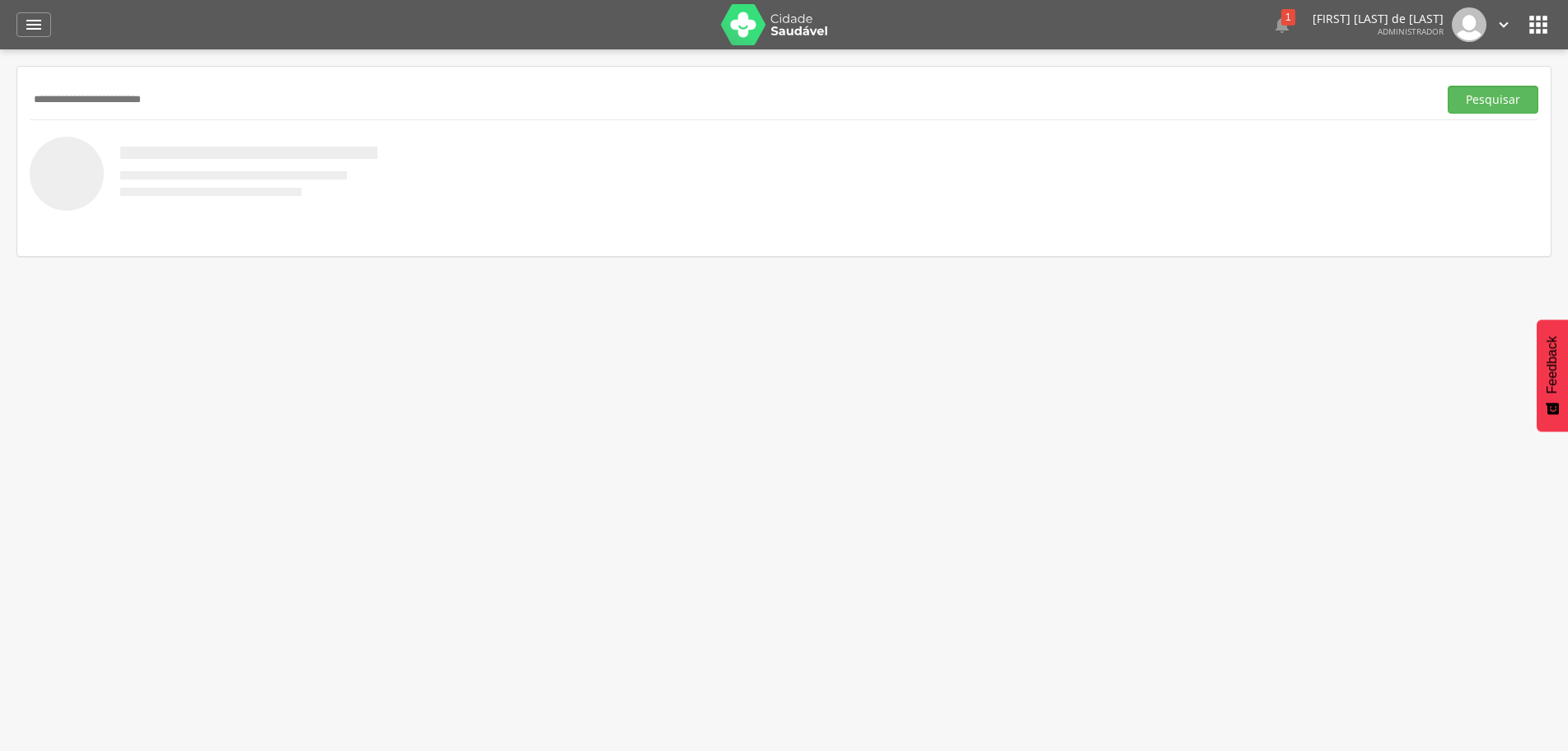 type on "**********" 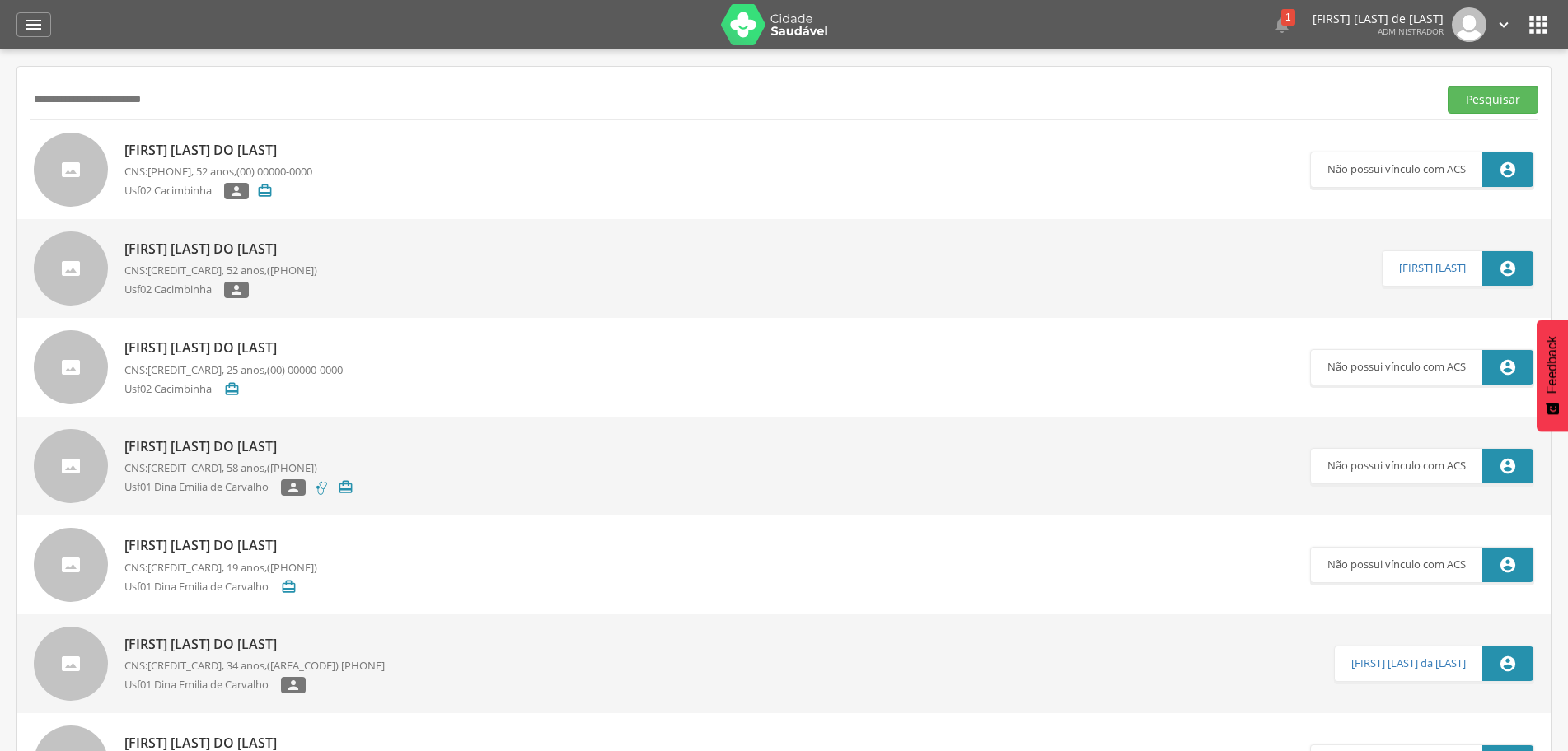 click on "Maria Simone do Nascimento CNS:  709 6036 9749 2171 , 52 anos,  (83) 99671-6820 Usf02 Cacimbinha " at bounding box center (708, 268) 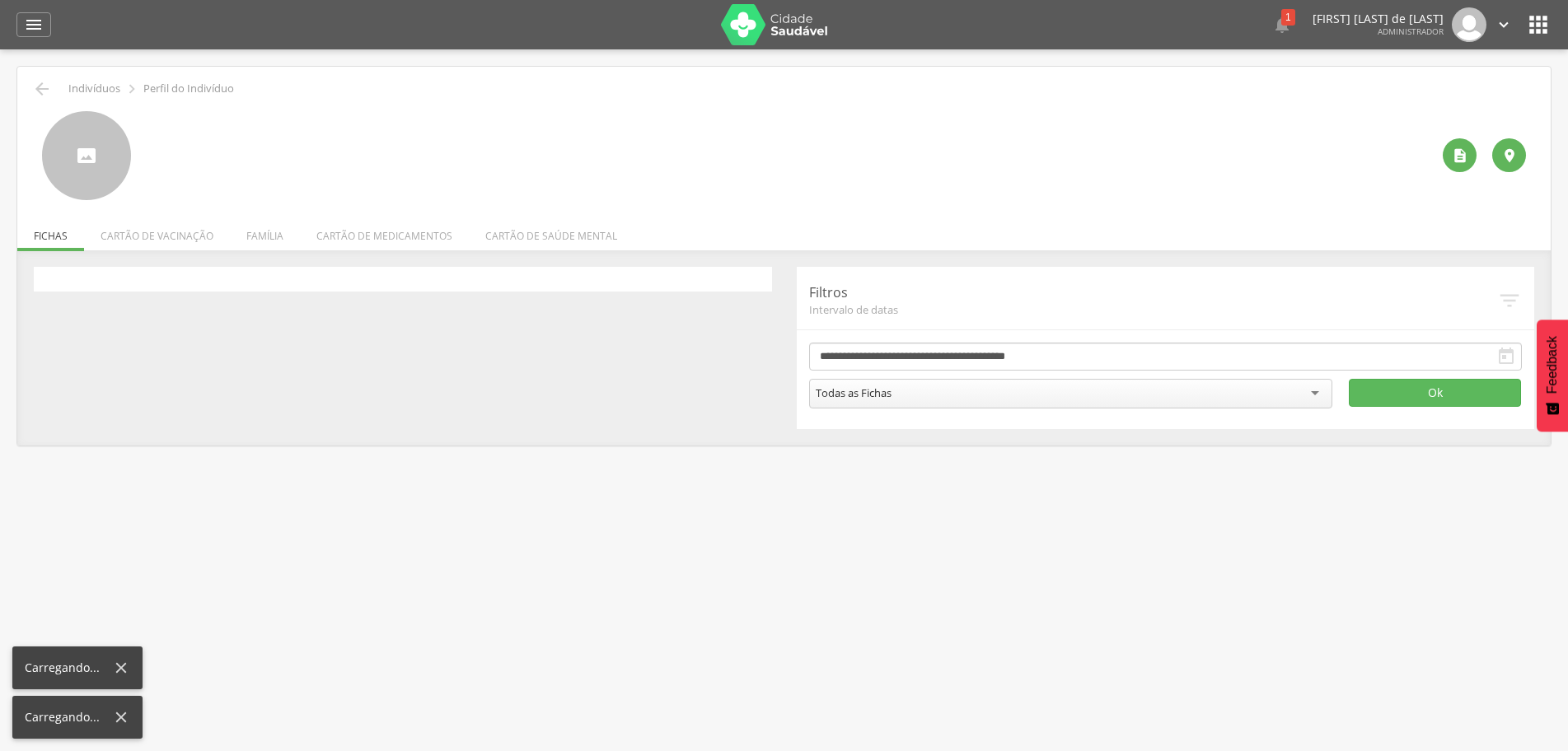type on "**********" 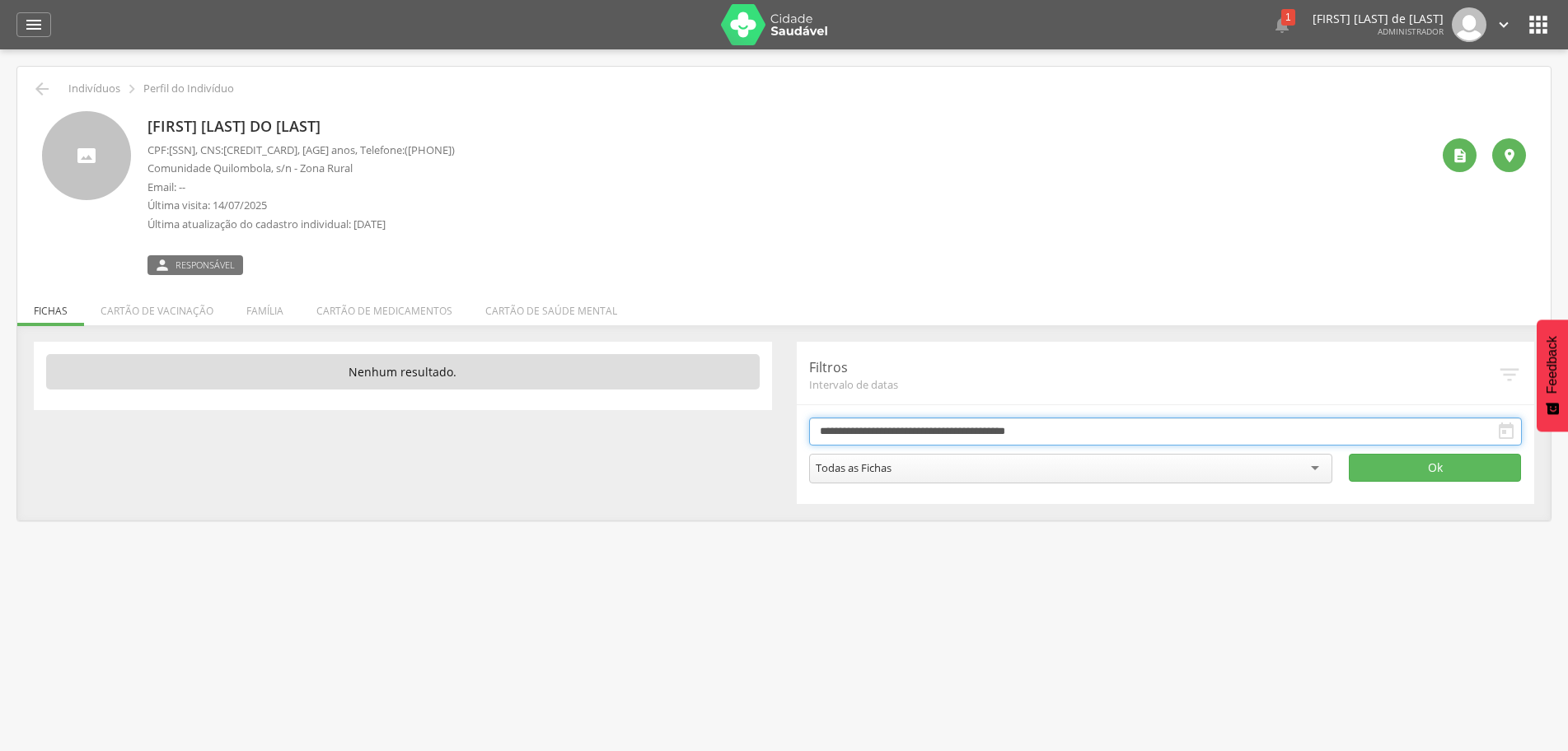 click on "**********" at bounding box center [1166, 431] 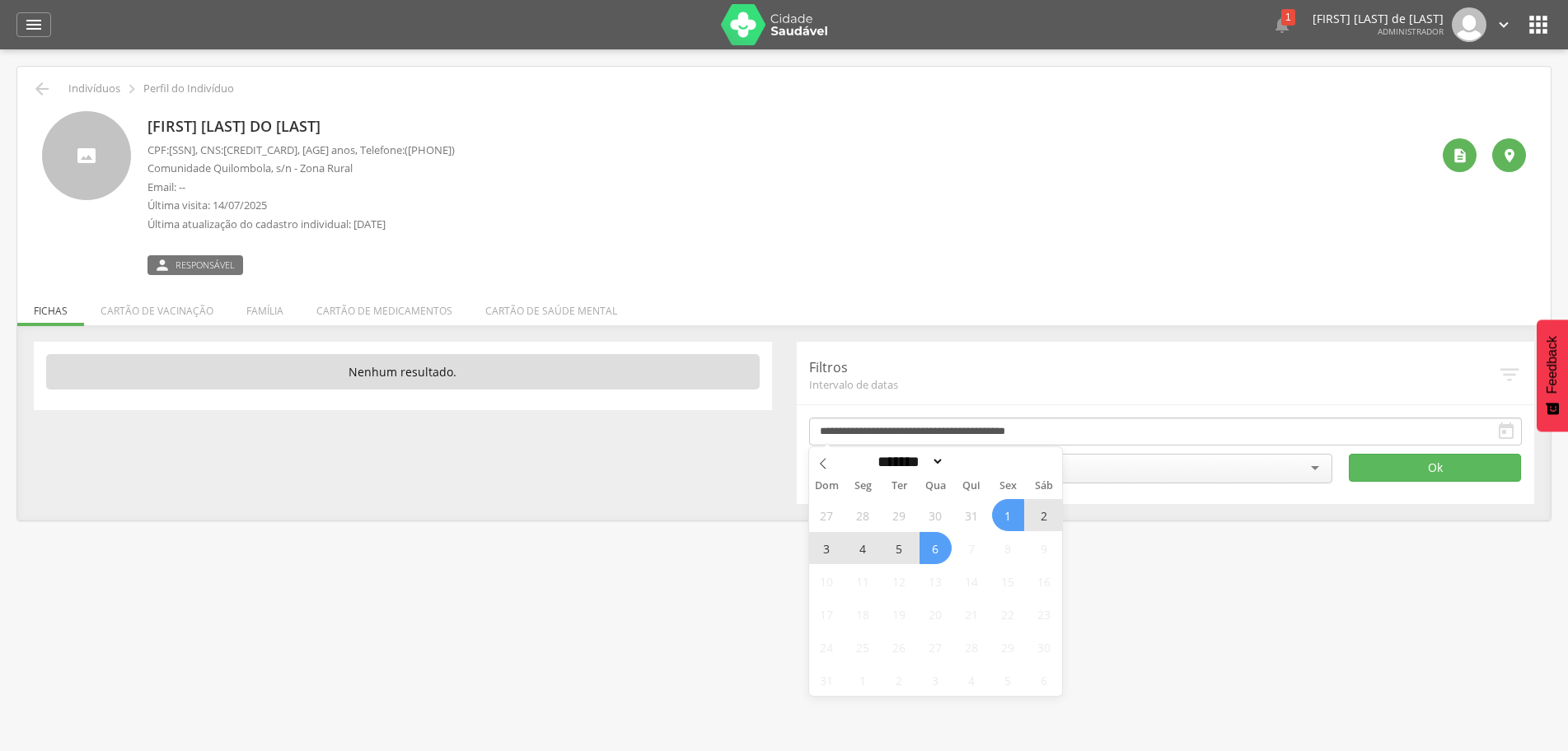 click on "6" at bounding box center (935, 548) 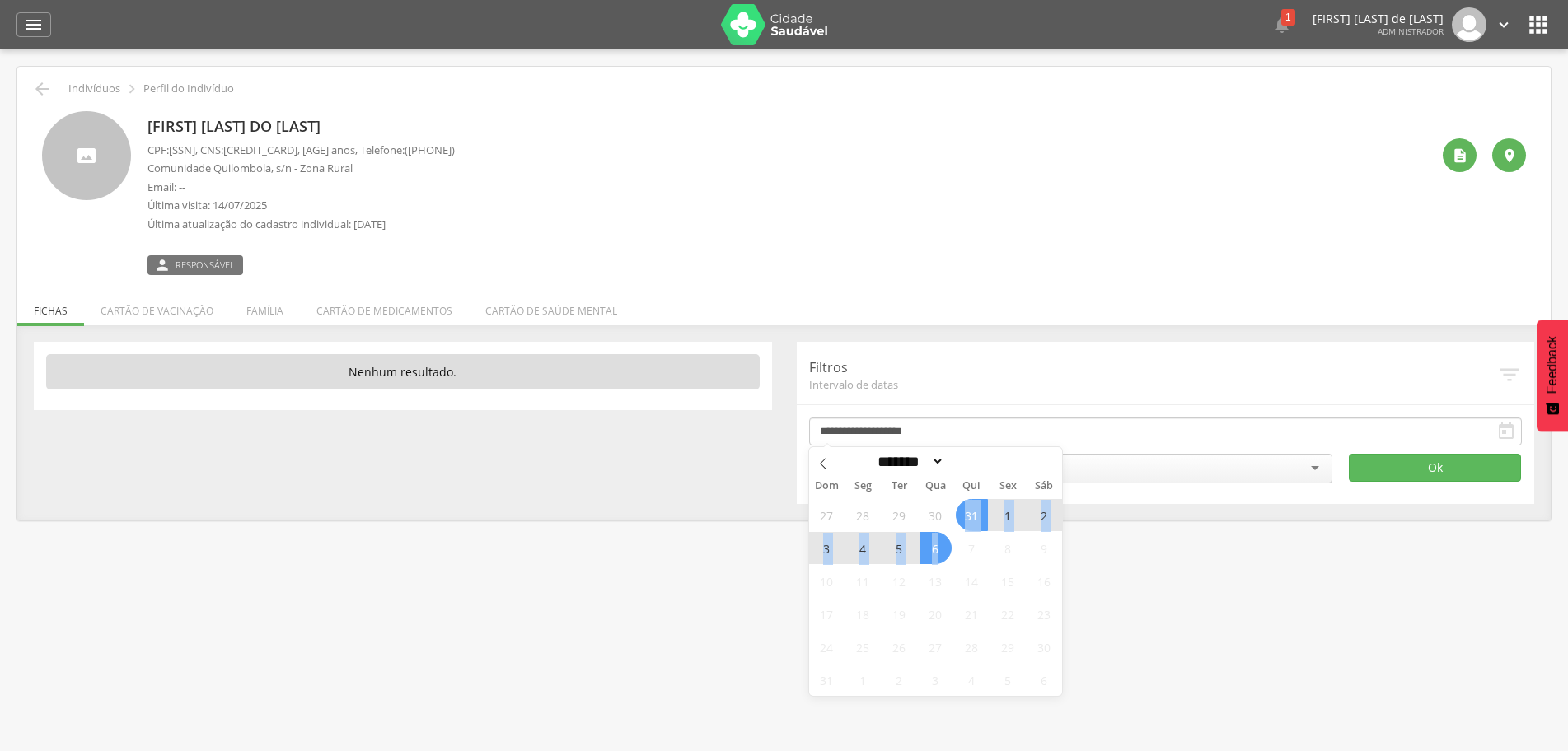 drag, startPoint x: 935, startPoint y: 550, endPoint x: 962, endPoint y: 507, distance: 50.77401 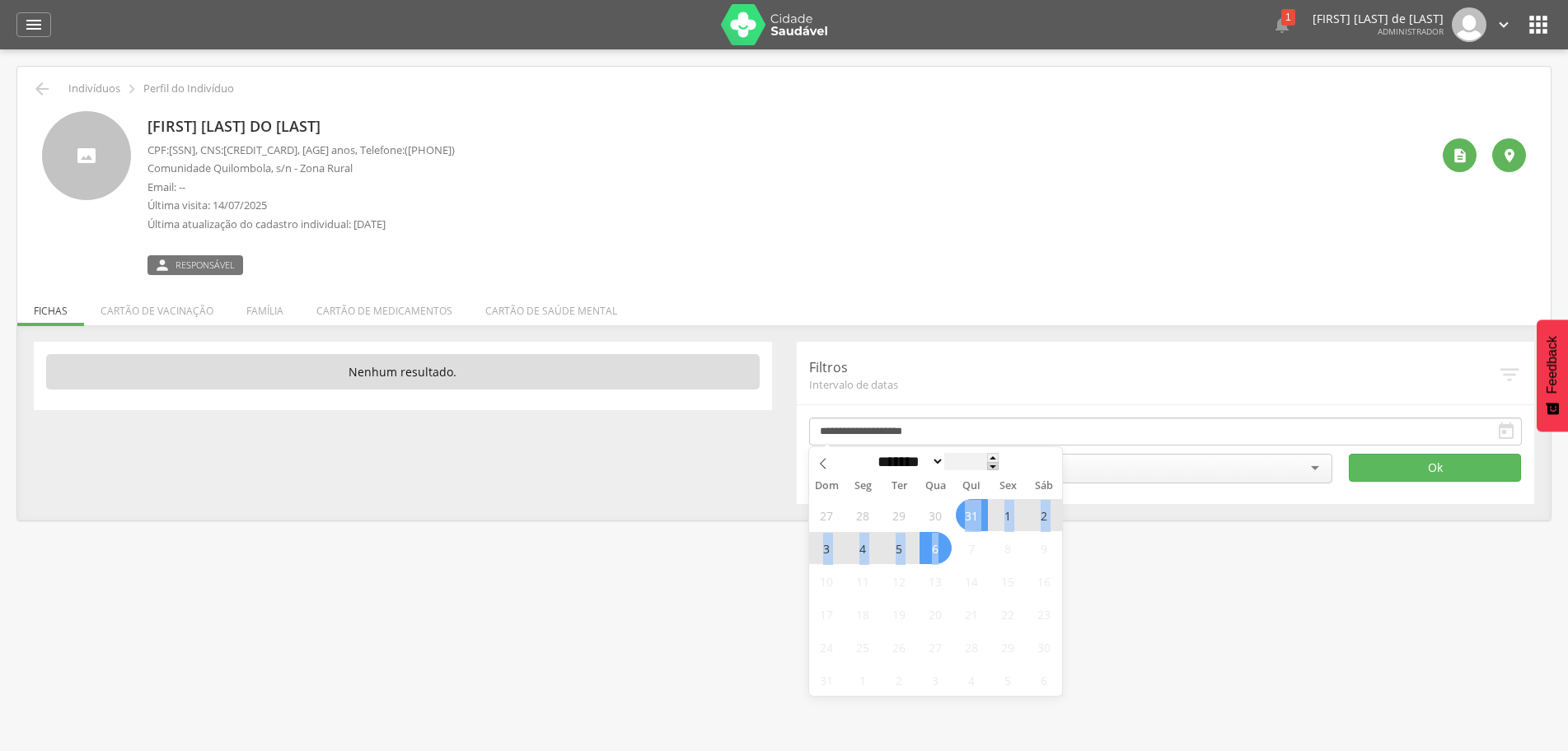 click at bounding box center [993, 466] 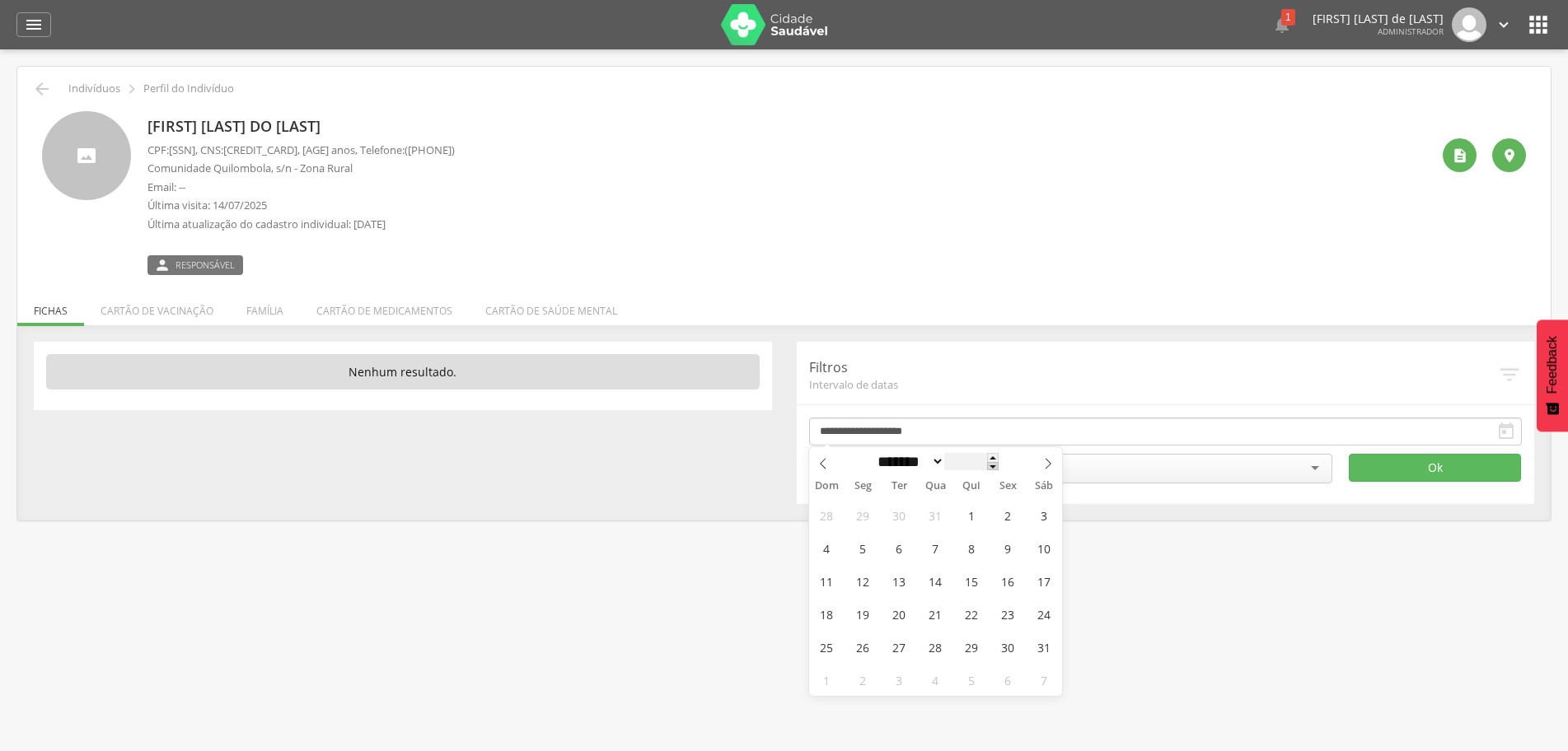 click at bounding box center (993, 466) 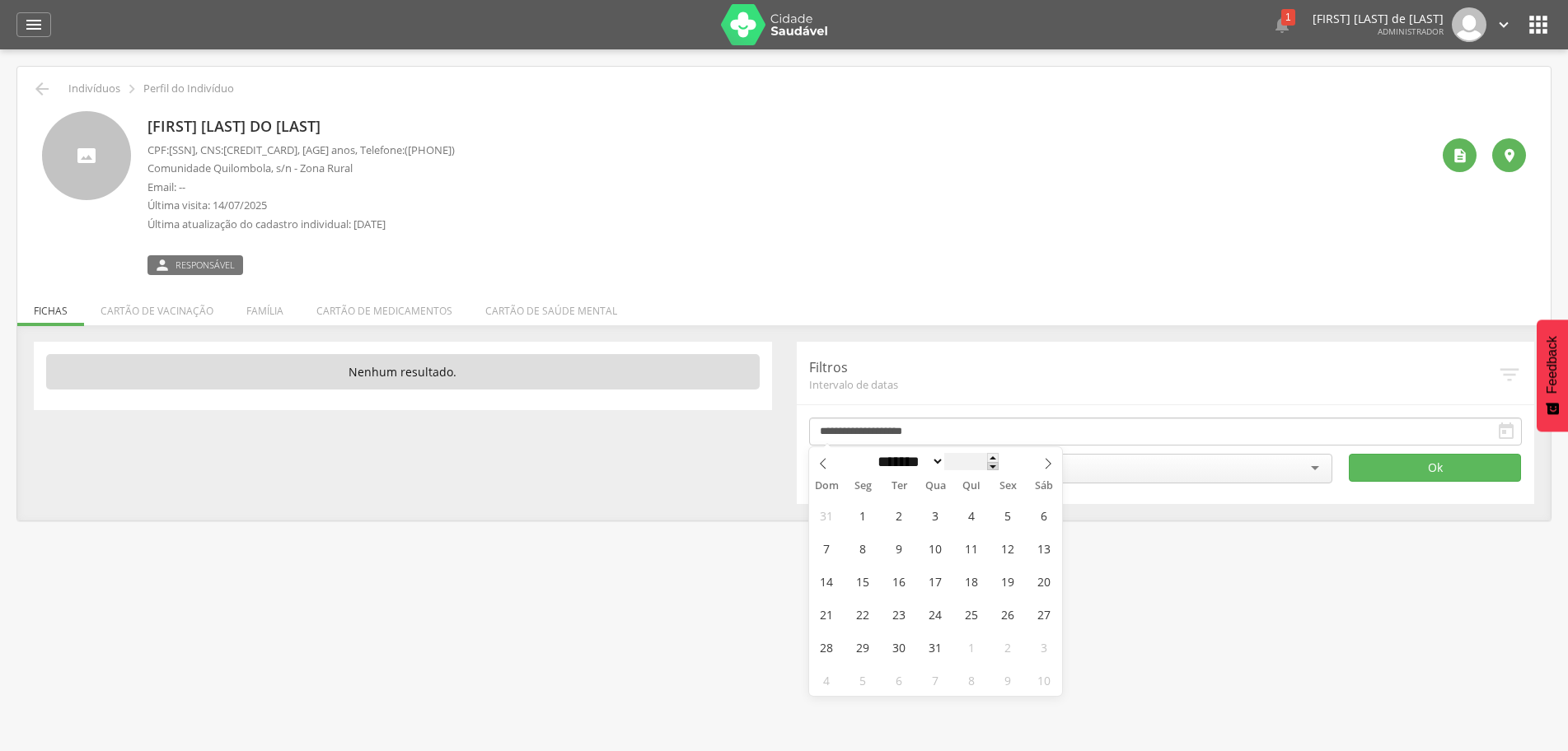 click at bounding box center [993, 466] 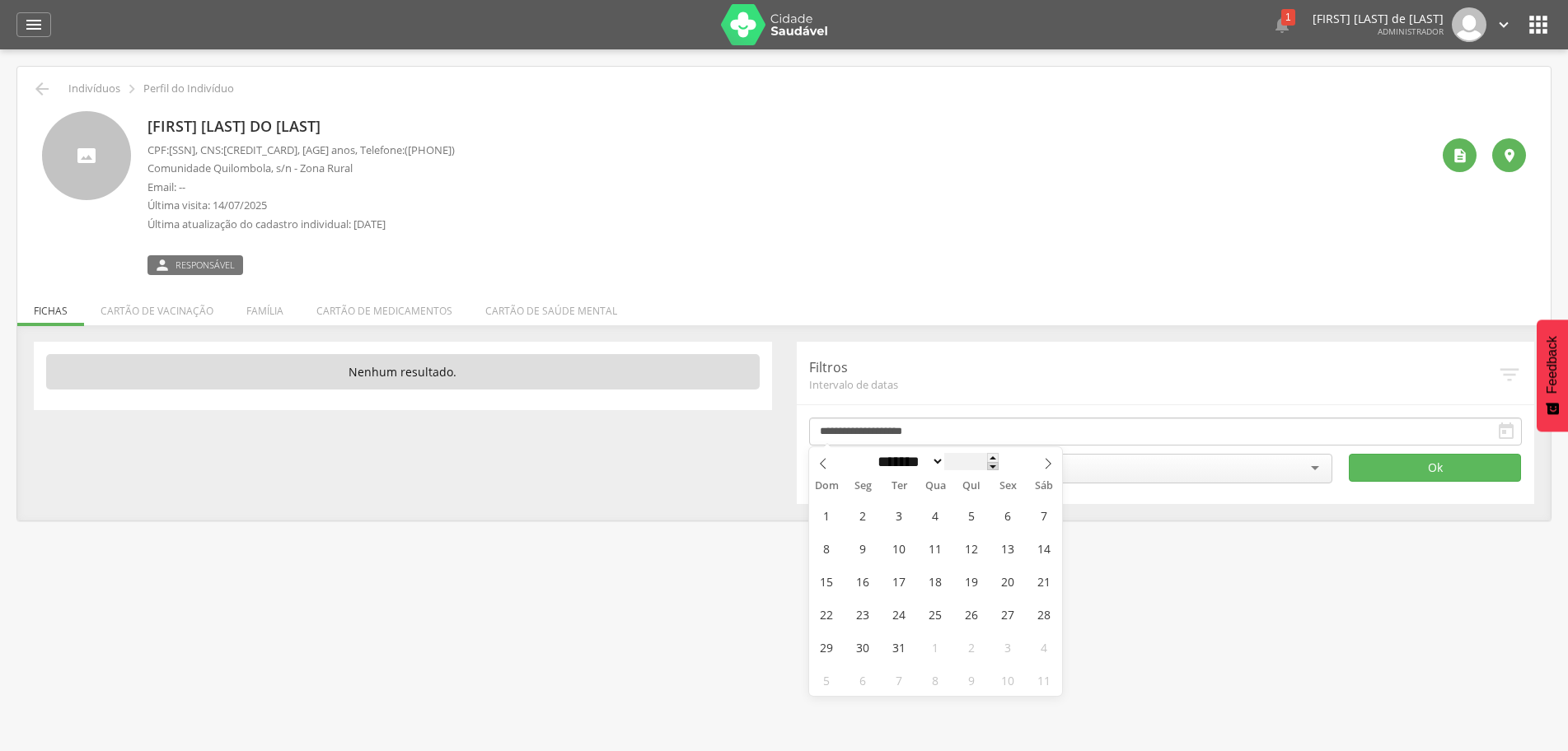 click at bounding box center (993, 466) 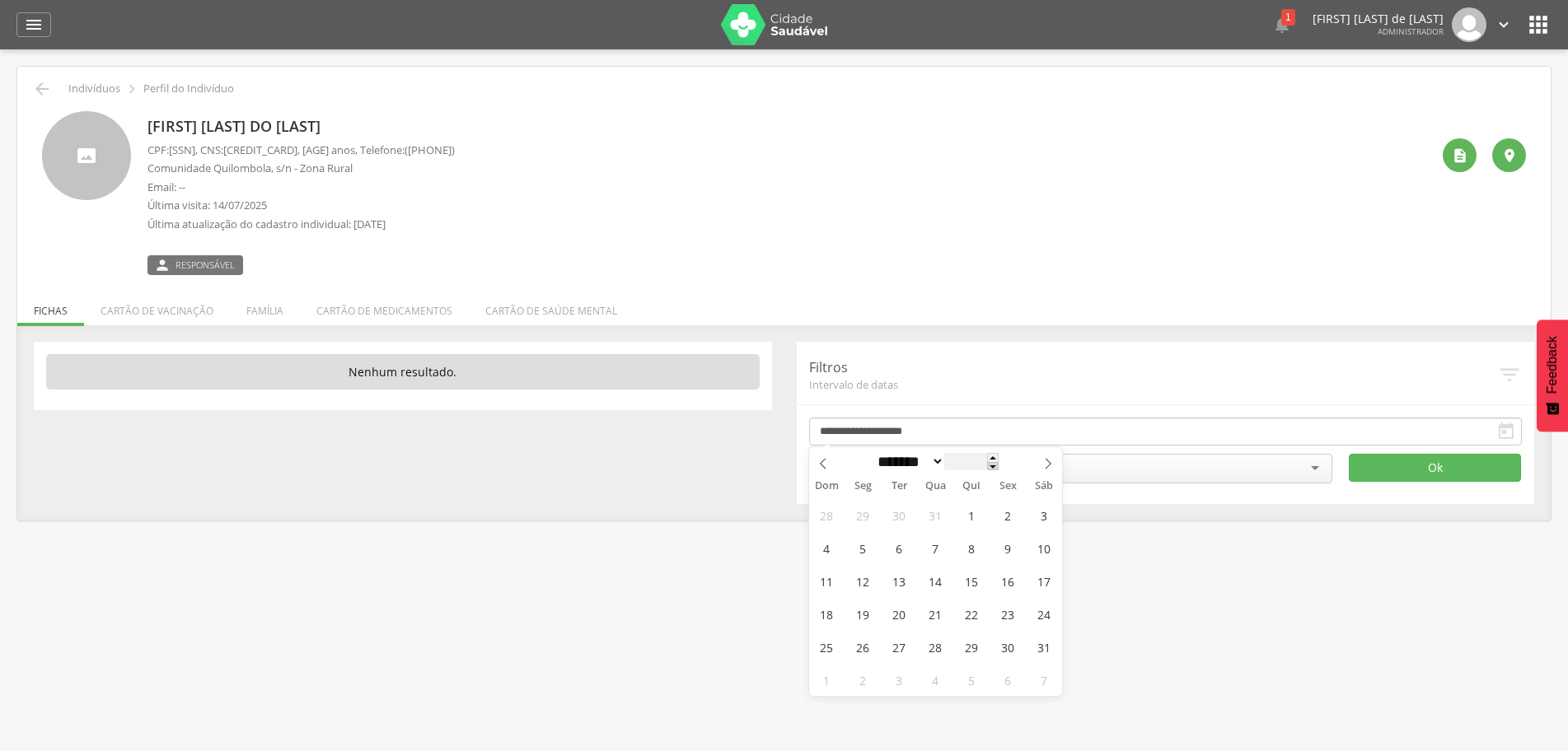 click at bounding box center (993, 466) 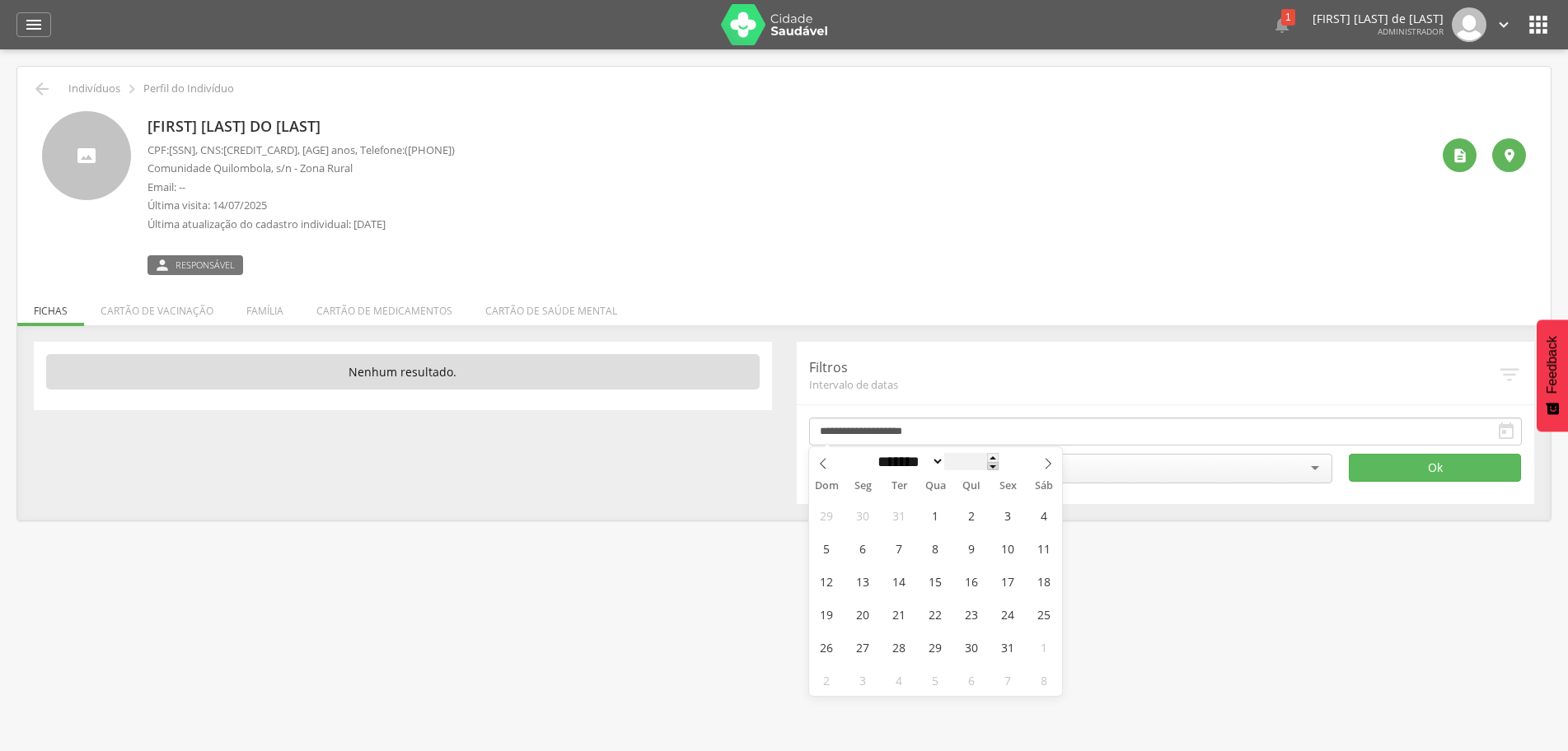 click at bounding box center (993, 466) 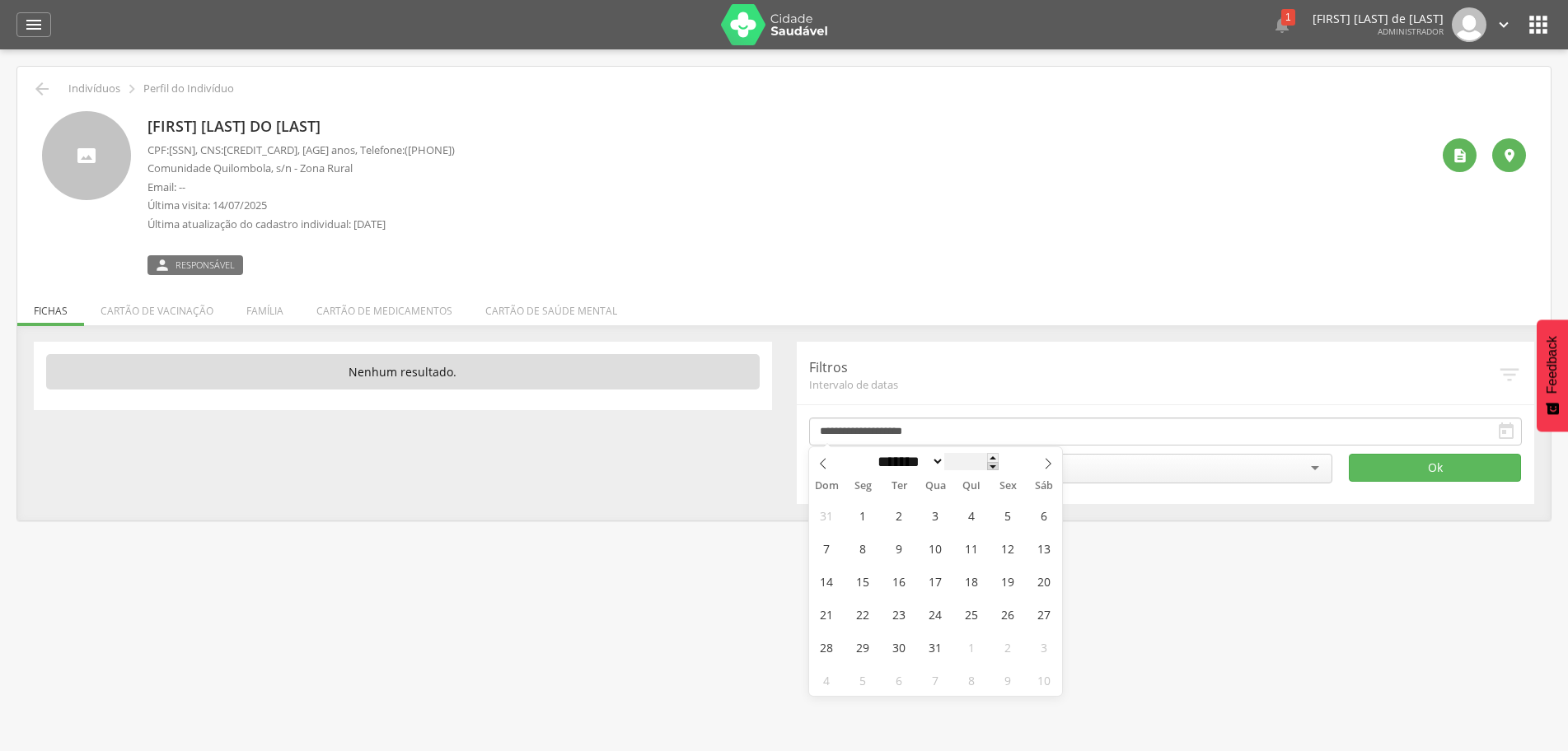 click at bounding box center [993, 466] 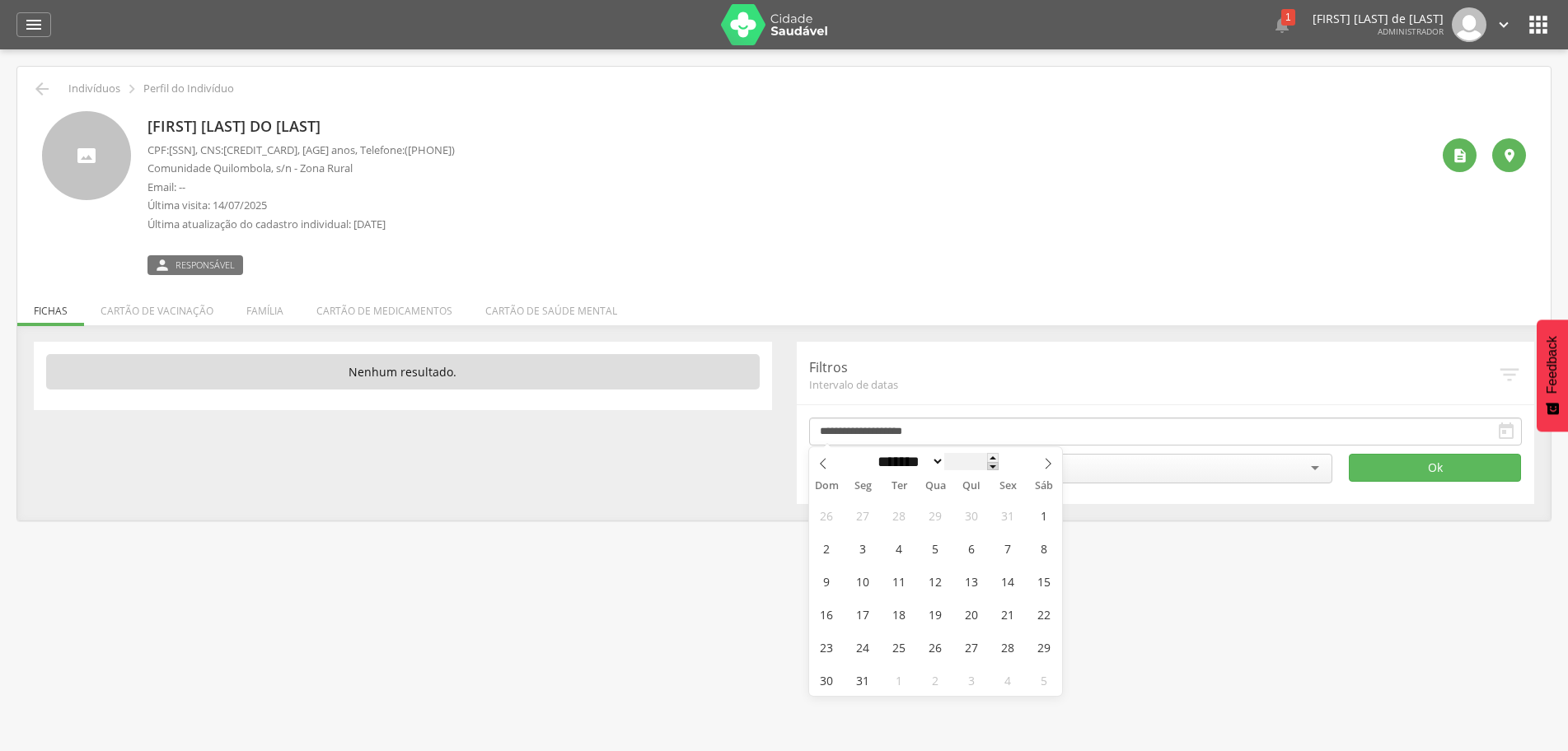 click at bounding box center (993, 466) 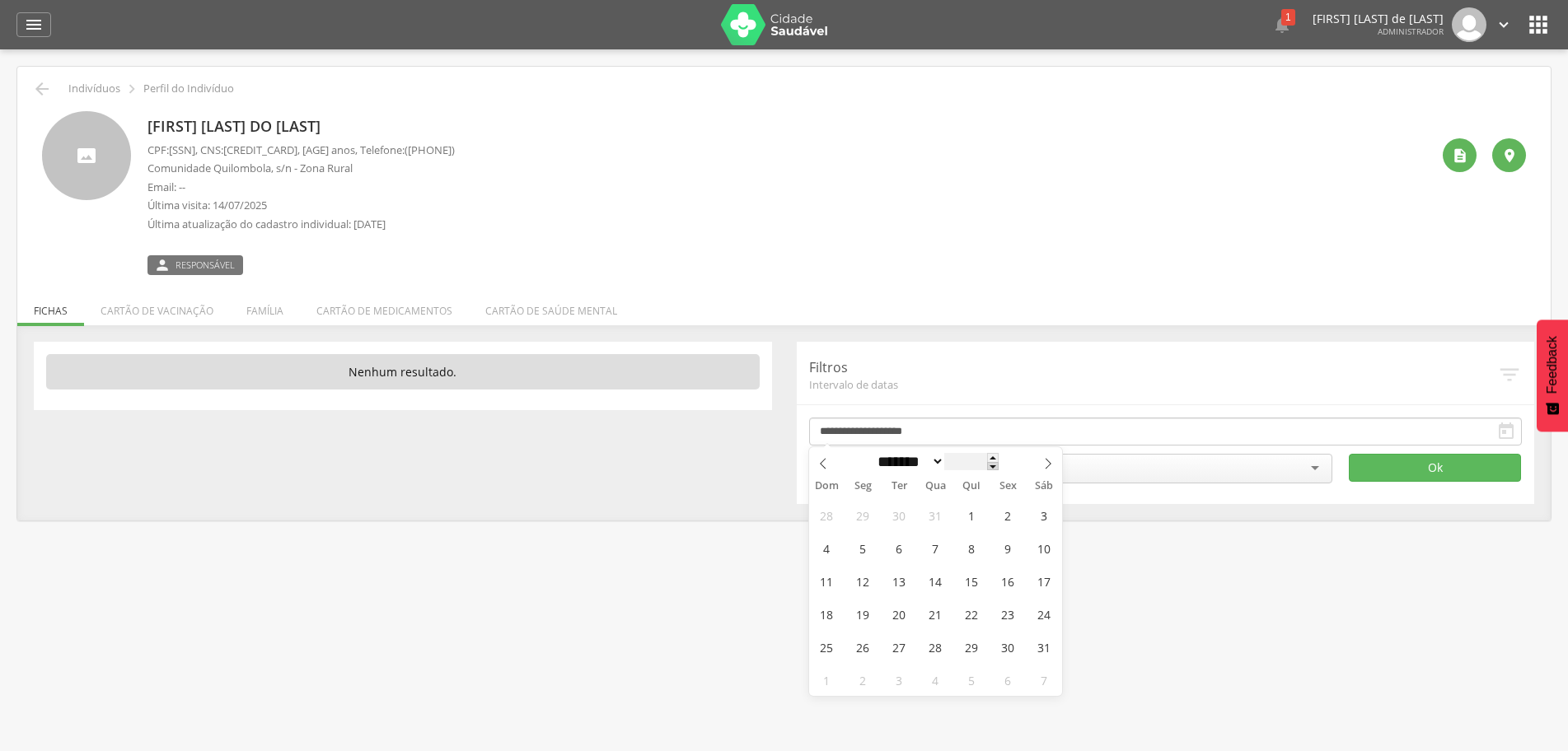 click at bounding box center [993, 466] 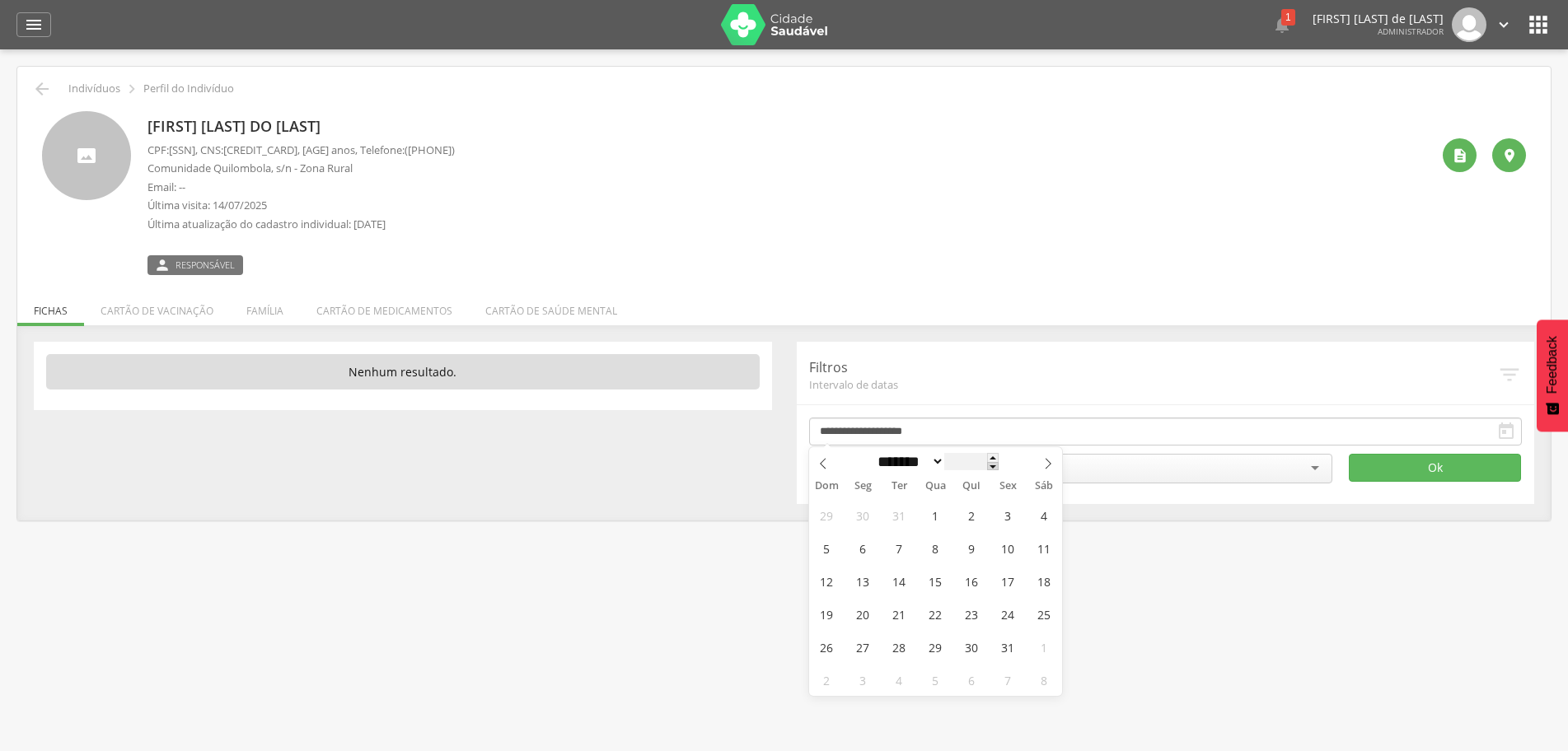 click at bounding box center (993, 466) 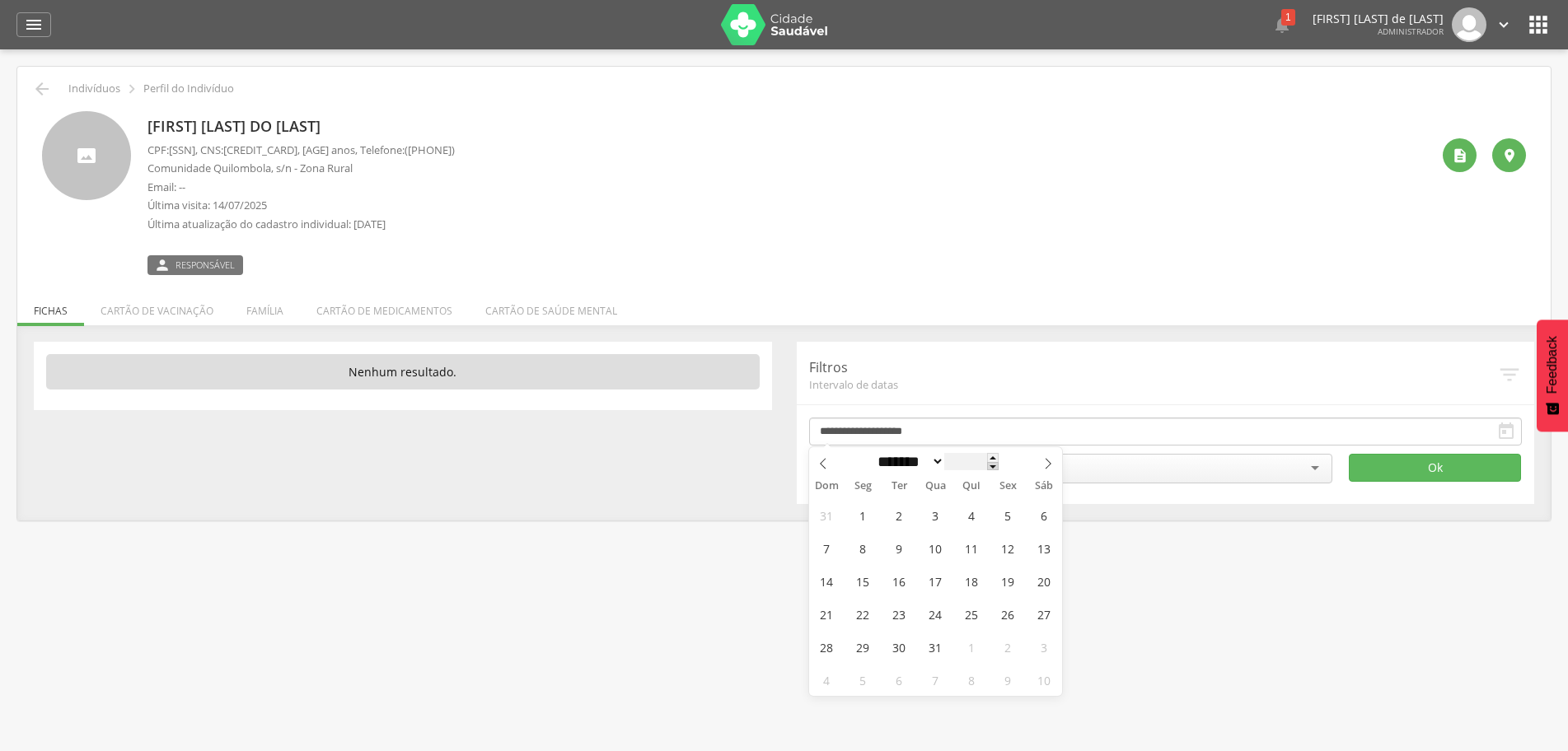 click at bounding box center [993, 466] 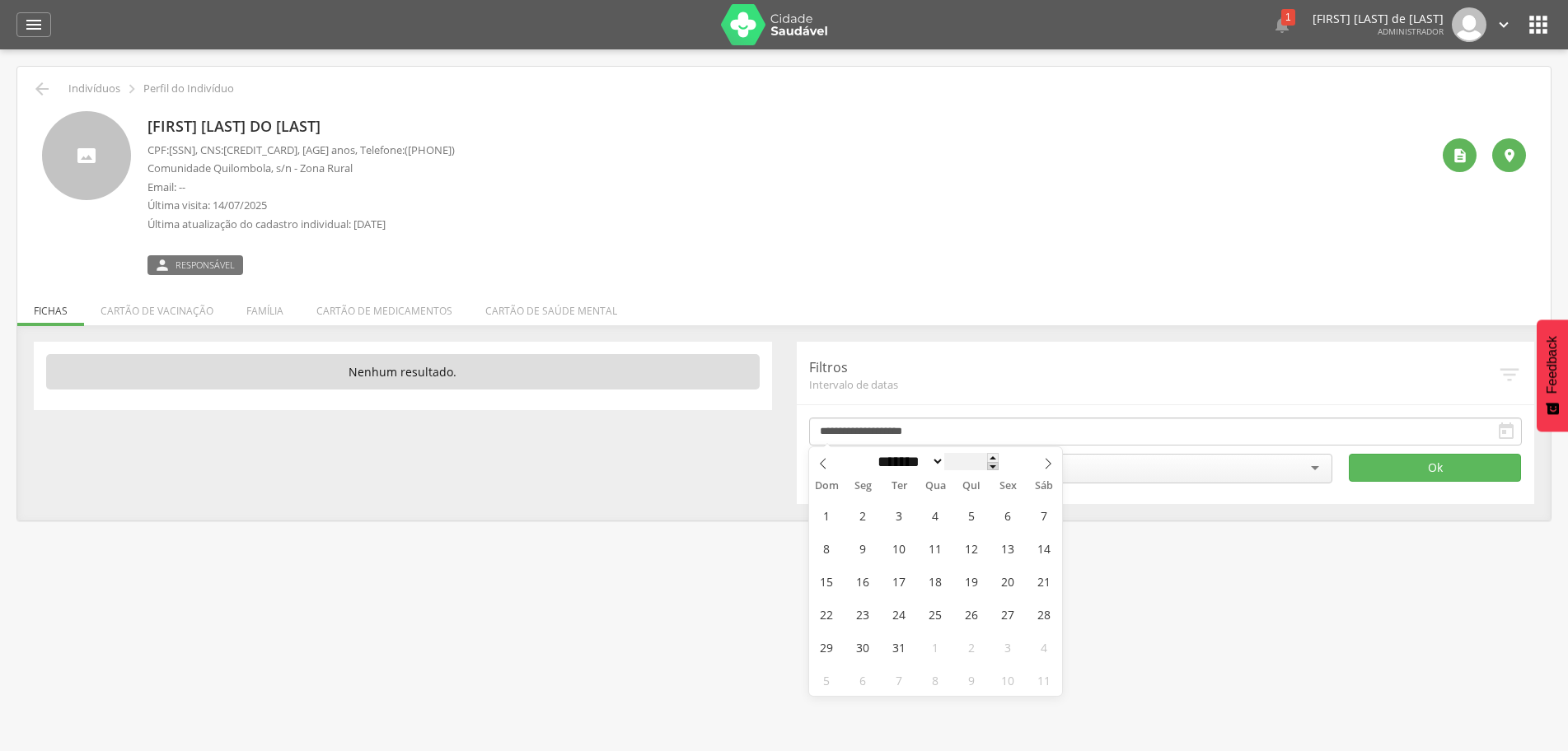 click at bounding box center [993, 466] 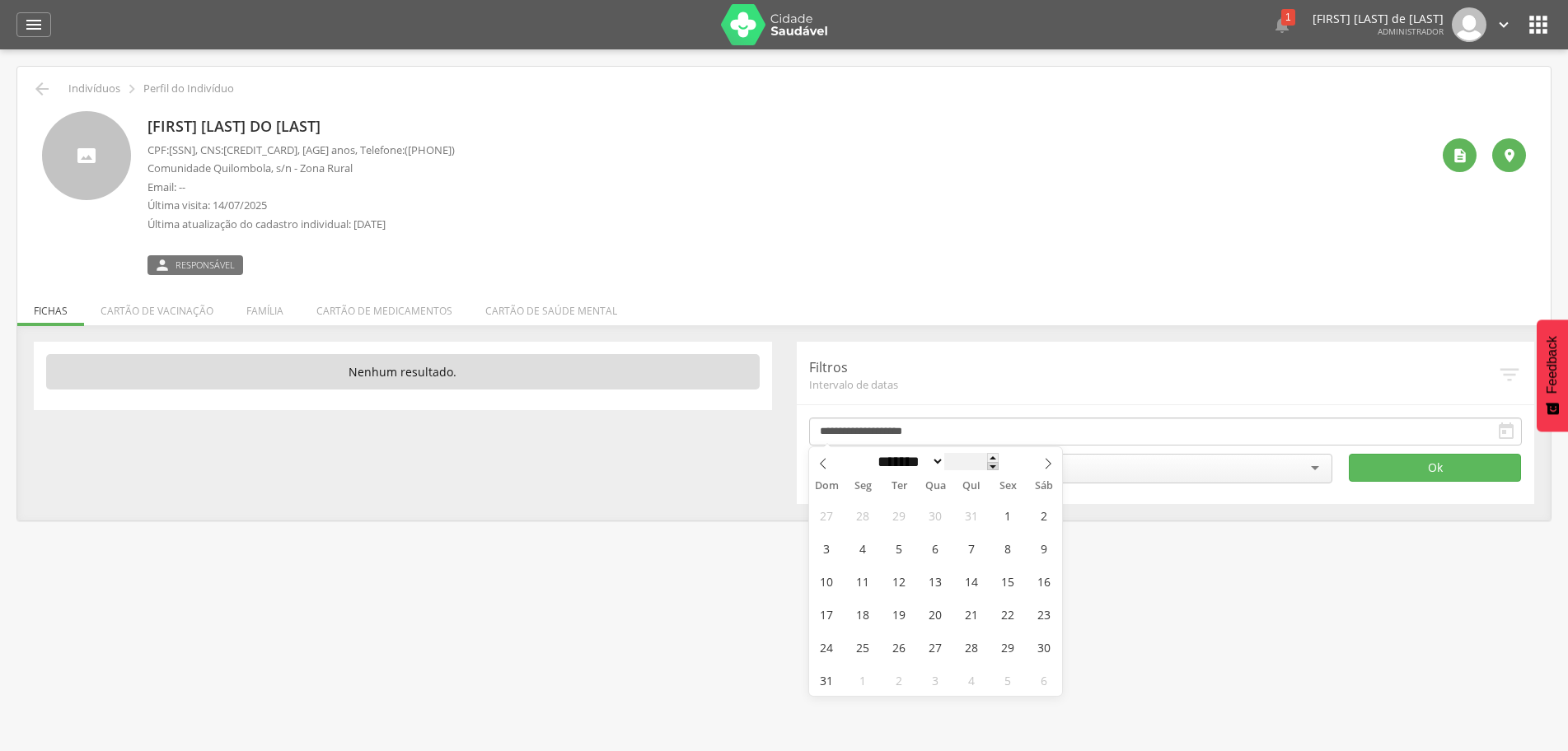 click at bounding box center (993, 466) 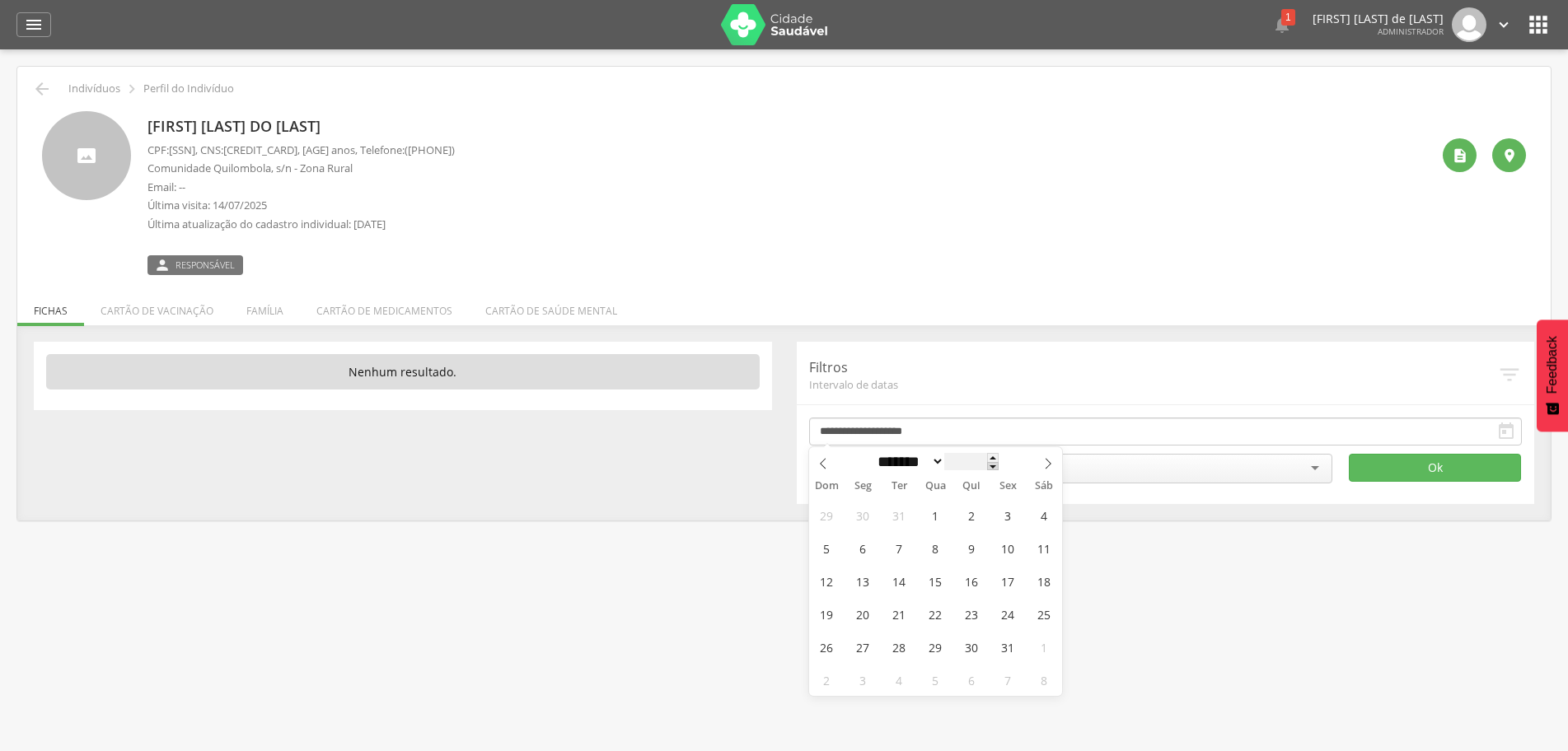 click at bounding box center (993, 466) 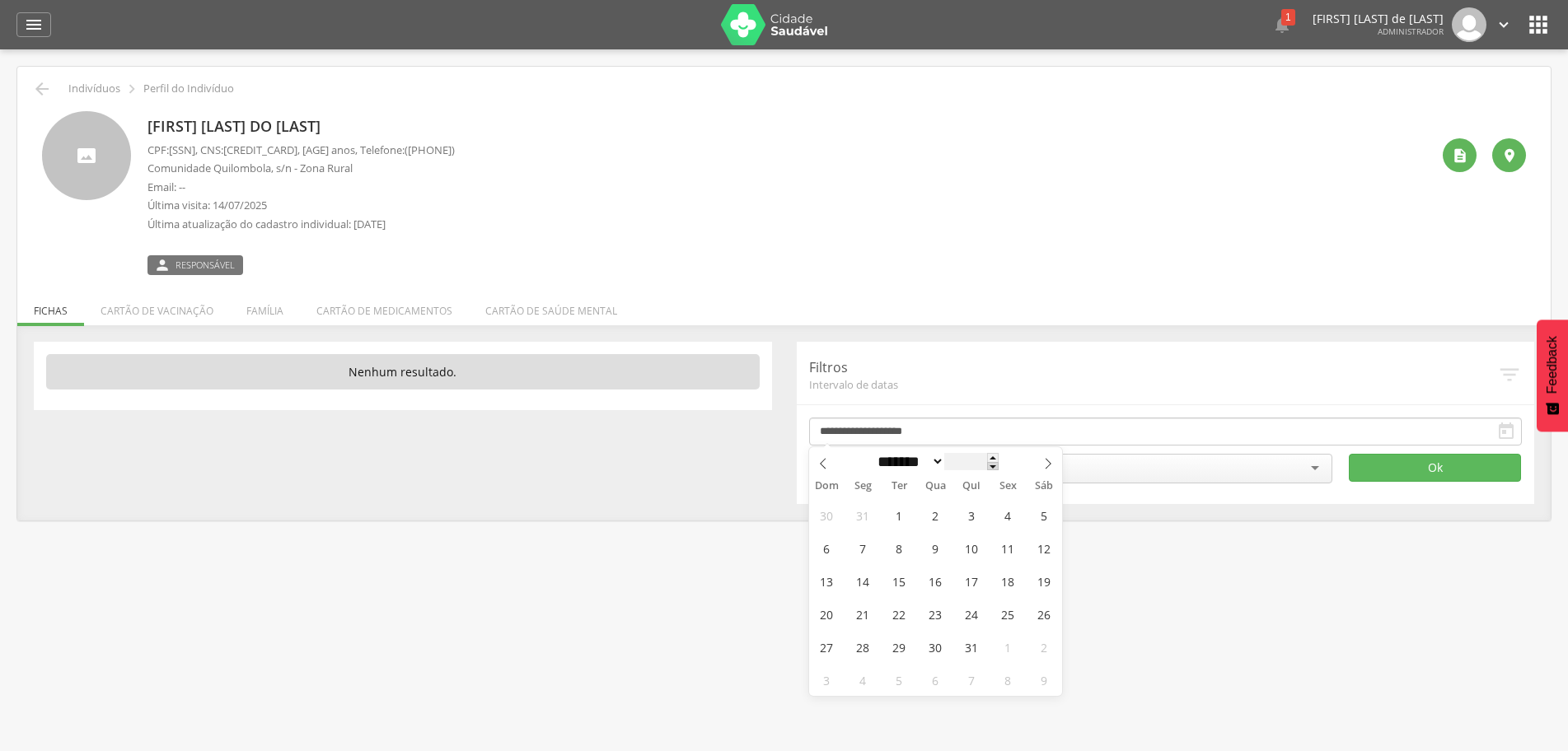 click at bounding box center [993, 466] 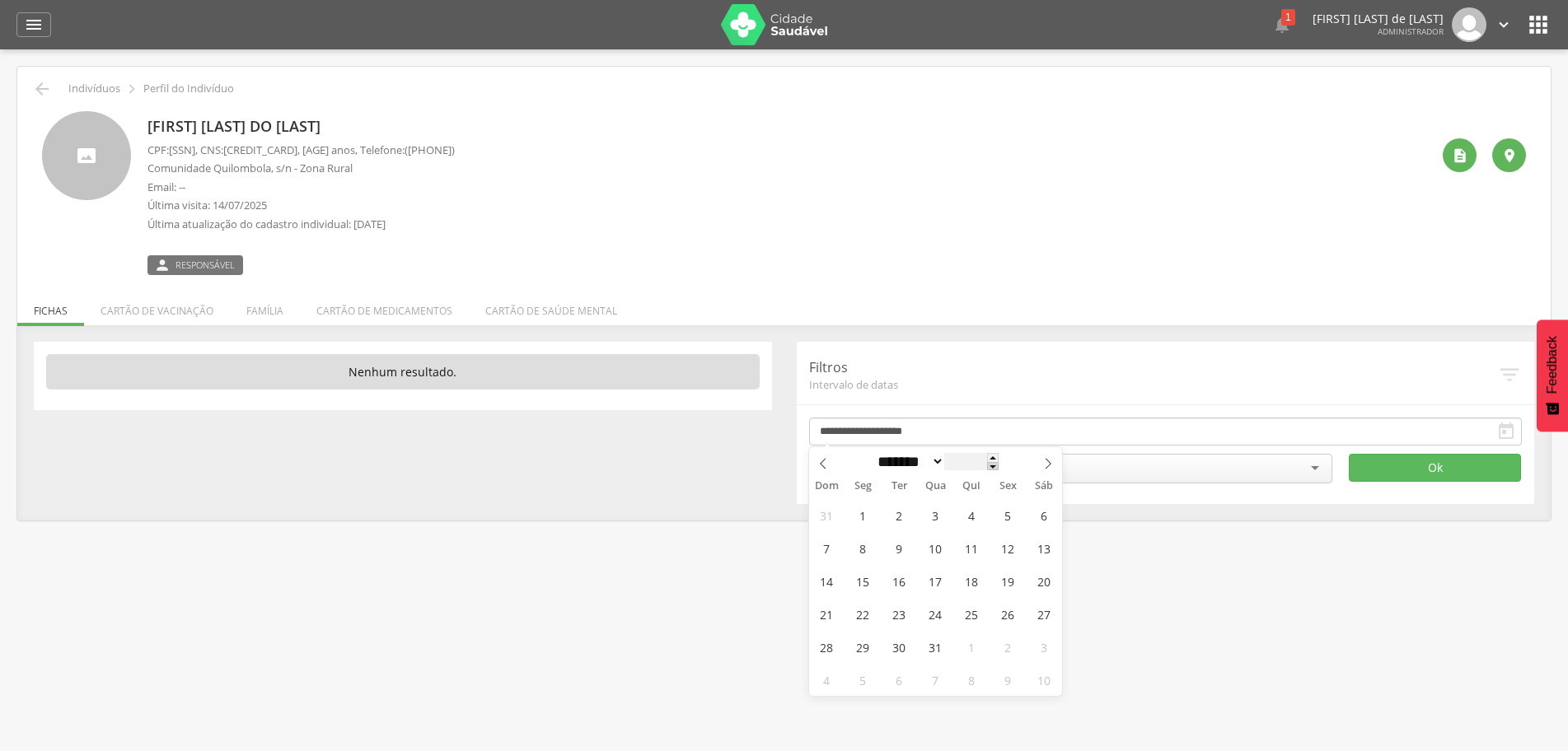 click at bounding box center [993, 466] 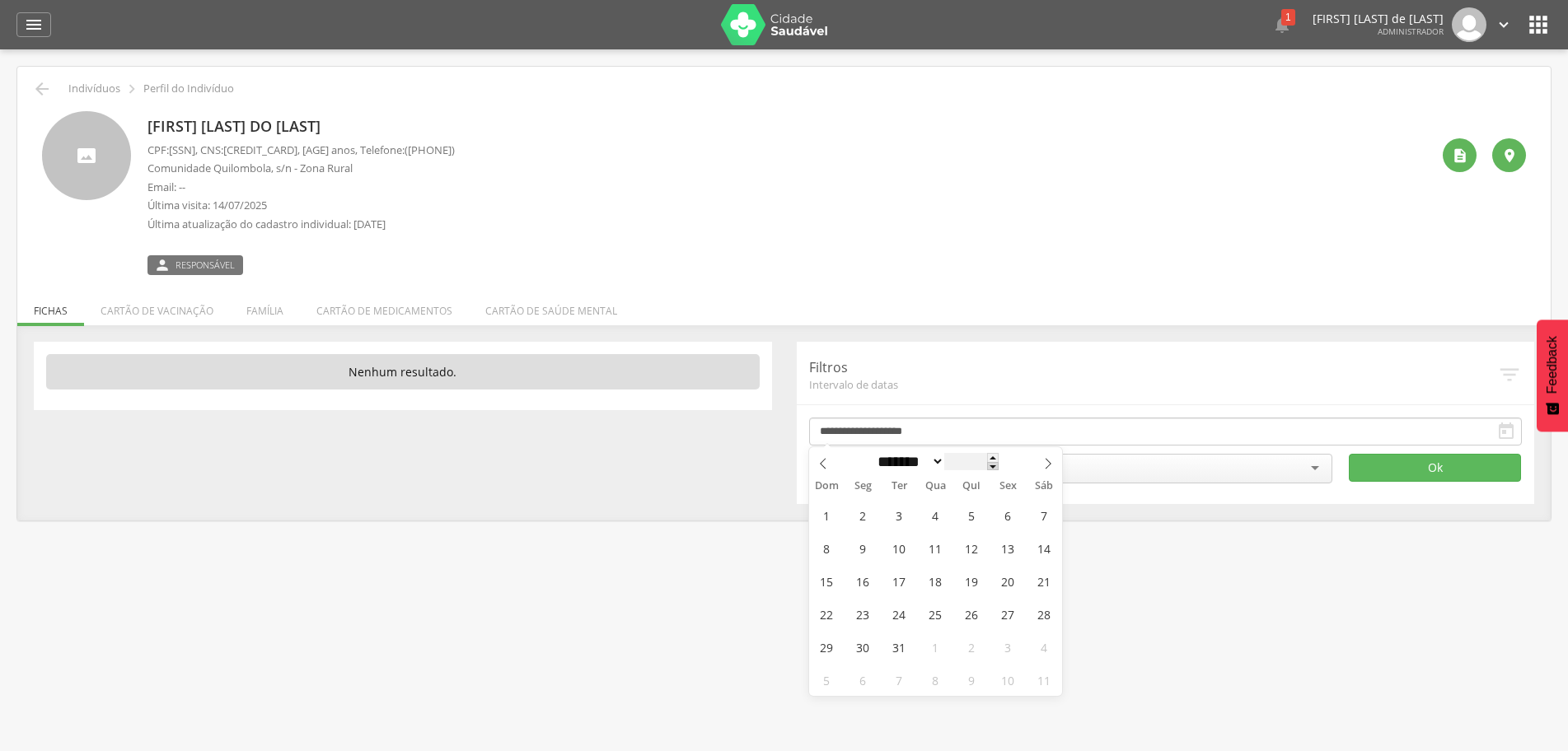 click at bounding box center [993, 466] 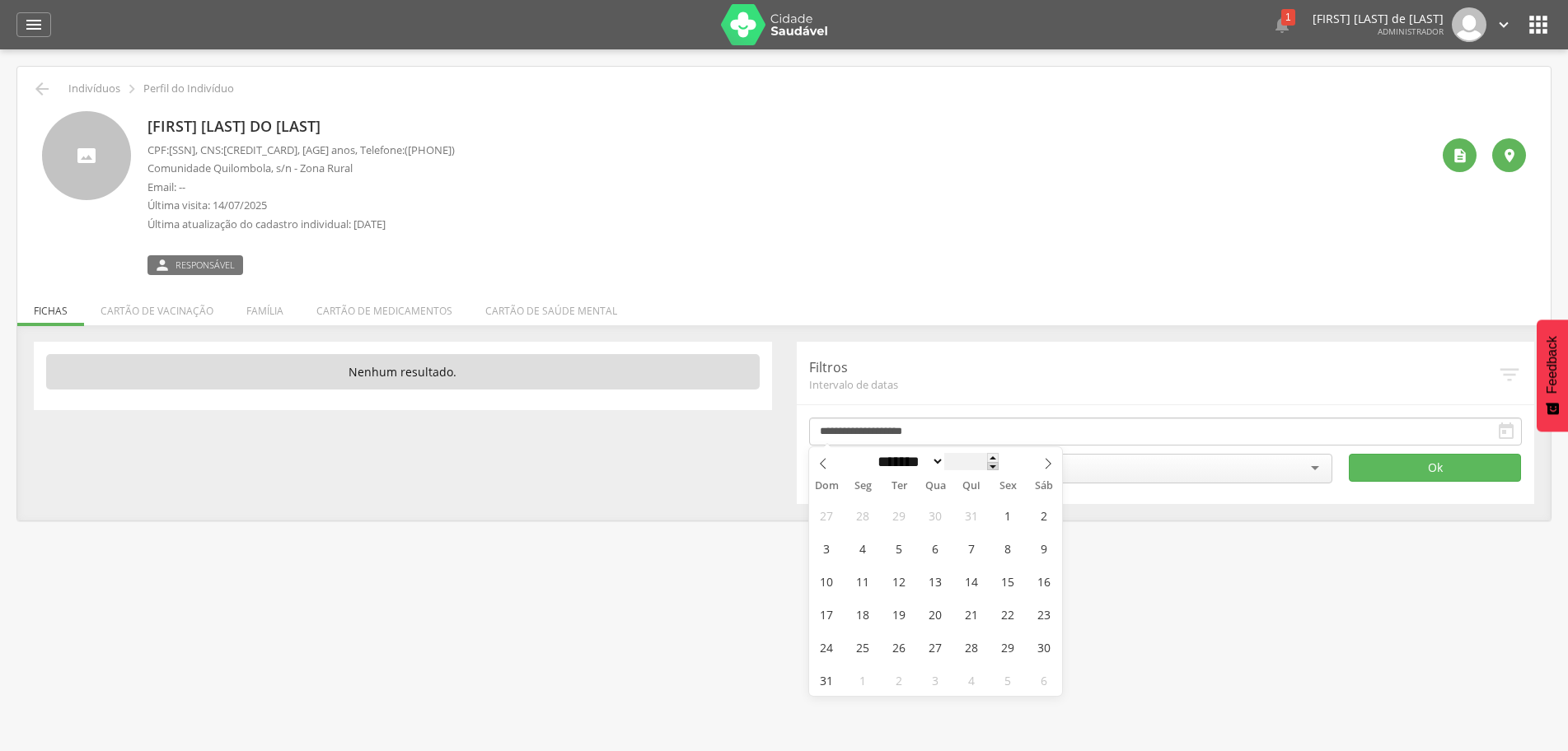 click at bounding box center (993, 466) 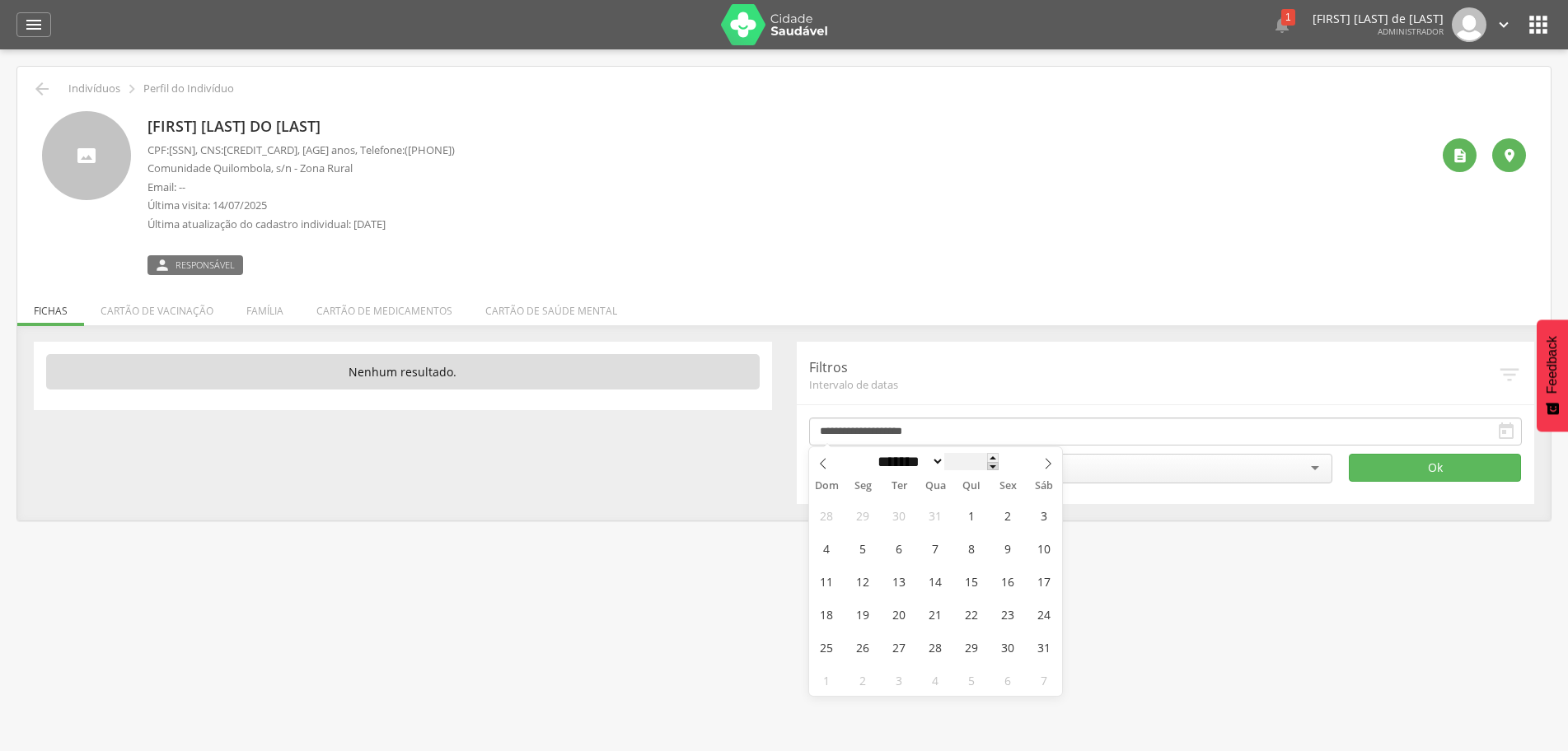 click at bounding box center [993, 466] 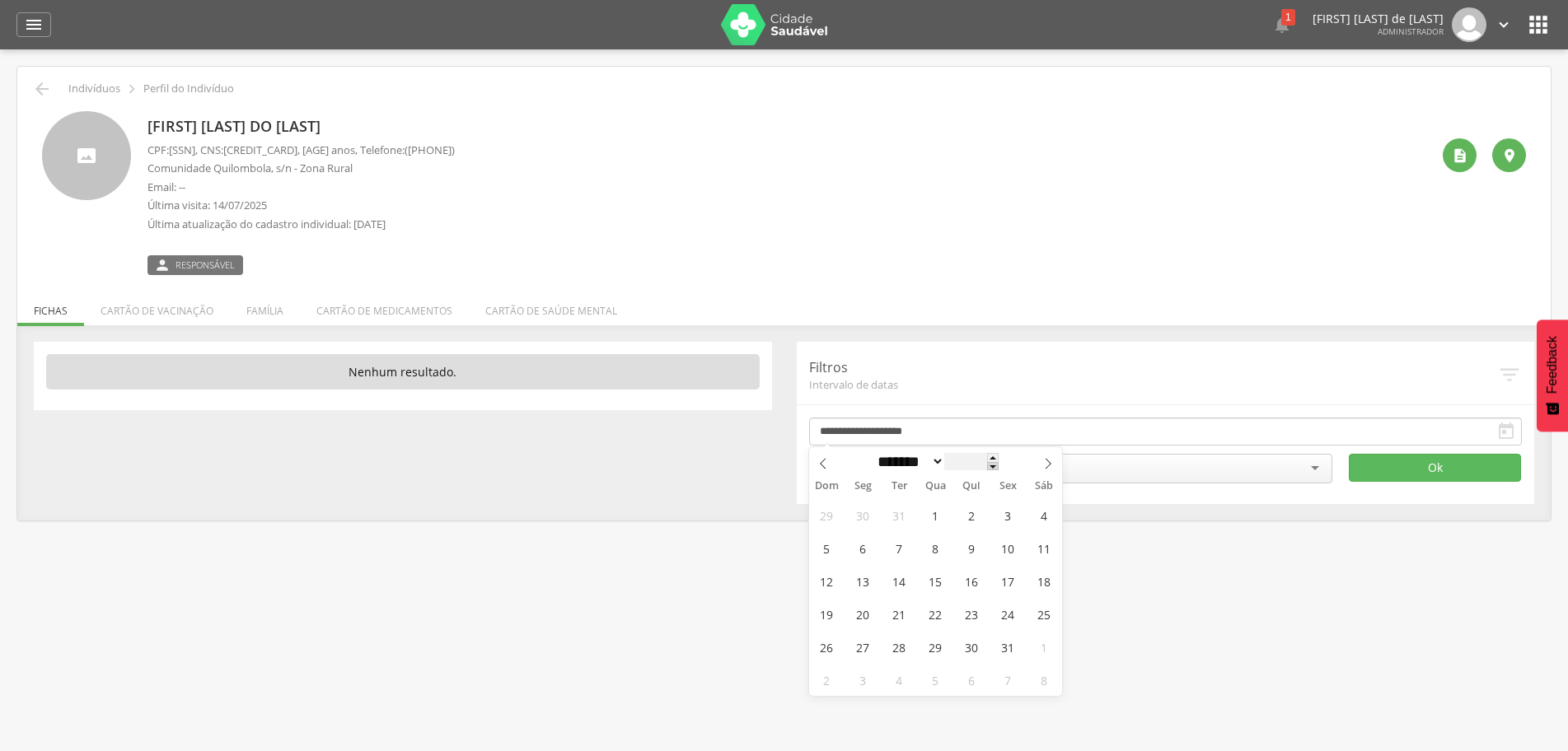click at bounding box center (993, 466) 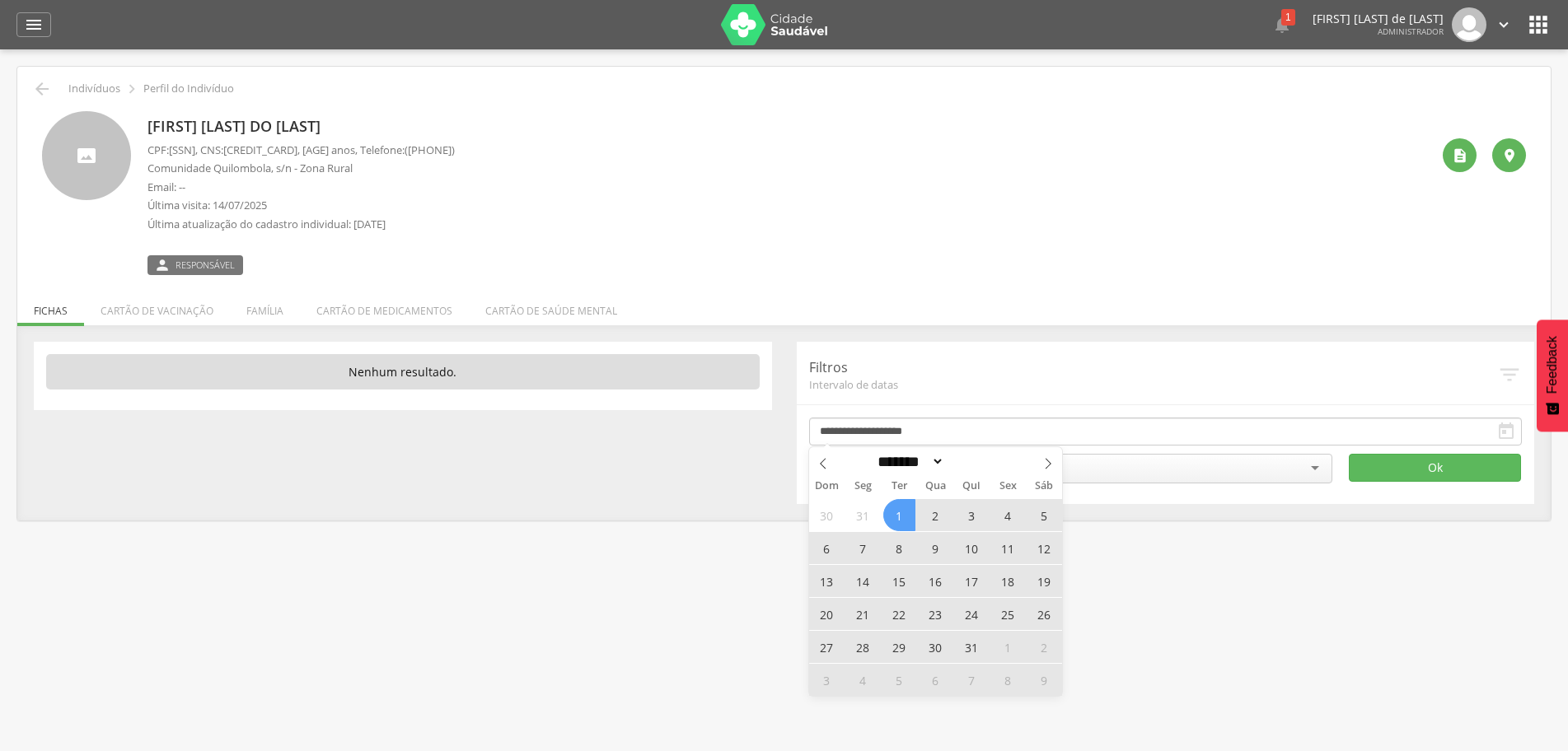 drag, startPoint x: 893, startPoint y: 512, endPoint x: 992, endPoint y: 501, distance: 99.6092 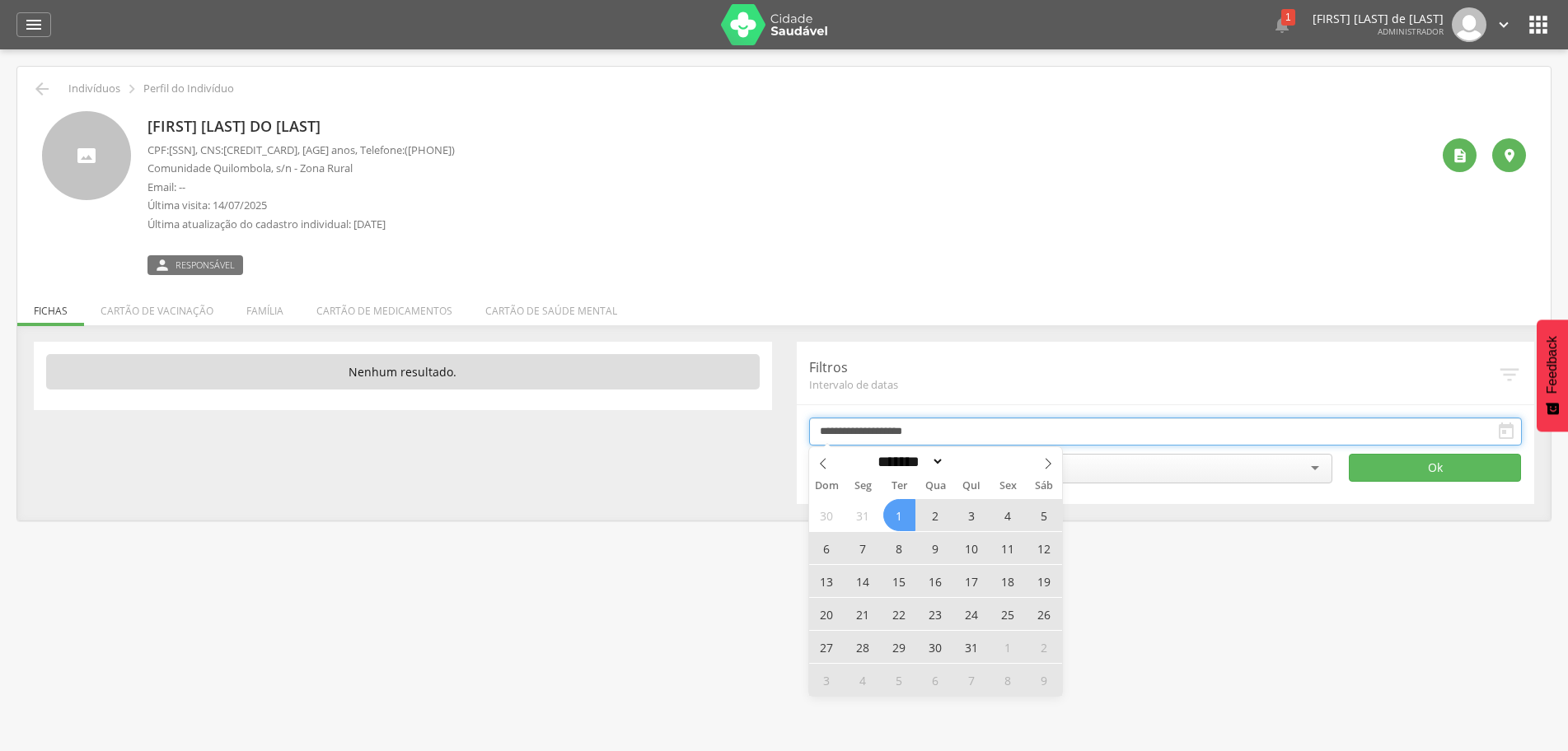 type on "**********" 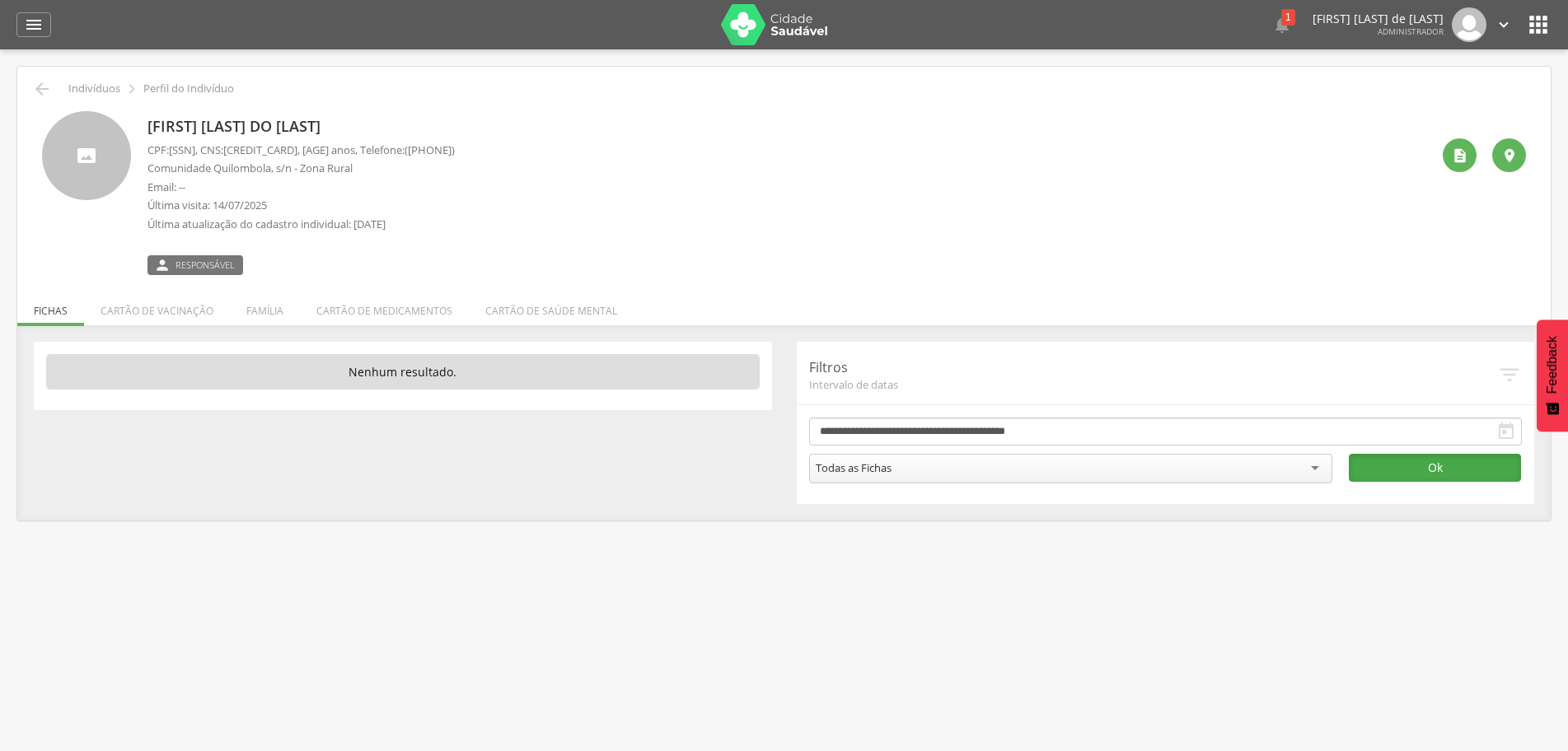 click on "Ok" at bounding box center [1435, 468] 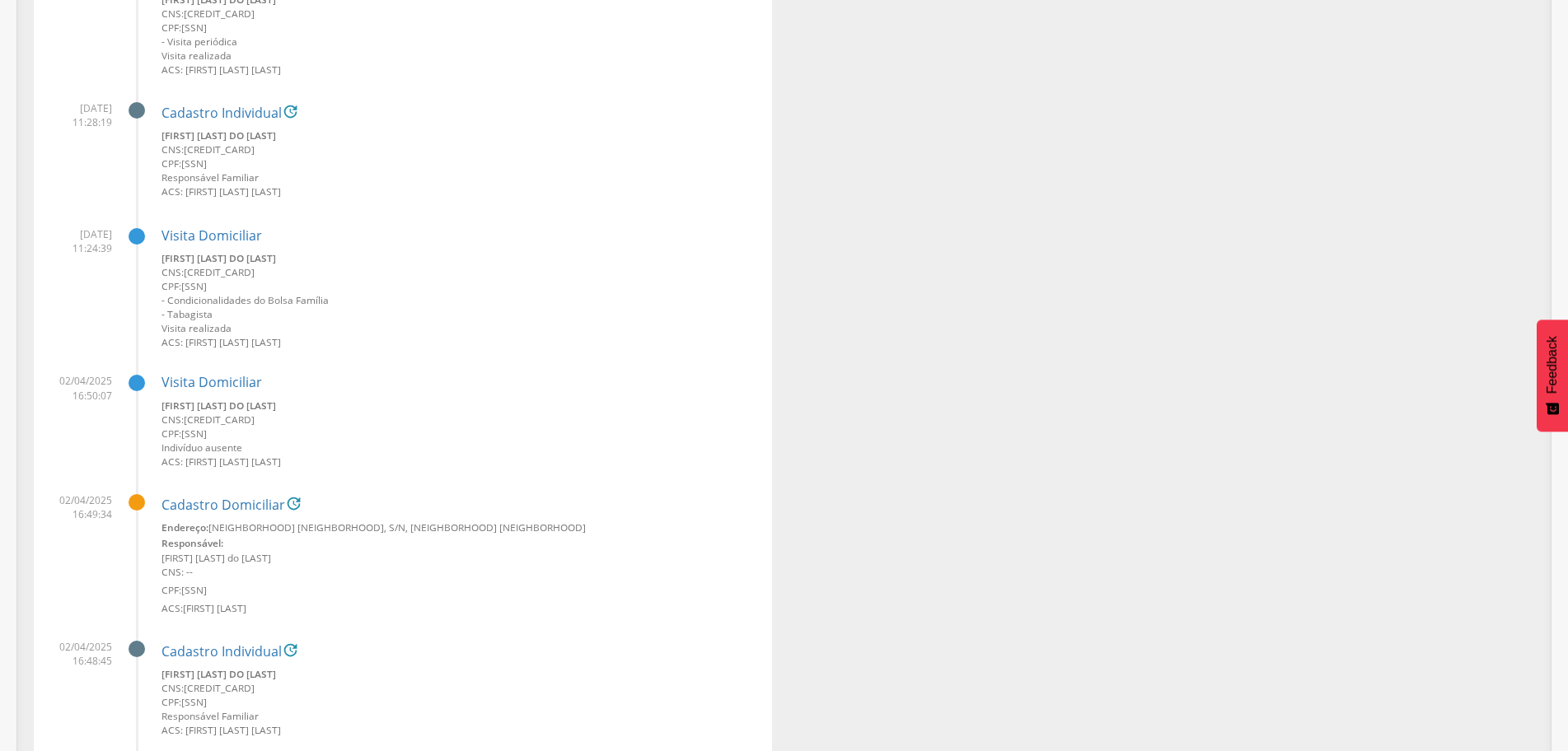 scroll, scrollTop: 1071, scrollLeft: 0, axis: vertical 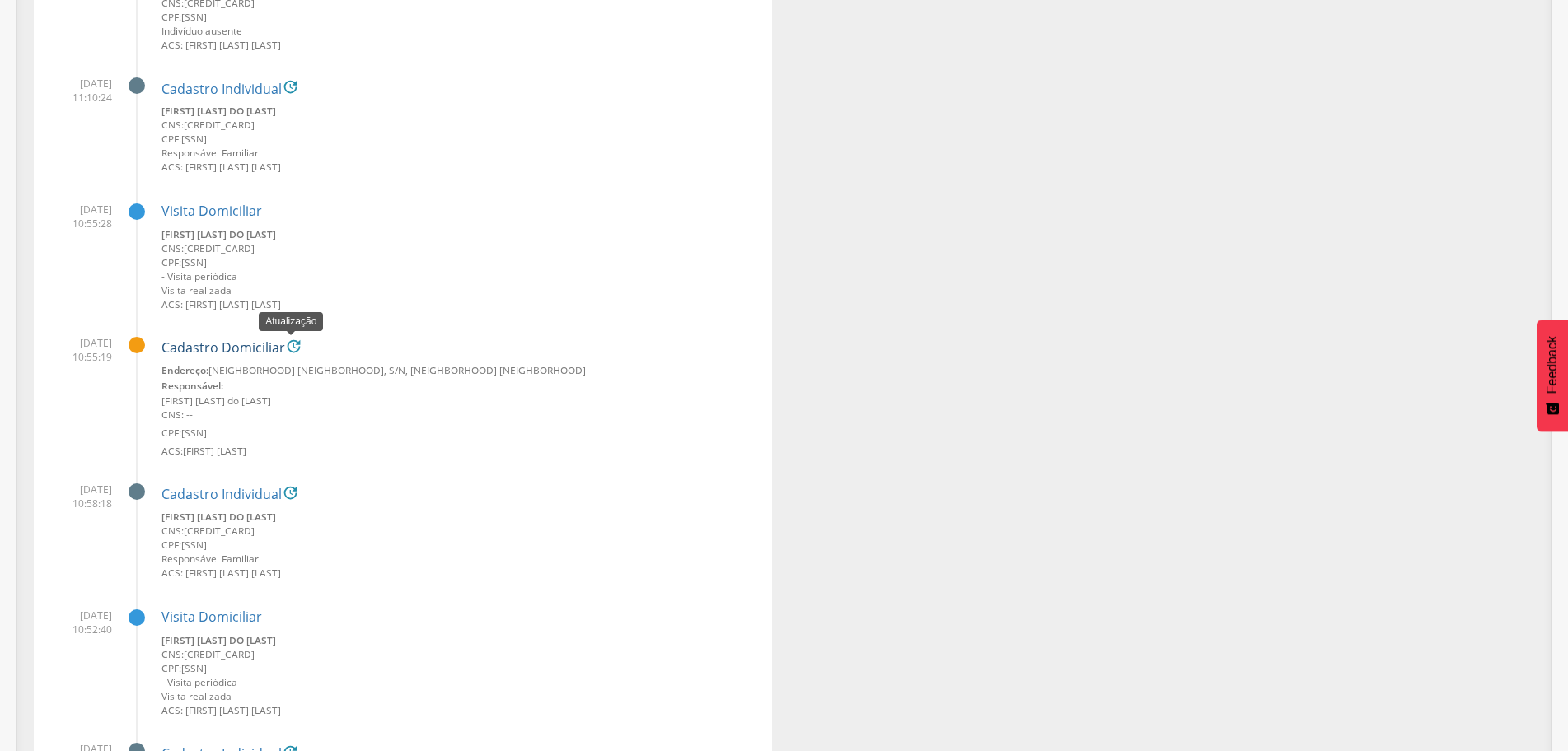 drag, startPoint x: 290, startPoint y: 349, endPoint x: 241, endPoint y: 349, distance: 49 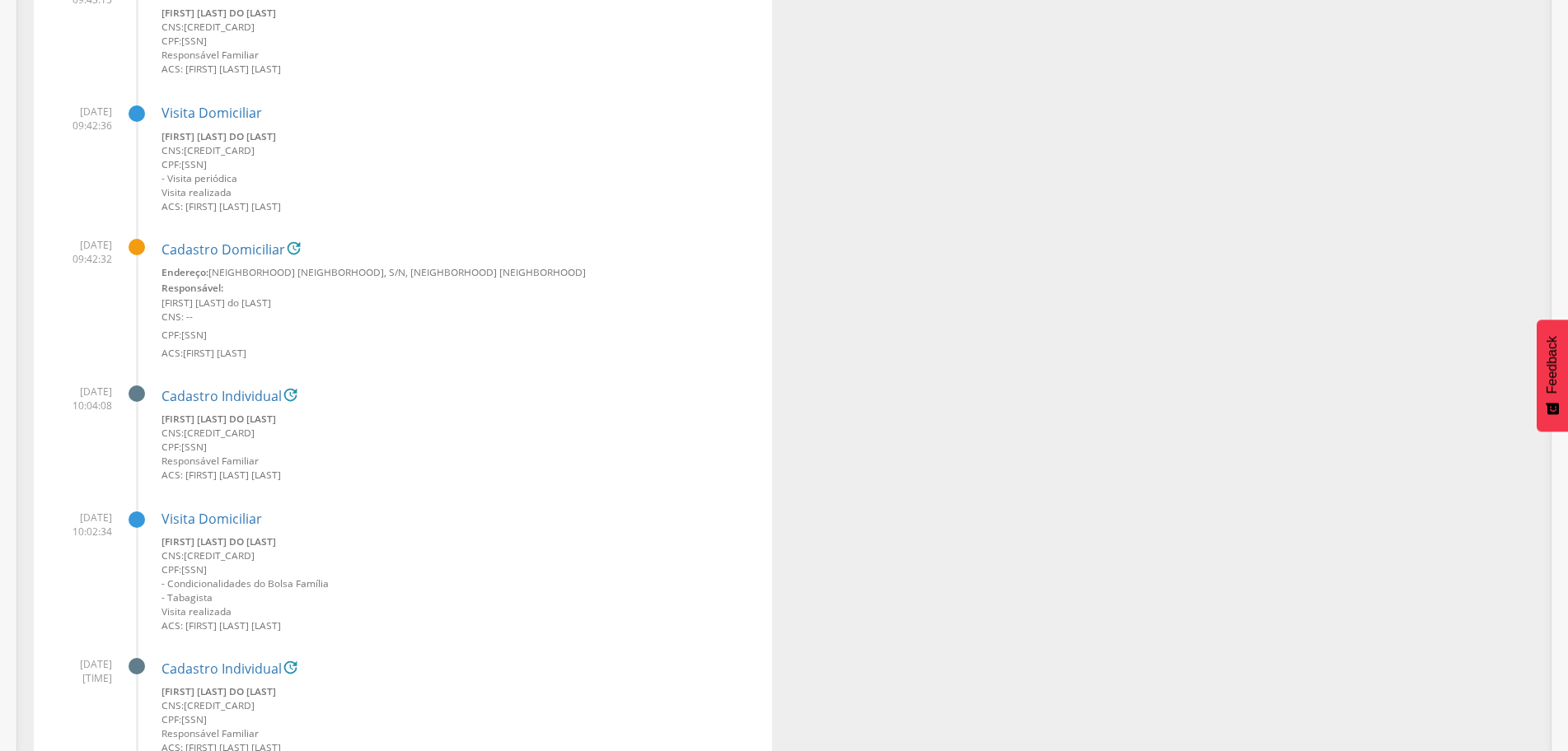 scroll, scrollTop: 8152, scrollLeft: 0, axis: vertical 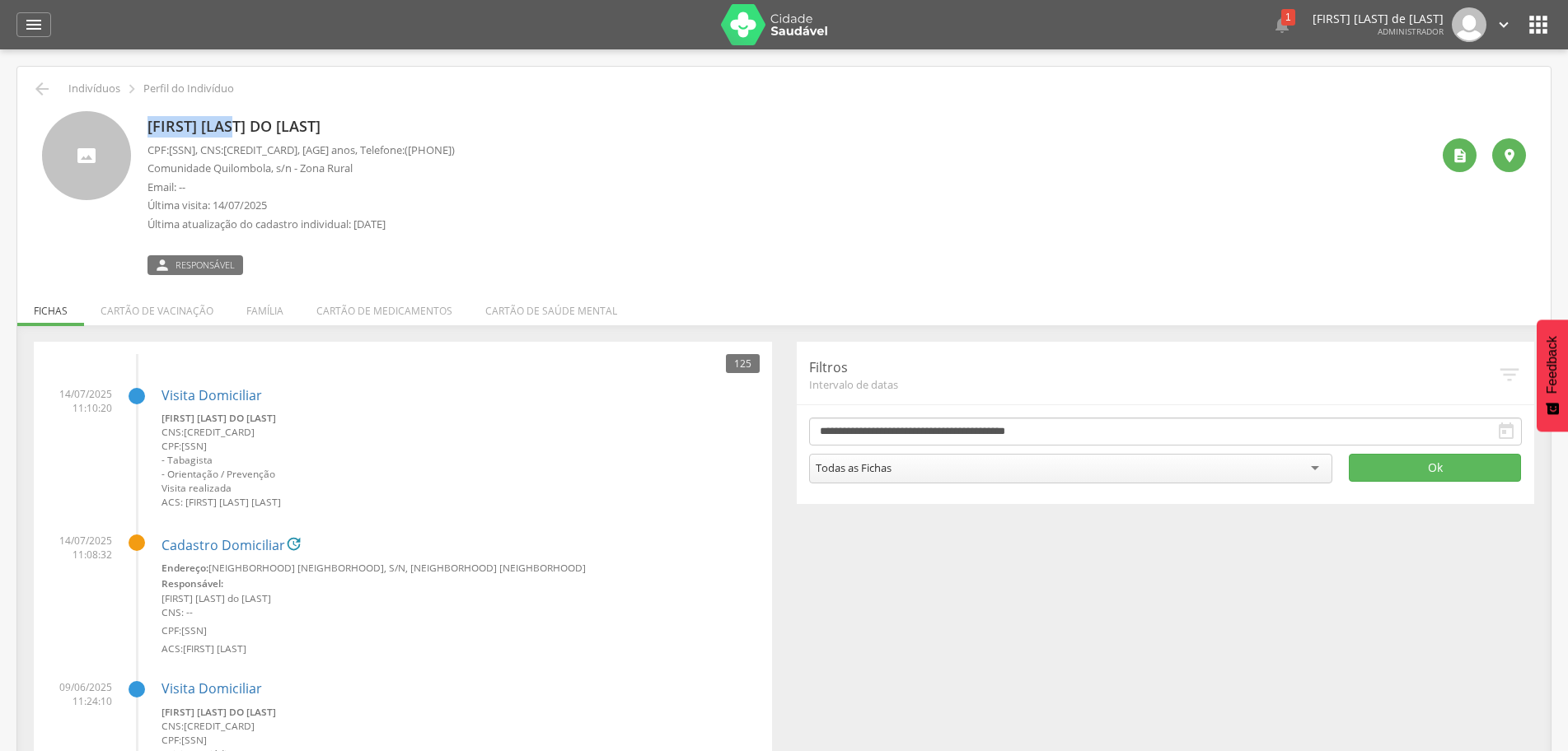 drag, startPoint x: 236, startPoint y: 123, endPoint x: 149, endPoint y: 126, distance: 87.05171 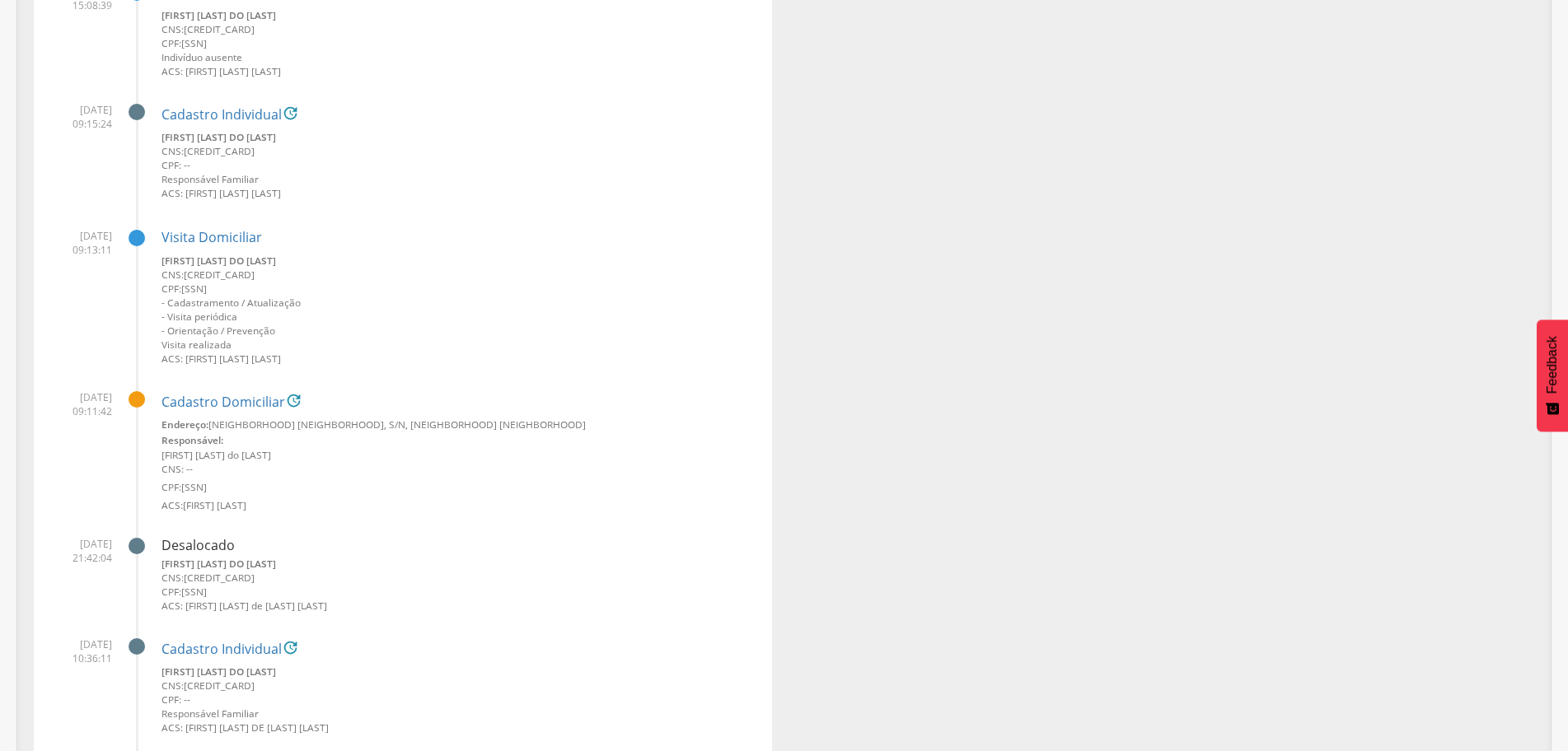 scroll, scrollTop: 10870, scrollLeft: 0, axis: vertical 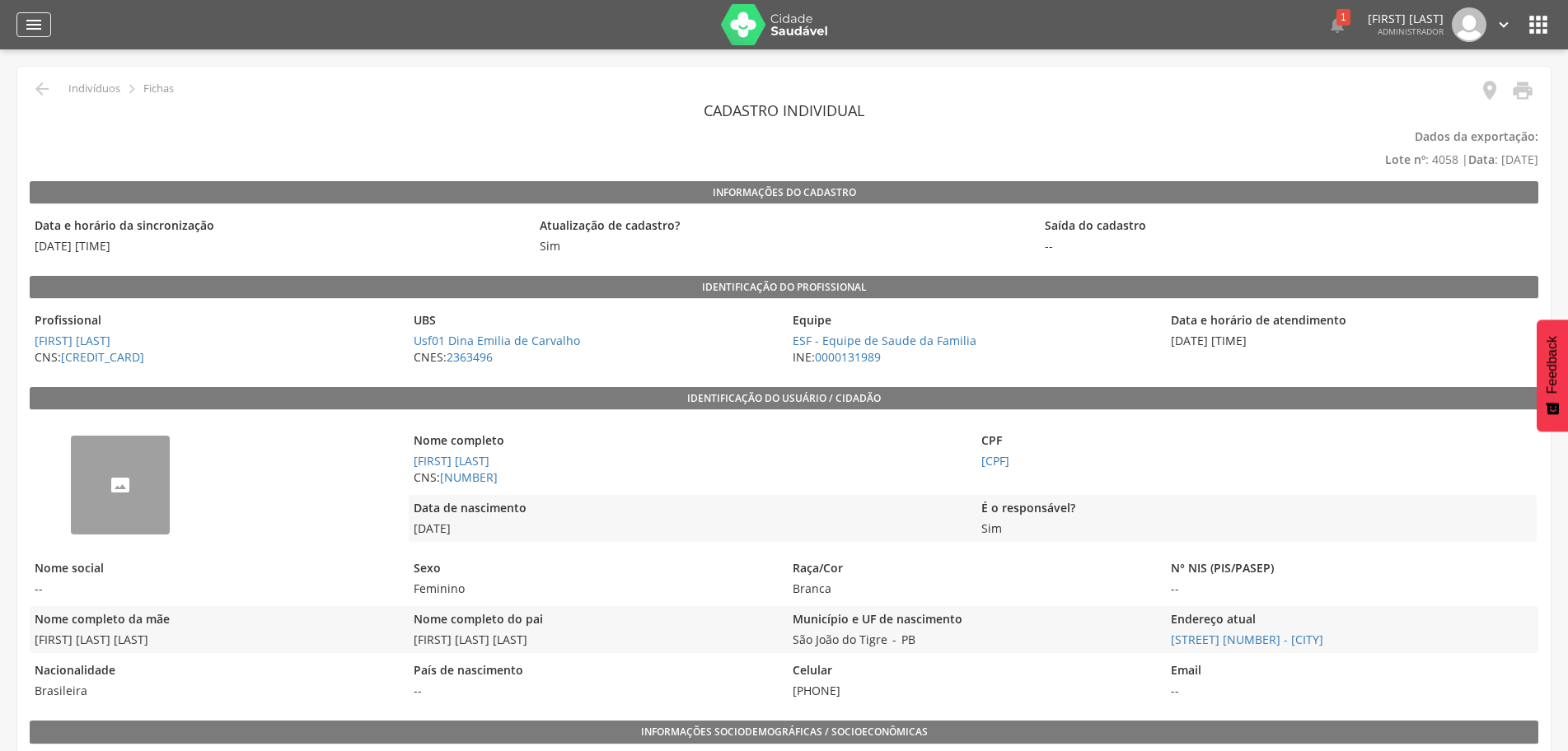 click on "" at bounding box center [34, 25] 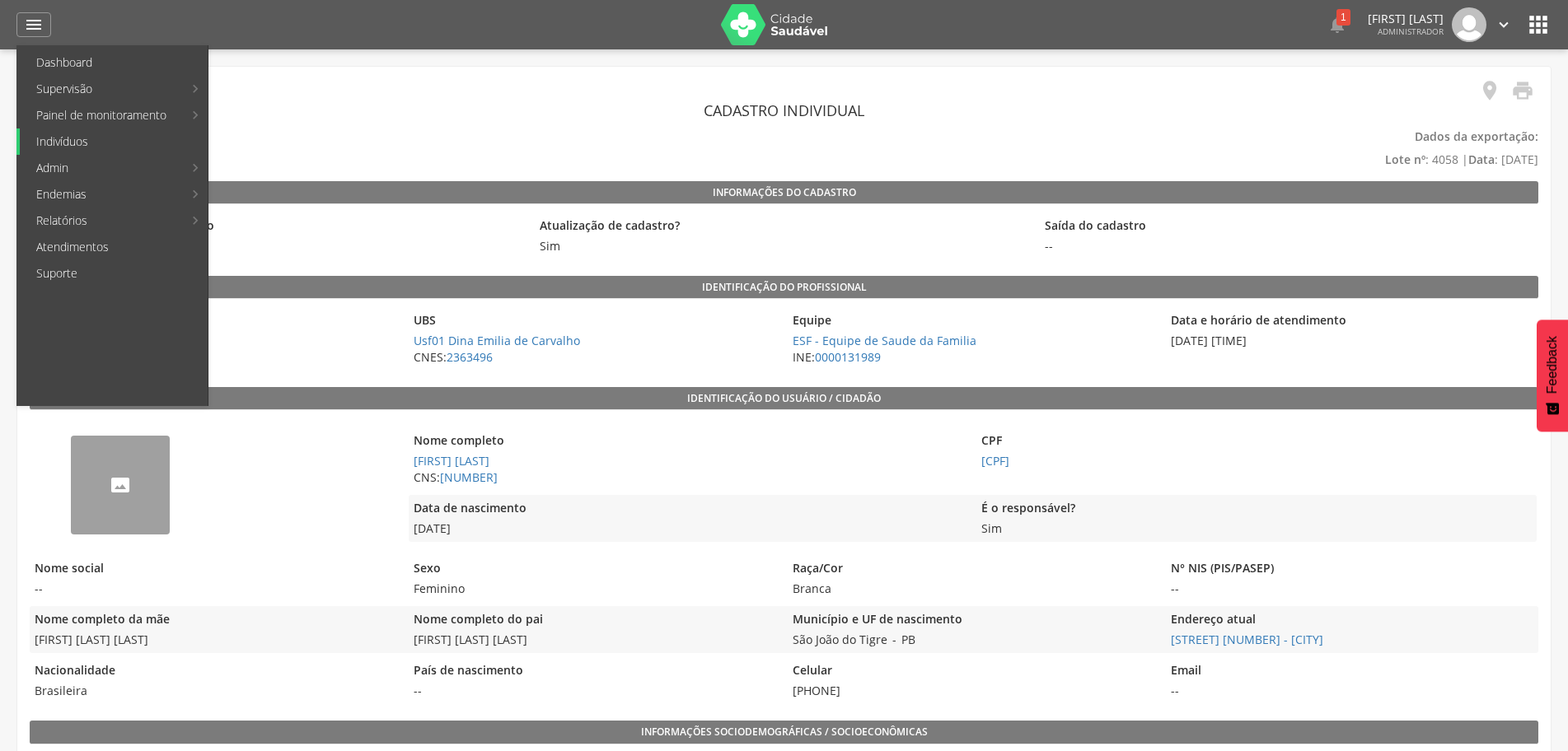 click on "Indivíduos" at bounding box center [114, 142] 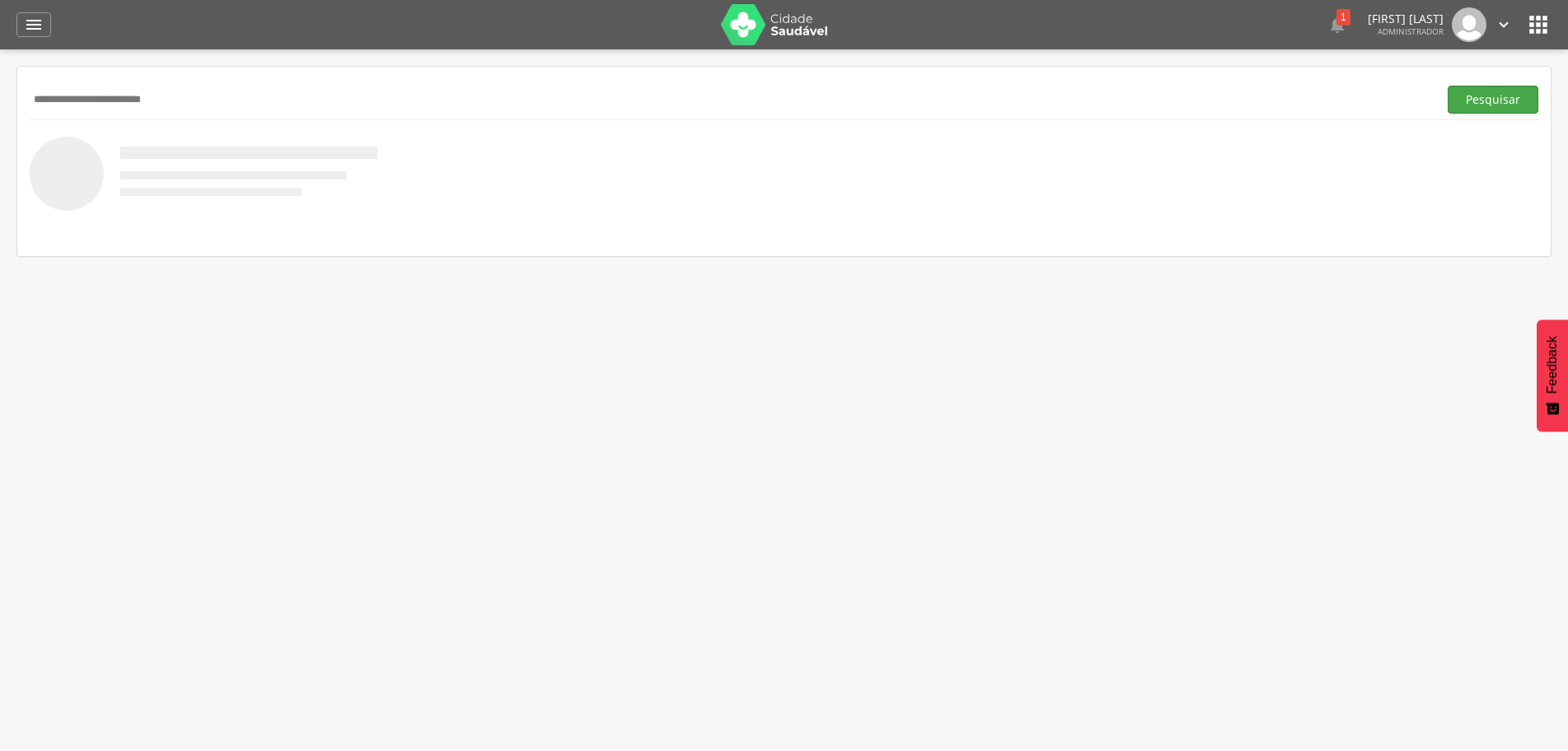 type on "**********" 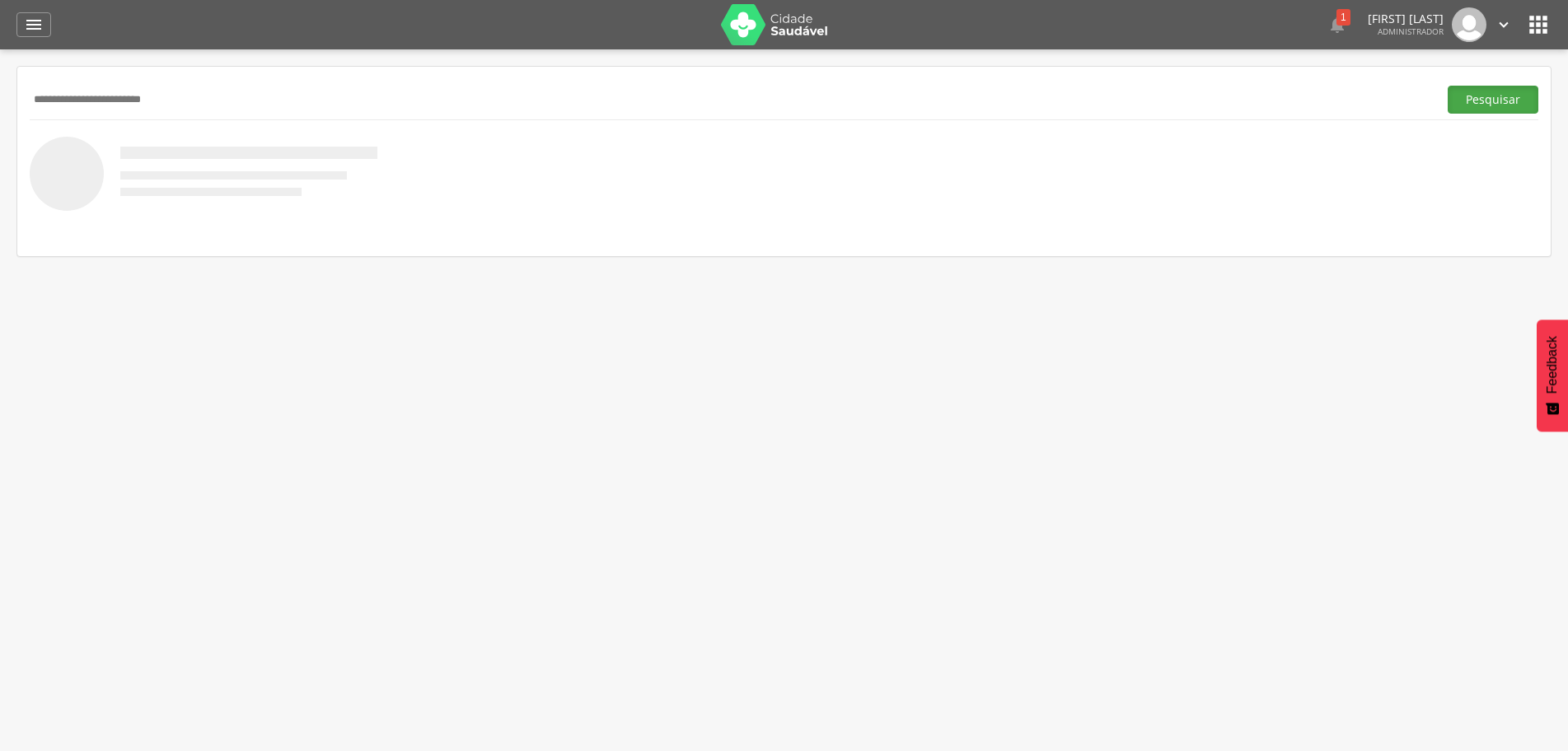 click on "Pesquisar" at bounding box center (1493, 100) 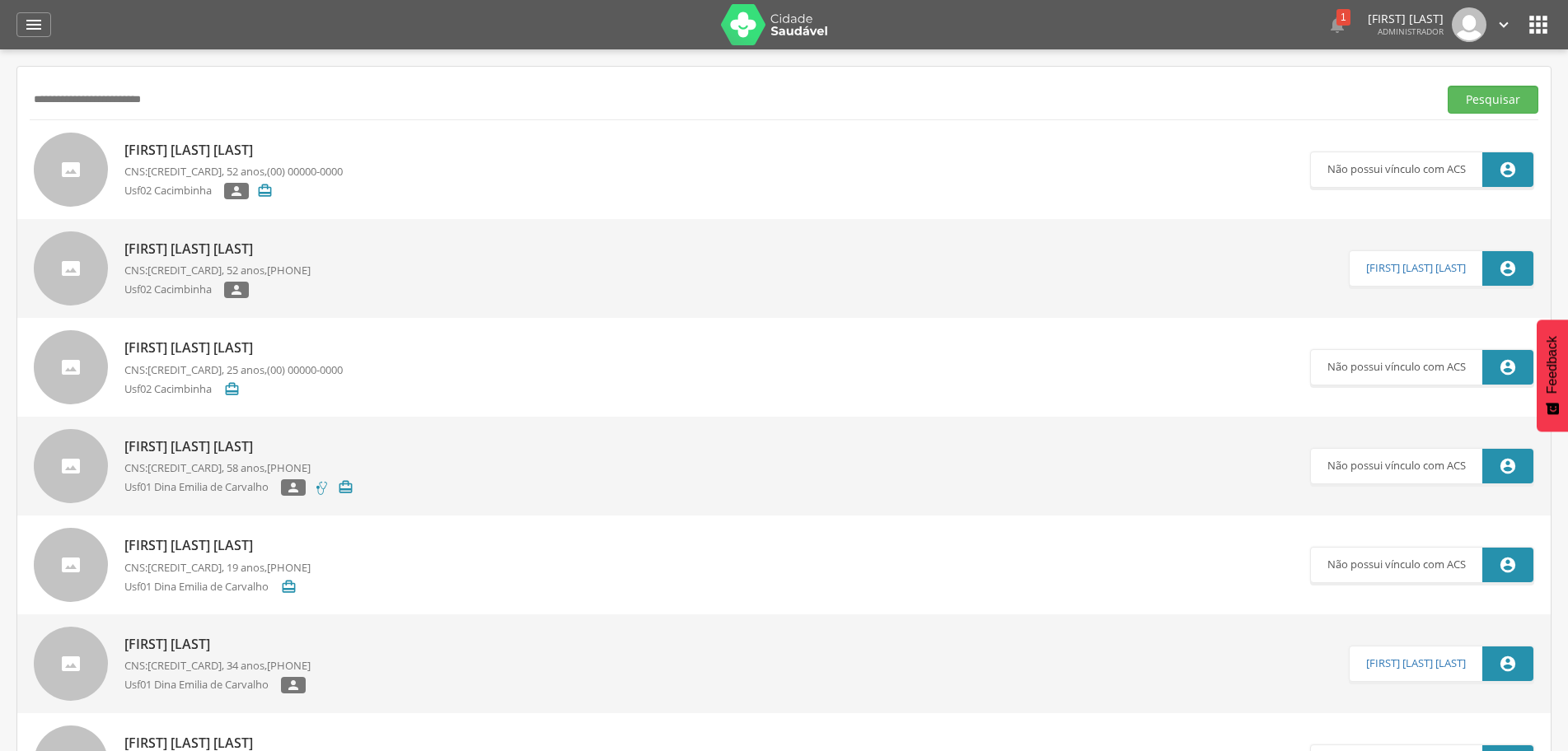 click on "[FIRST] [MIDDLE] do [LAST]" at bounding box center [233, 150] 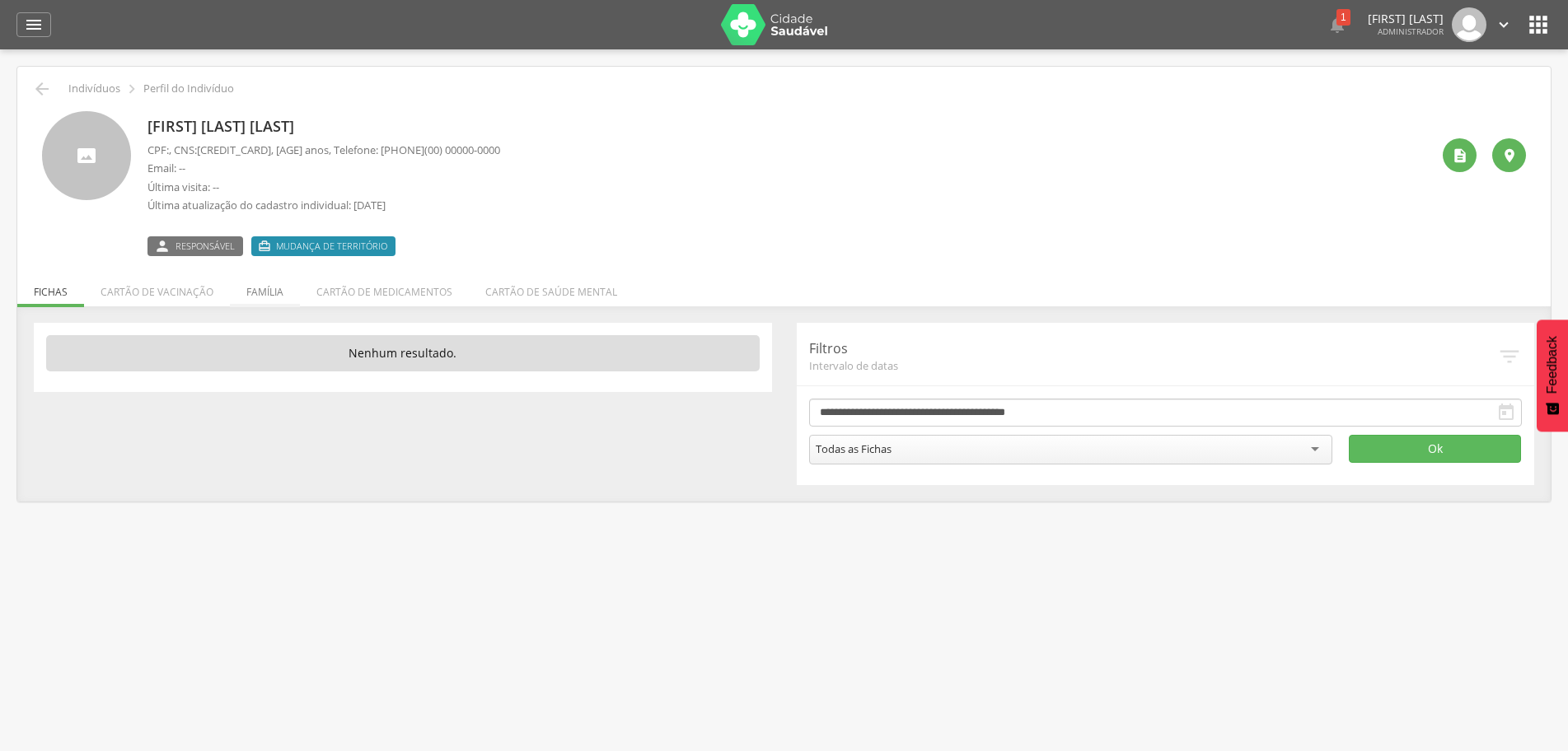 click on "Família" at bounding box center [264, 287] 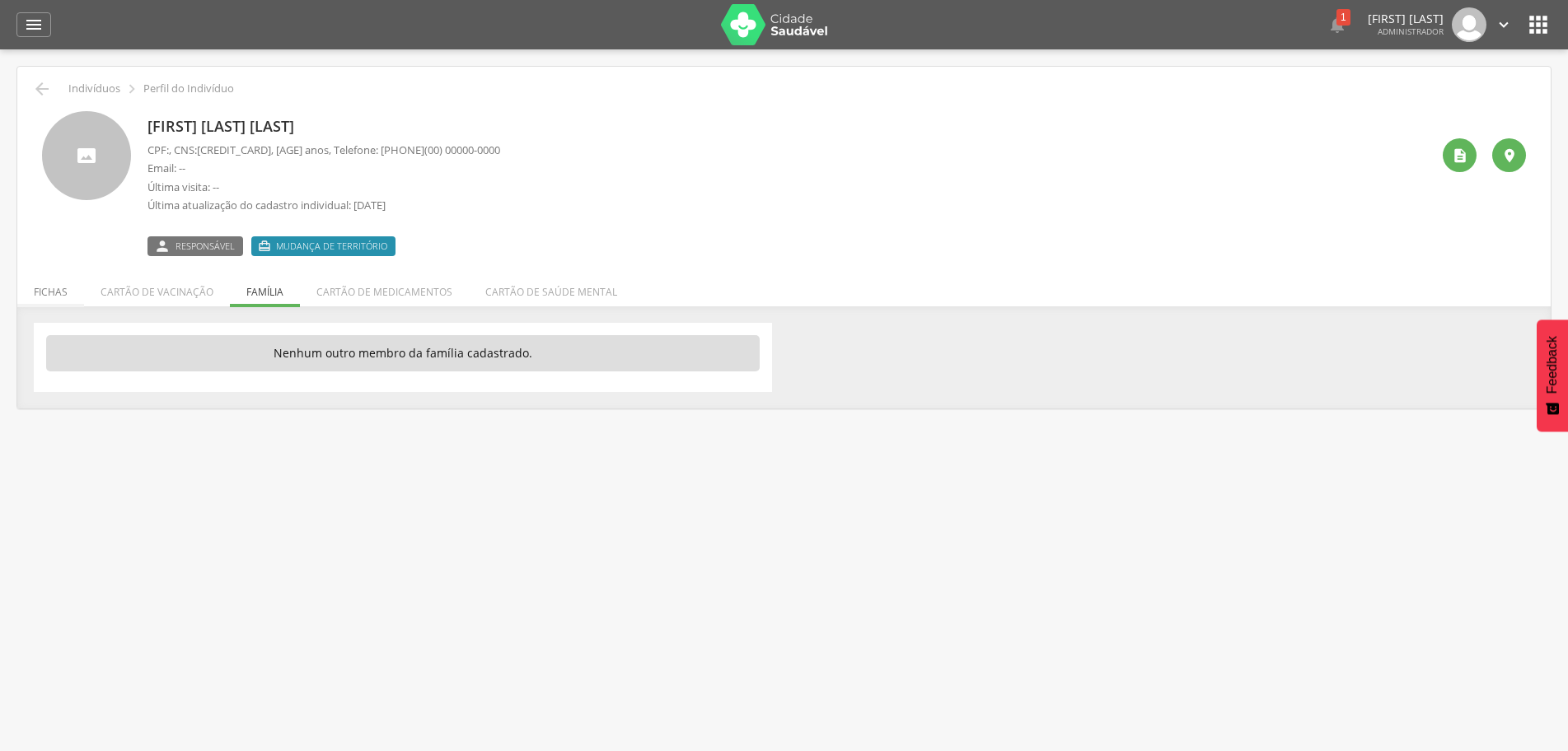 click on "Fichas" at bounding box center (50, 287) 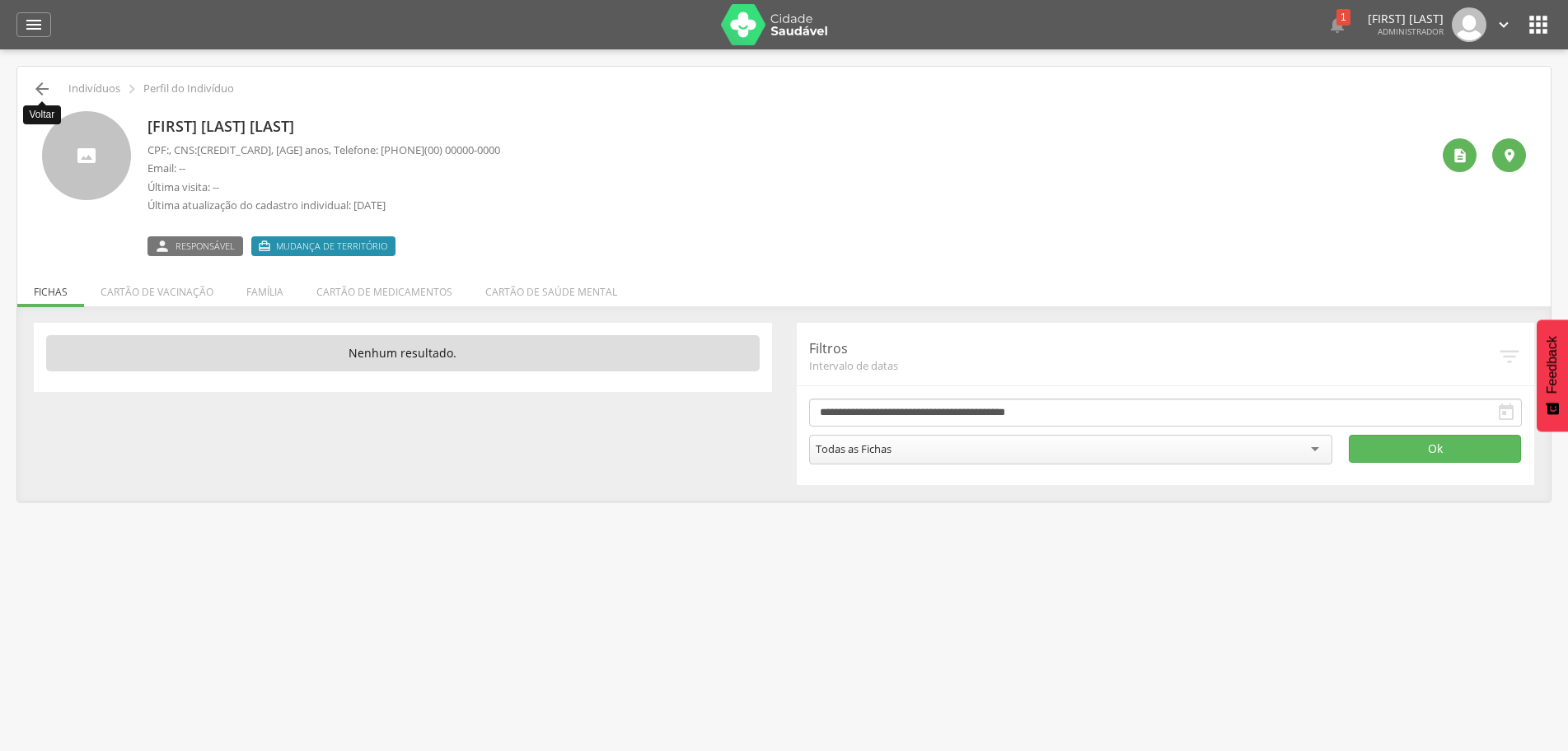 click on "" at bounding box center [42, 89] 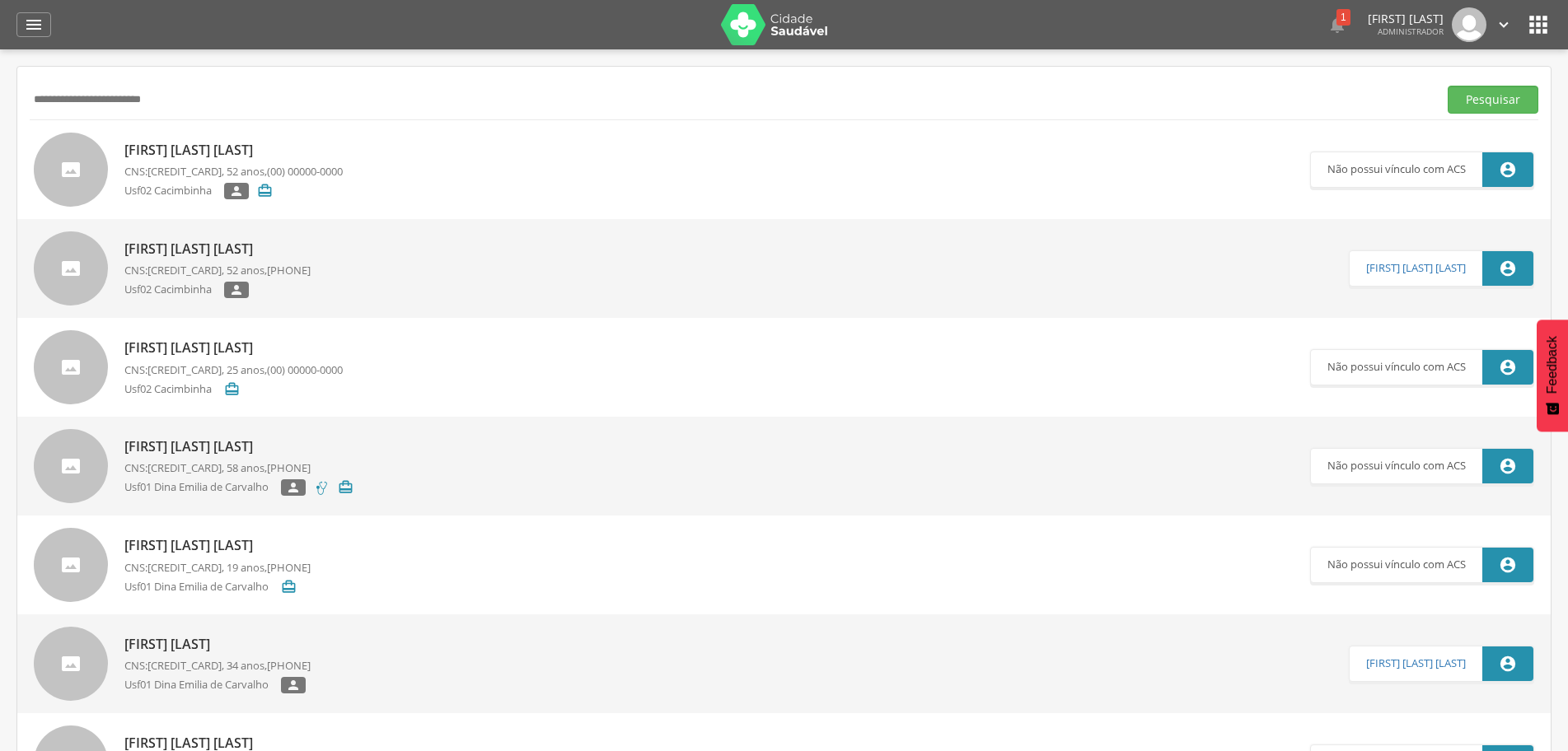 click on "[FIRST] [LAST] do Nascimento" at bounding box center [218, 249] 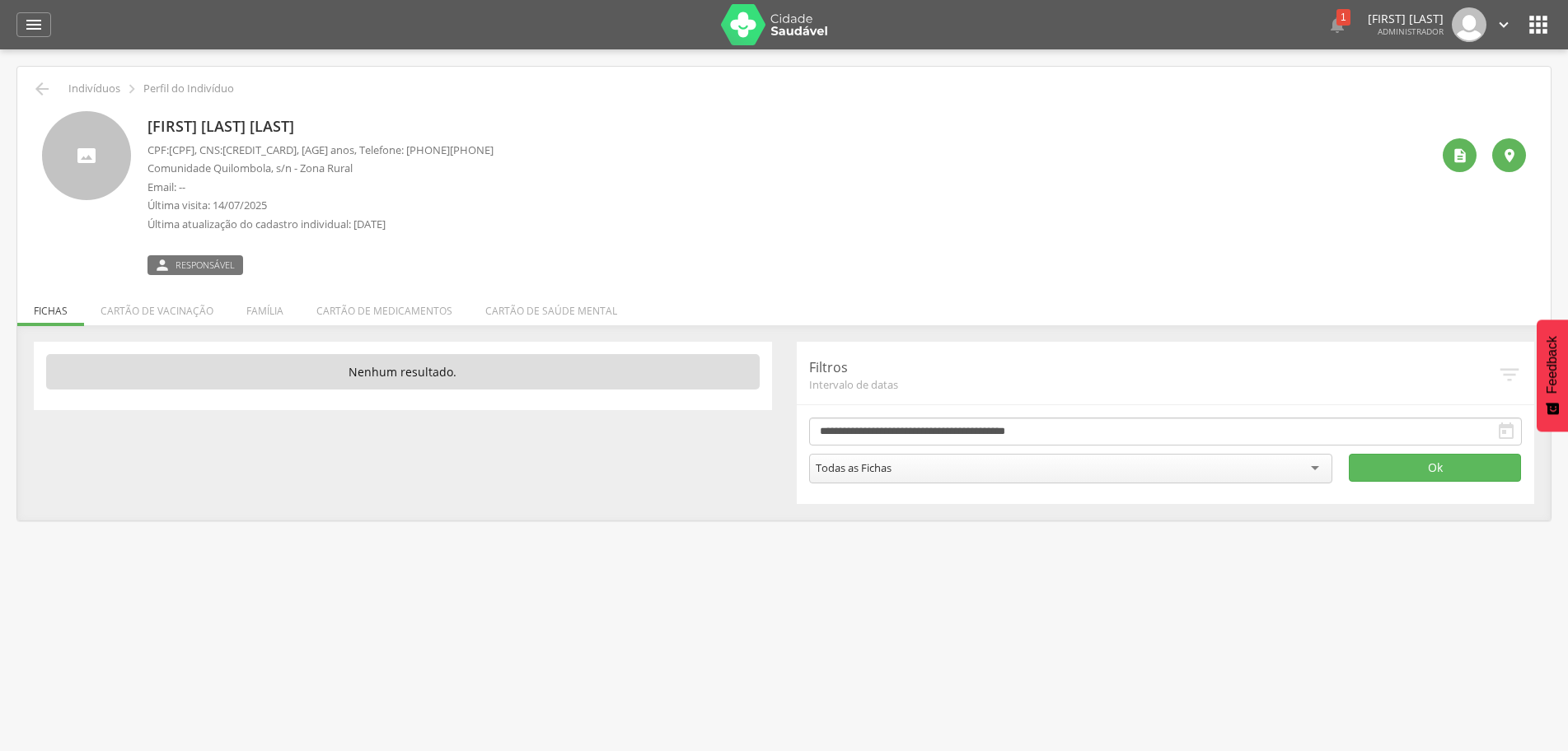 click on "Família" at bounding box center [264, 306] 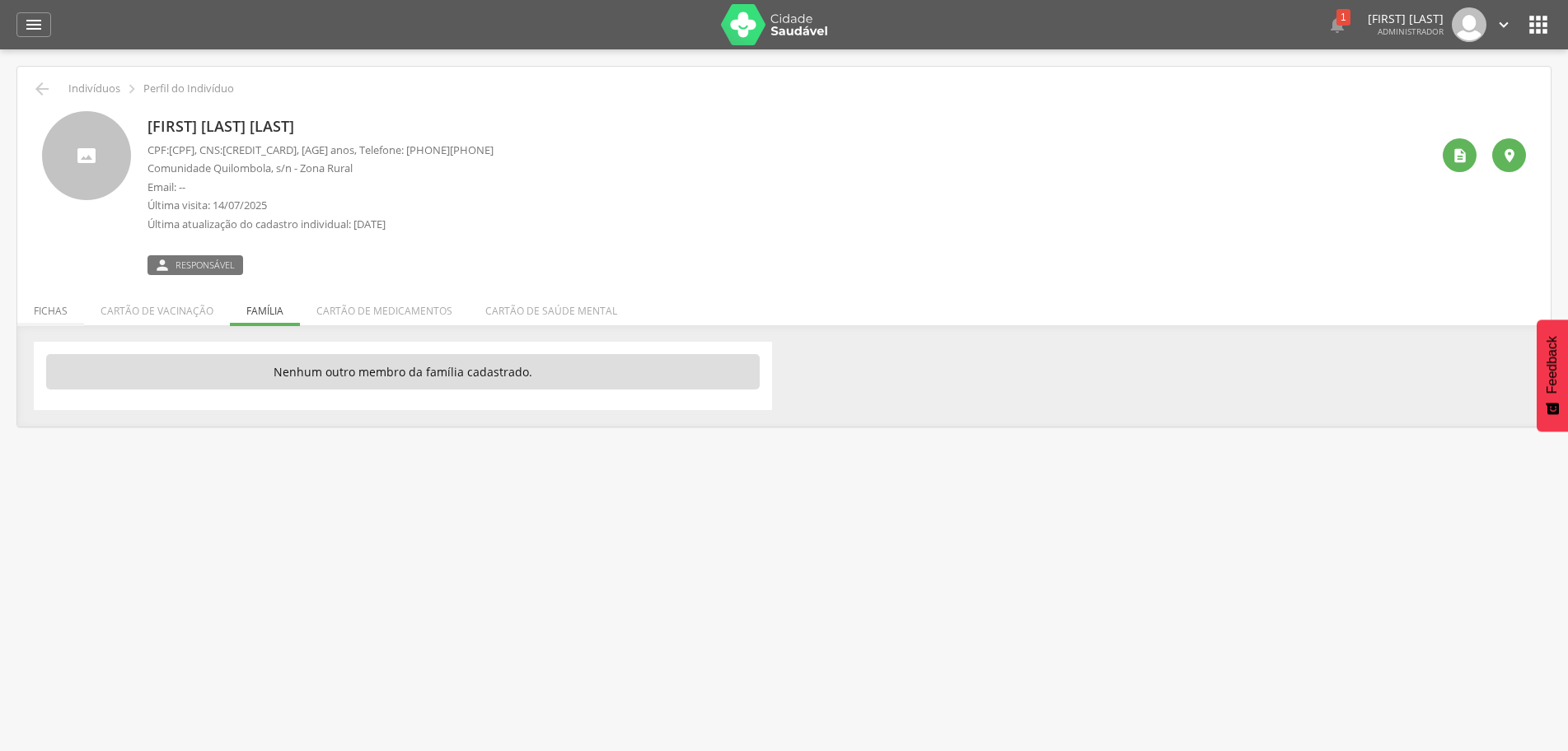 click on "Fichas" at bounding box center (50, 306) 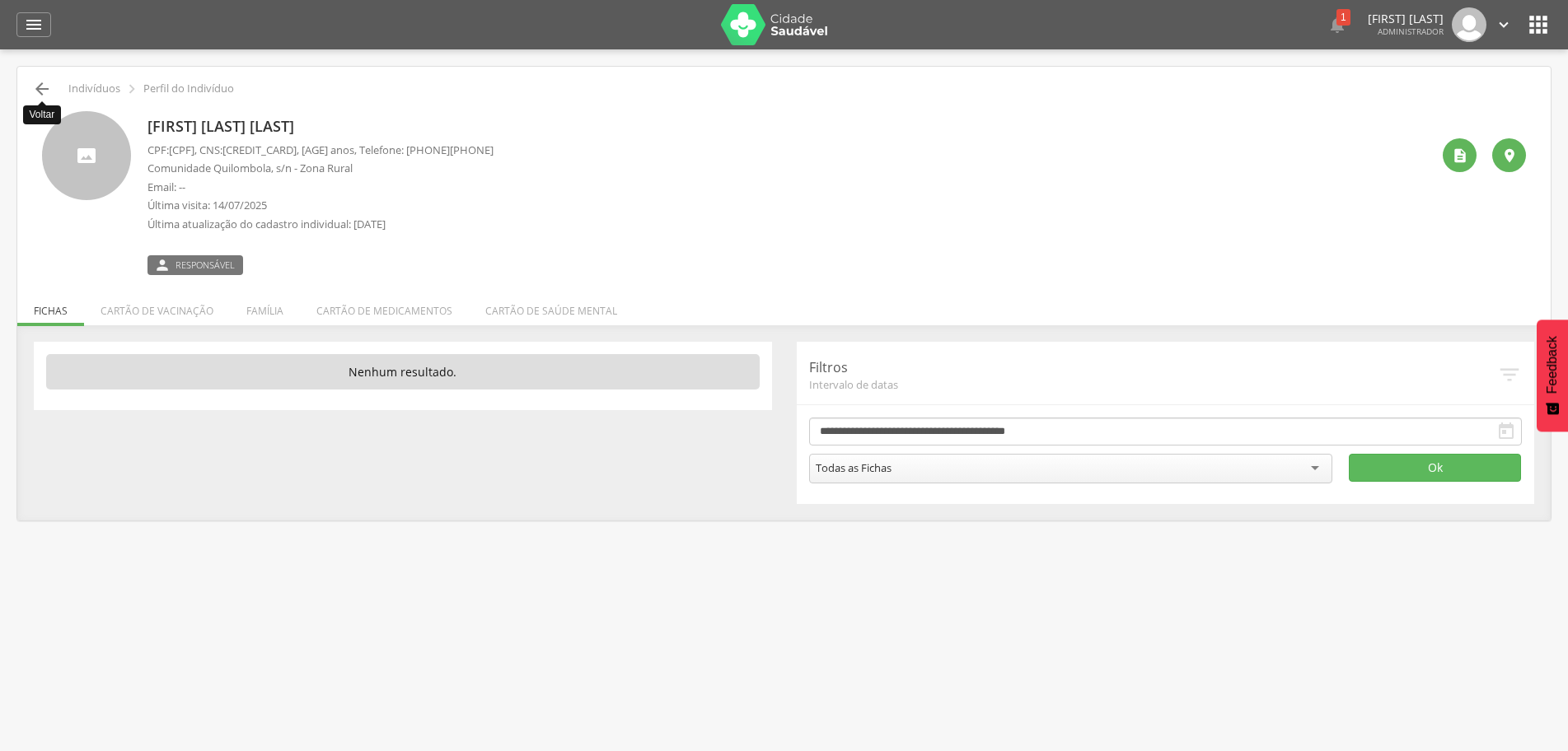 click on "" at bounding box center [42, 89] 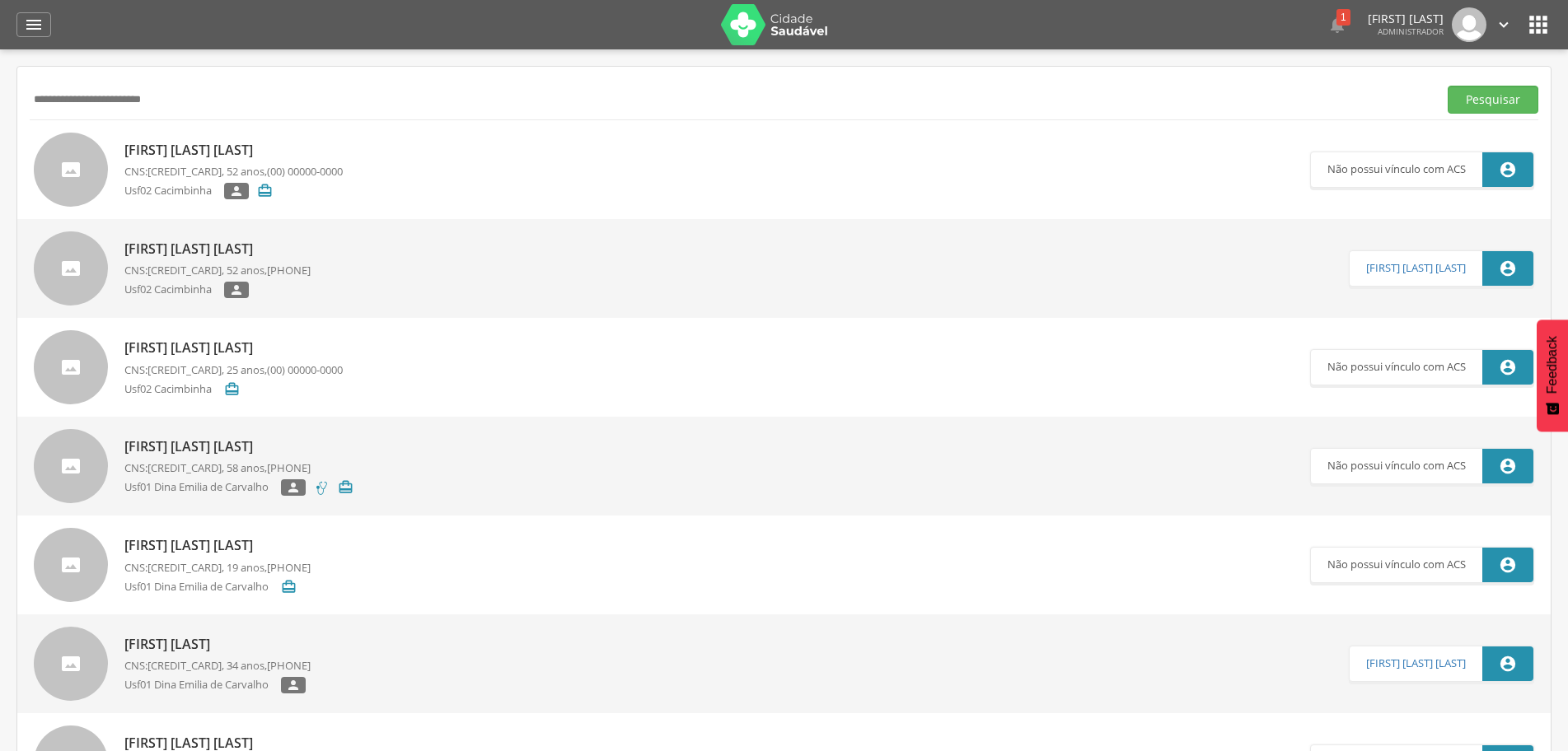 drag, startPoint x: 150, startPoint y: 110, endPoint x: 26, endPoint y: 127, distance: 125.1599 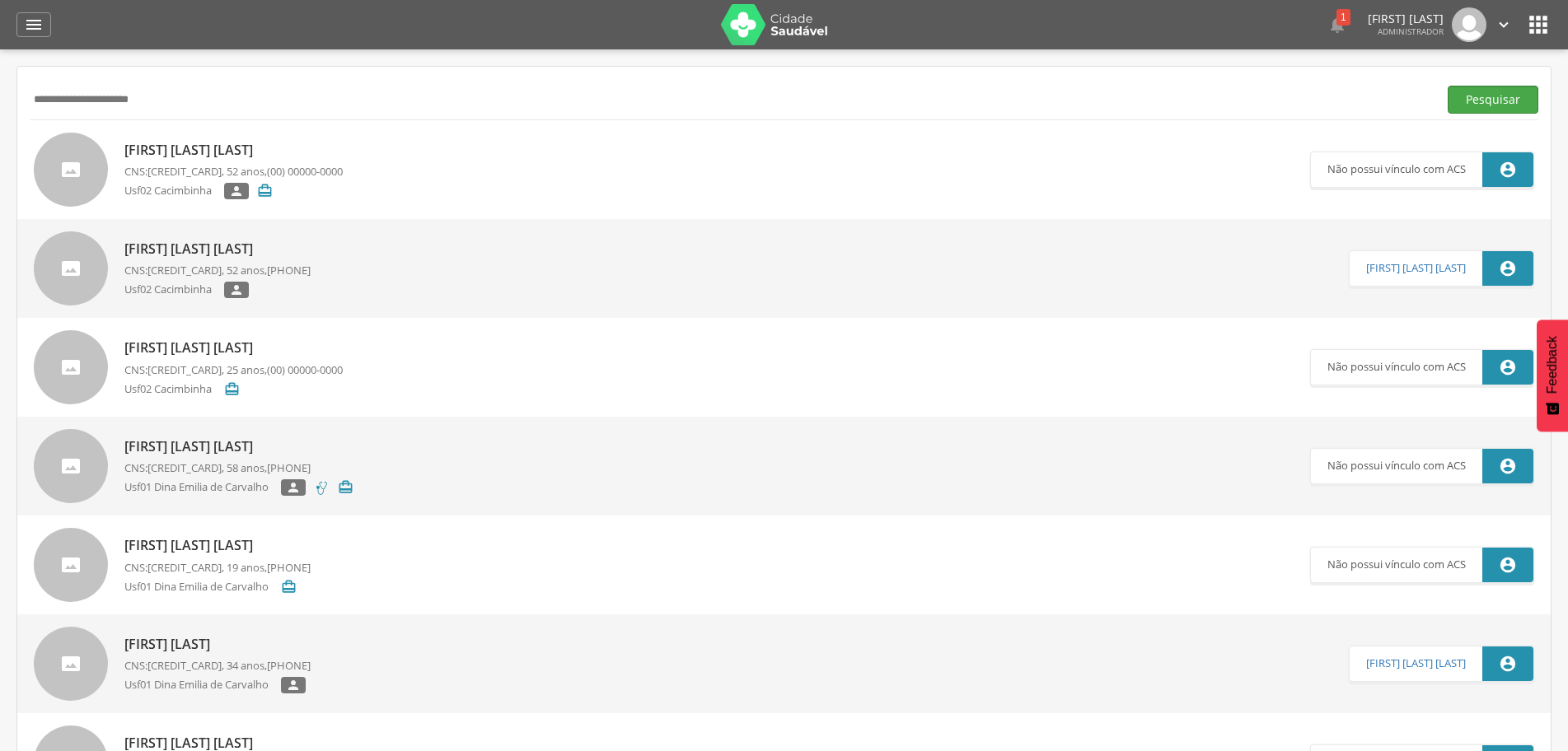 type on "**********" 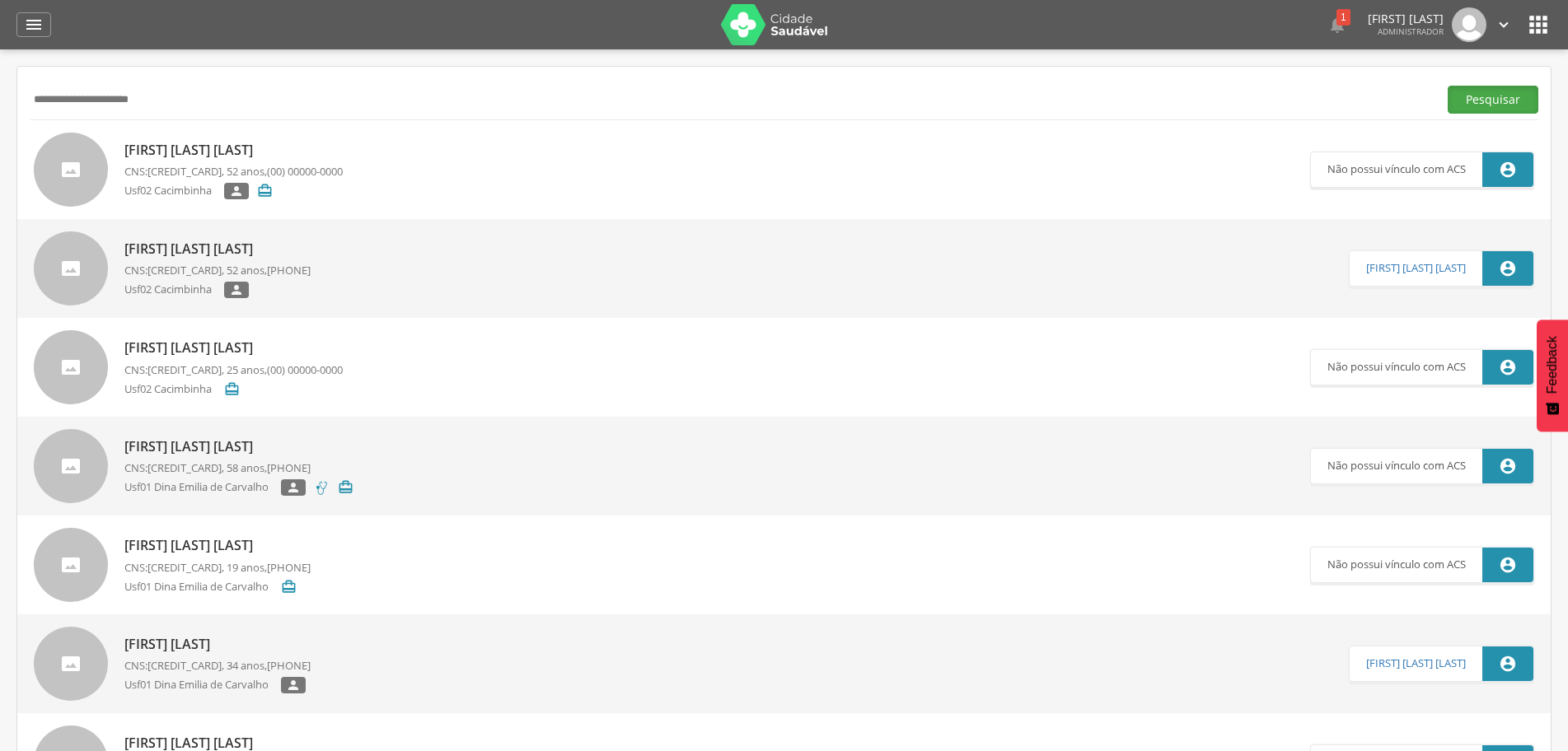 click on "Pesquisar" at bounding box center (1493, 100) 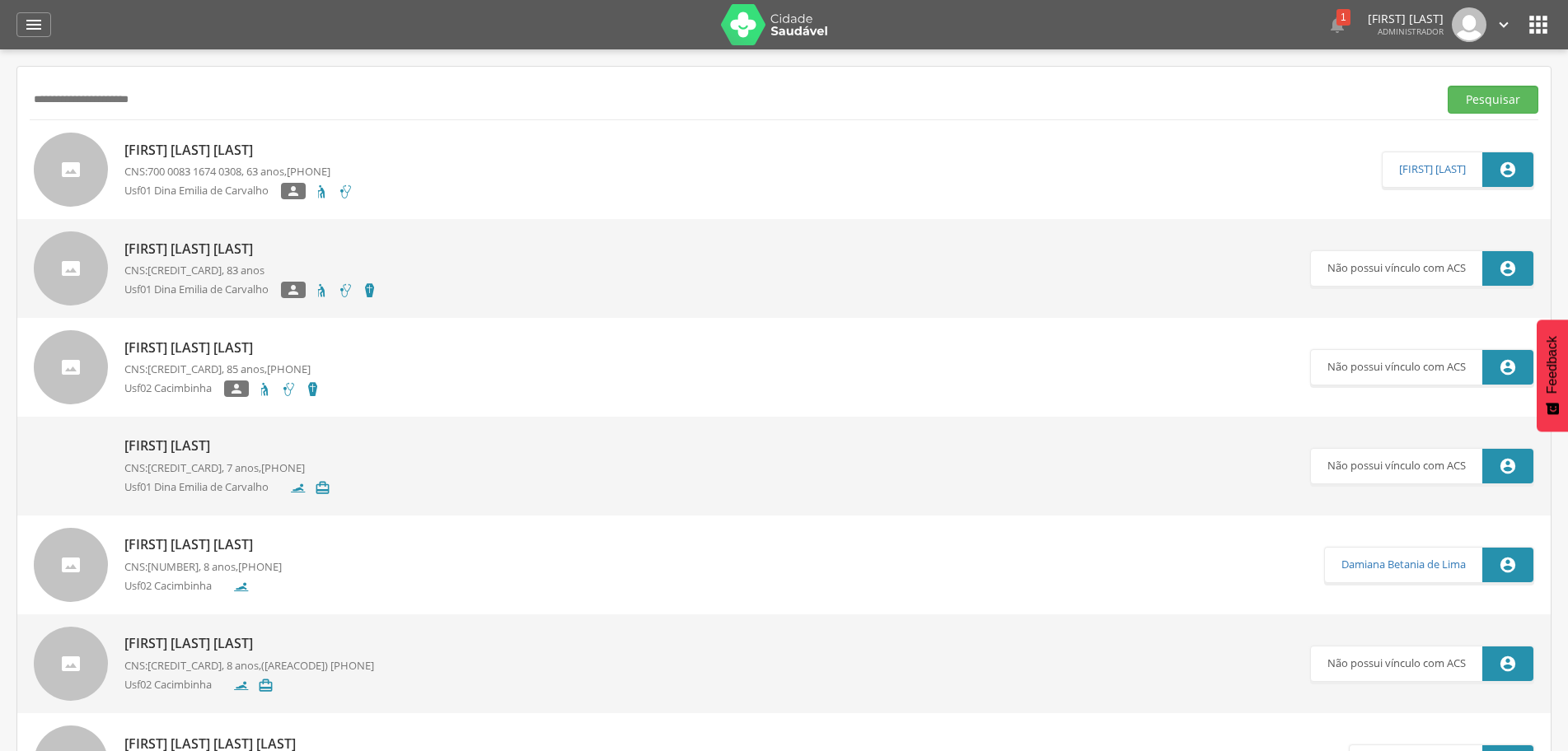 click on "[FIRST] de Oliveira Bezerra CNS: [CNS] , [AGE] anos, [PHONE] Usf02 Cacimbinha " at bounding box center [672, 367] 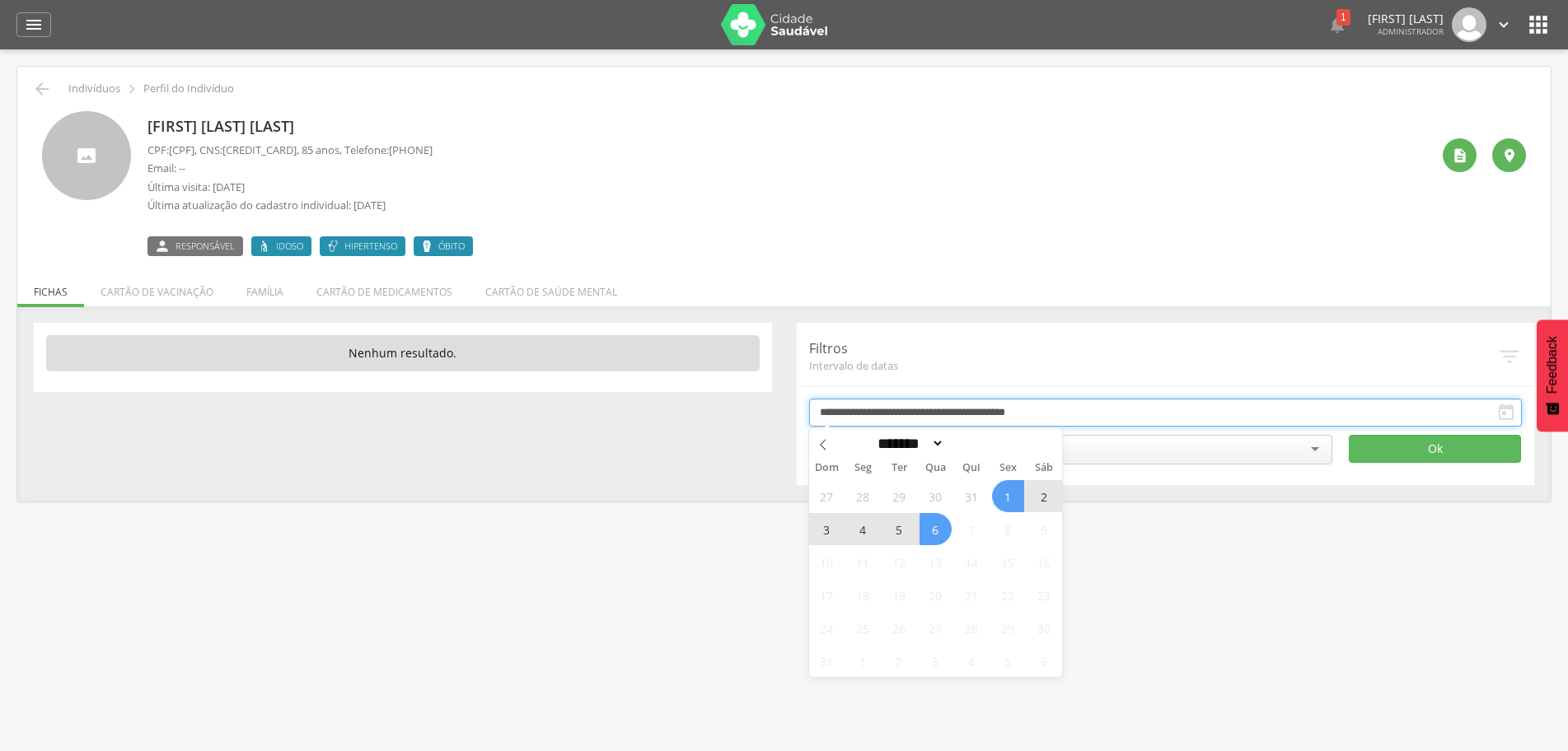 click on "**********" at bounding box center [1166, 413] 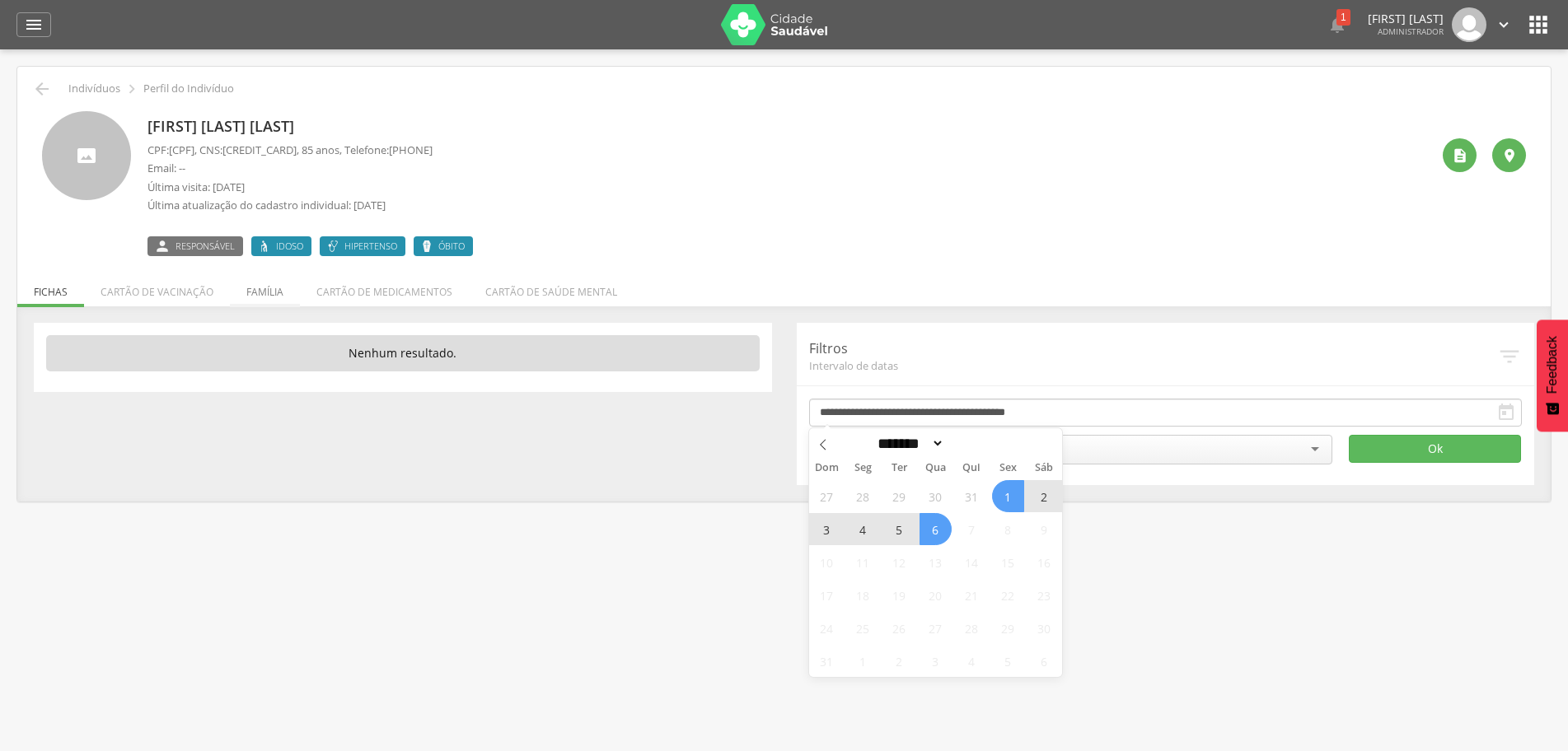 click on "Família" at bounding box center [264, 287] 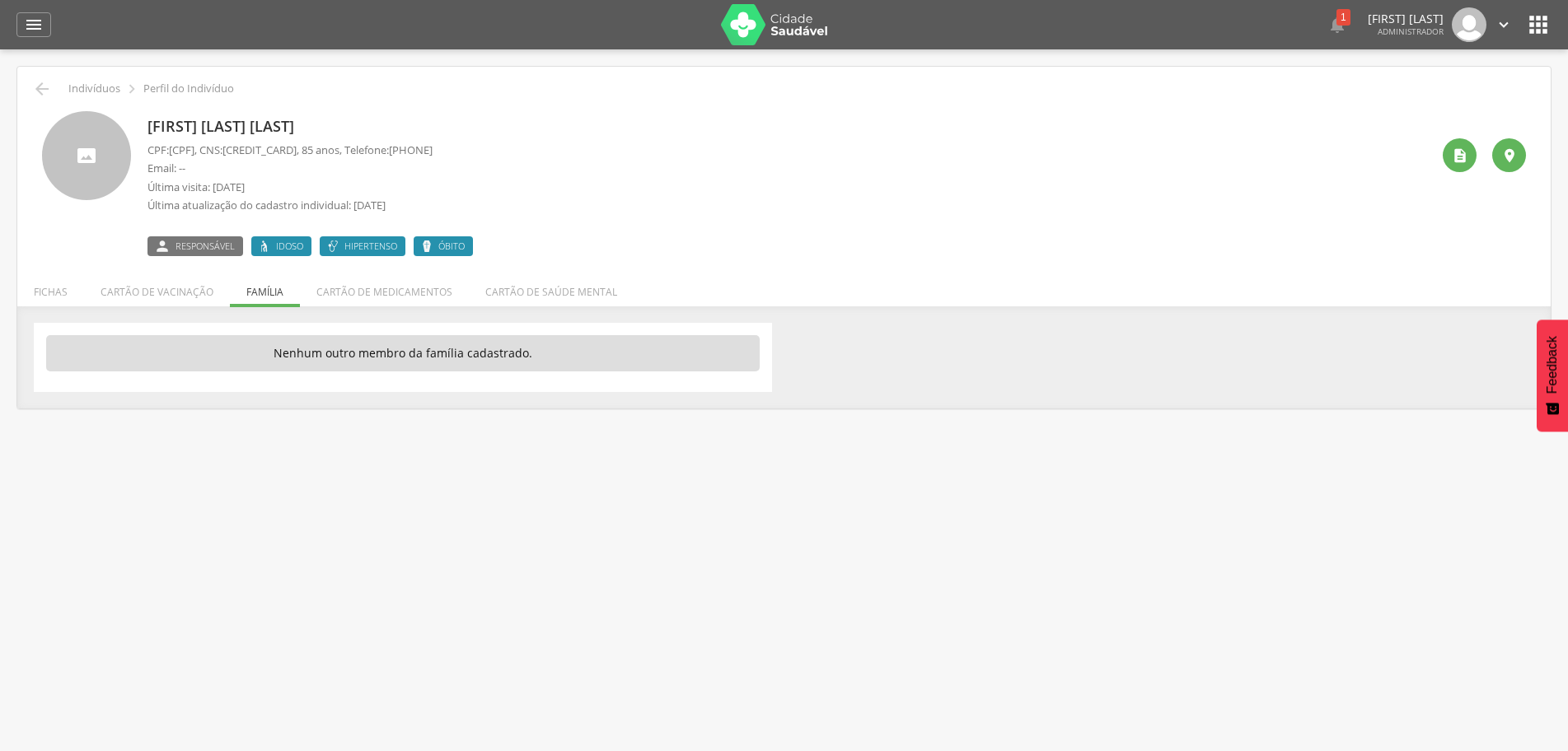 click on "Fichas" at bounding box center [50, 287] 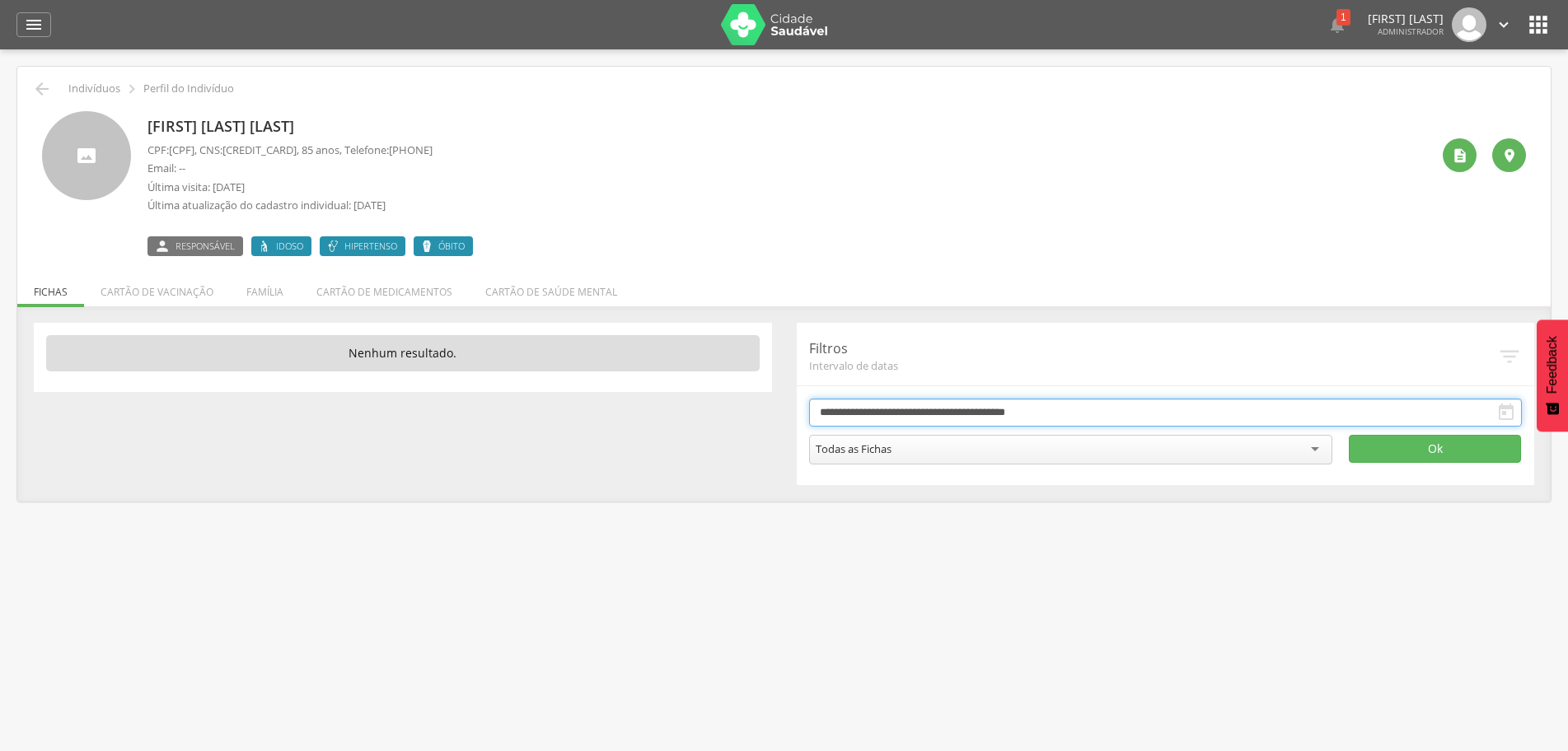 click on "**********" at bounding box center (1166, 413) 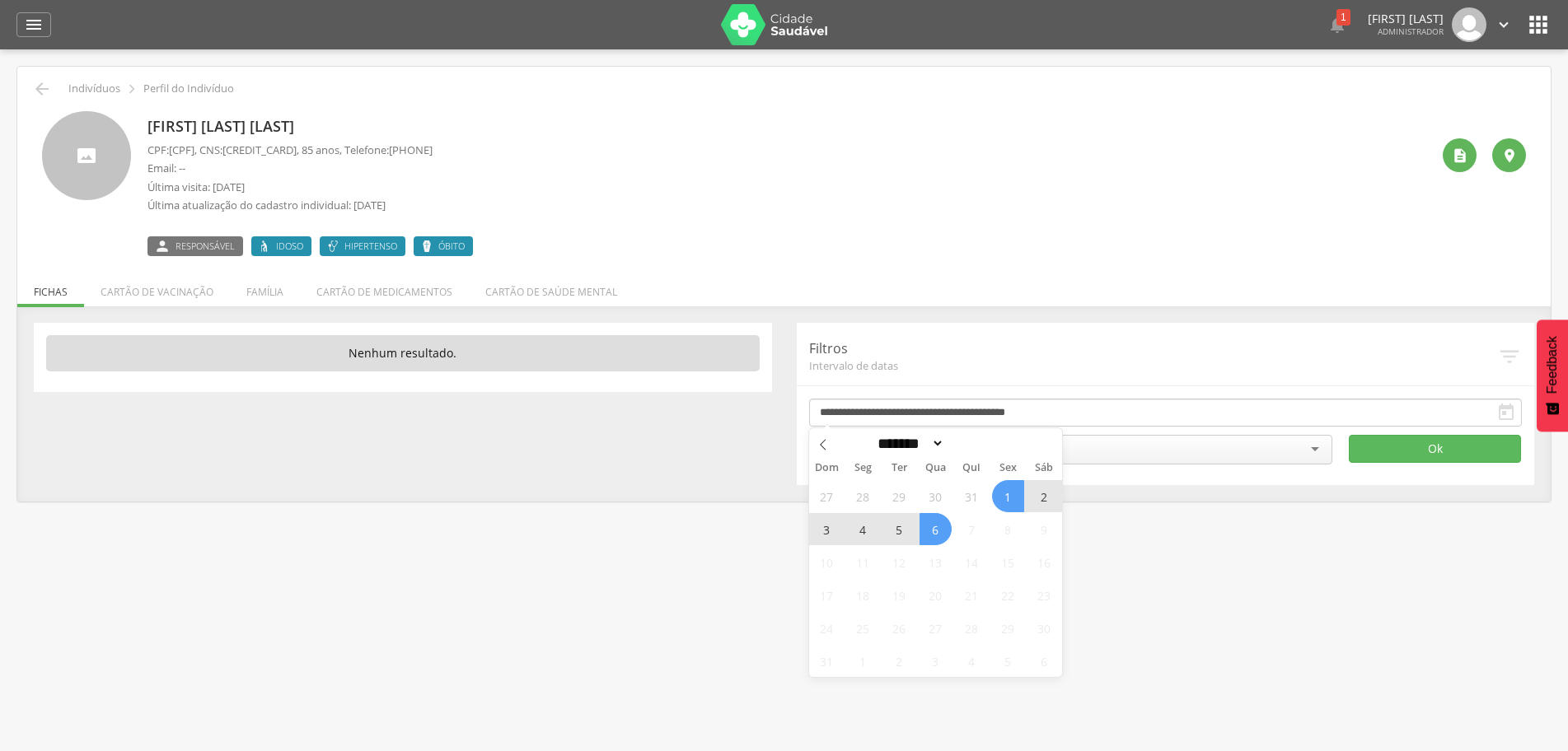 click on "6" at bounding box center (935, 529) 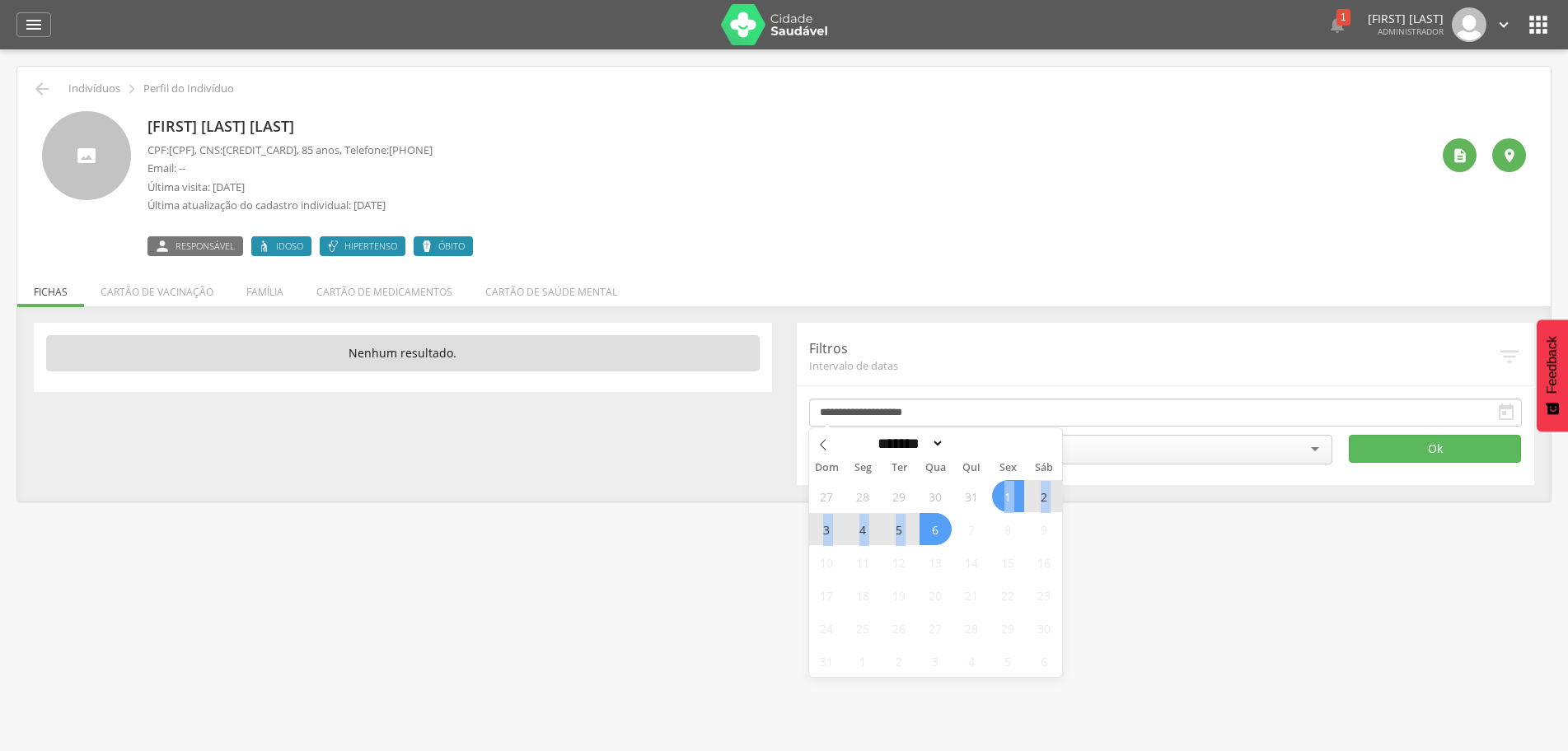 drag, startPoint x: 929, startPoint y: 529, endPoint x: 1000, endPoint y: 498, distance: 77.47258 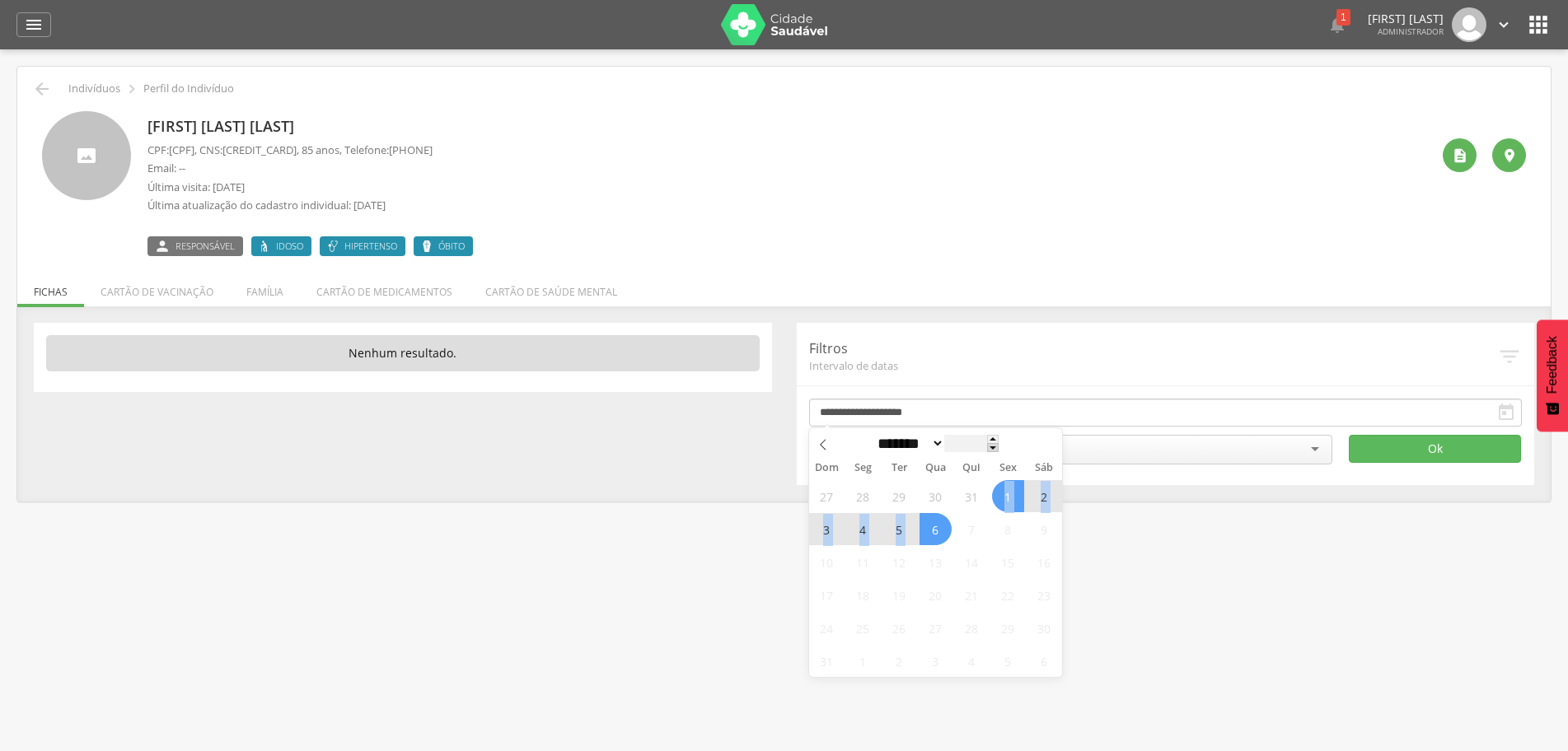 click at bounding box center (993, 447) 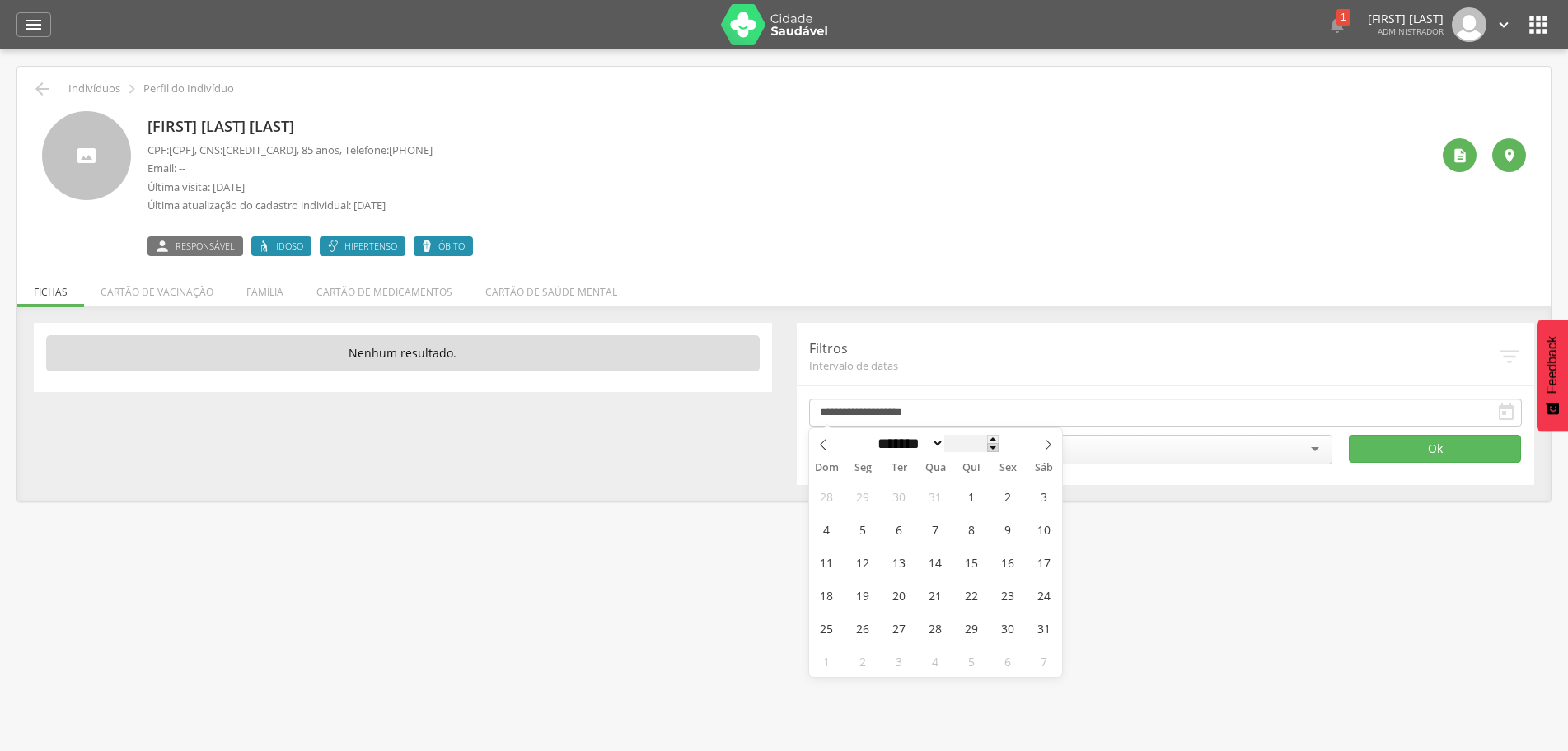 click at bounding box center [993, 447] 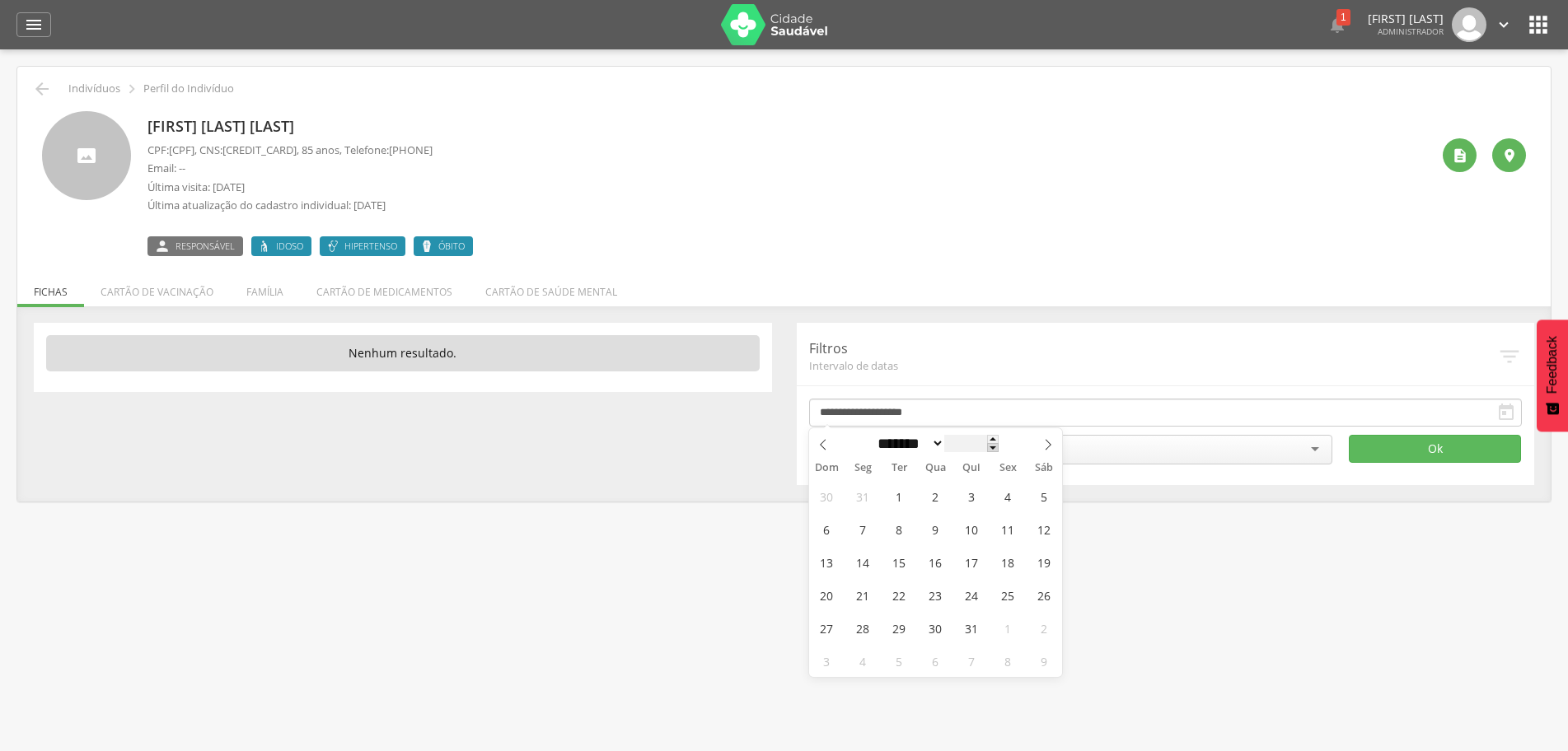 click at bounding box center (993, 447) 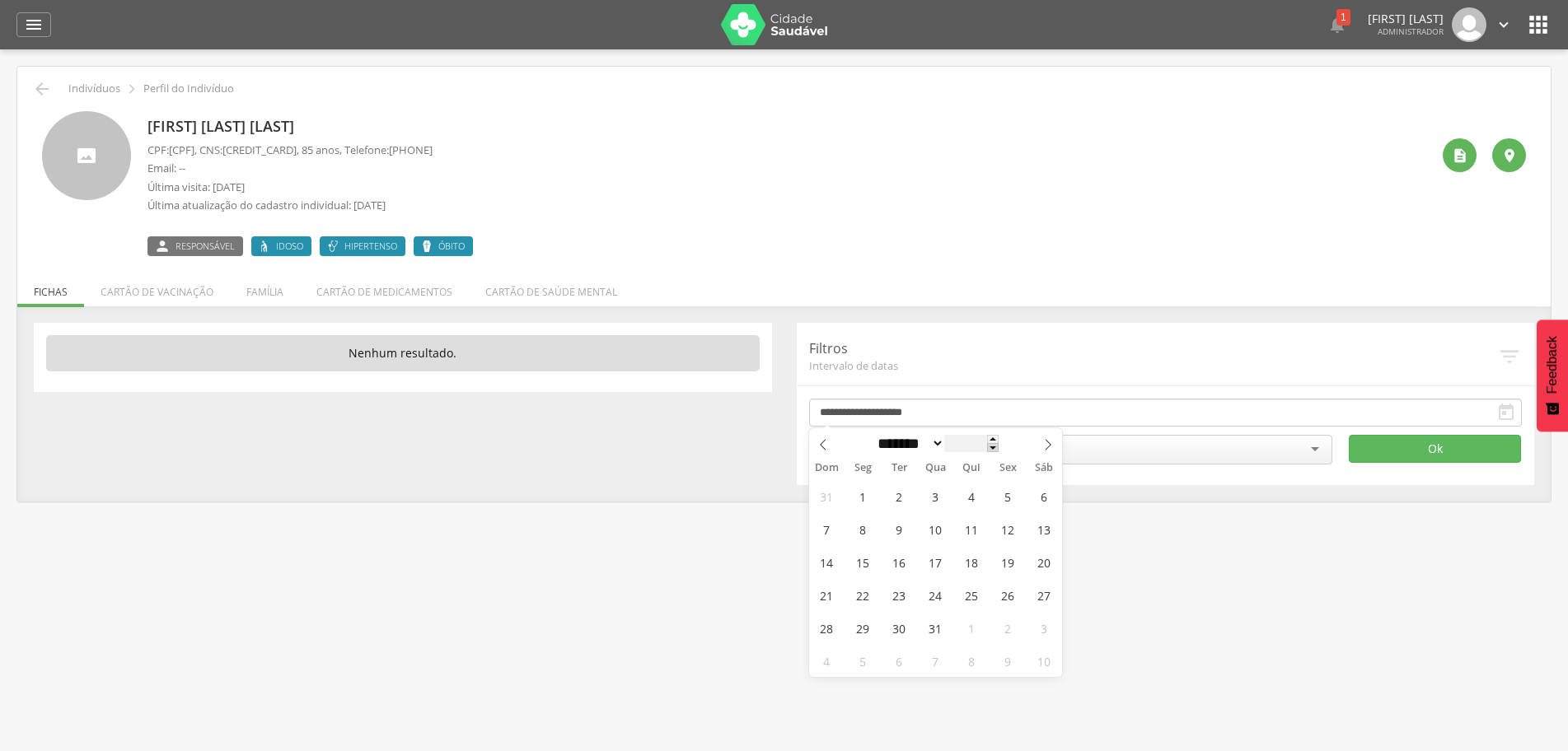 click at bounding box center (993, 447) 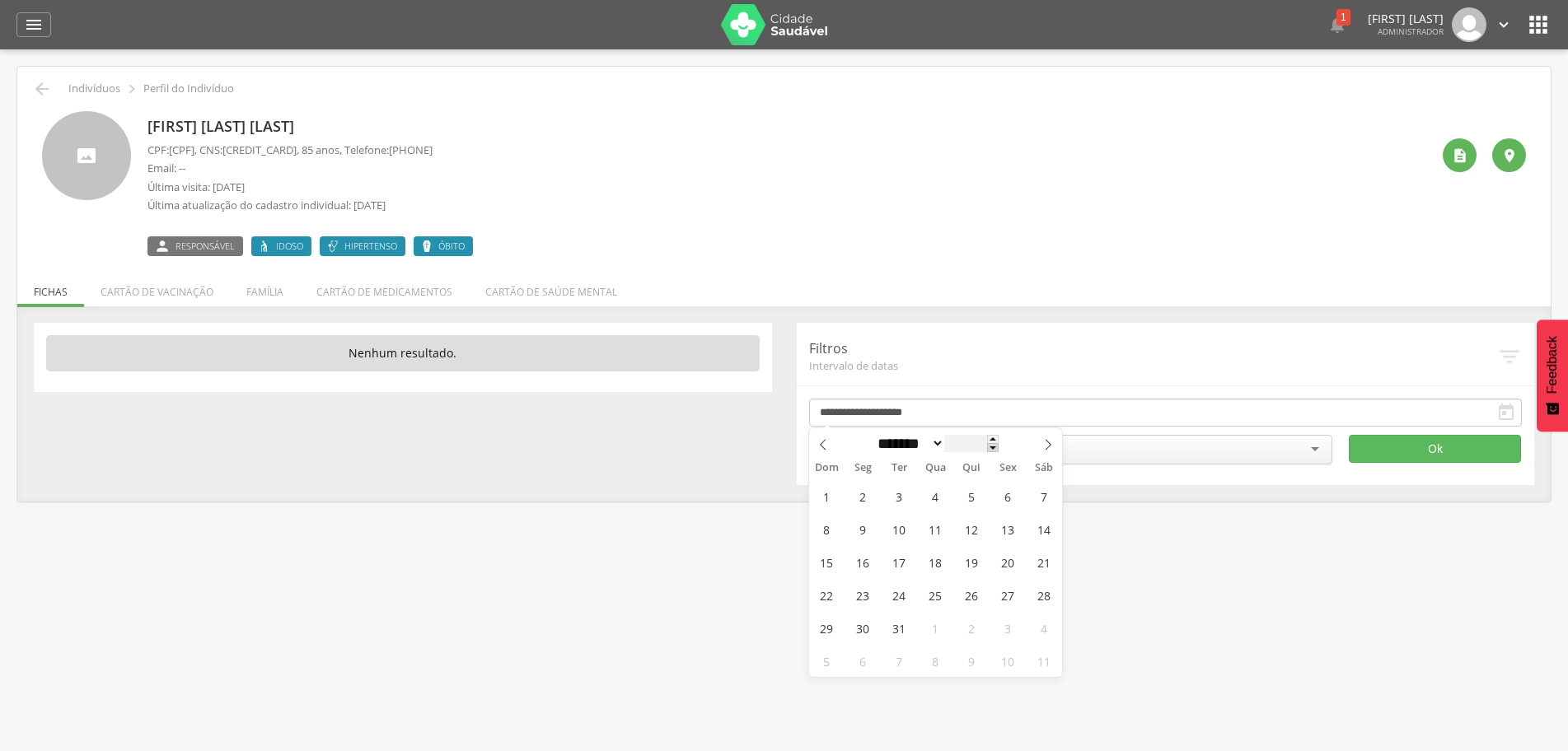 click at bounding box center [993, 447] 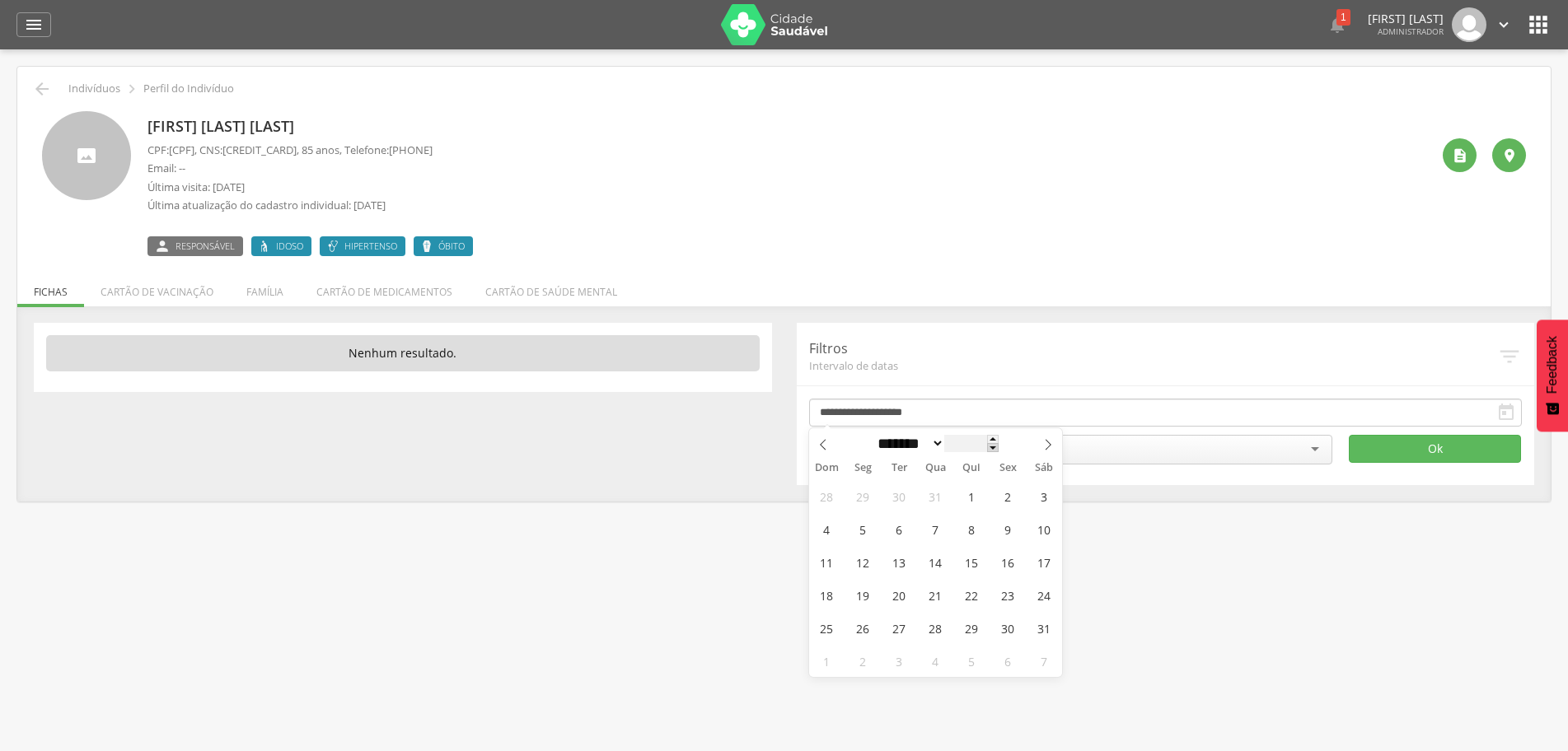 click at bounding box center (993, 447) 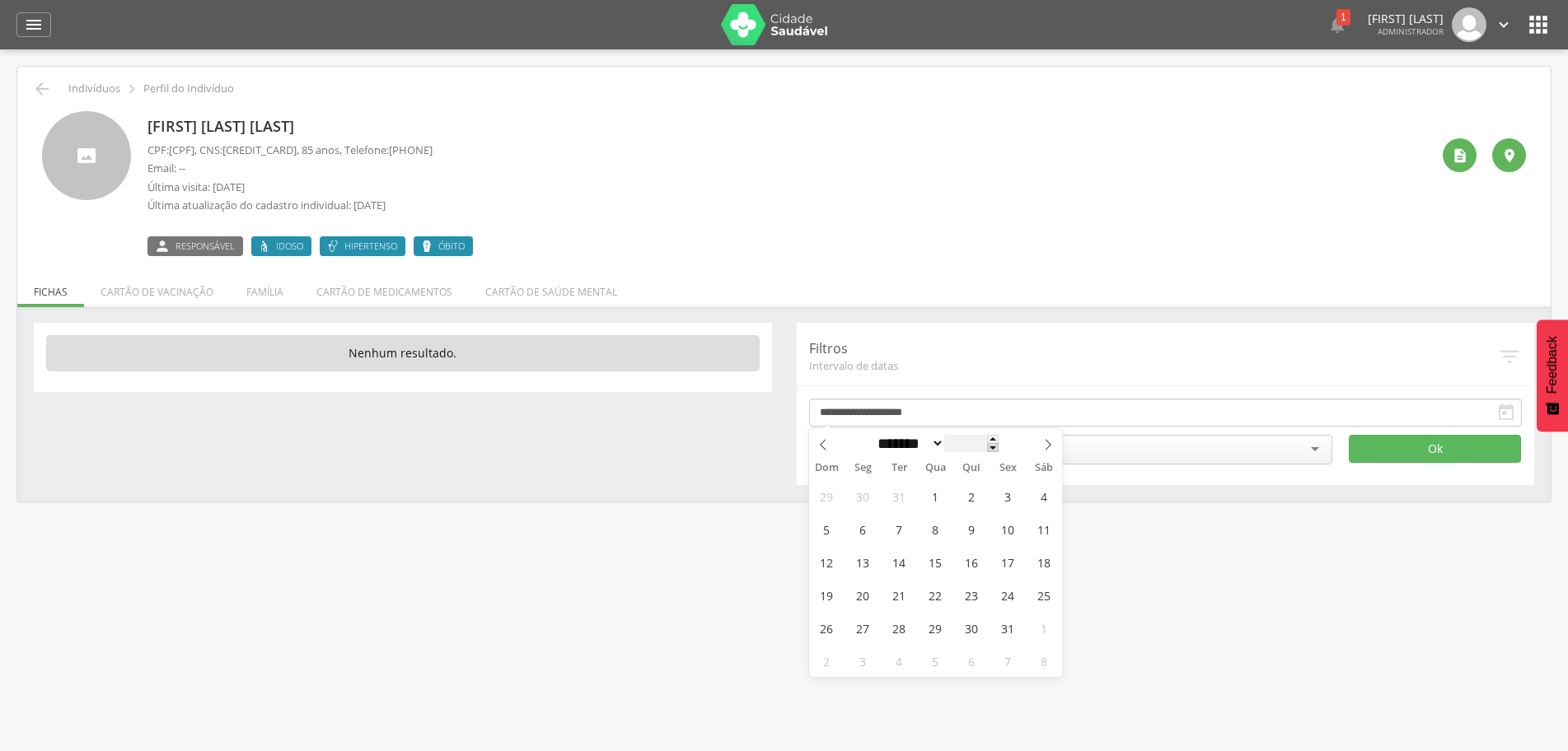 click at bounding box center (993, 447) 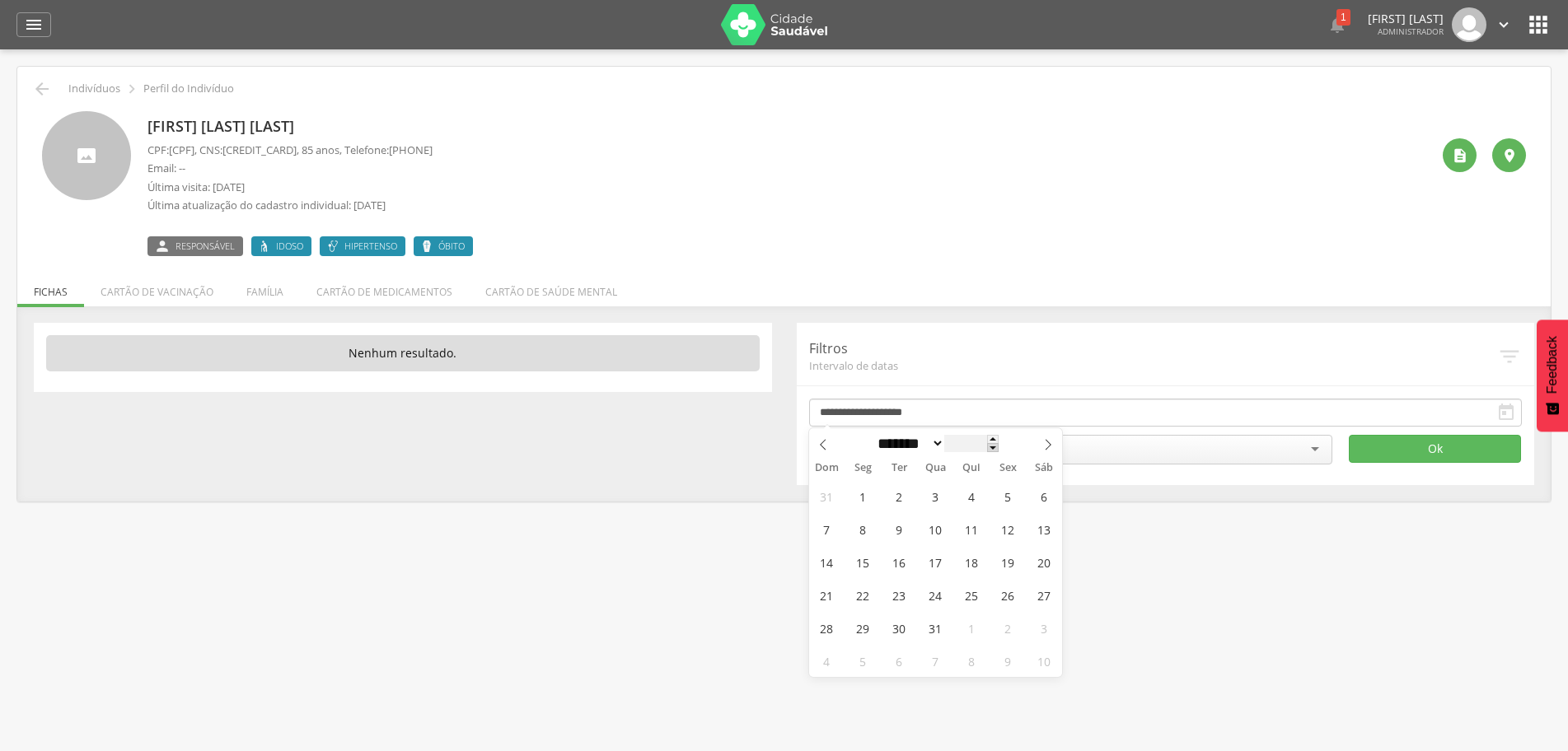 click at bounding box center [993, 447] 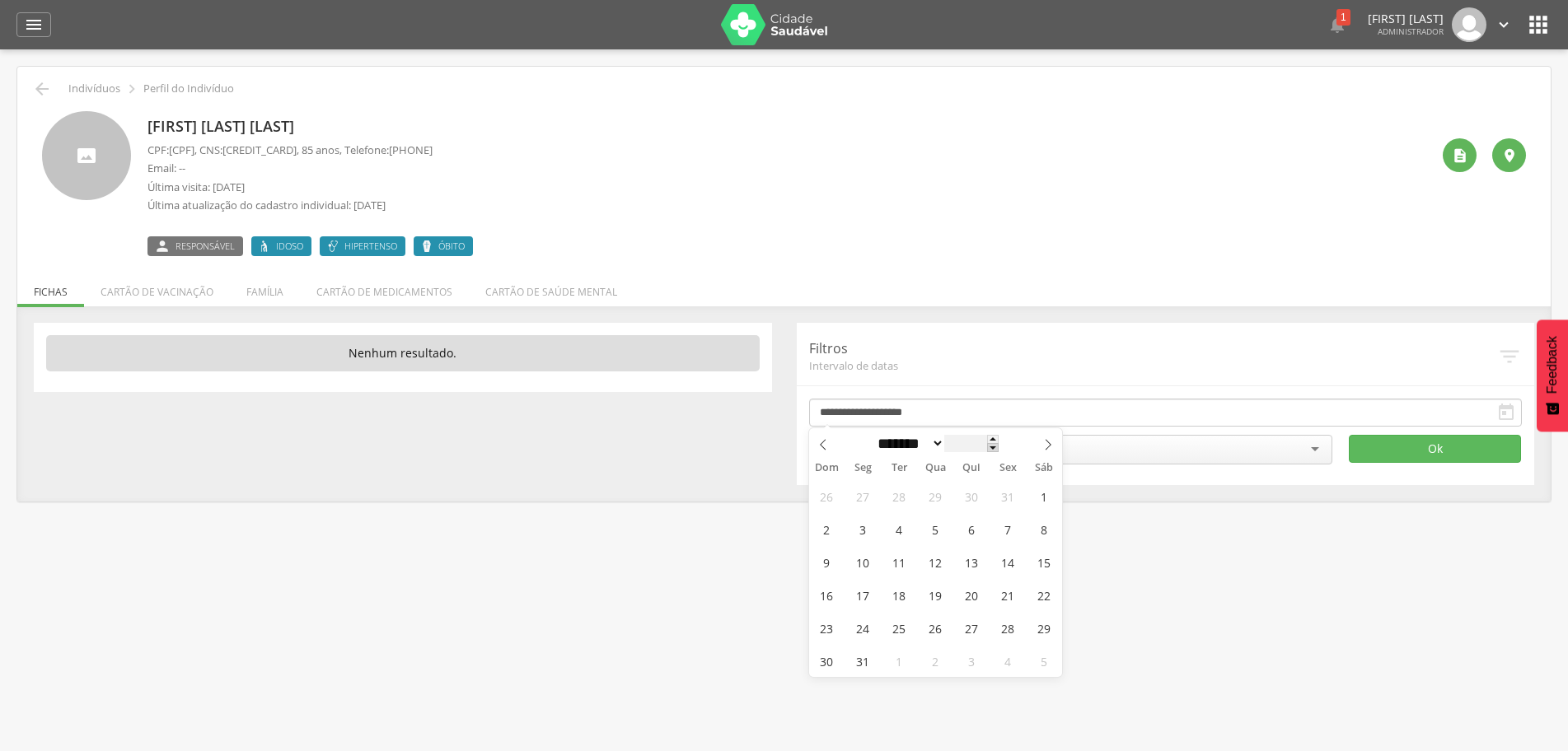click at bounding box center (993, 447) 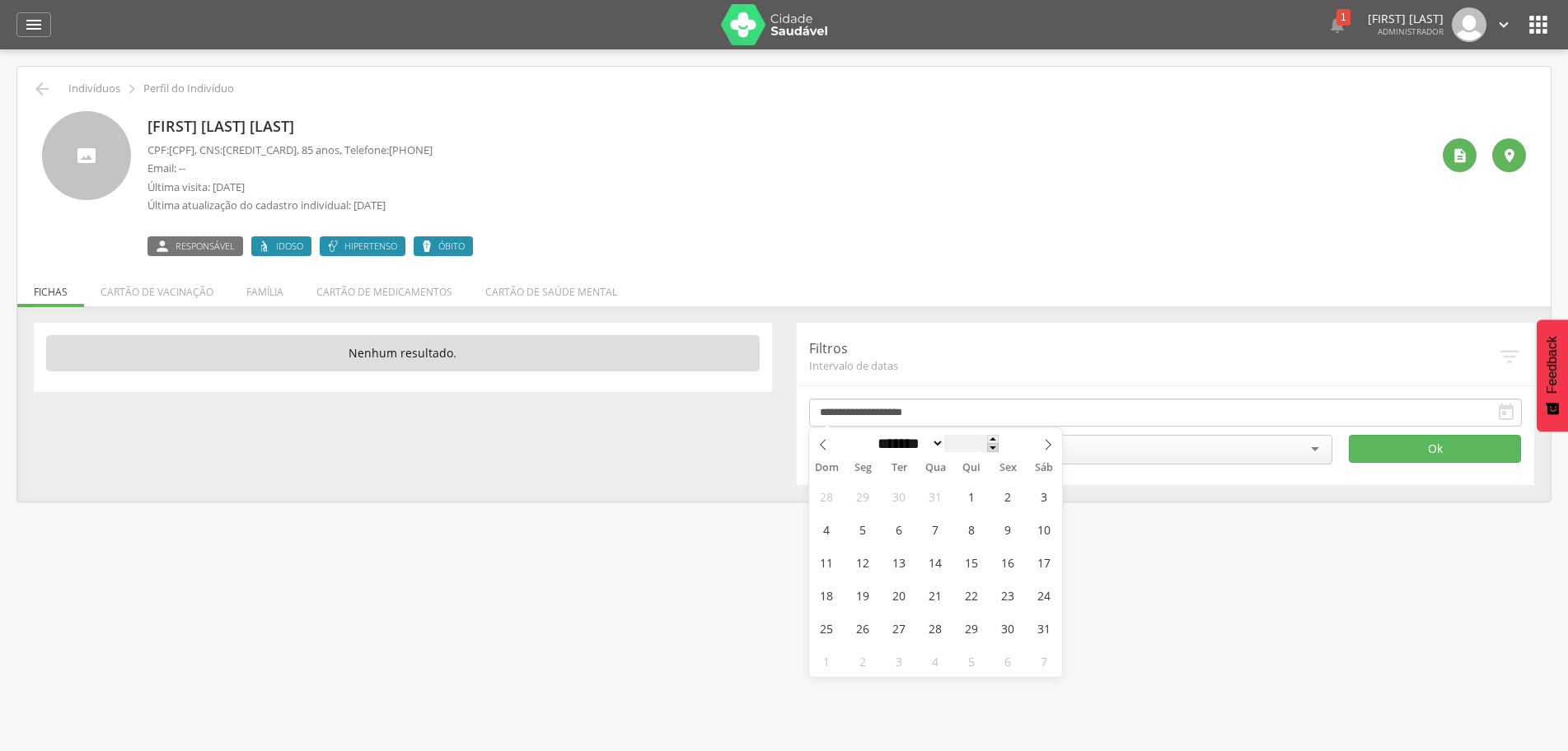 click at bounding box center [993, 447] 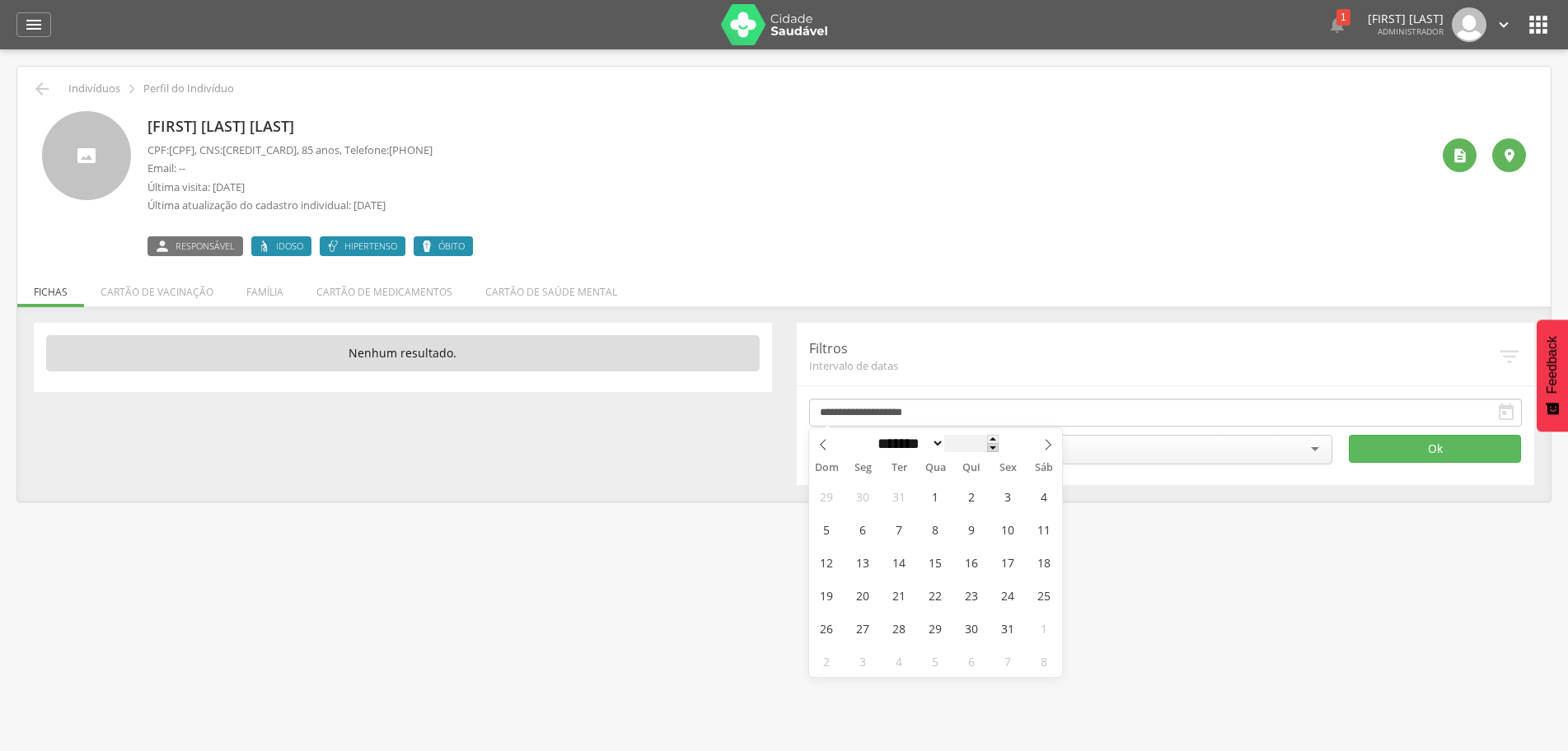 click at bounding box center [993, 447] 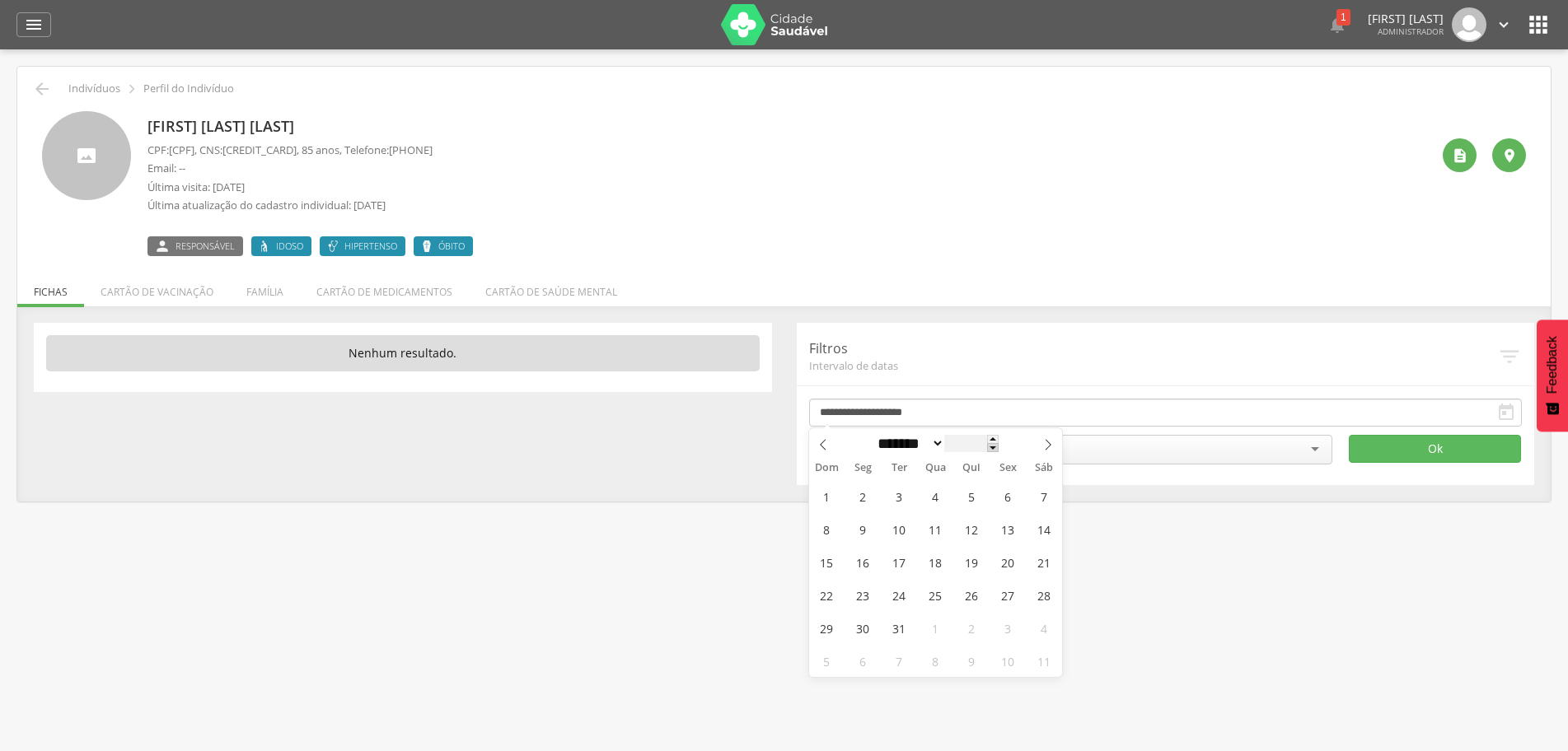 click at bounding box center (993, 447) 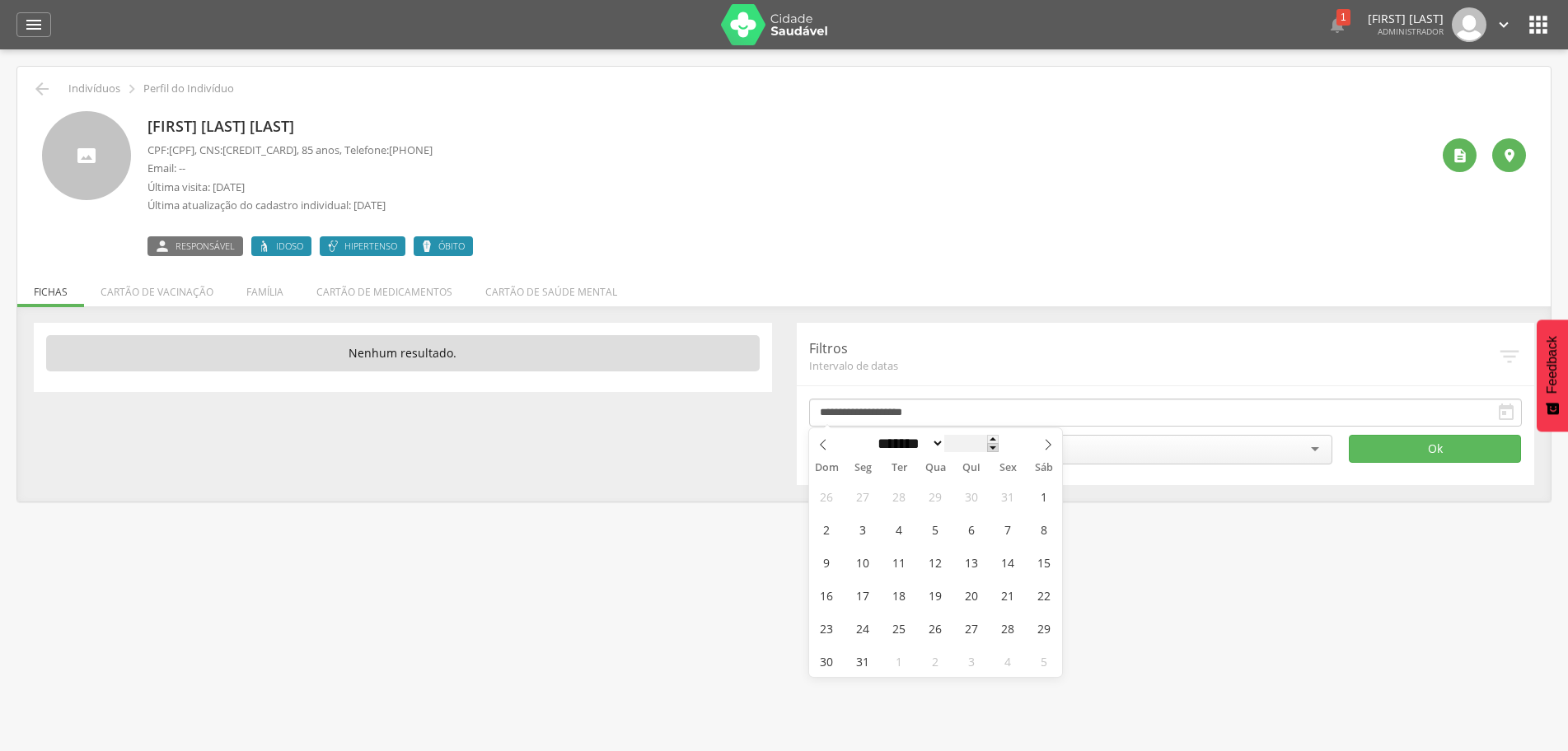 click at bounding box center [993, 447] 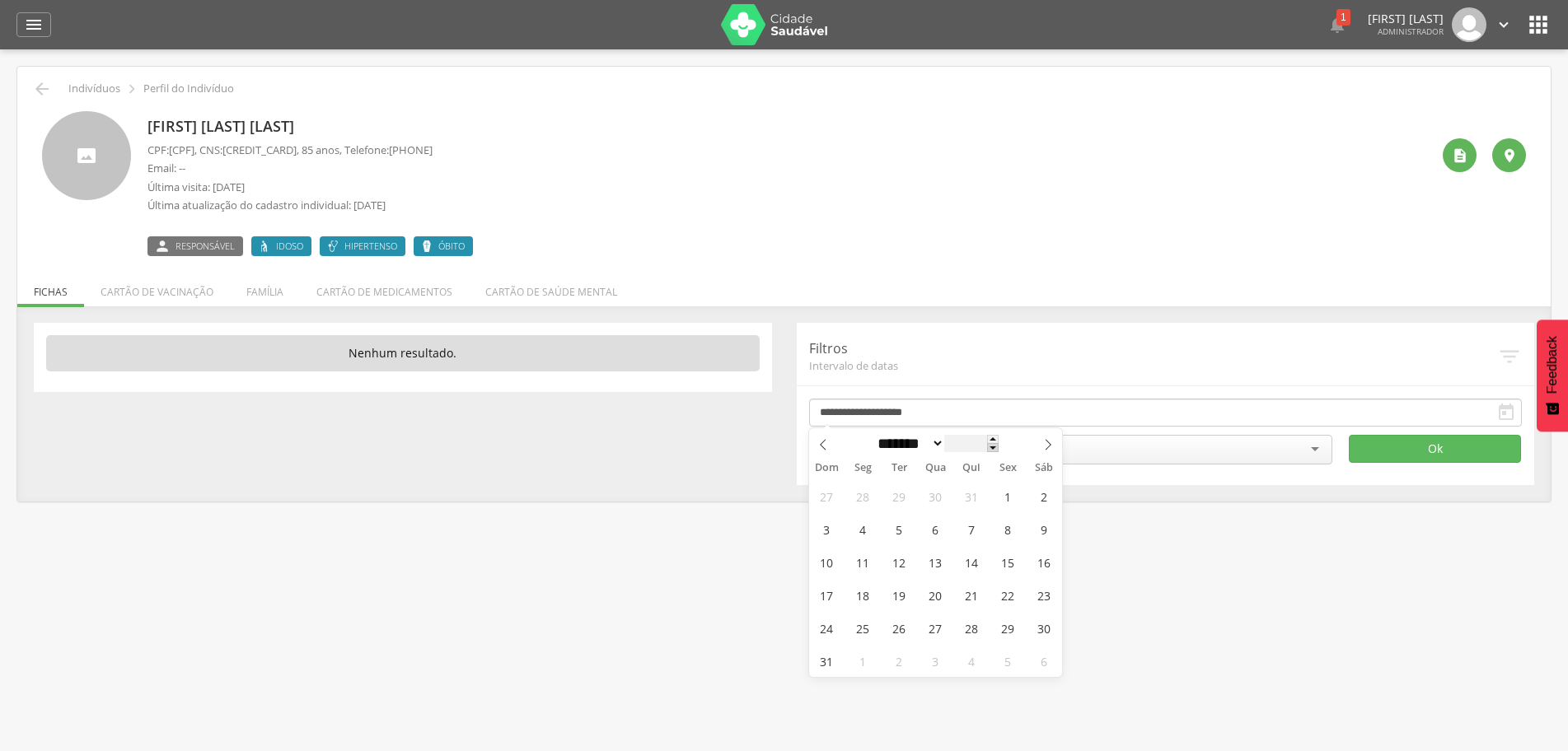 click at bounding box center [993, 447] 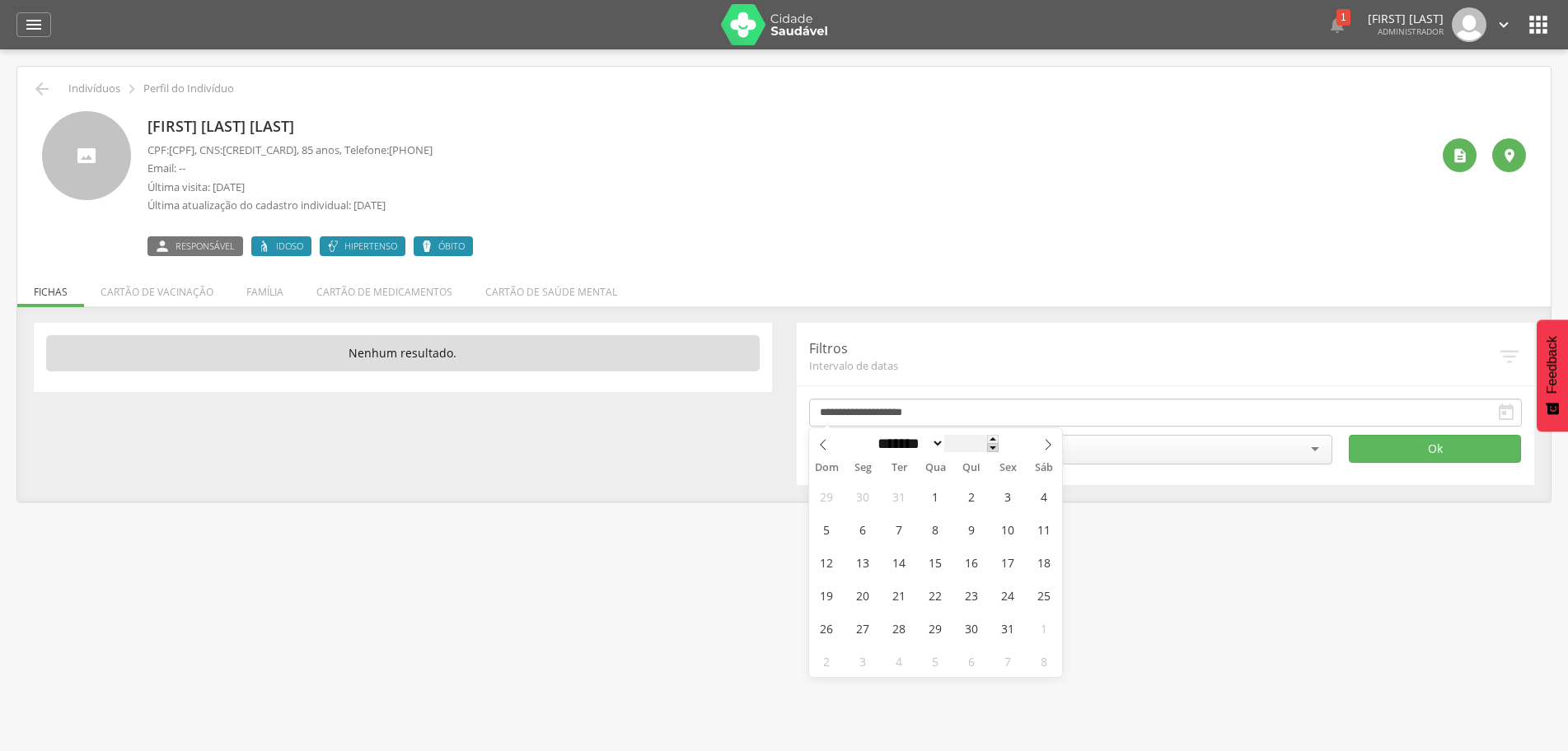click at bounding box center (993, 447) 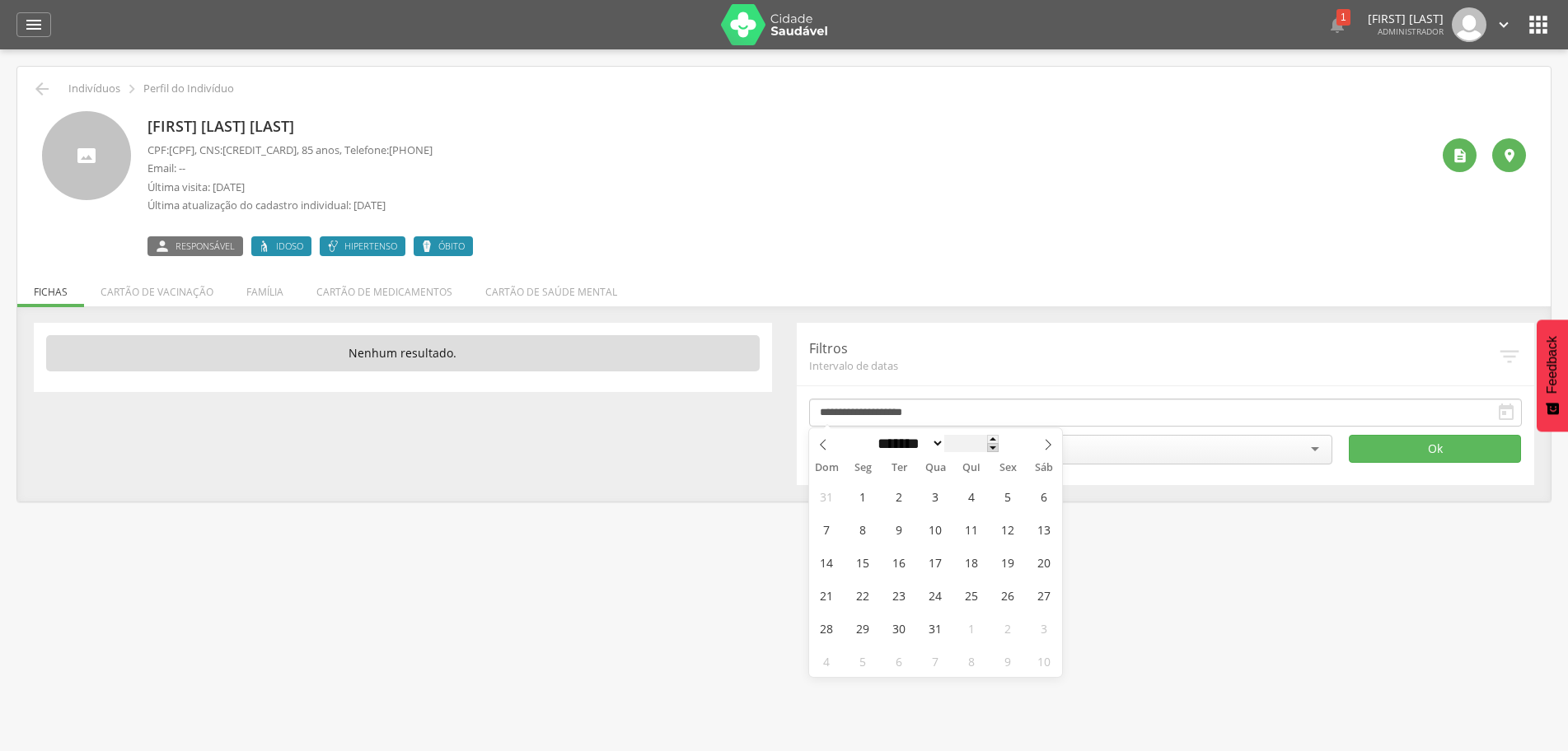 click at bounding box center (993, 447) 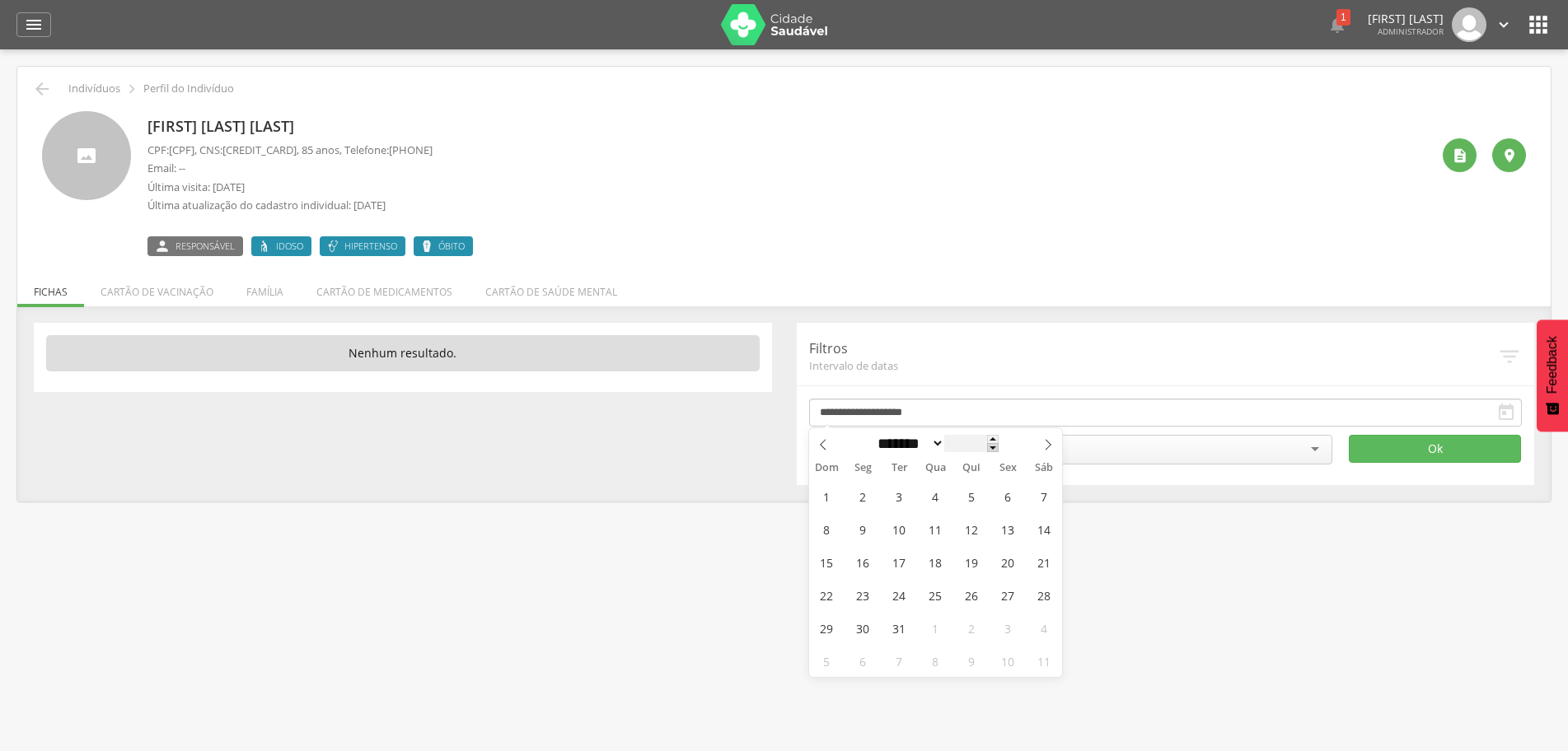 click at bounding box center (993, 447) 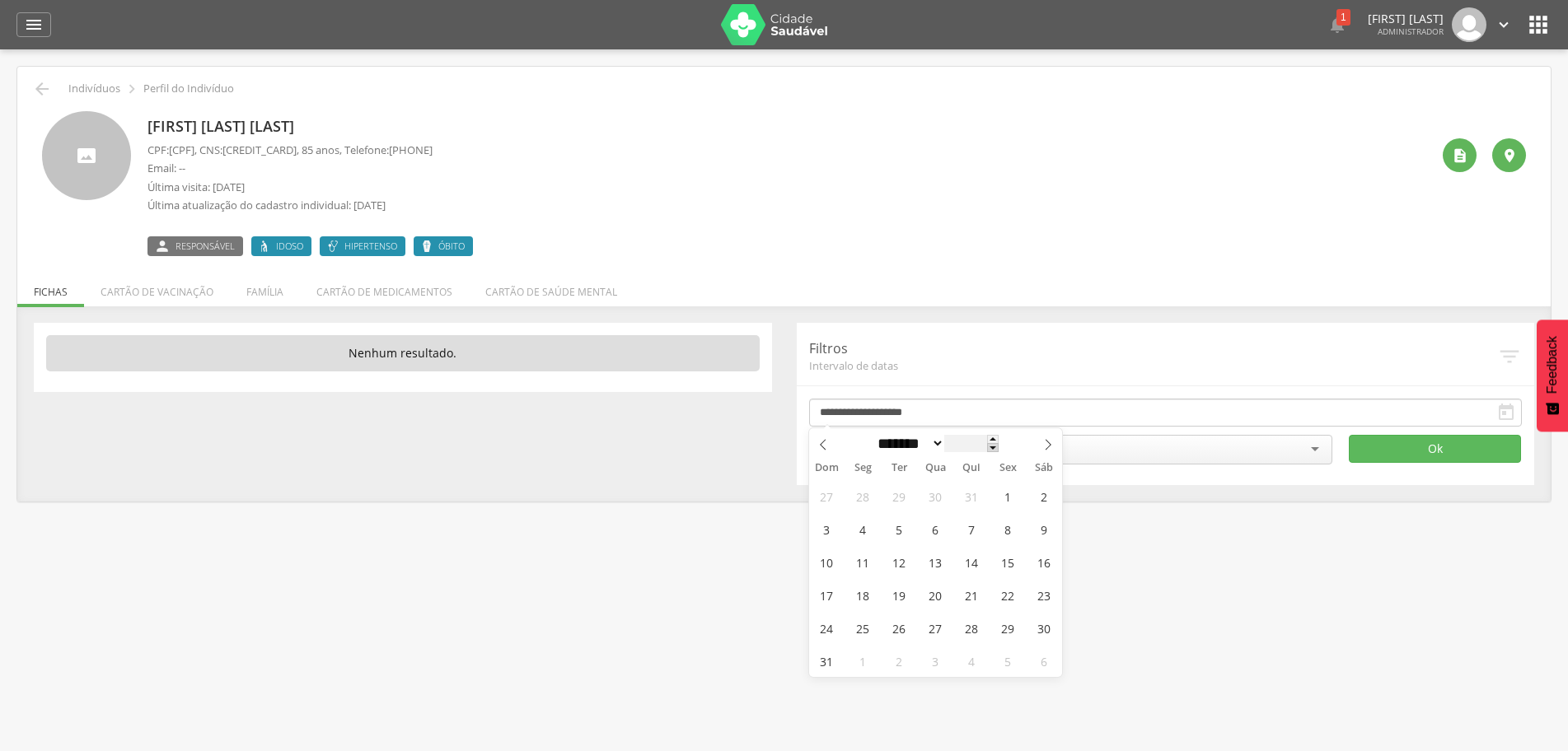 click at bounding box center [993, 447] 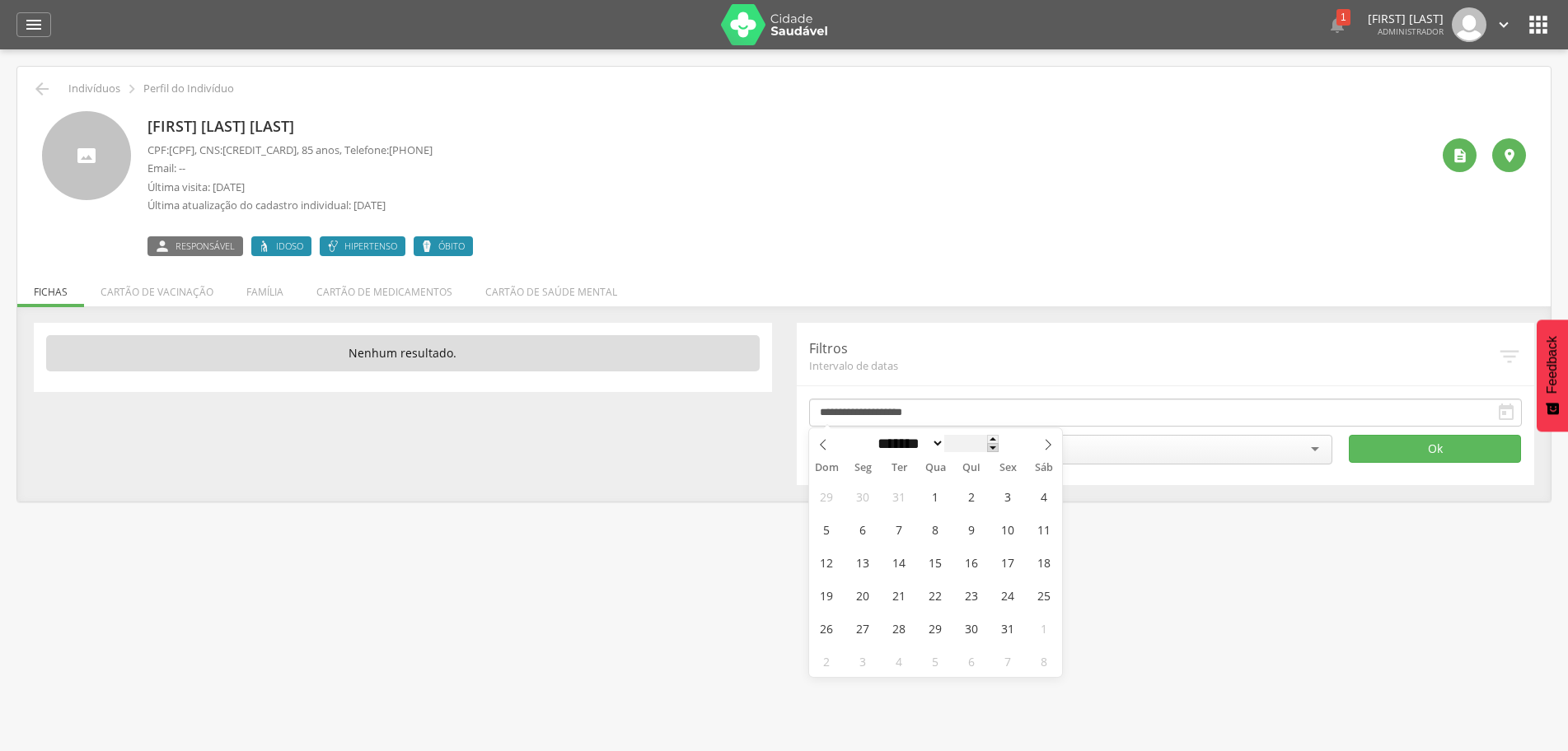 click at bounding box center [993, 447] 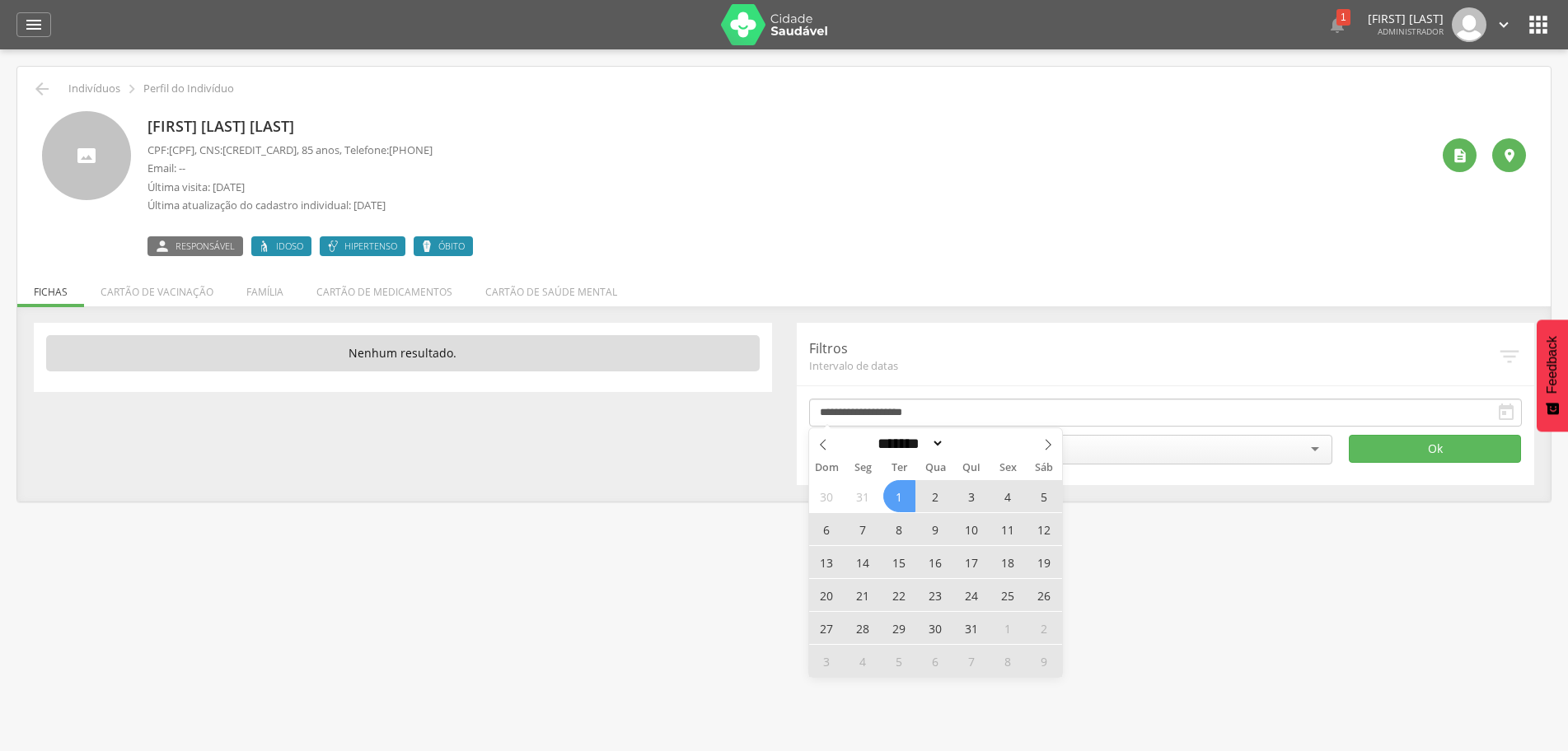 click on "1" at bounding box center [899, 496] 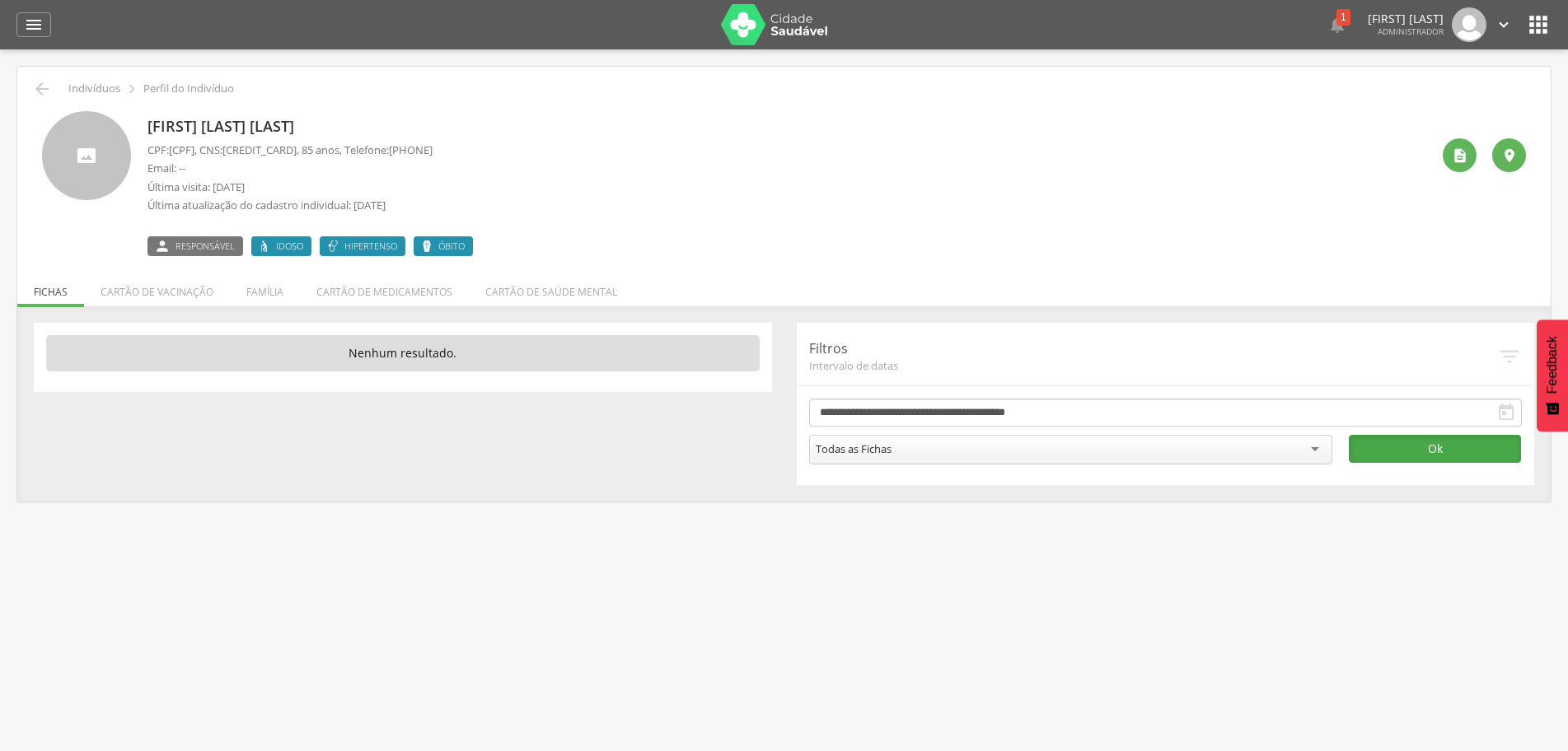 click on "Ok" at bounding box center [1435, 449] 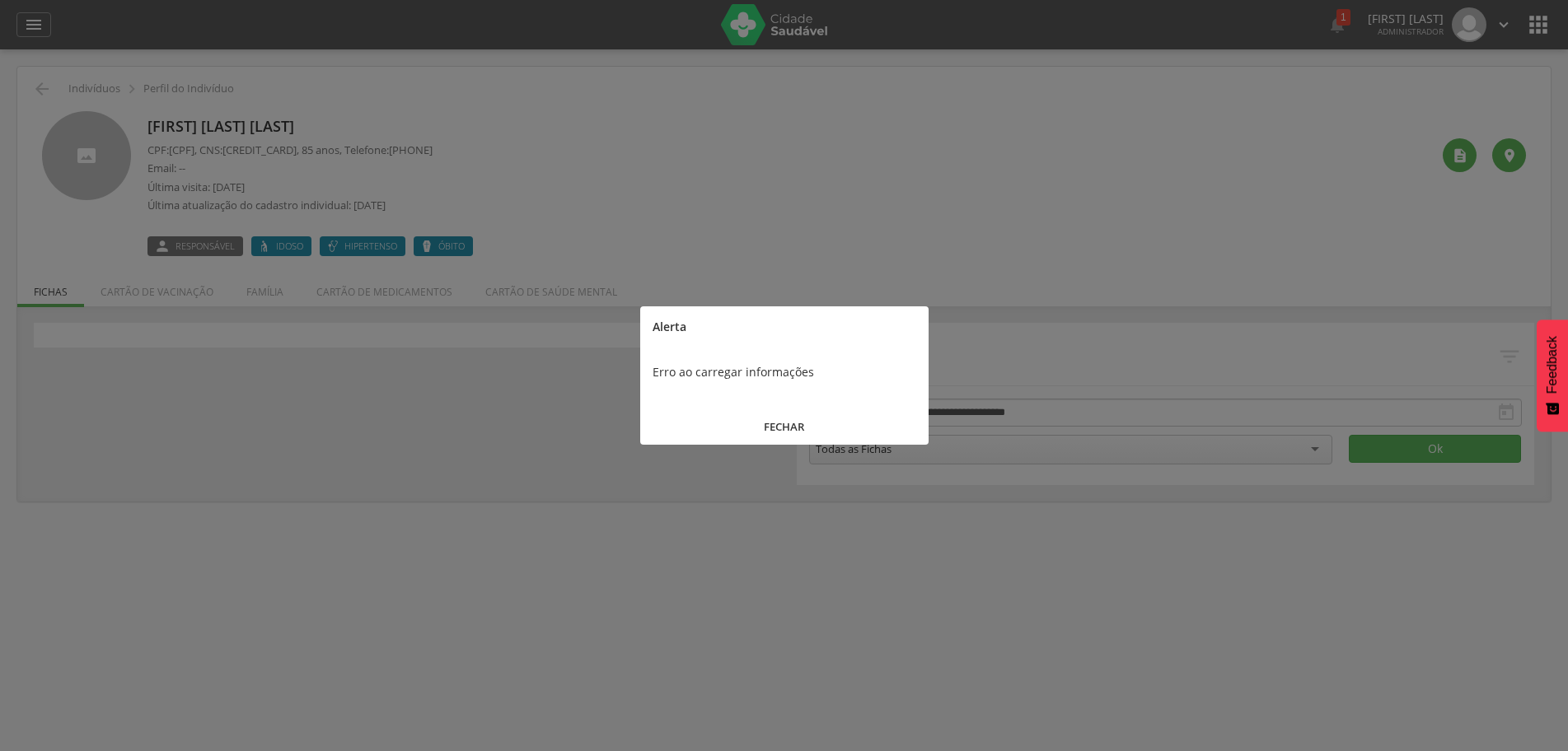 click on "FECHAR" at bounding box center (784, 427) 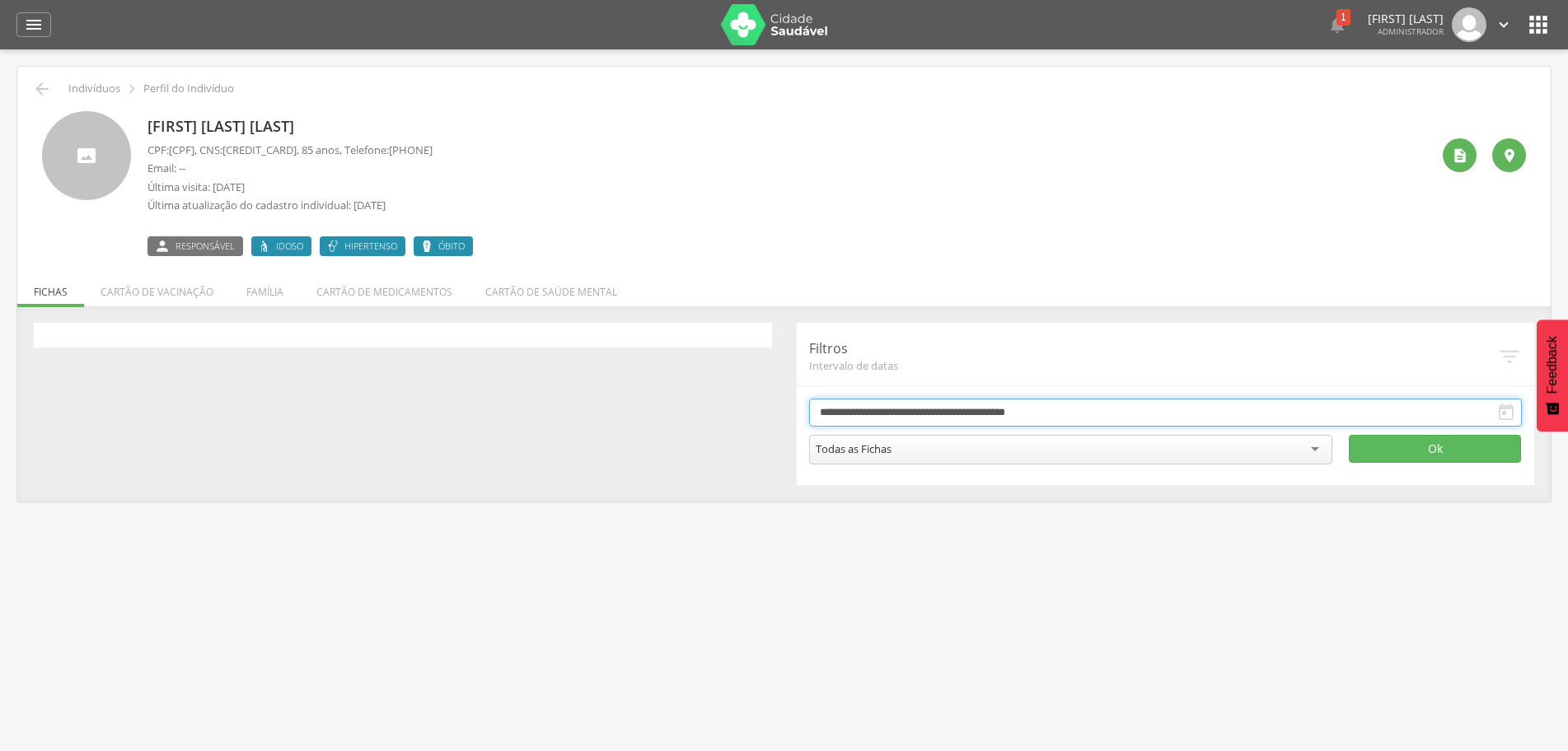 click on "**********" at bounding box center [1166, 413] 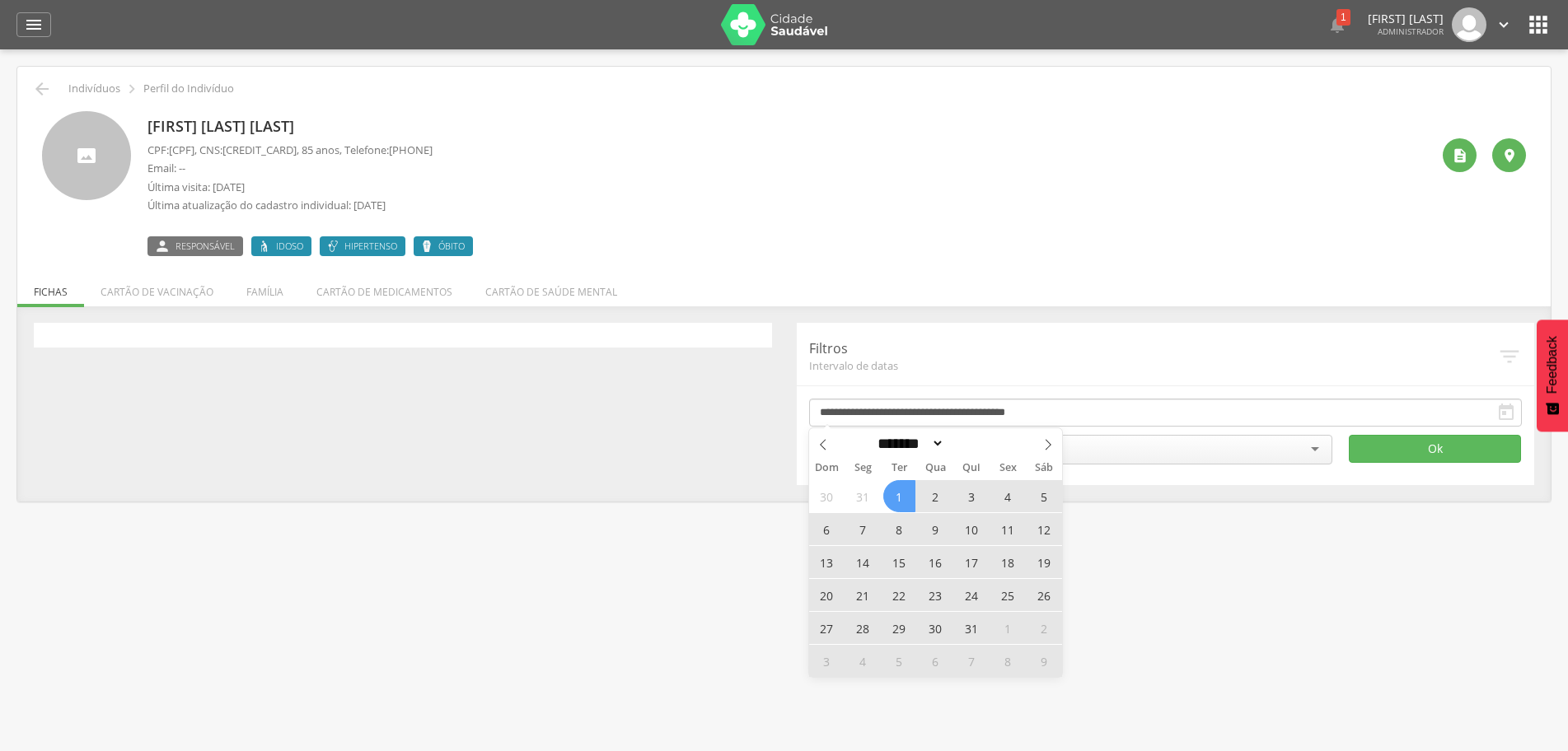 click on "**********" at bounding box center [1166, 403] 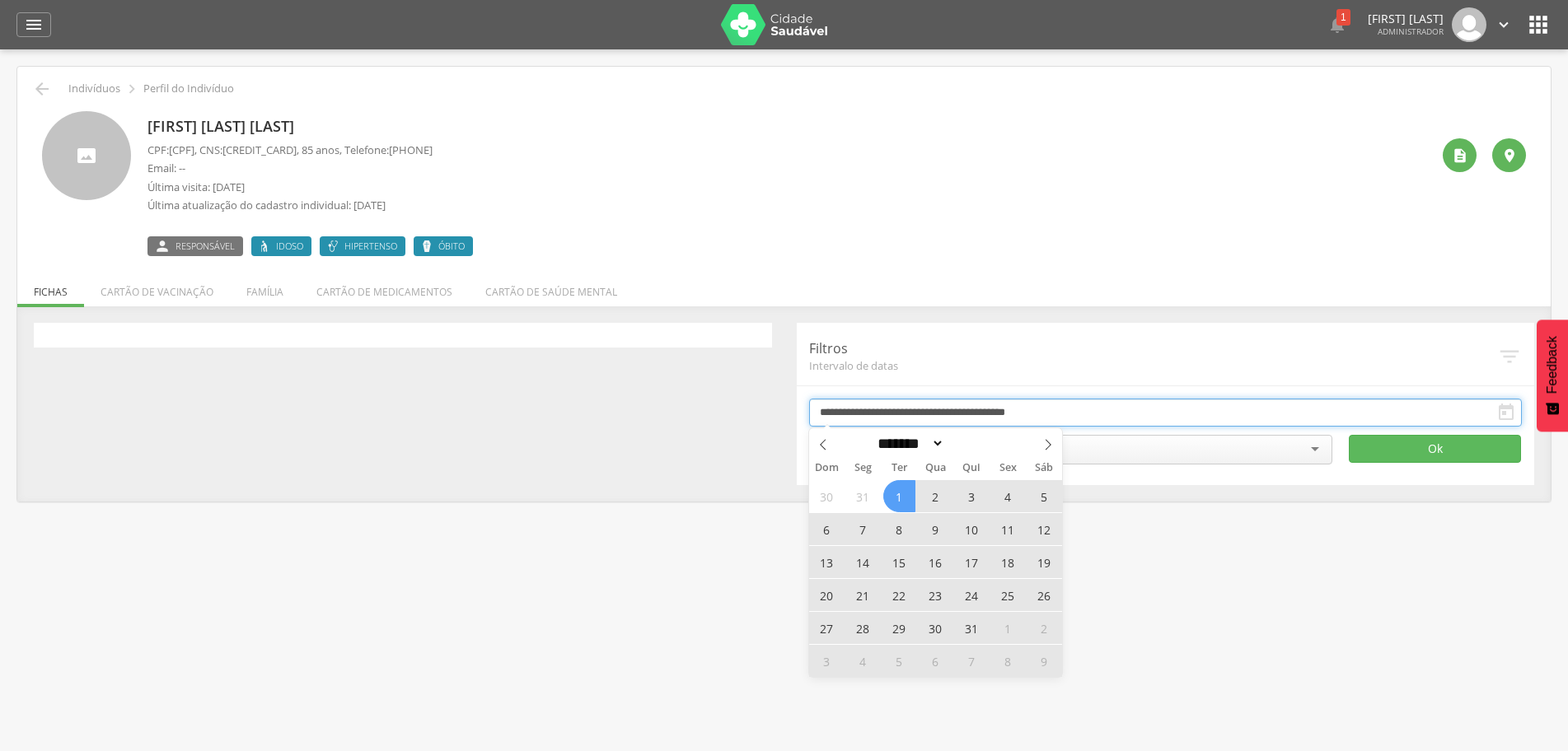 click on "**********" at bounding box center [1166, 413] 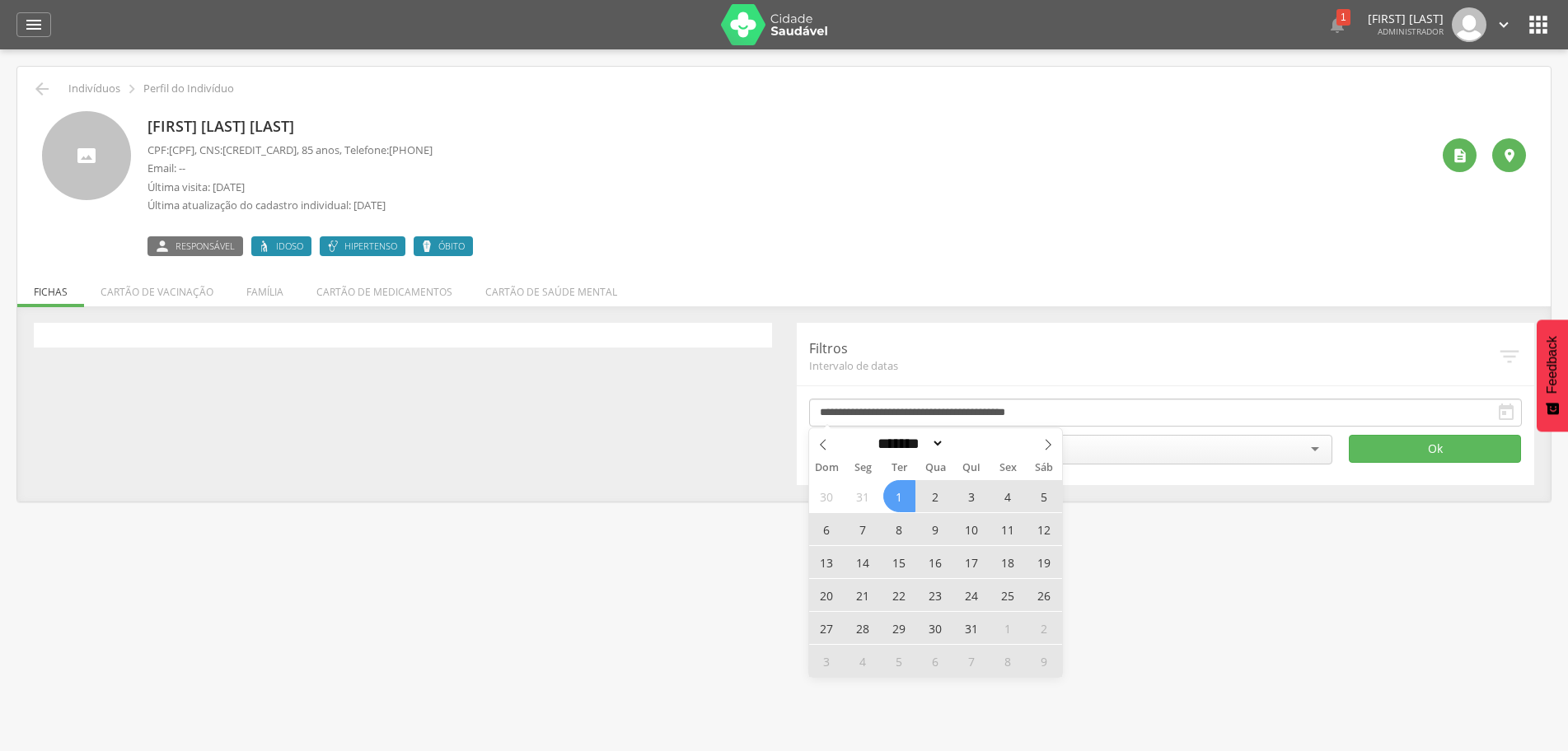 click on "
Supervisão

Distritos

Ubs
adicionar ubs

Coordenador:   - São João do Tigre / PB
Intervalo de Tempo

Selecione um intervalo de tempo
Filtrar
***
0
Fichas  individuais
Detalhes
***
0
Fichas  domiciliares
Detalhes
***
0
Visitas
Detalhes
***
0
Fichas de  responsáveis  familiares" at bounding box center (784, 425) 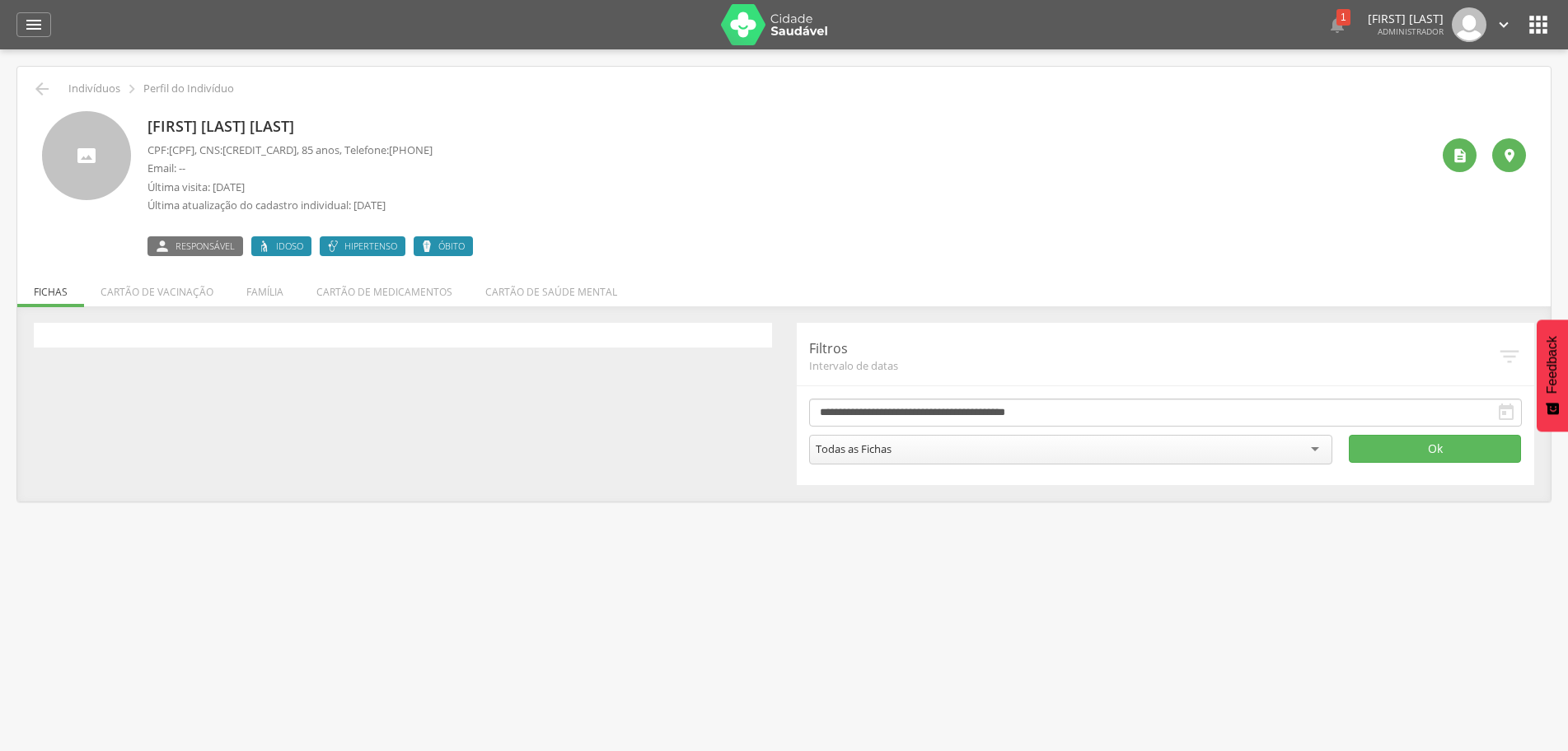 click on "Todas as Fichas" at bounding box center [1071, 450] 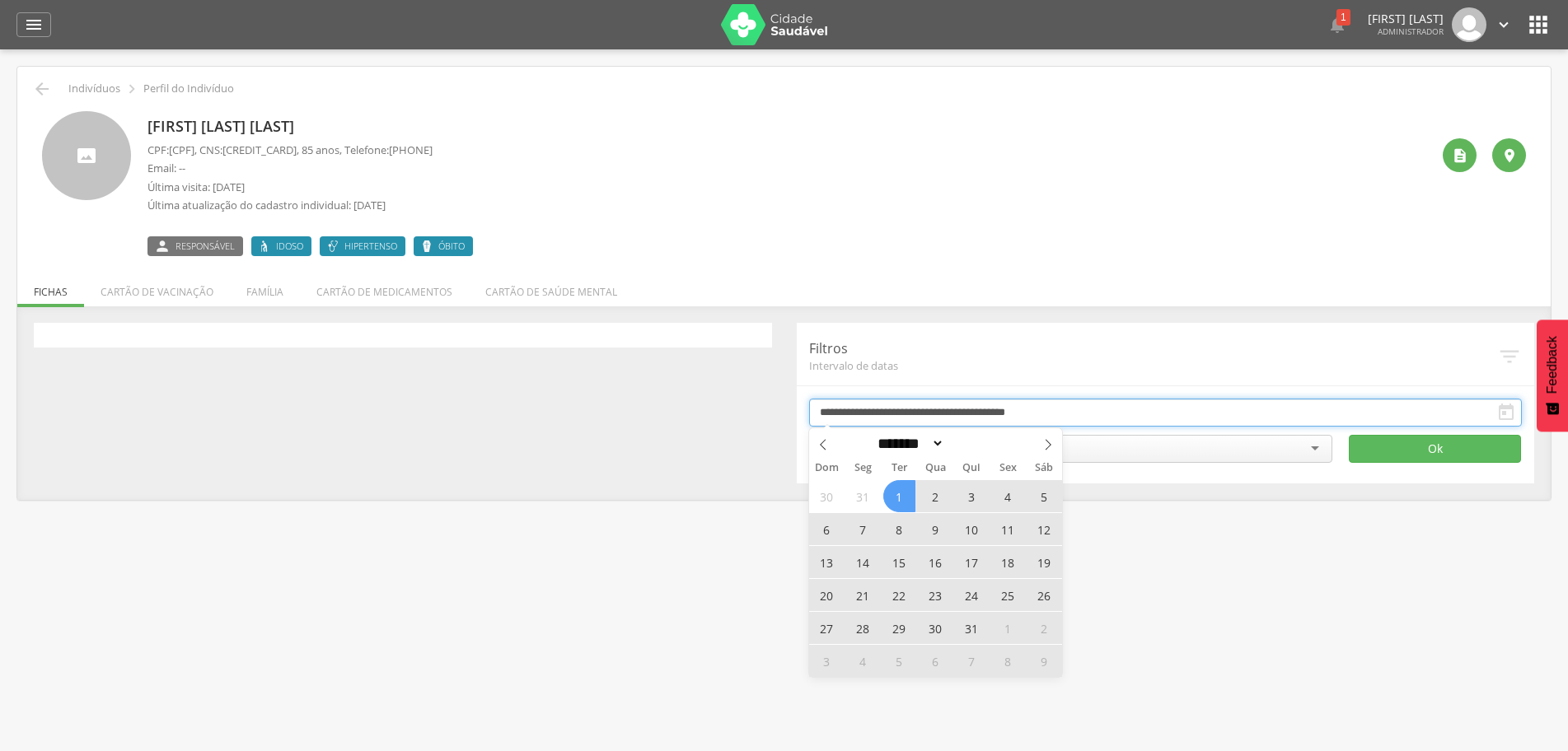 click on "**********" at bounding box center (1166, 413) 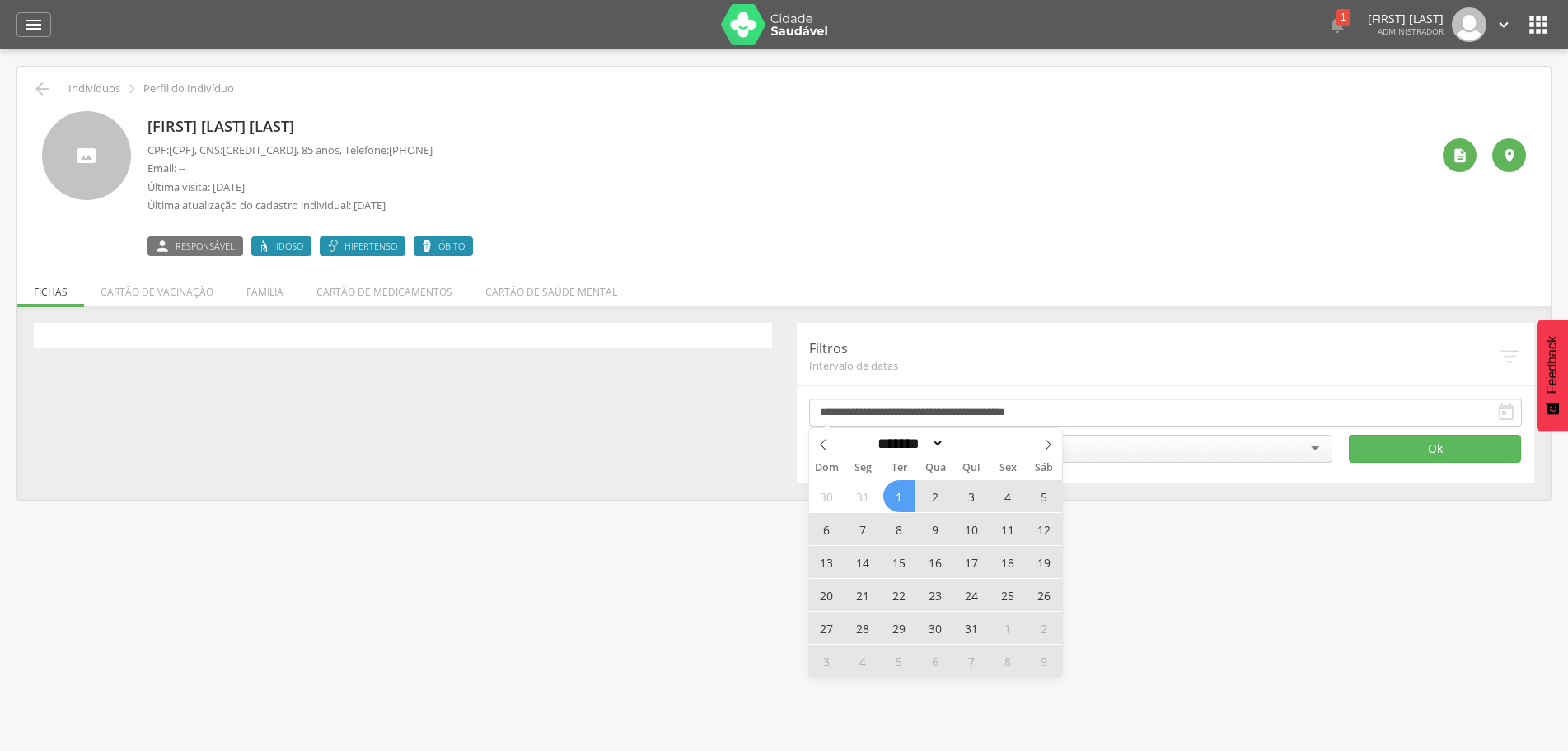click on "3" at bounding box center (971, 496) 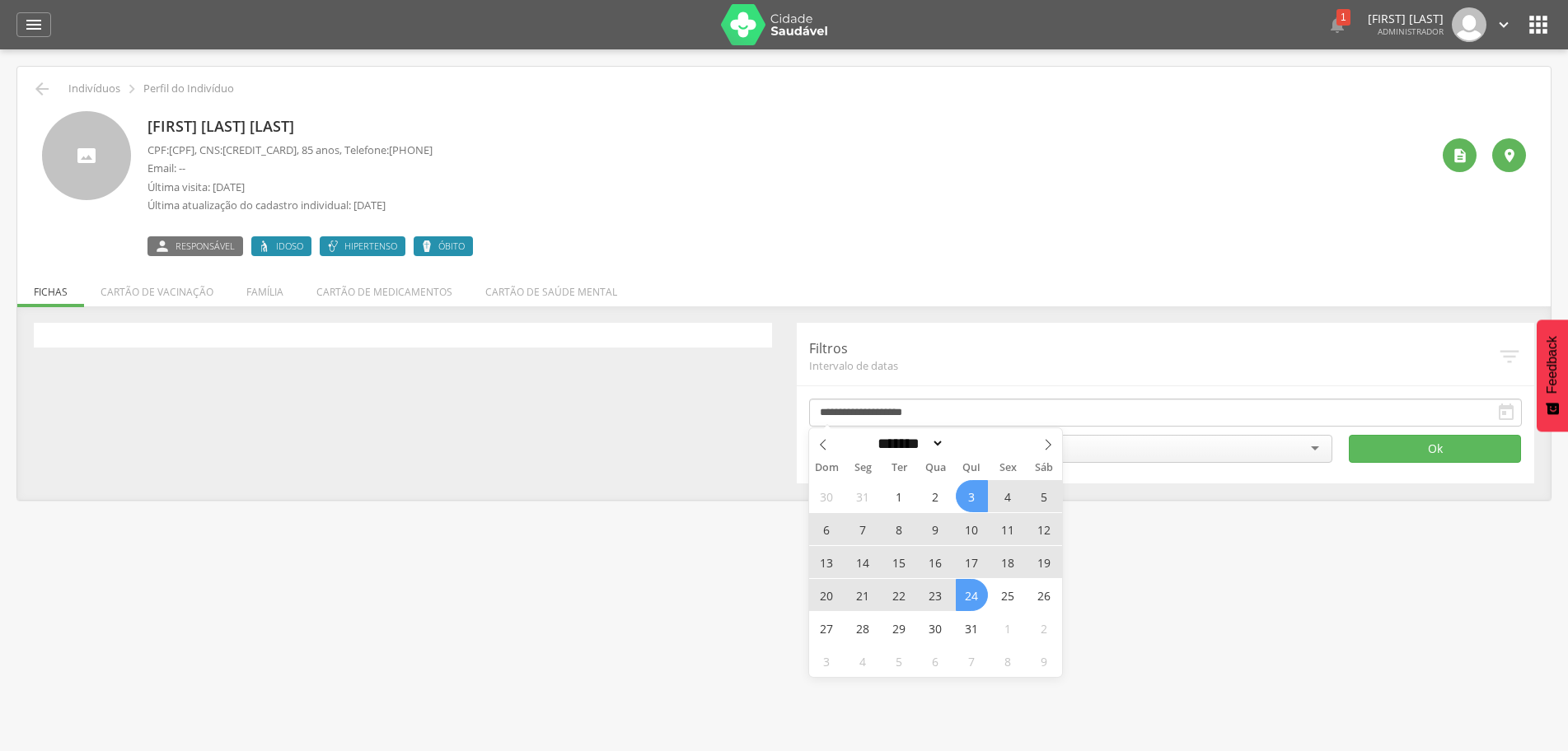 click on "24" at bounding box center (971, 595) 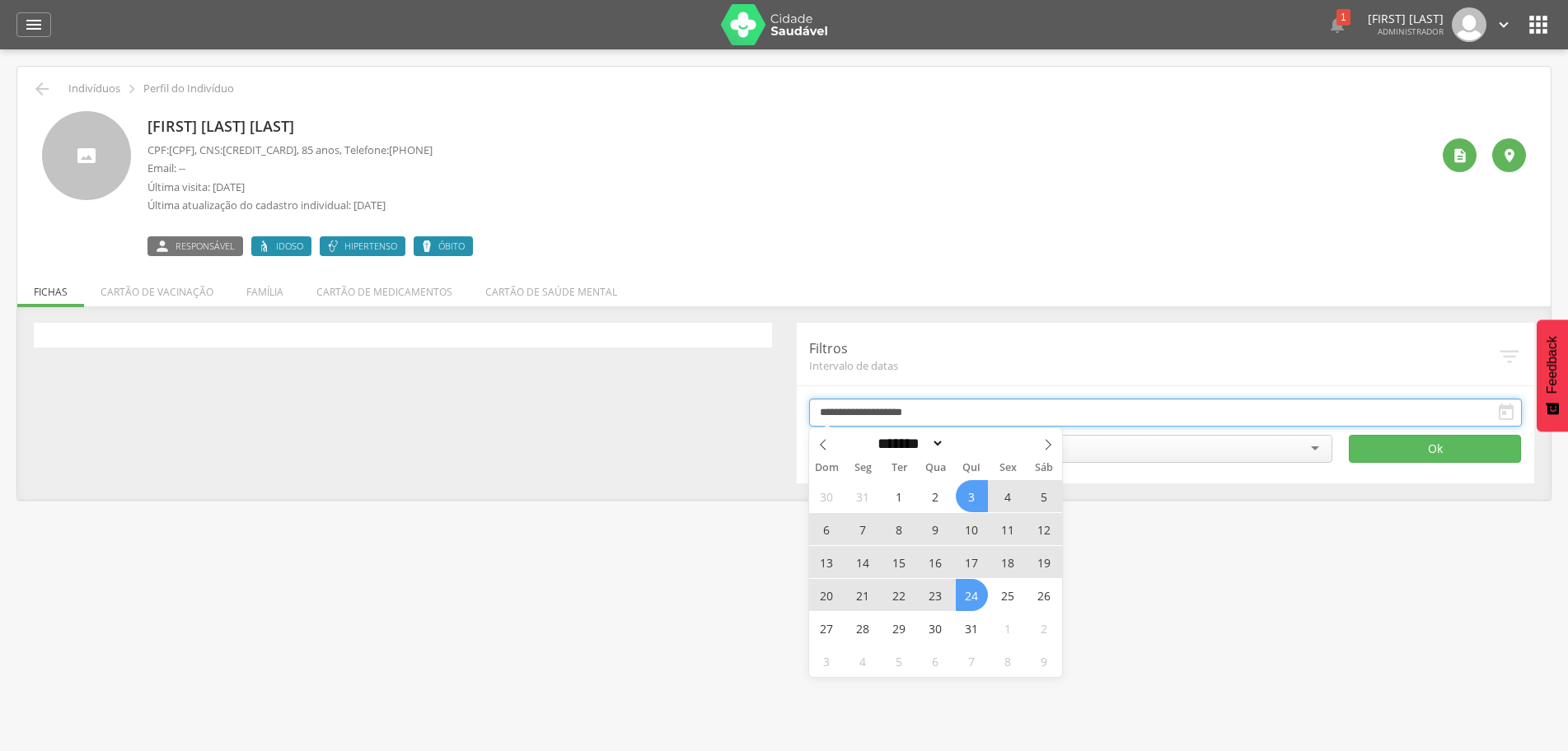 type on "**********" 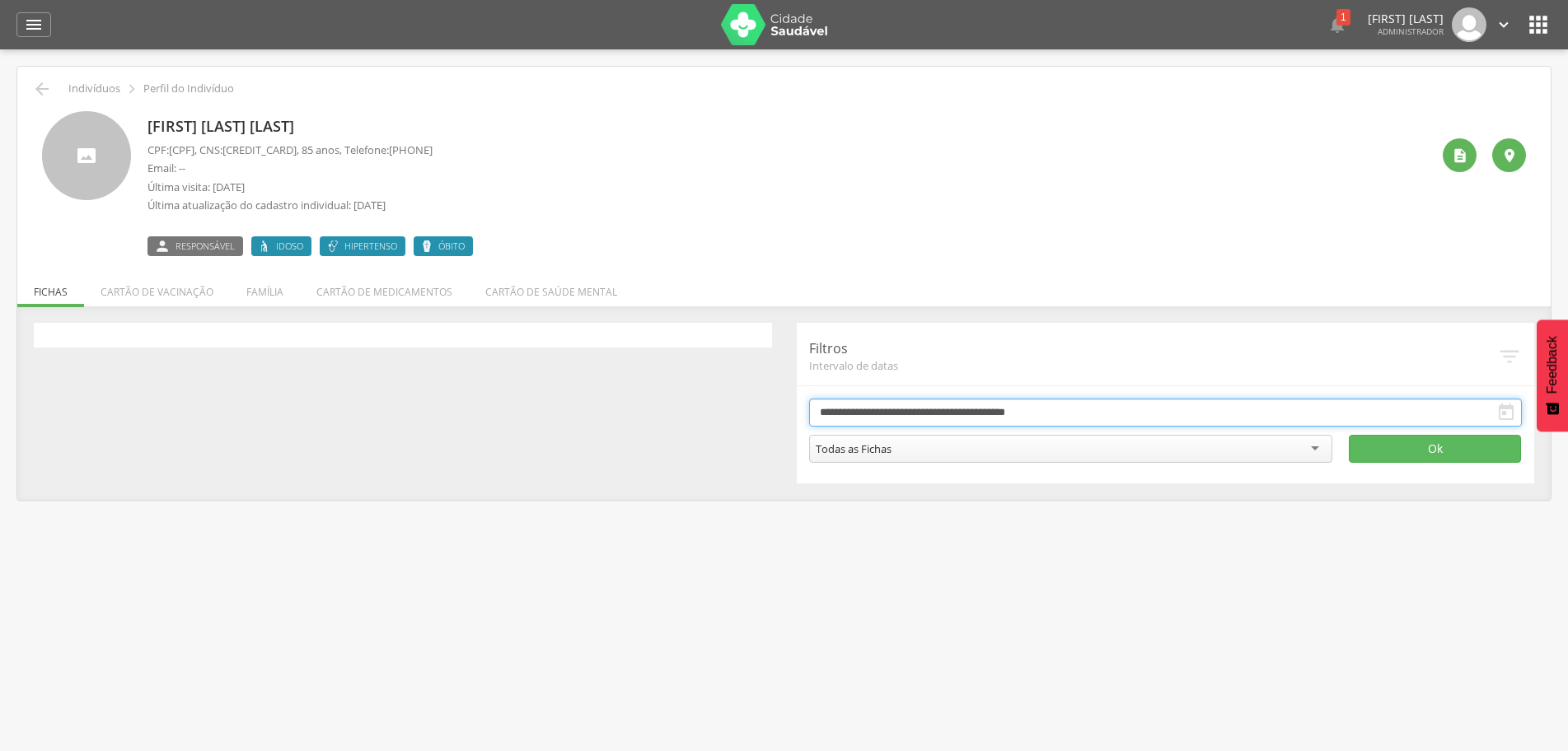 click on "**********" at bounding box center [1166, 413] 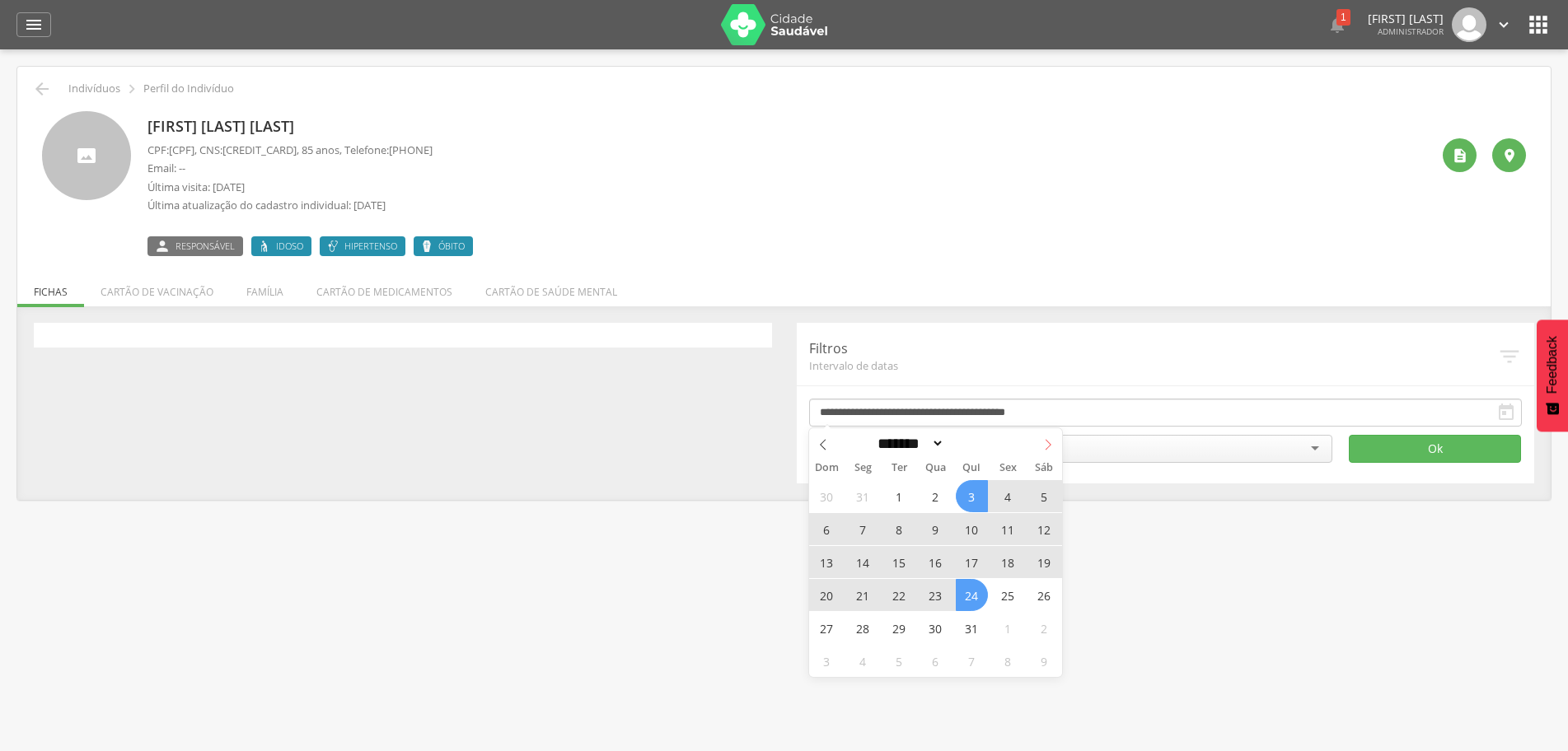 click 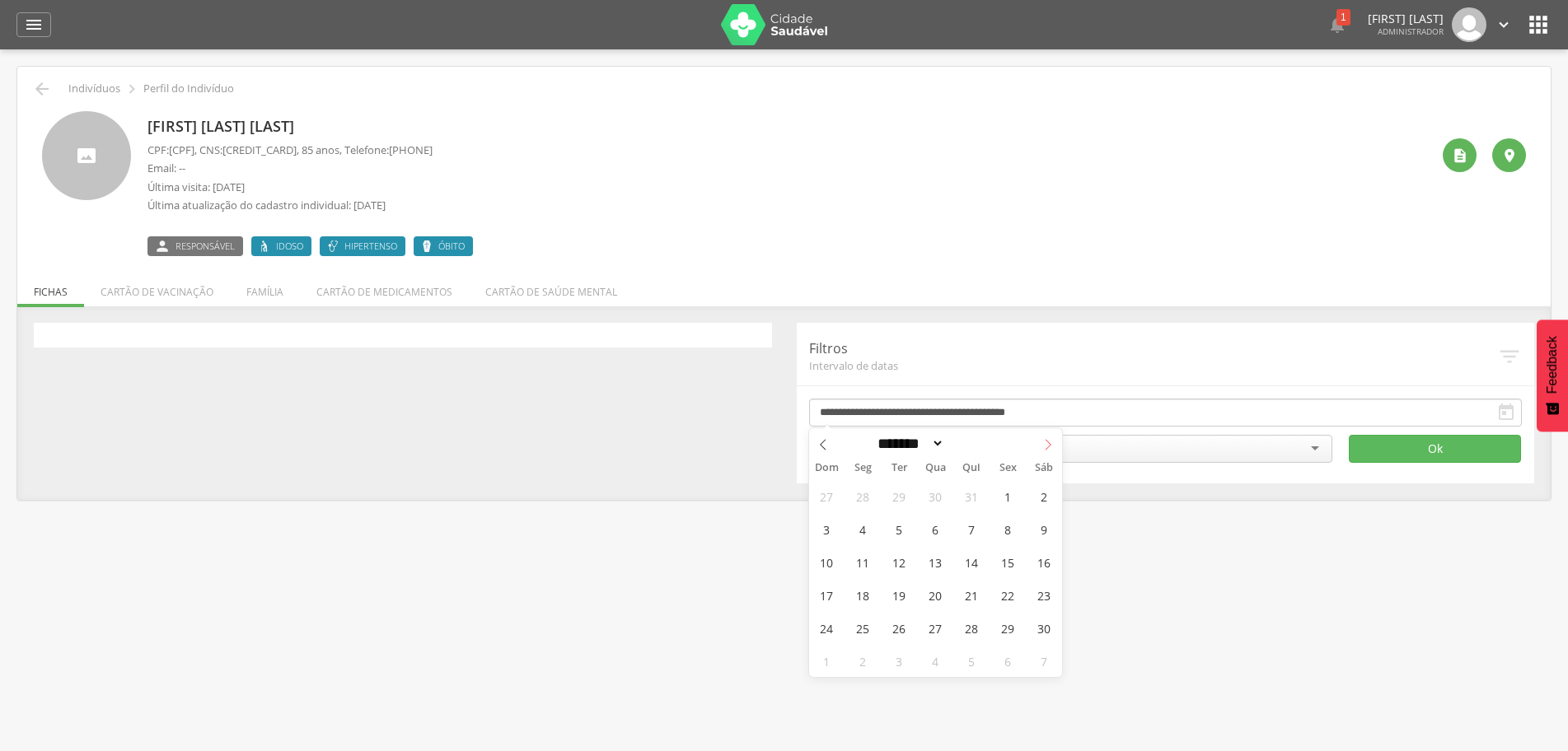 click 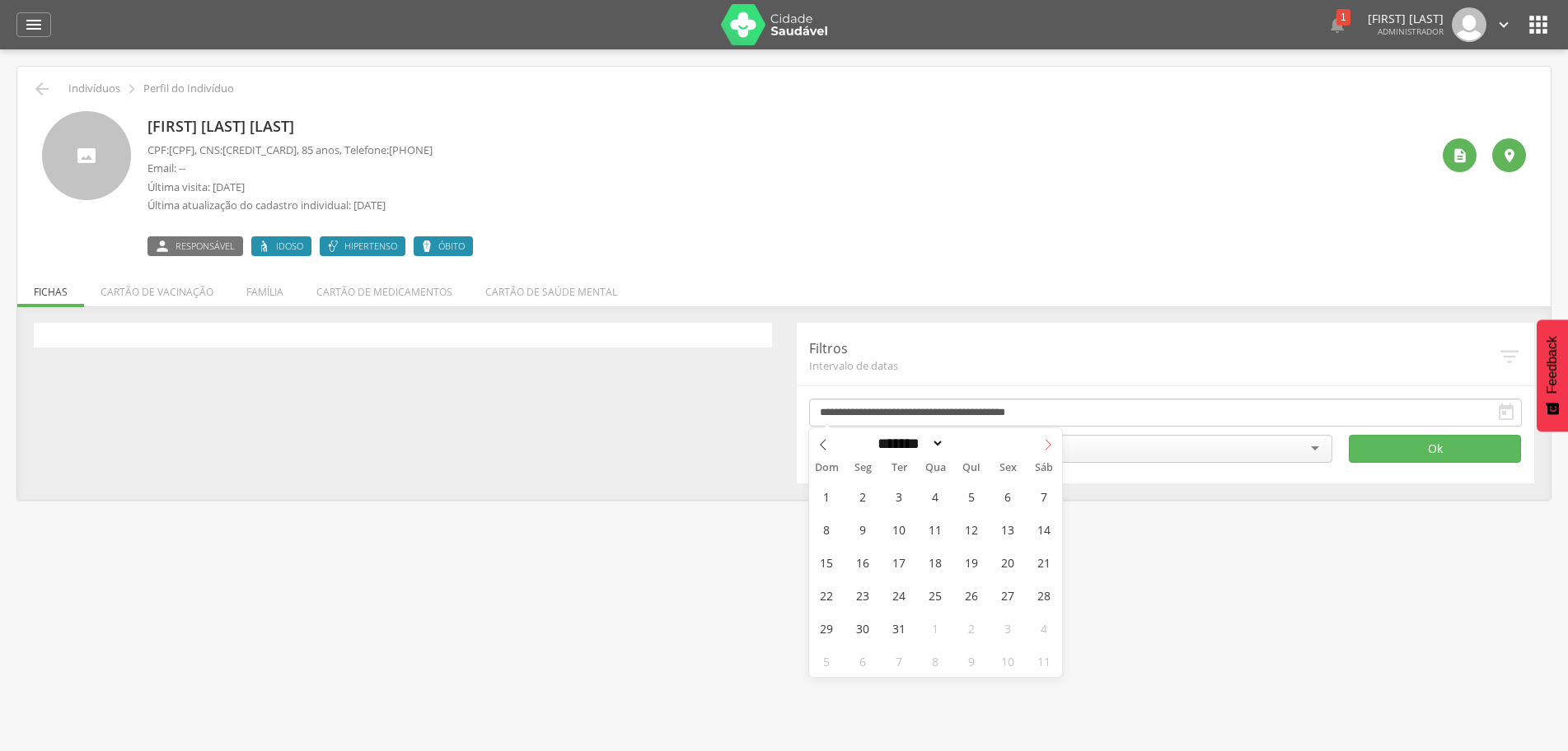 click 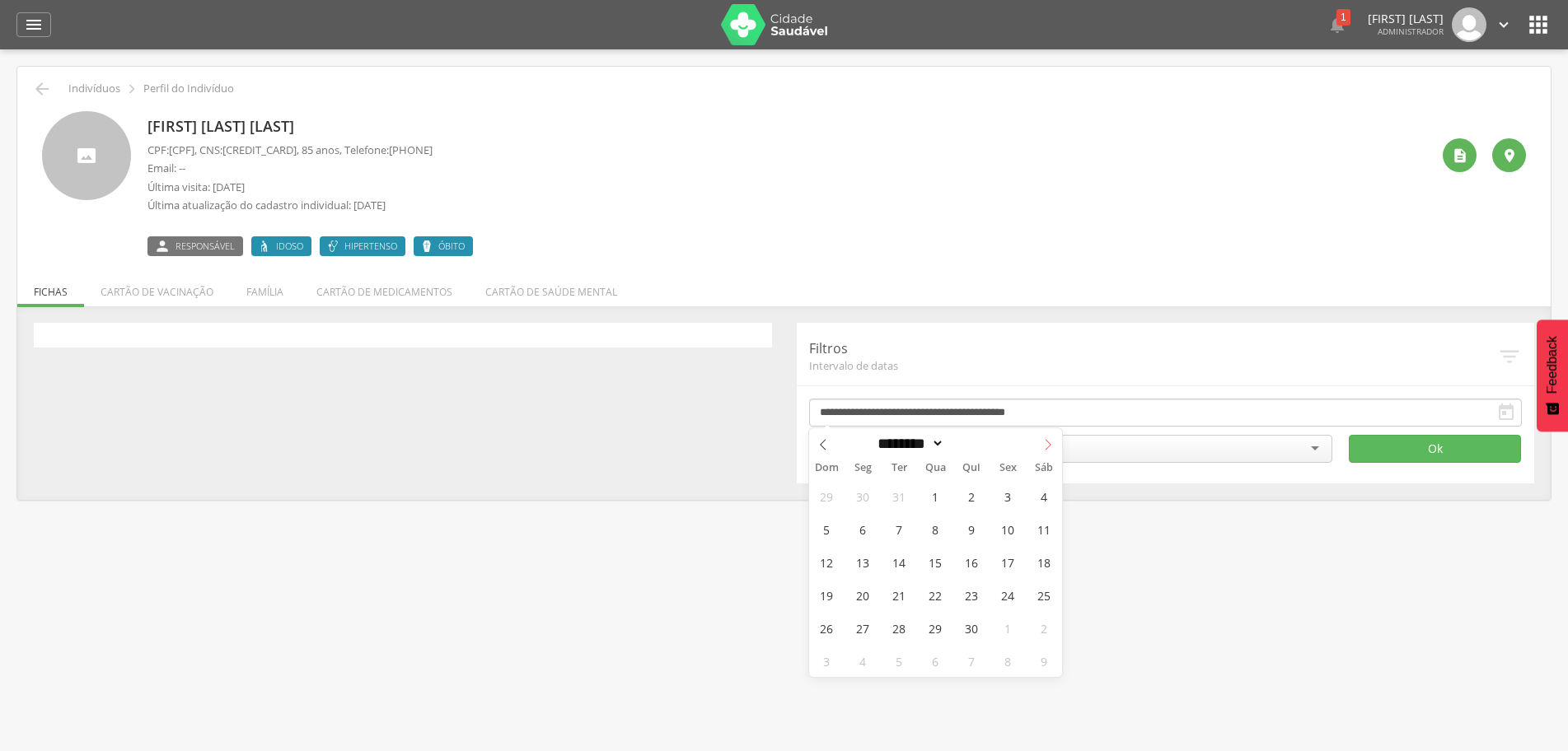 click 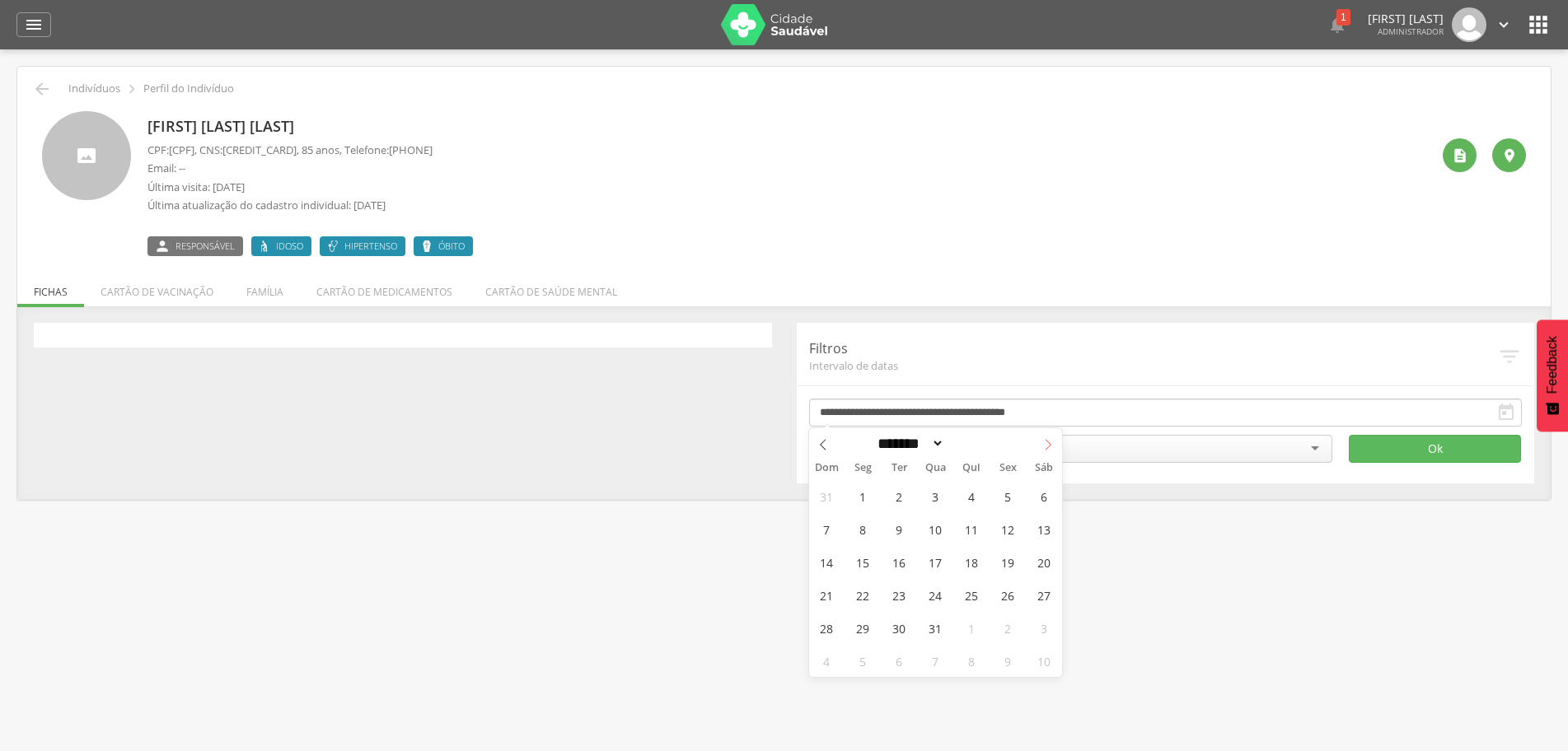 click 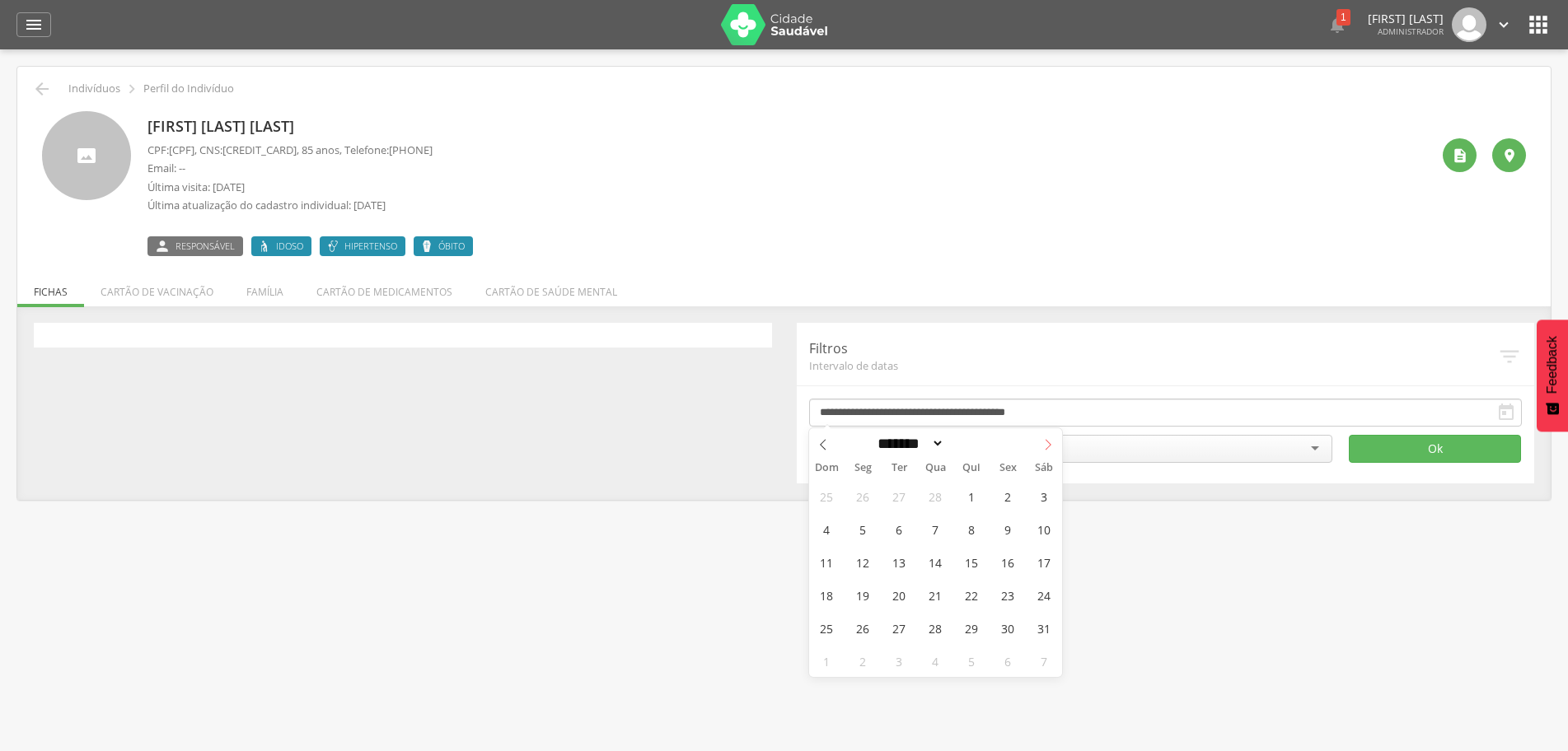 click 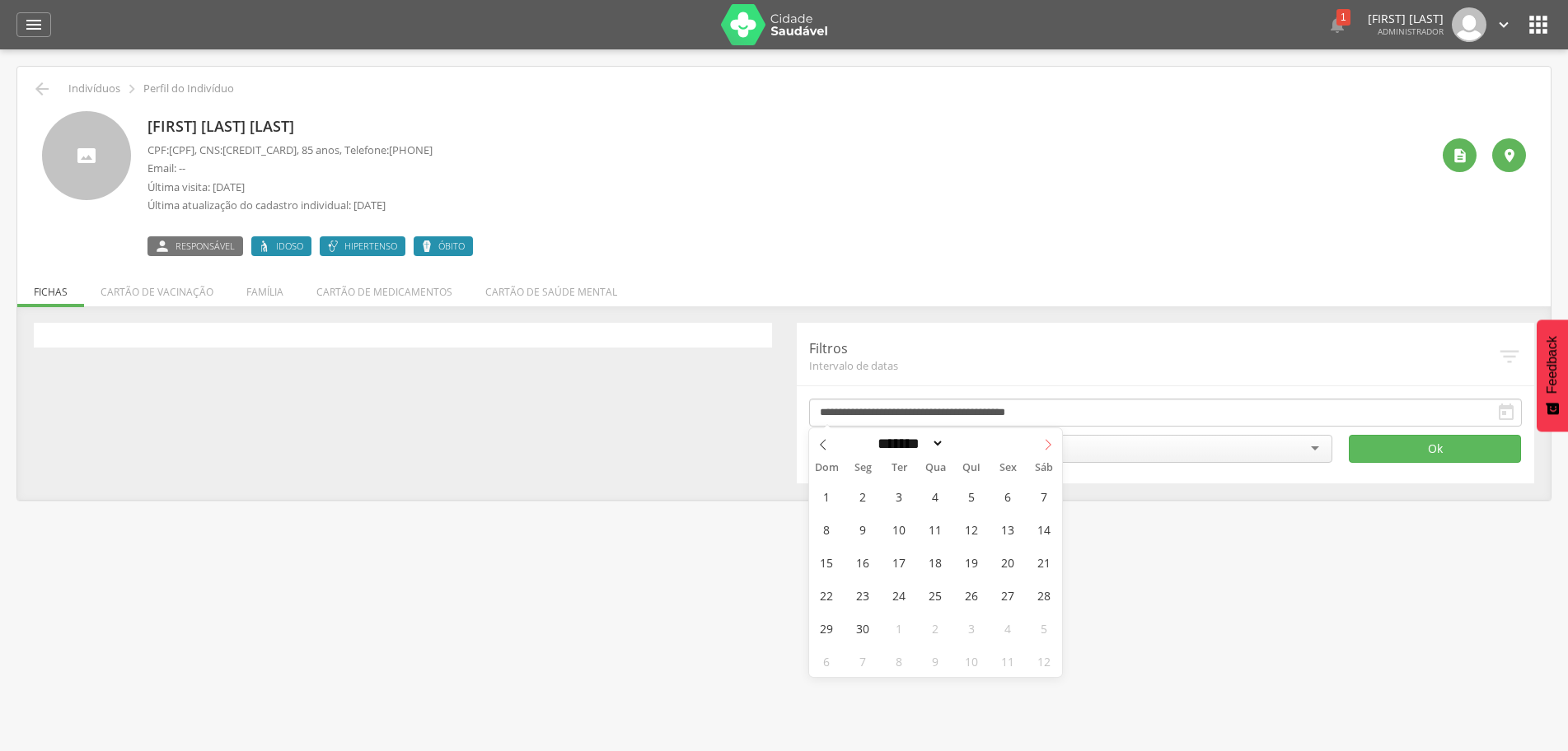 click 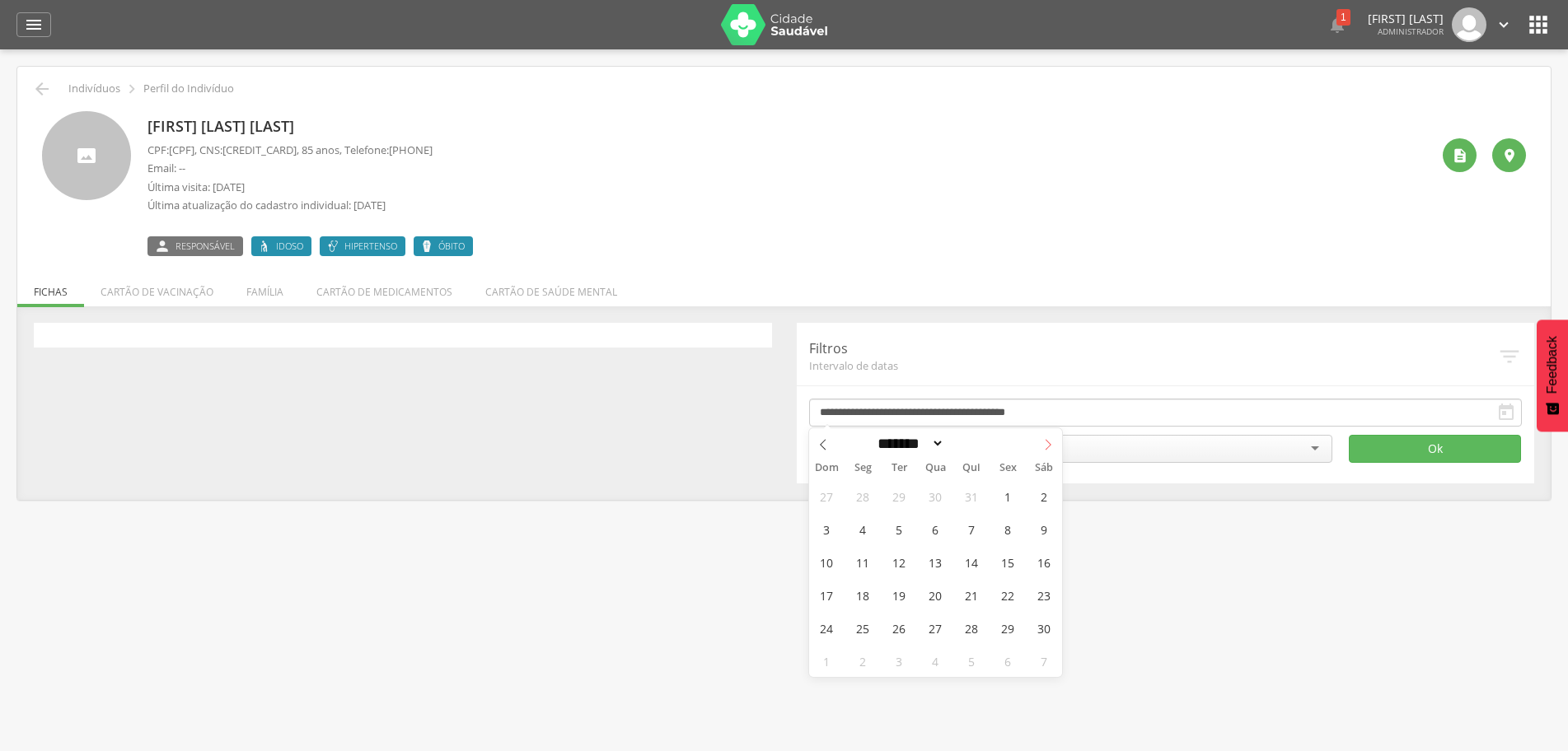 click 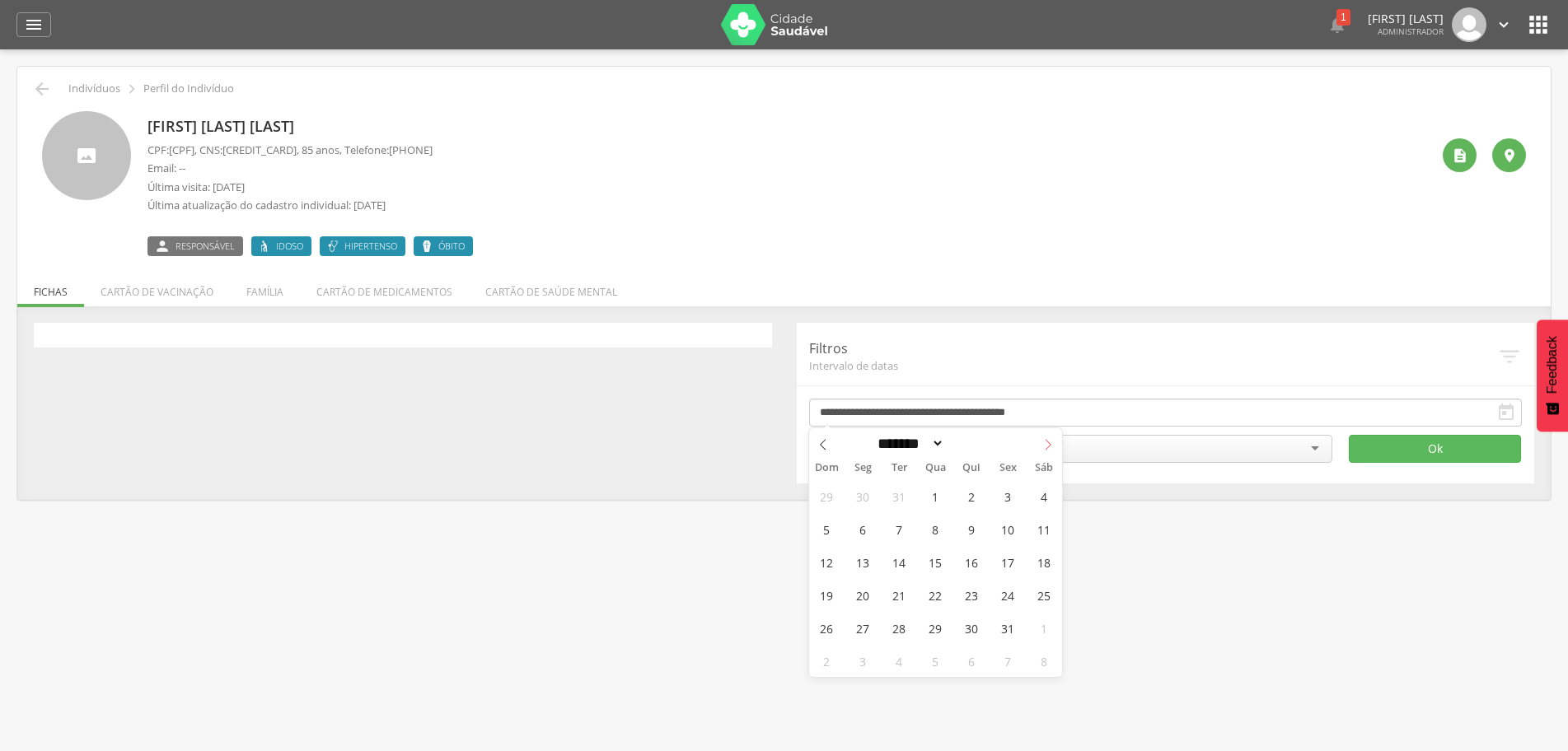 click 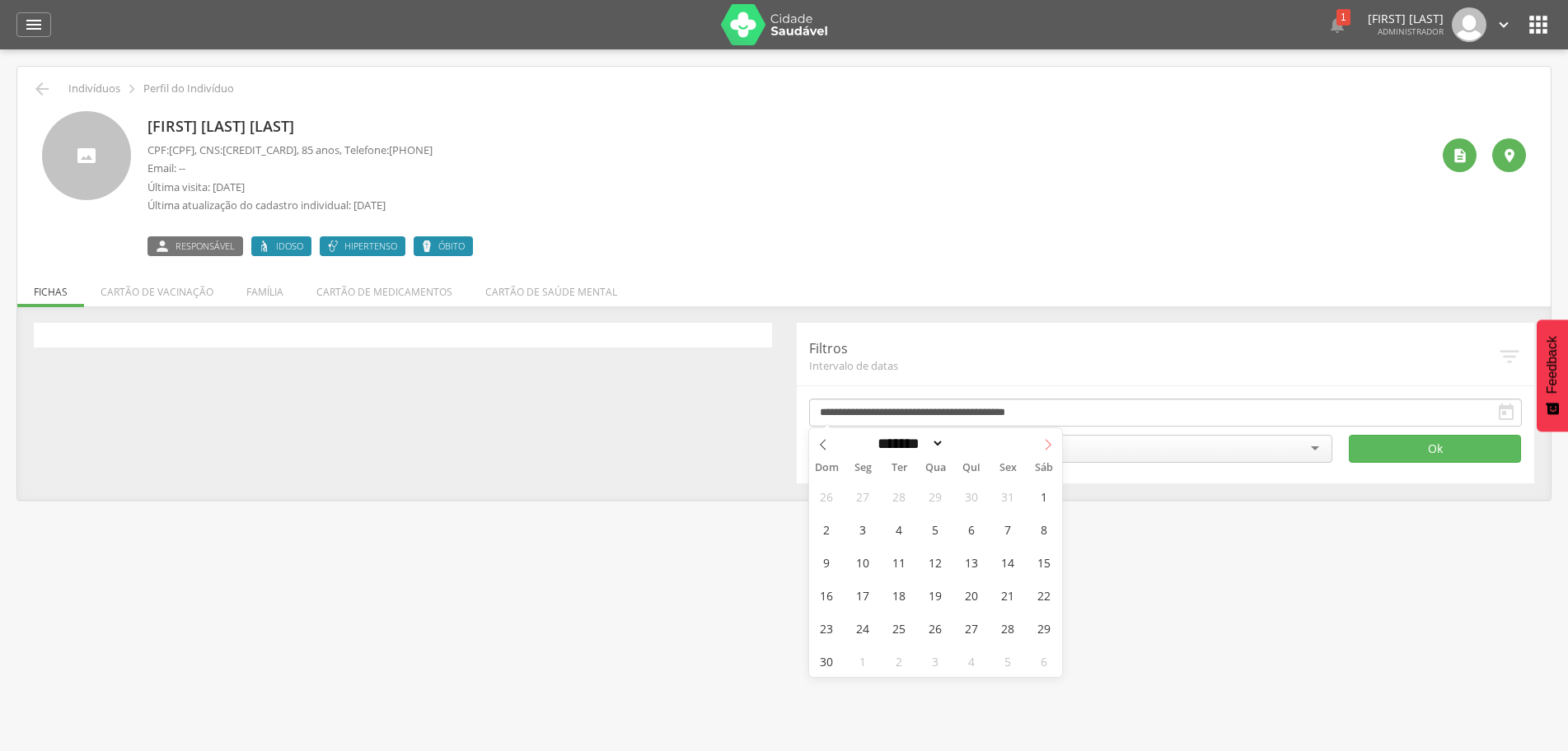 click 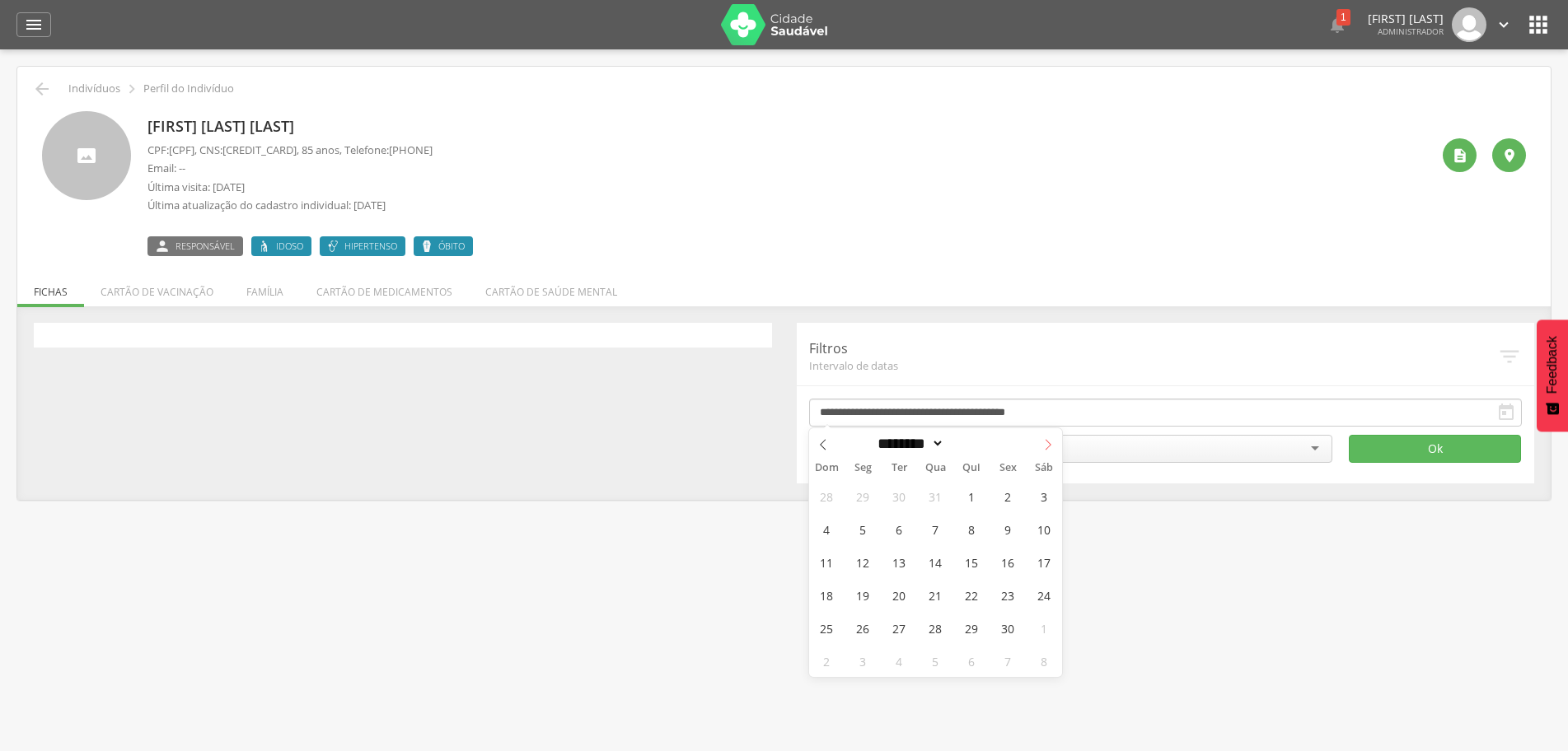 click 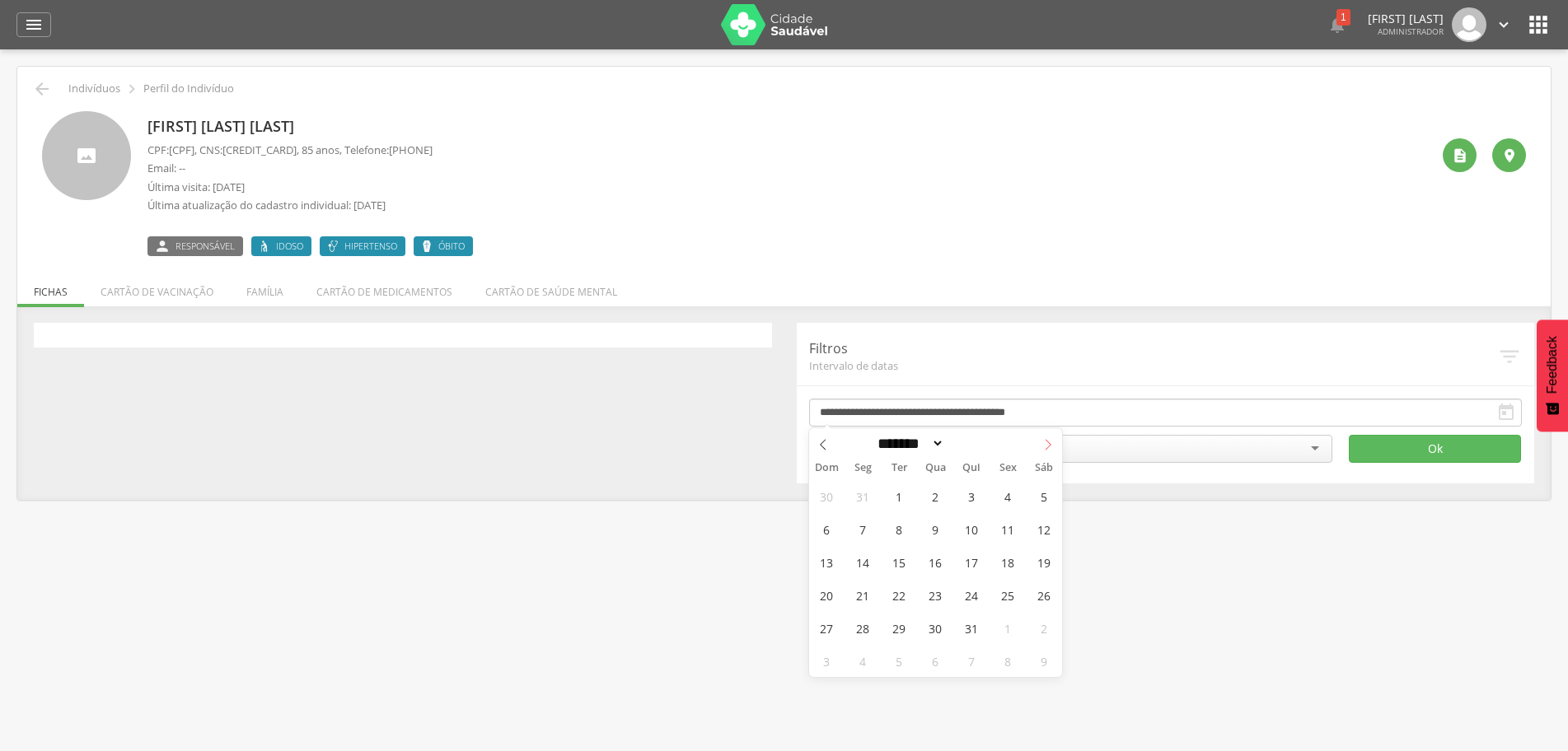 click 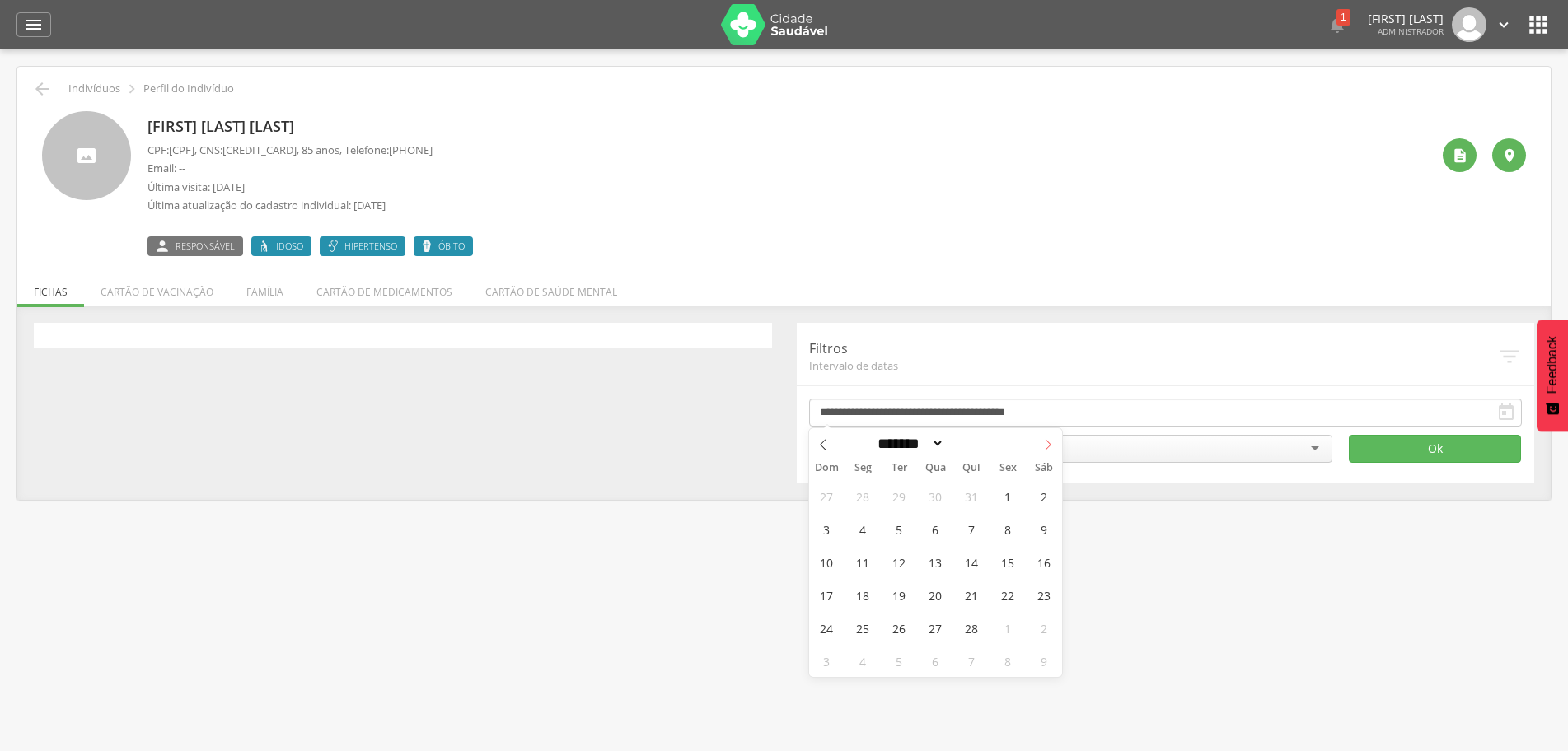 click 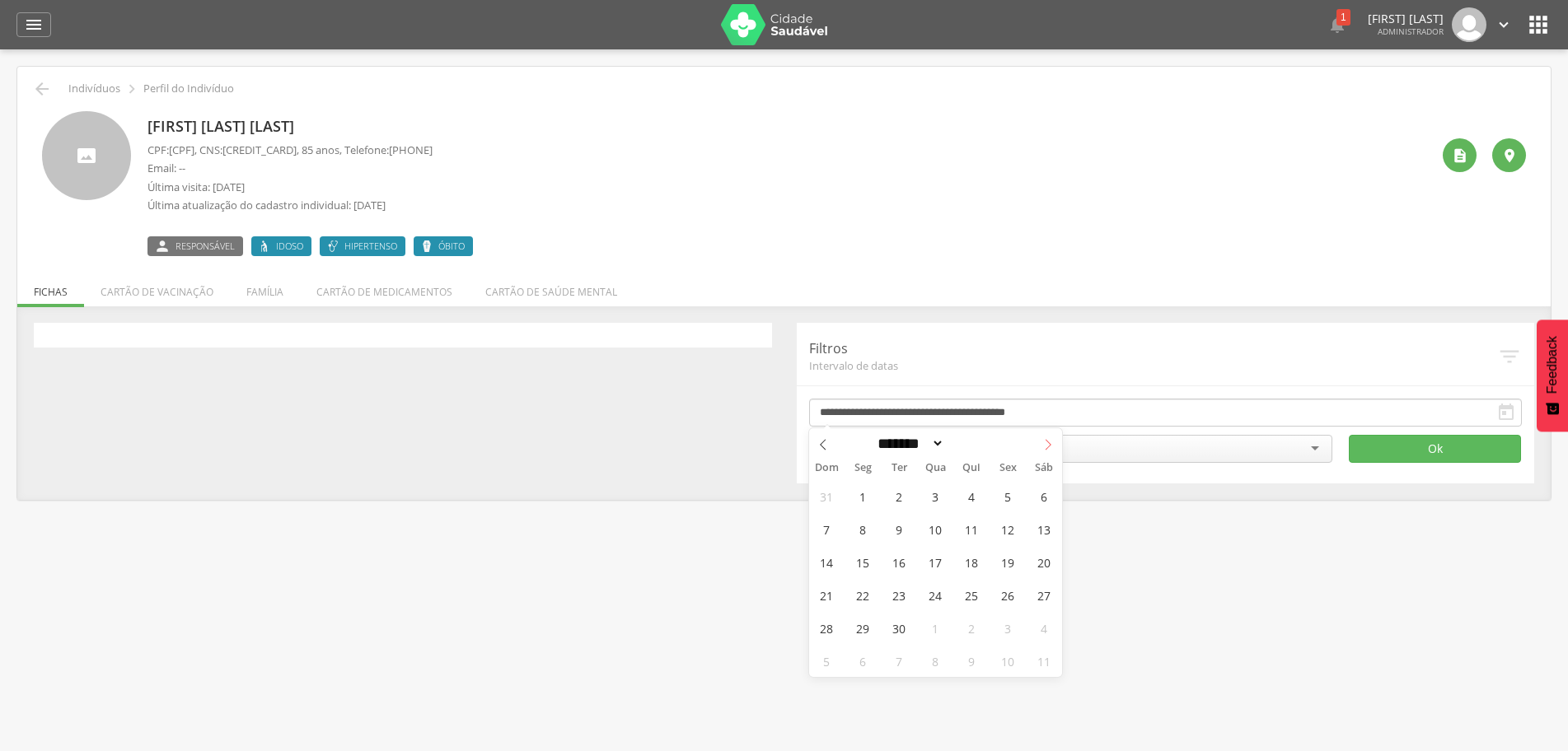 click 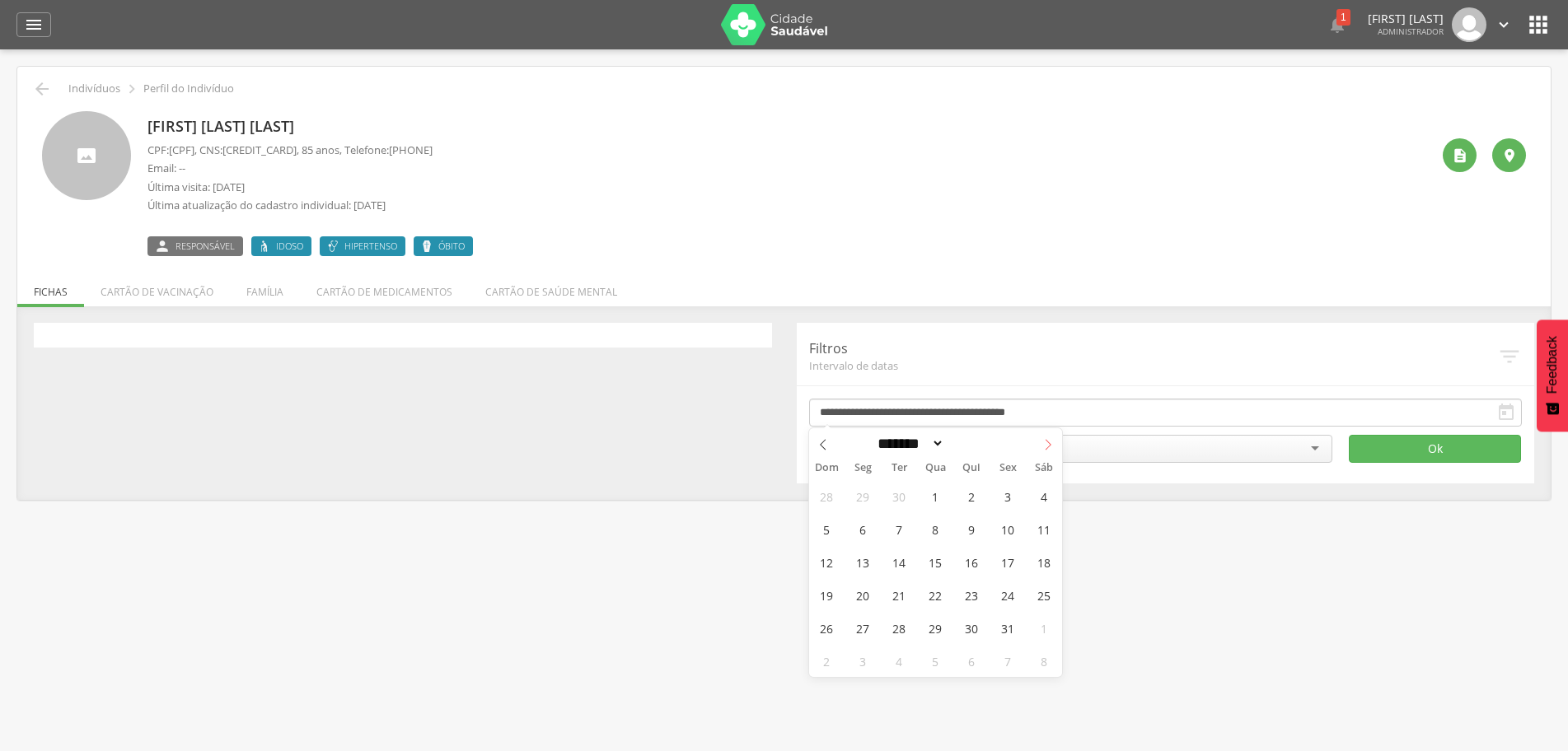 click 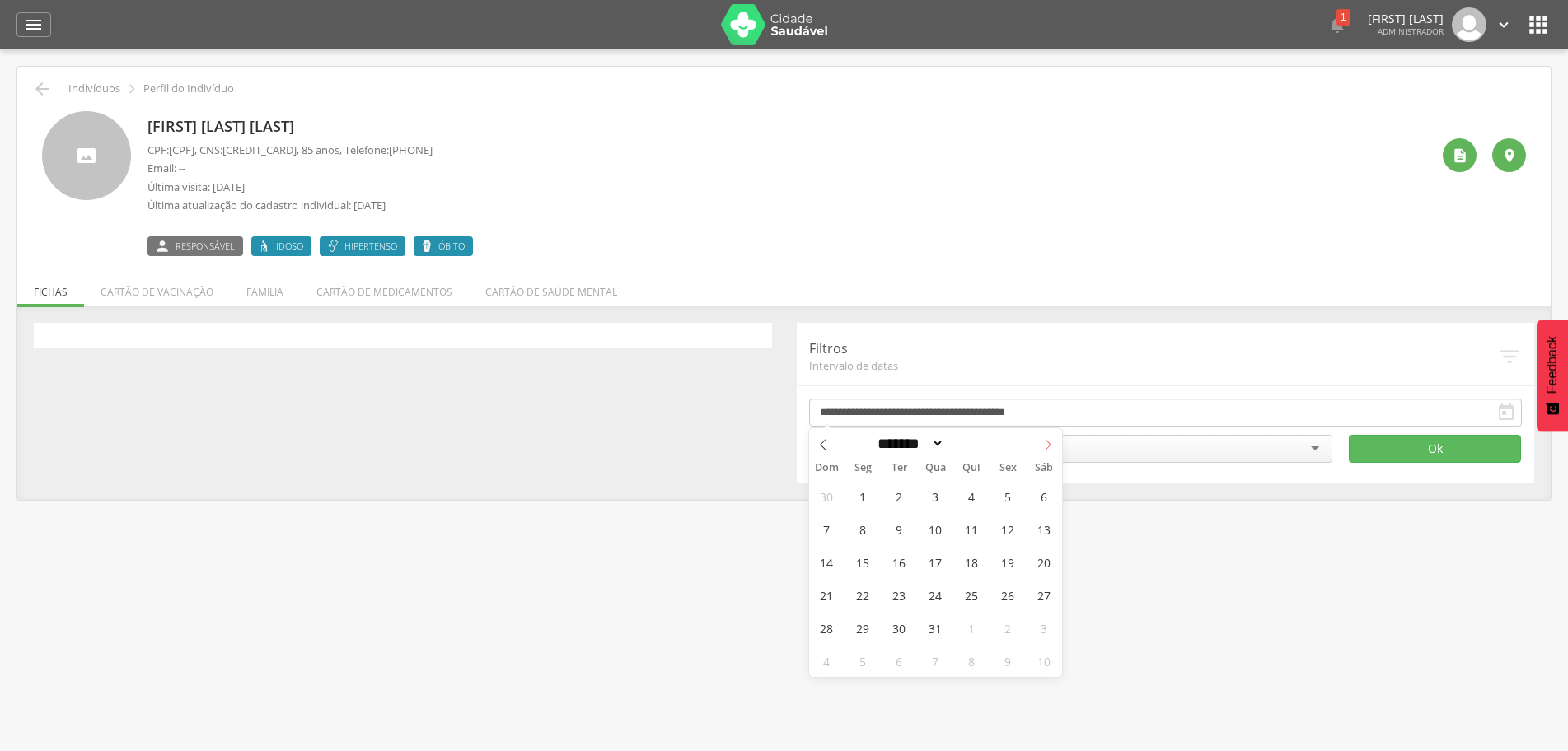 click 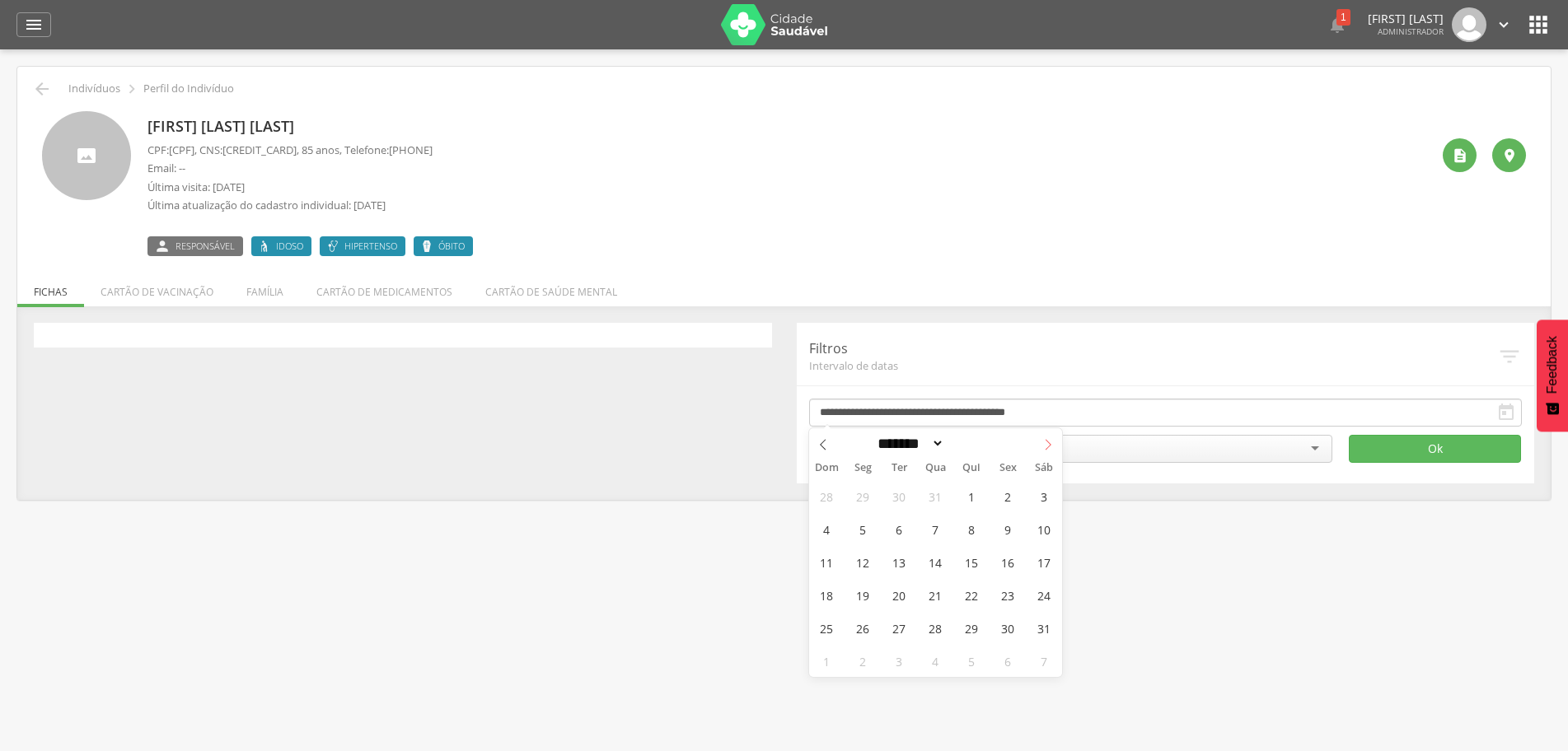 click 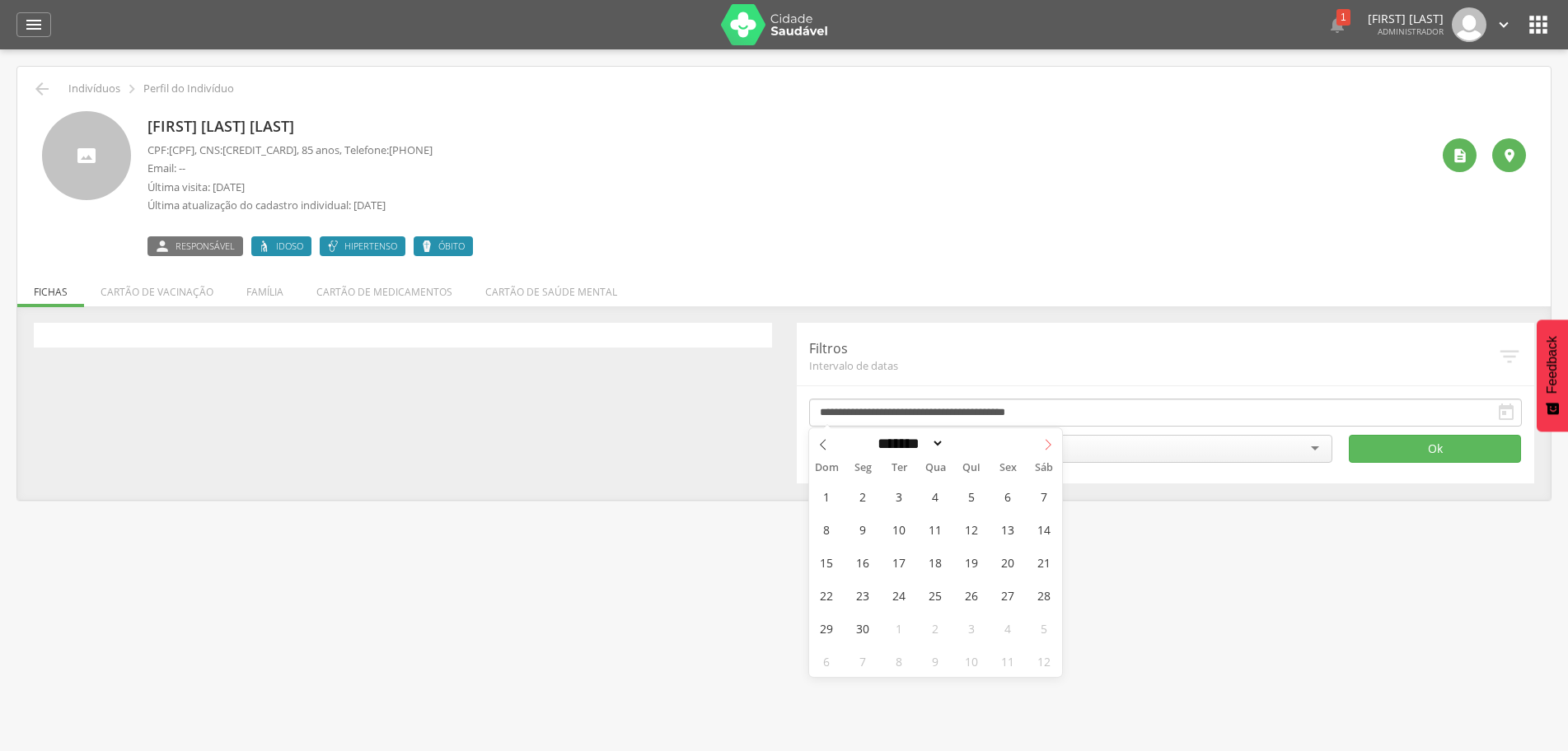 click 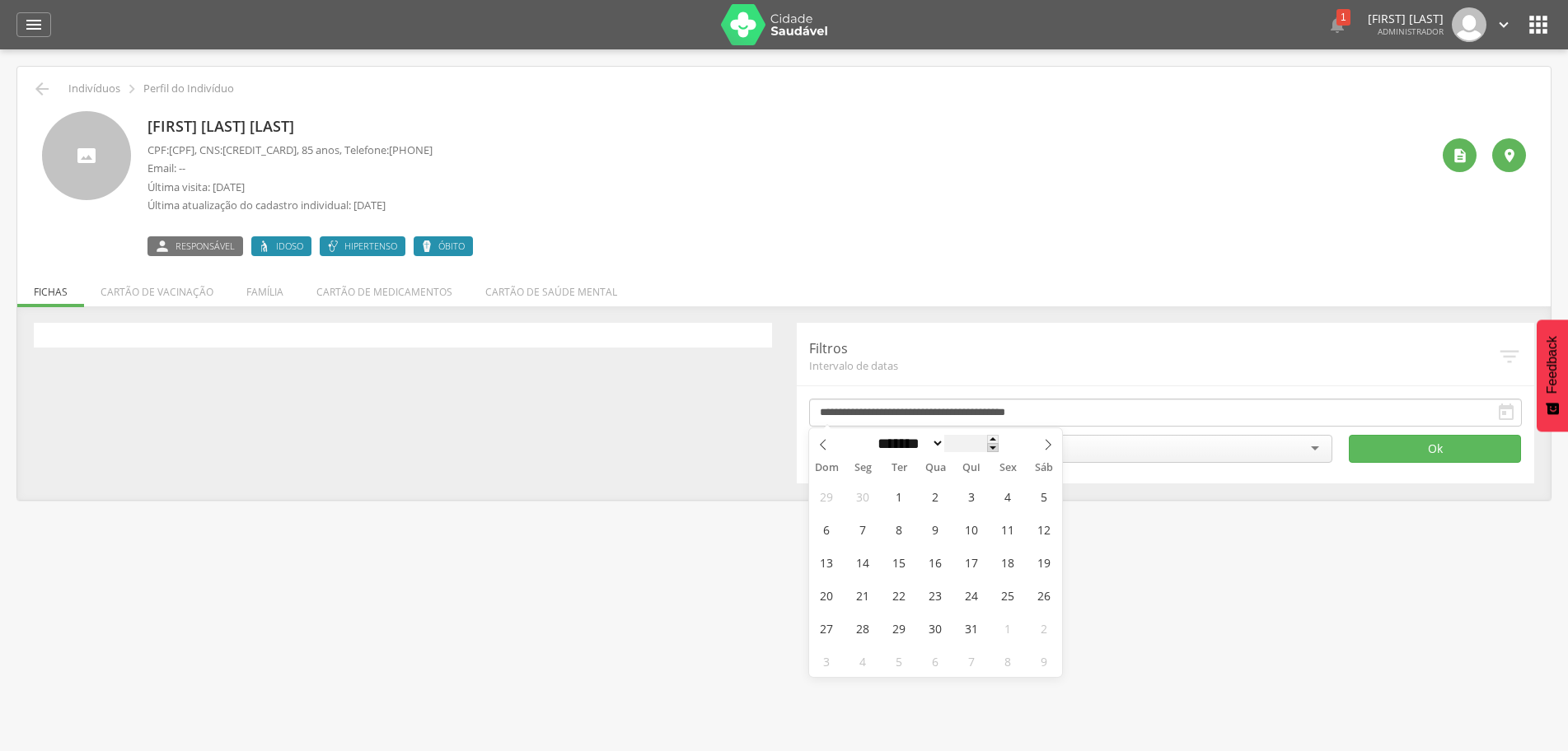 click at bounding box center [993, 447] 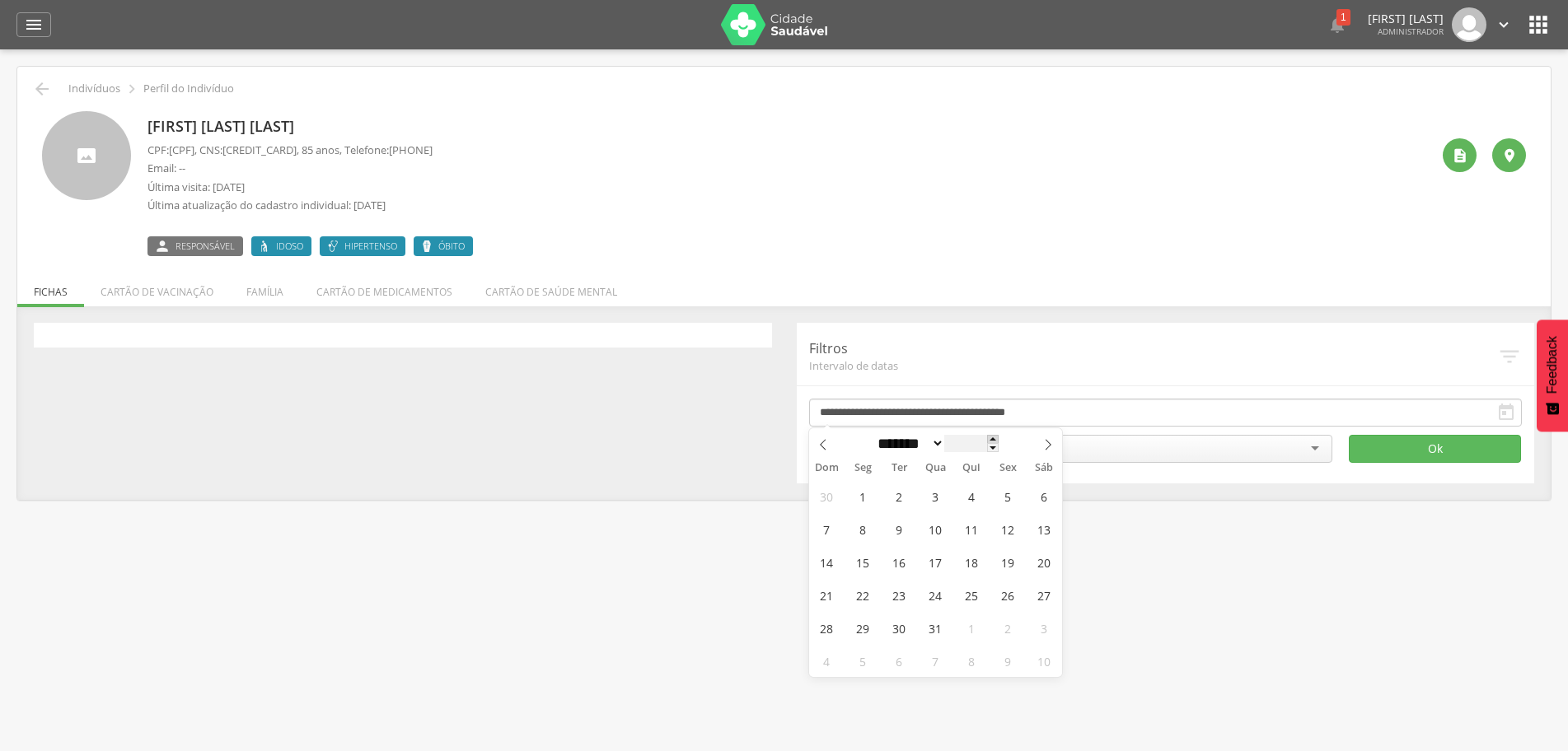 click at bounding box center (993, 439) 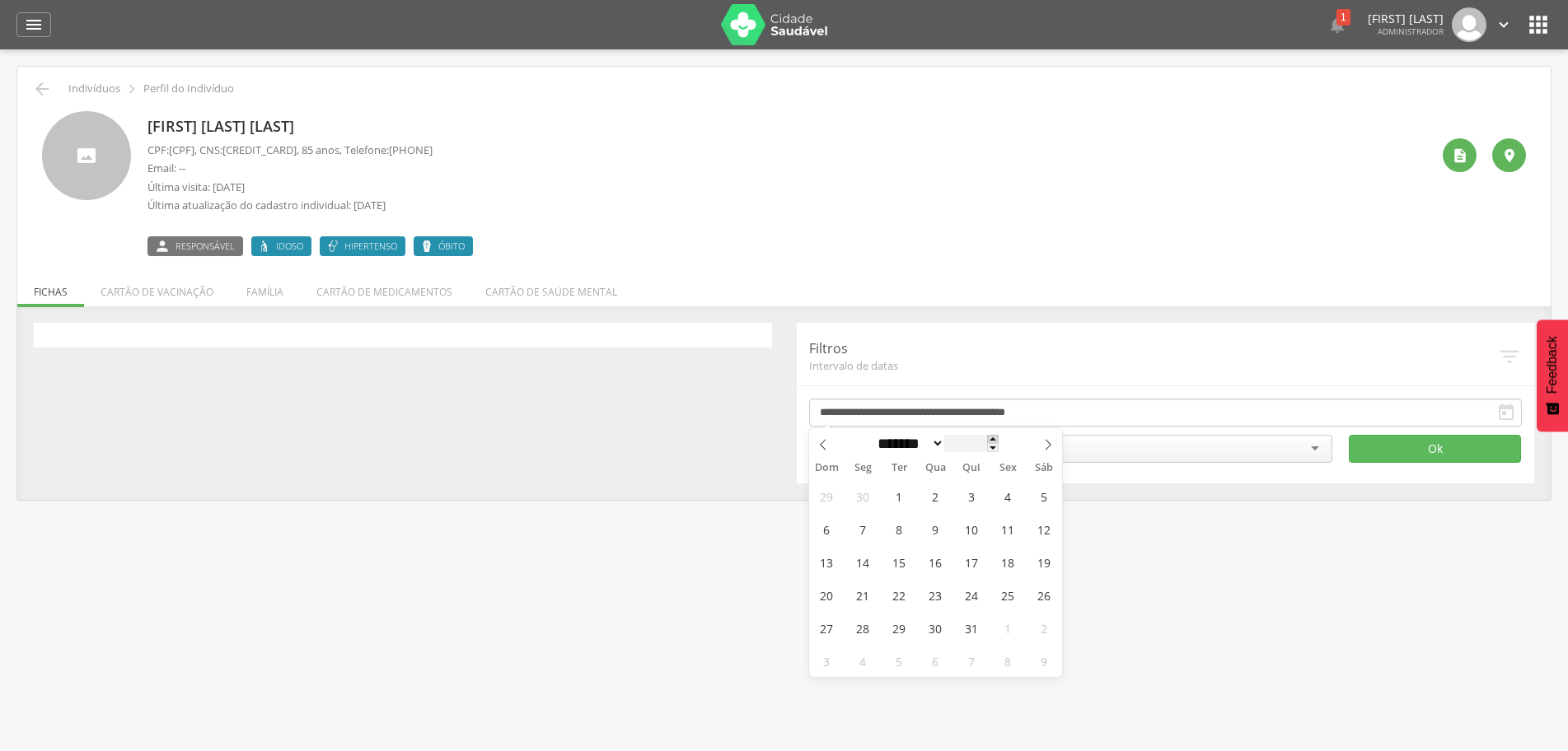 click at bounding box center [993, 439] 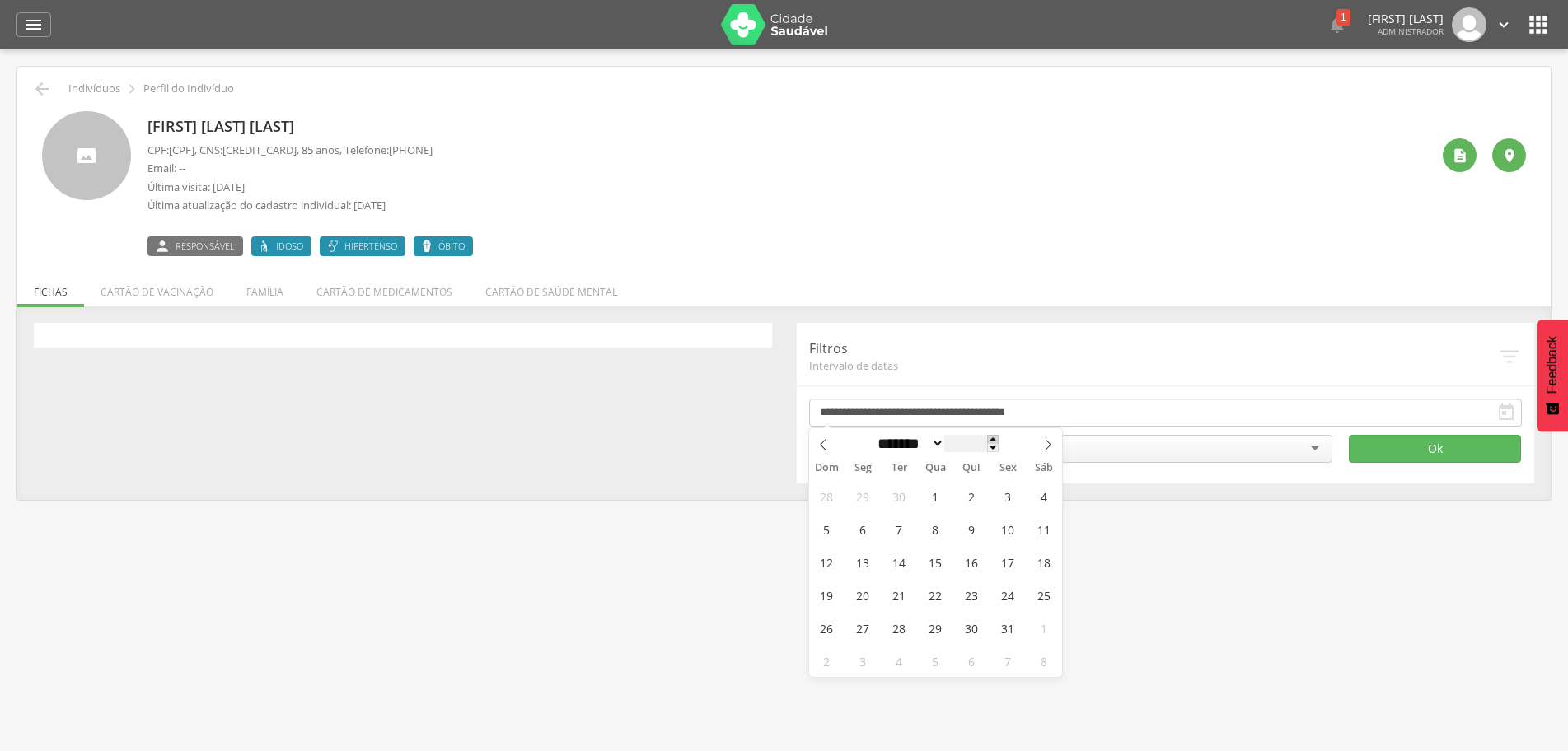 click at bounding box center (993, 439) 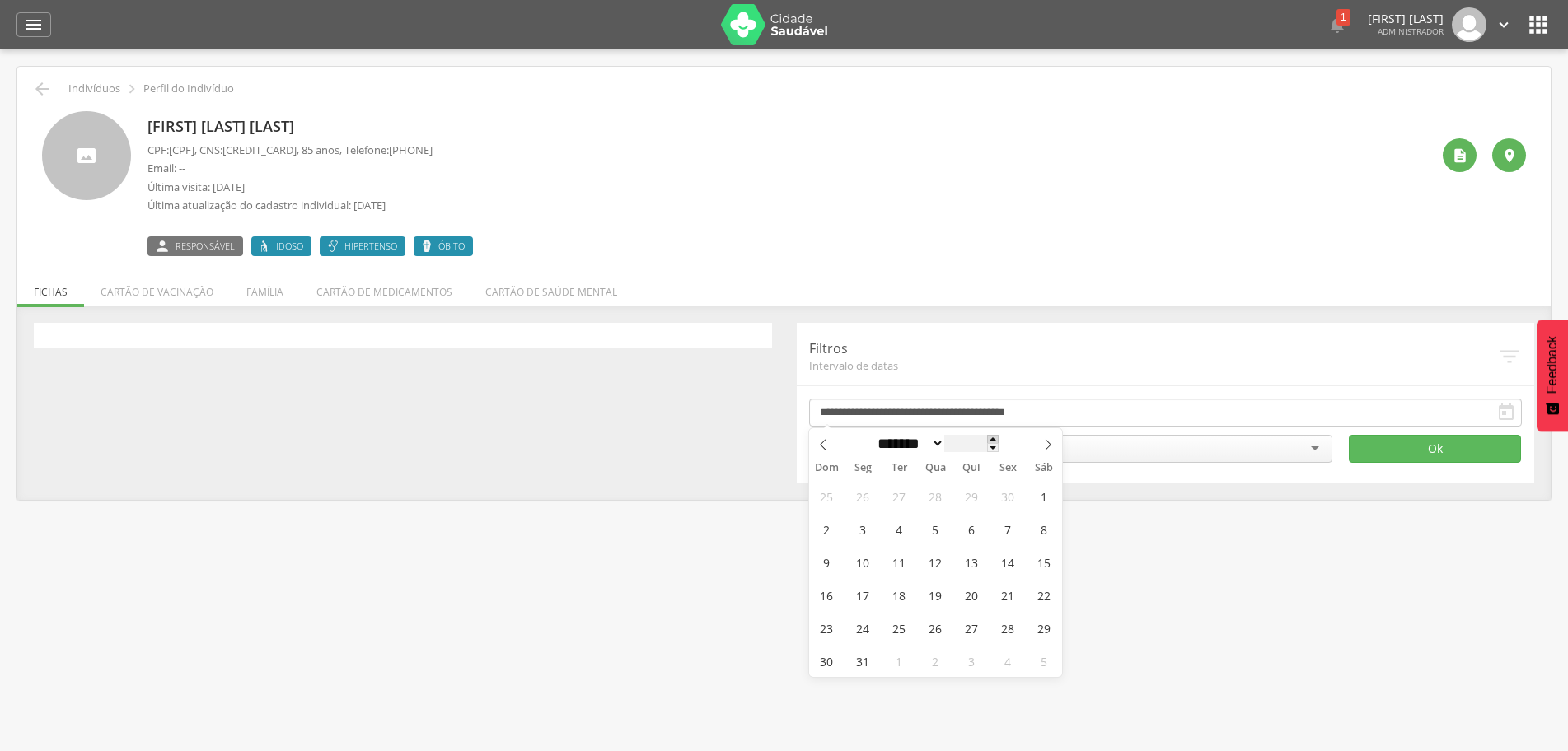 click at bounding box center [993, 439] 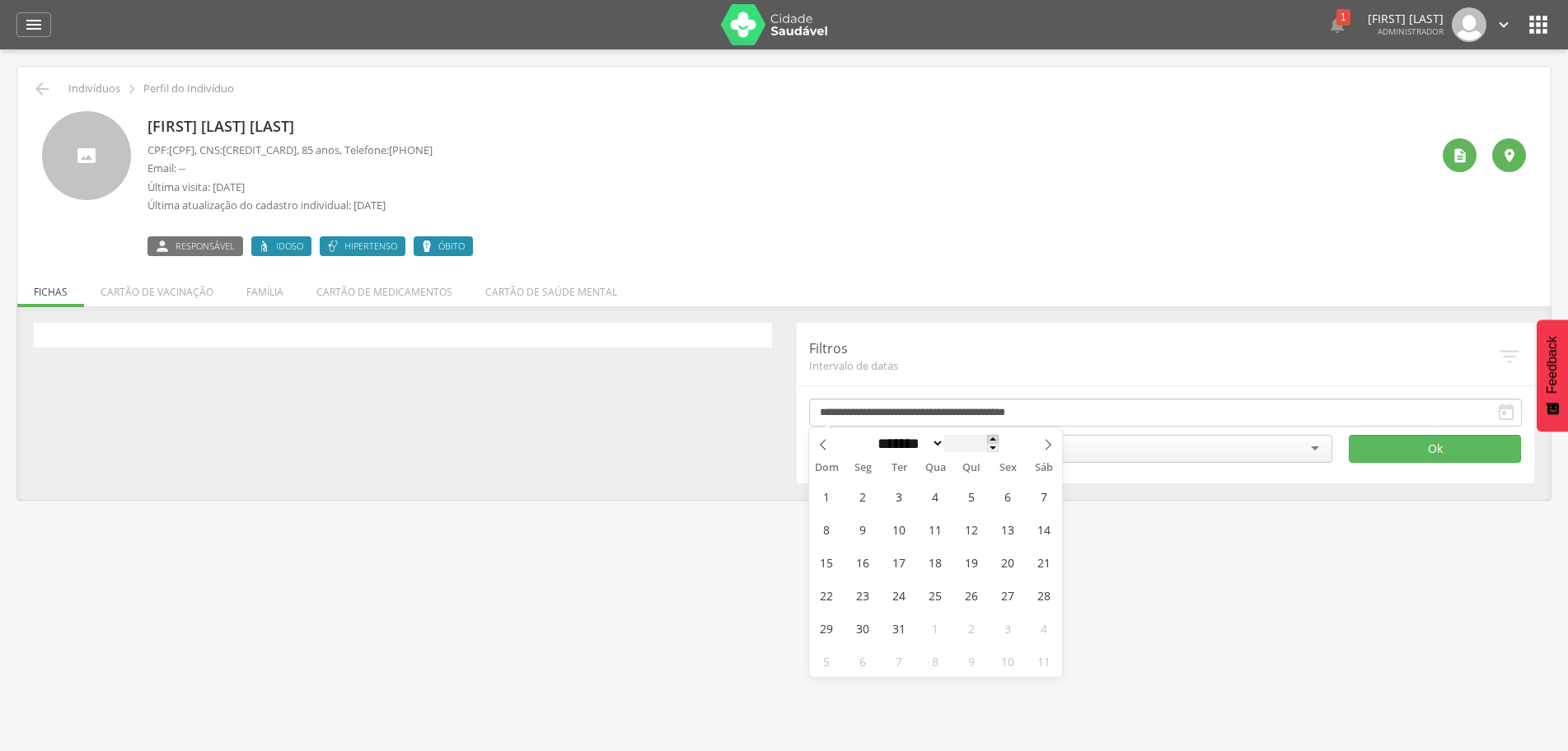 click at bounding box center [993, 439] 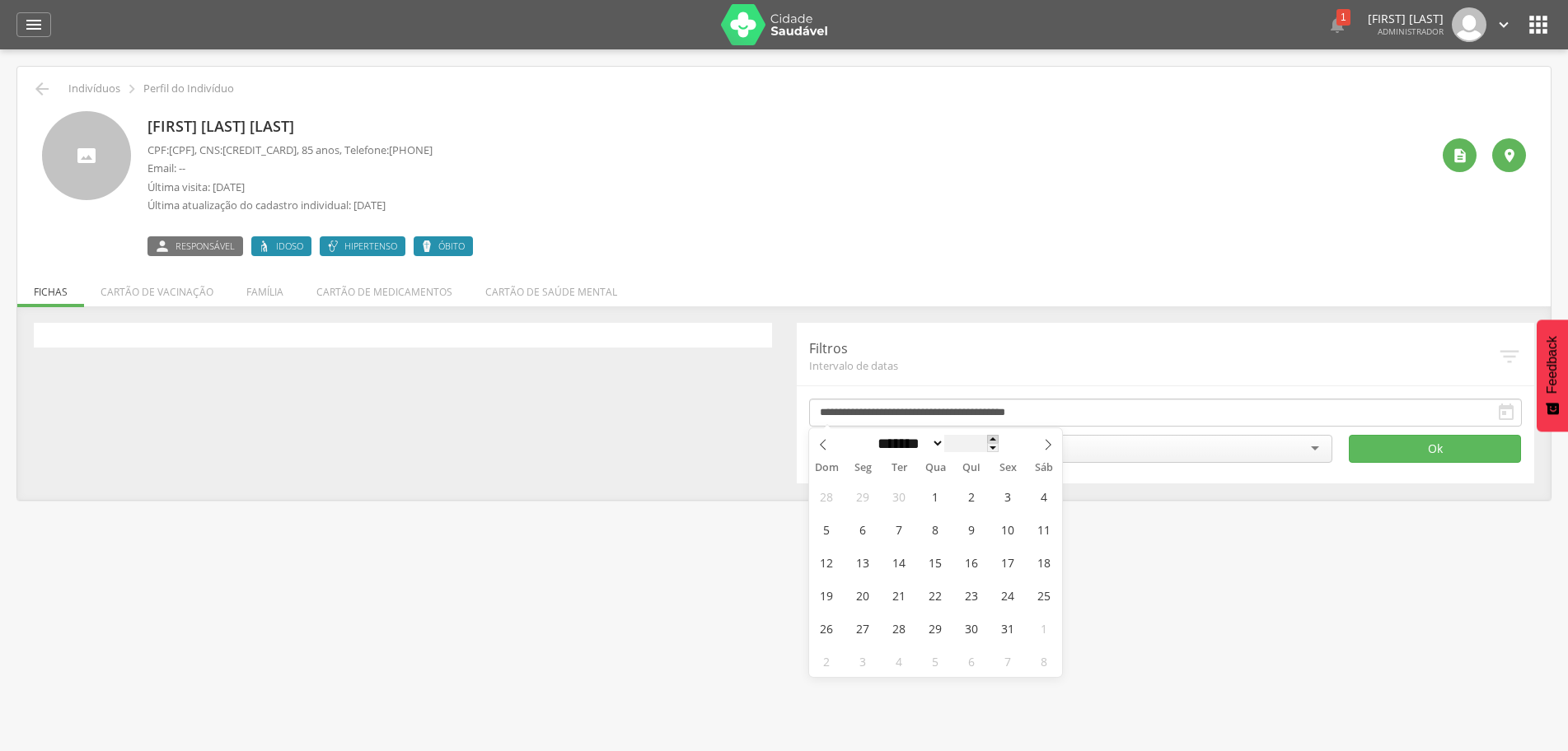 click at bounding box center [993, 439] 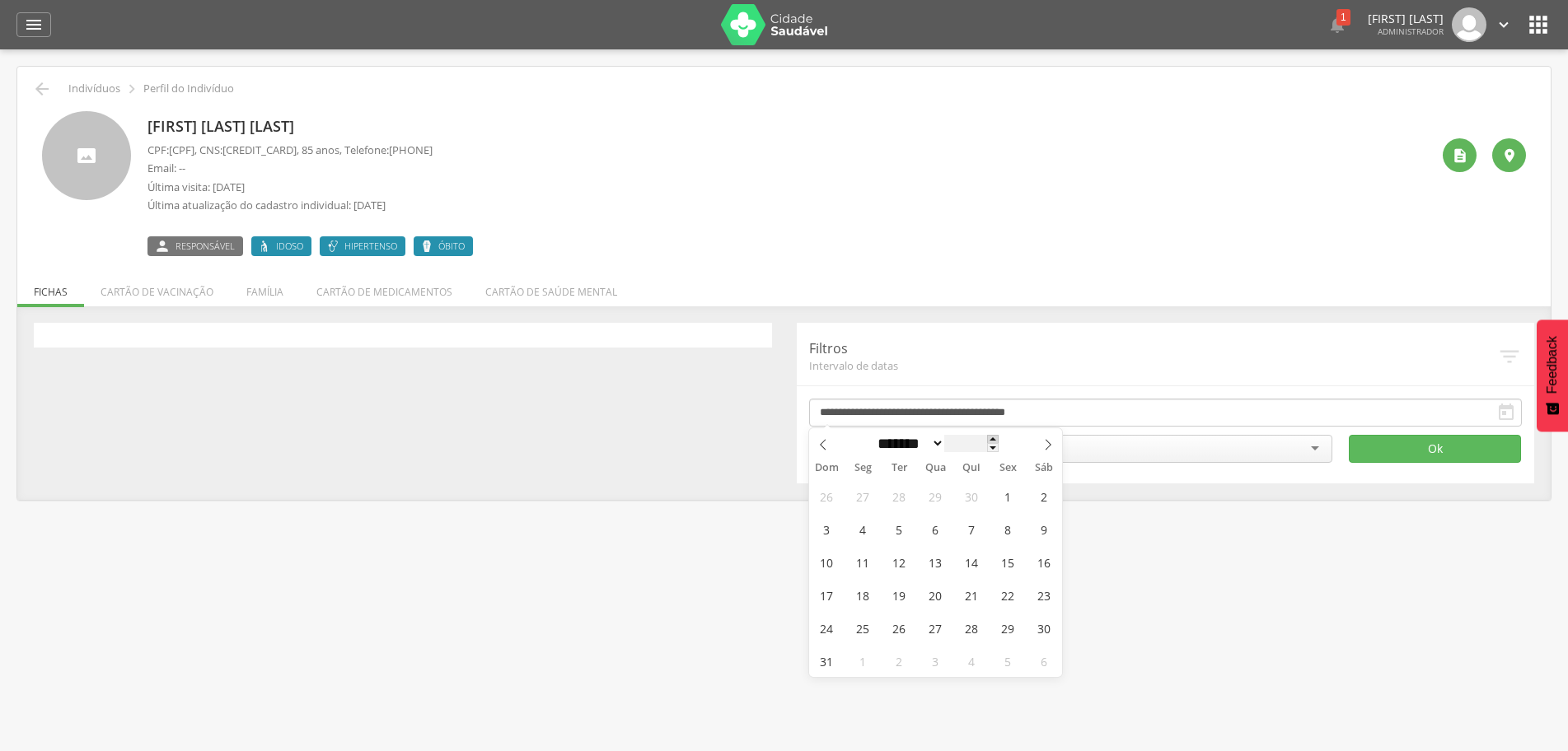 click at bounding box center [993, 439] 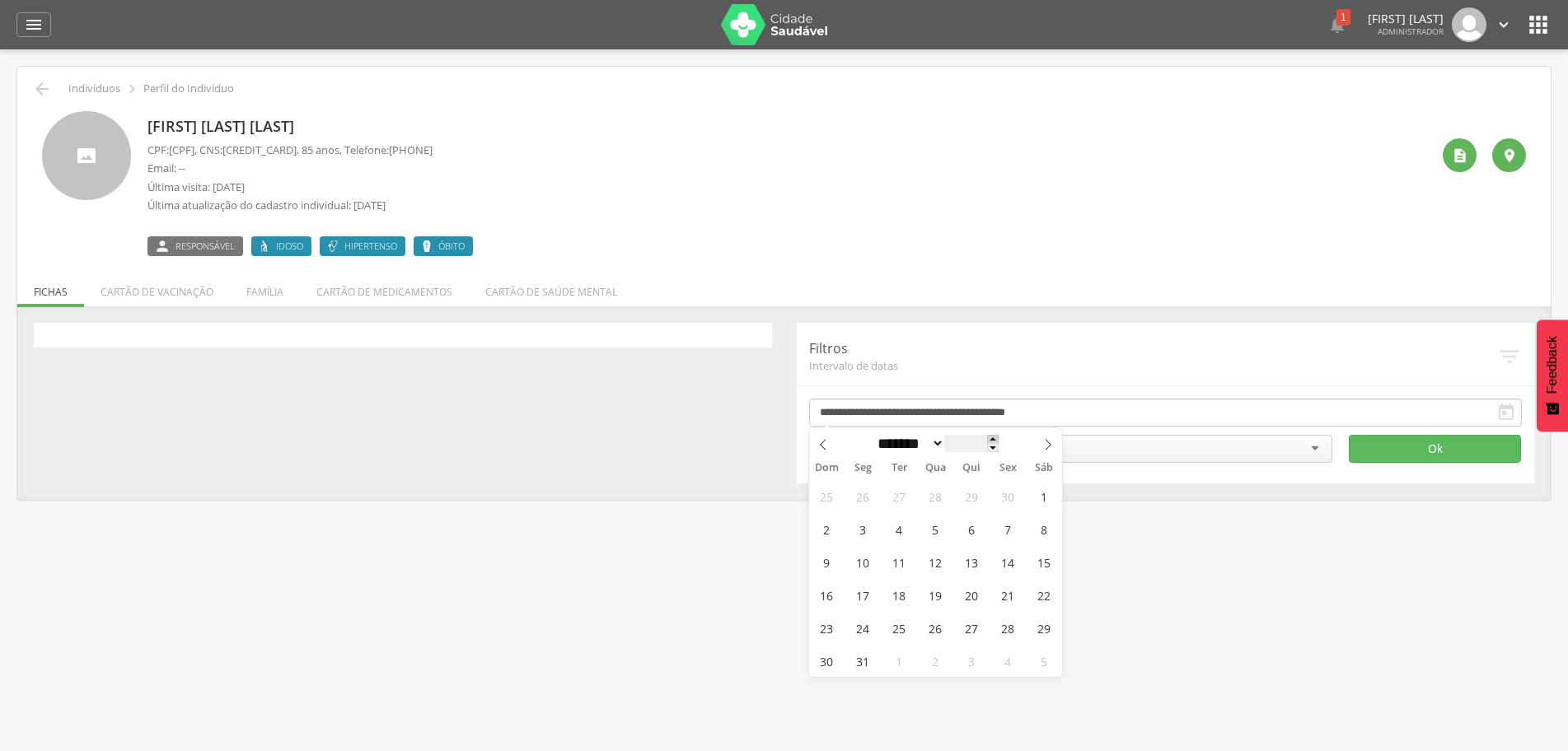 click at bounding box center (993, 439) 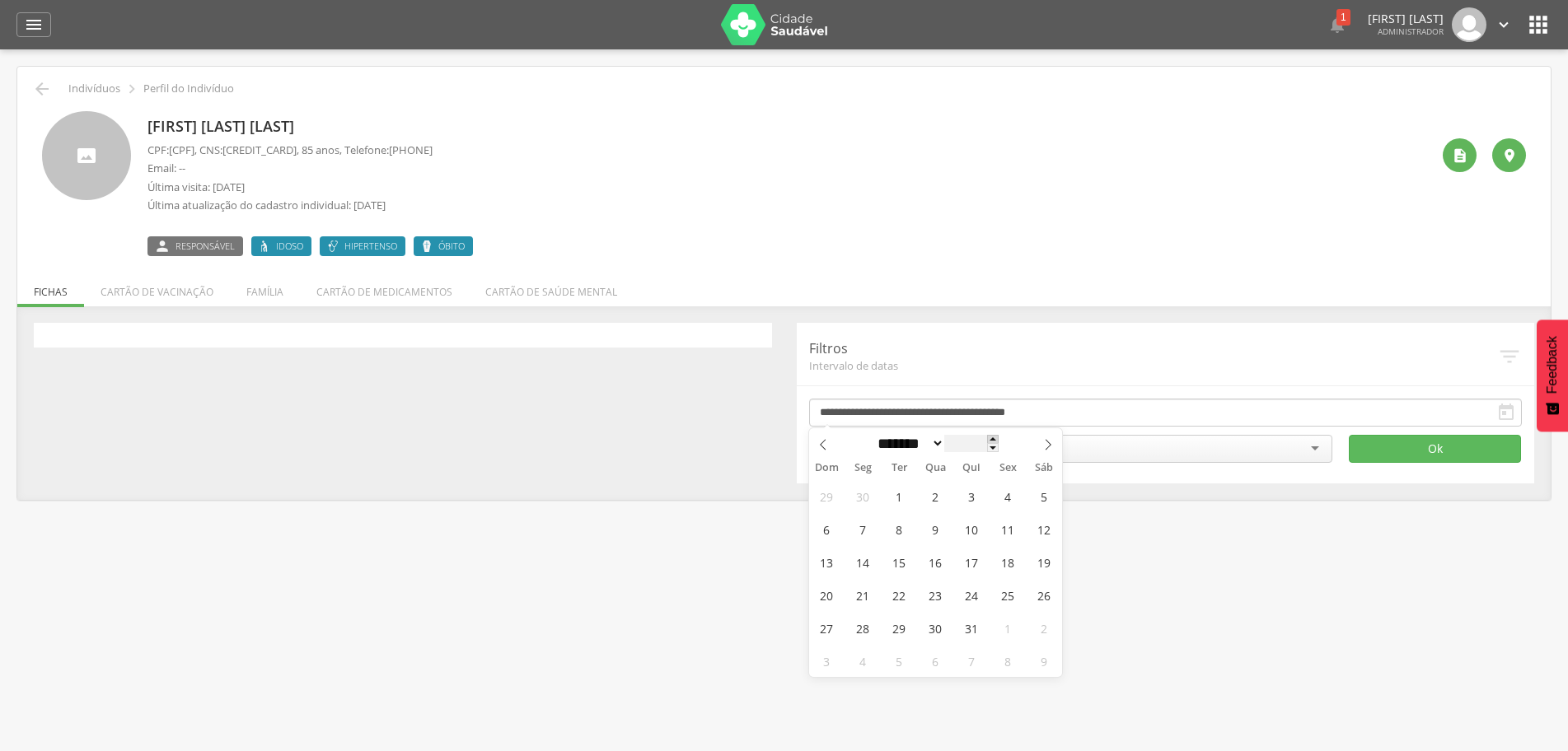click at bounding box center (993, 439) 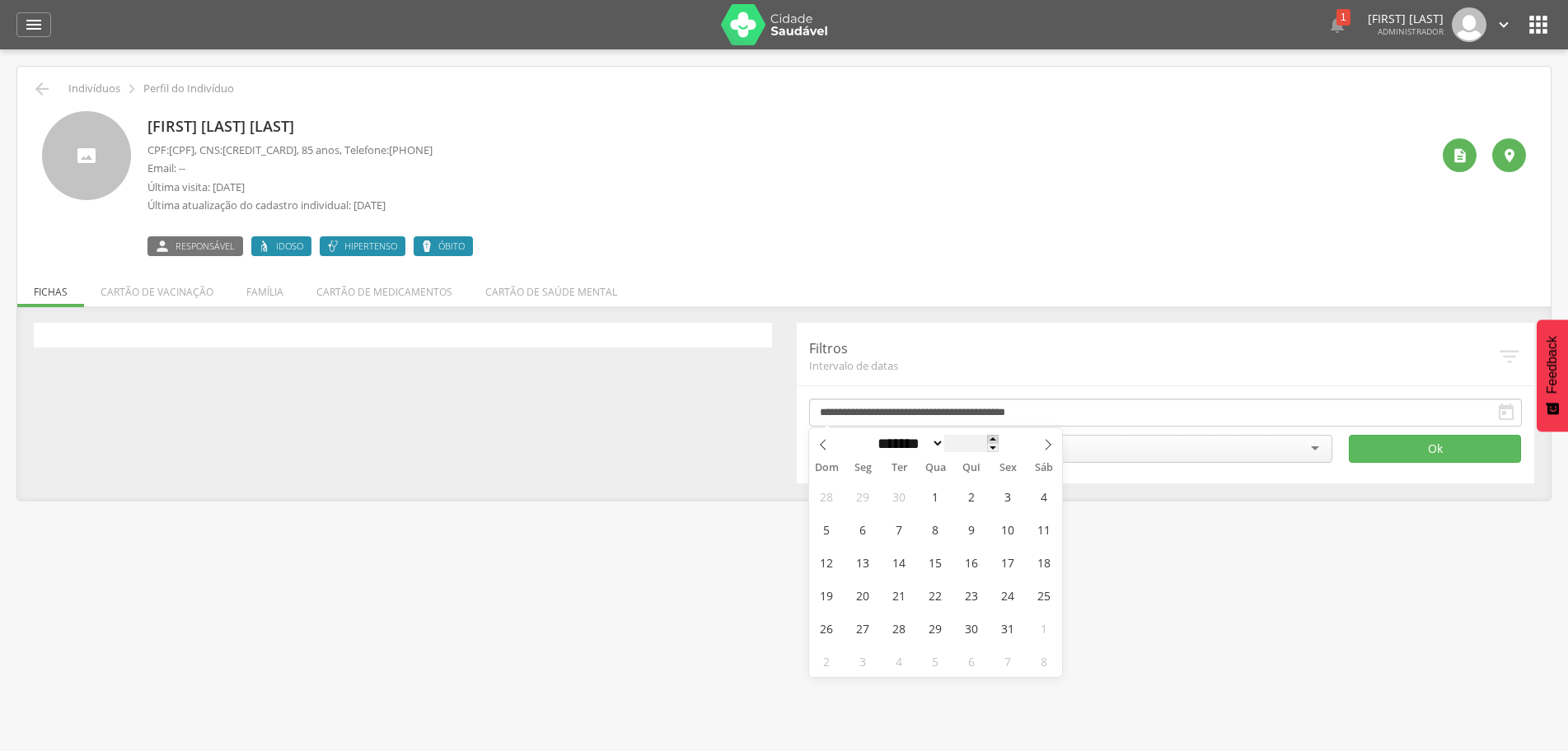 click at bounding box center (993, 439) 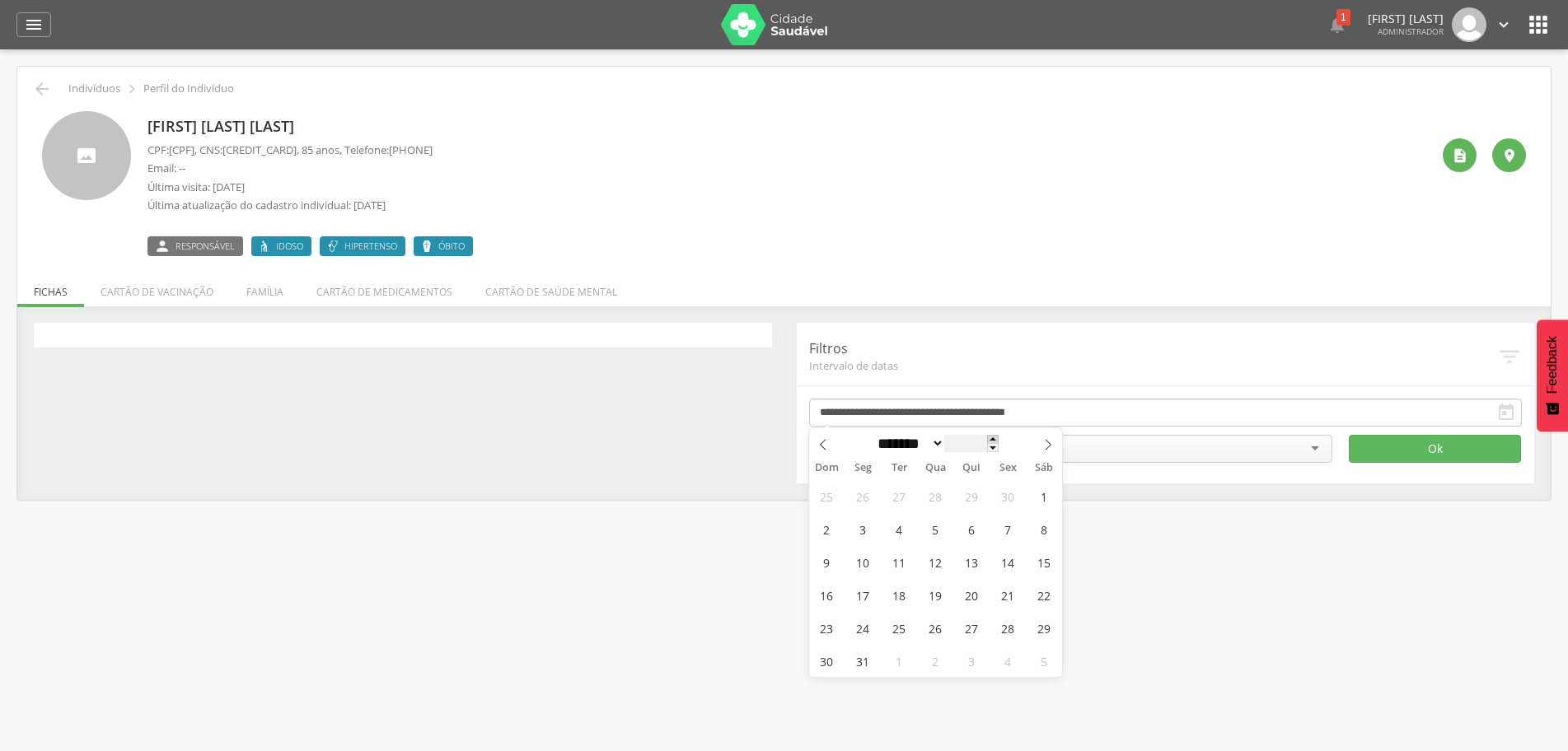 click at bounding box center [993, 439] 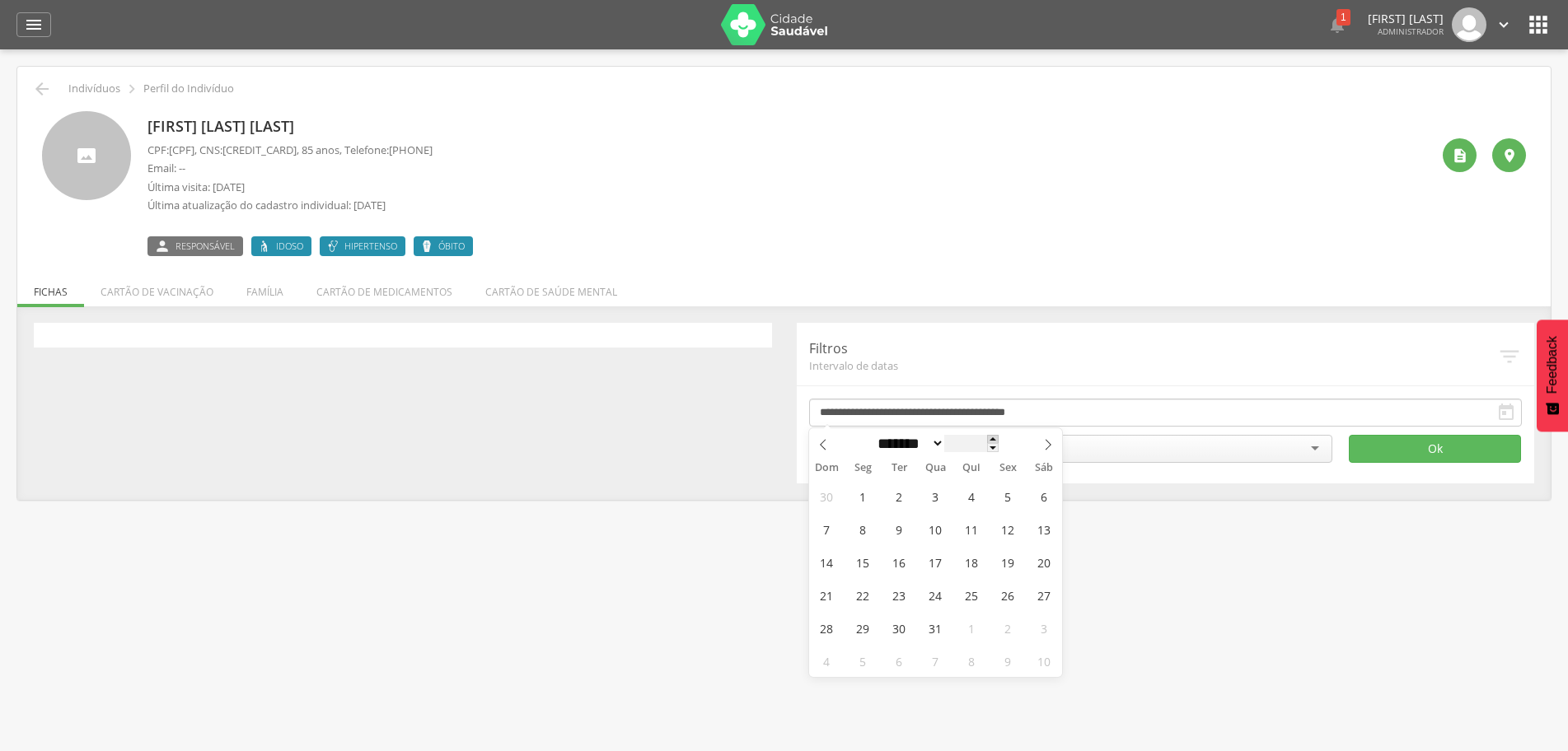 click at bounding box center [993, 439] 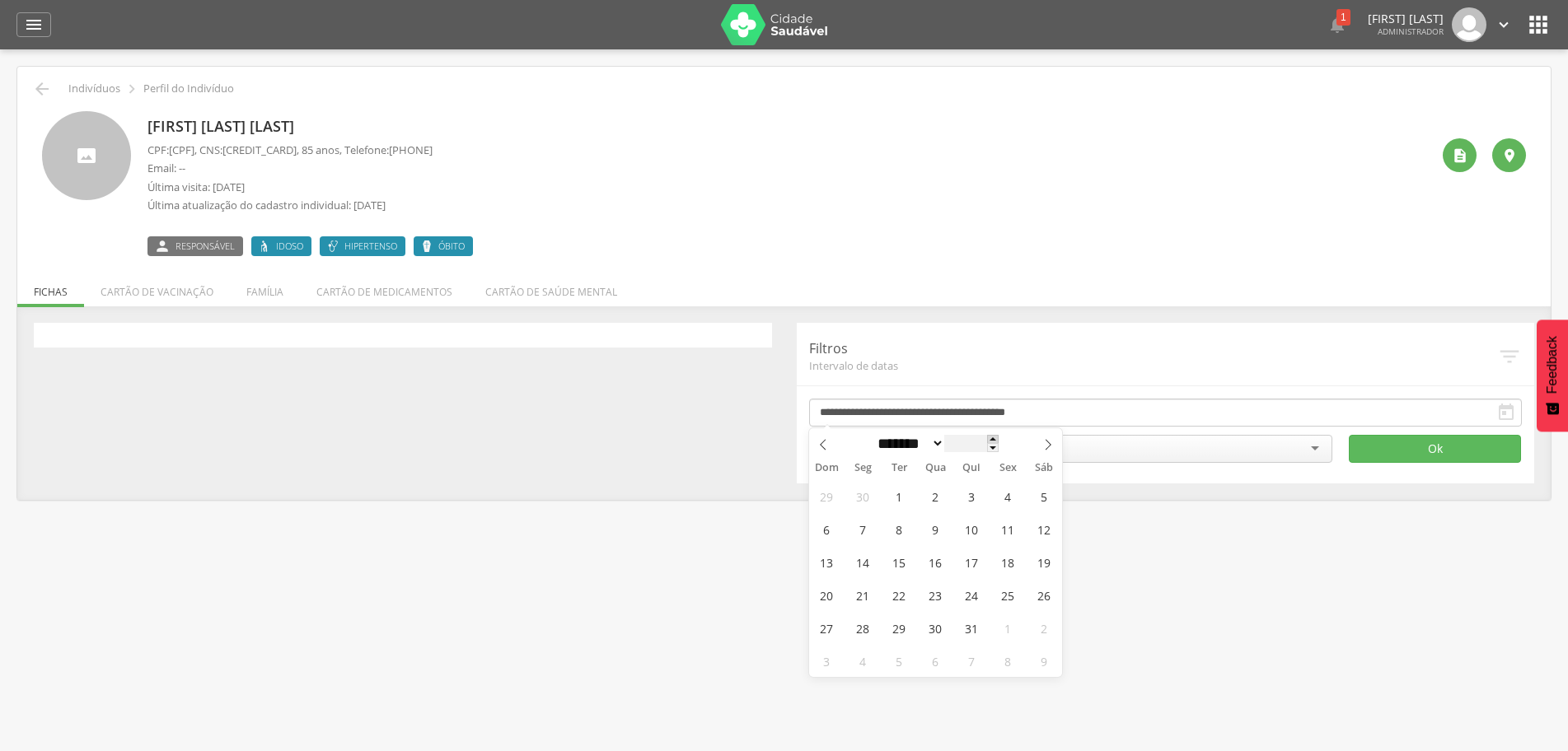 click at bounding box center (993, 439) 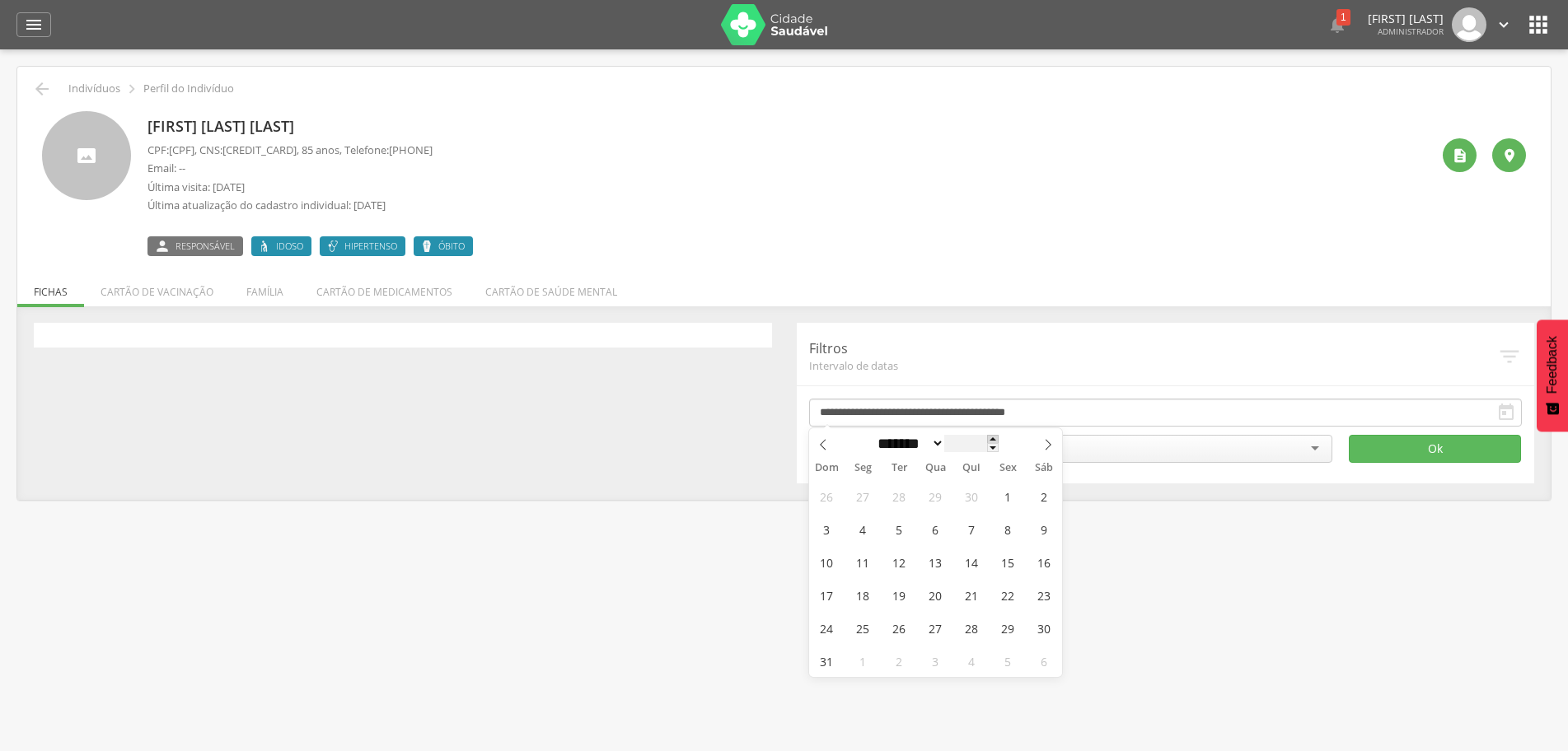 click at bounding box center [993, 439] 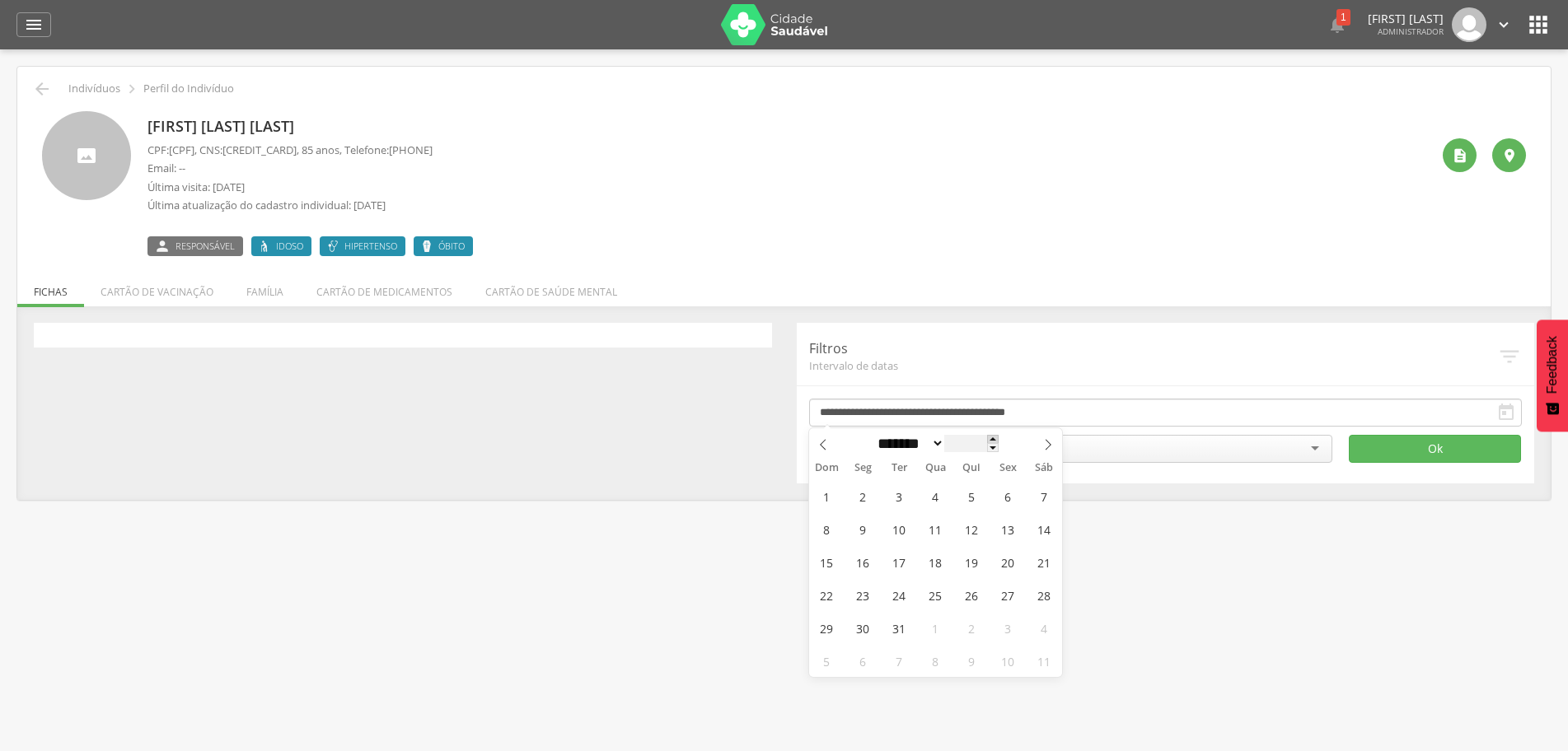 click at bounding box center (993, 439) 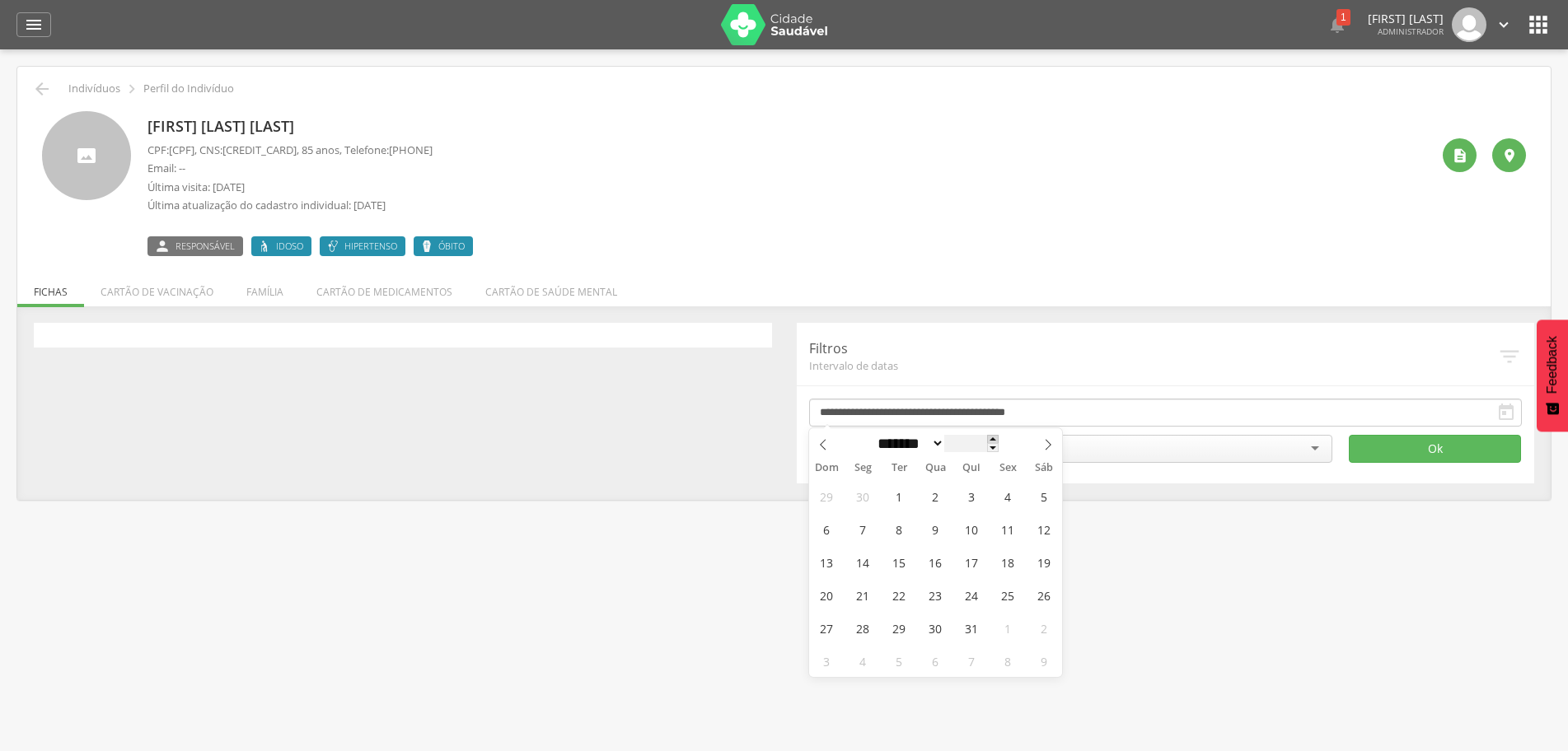 click at bounding box center [993, 439] 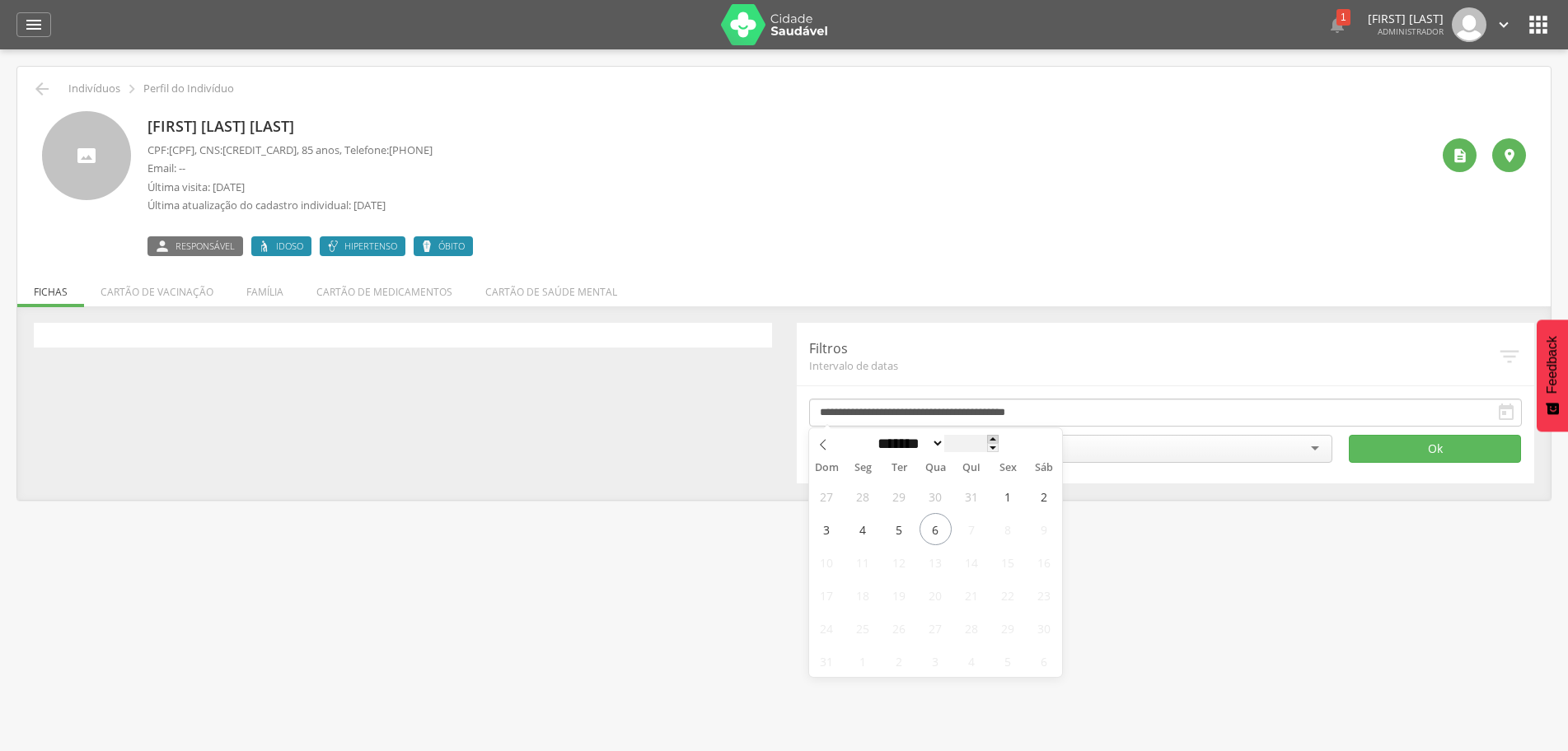 click on "******* ********* ***** ***** **** ***** ***** ****** ****" at bounding box center (935, 442) 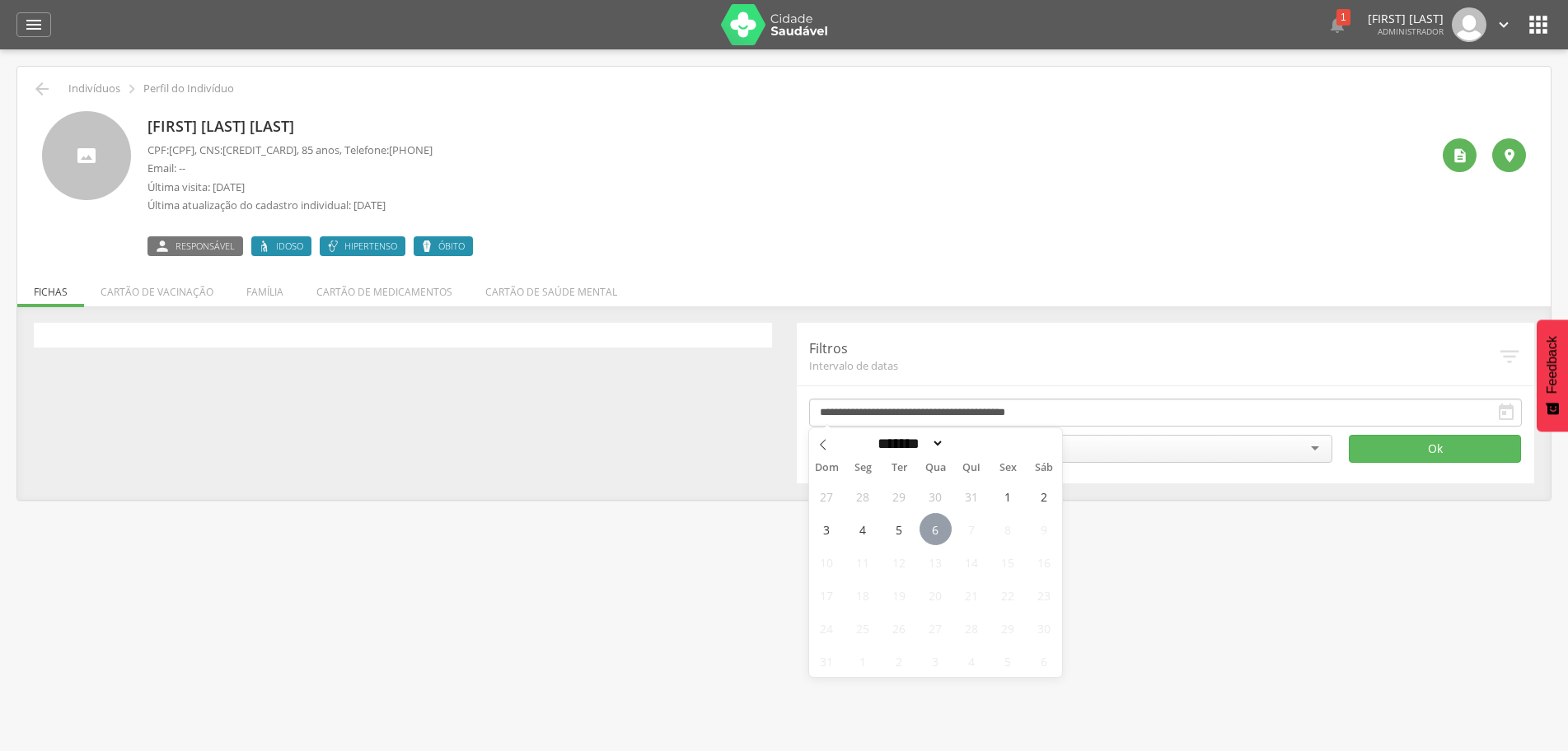 click on "6" at bounding box center [935, 529] 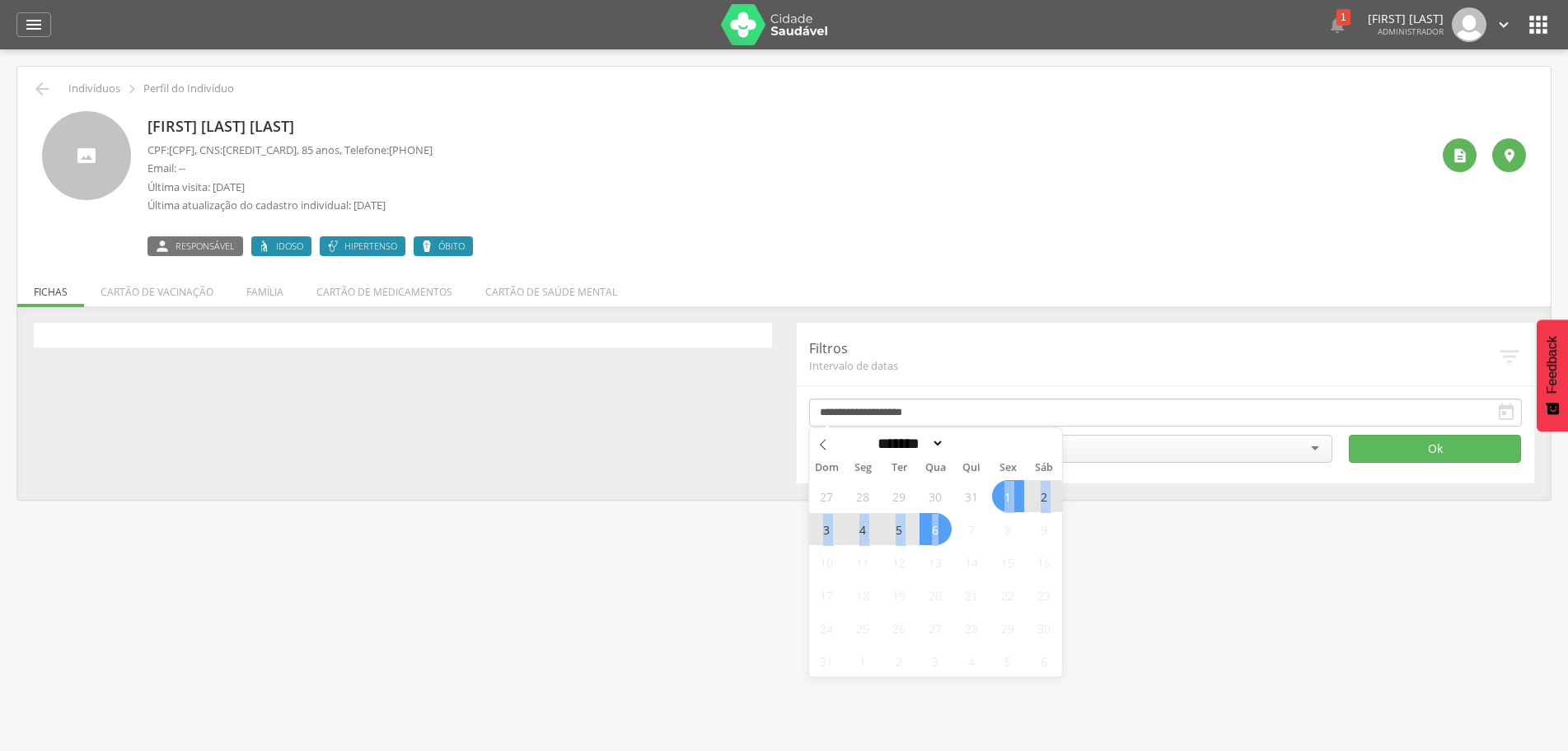 drag, startPoint x: 938, startPoint y: 525, endPoint x: 1007, endPoint y: 493, distance: 76.05919 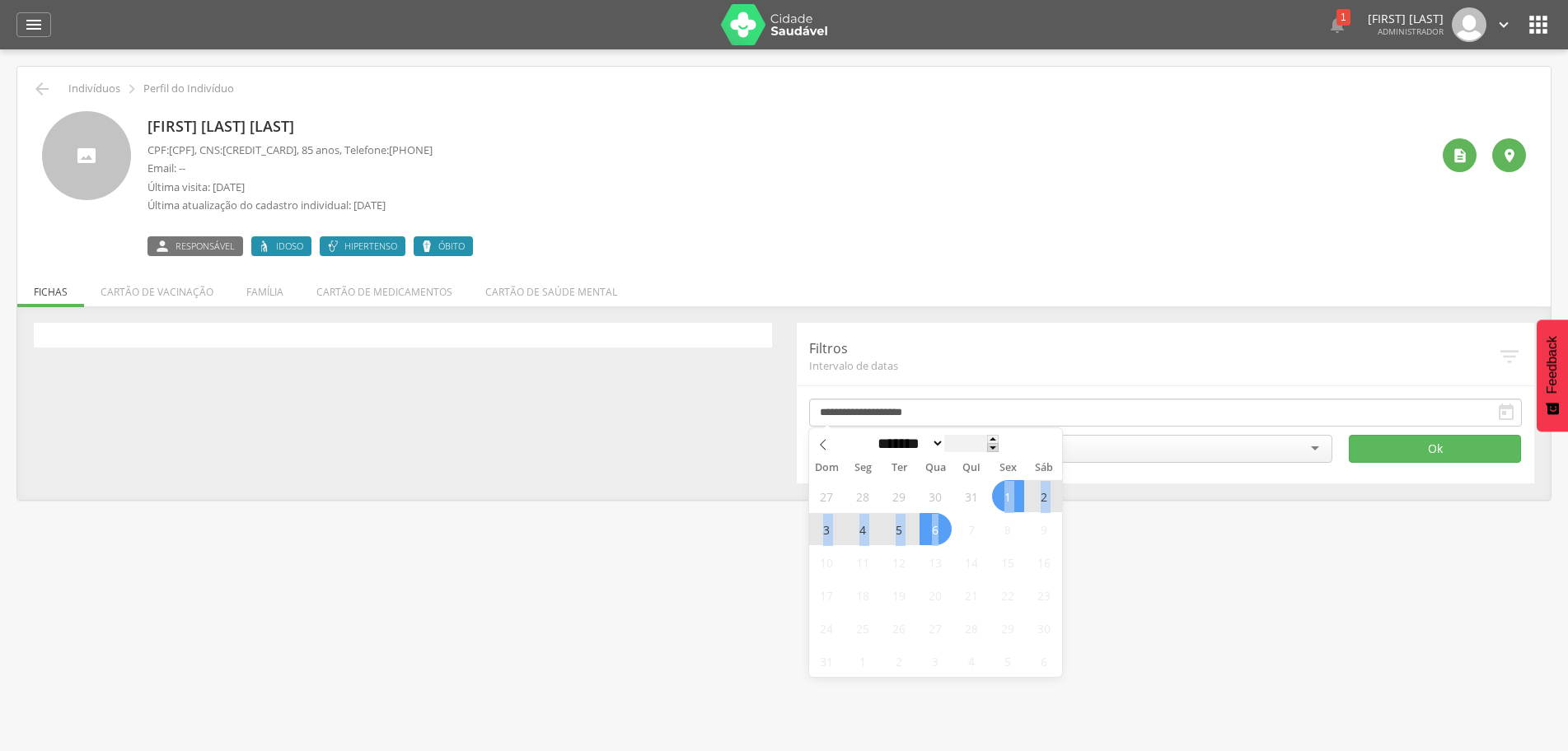 click at bounding box center [993, 447] 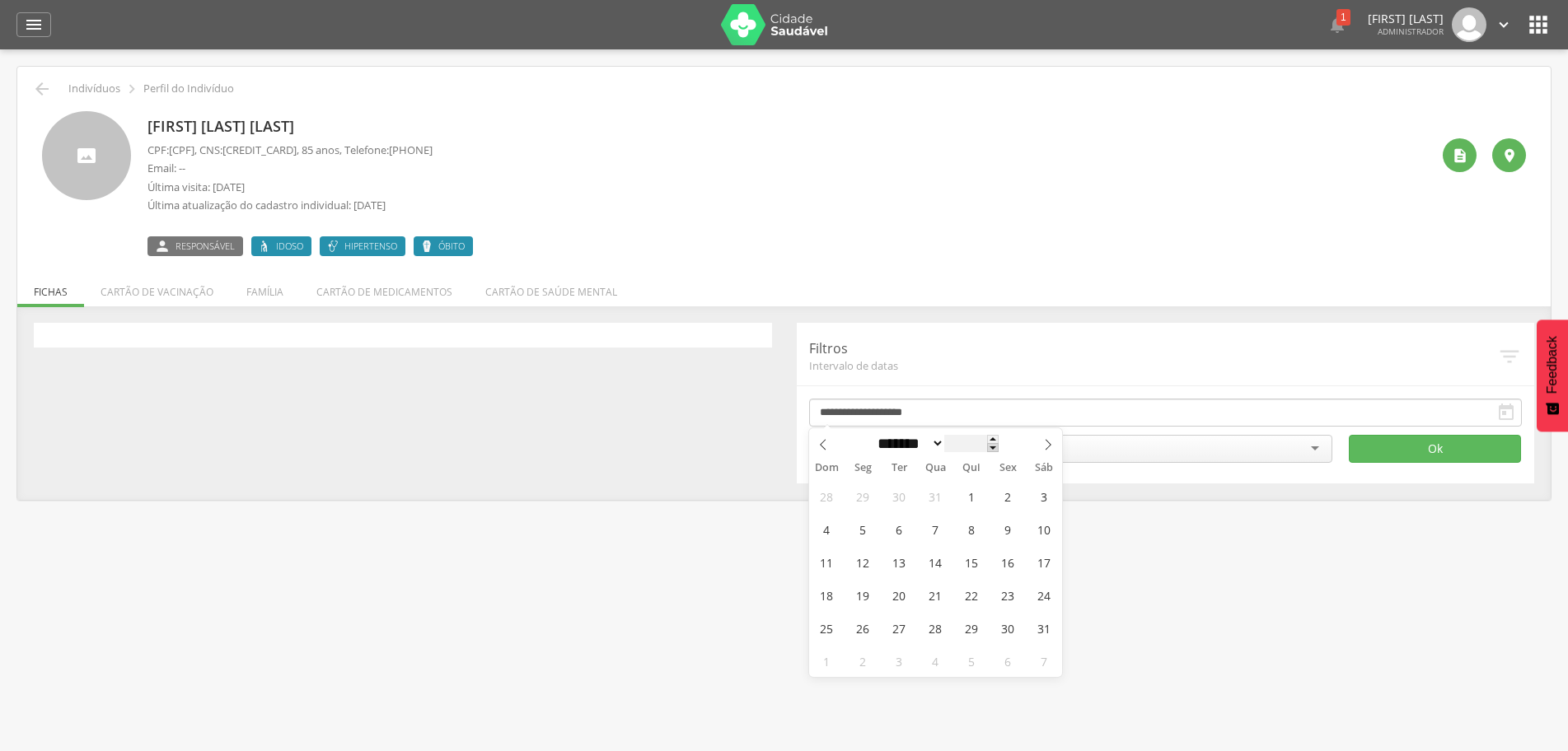 click at bounding box center [993, 447] 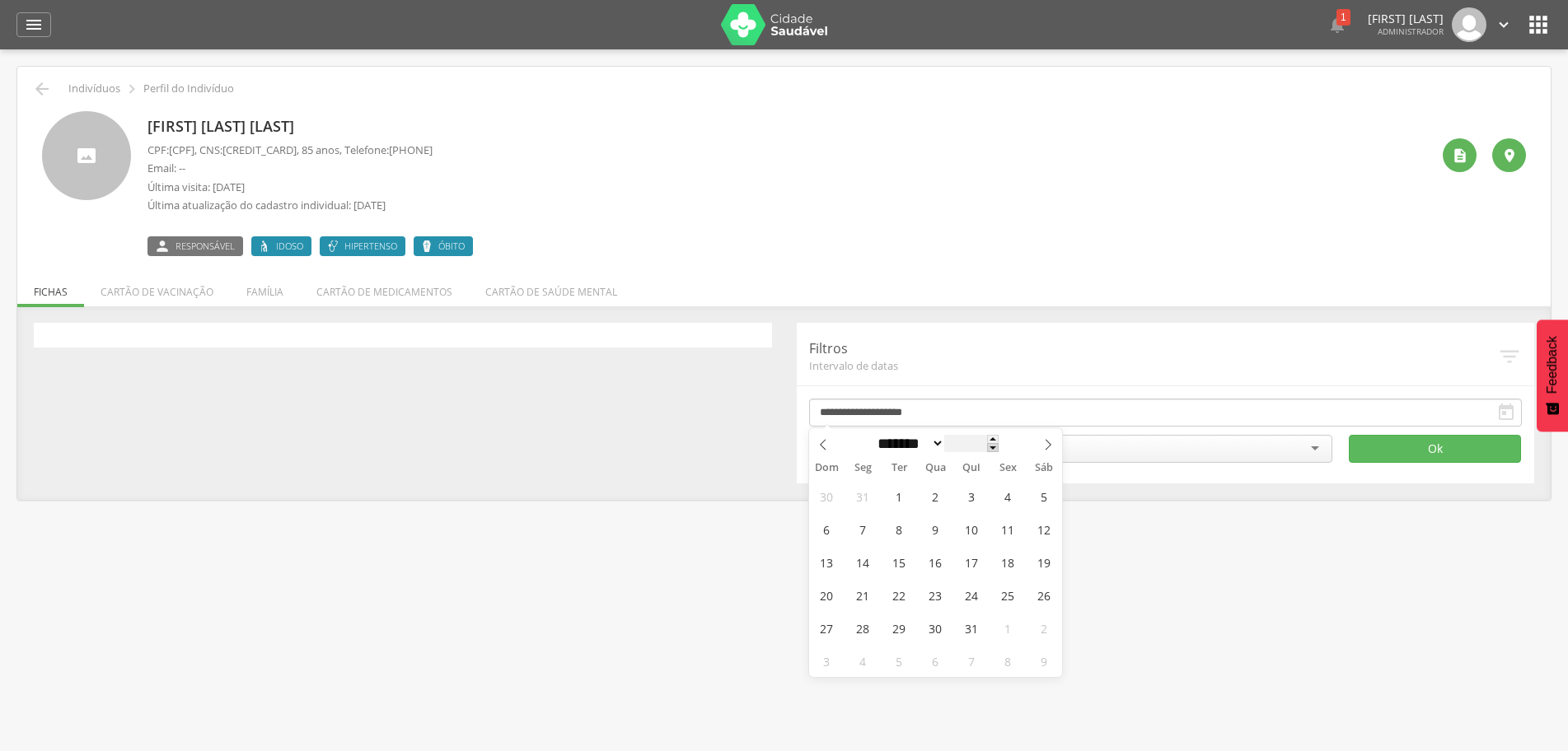 click at bounding box center (993, 447) 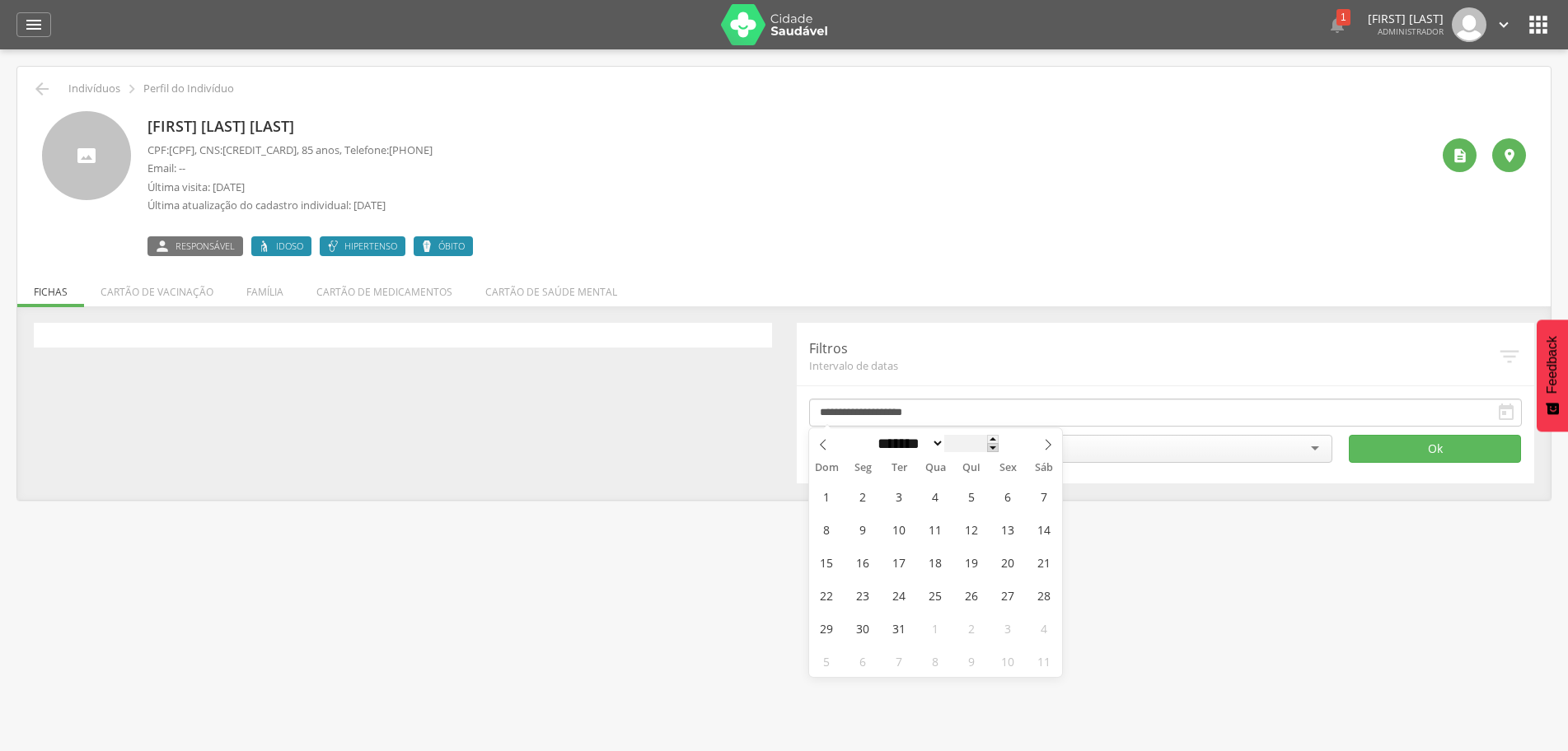 click at bounding box center [993, 447] 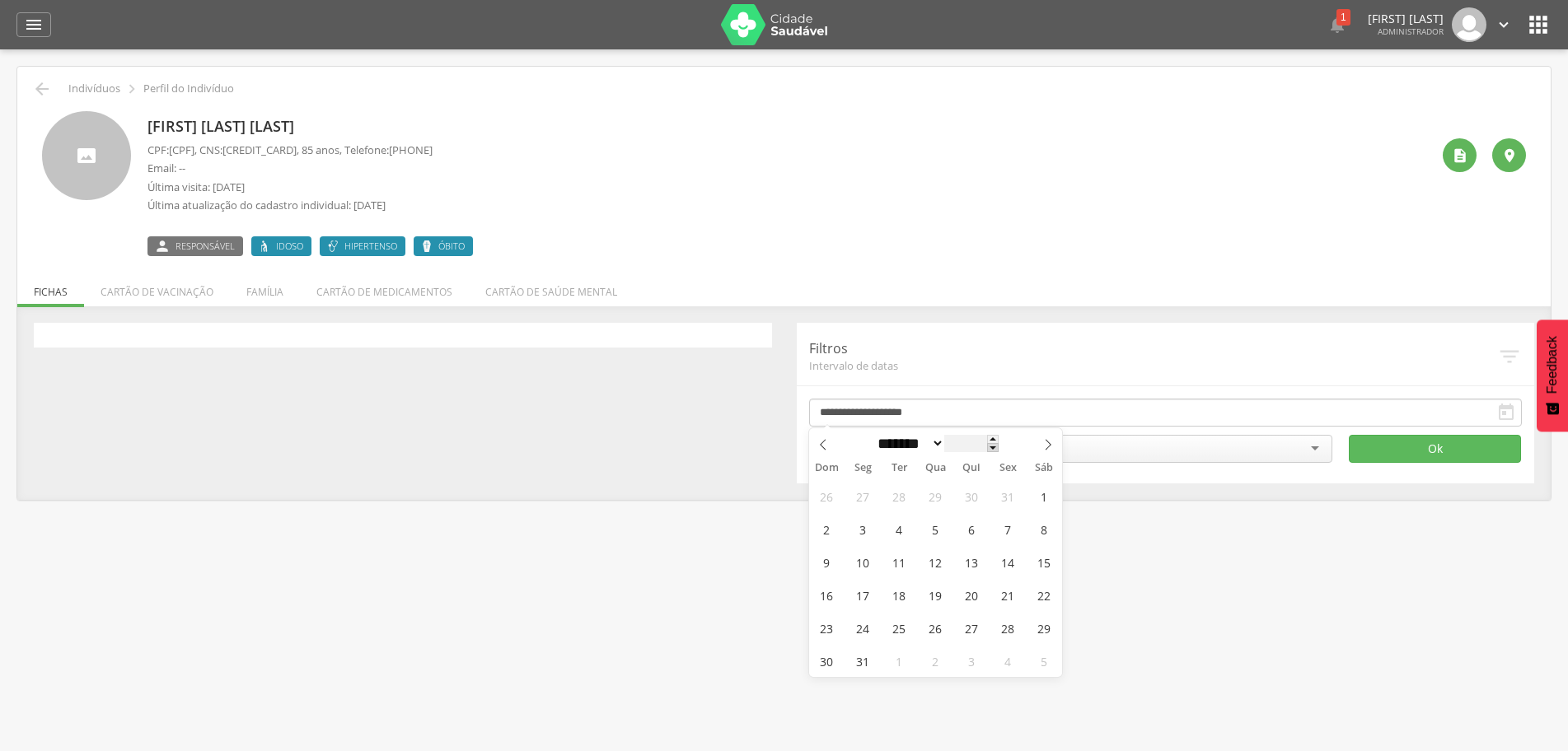 click at bounding box center [993, 447] 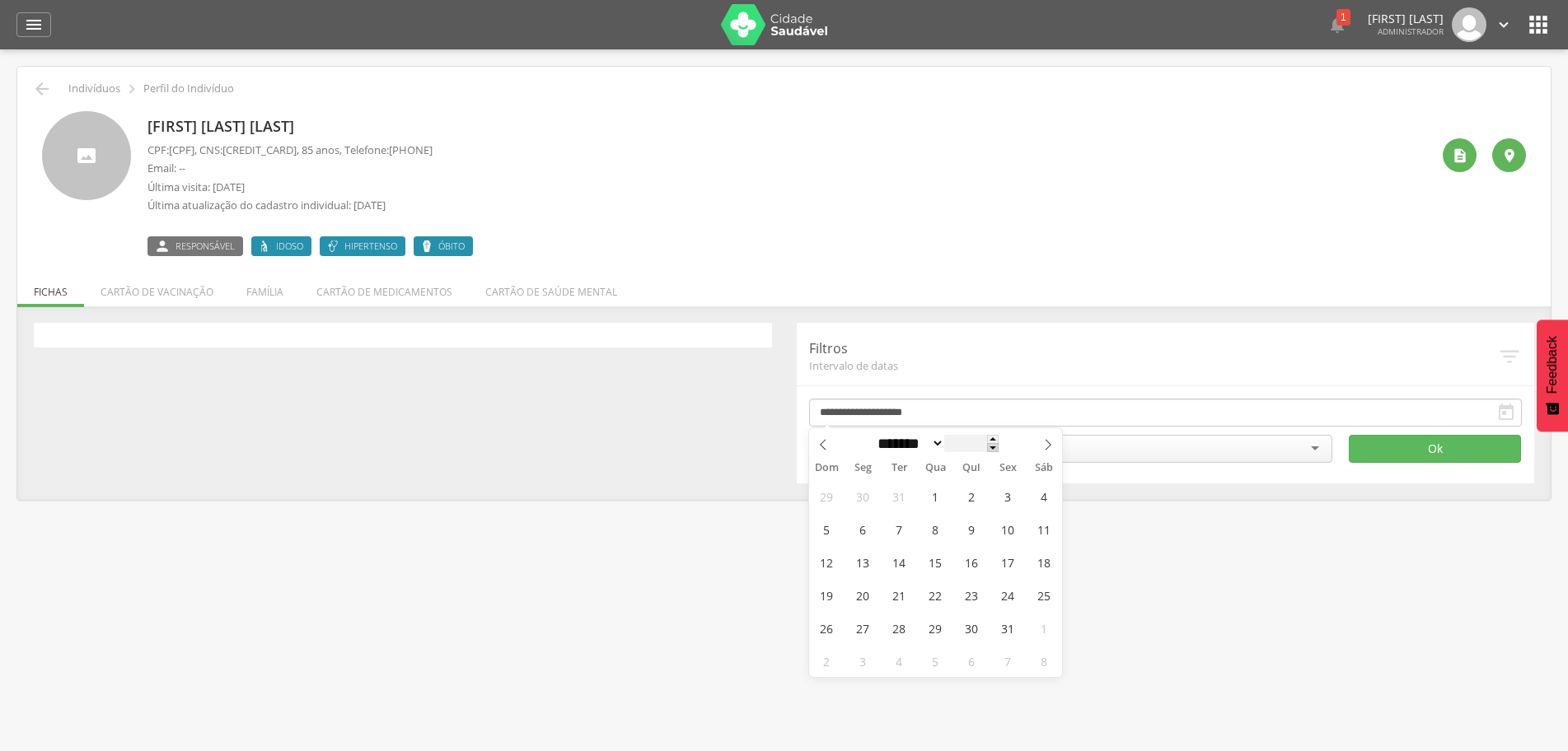 click at bounding box center [993, 447] 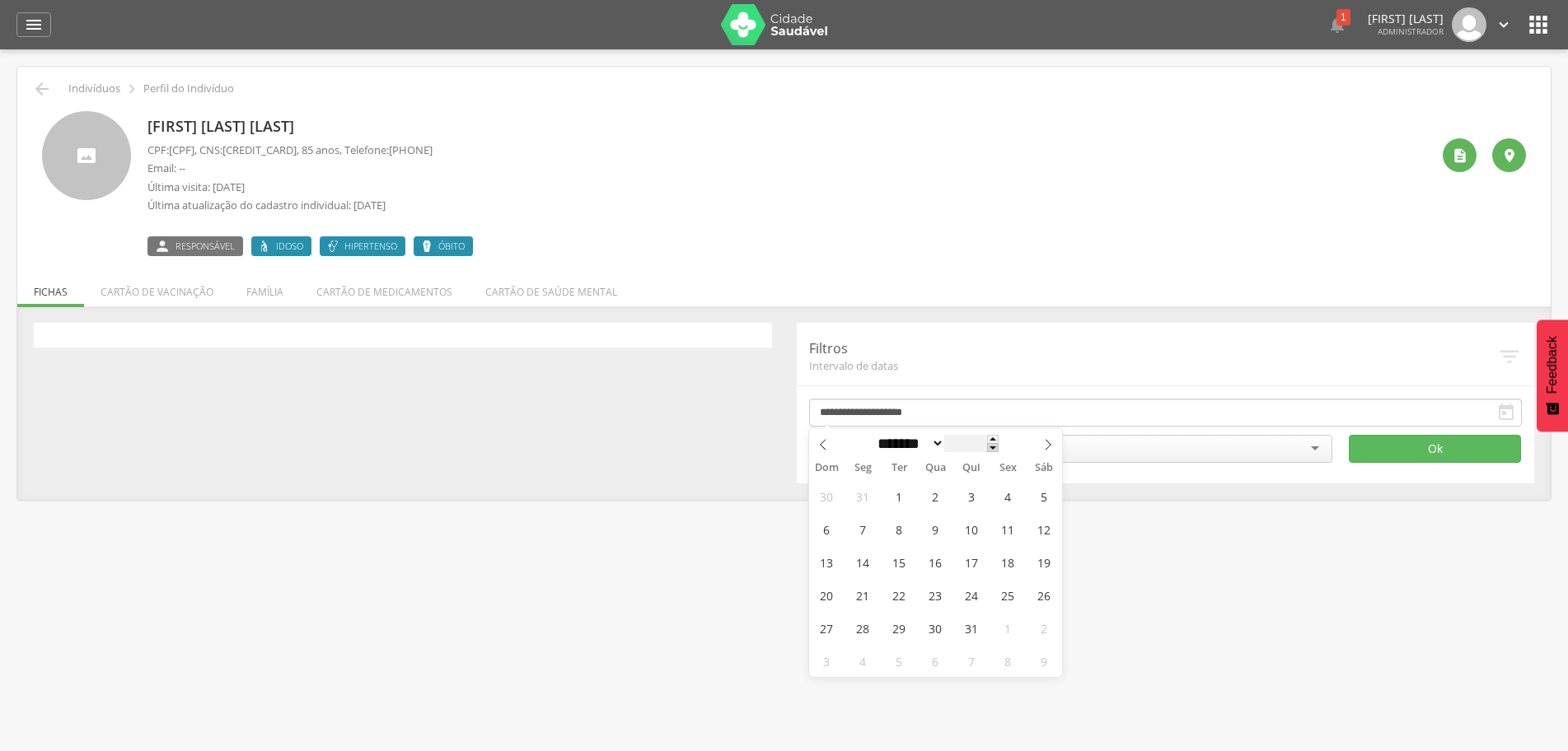 click at bounding box center [993, 447] 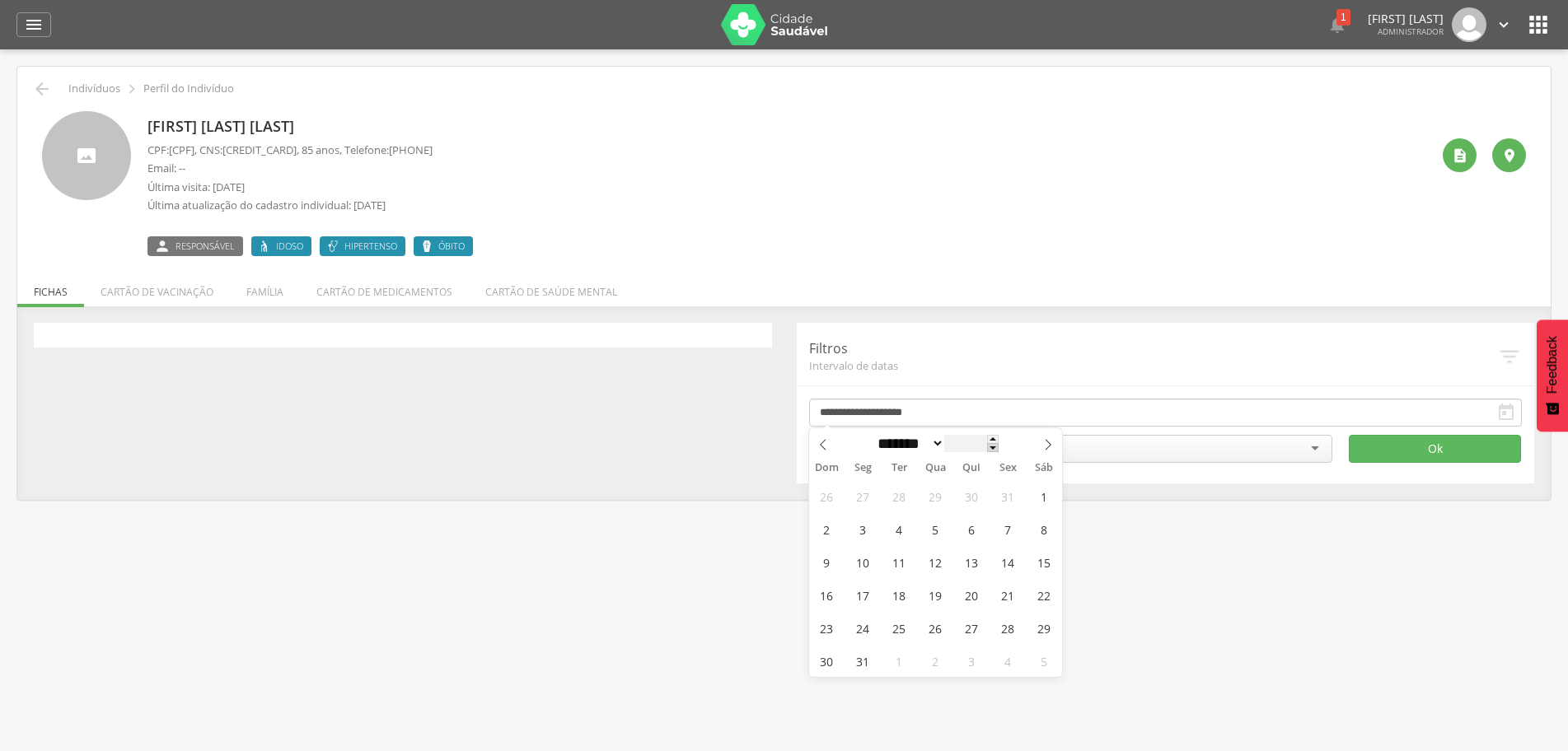 click at bounding box center [993, 447] 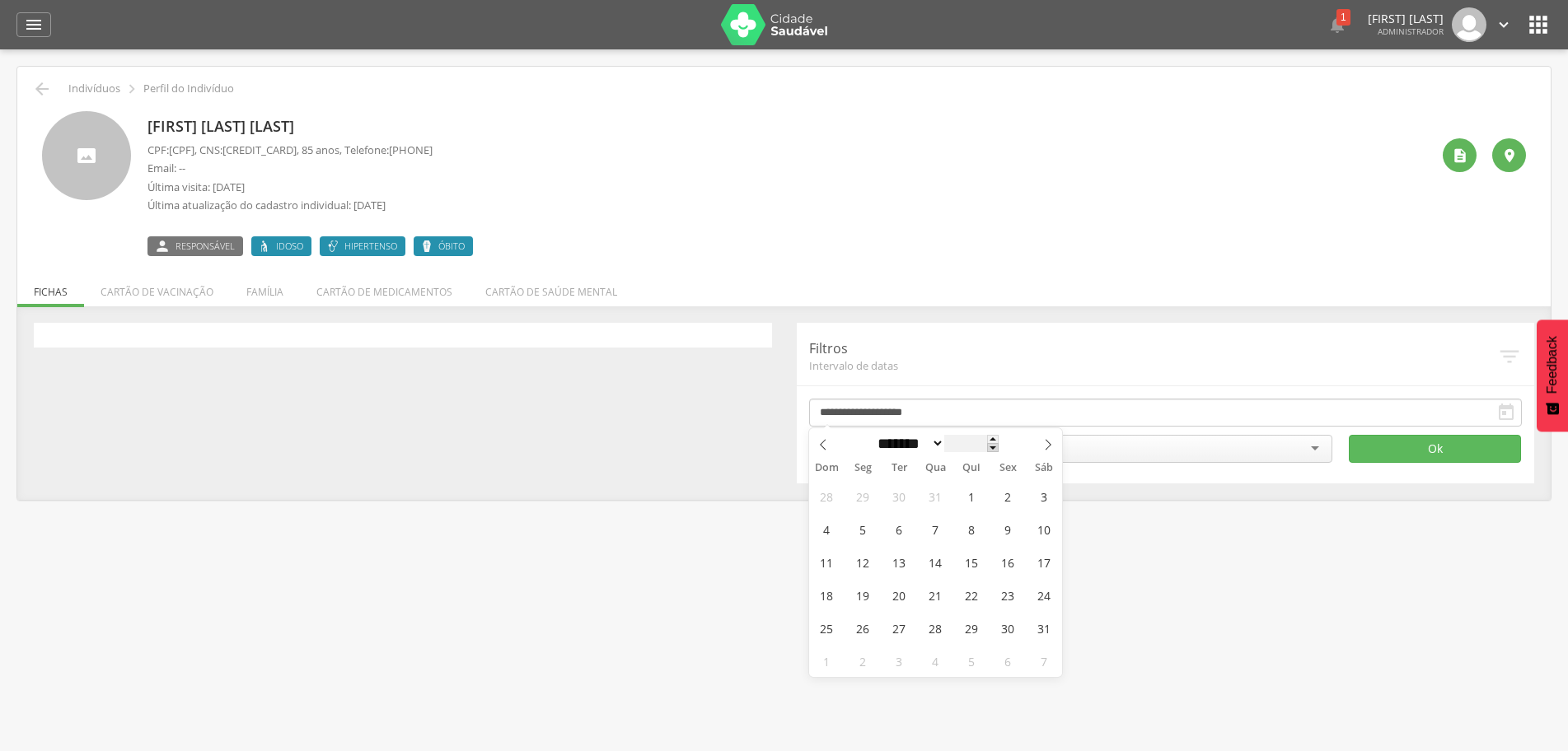 click at bounding box center (993, 447) 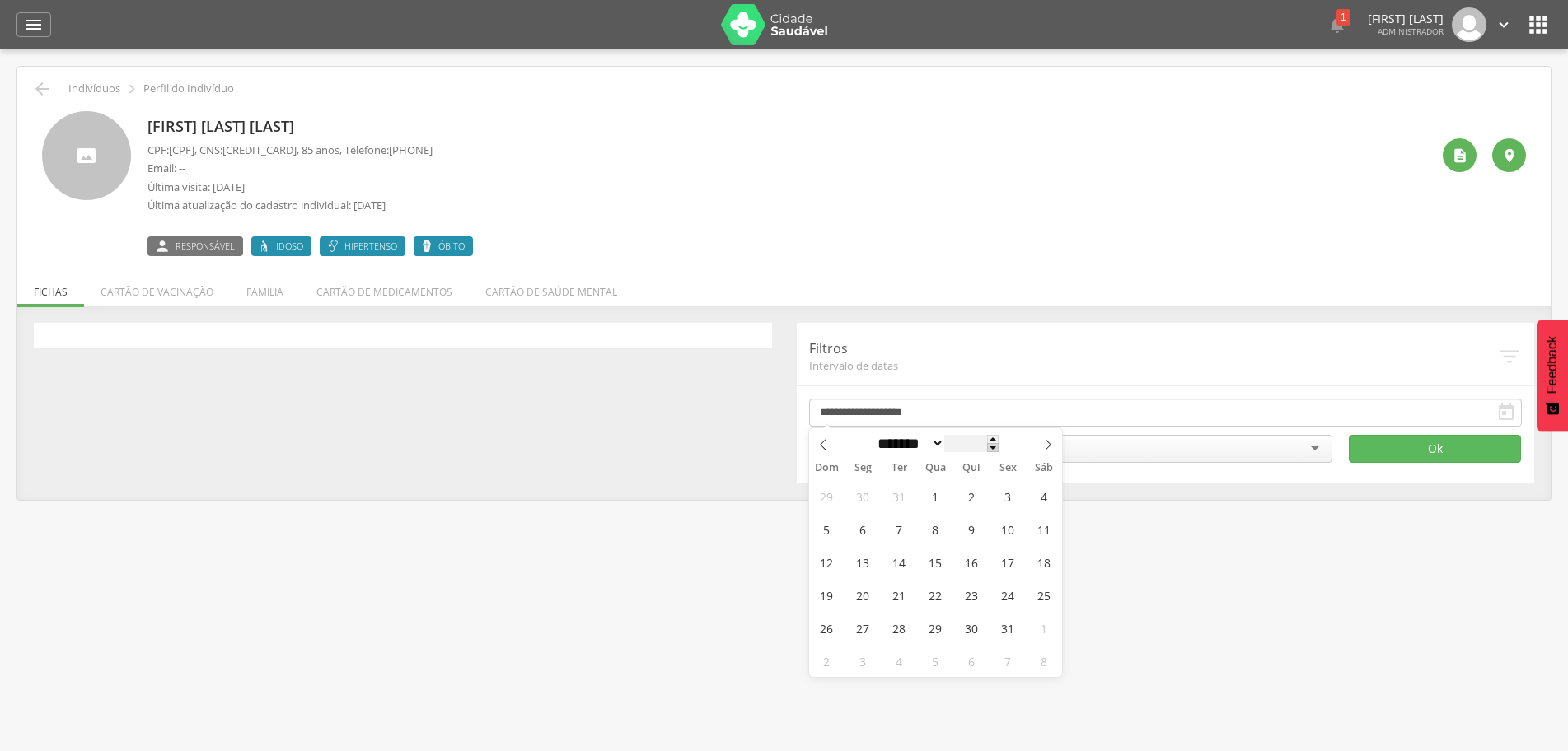 click at bounding box center (993, 447) 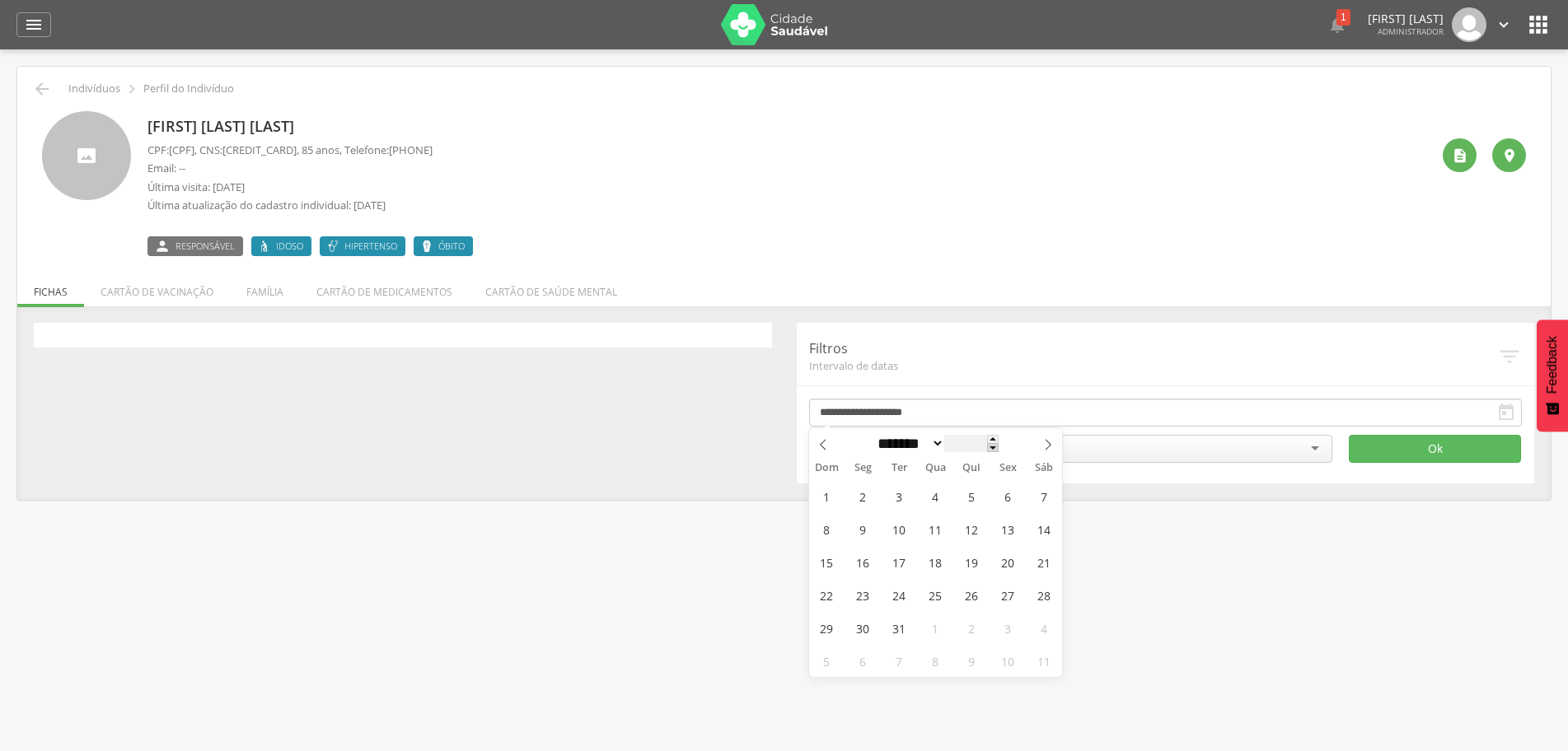 click at bounding box center (993, 447) 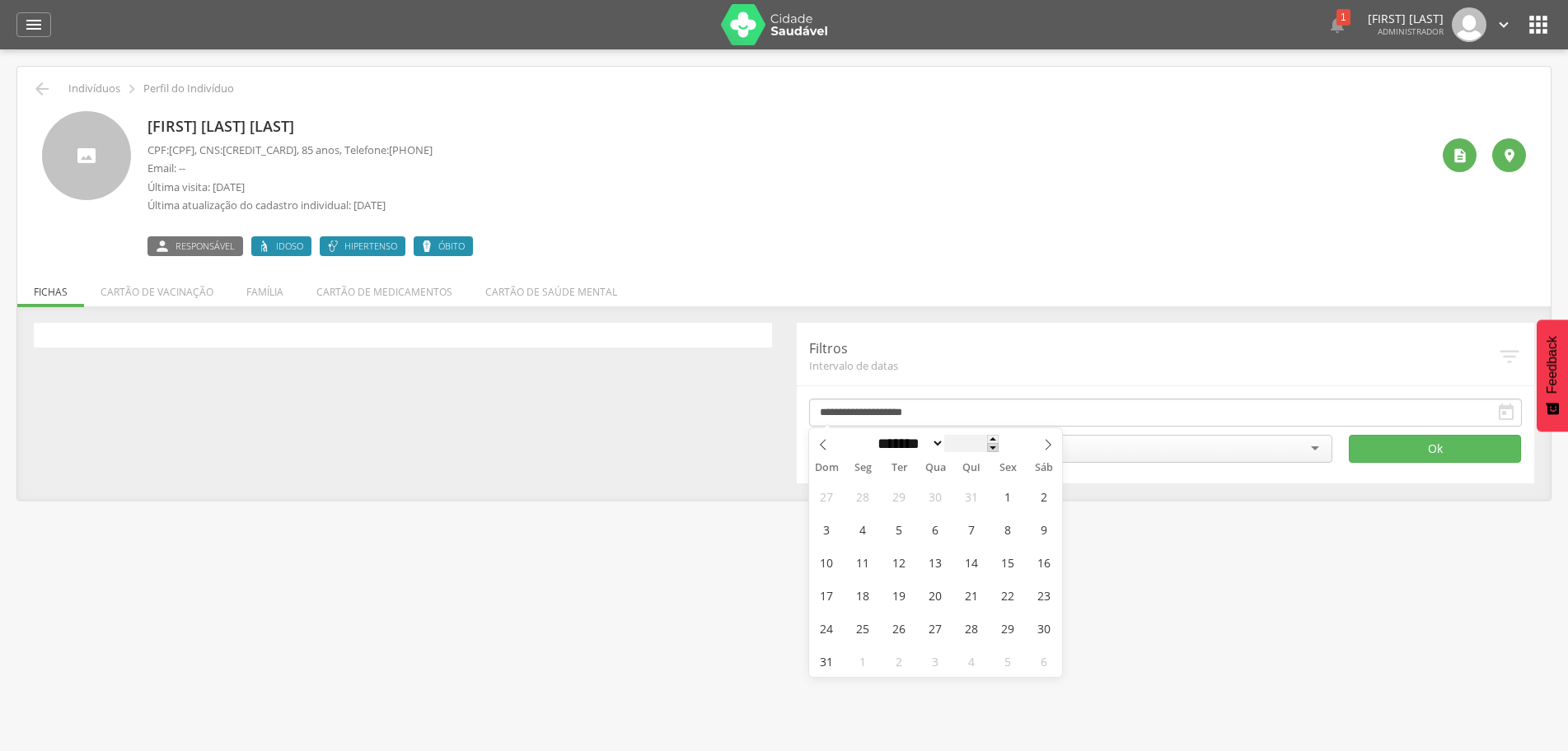 click at bounding box center [993, 447] 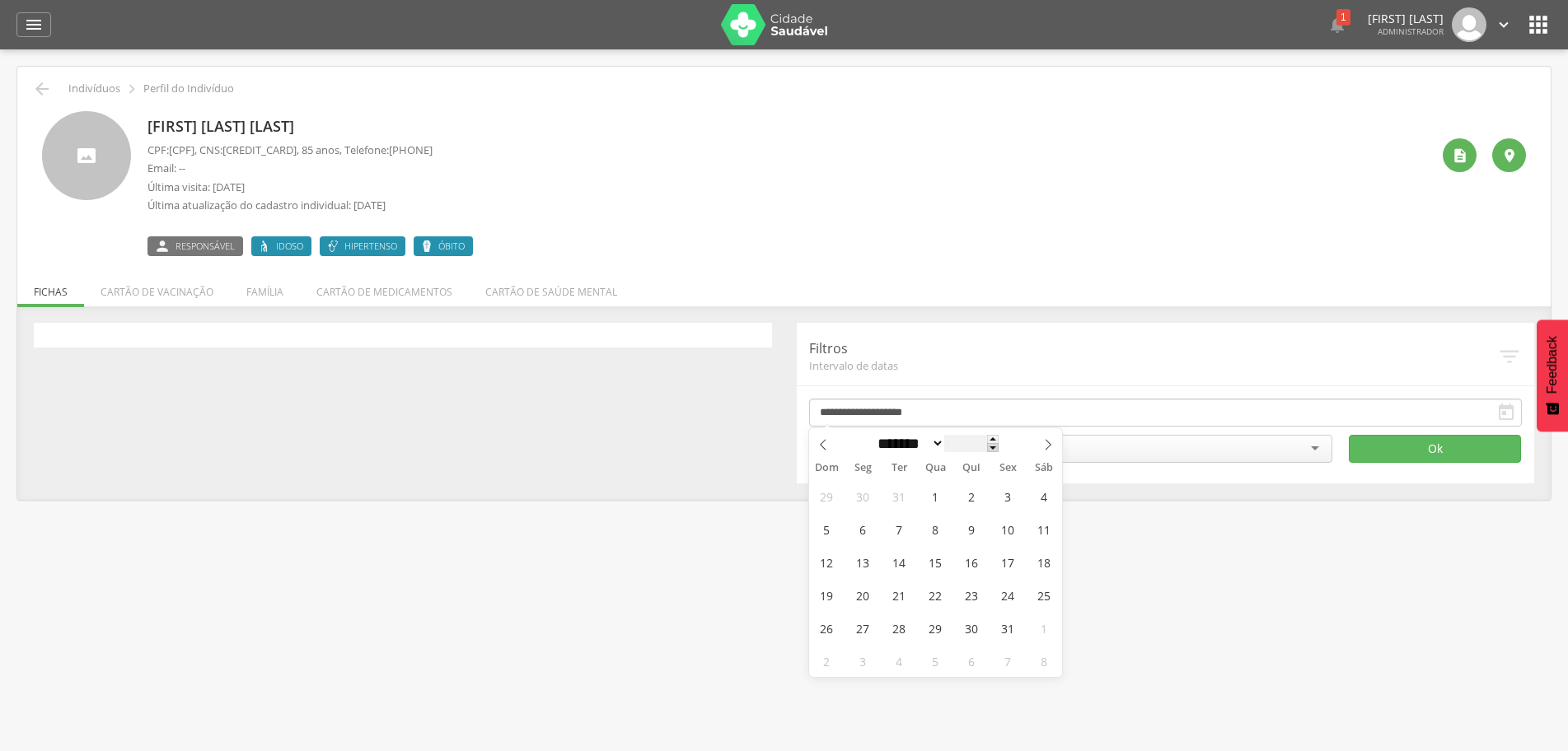 click at bounding box center (993, 447) 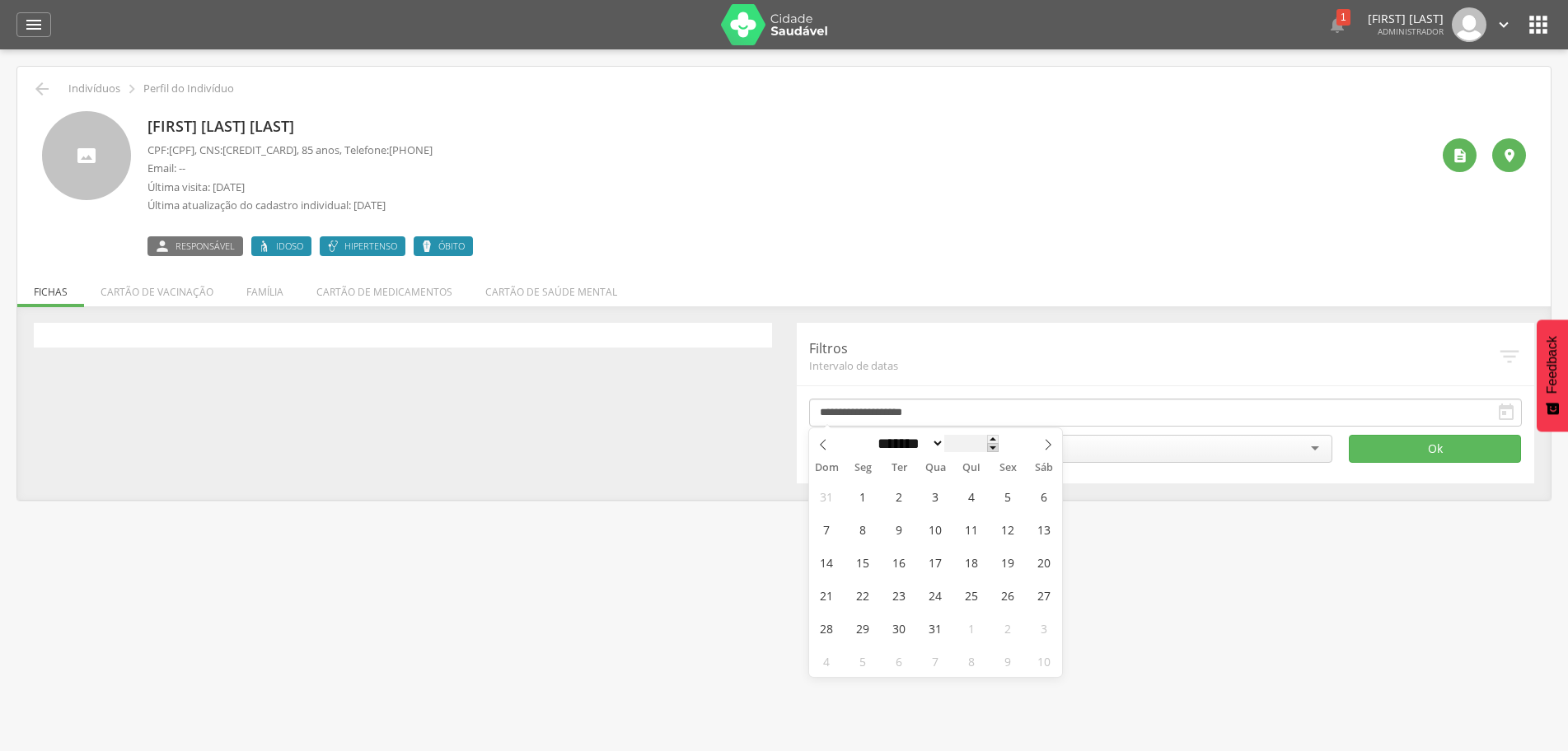 click at bounding box center [993, 447] 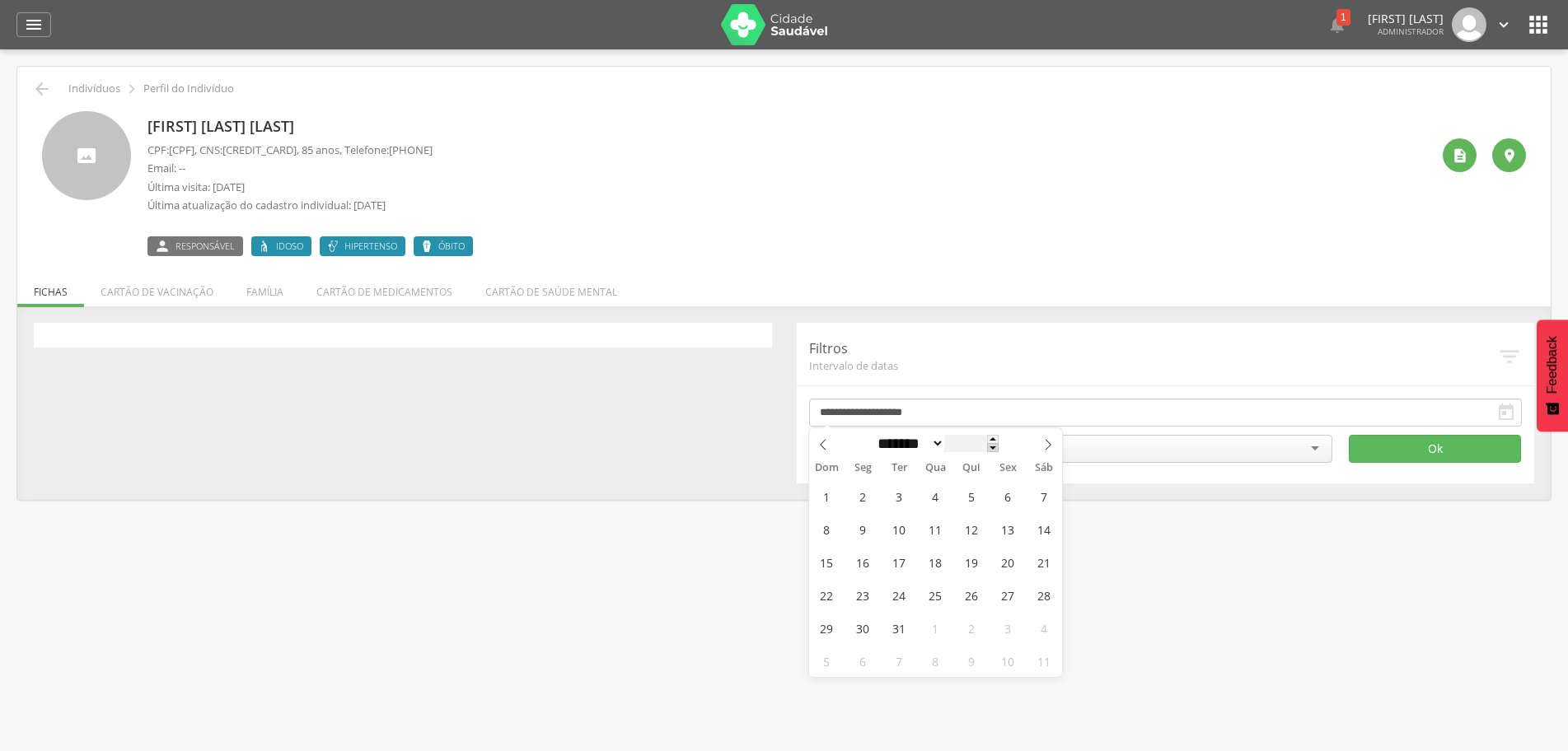 click at bounding box center [993, 447] 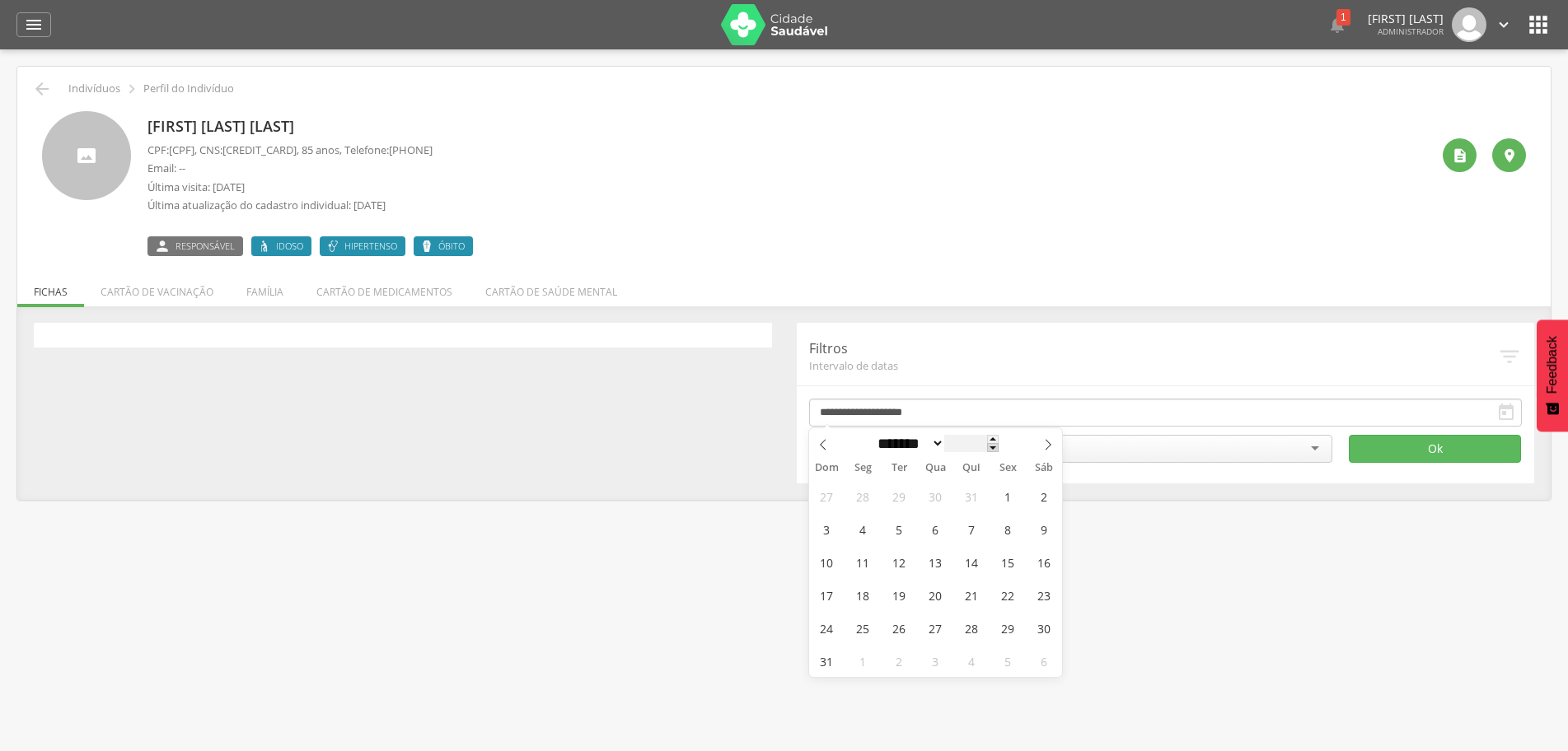 click at bounding box center [993, 447] 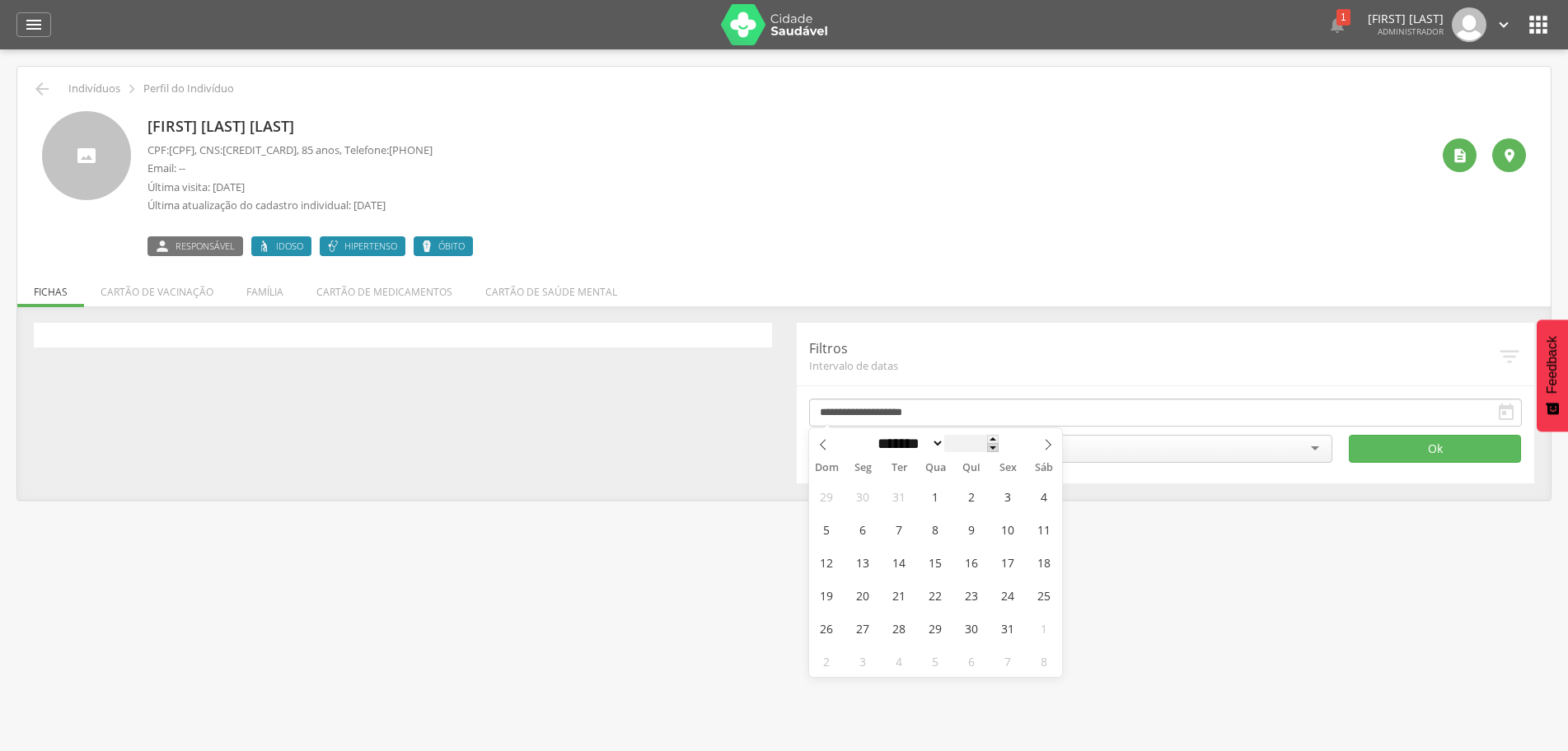 click at bounding box center [993, 447] 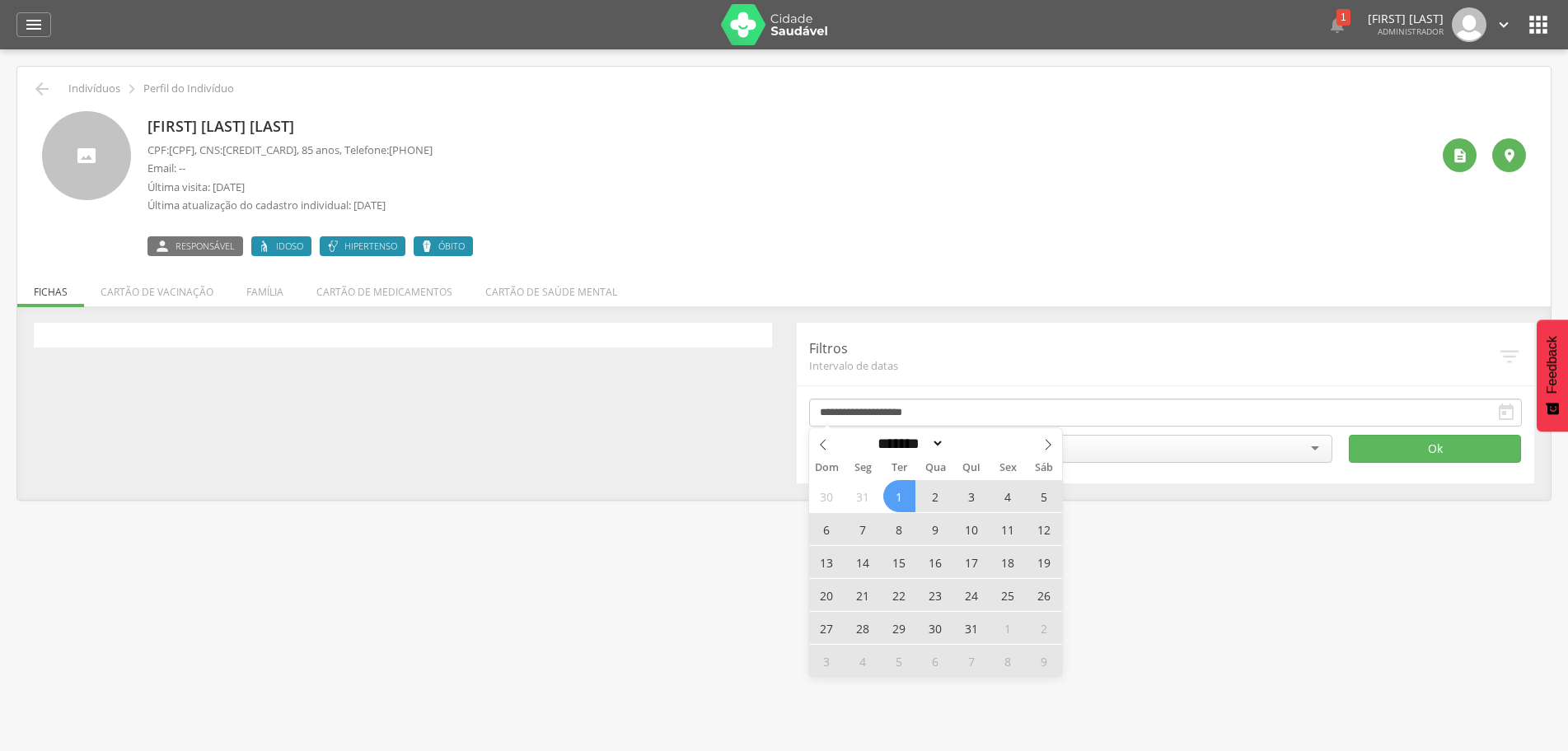 click on "1" at bounding box center (899, 496) 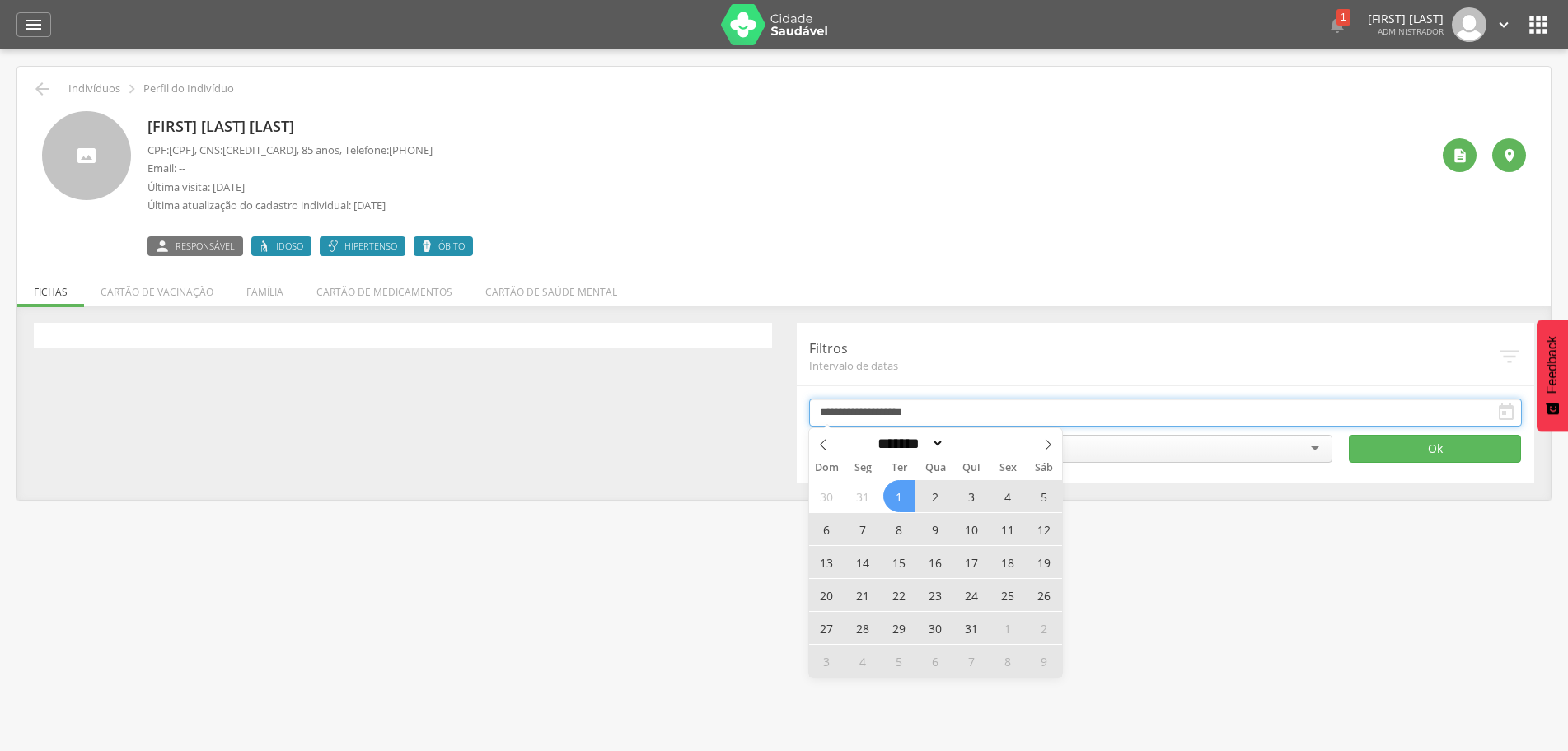 type on "**********" 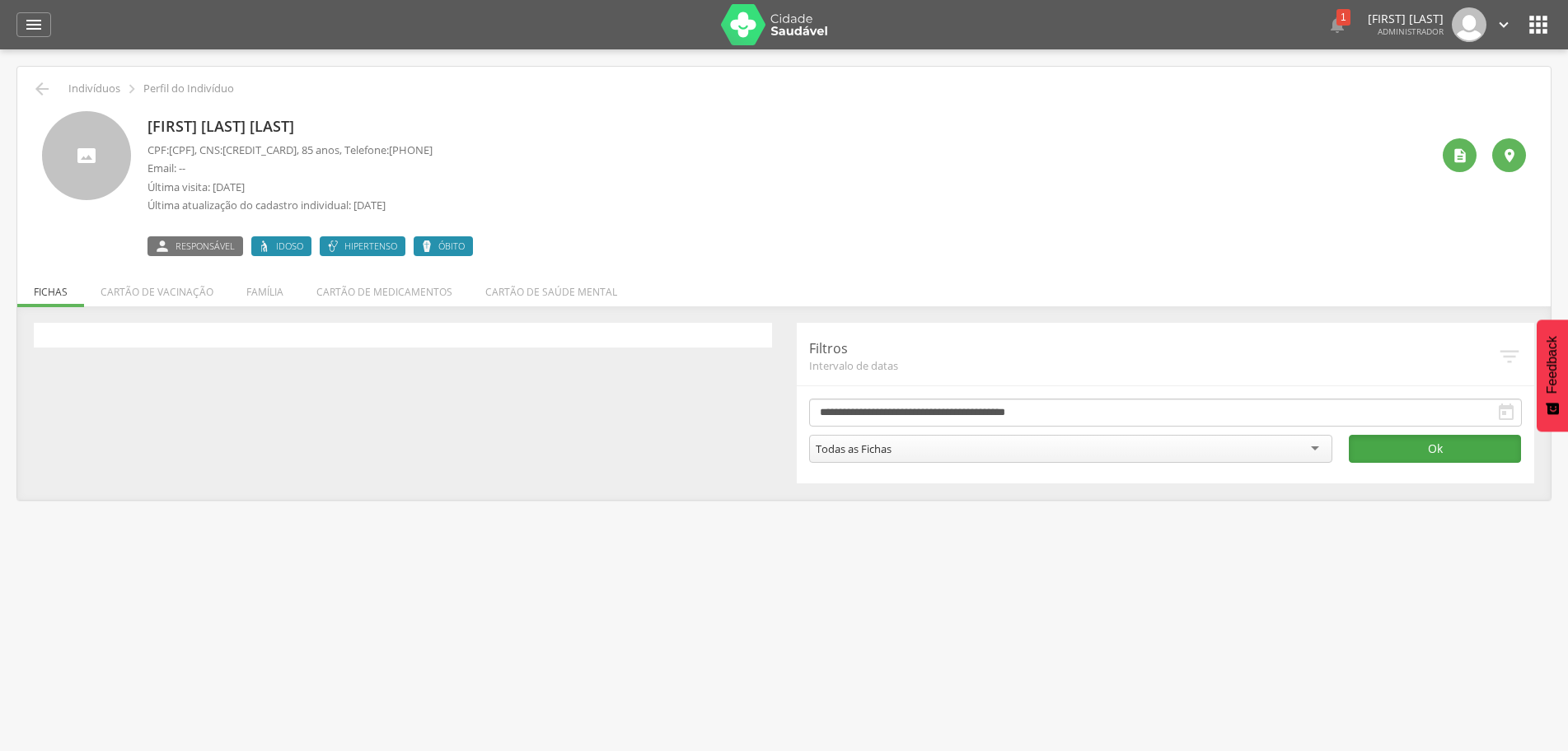 click on "Ok" at bounding box center (1435, 449) 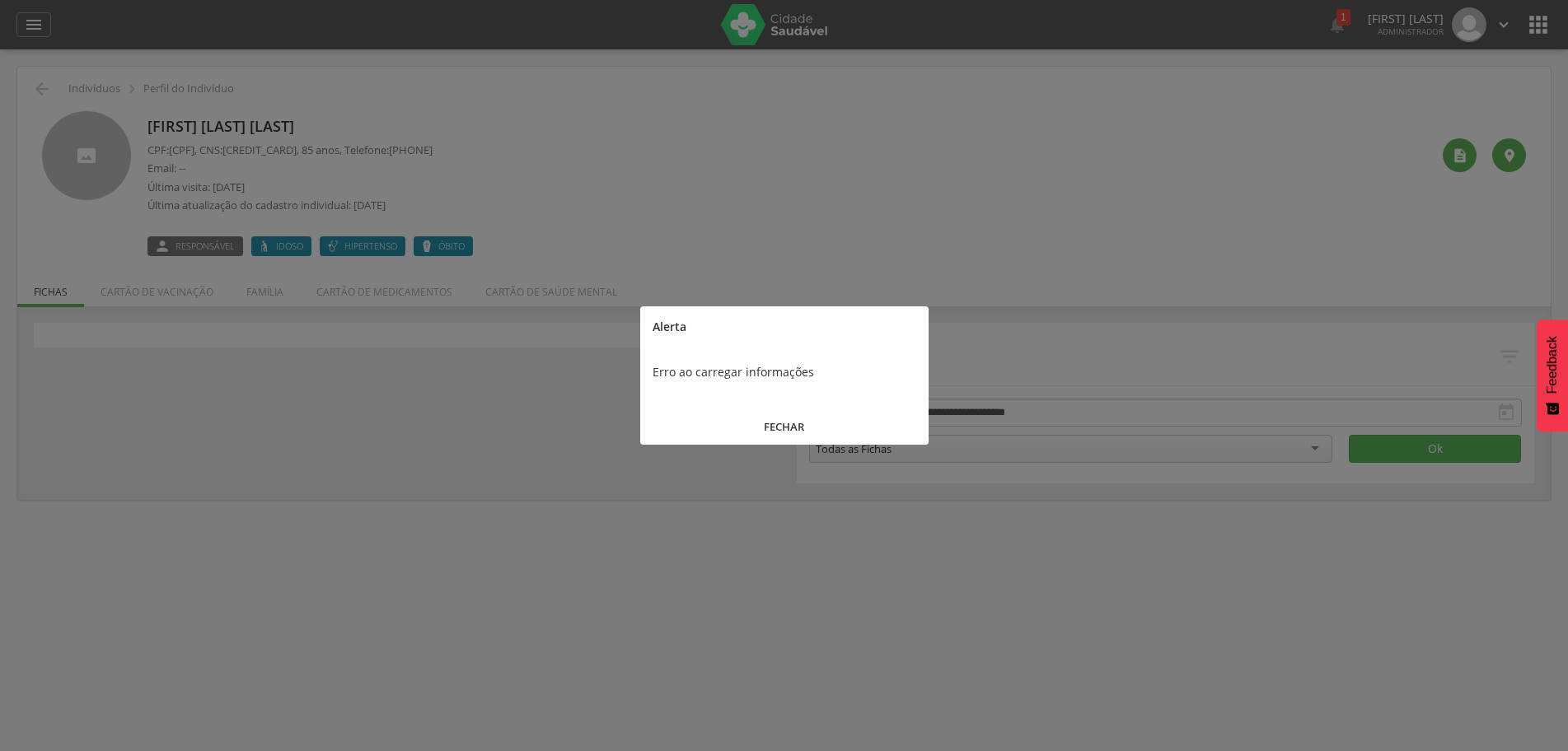 click on "FECHAR" at bounding box center (784, 427) 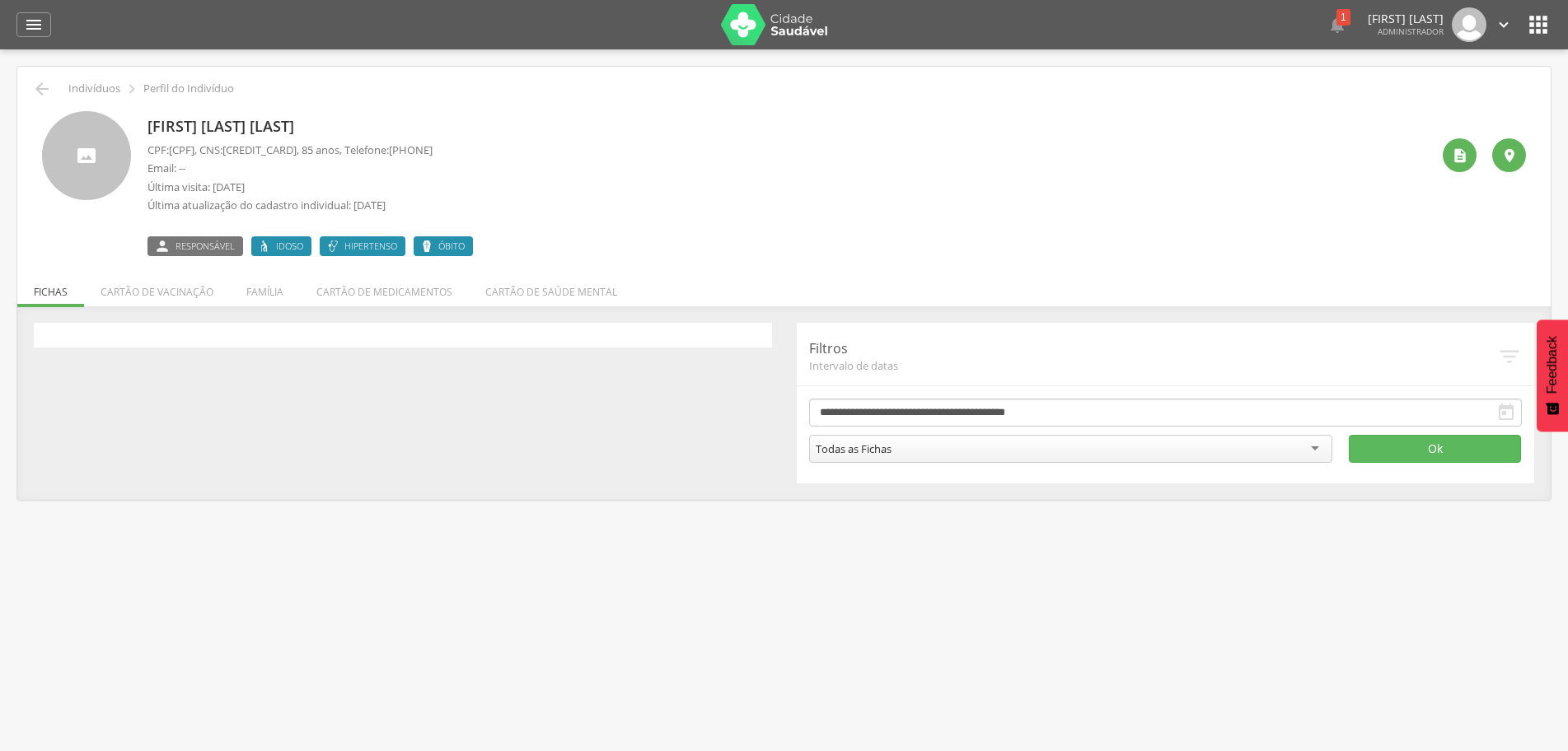 drag, startPoint x: 367, startPoint y: 130, endPoint x: 146, endPoint y: 127, distance: 221.02036 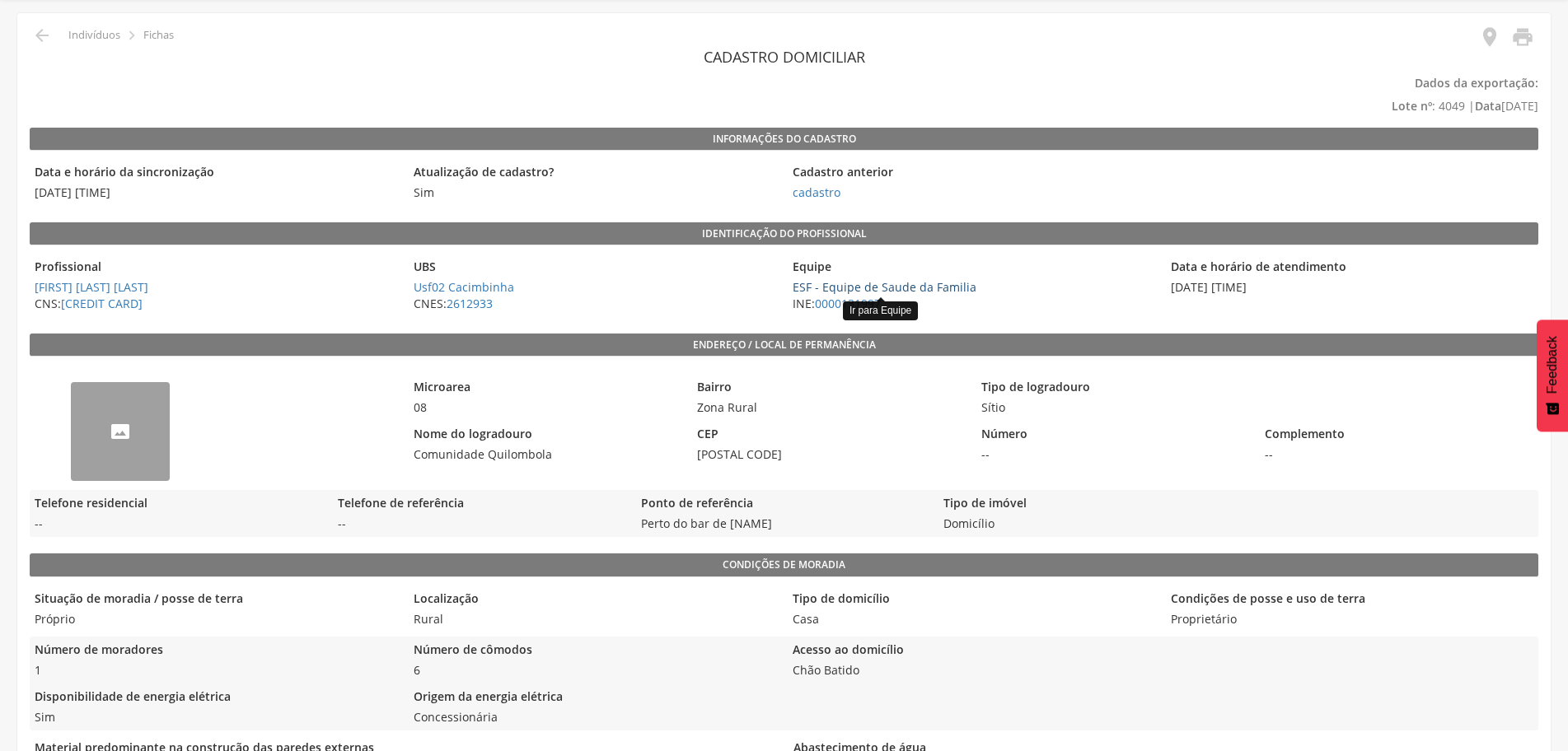 scroll, scrollTop: 82, scrollLeft: 0, axis: vertical 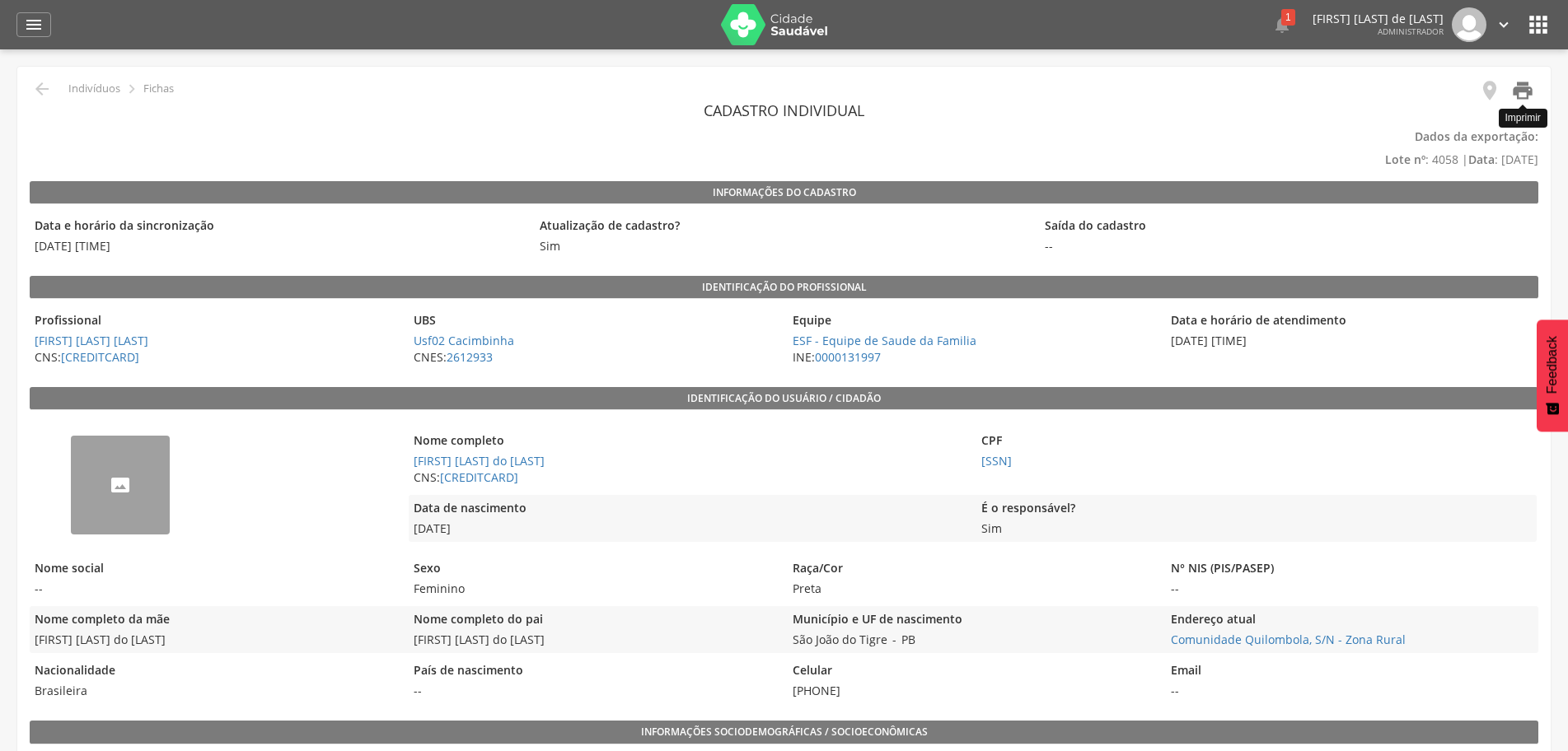 click on "" at bounding box center [1523, 91] 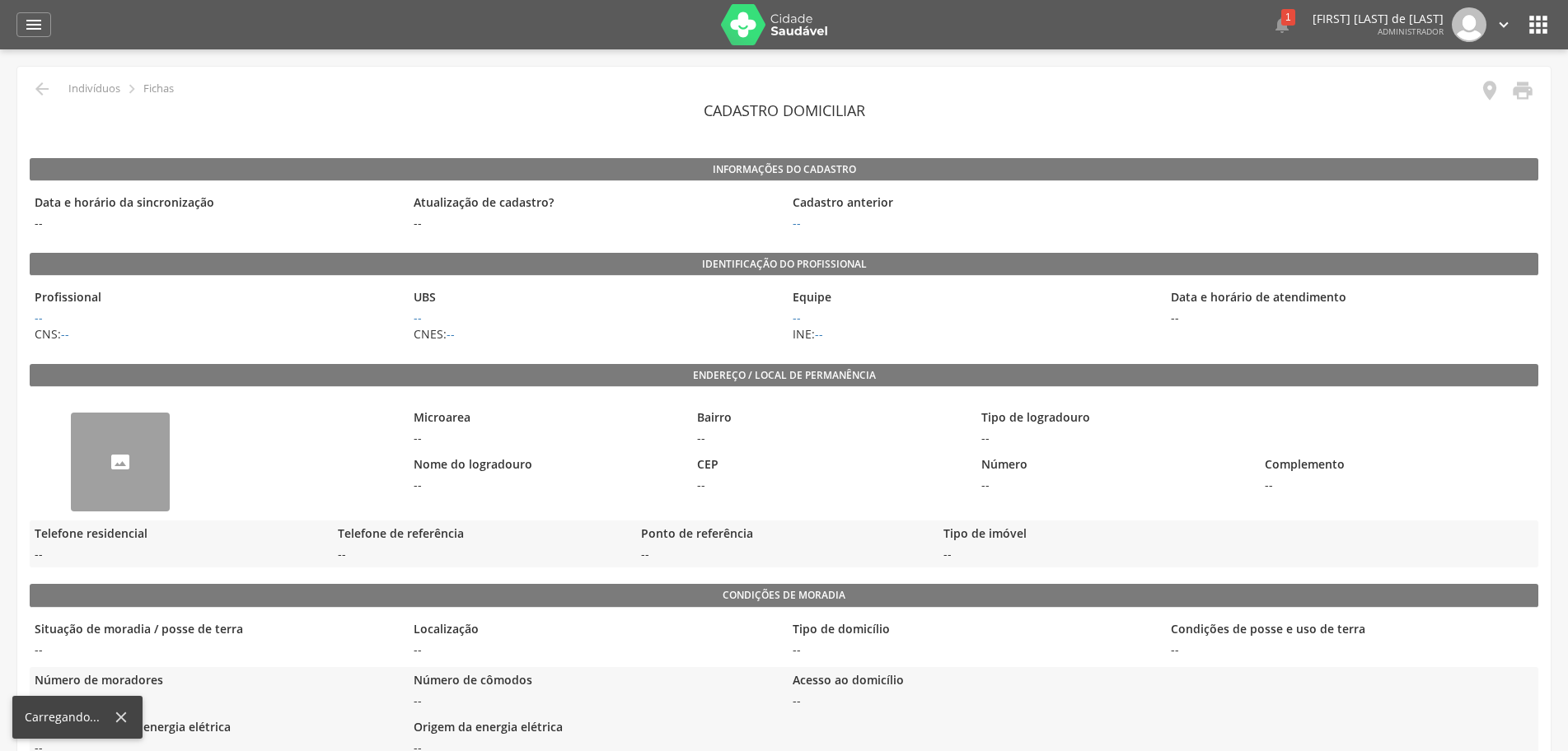 scroll, scrollTop: 0, scrollLeft: 0, axis: both 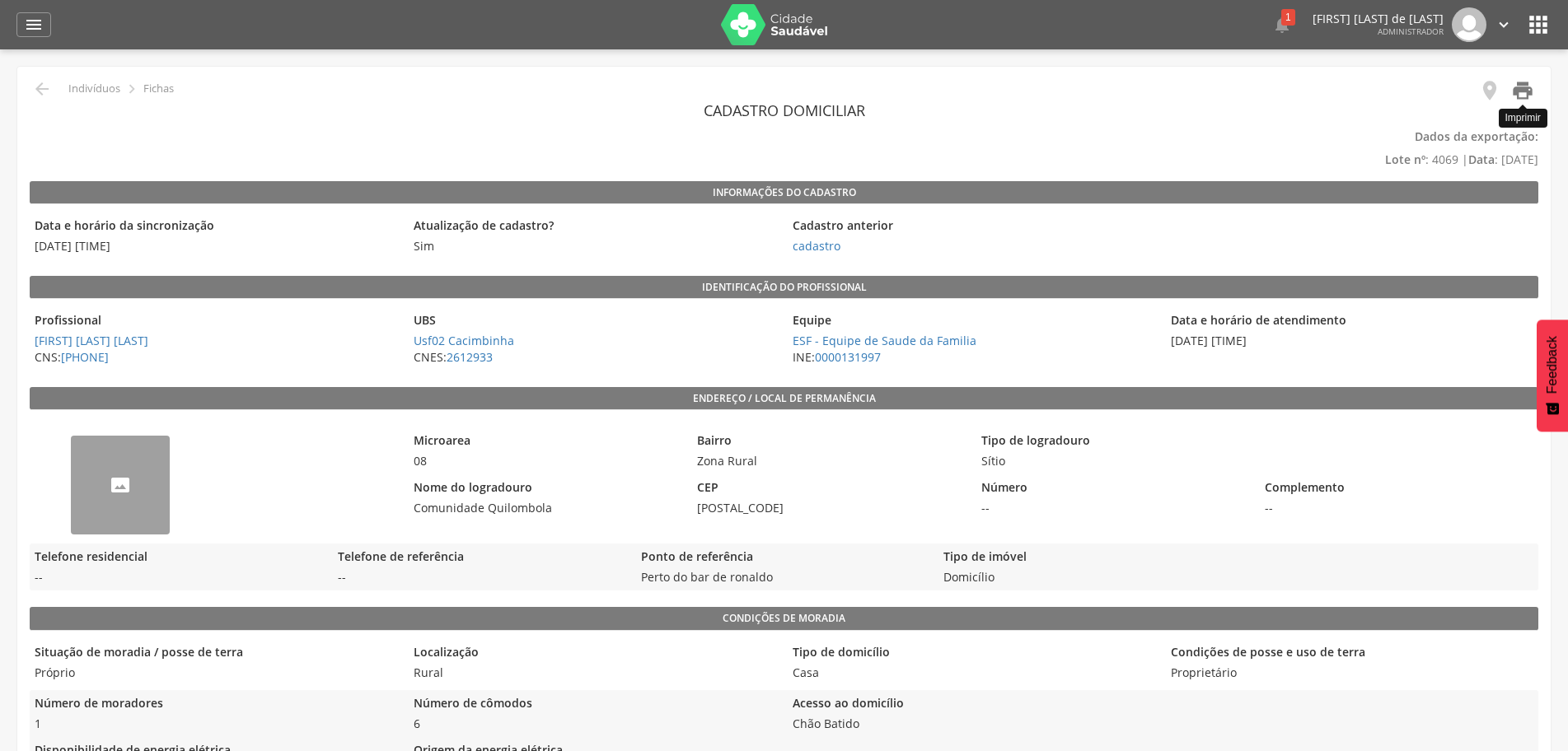 click on "" at bounding box center [1523, 91] 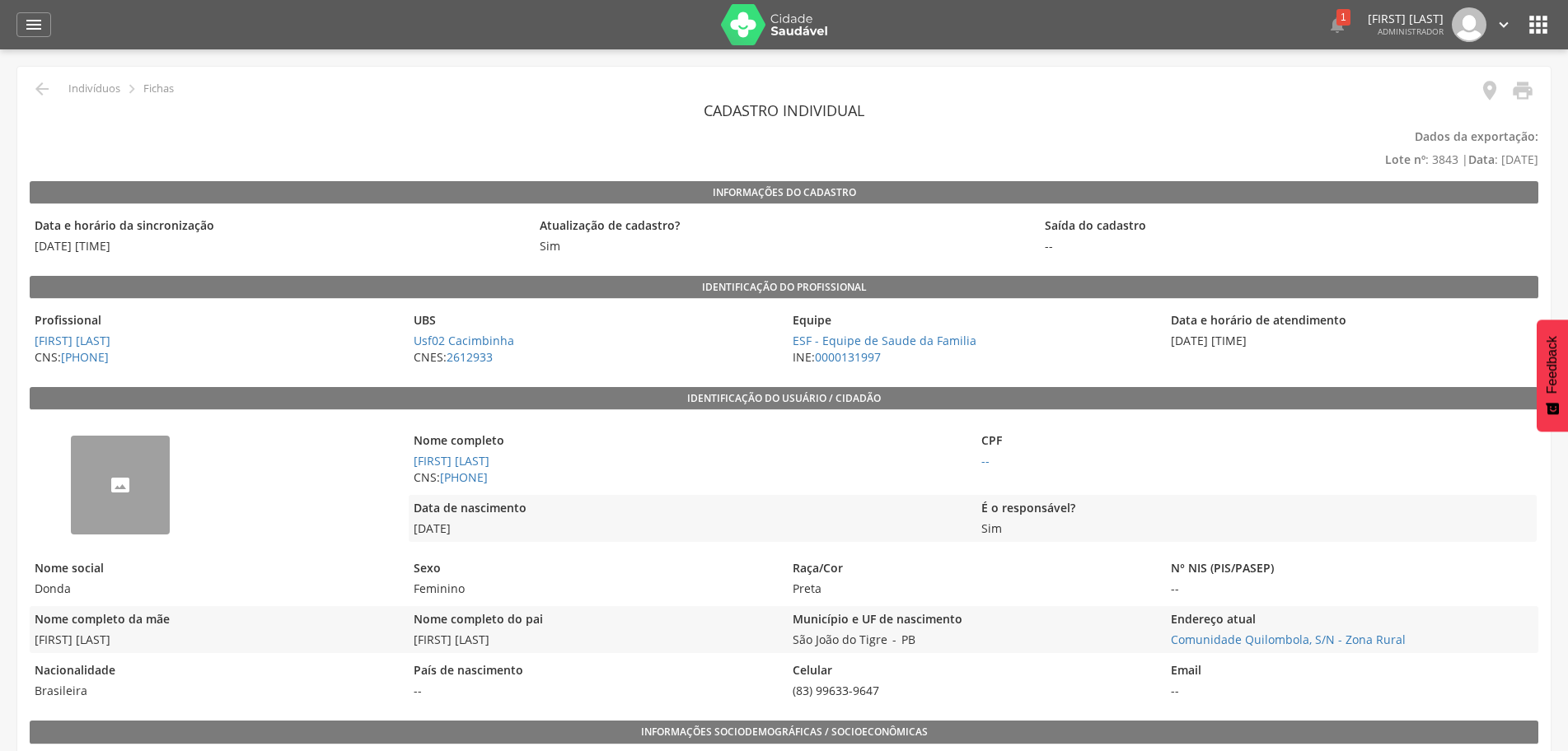 scroll, scrollTop: 0, scrollLeft: 0, axis: both 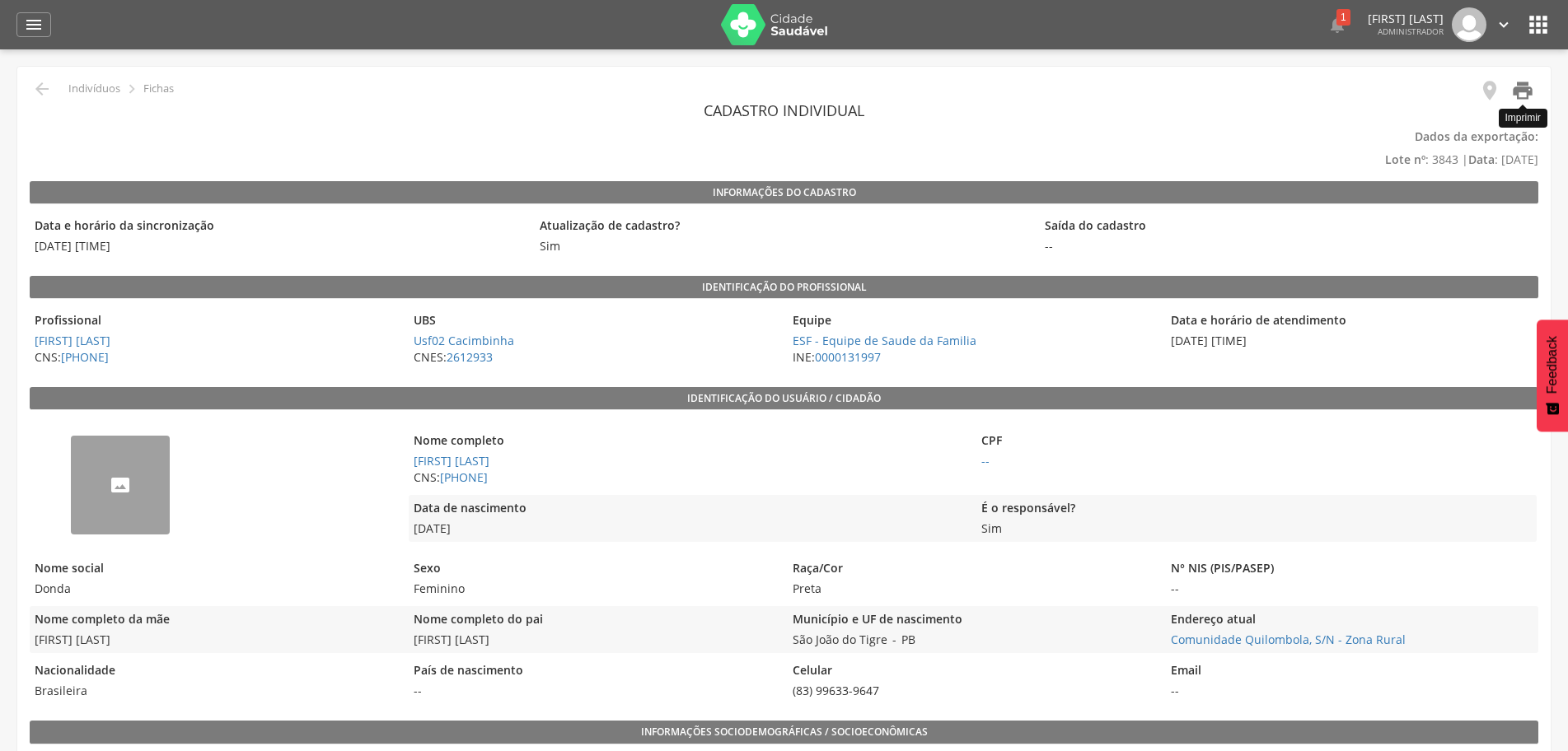 click on "" at bounding box center [1523, 91] 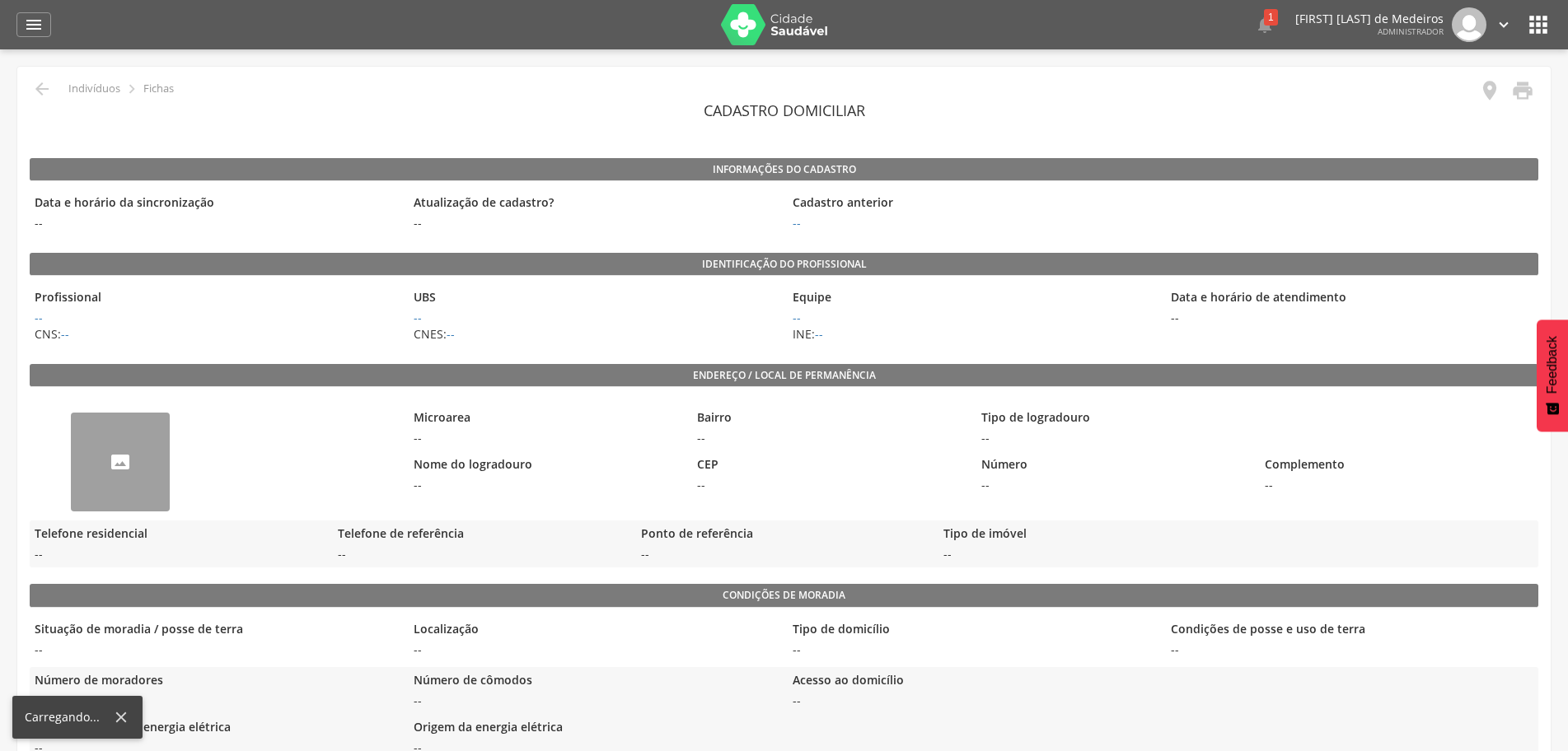 scroll, scrollTop: 0, scrollLeft: 0, axis: both 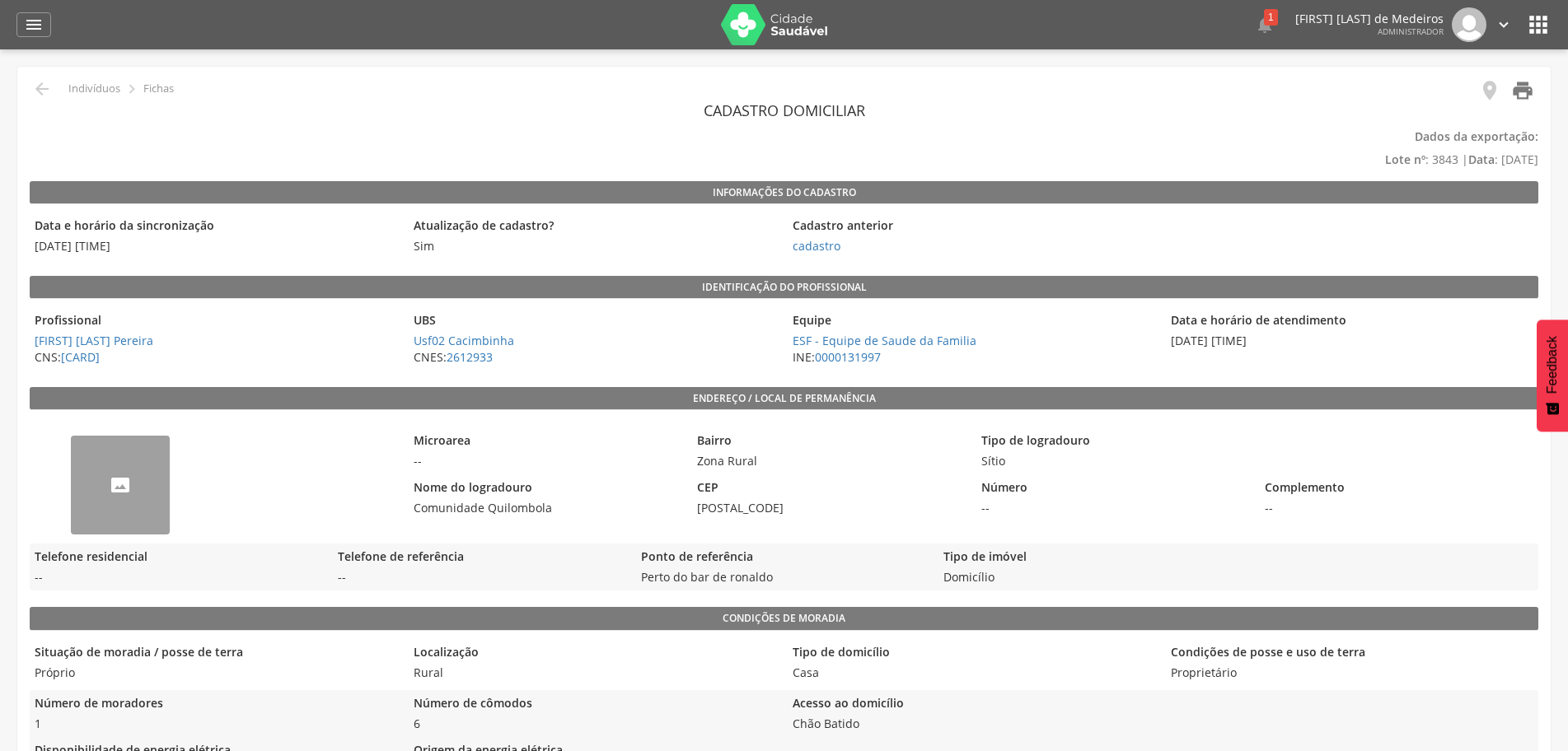 click on "" at bounding box center [1523, 91] 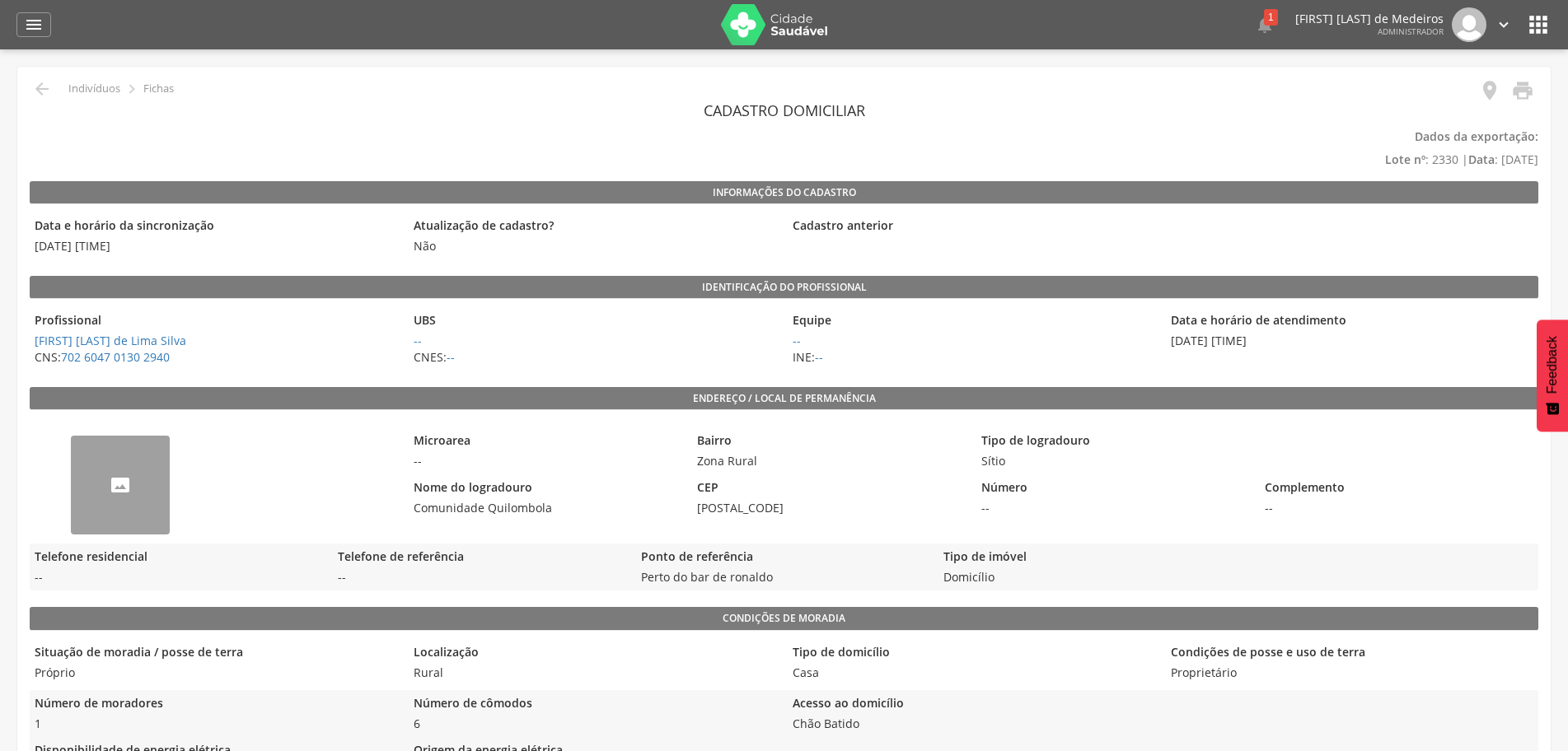 scroll, scrollTop: 0, scrollLeft: 0, axis: both 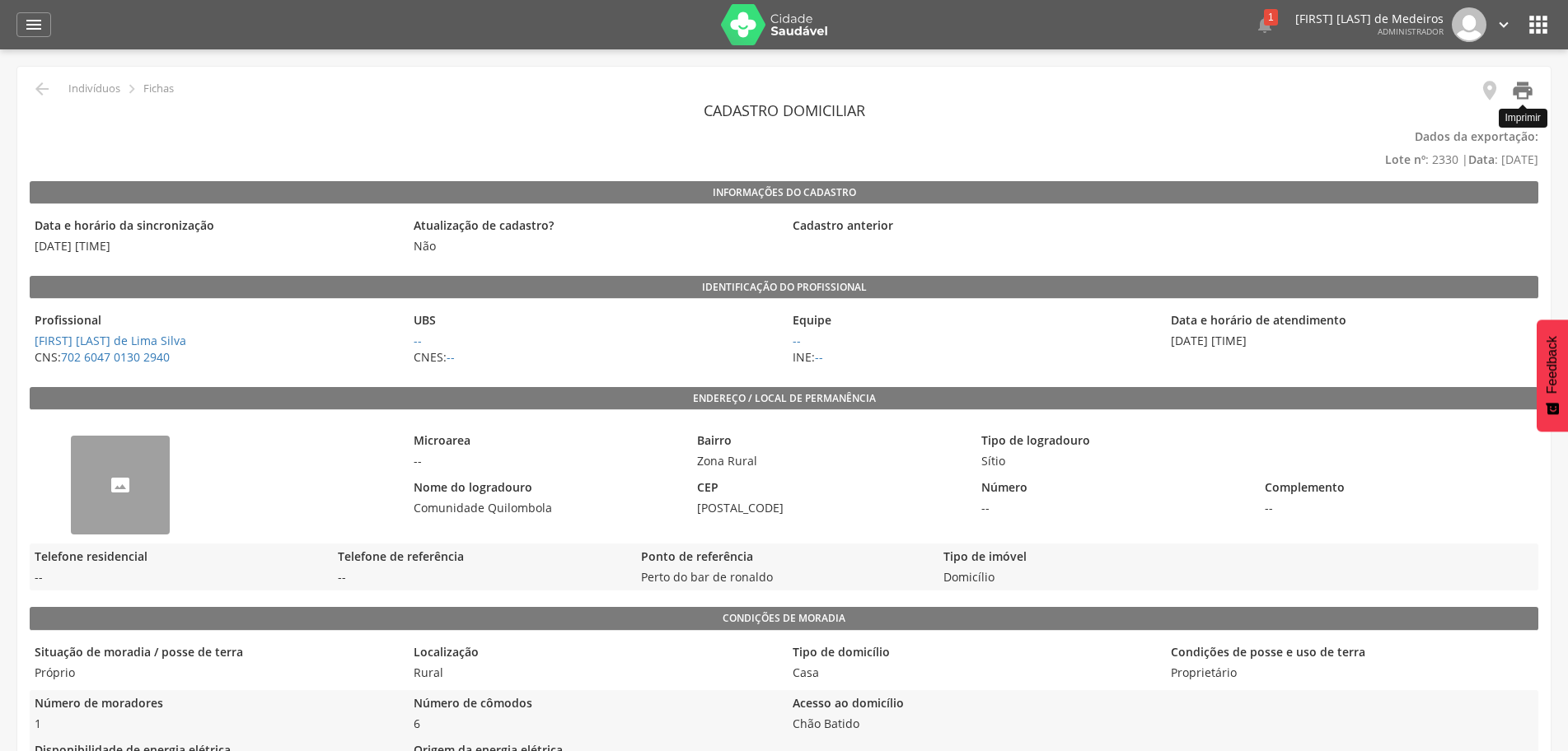 click on "" at bounding box center (1523, 91) 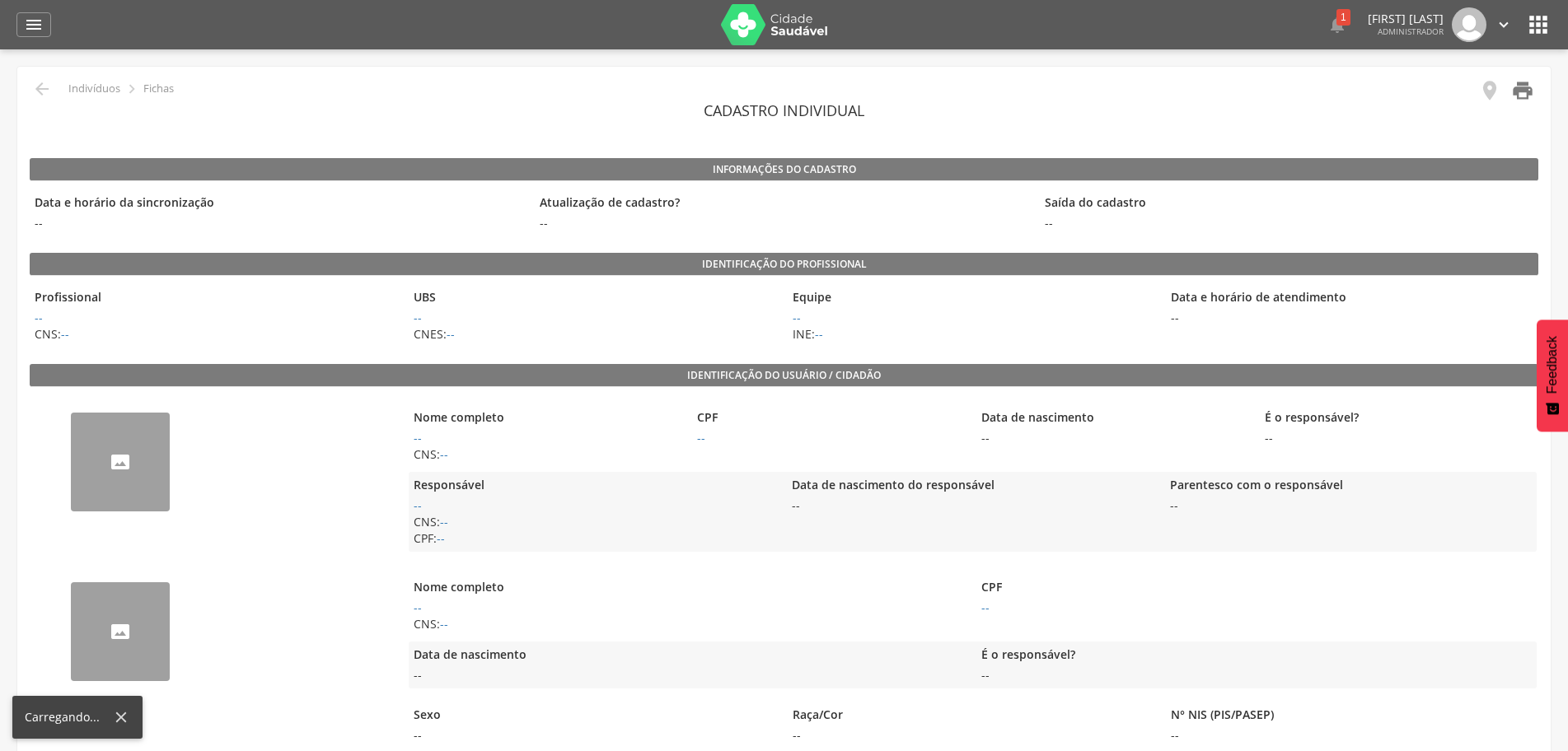 scroll, scrollTop: 0, scrollLeft: 0, axis: both 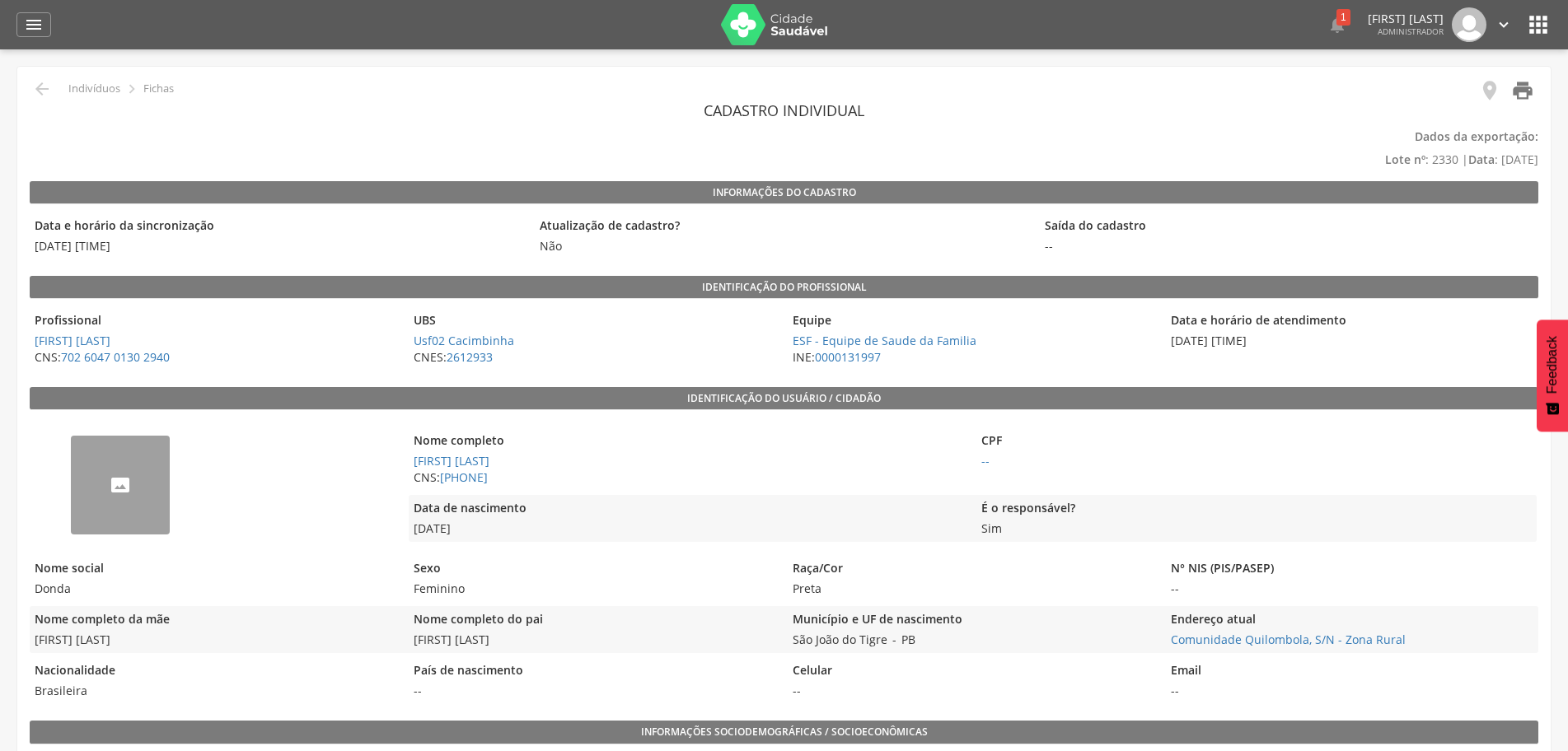 click on "" at bounding box center [1523, 91] 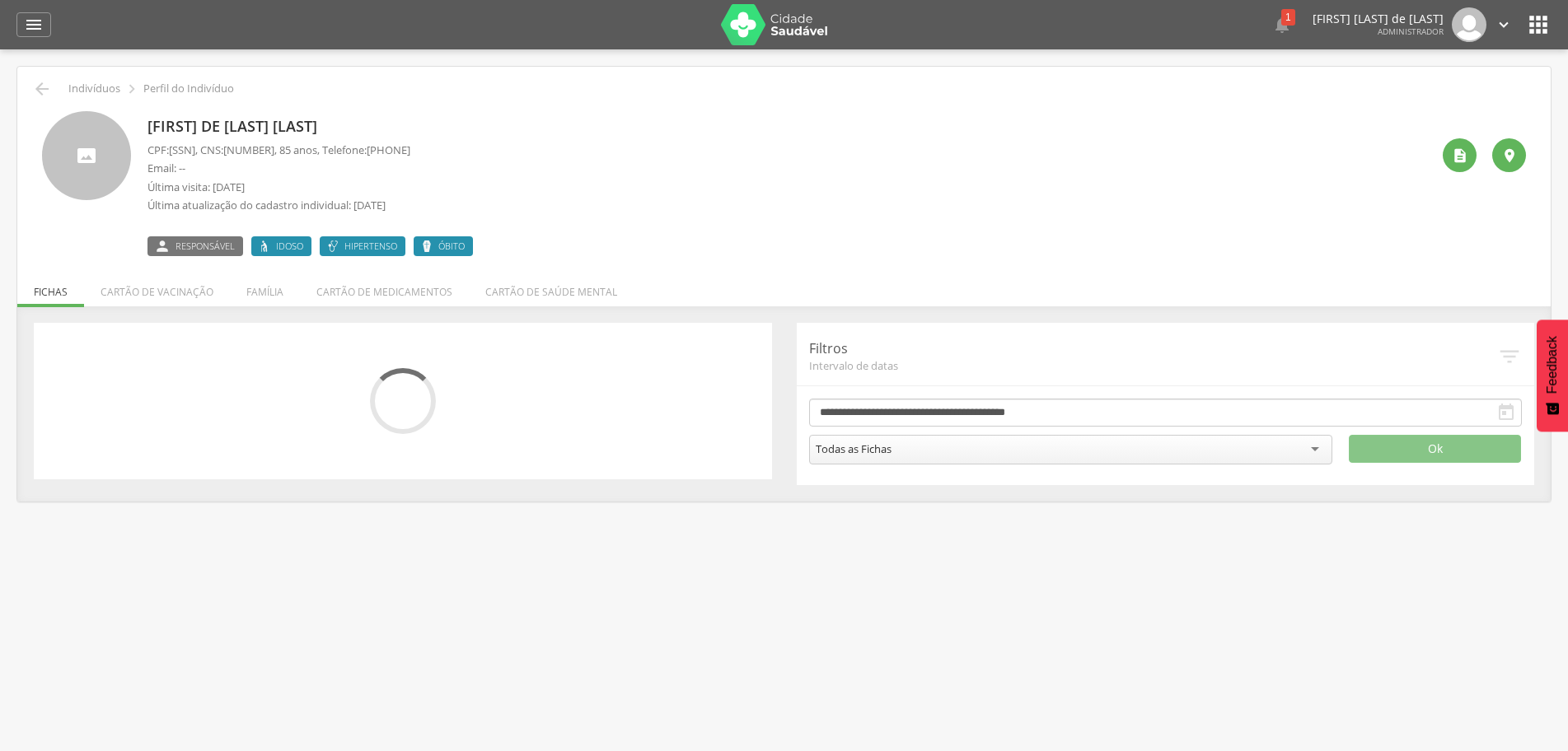 select on "*" 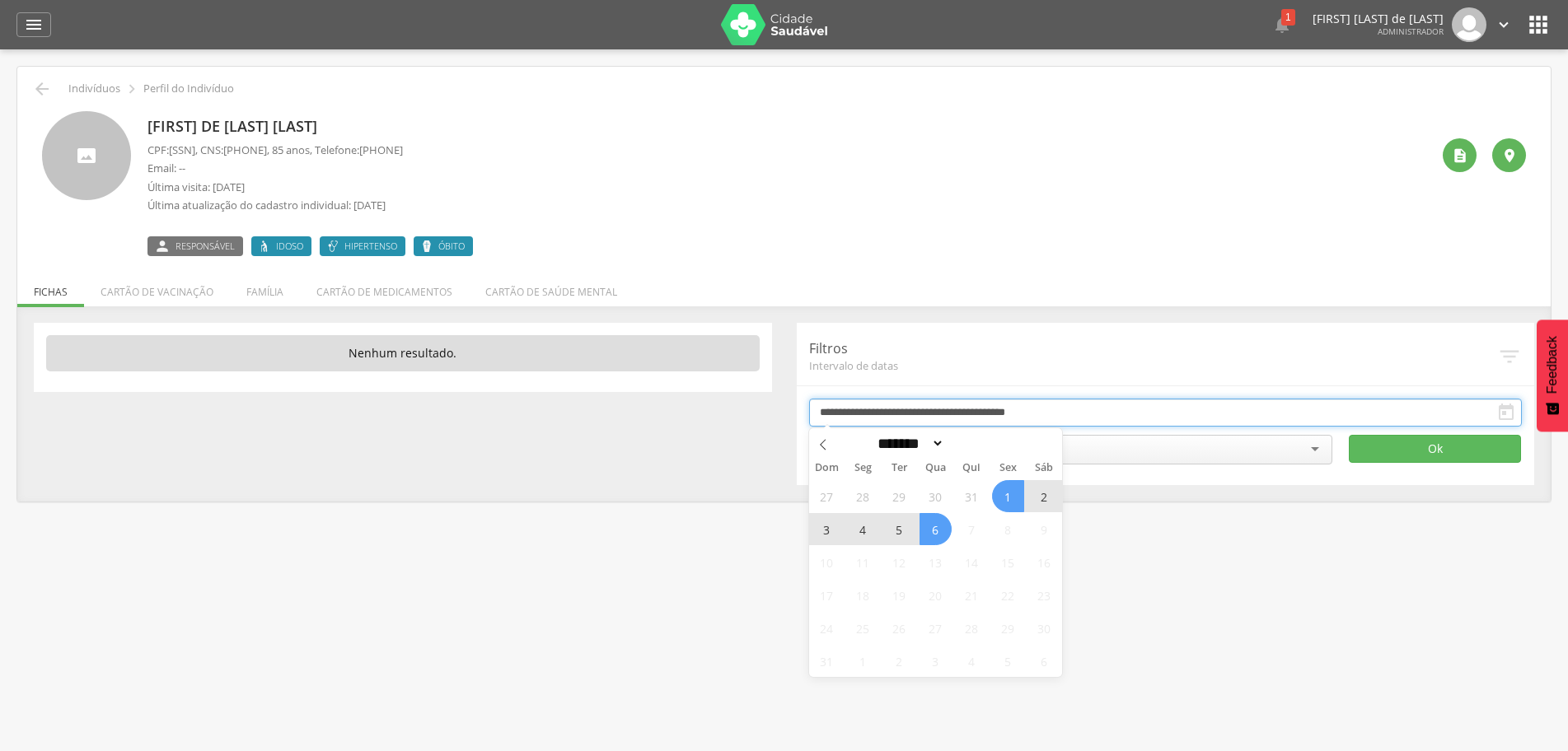 click on "**********" at bounding box center [1166, 413] 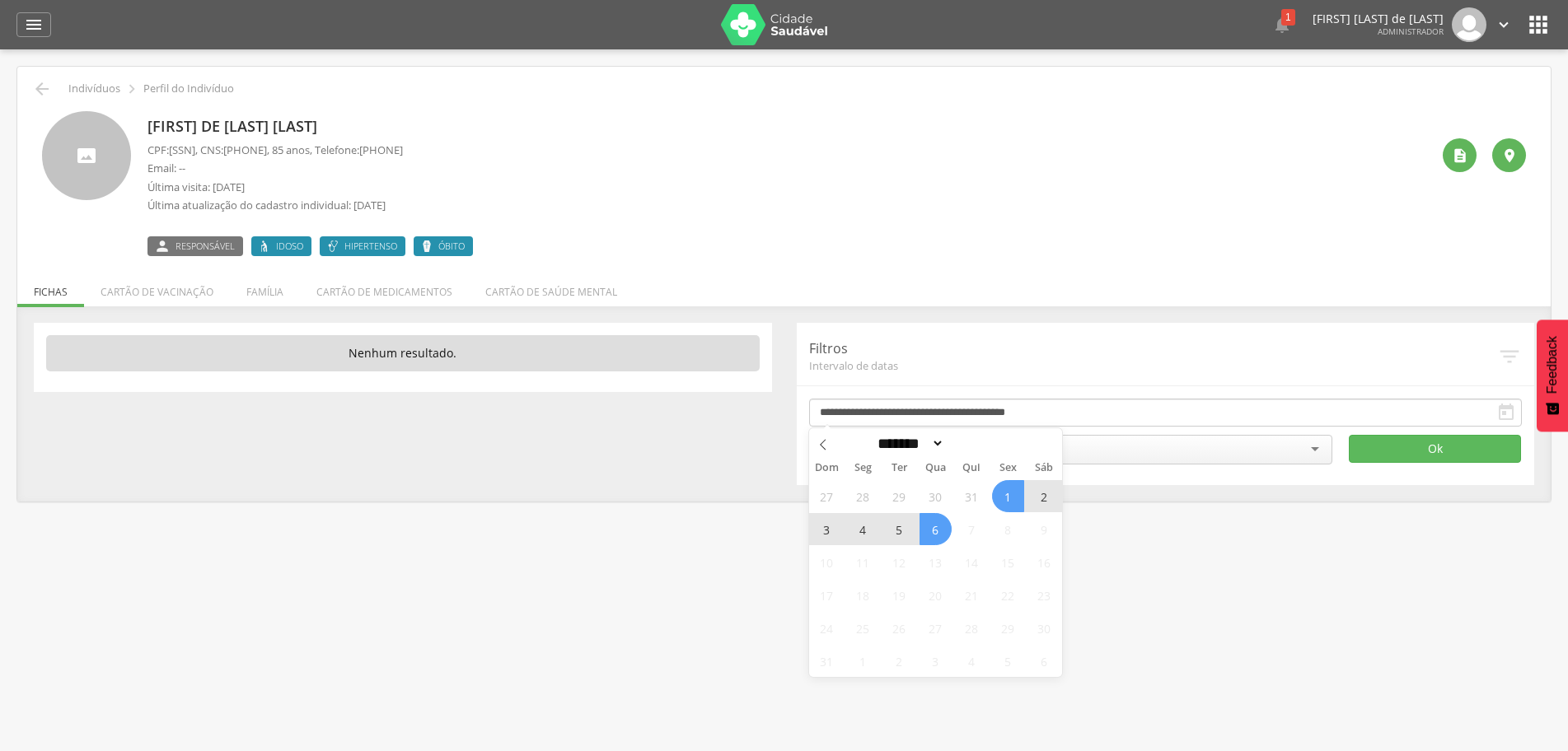 click on "6" at bounding box center [935, 529] 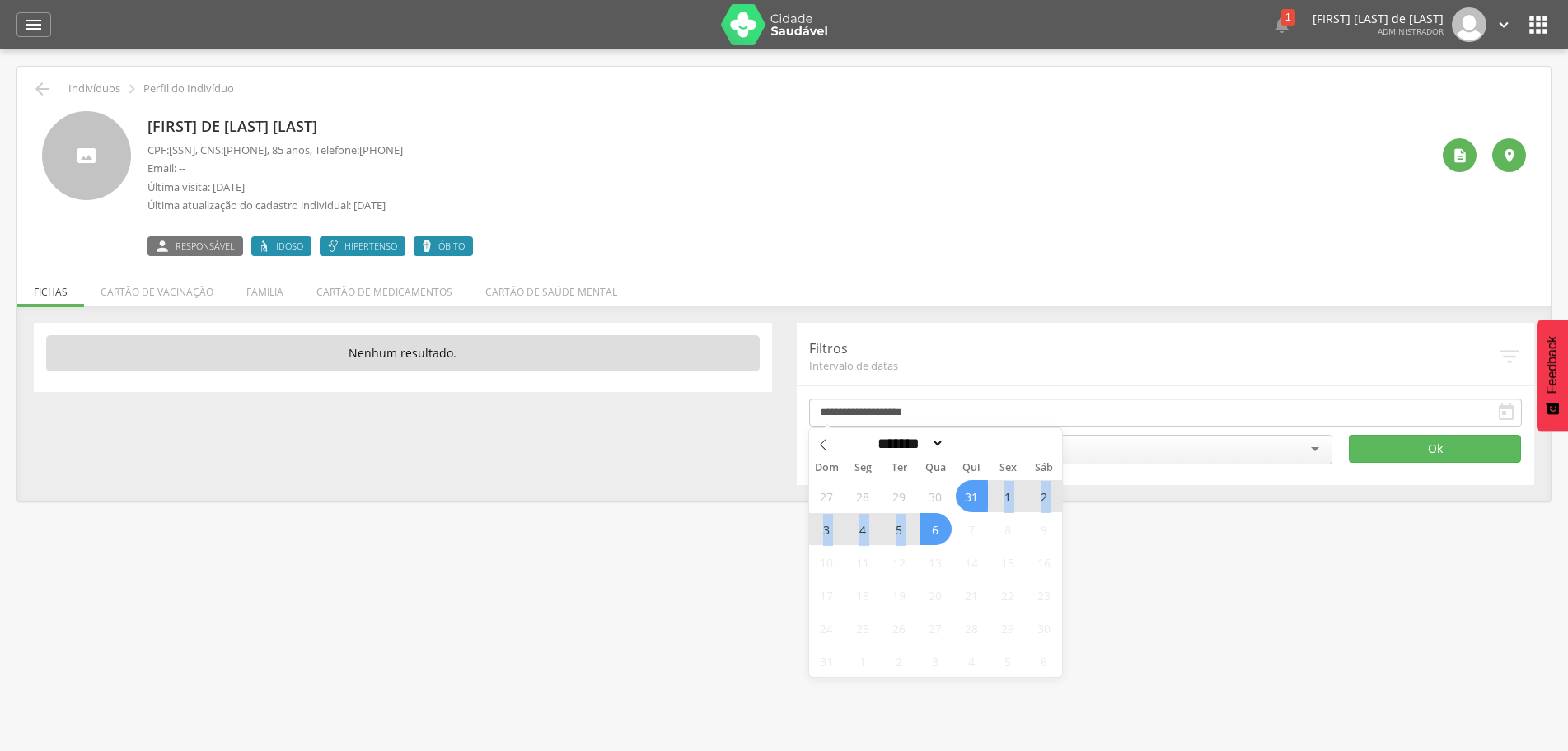drag, startPoint x: 926, startPoint y: 533, endPoint x: 995, endPoint y: 488, distance: 82.3772 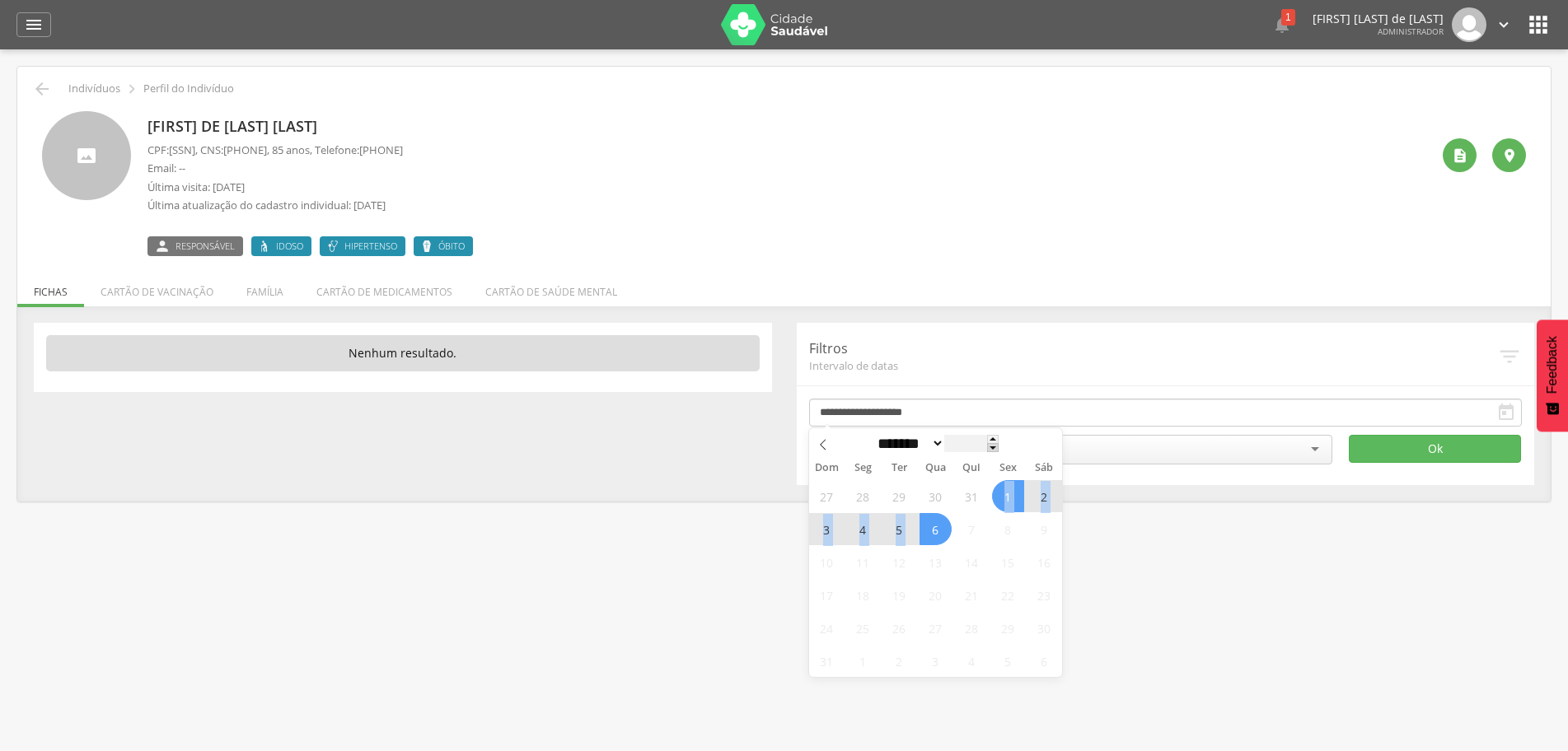 click at bounding box center [993, 447] 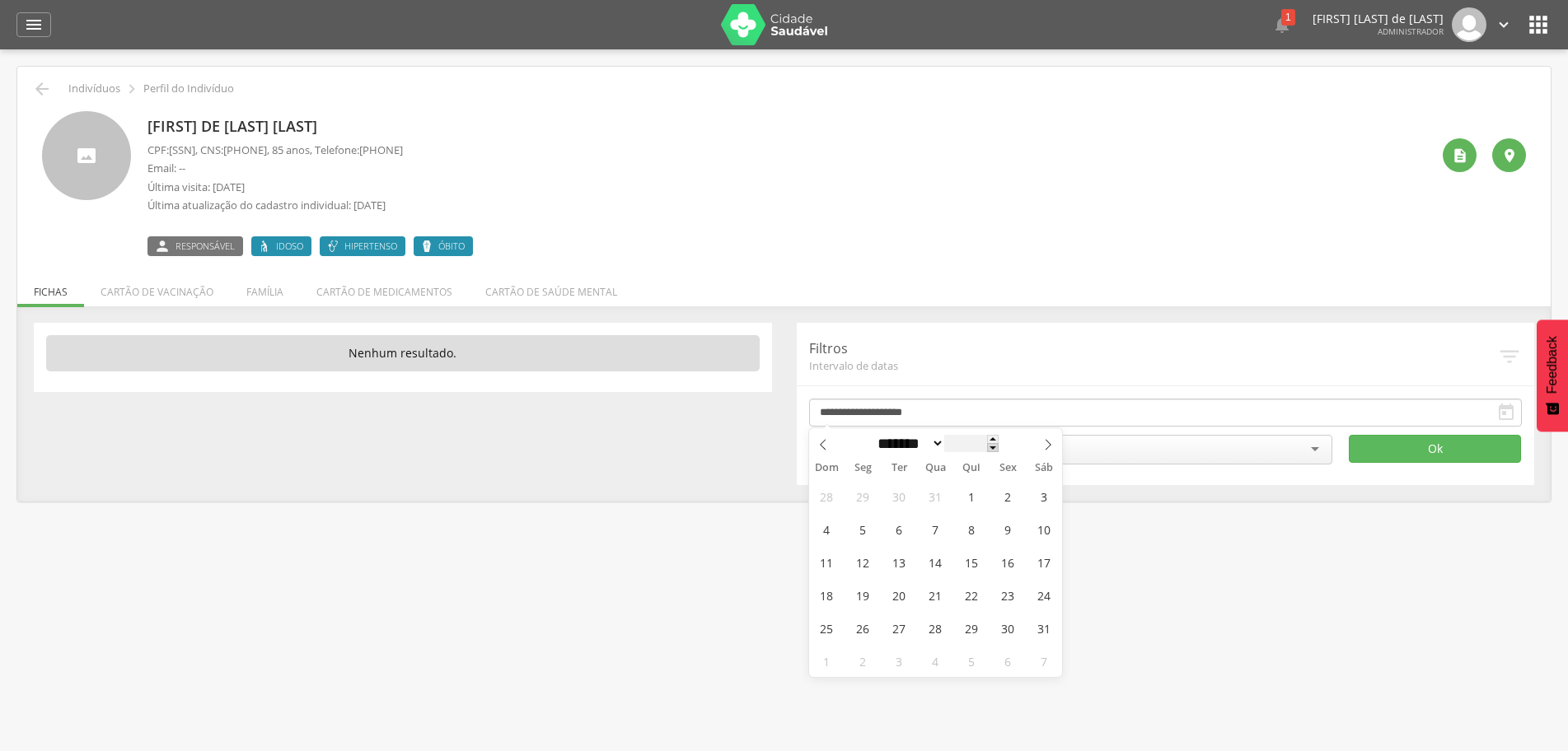click at bounding box center (993, 447) 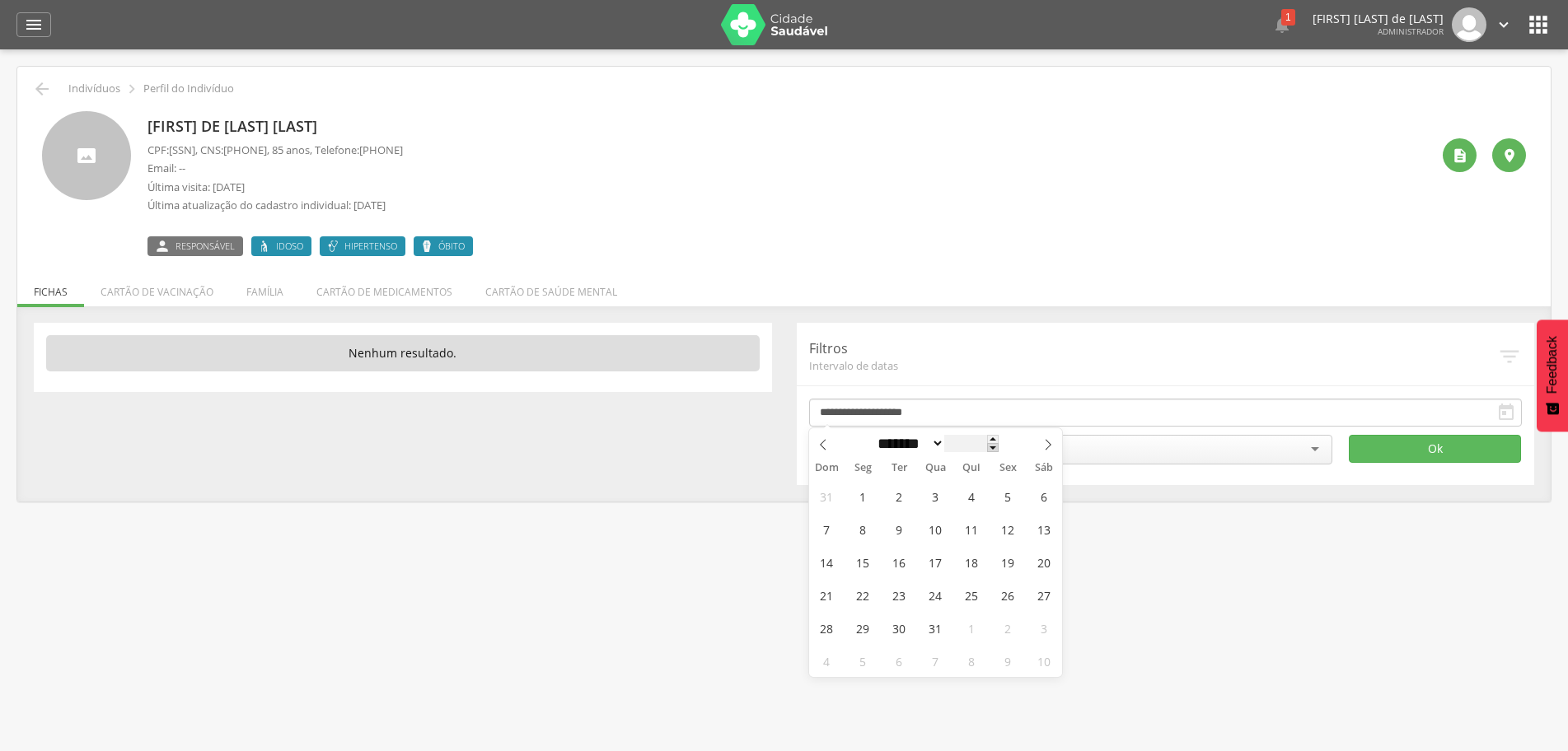 click at bounding box center (993, 447) 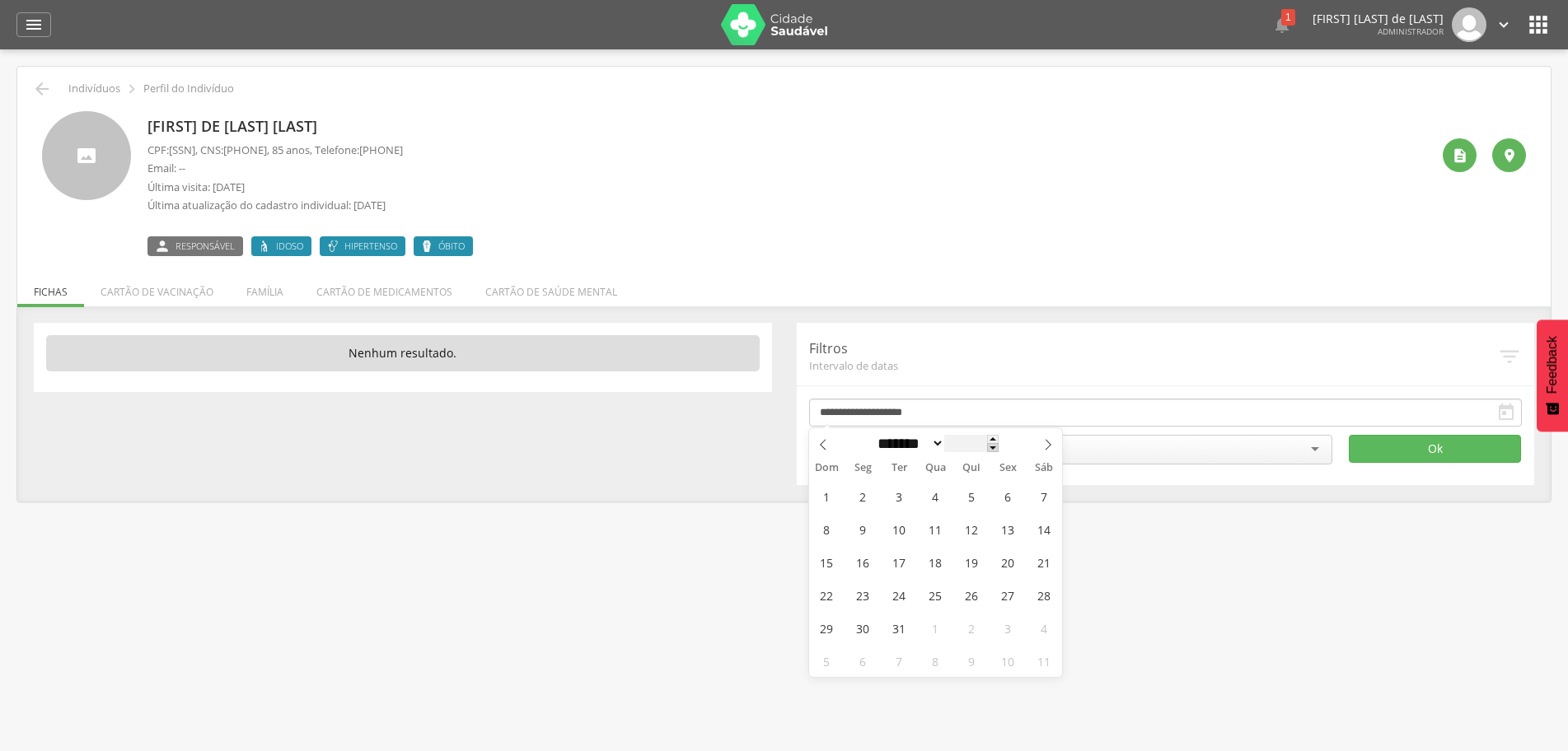 click at bounding box center (993, 447) 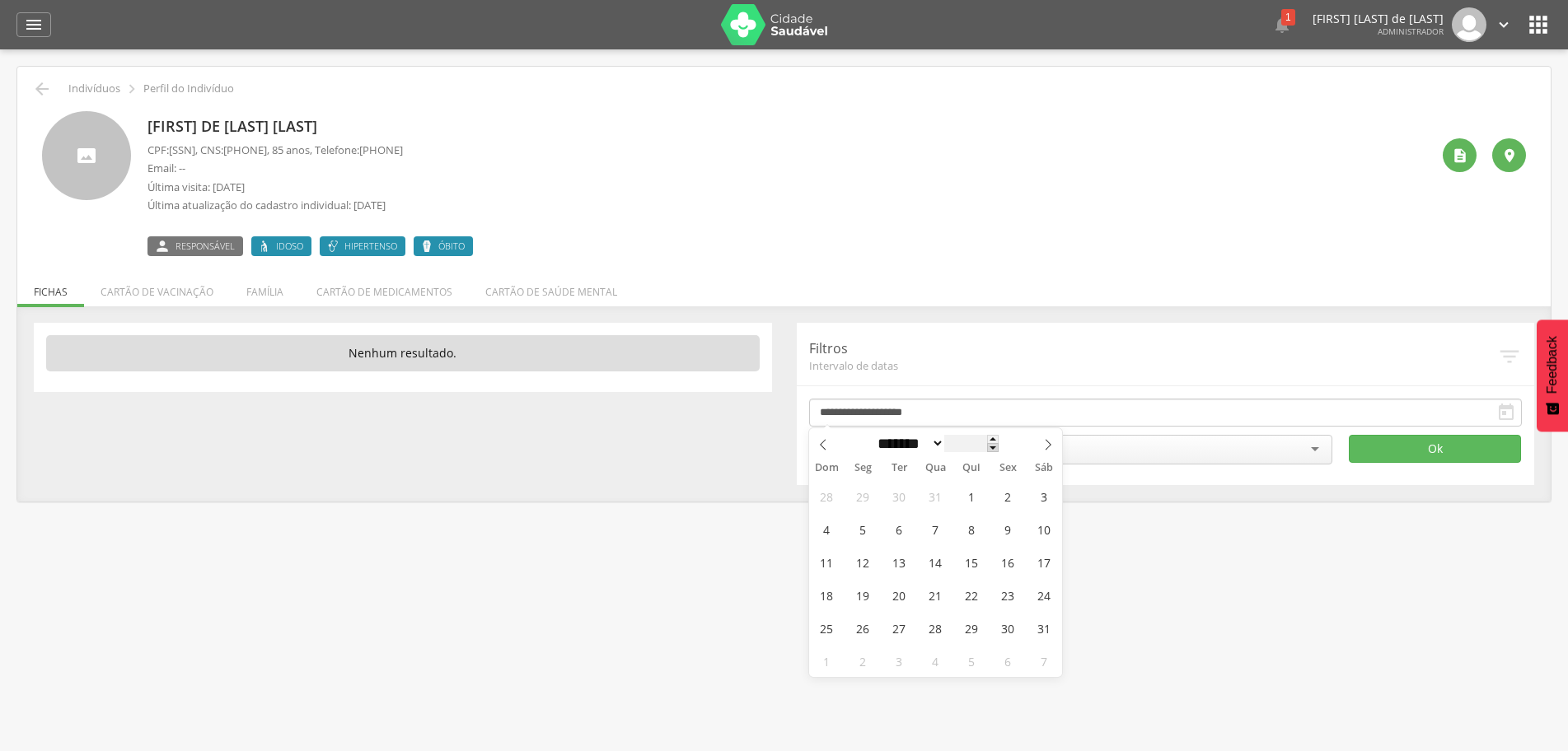 click at bounding box center [993, 447] 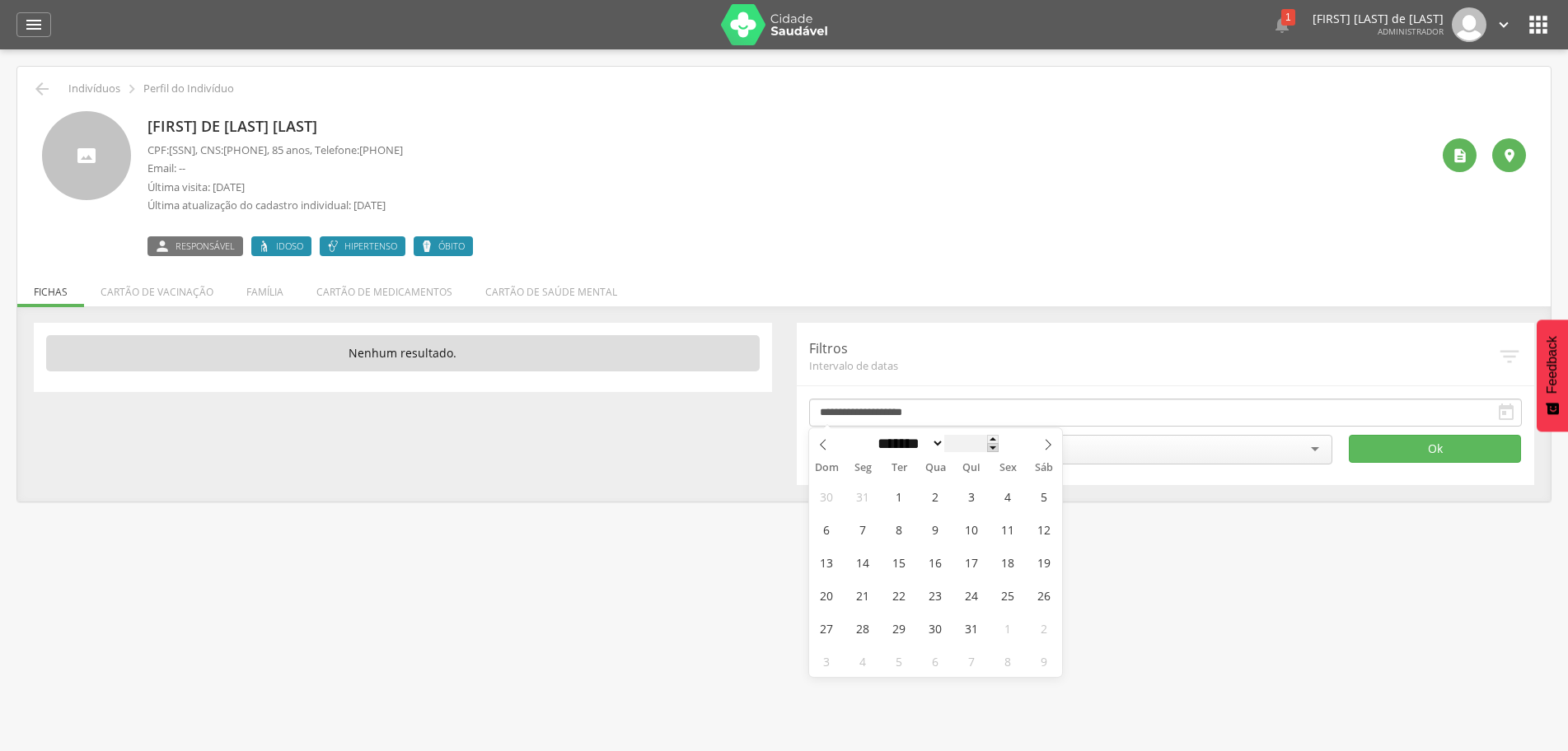 click at bounding box center (993, 447) 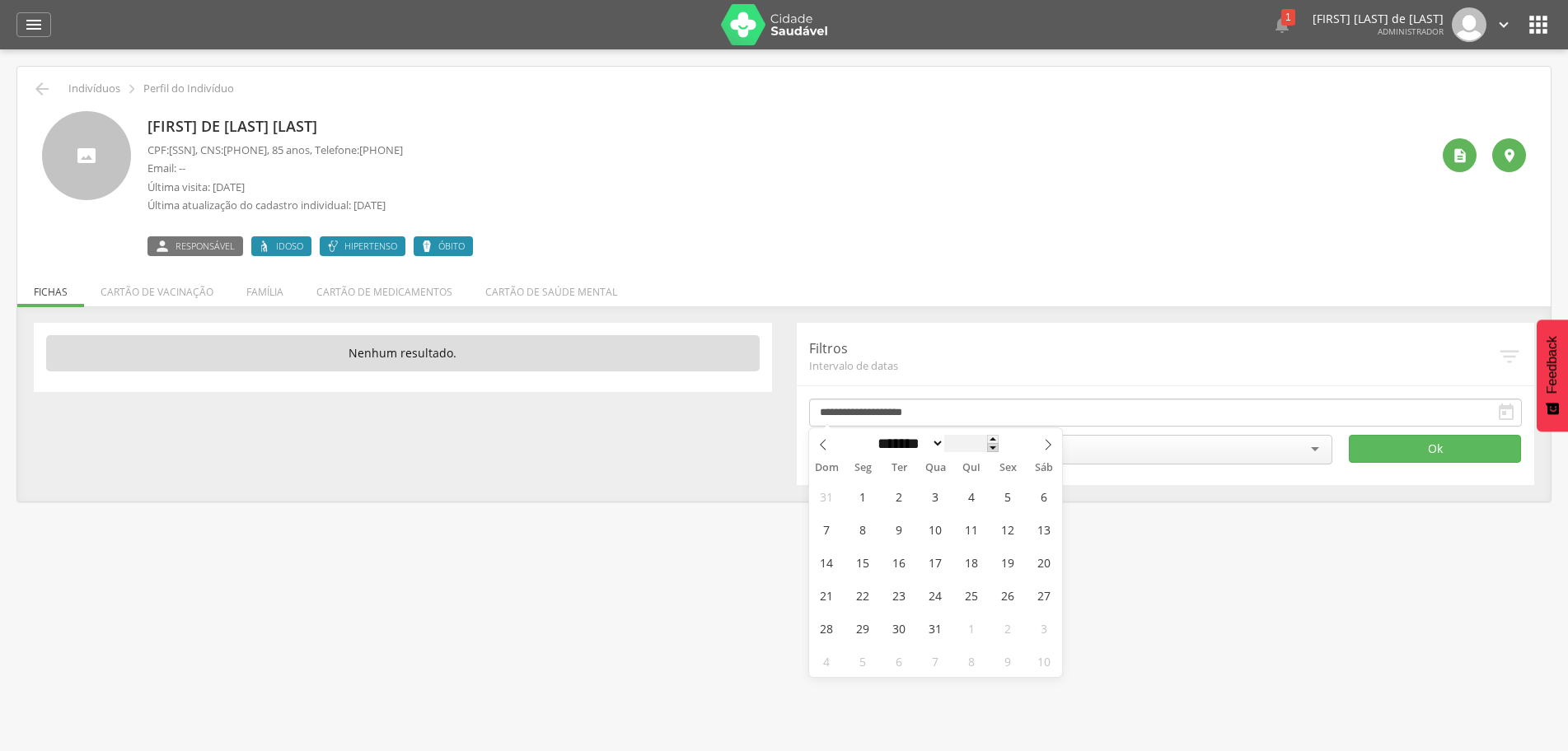 click at bounding box center [993, 447] 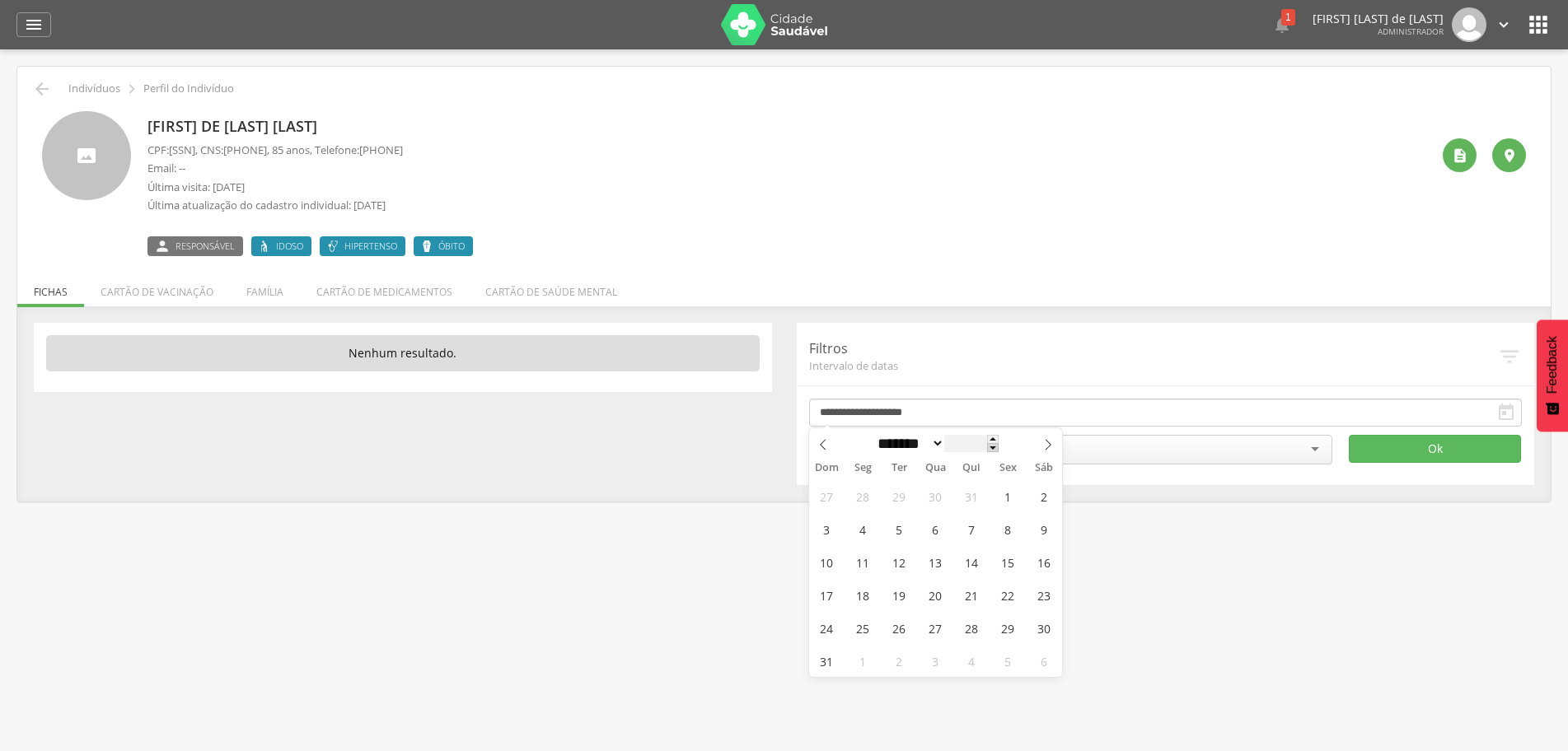 click at bounding box center [993, 447] 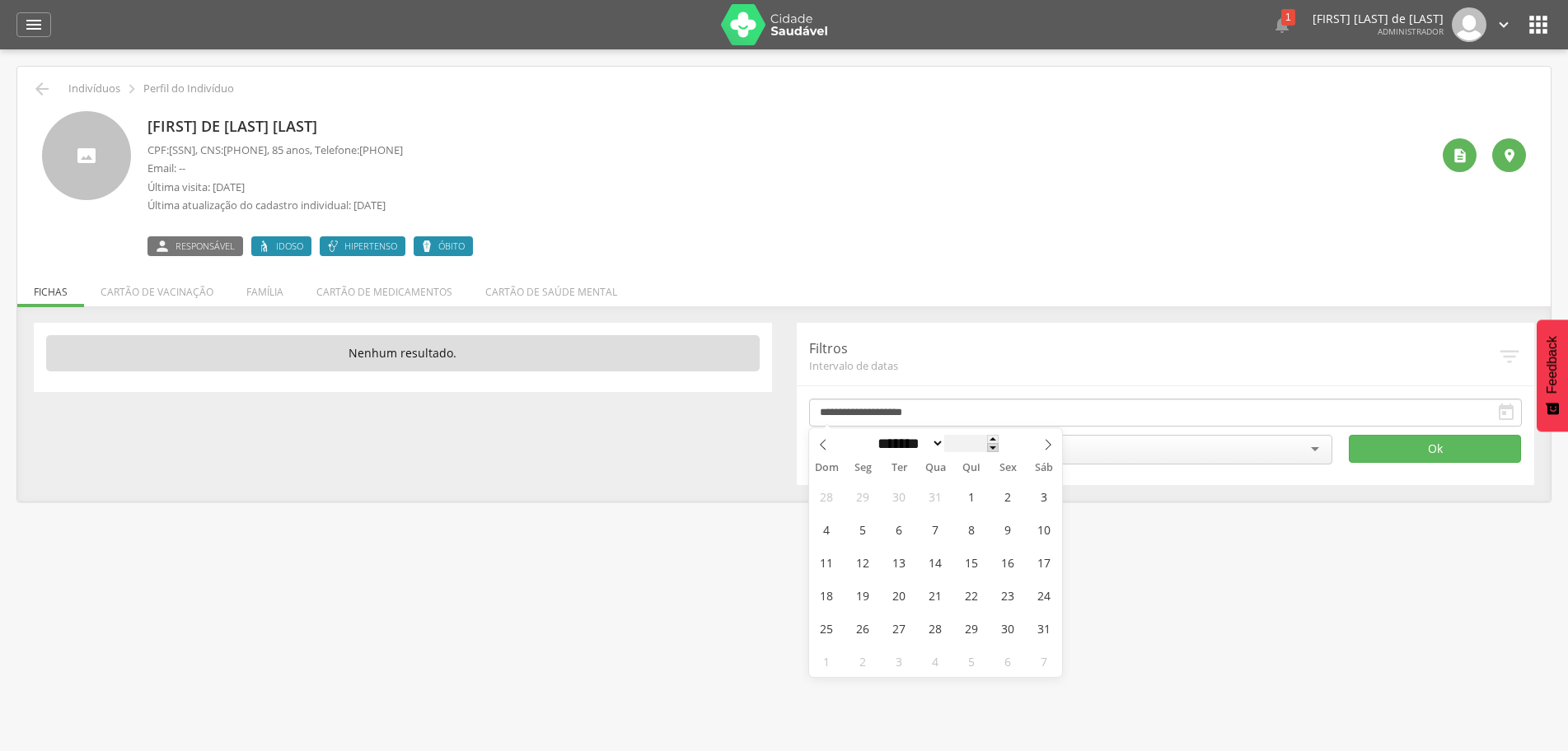 click at bounding box center [993, 447] 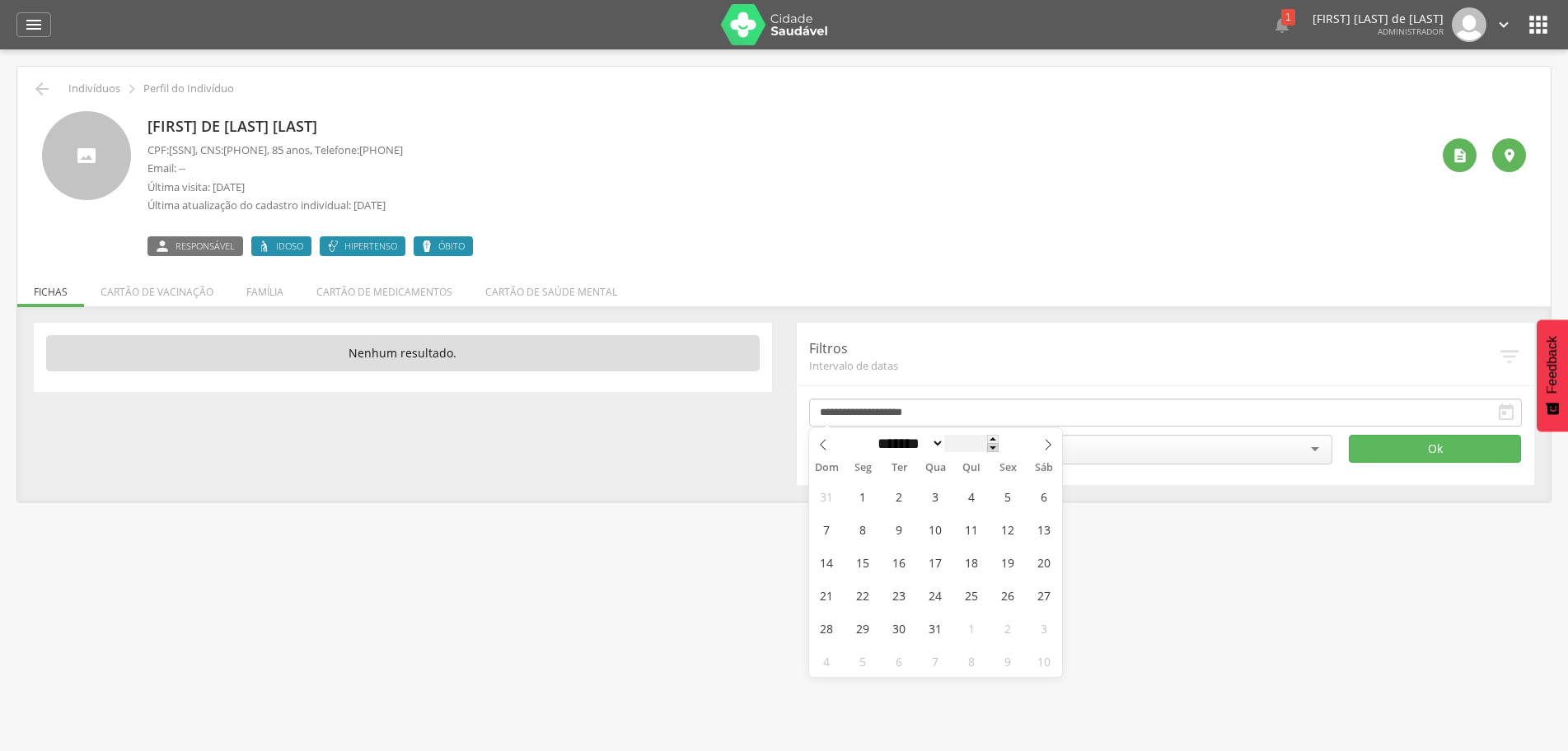 click at bounding box center (993, 447) 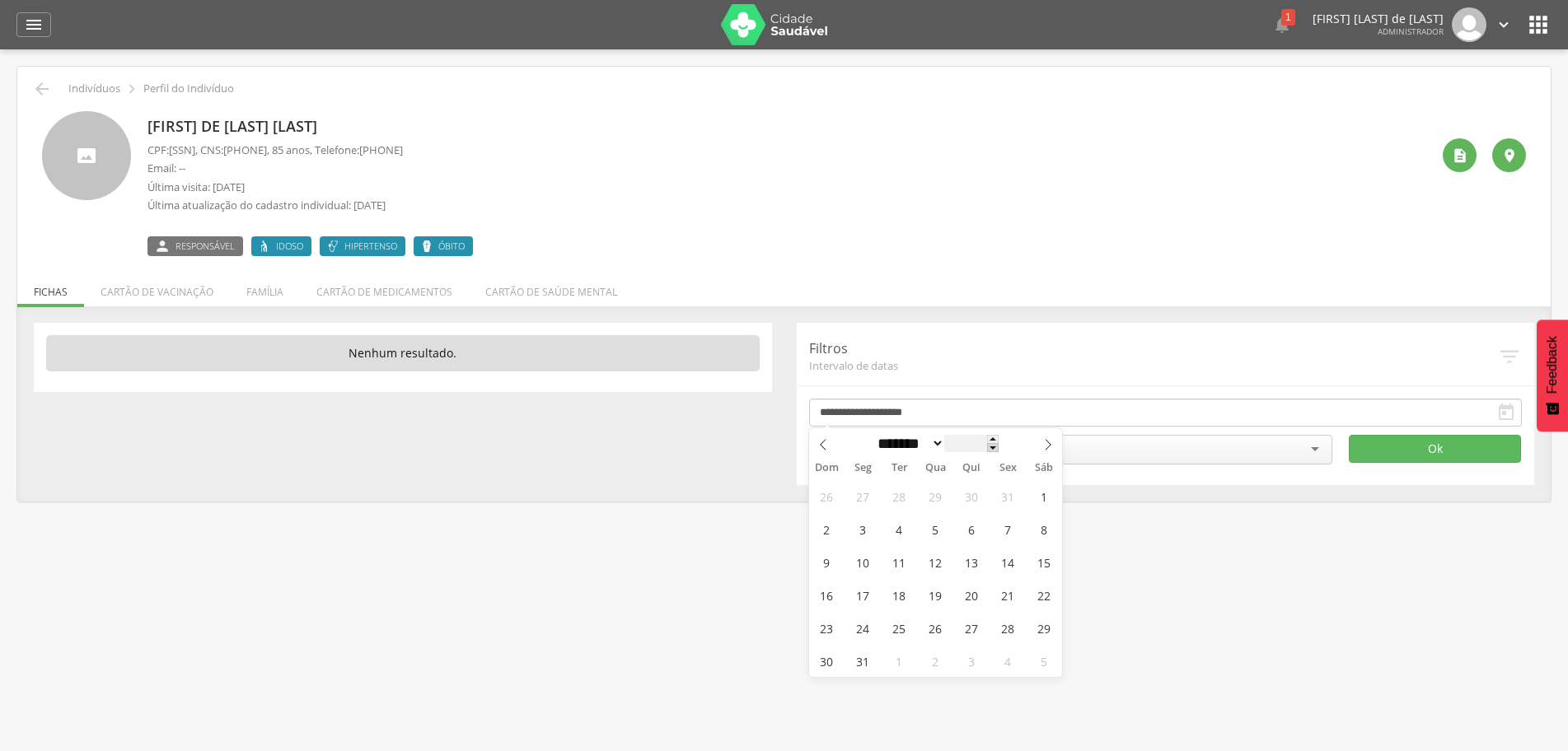 click at bounding box center (993, 447) 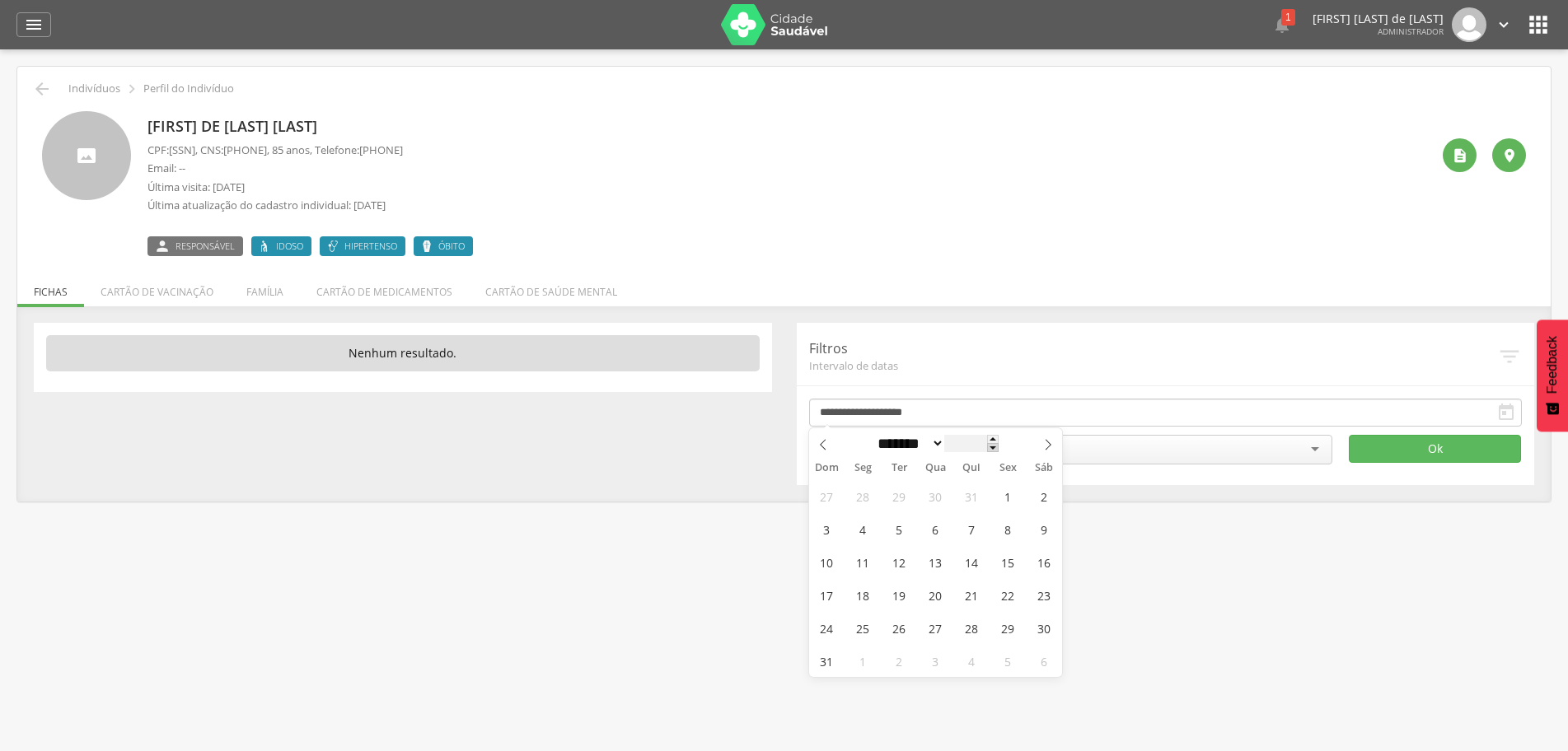 click at bounding box center (993, 447) 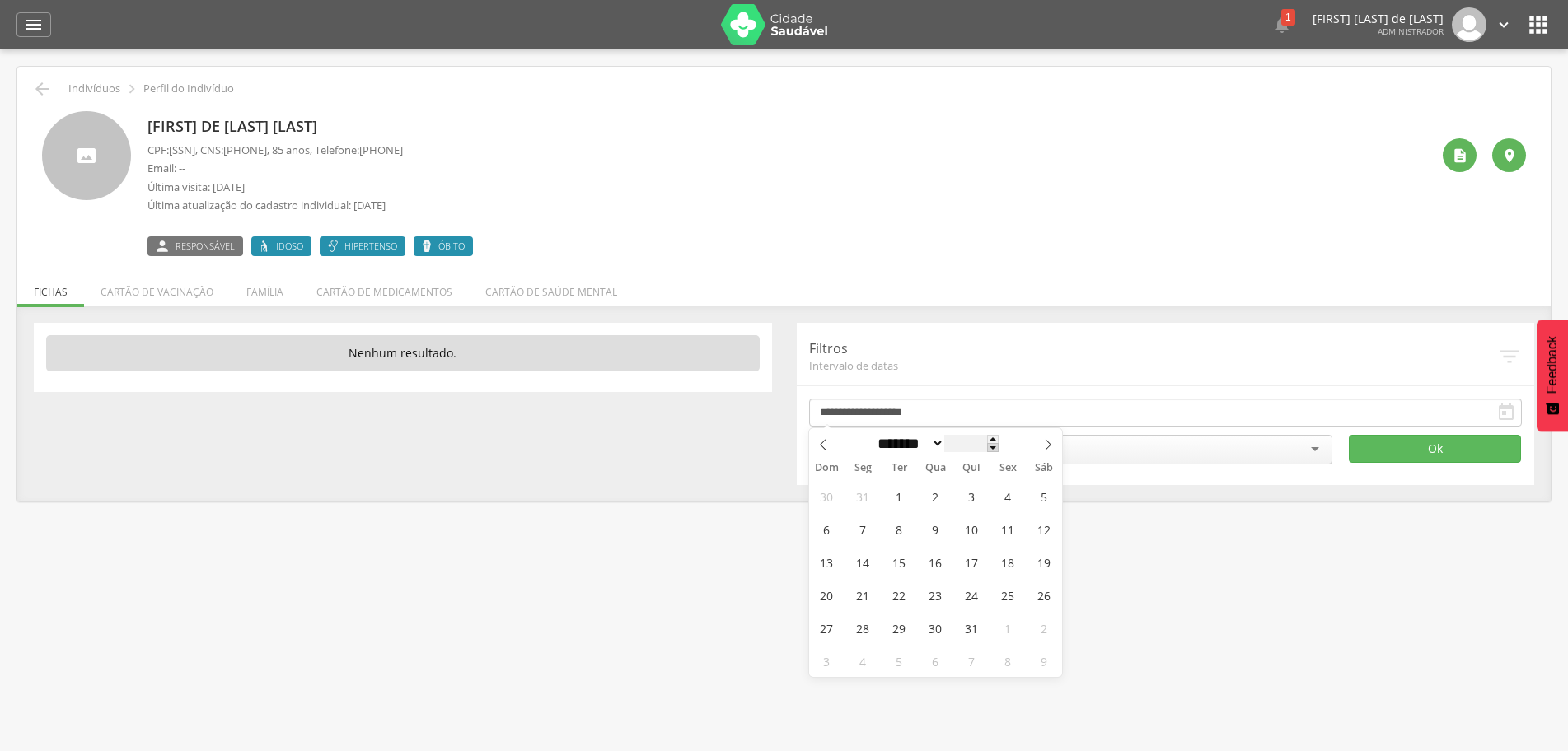 click at bounding box center [993, 447] 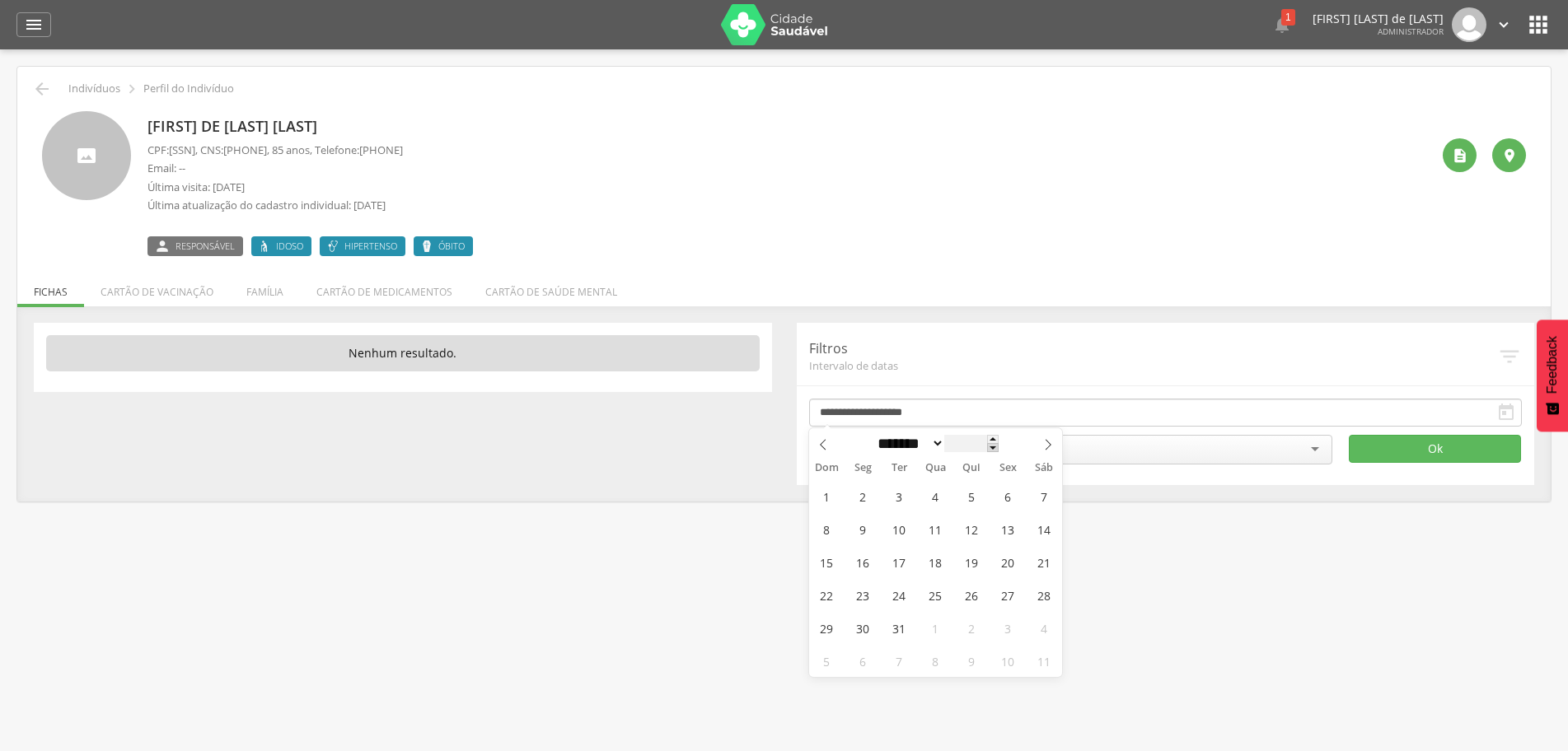 click at bounding box center [993, 447] 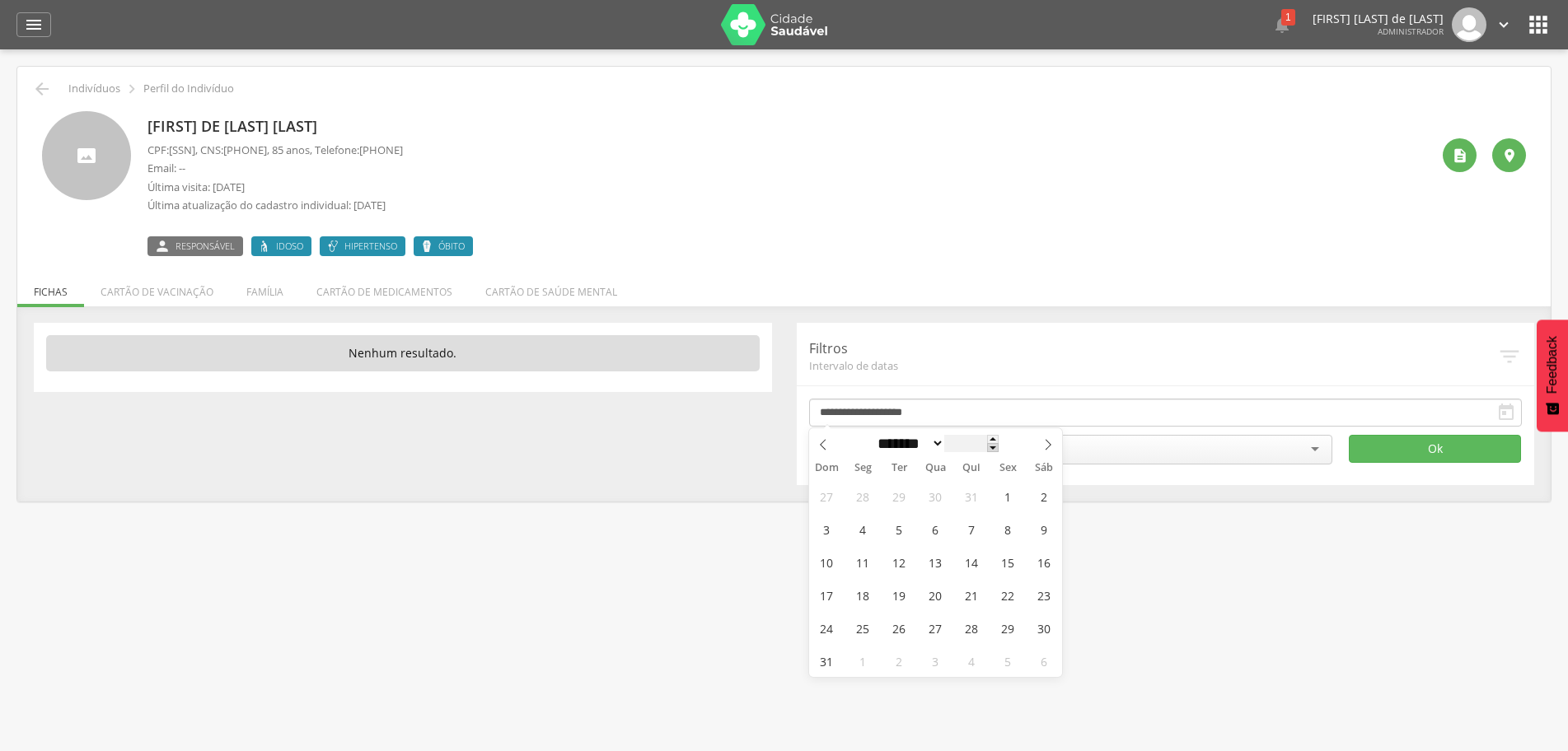 click at bounding box center (993, 447) 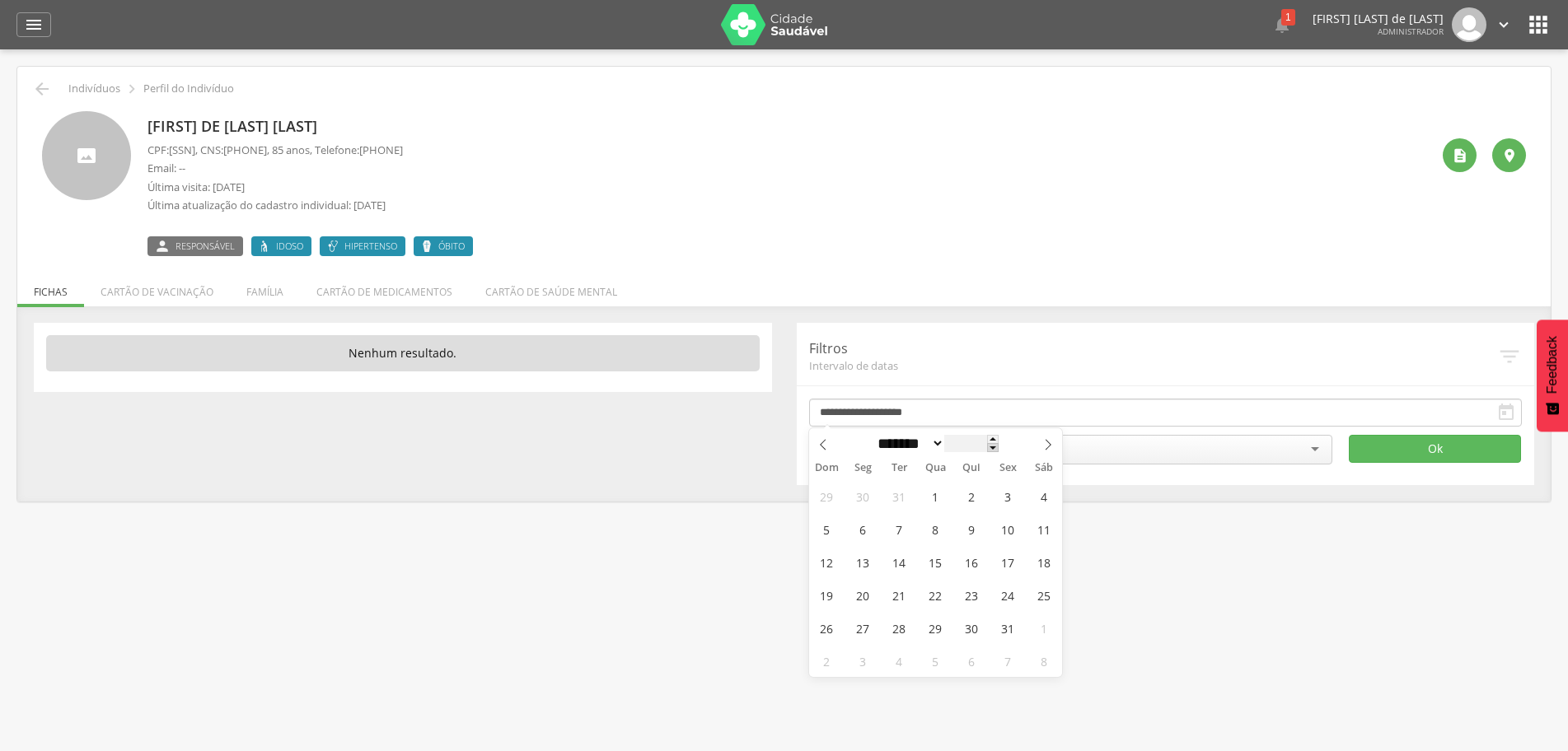 click at bounding box center [993, 447] 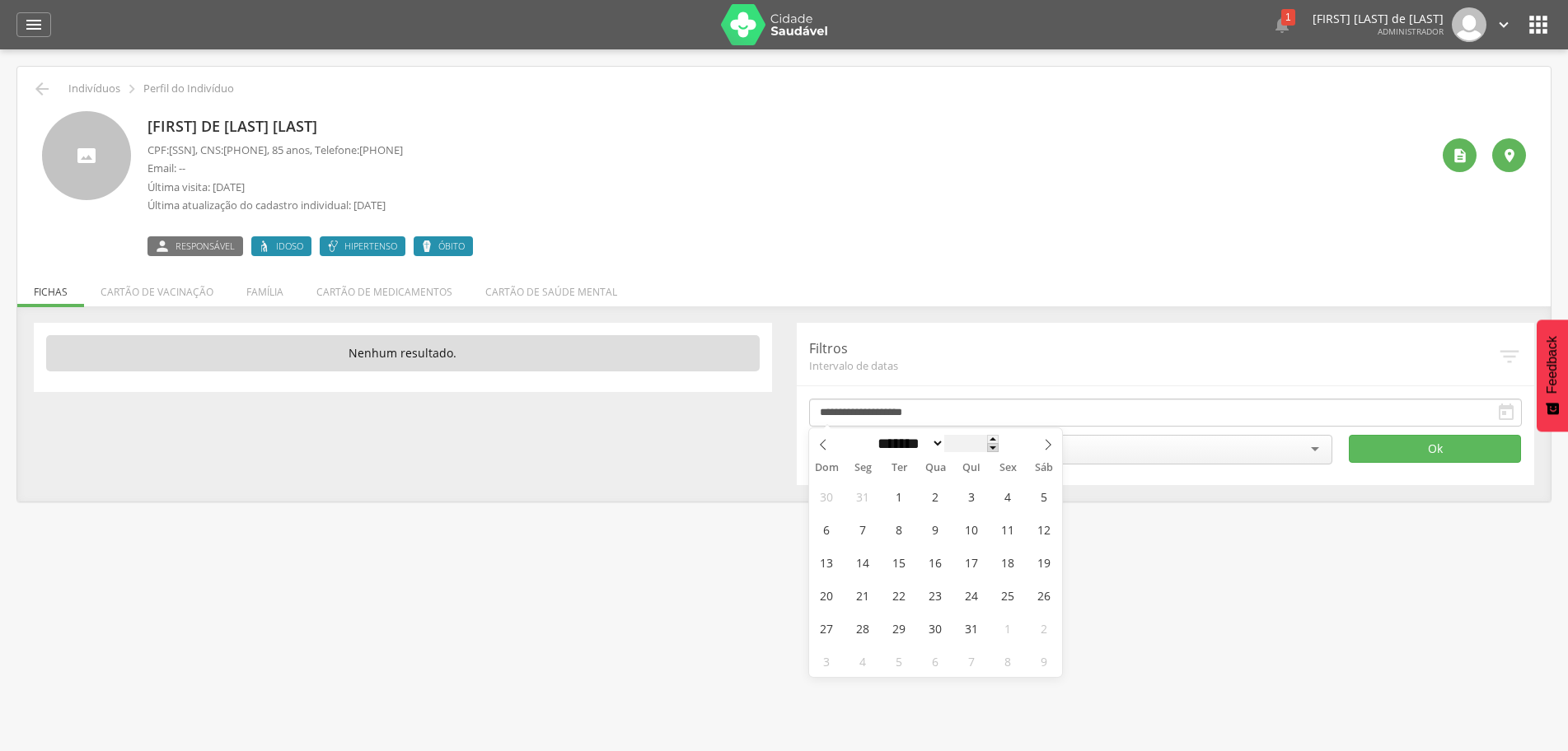 click at bounding box center [993, 447] 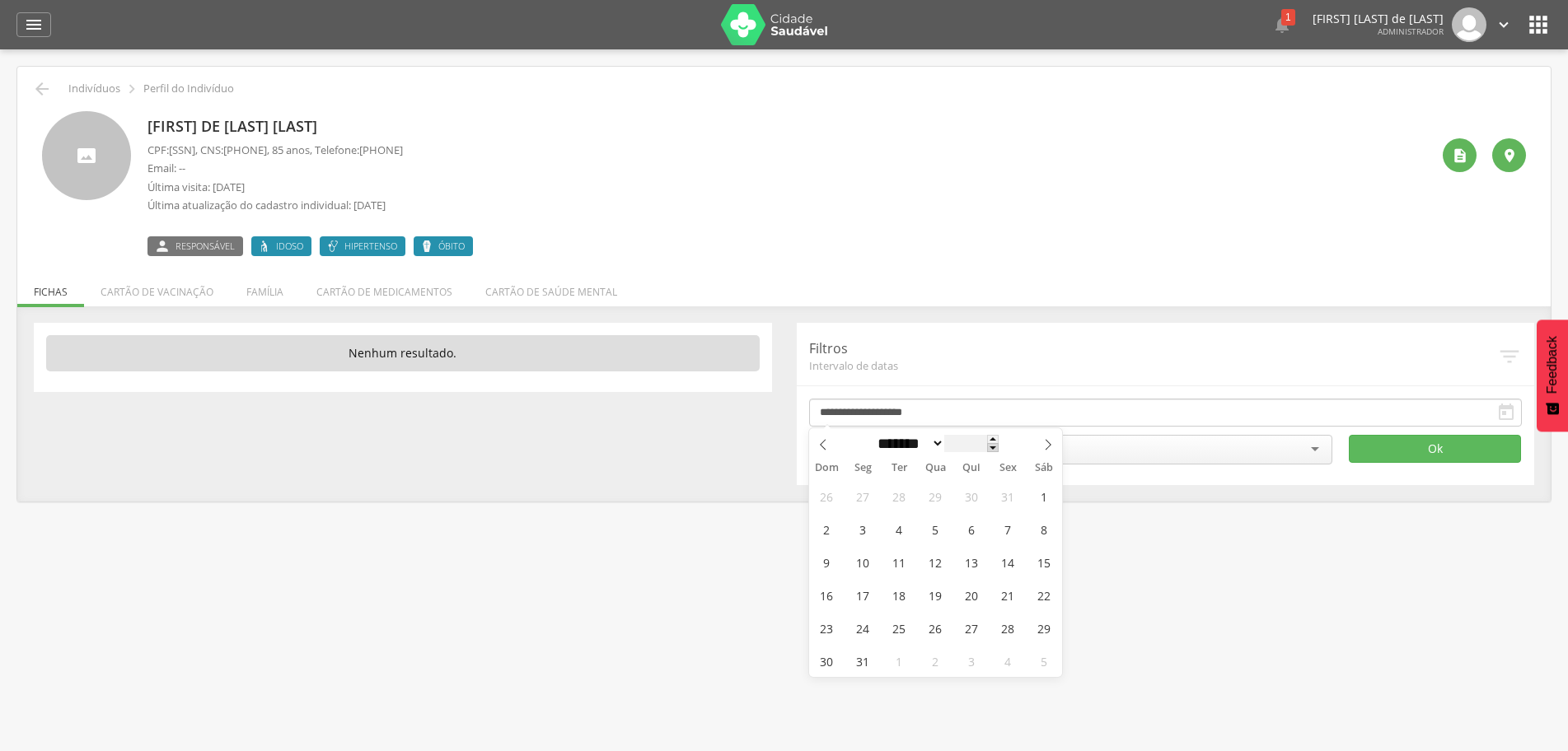 click at bounding box center [993, 447] 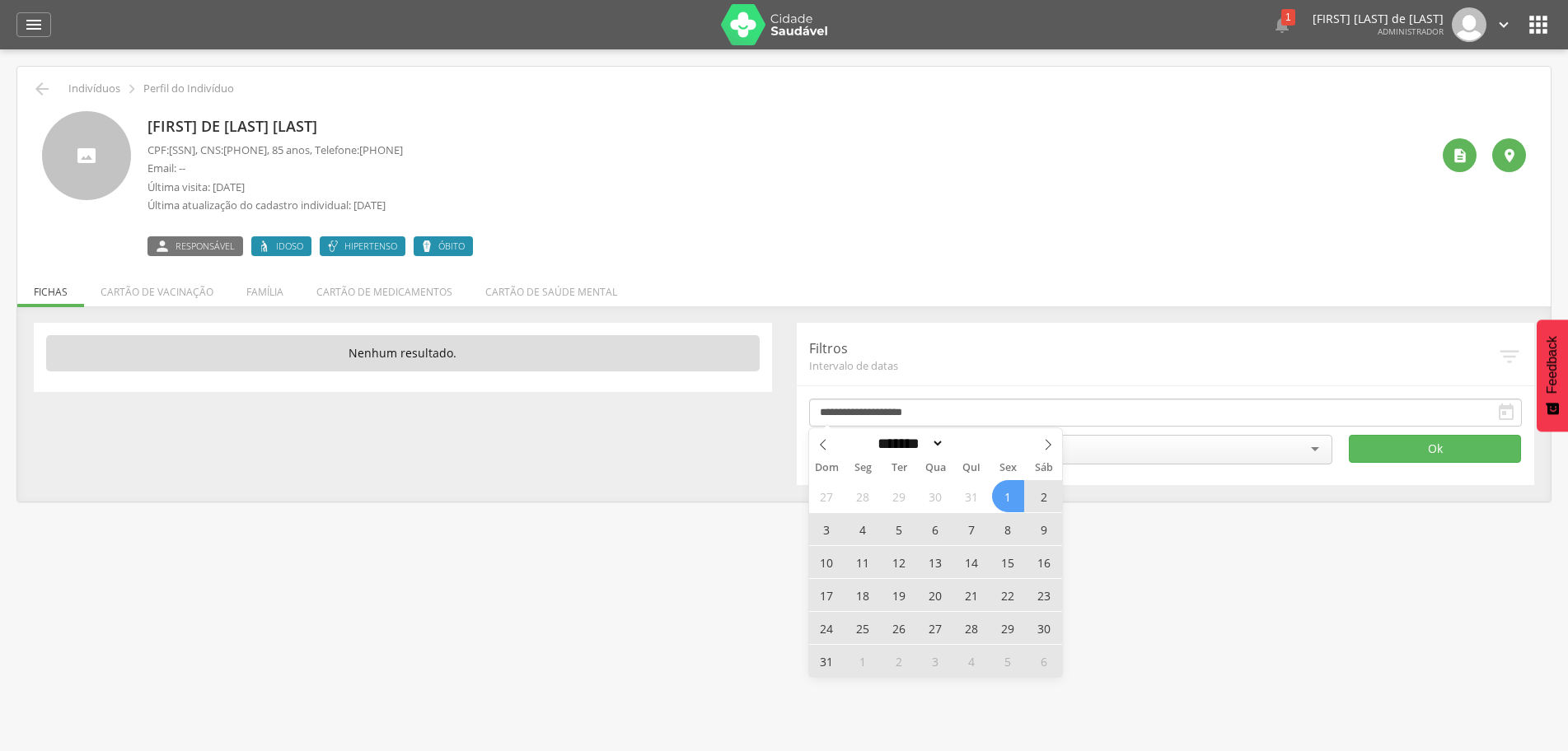 click on "1" at bounding box center (1008, 496) 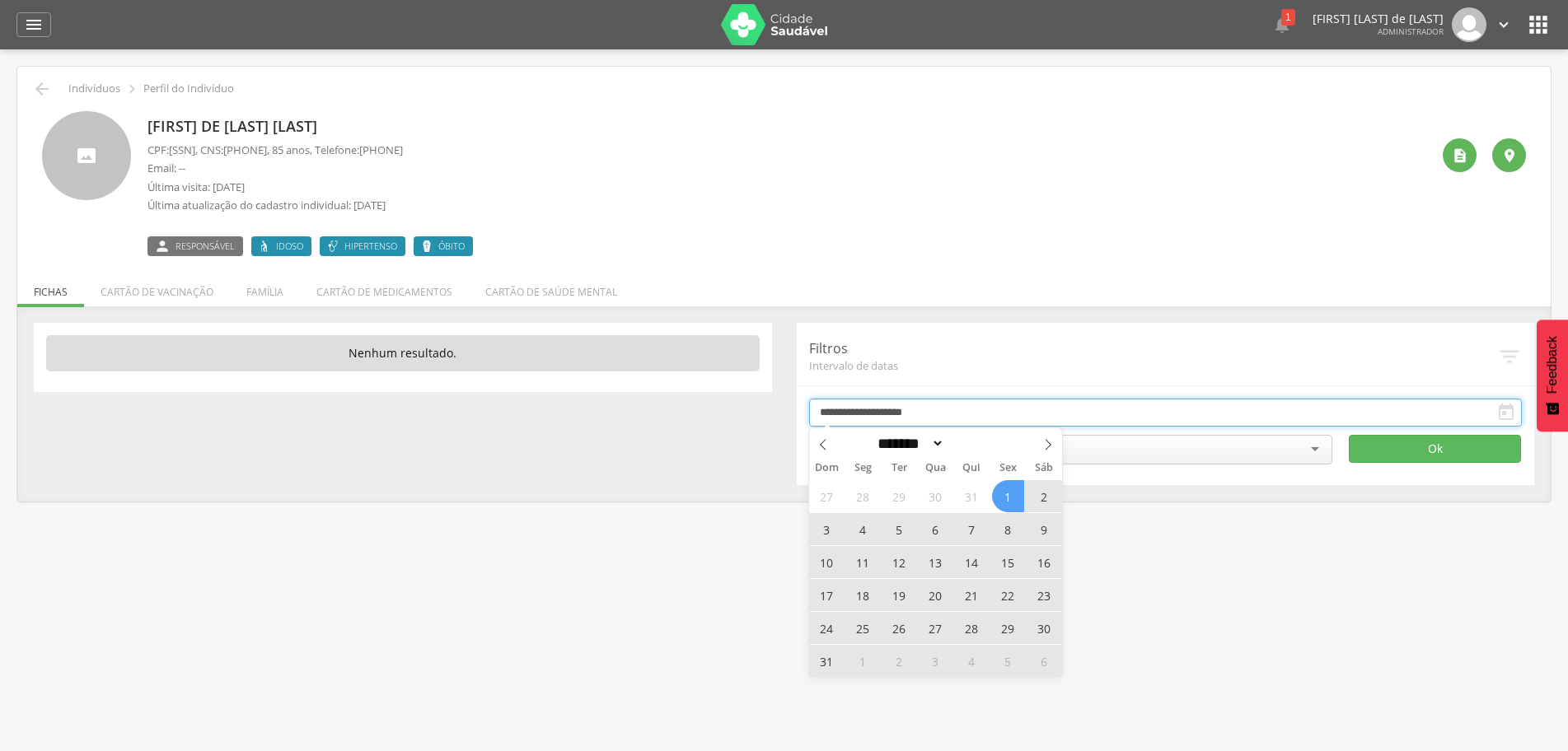 type on "**********" 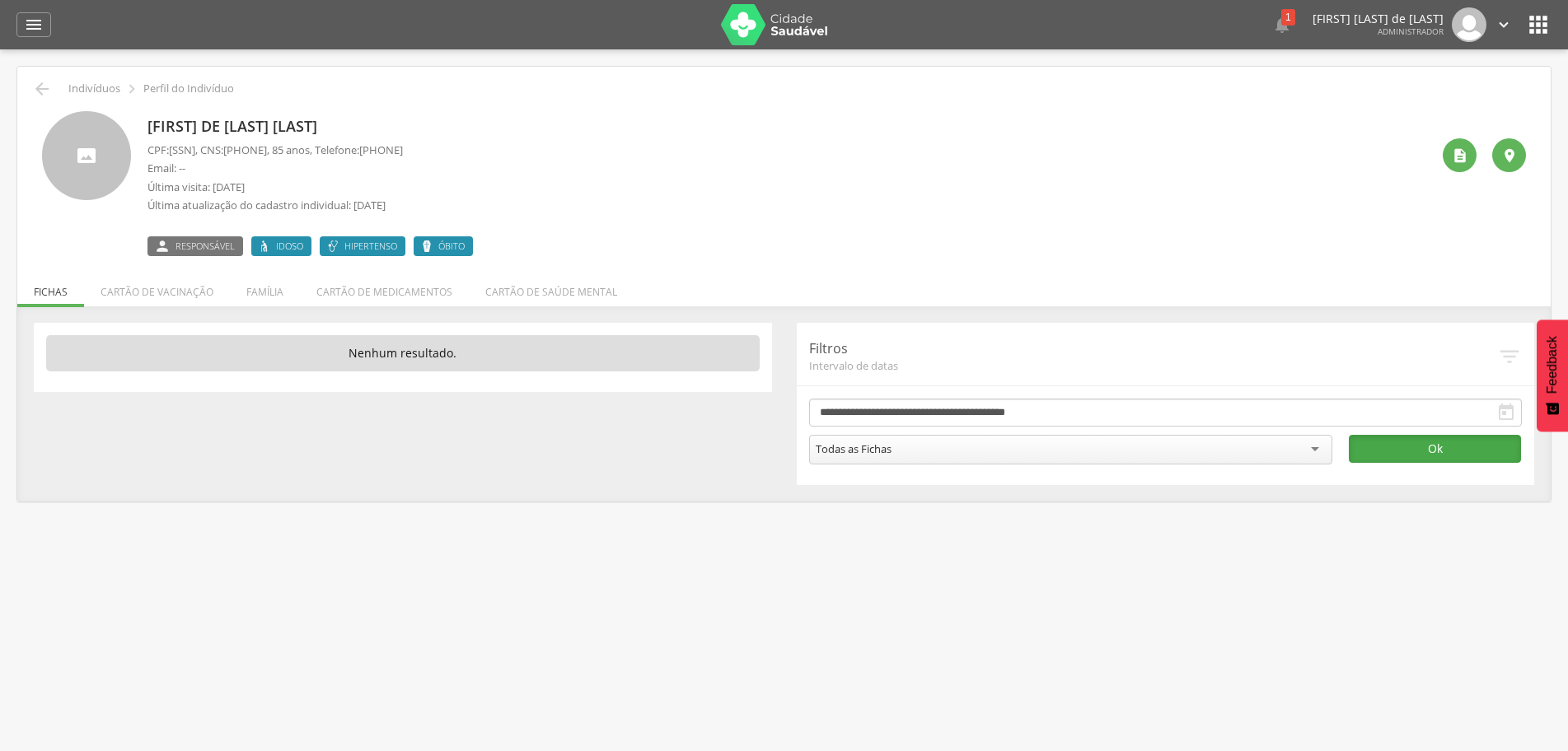click on "Ok" at bounding box center [1435, 449] 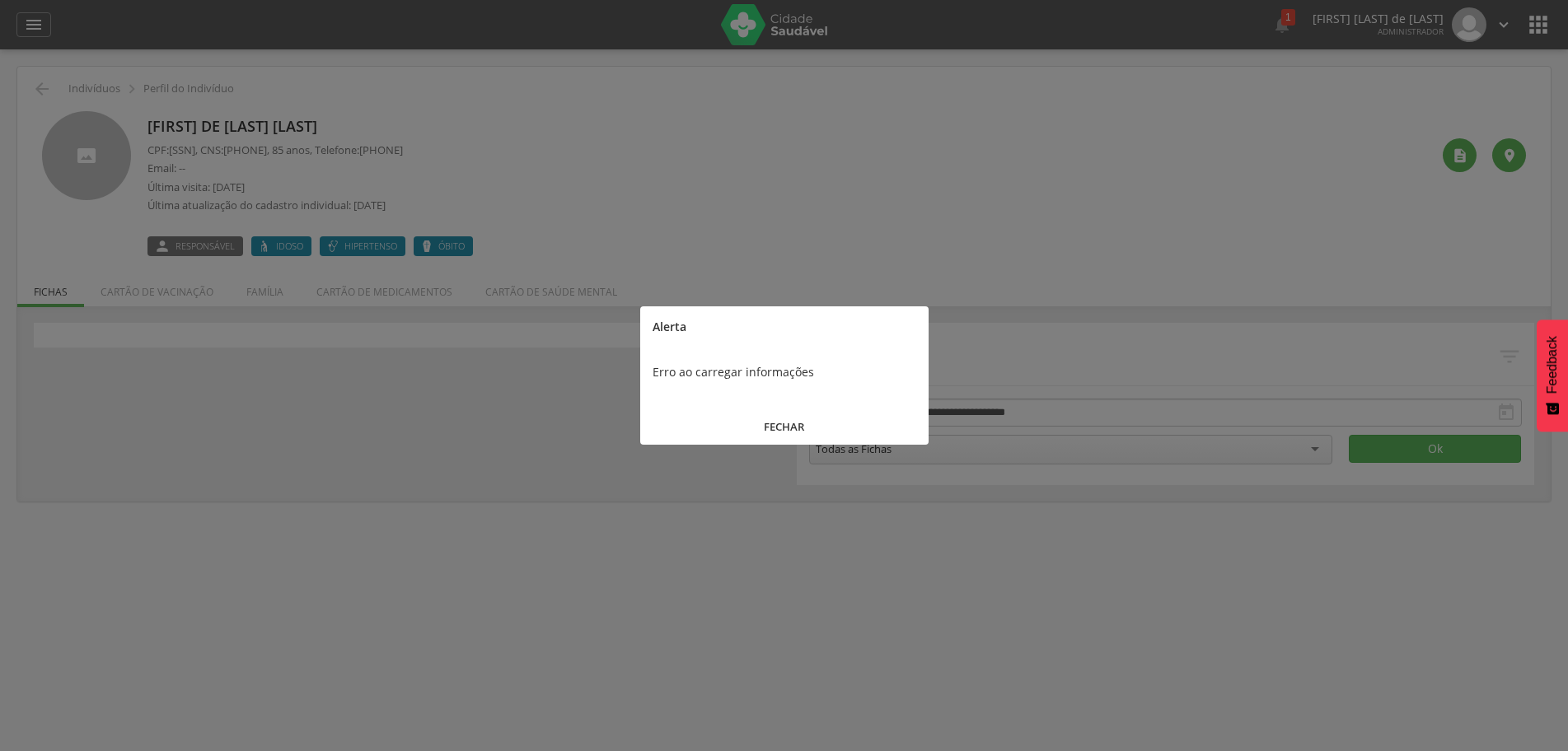 click on "FECHAR" at bounding box center (784, 427) 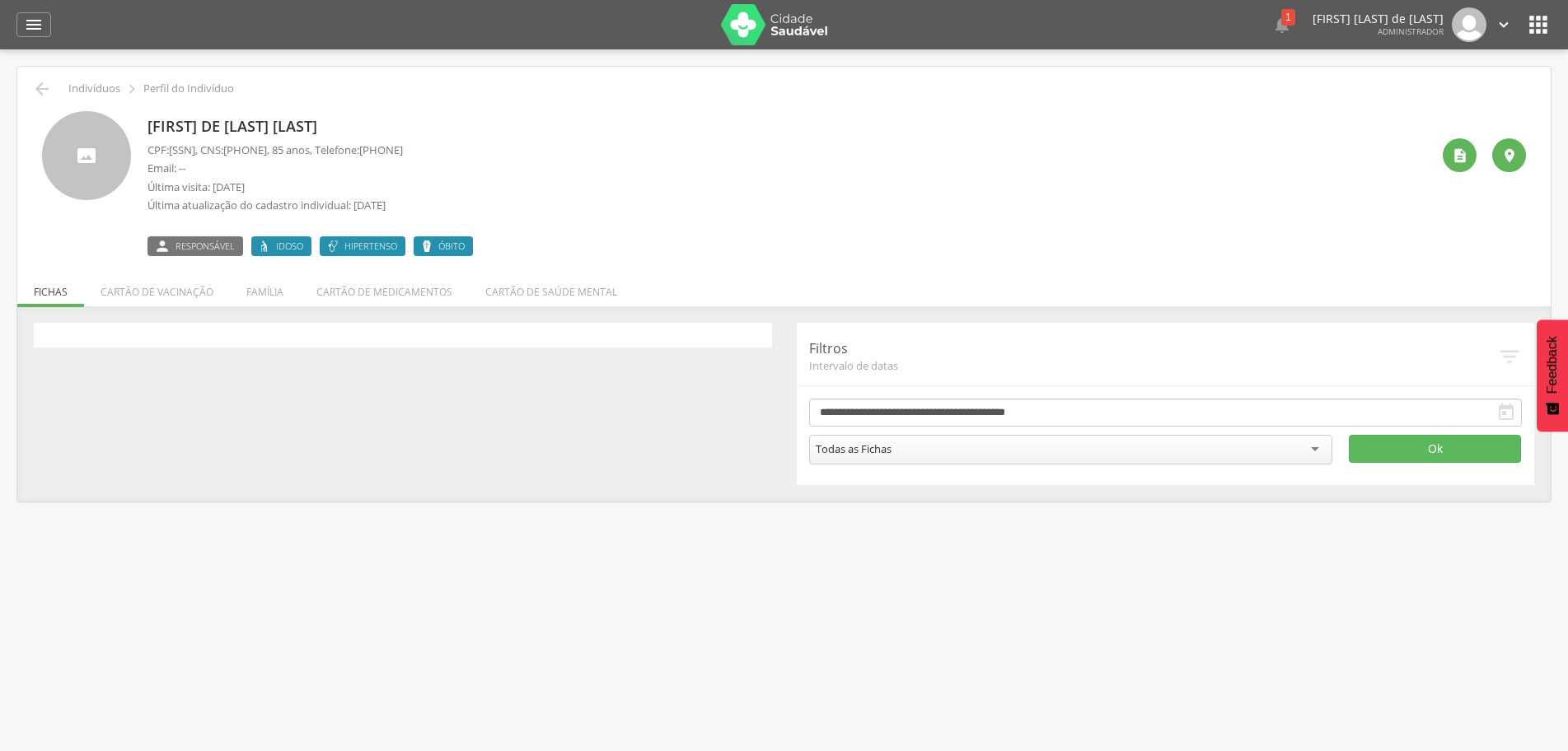click at bounding box center [775, 25] 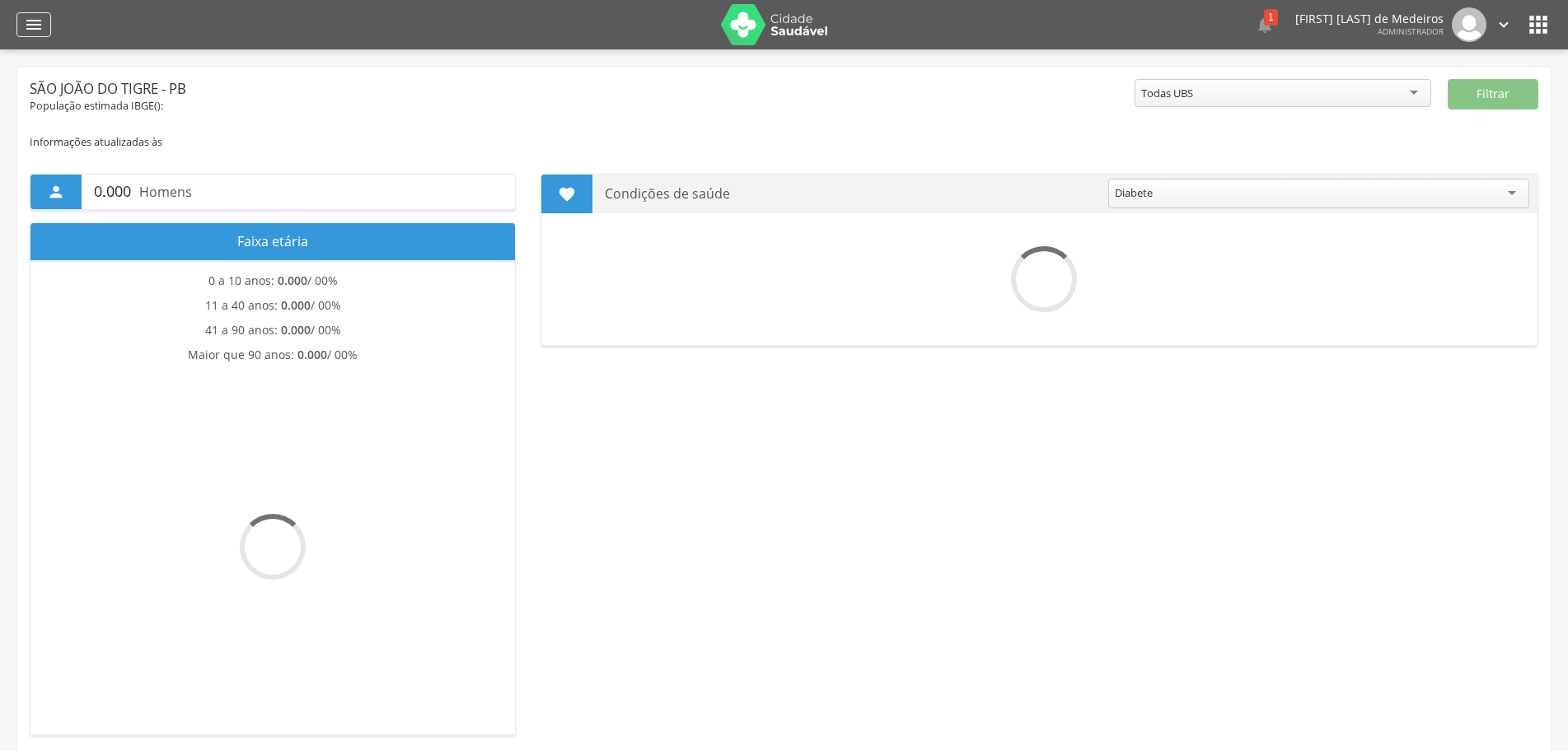 click on "" at bounding box center [34, 25] 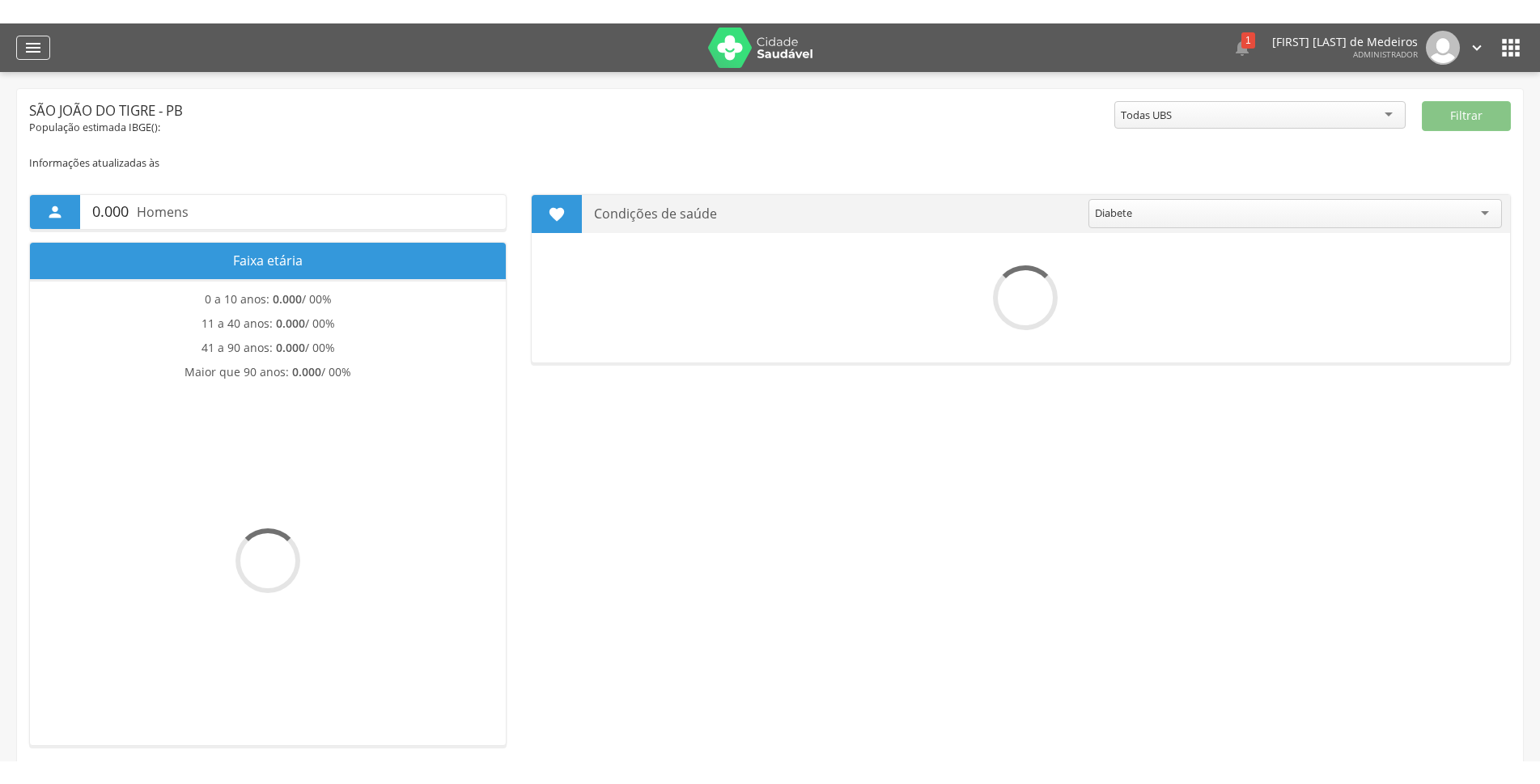 scroll, scrollTop: 0, scrollLeft: 0, axis: both 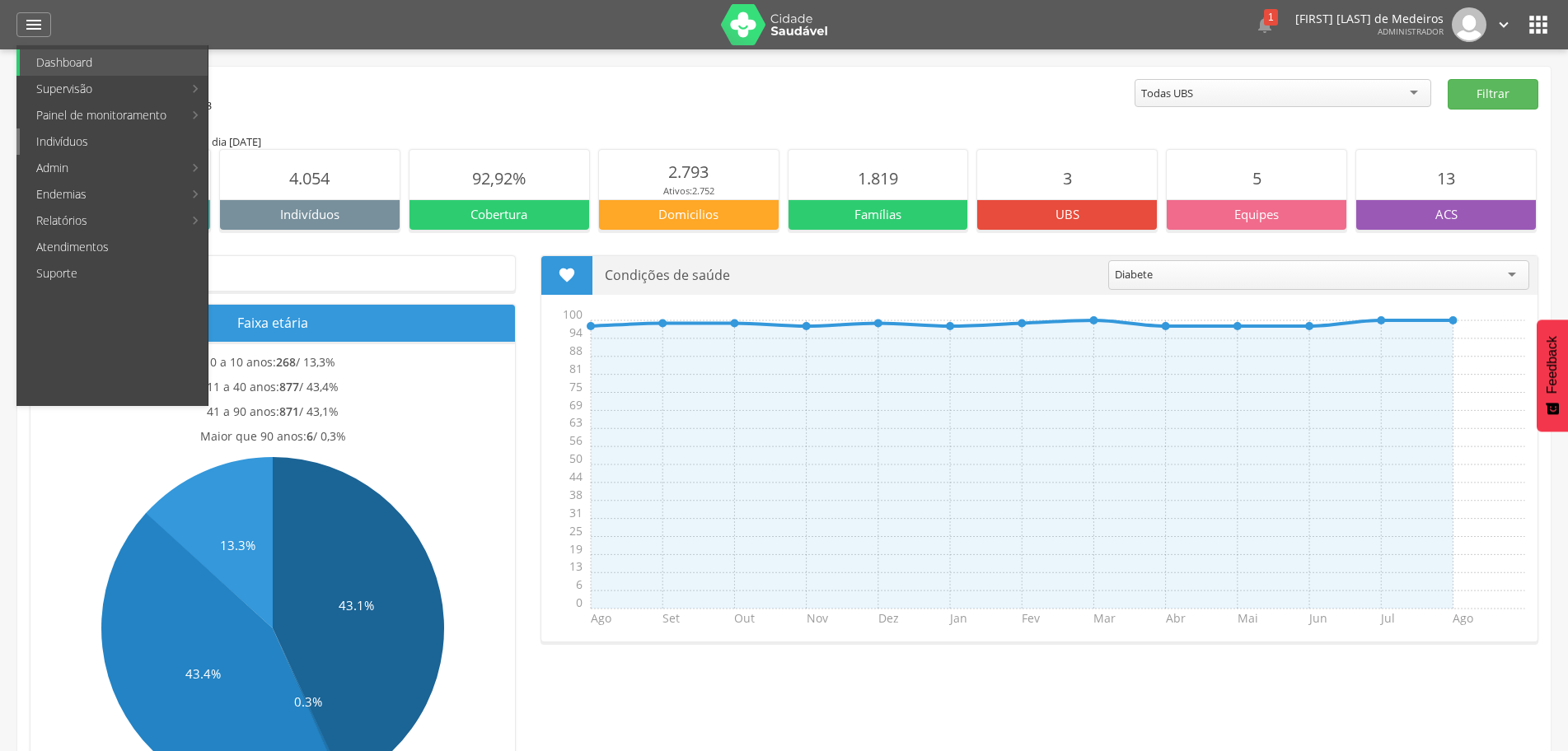 click on "Indivíduos" at bounding box center [114, 142] 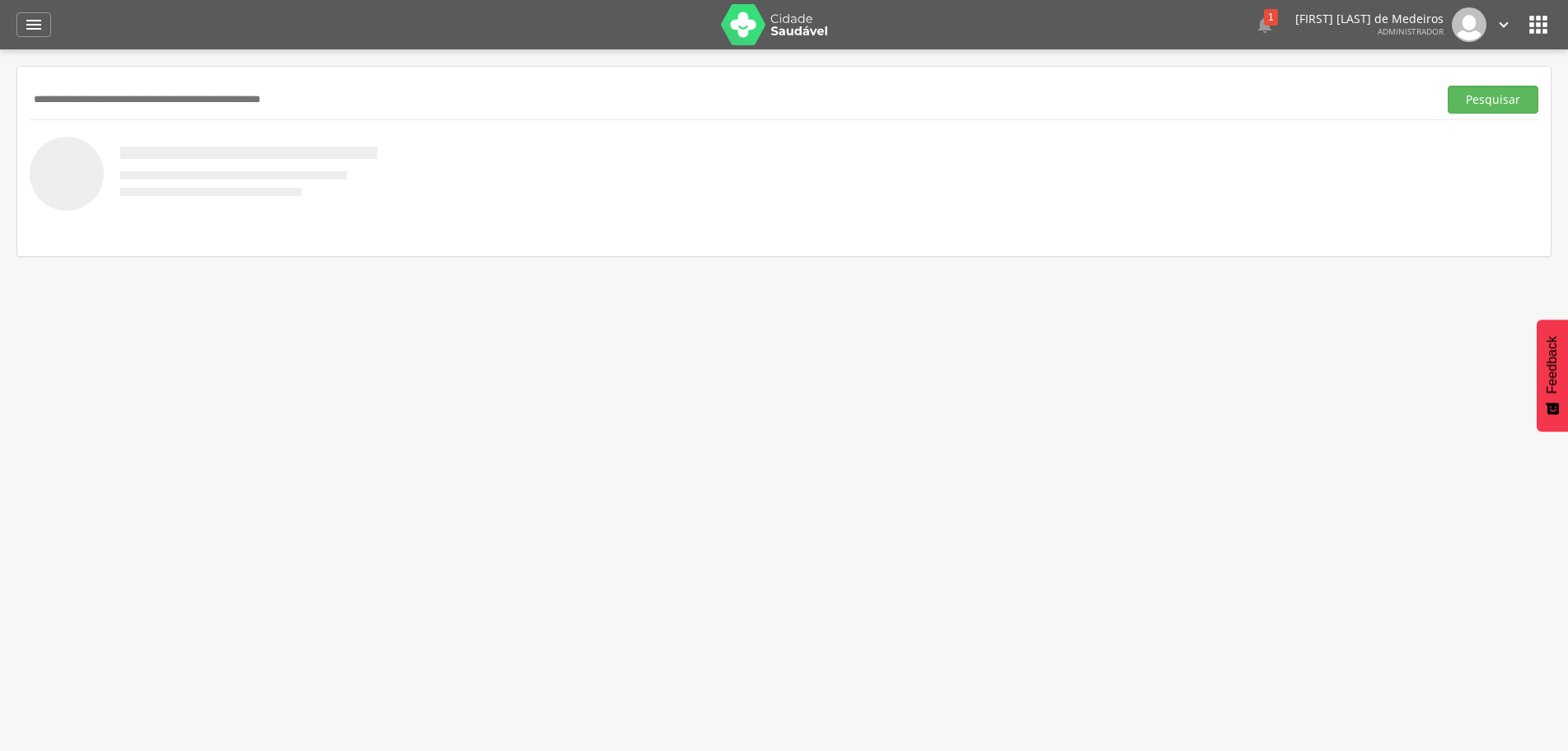 paste on "**********" 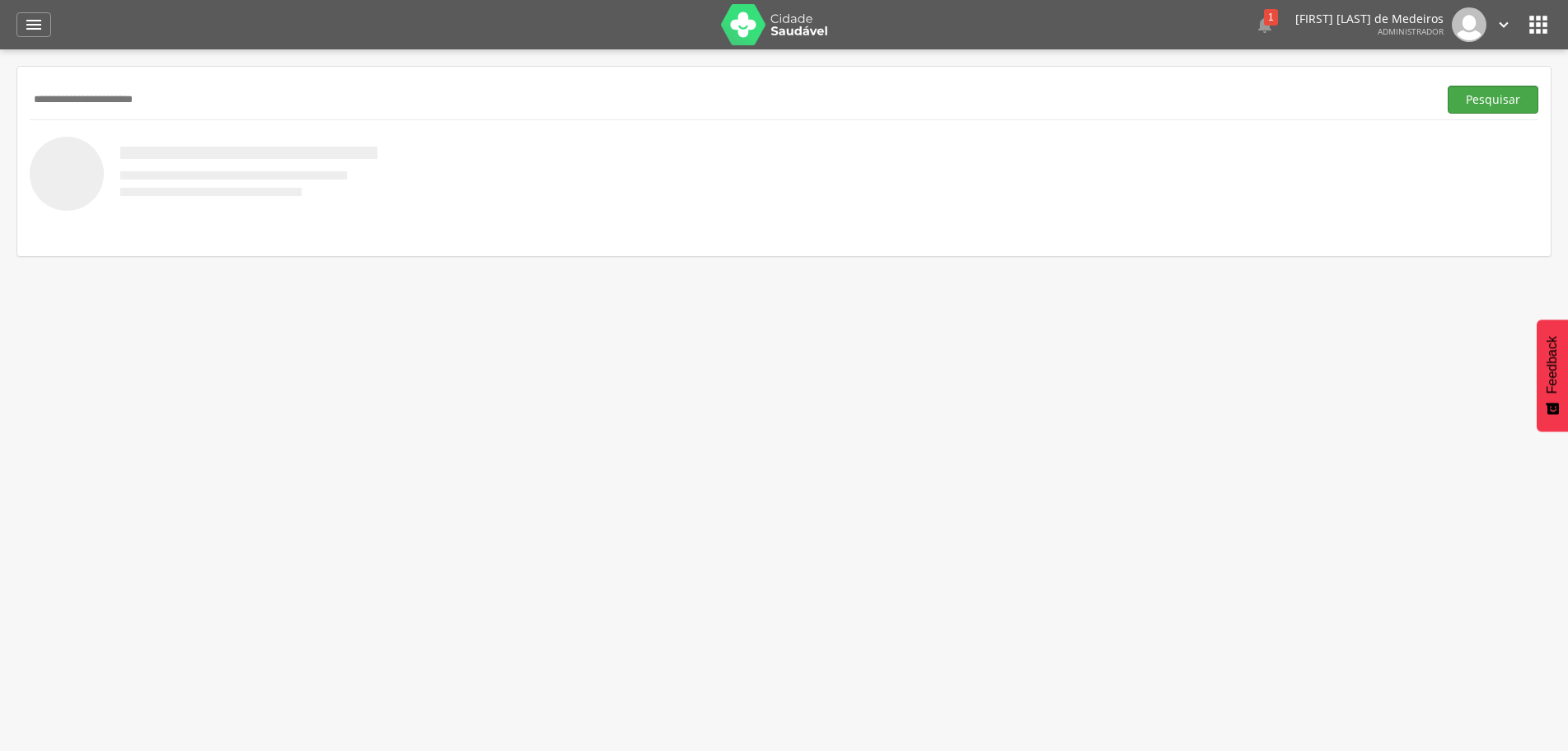 type on "**********" 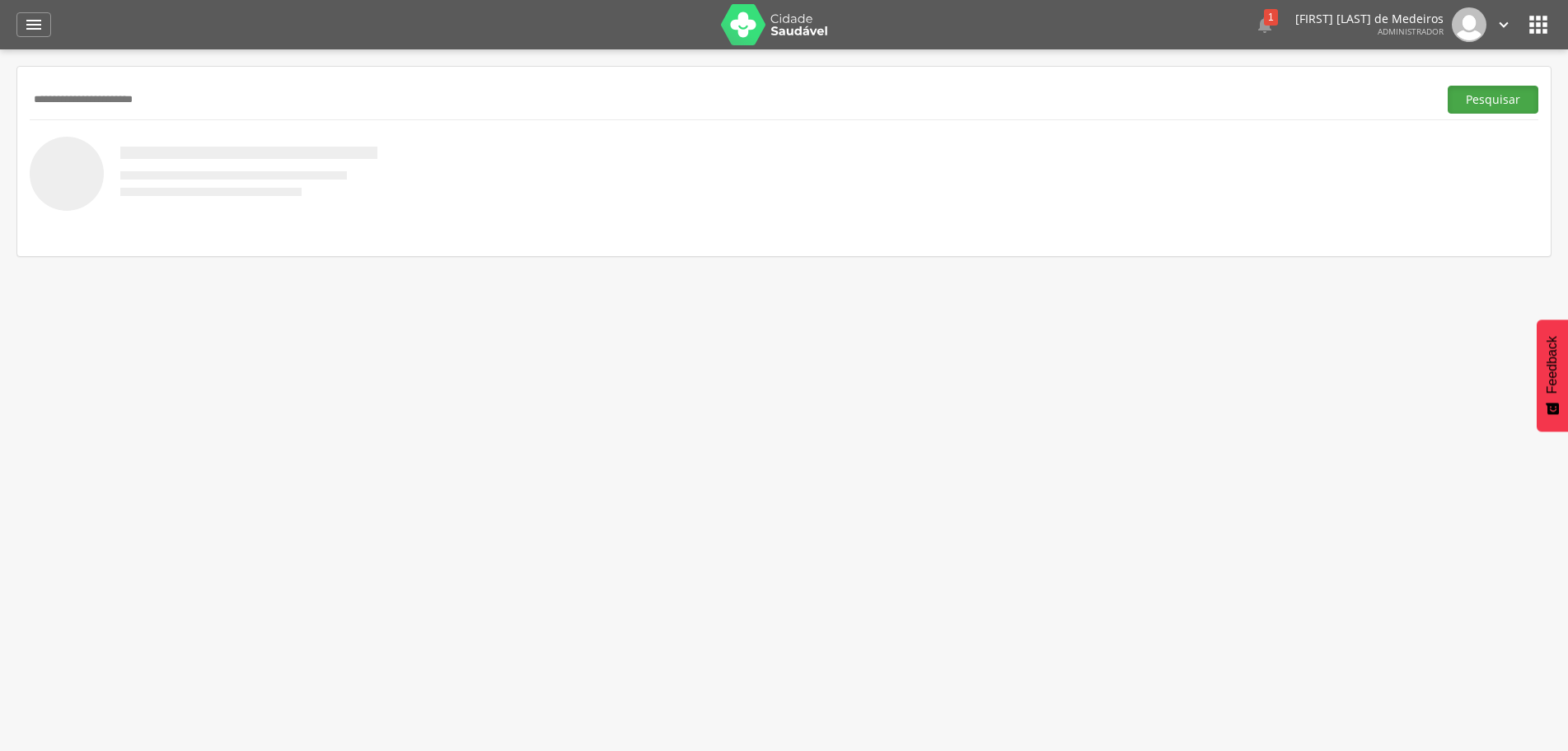 click on "Pesquisar" at bounding box center [1493, 100] 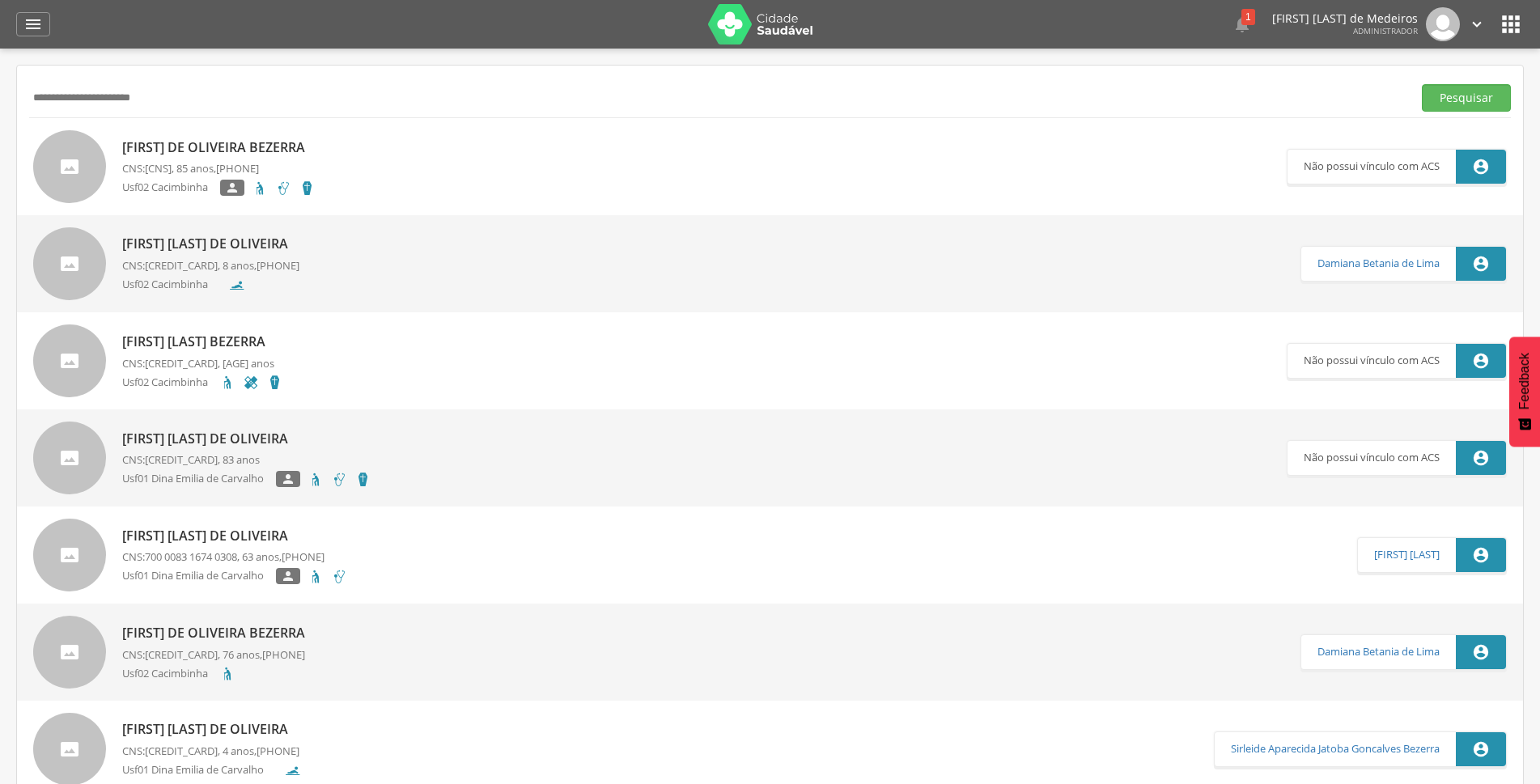 click on "[FIRST] de Oliveira Bezerra" at bounding box center [218, 147] 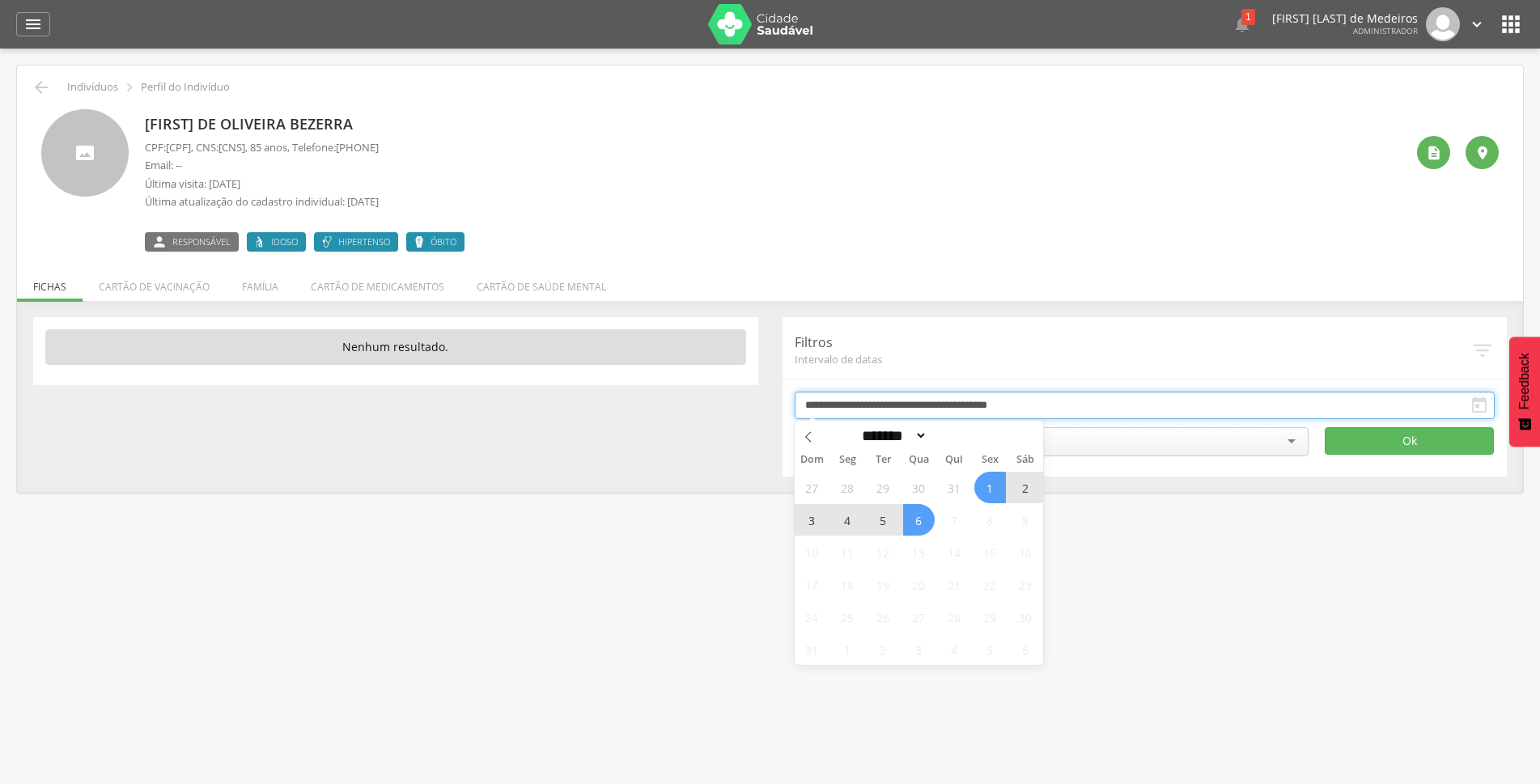 click on "**********" at bounding box center [1145, 405] 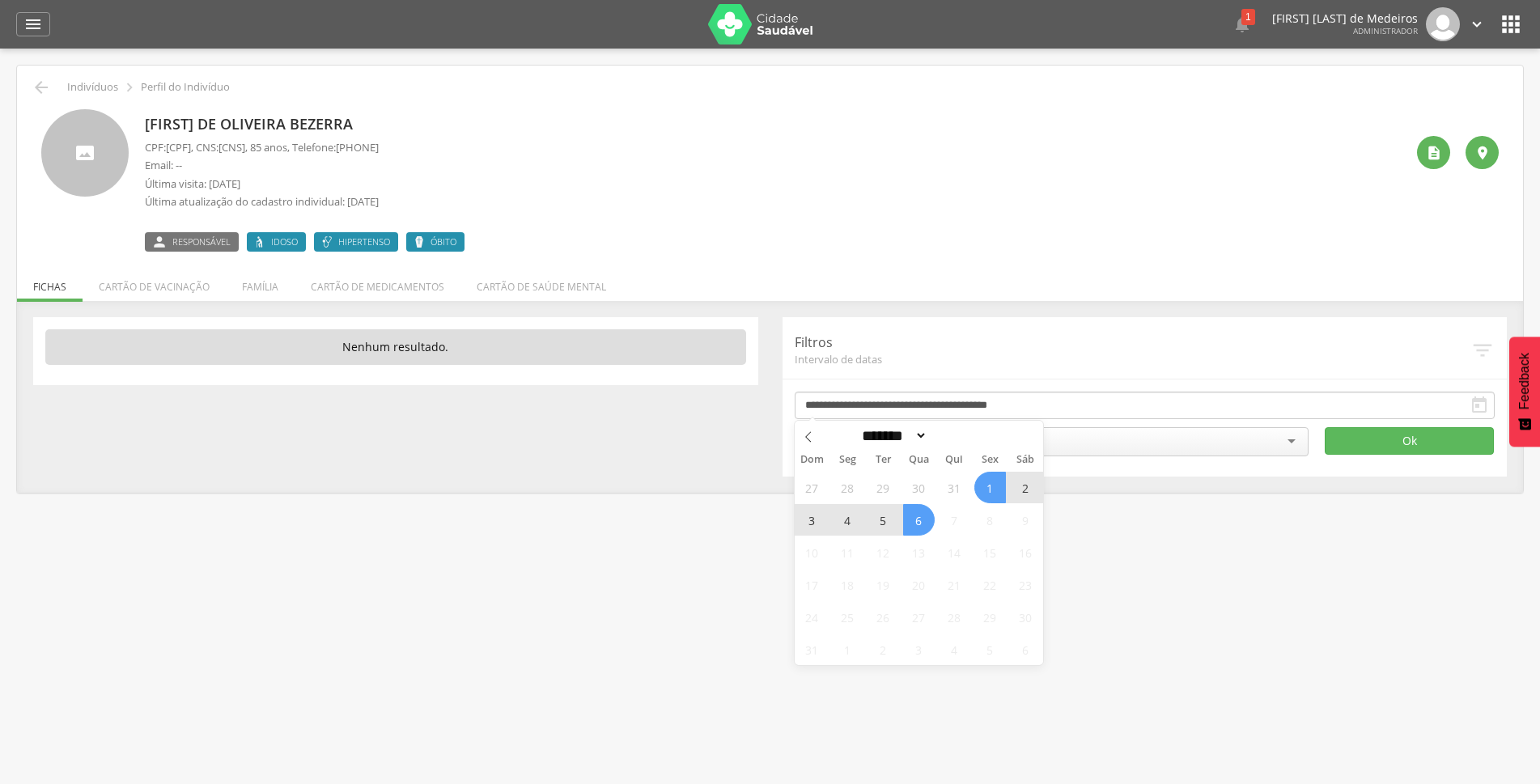 click on "6" at bounding box center [918, 519] 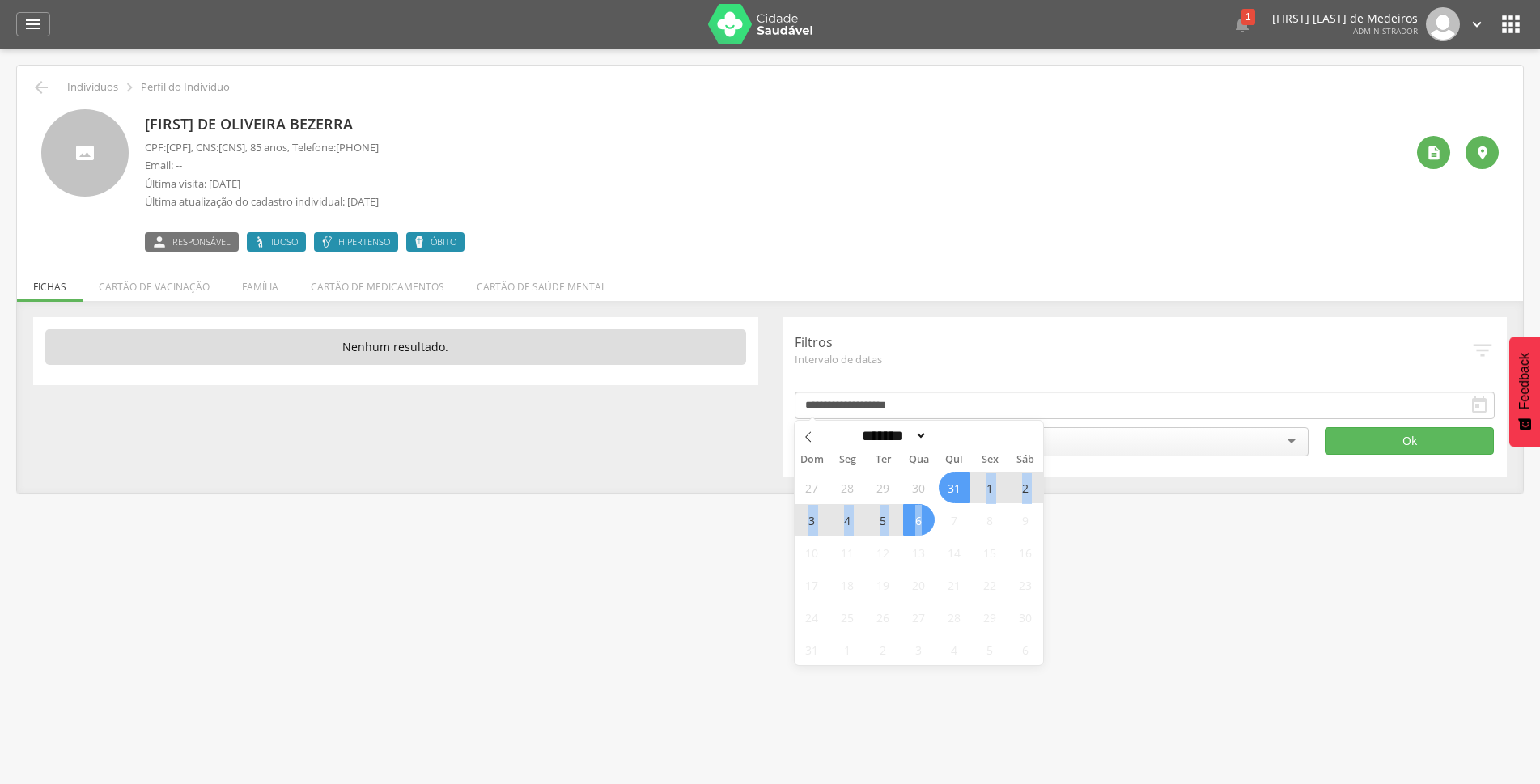 drag, startPoint x: 922, startPoint y: 519, endPoint x: 961, endPoint y: 489, distance: 49.203658 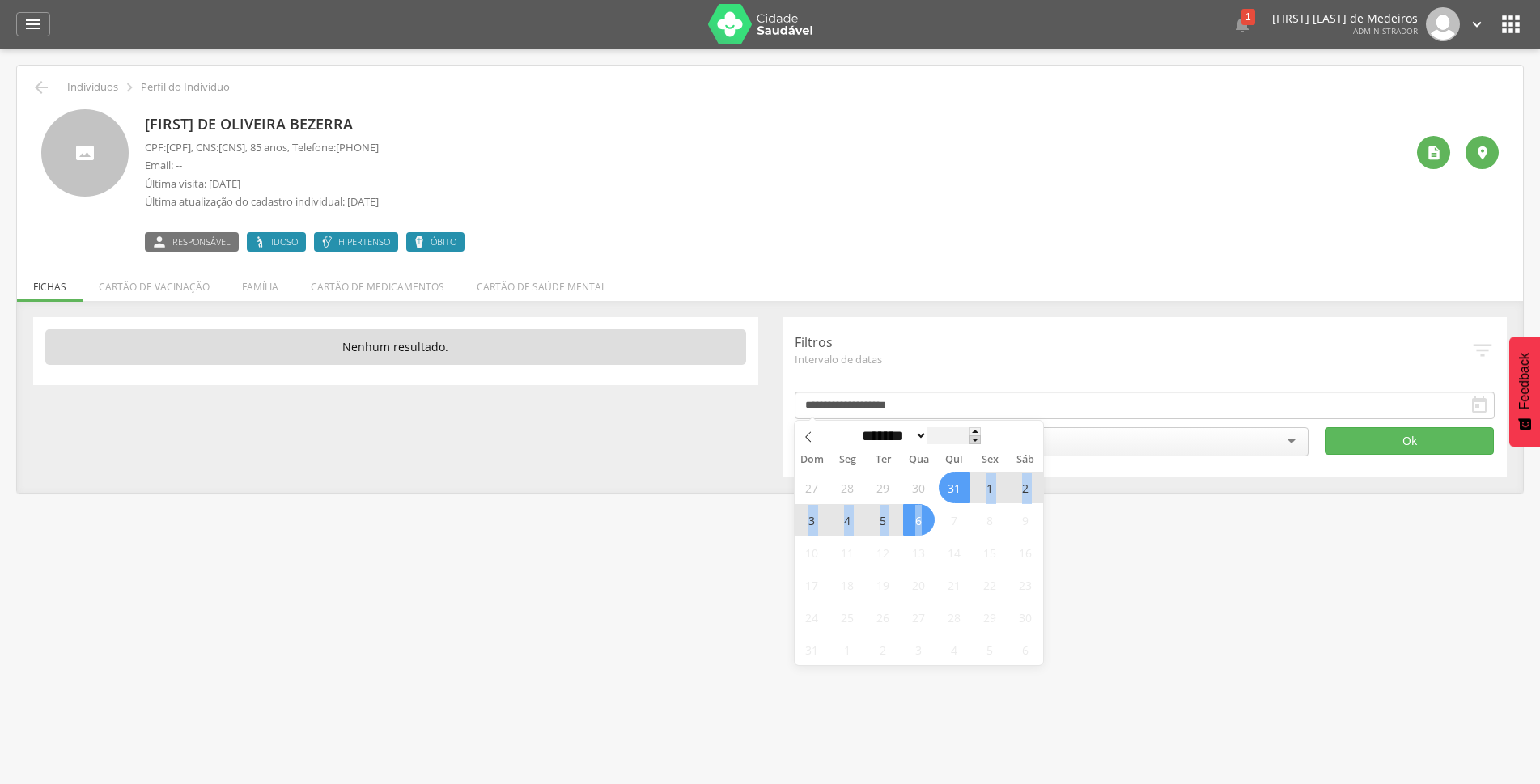 click at bounding box center [975, 439] 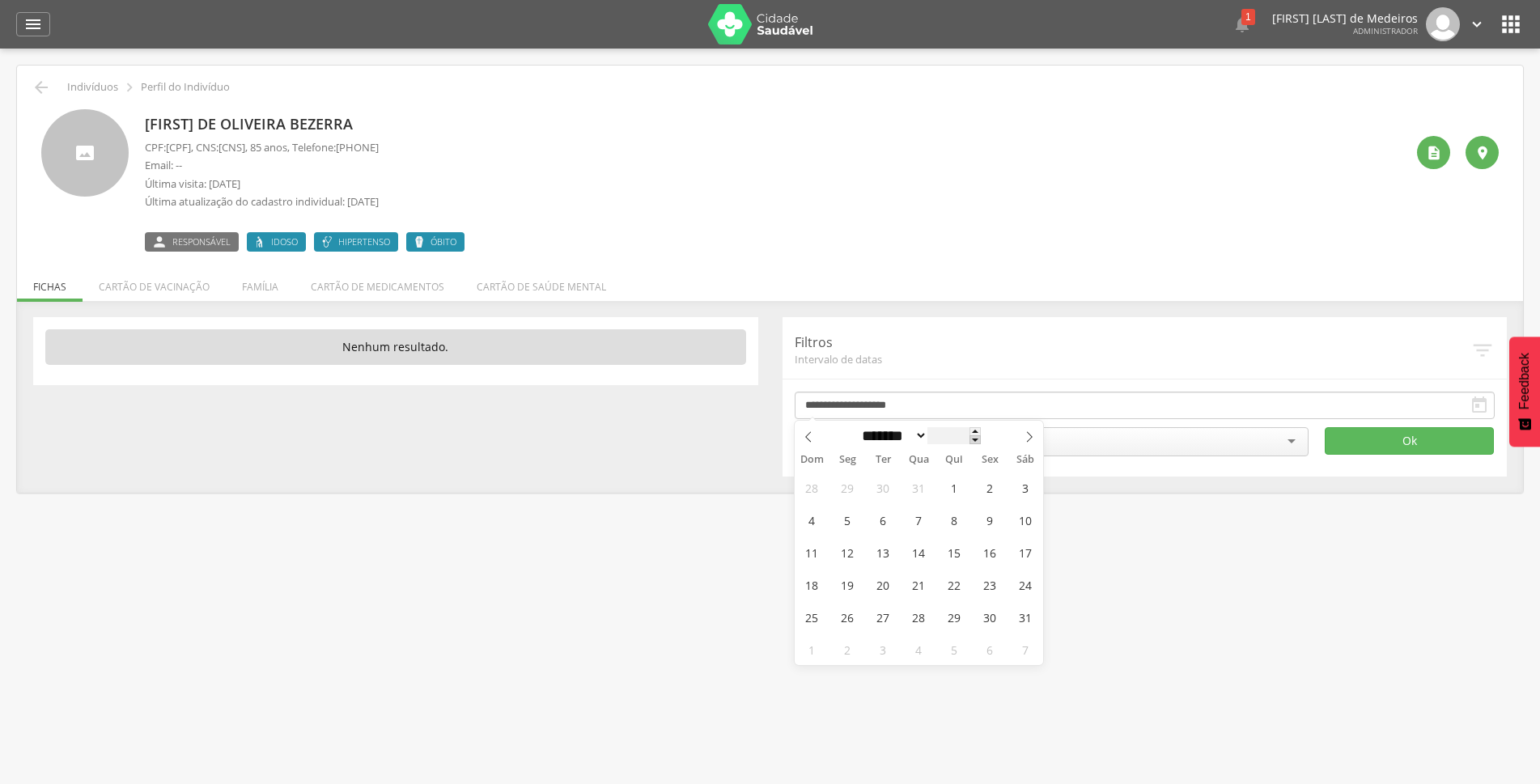click at bounding box center [975, 439] 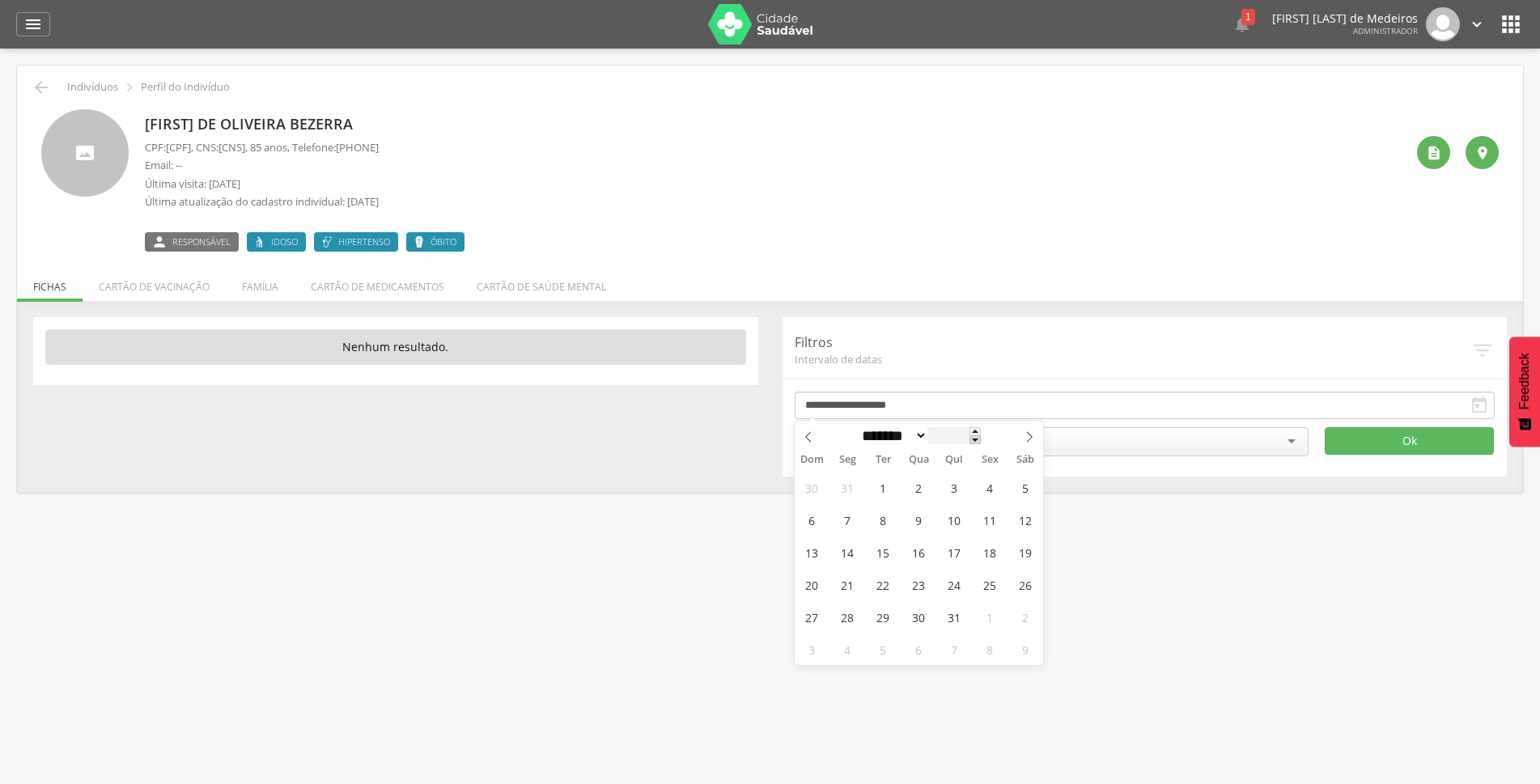 click at bounding box center (975, 439) 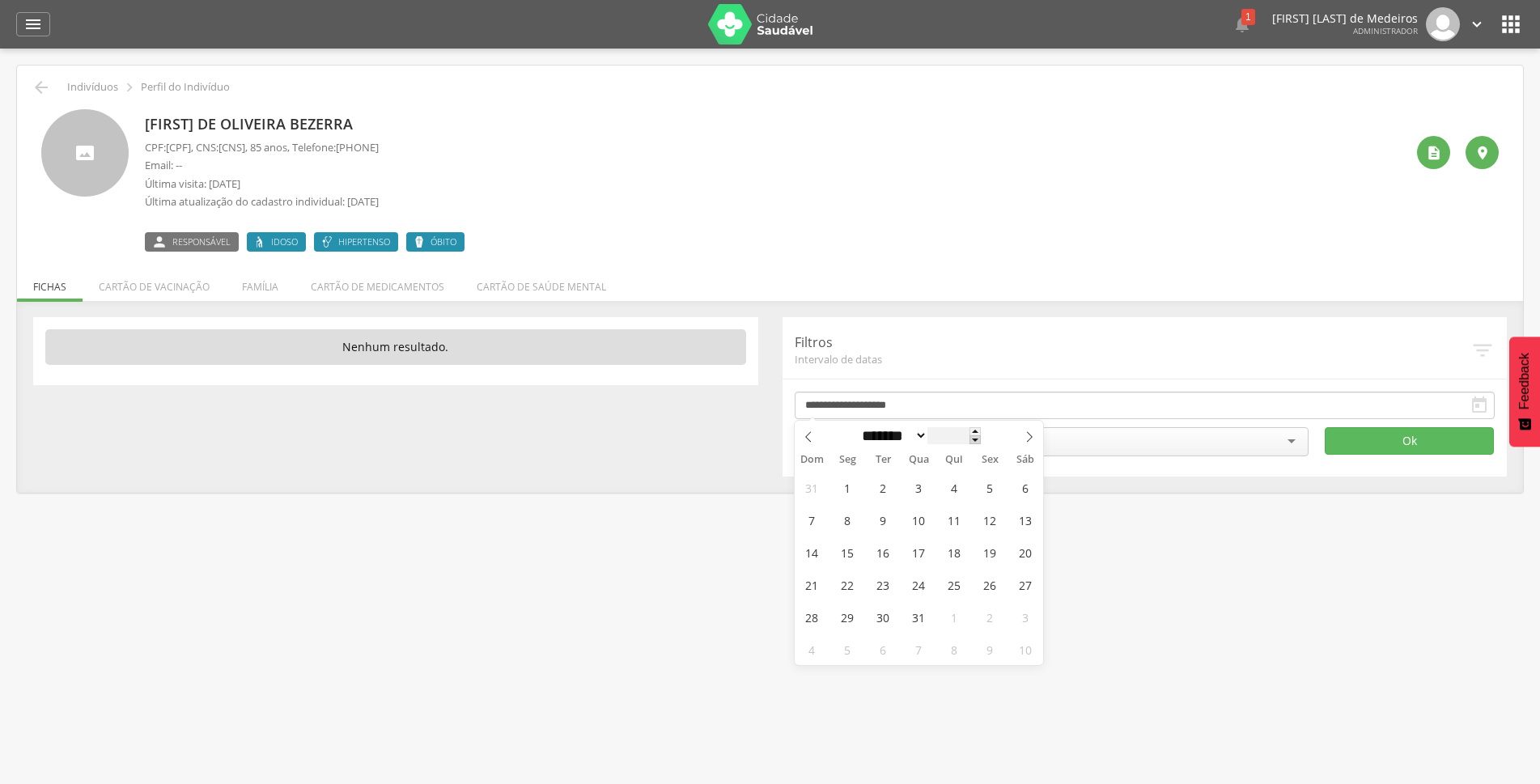 click at bounding box center (975, 439) 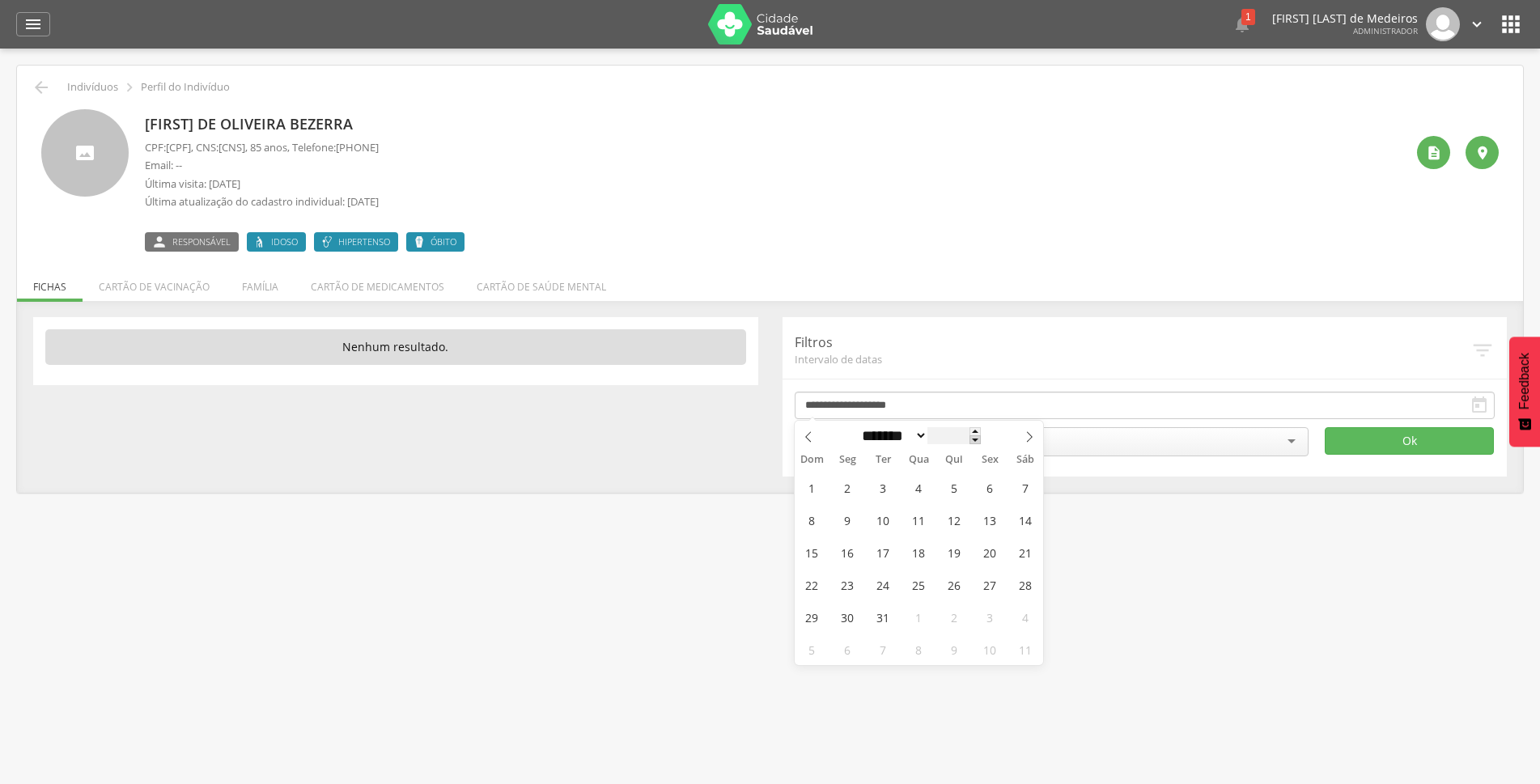 click at bounding box center (975, 439) 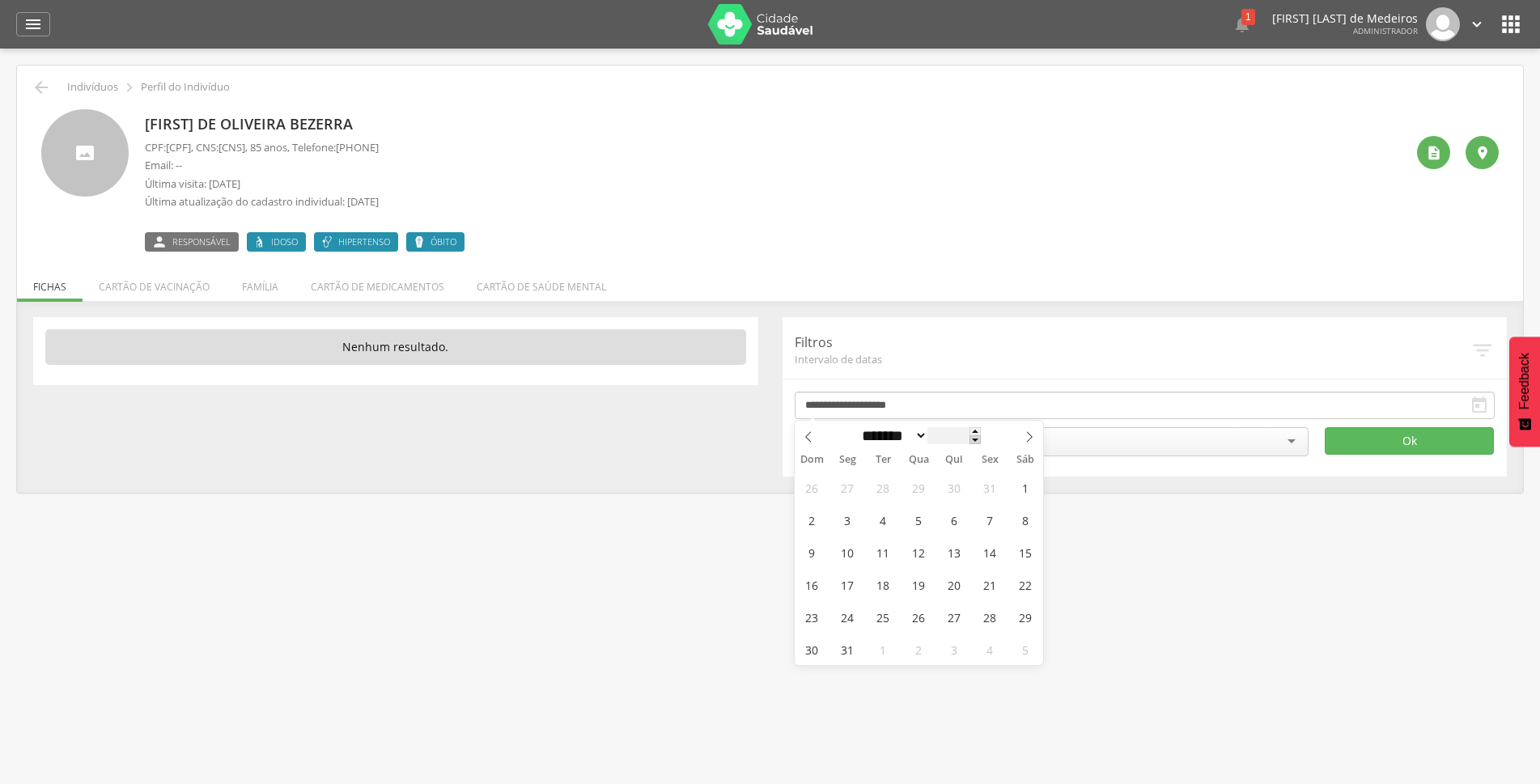 click at bounding box center [975, 439] 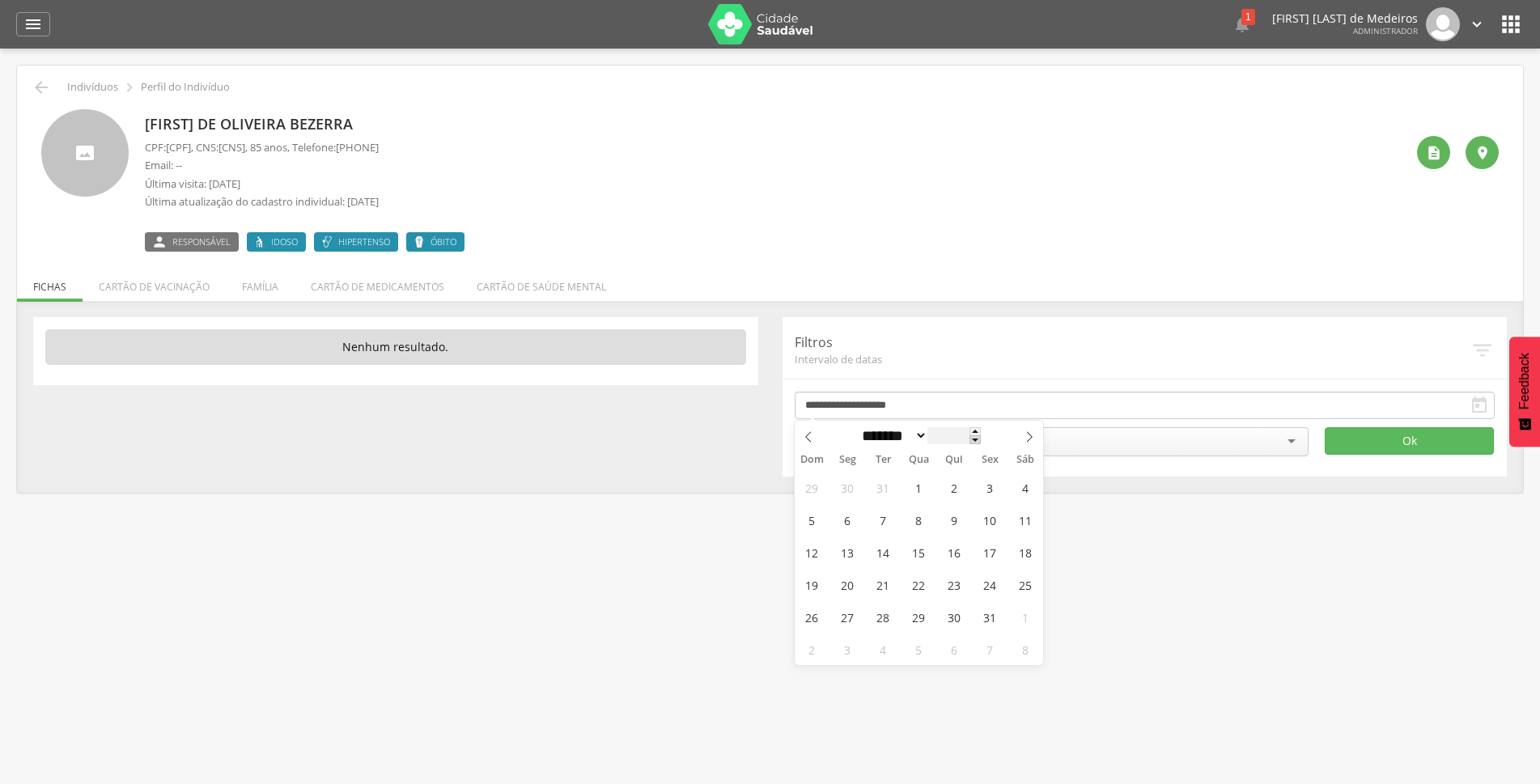 click at bounding box center (975, 439) 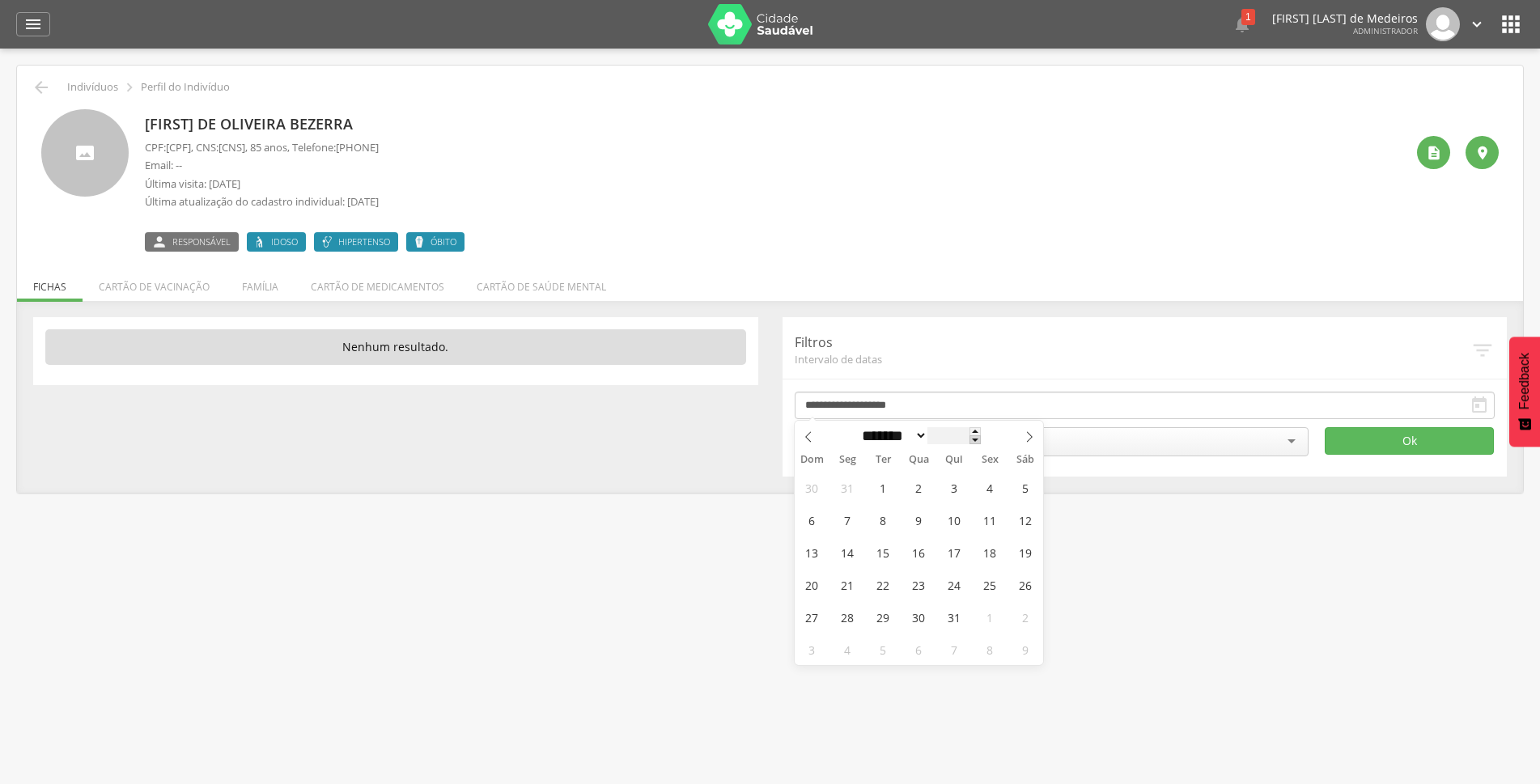 click at bounding box center (975, 439) 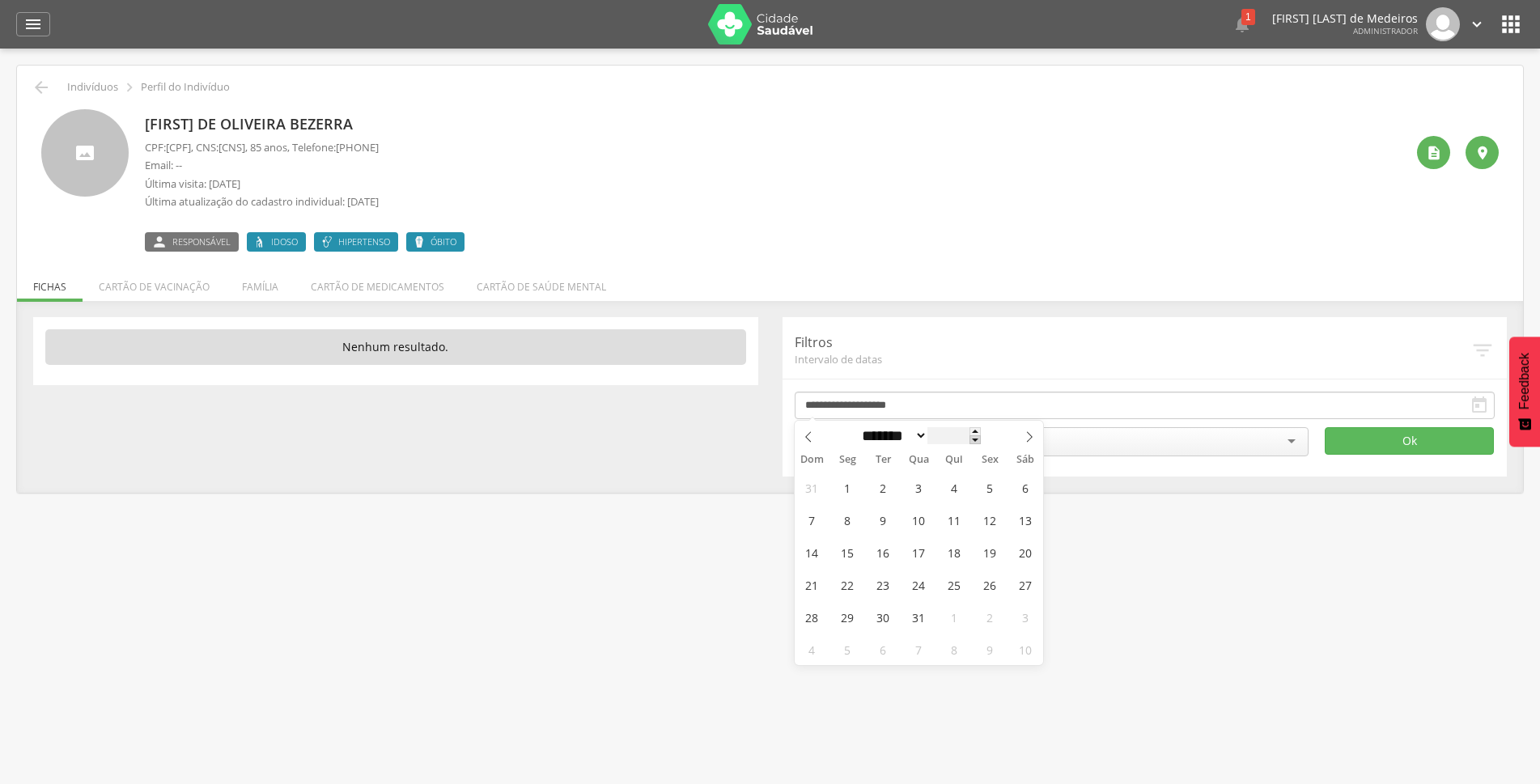 click at bounding box center (975, 439) 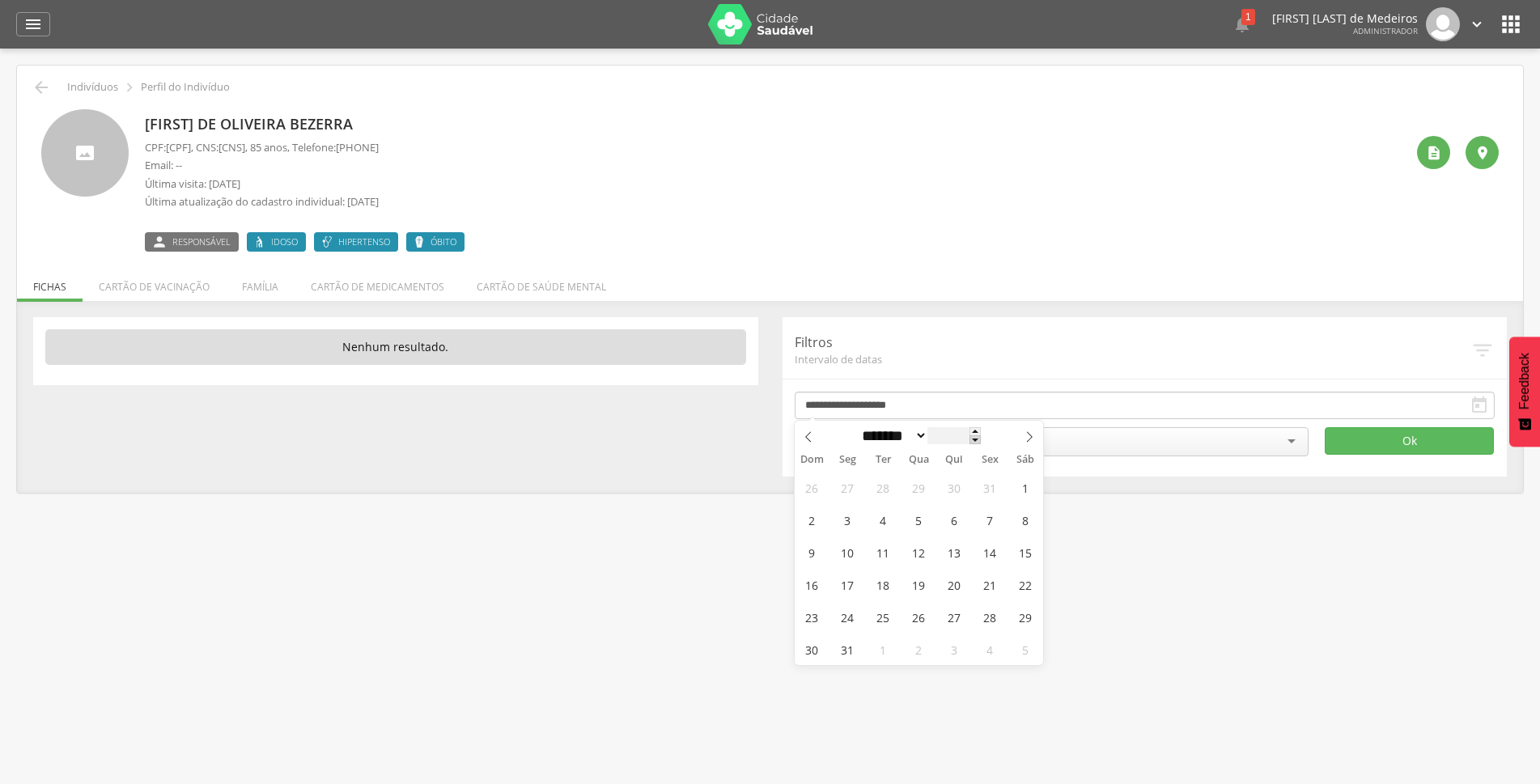 click at bounding box center (975, 439) 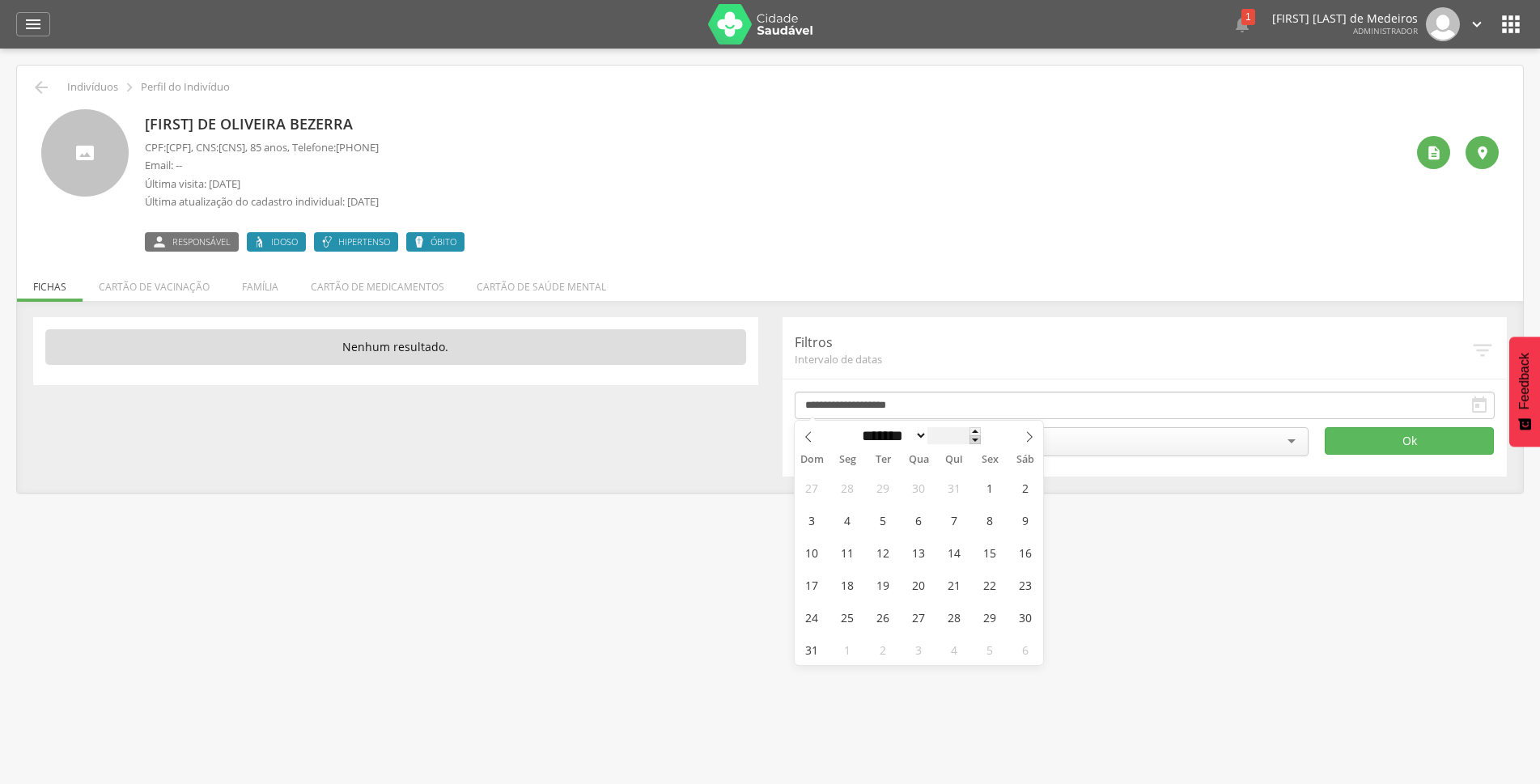 click at bounding box center [975, 439] 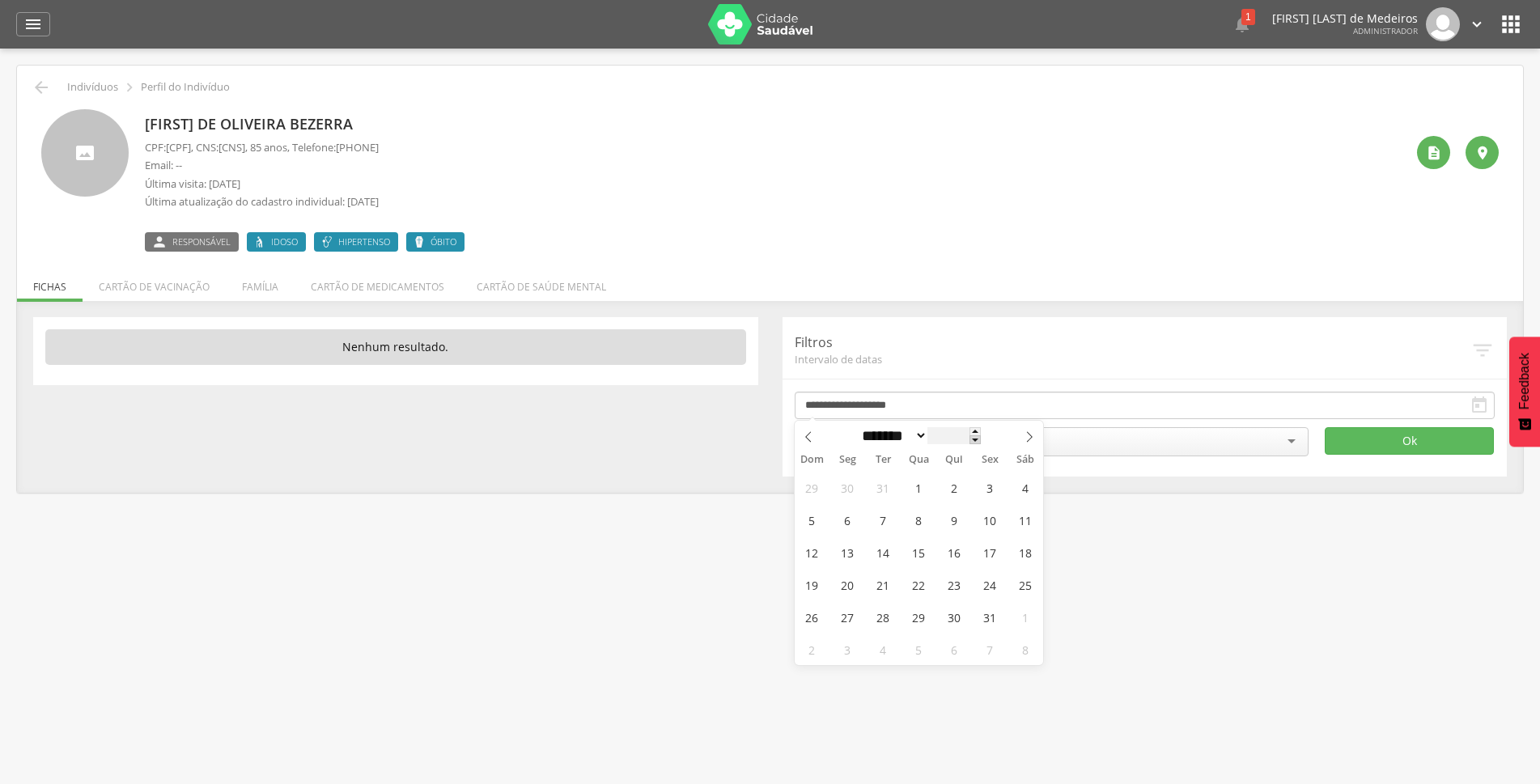 click at bounding box center (975, 439) 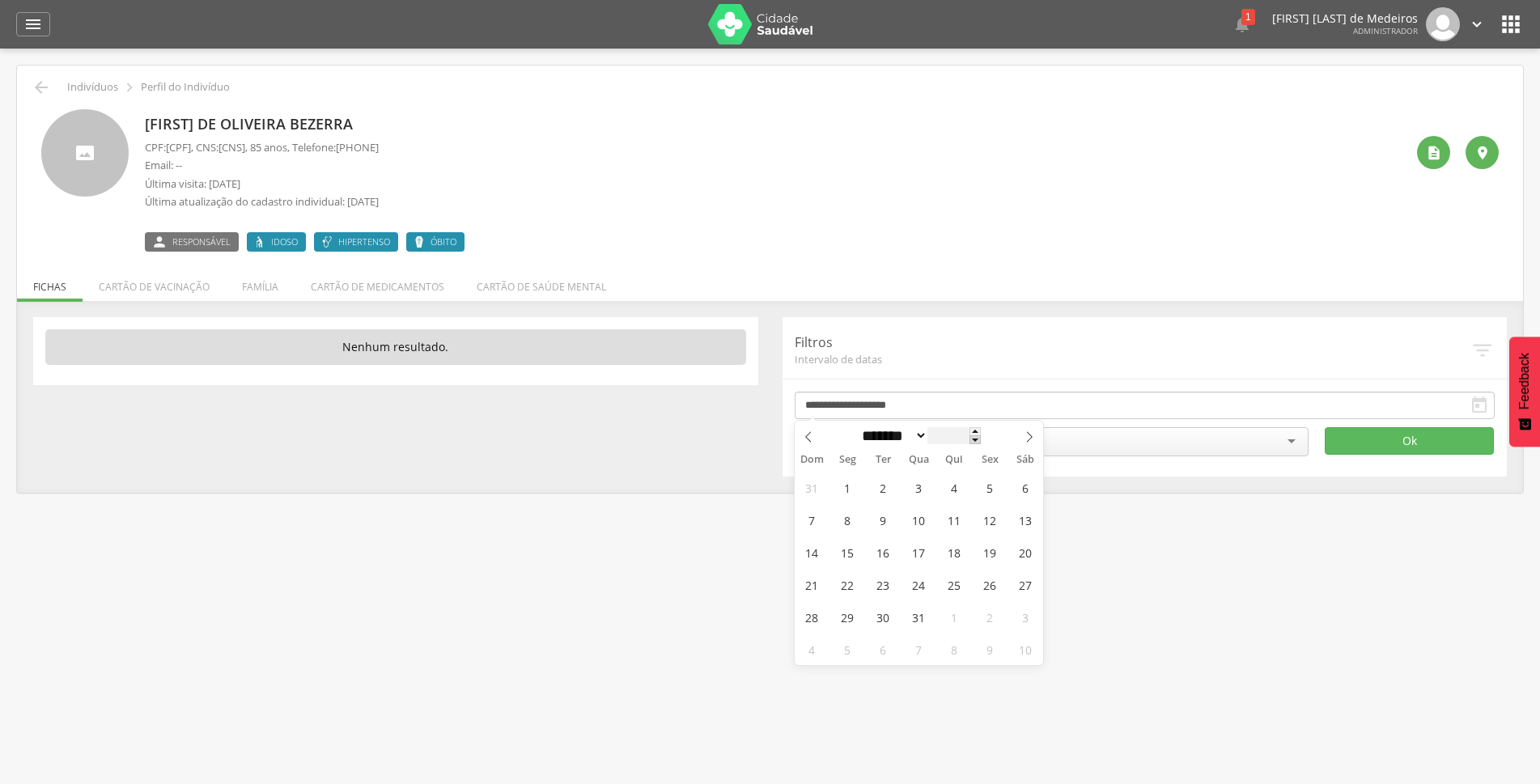 click at bounding box center [975, 439] 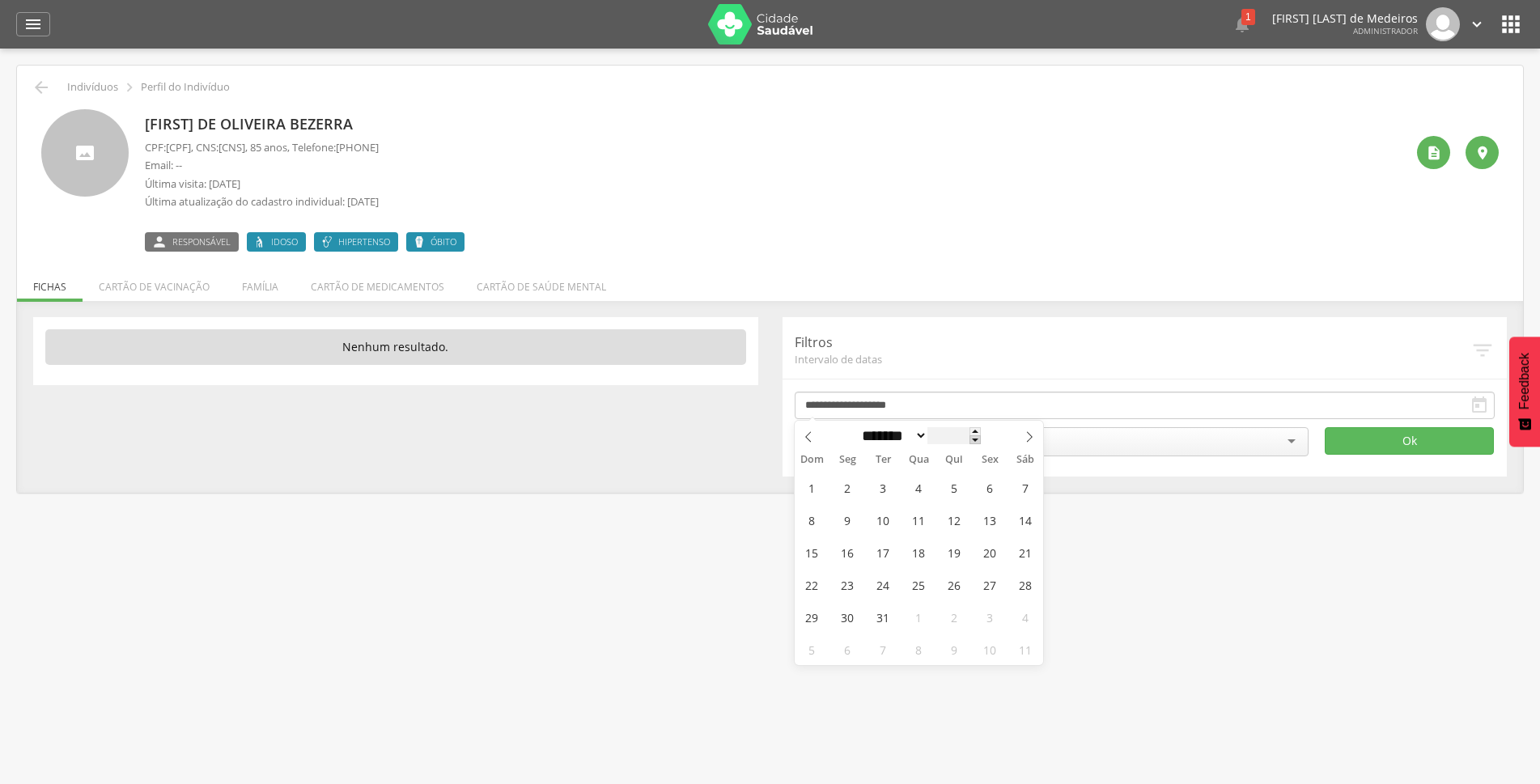 click at bounding box center (975, 439) 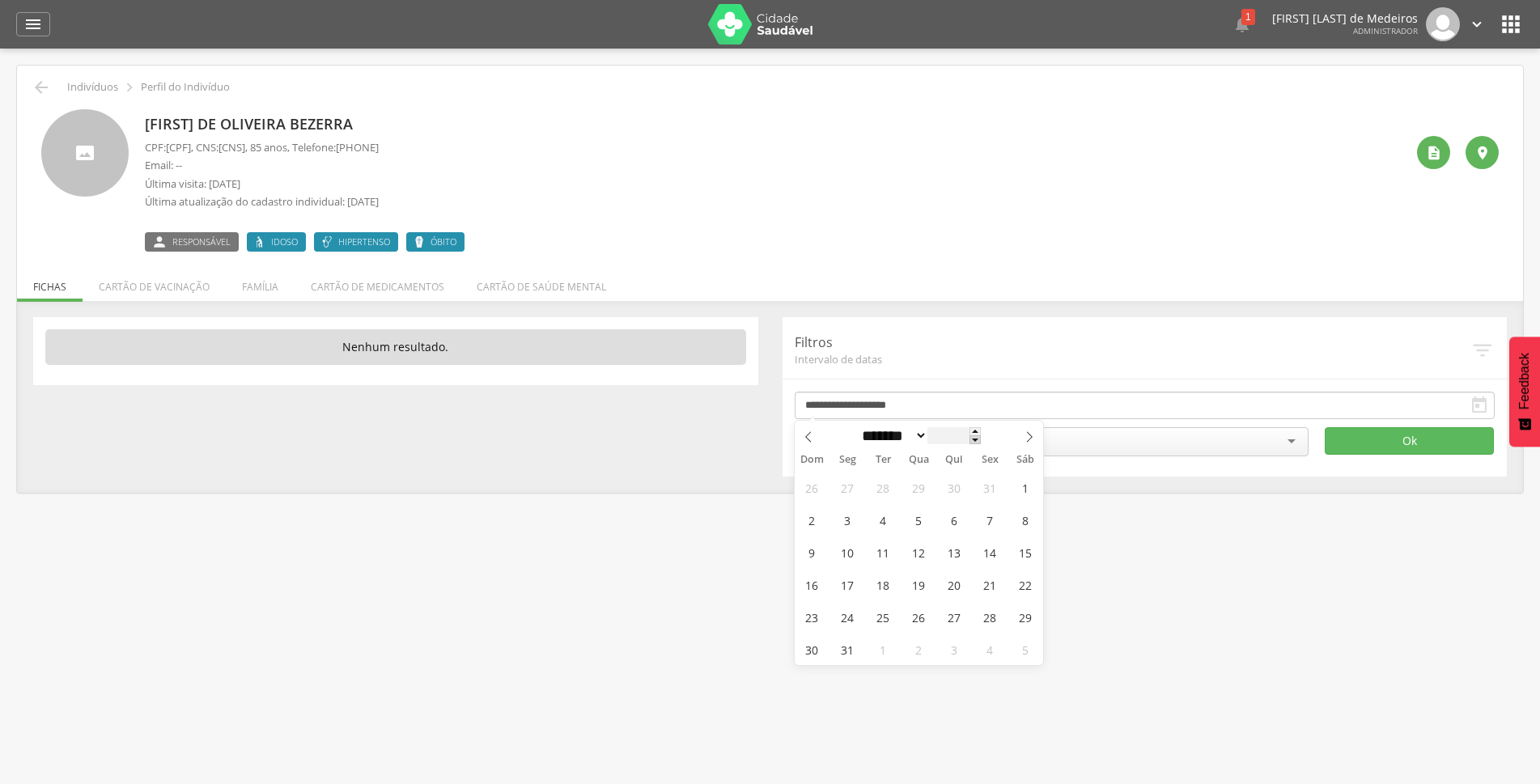 click at bounding box center [975, 439] 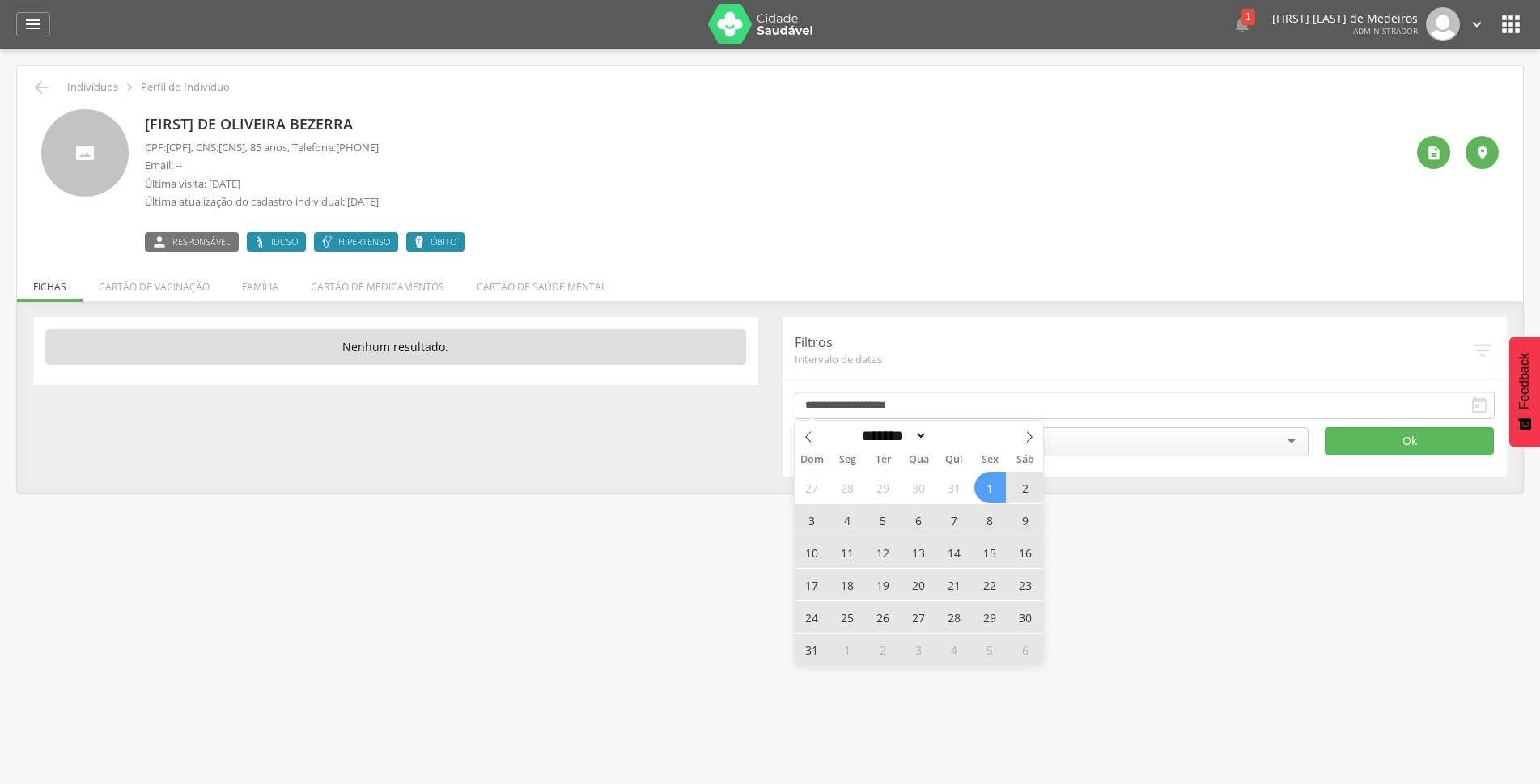 click on "1" at bounding box center (990, 487) 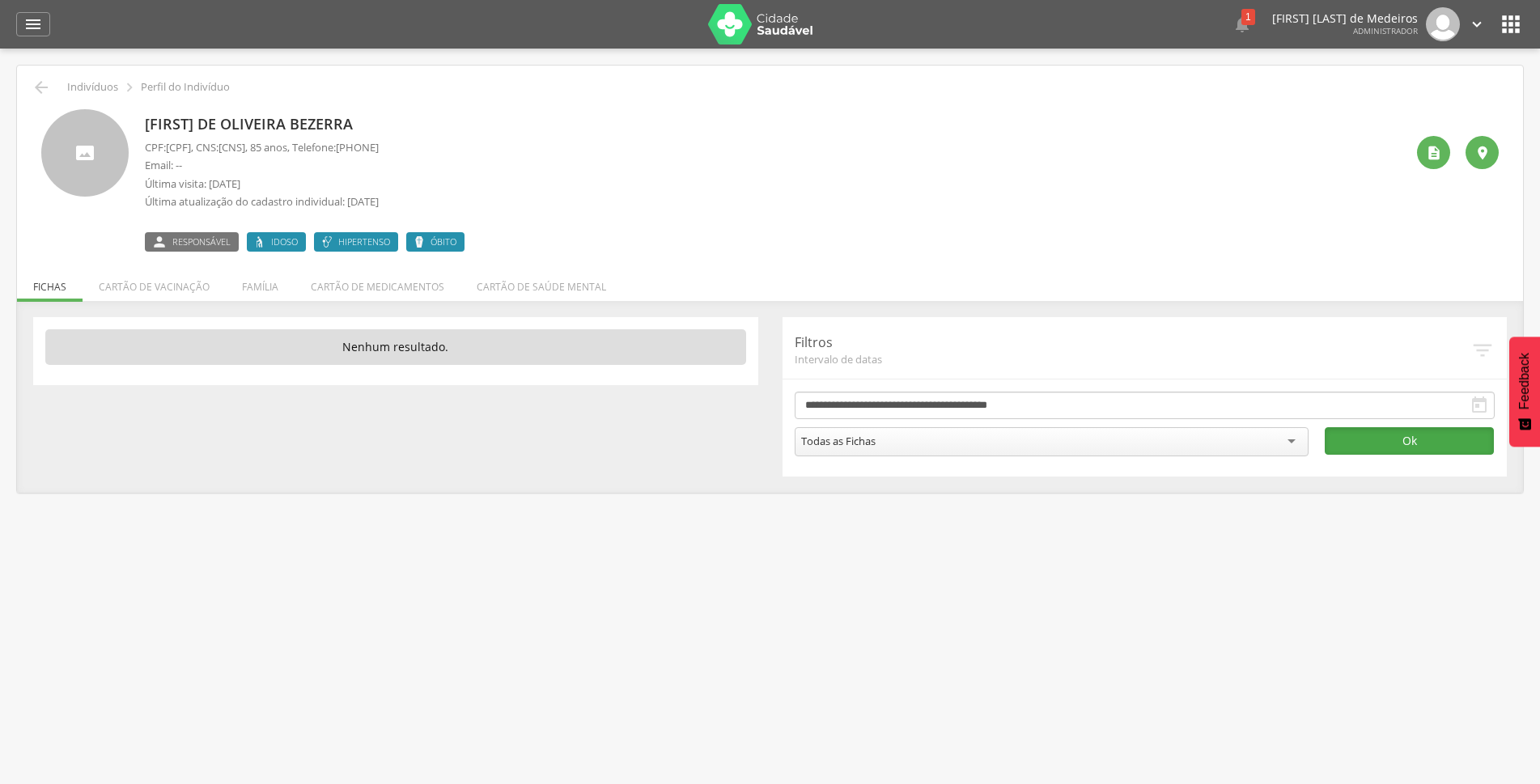 click on "Ok" at bounding box center [1409, 441] 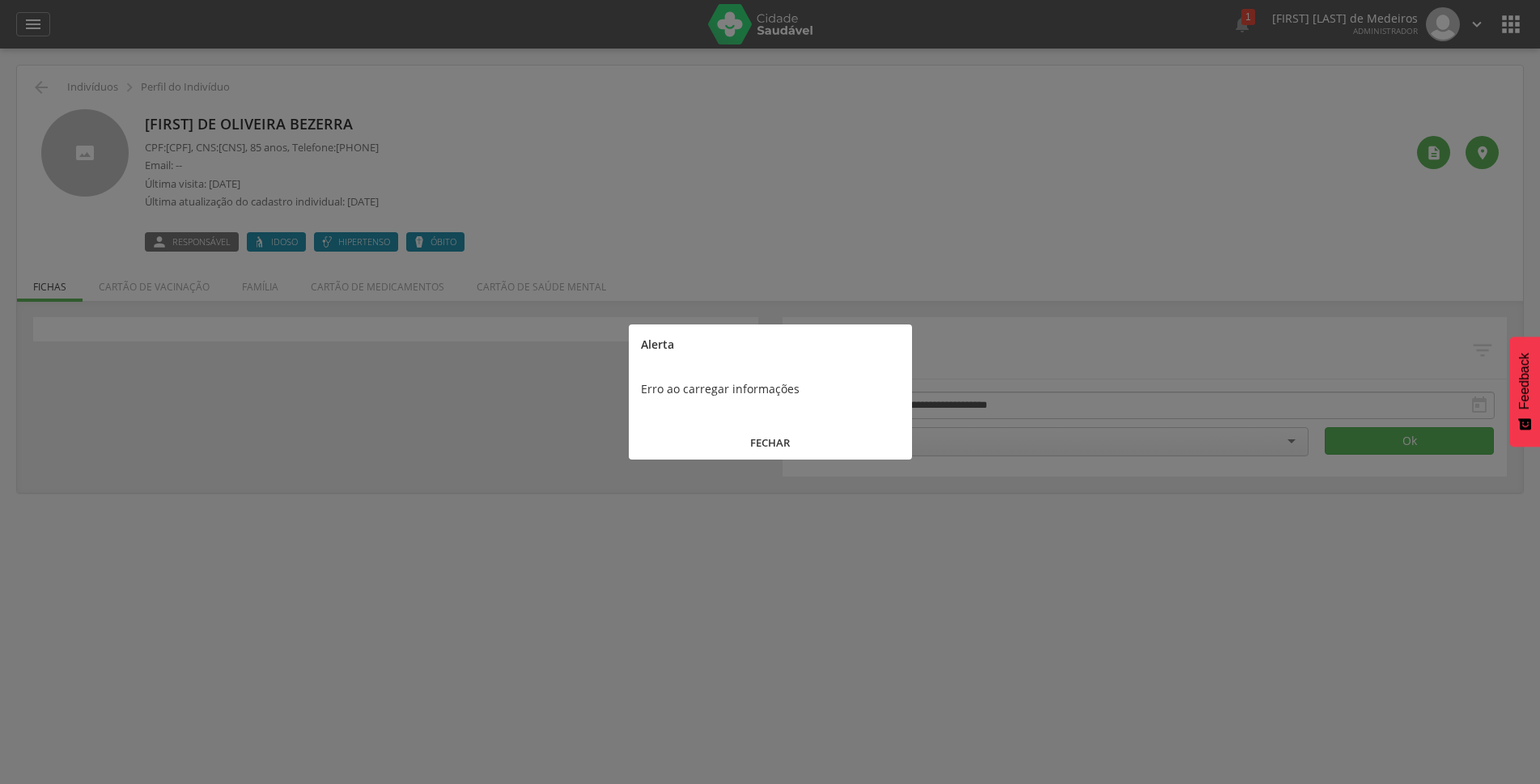 click on "FECHAR" at bounding box center [770, 443] 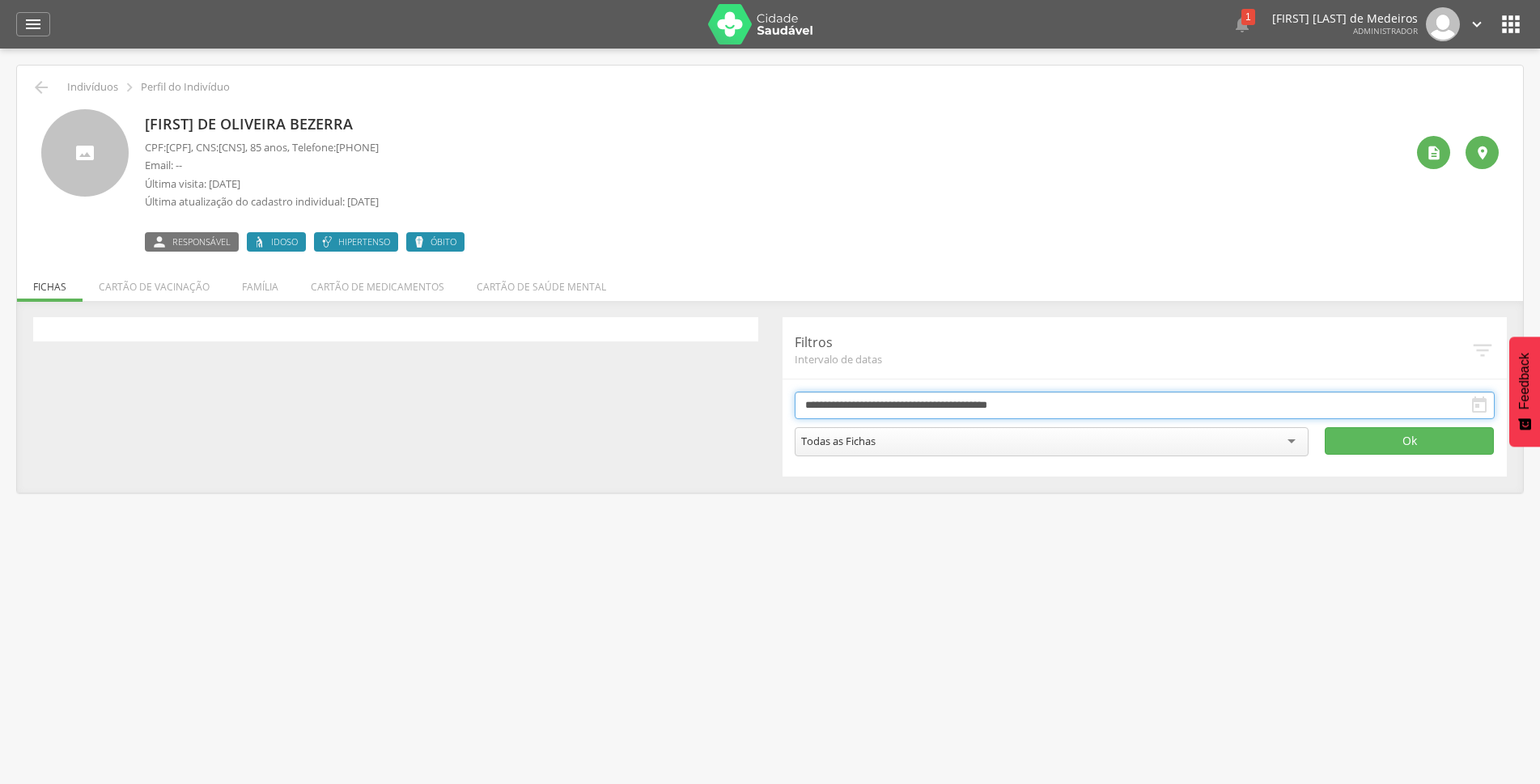 click on "**********" at bounding box center (1145, 405) 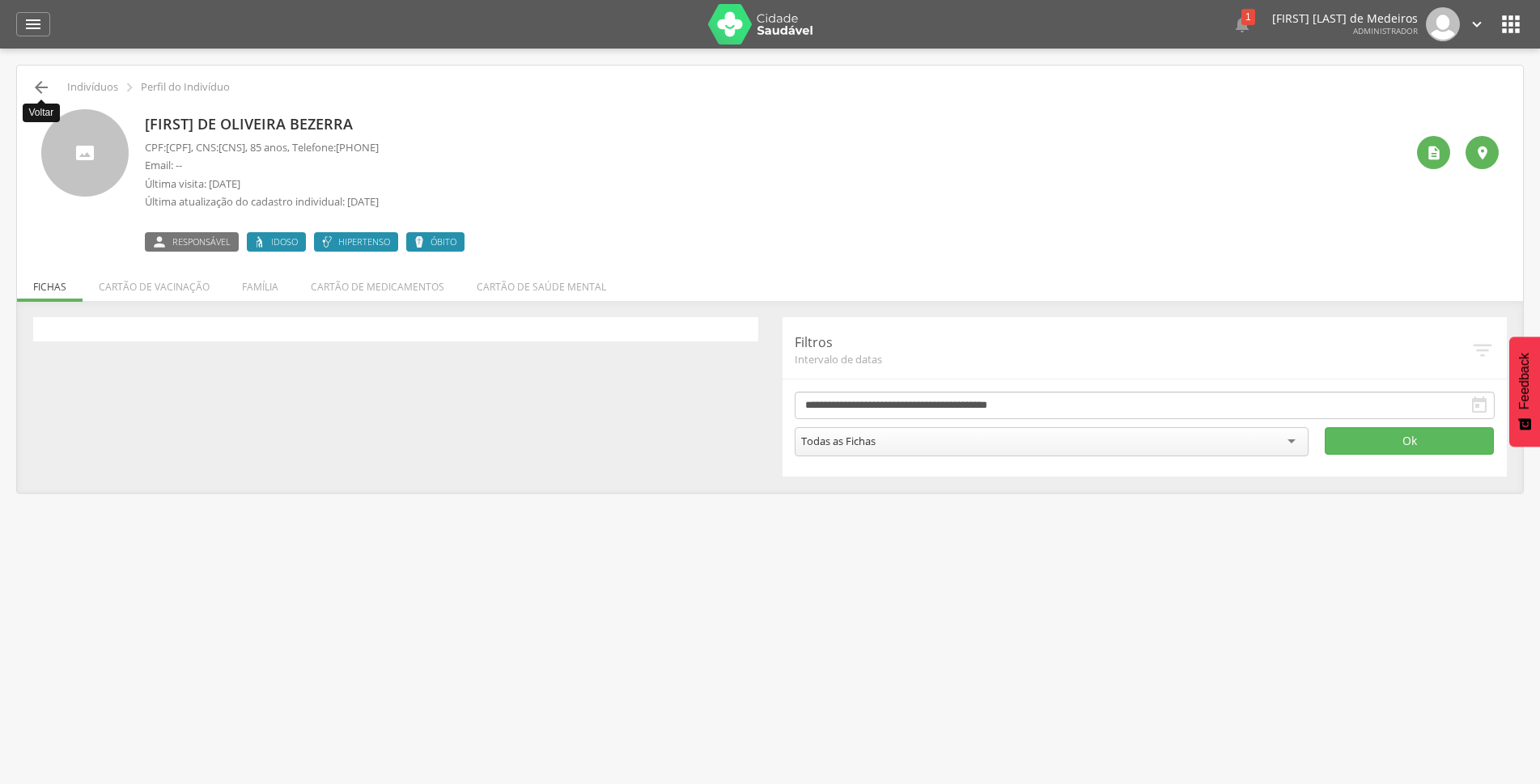 click on "" at bounding box center [41, 87] 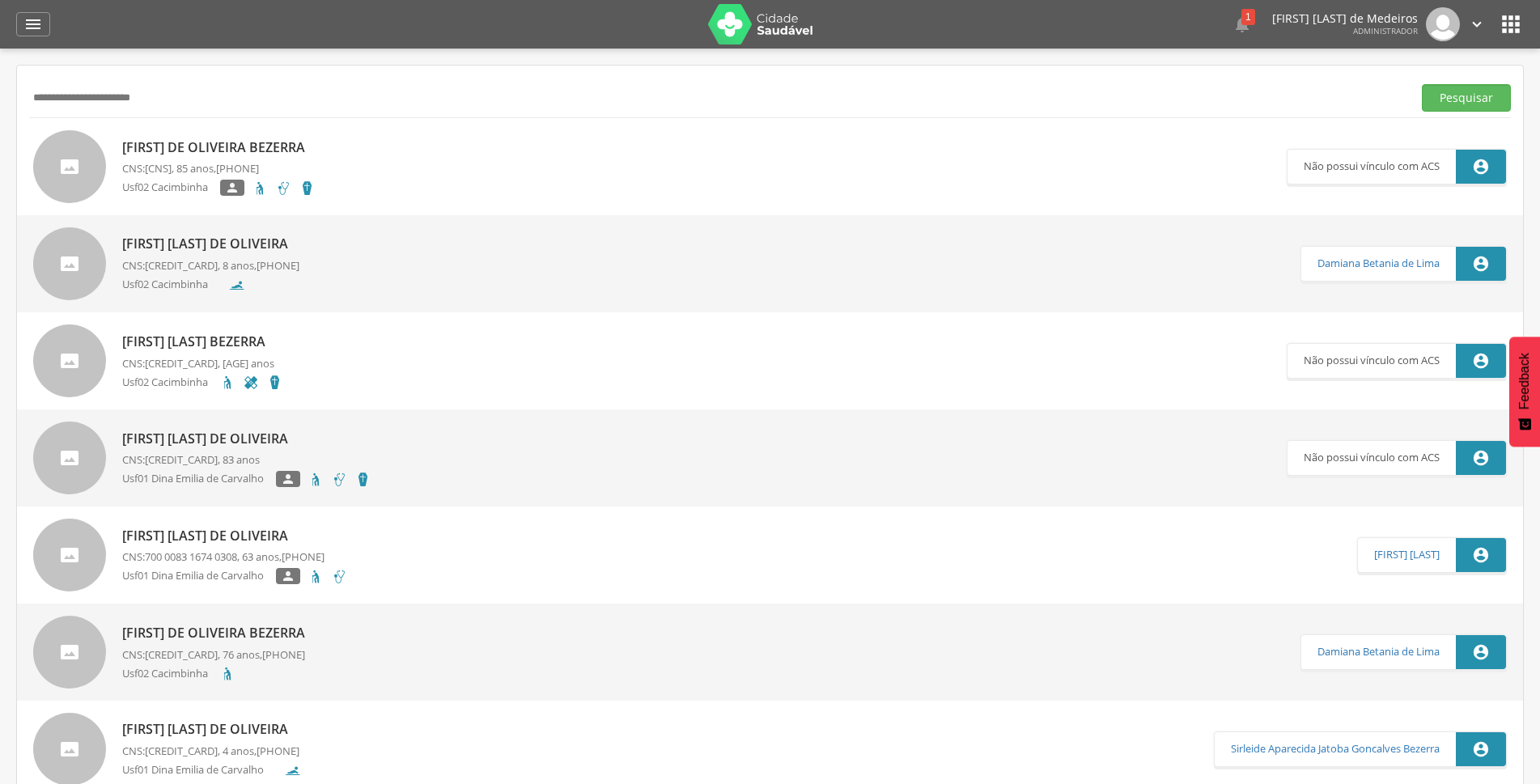 click on "[FIRST] de Oliveira Bezerra" at bounding box center (218, 147) 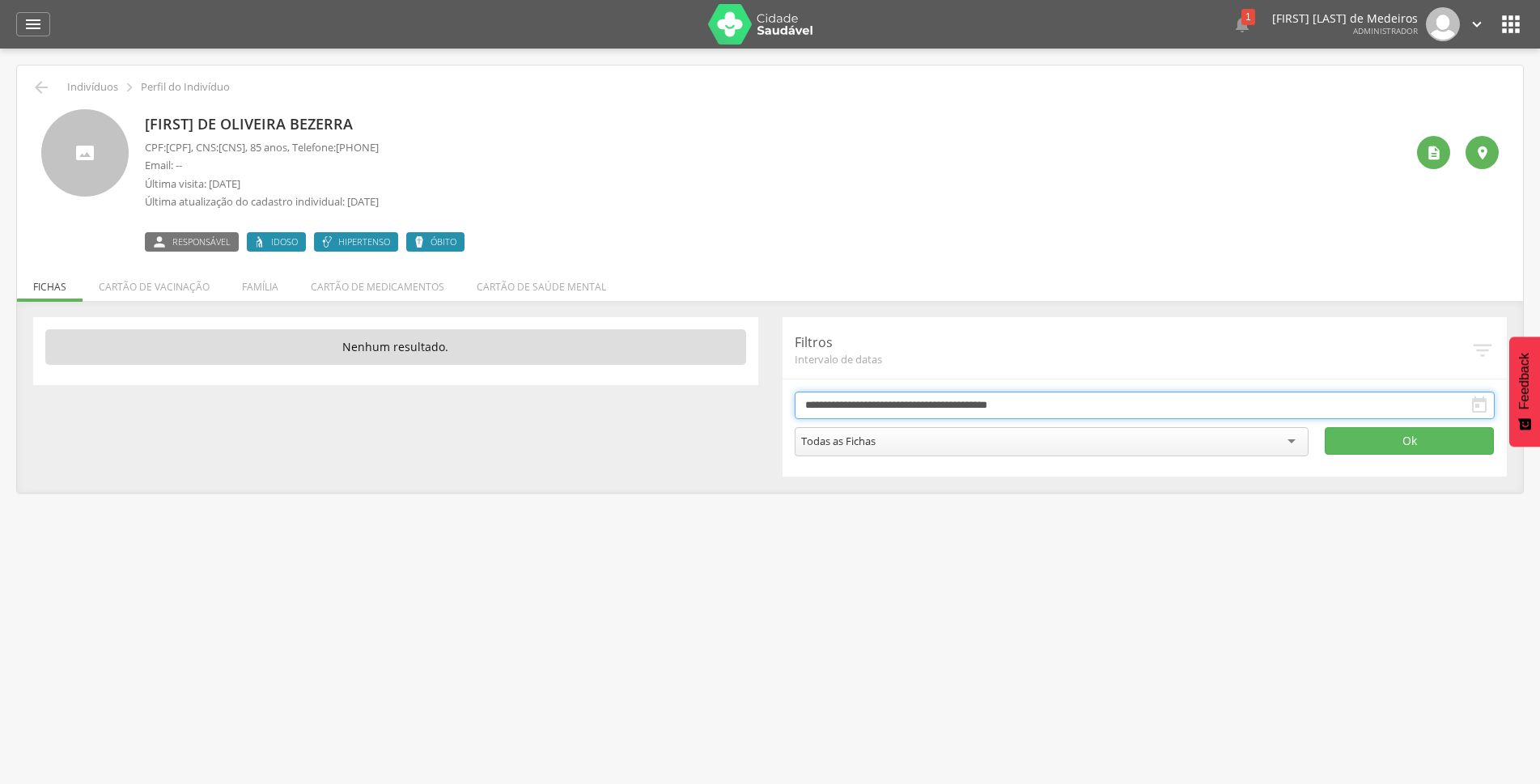 click on "**********" at bounding box center (1145, 405) 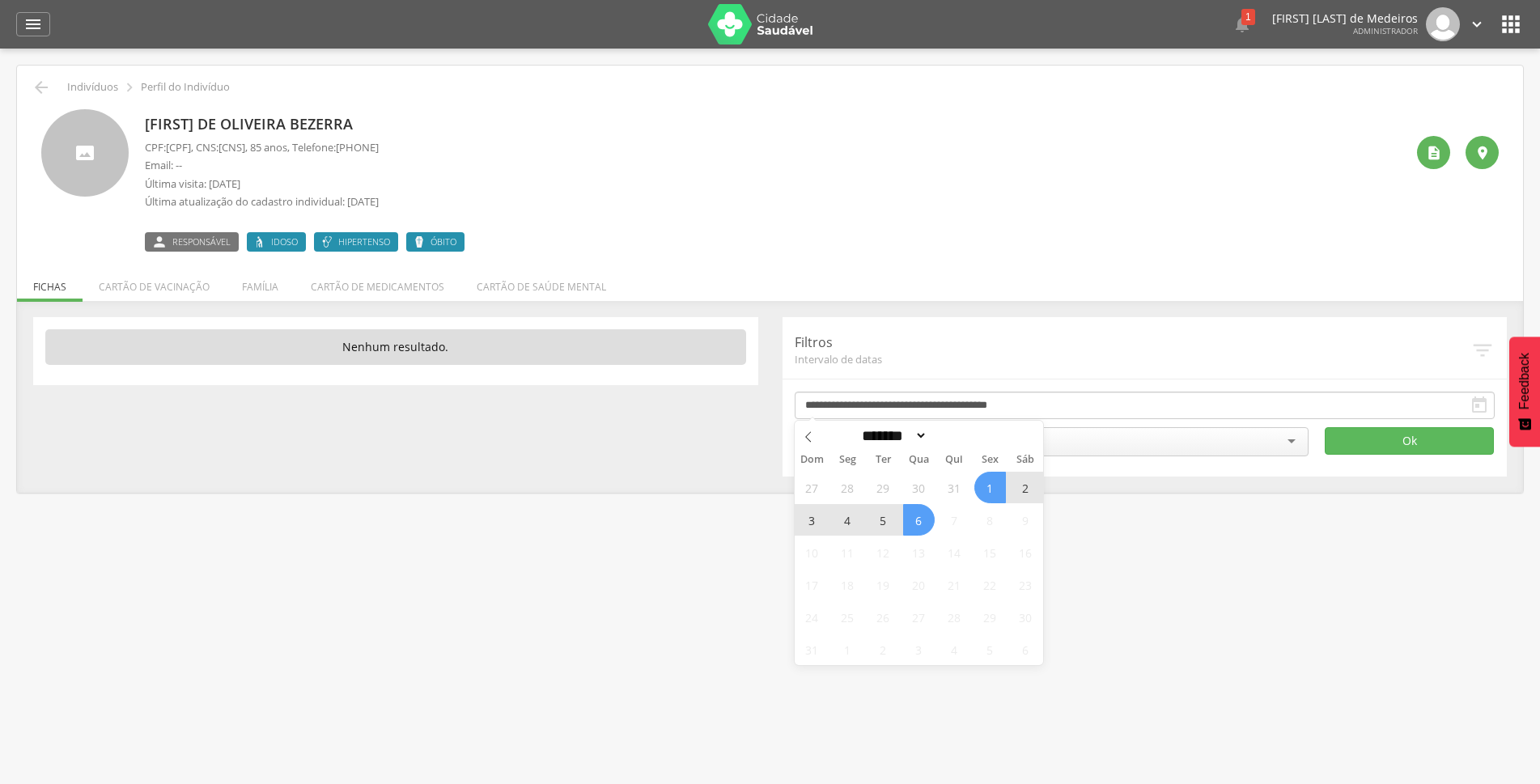 click on "6" at bounding box center [918, 519] 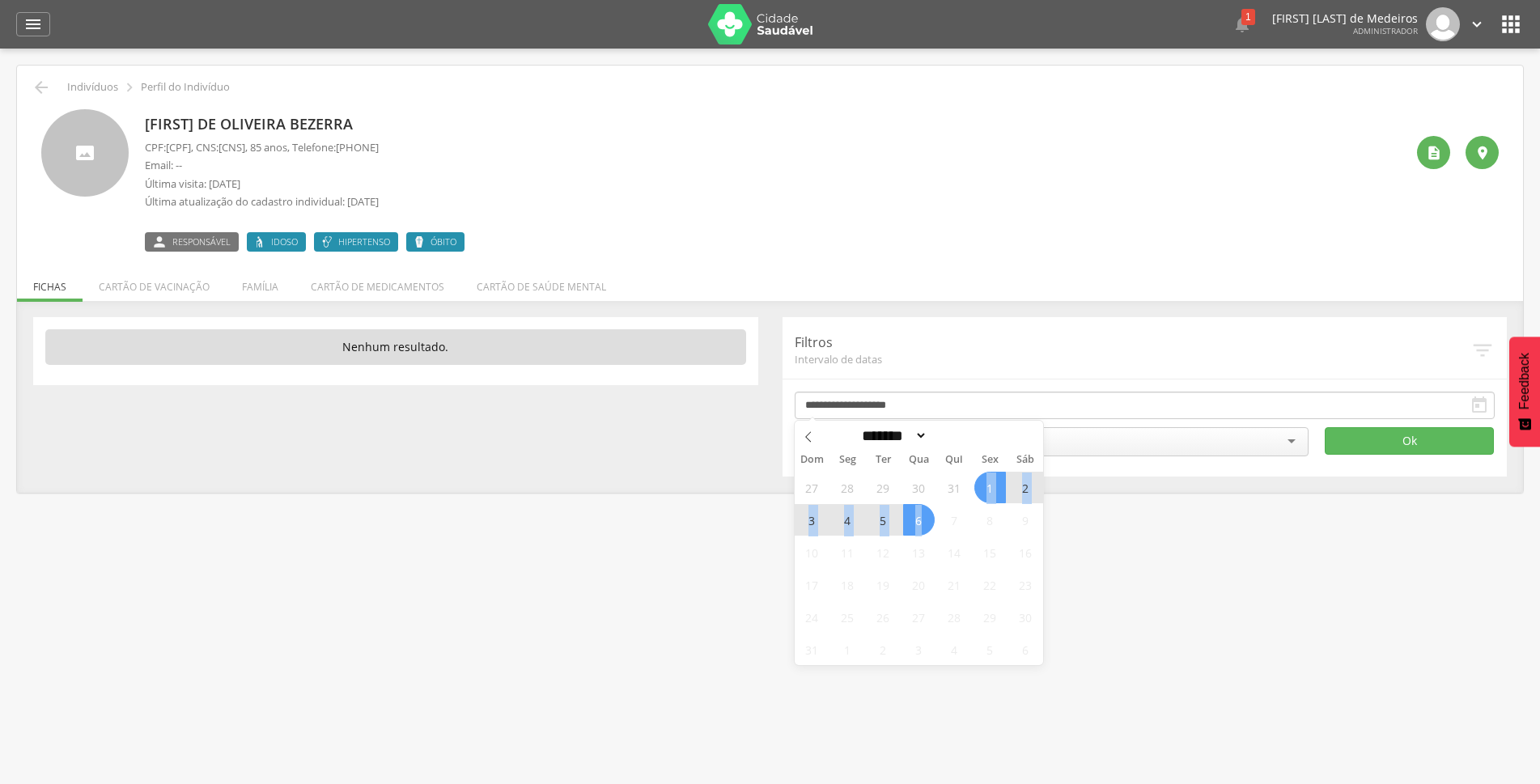 drag, startPoint x: 920, startPoint y: 523, endPoint x: 983, endPoint y: 496, distance: 68.54196 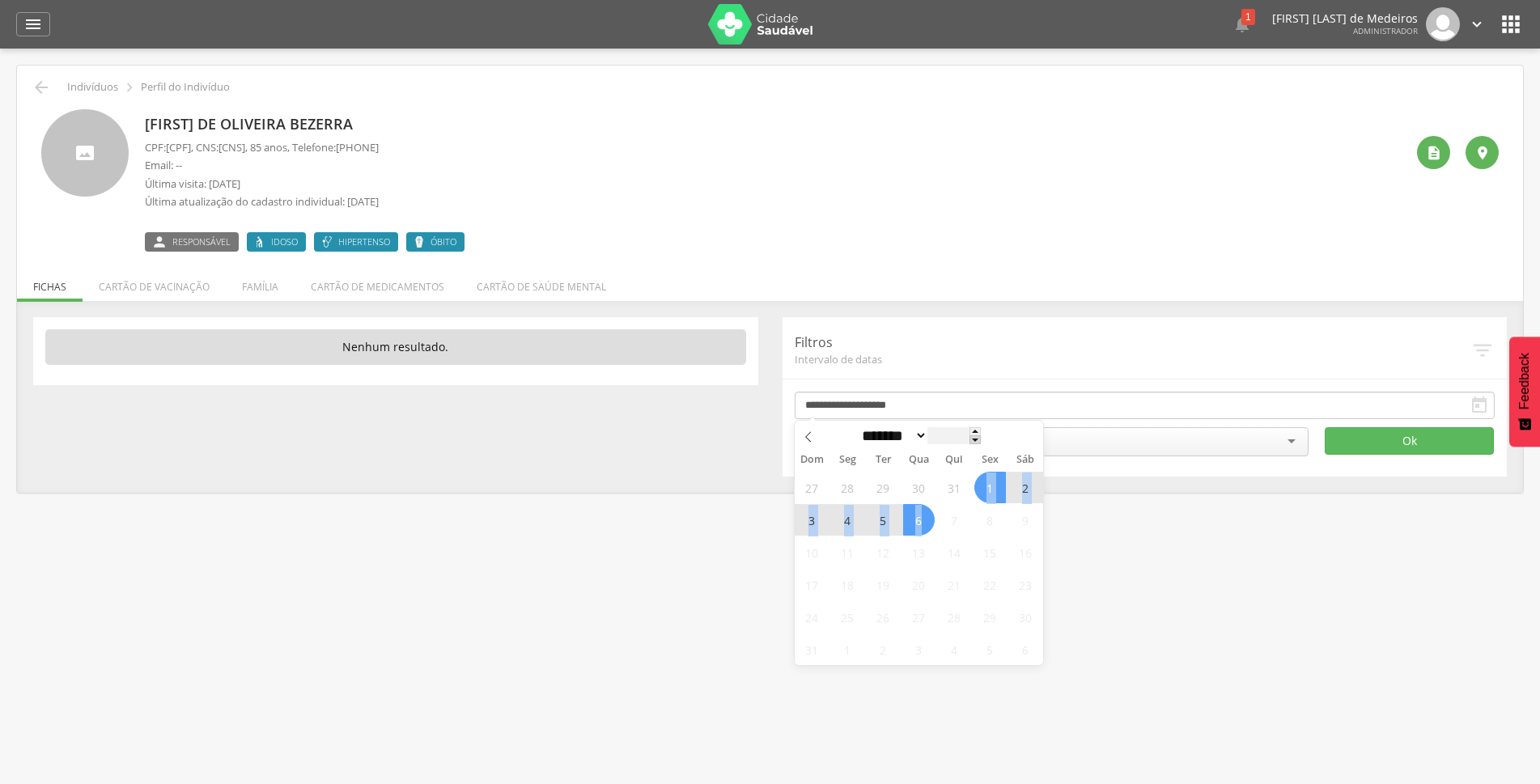 click at bounding box center (975, 439) 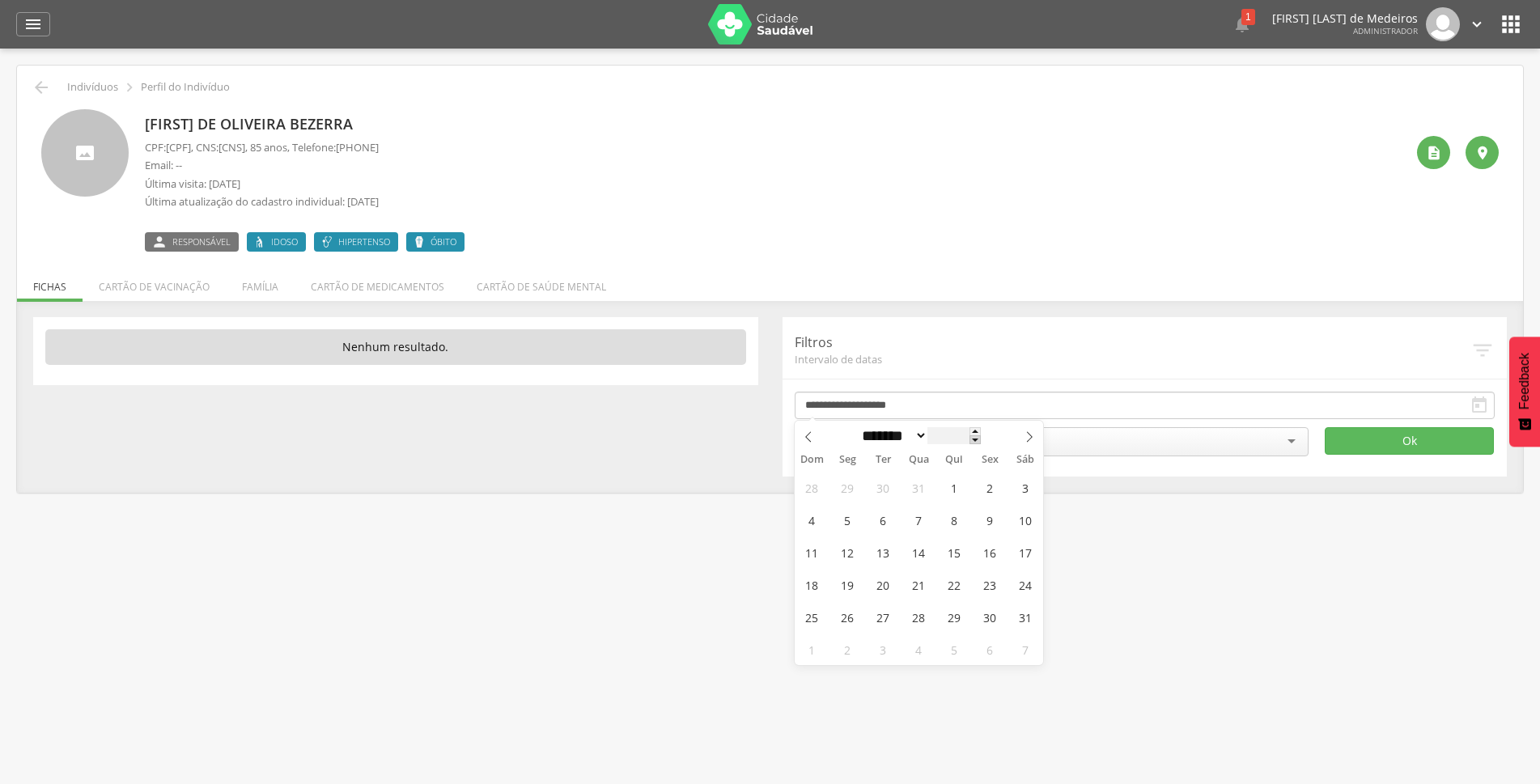 click at bounding box center [975, 439] 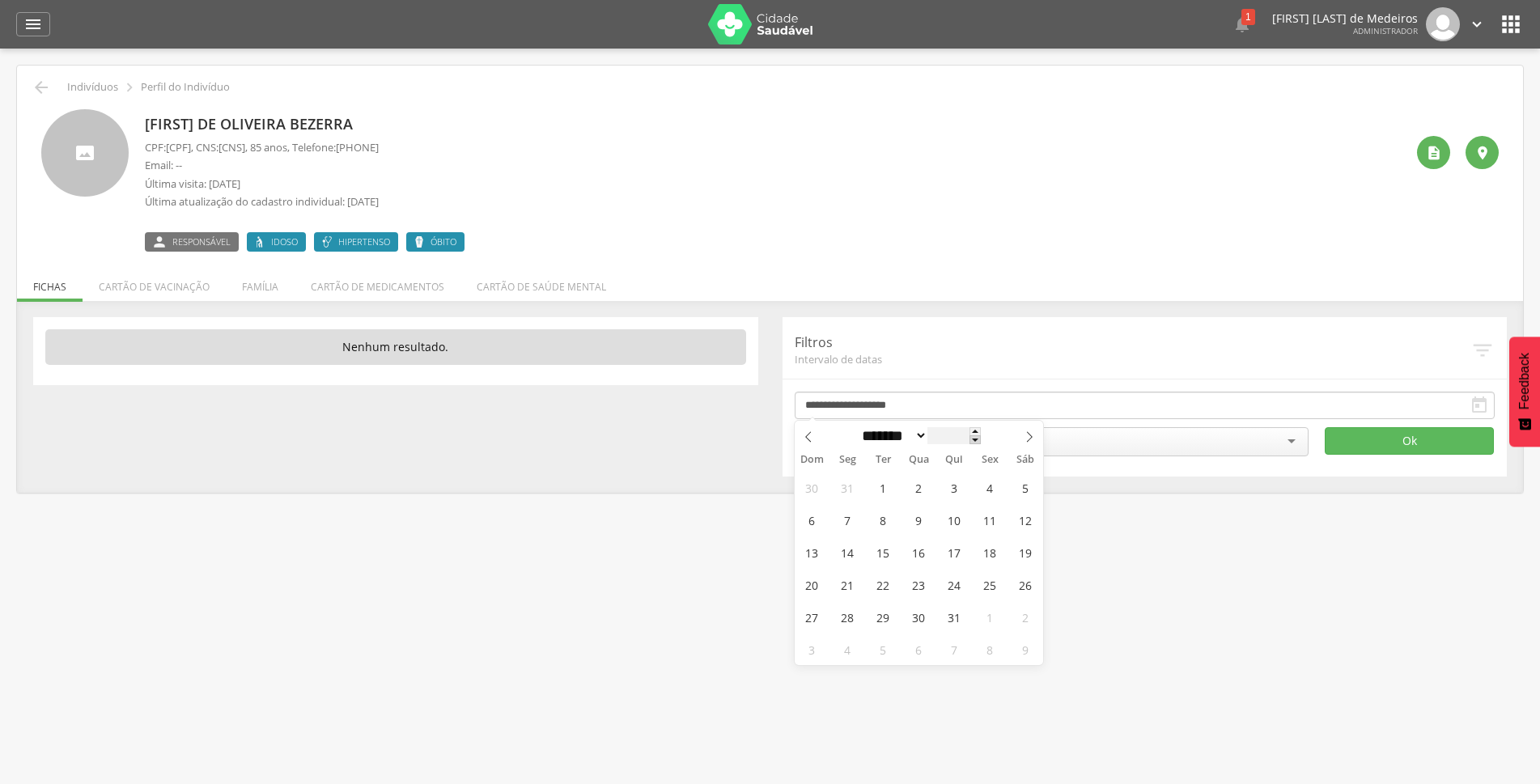 click at bounding box center (975, 439) 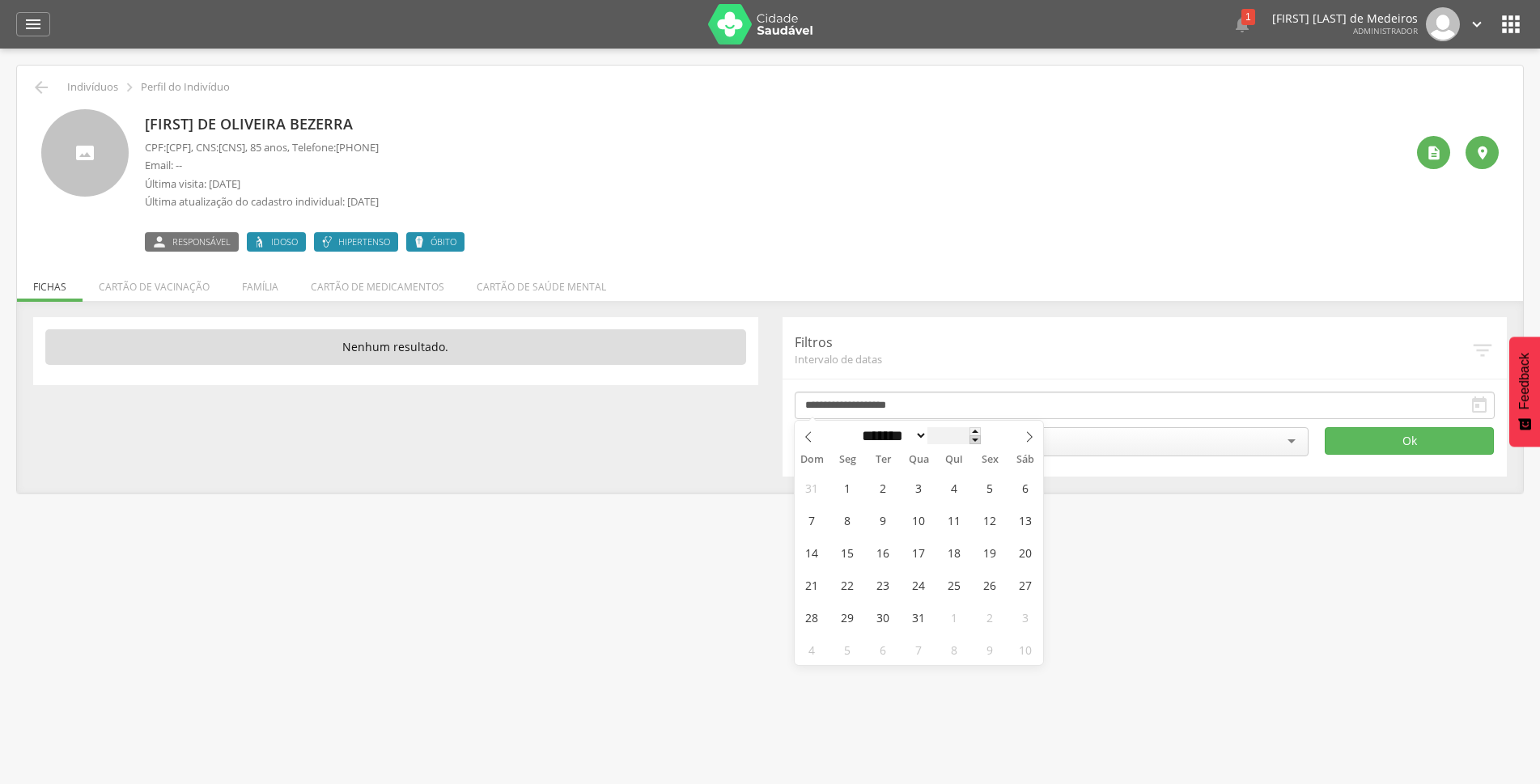 click at bounding box center [975, 439] 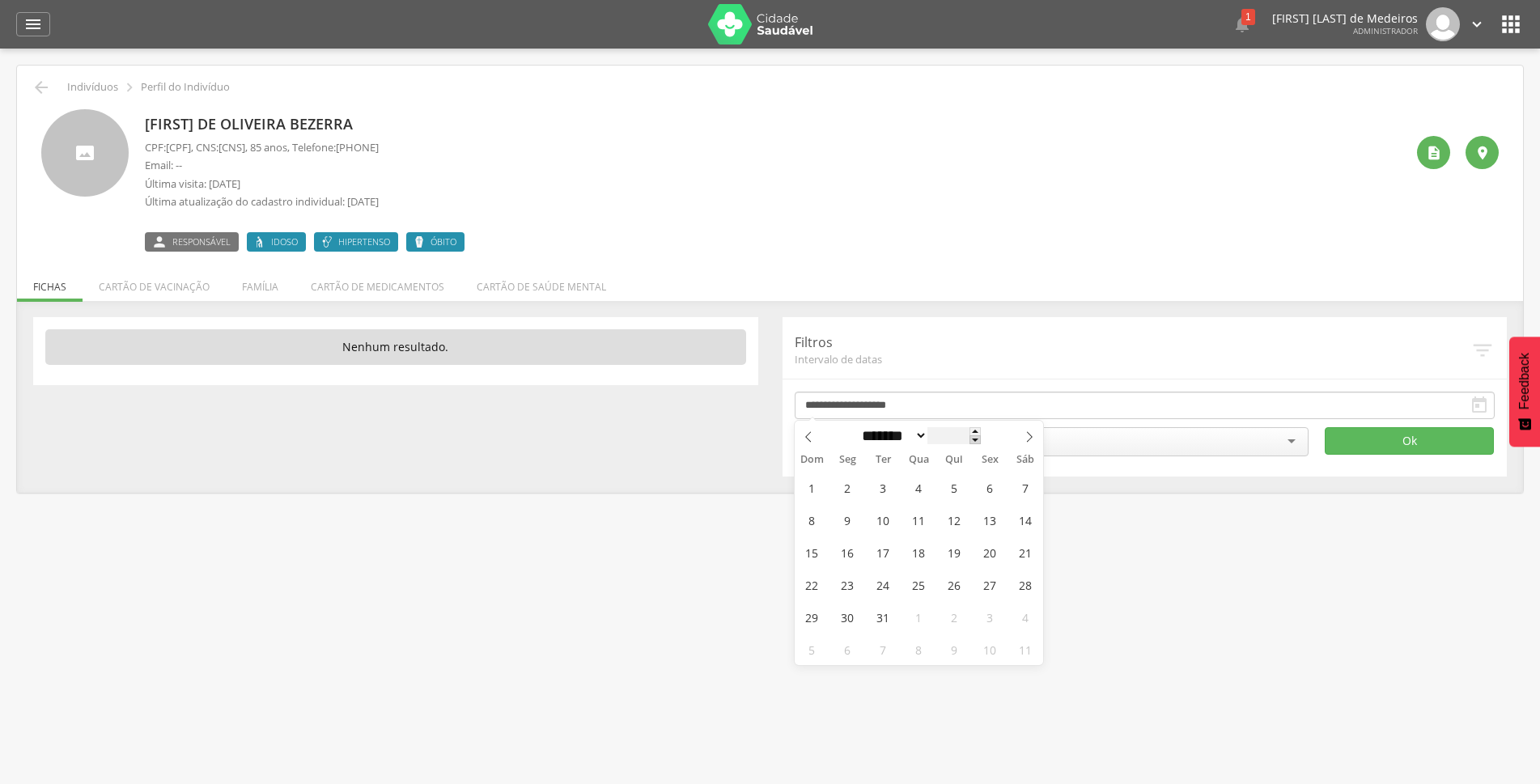 click at bounding box center [975, 439] 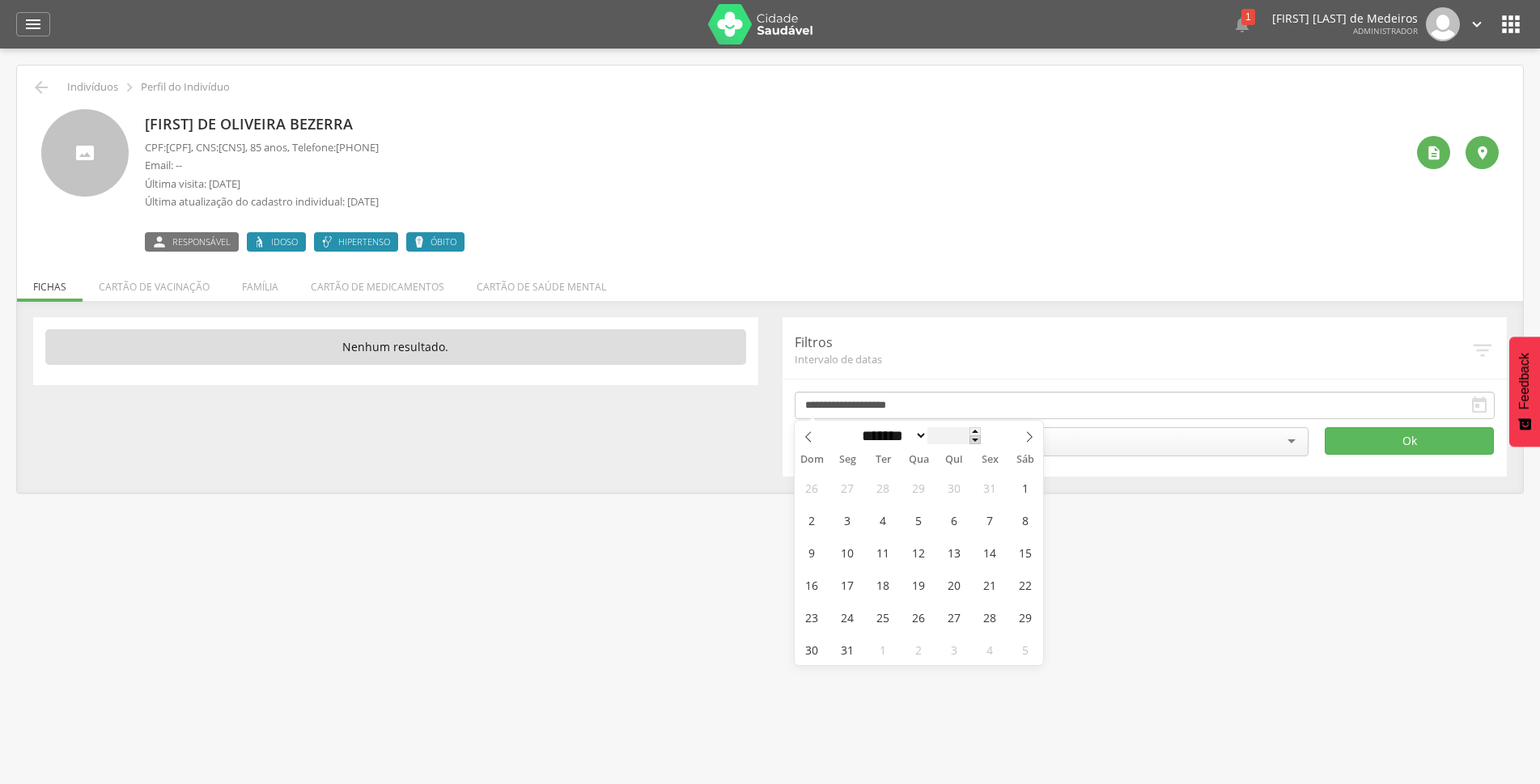 click at bounding box center (975, 439) 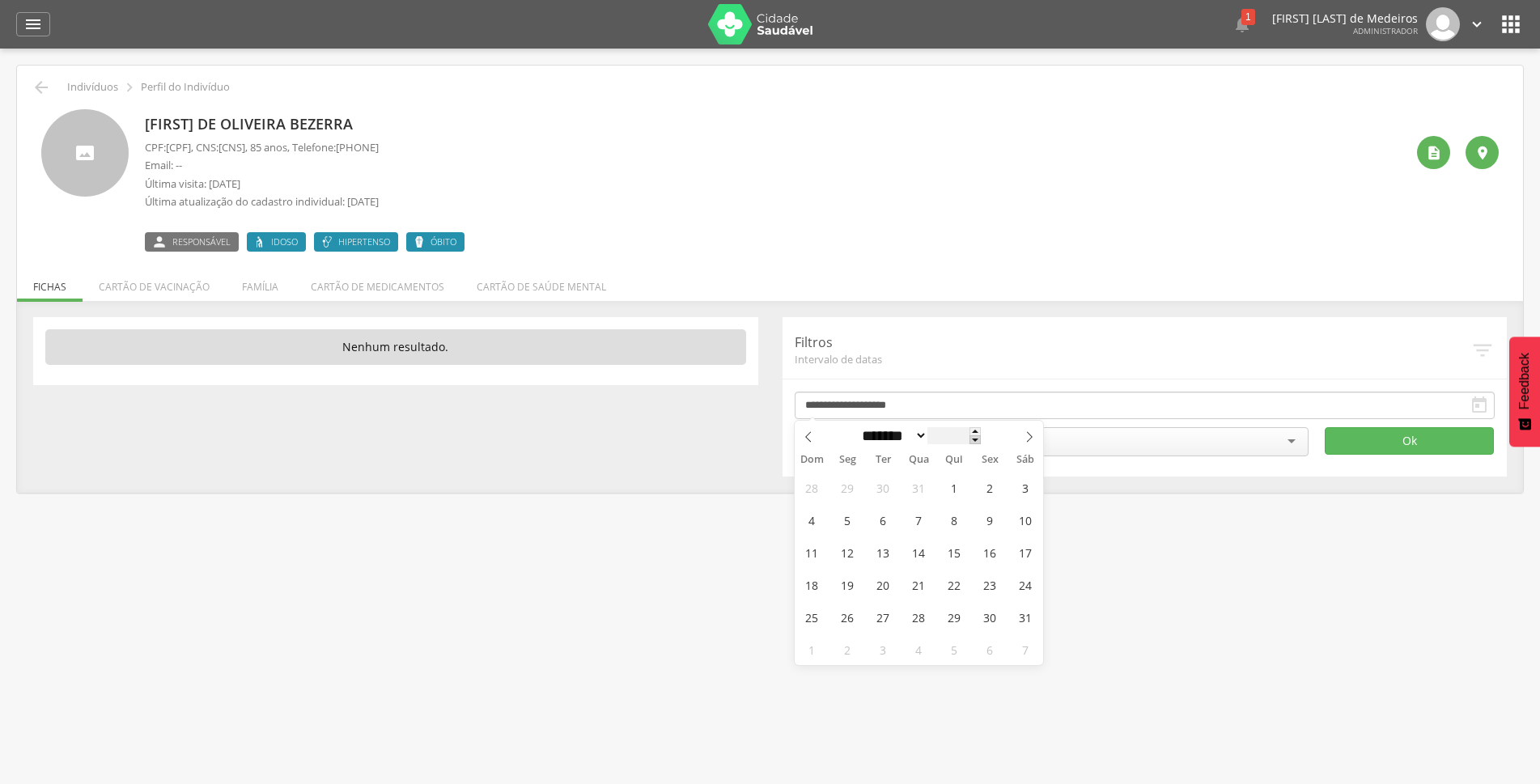 click at bounding box center (975, 439) 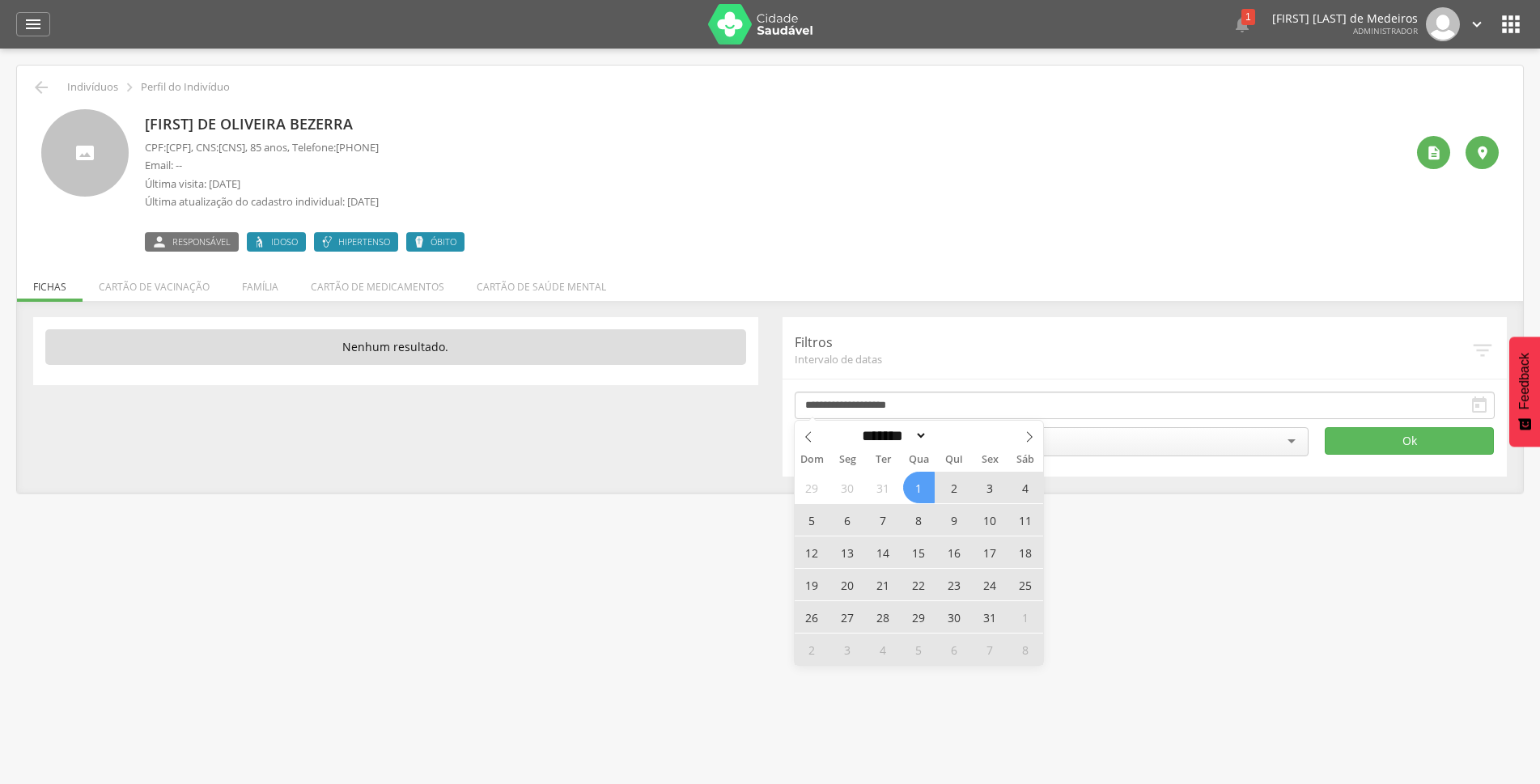 click on "1" at bounding box center [918, 487] 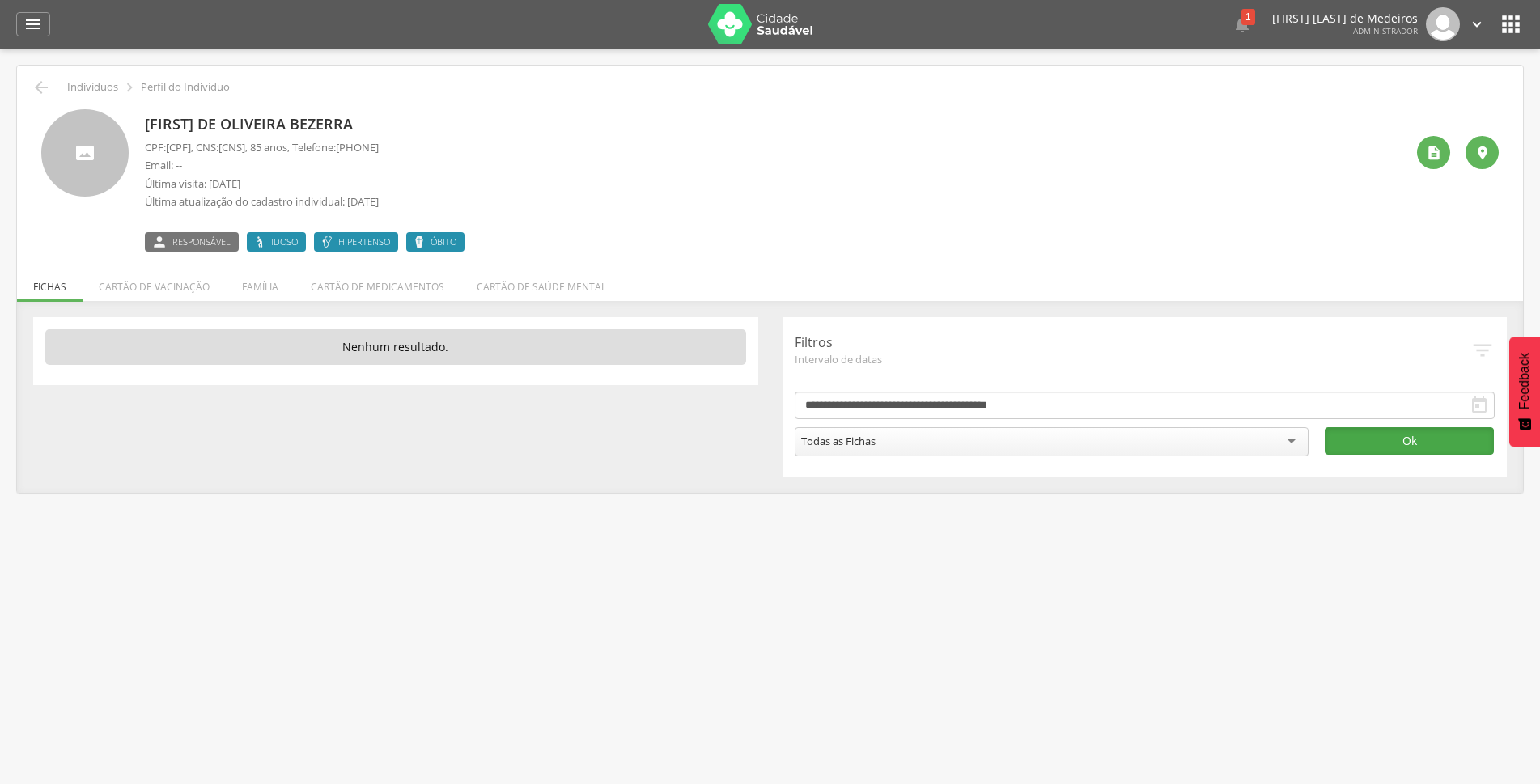 click on "Ok" at bounding box center (1409, 441) 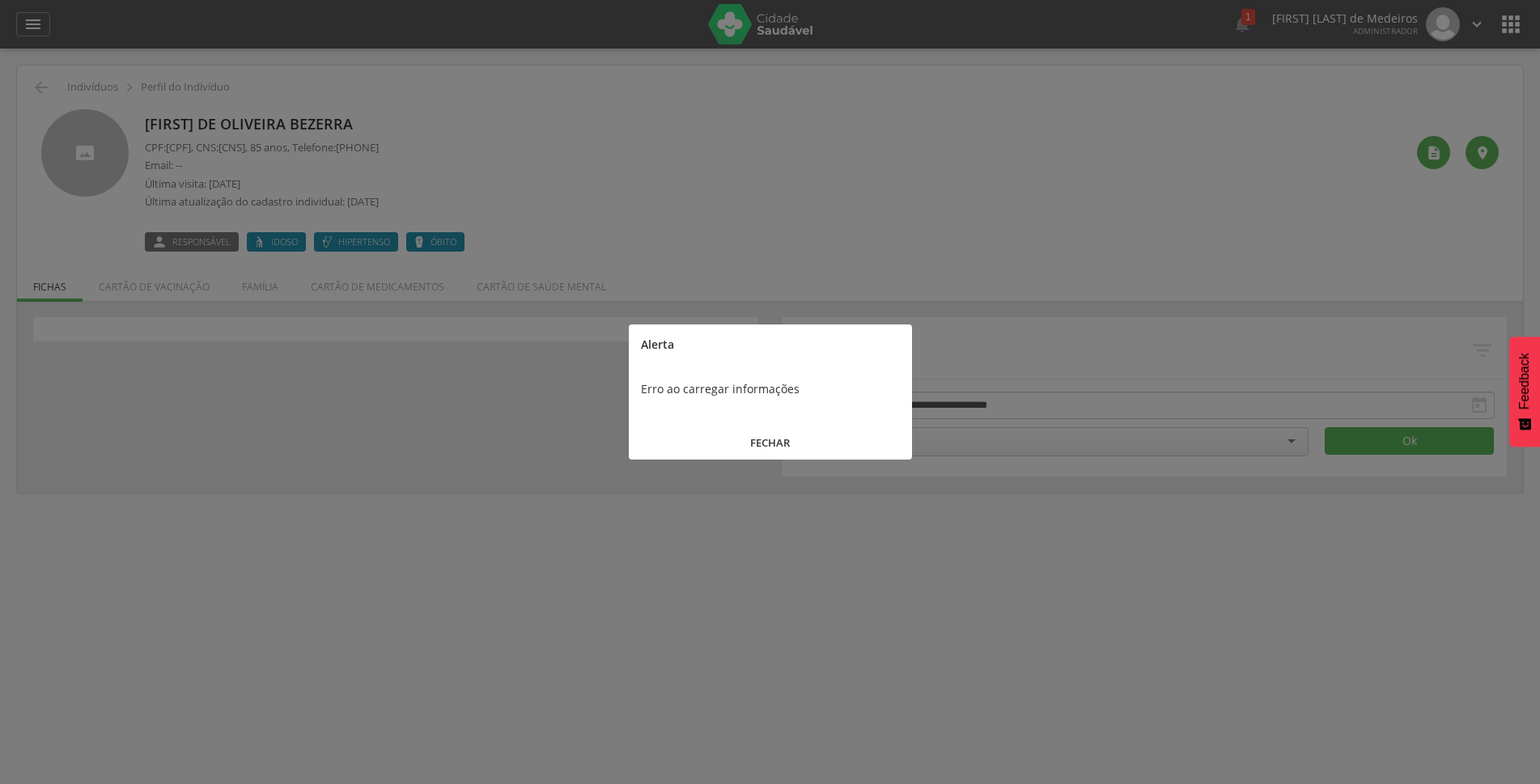 click on "FECHAR" at bounding box center [770, 443] 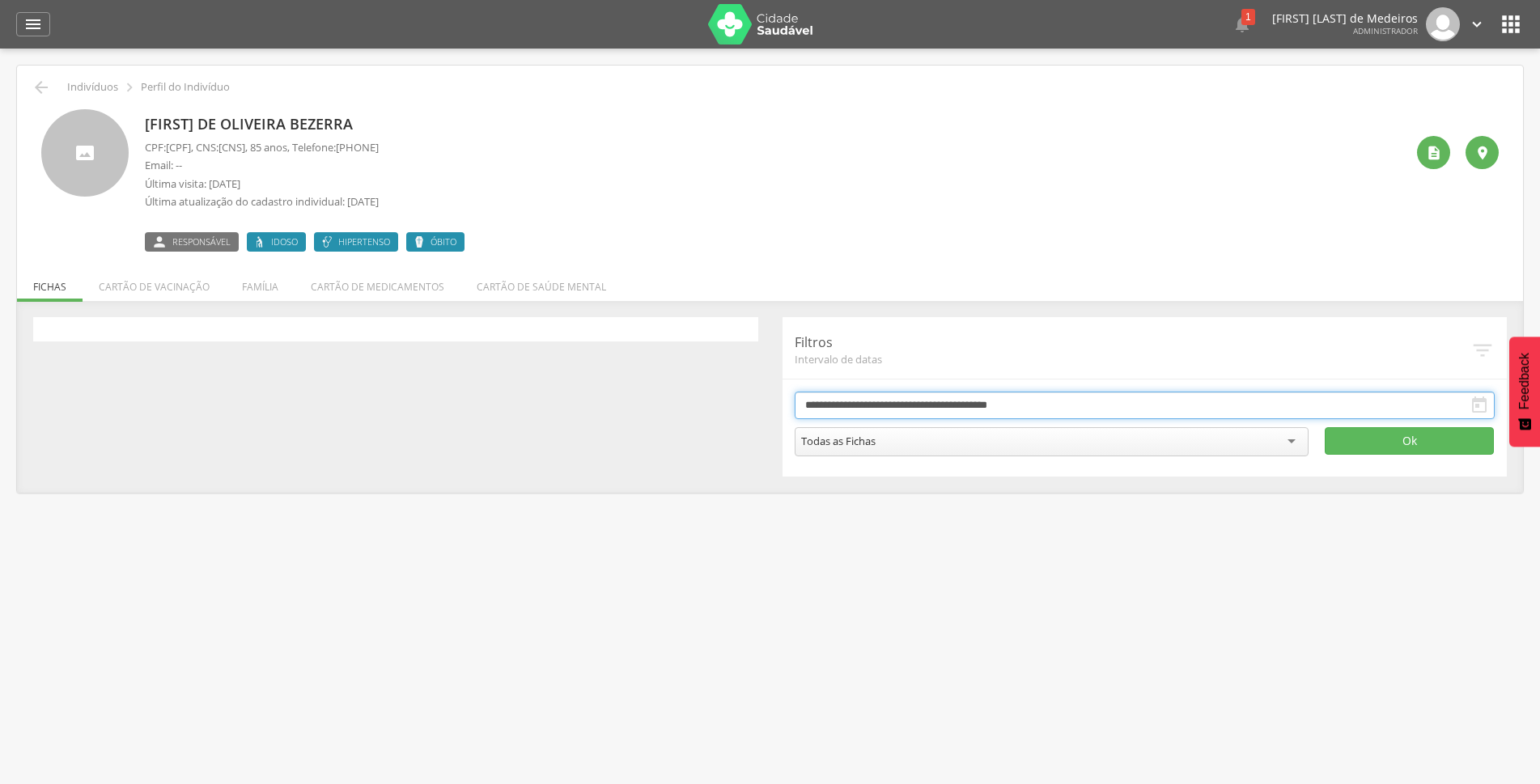 click on "**********" at bounding box center (1145, 405) 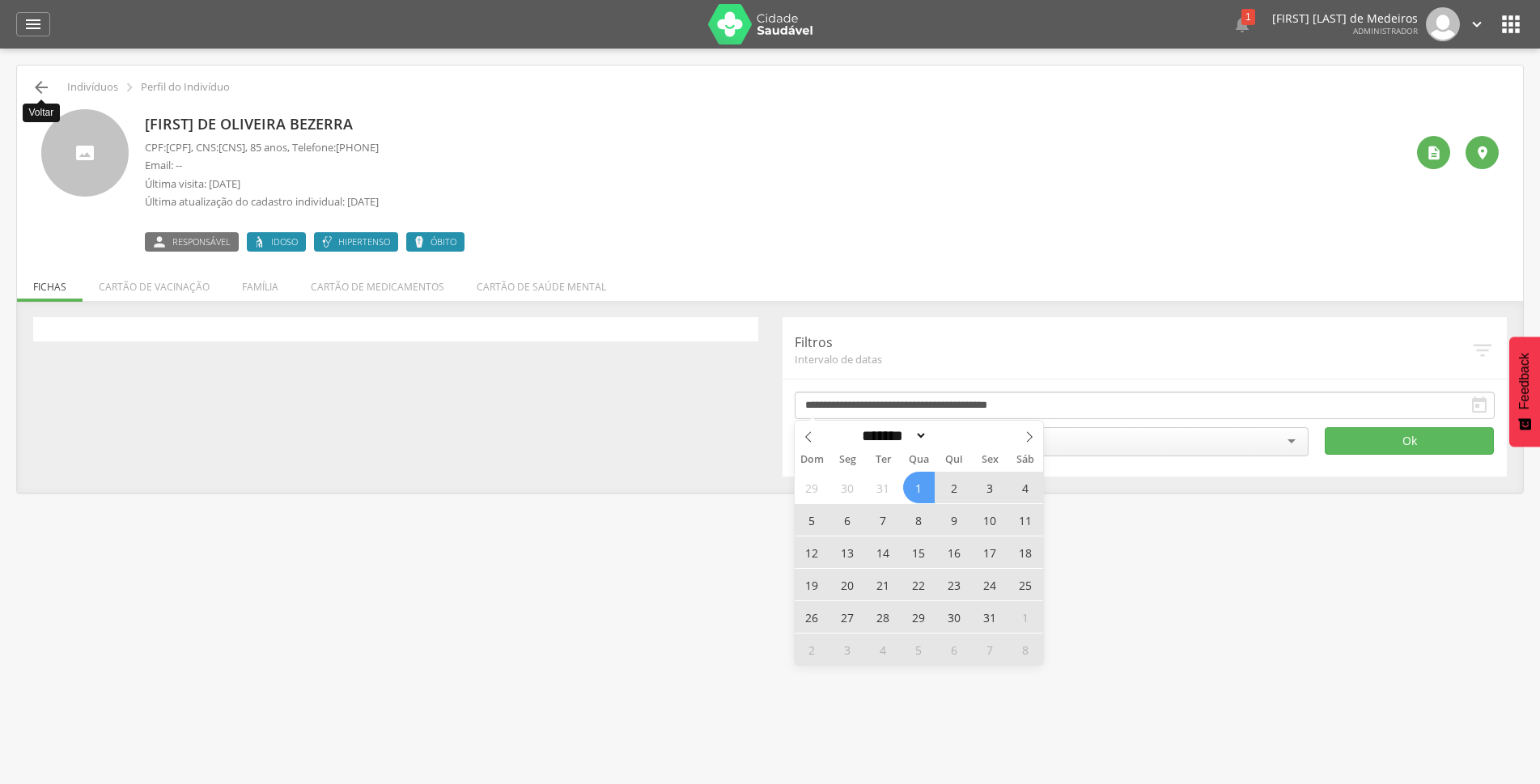 click on "" at bounding box center (41, 87) 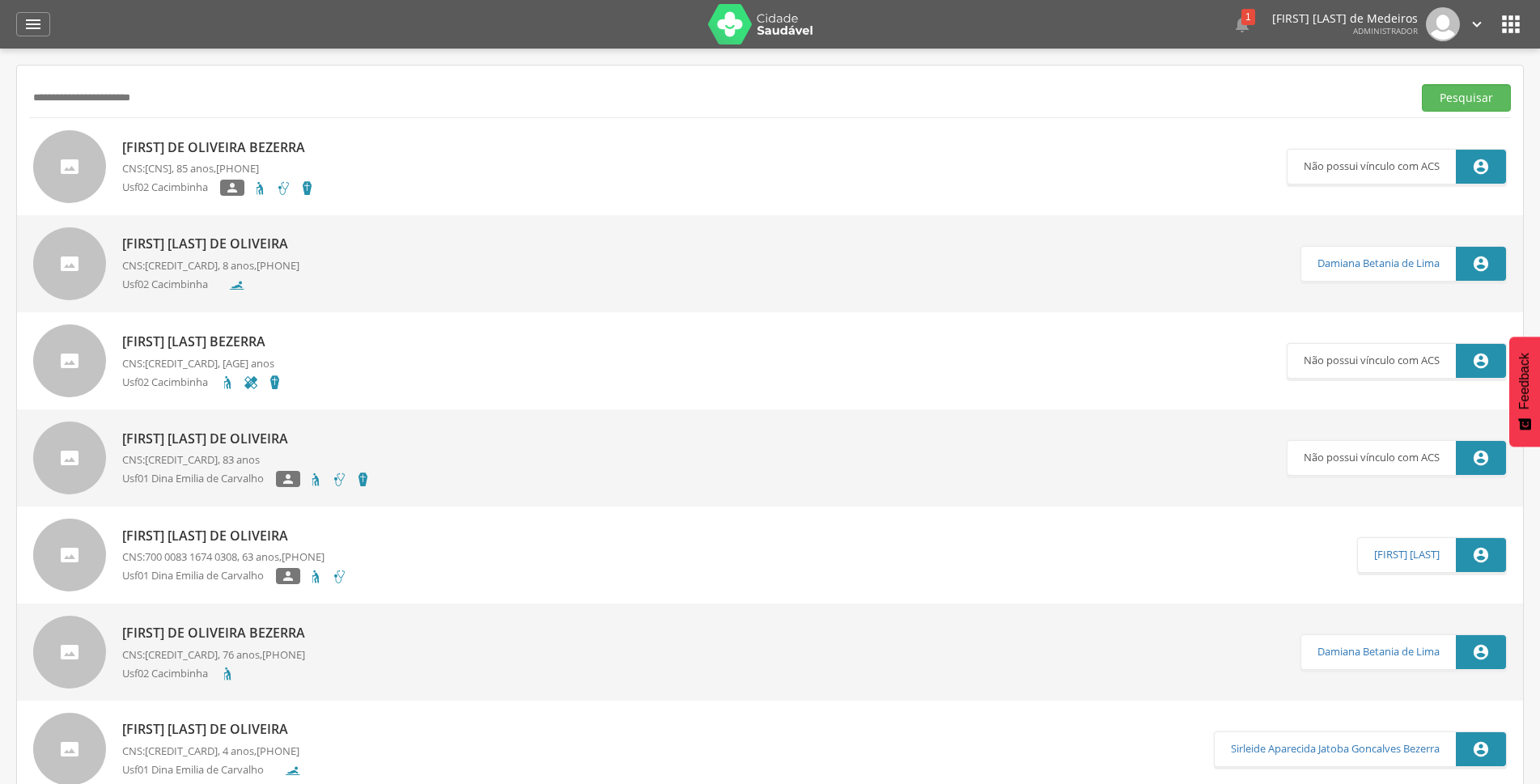click on "[FIRST] [LAST]" at bounding box center (218, 147) 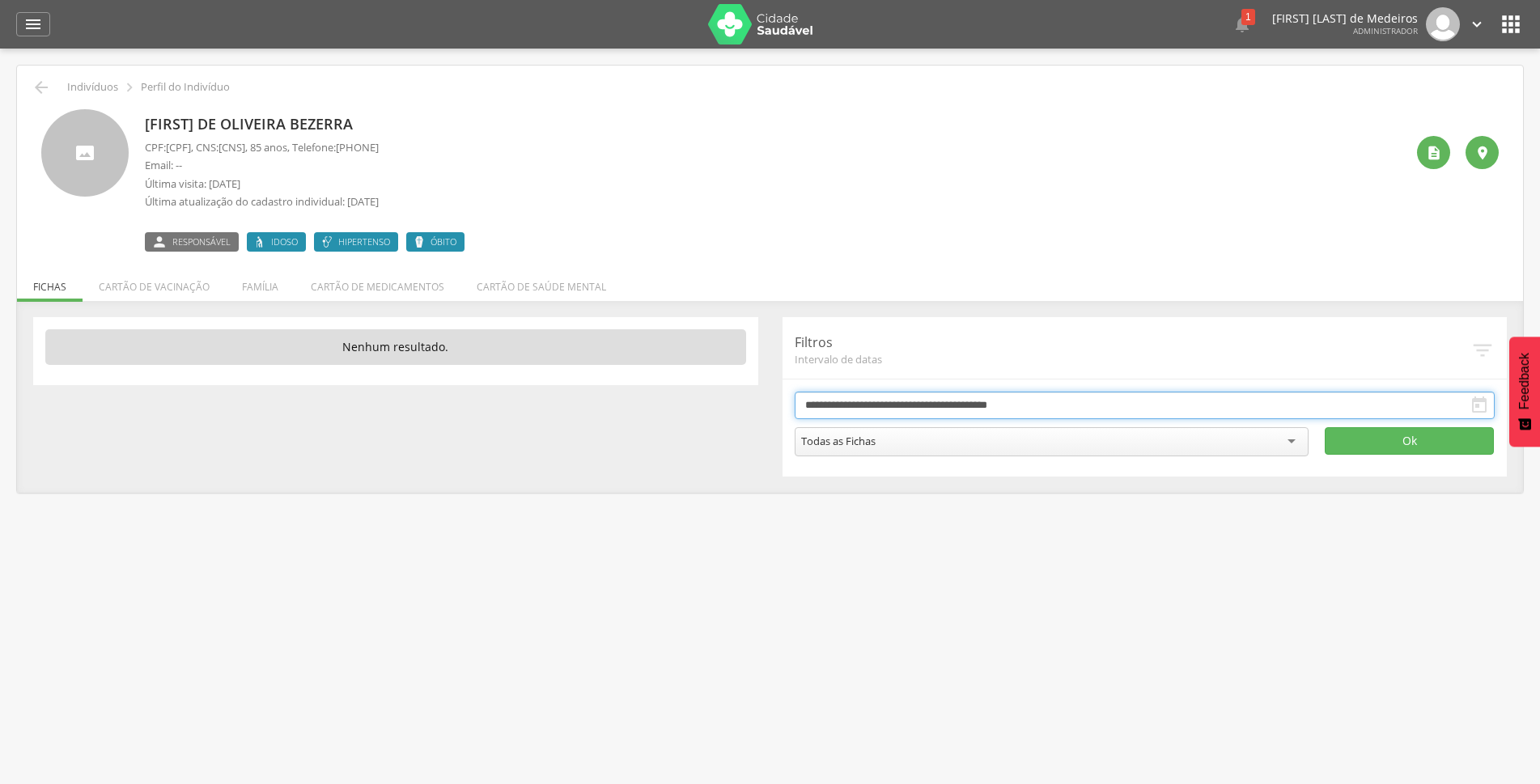 click on "**********" at bounding box center (1145, 405) 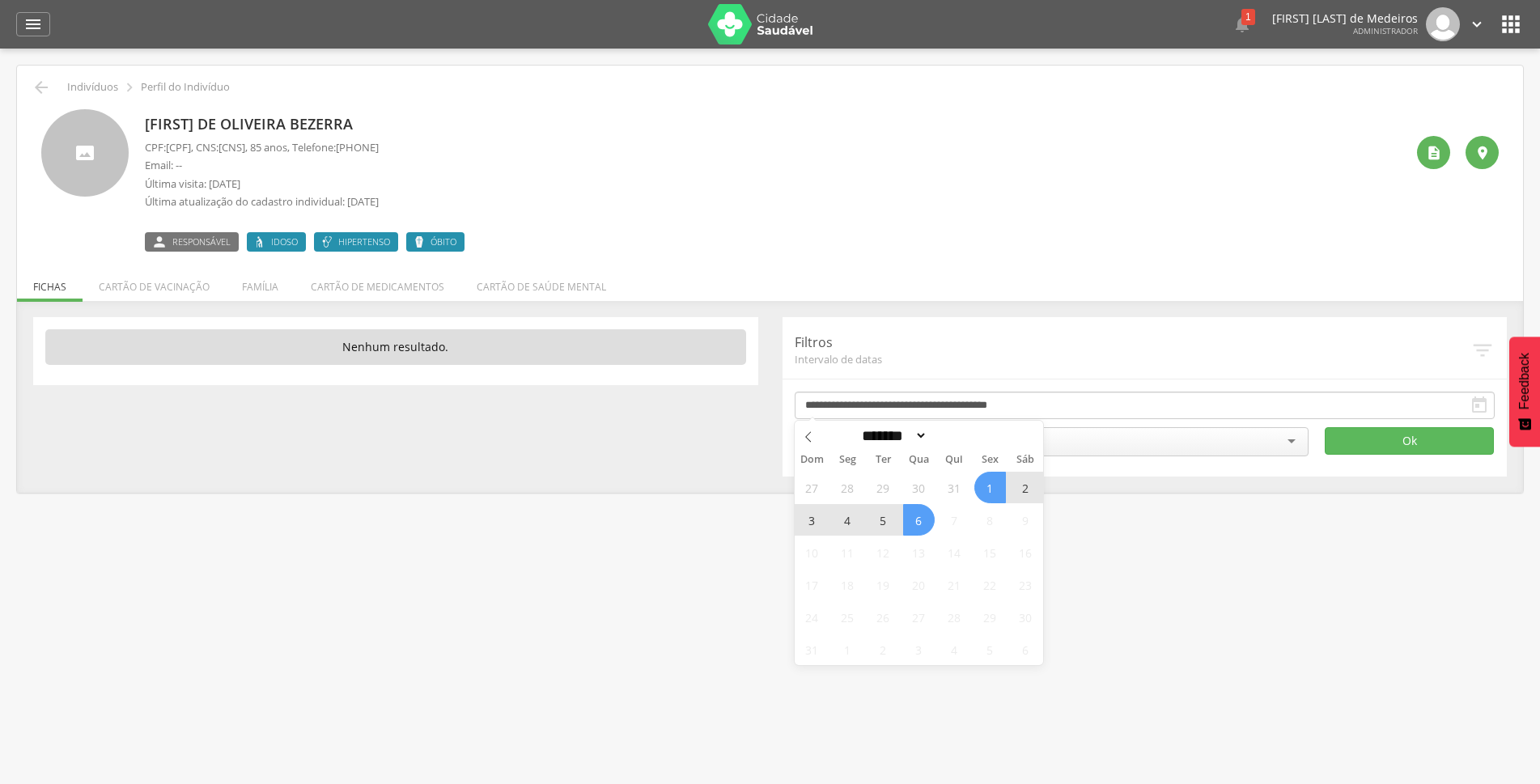 click on "6" at bounding box center [918, 519] 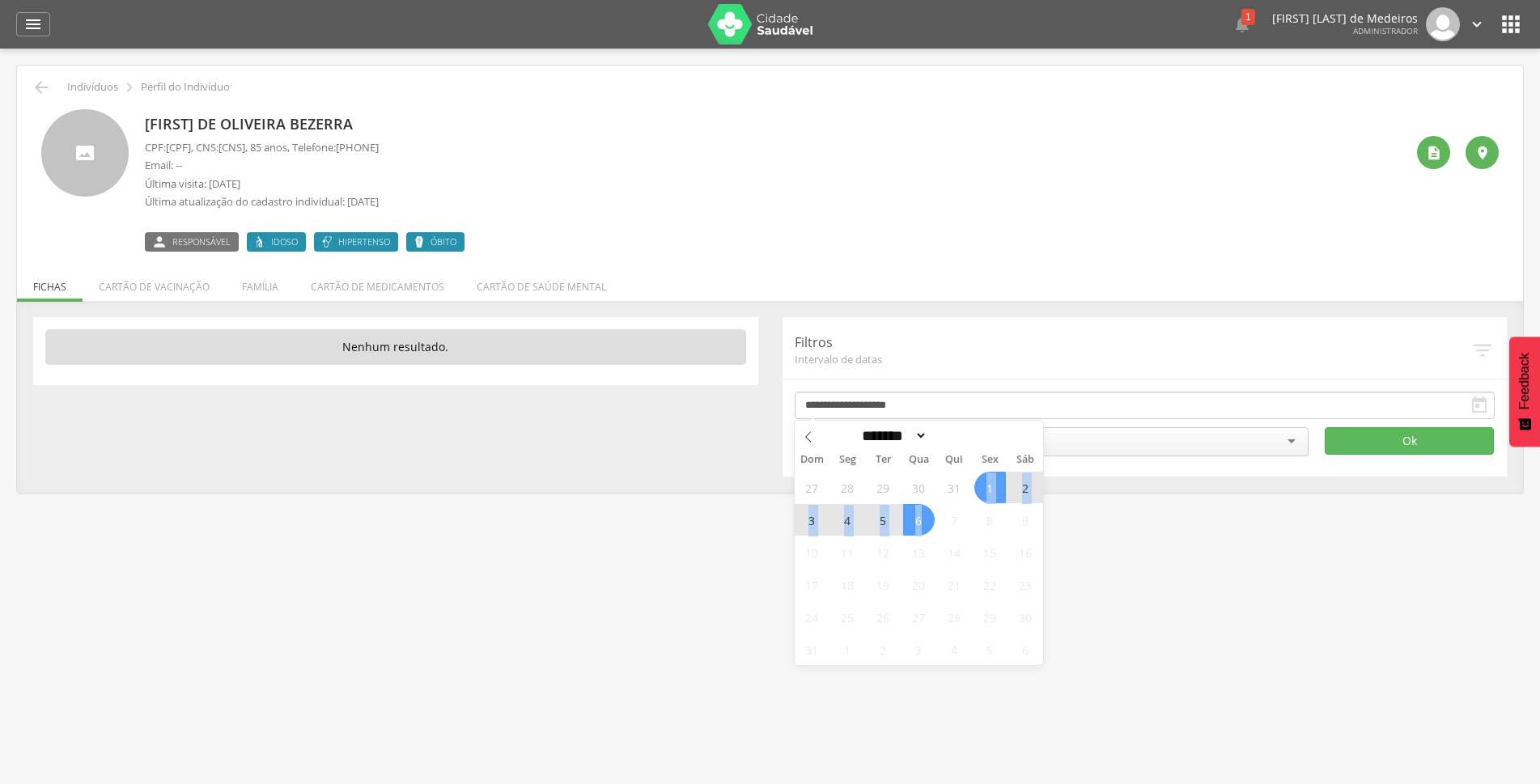 drag, startPoint x: 918, startPoint y: 523, endPoint x: 978, endPoint y: 492, distance: 67.53518 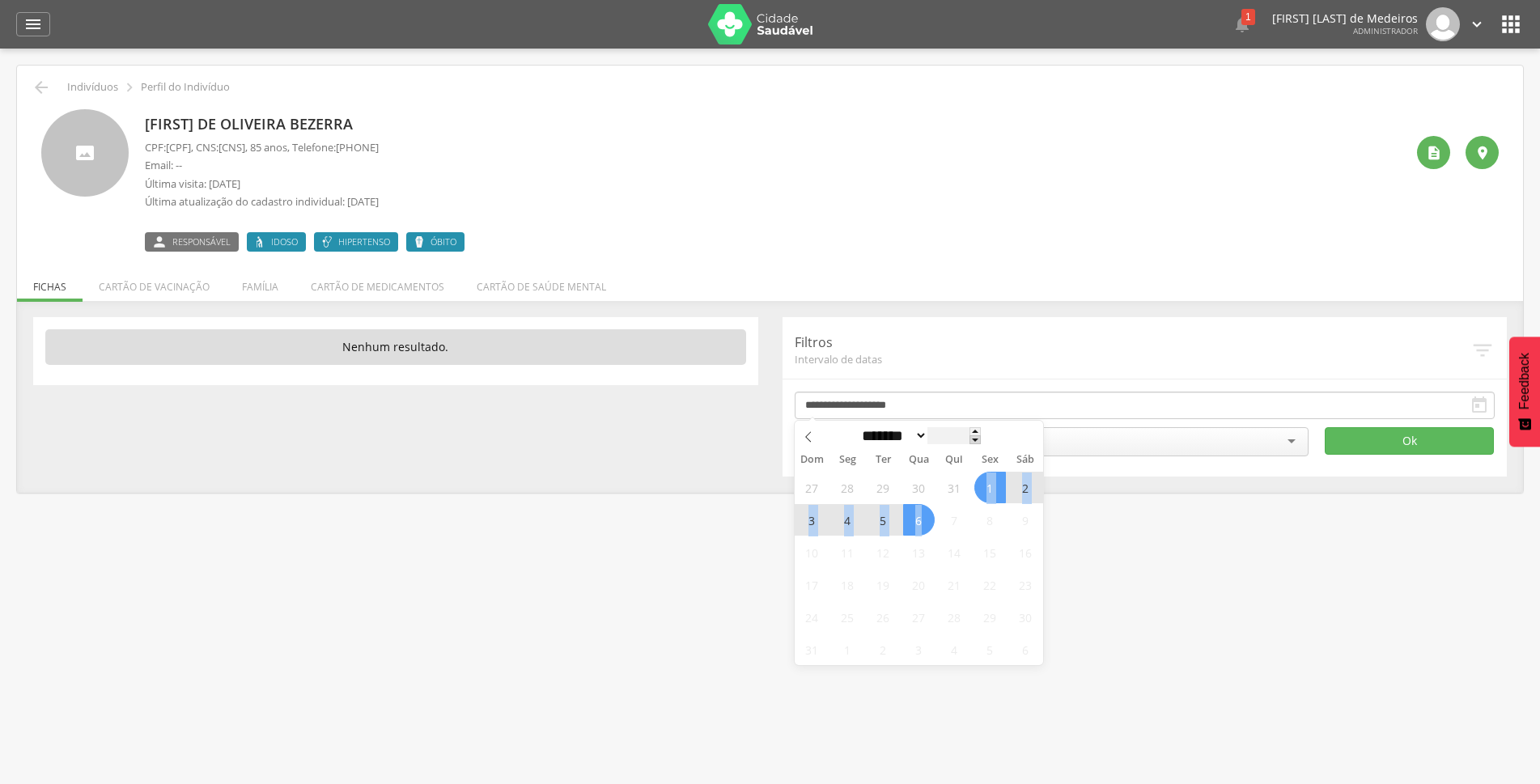 click at bounding box center [975, 439] 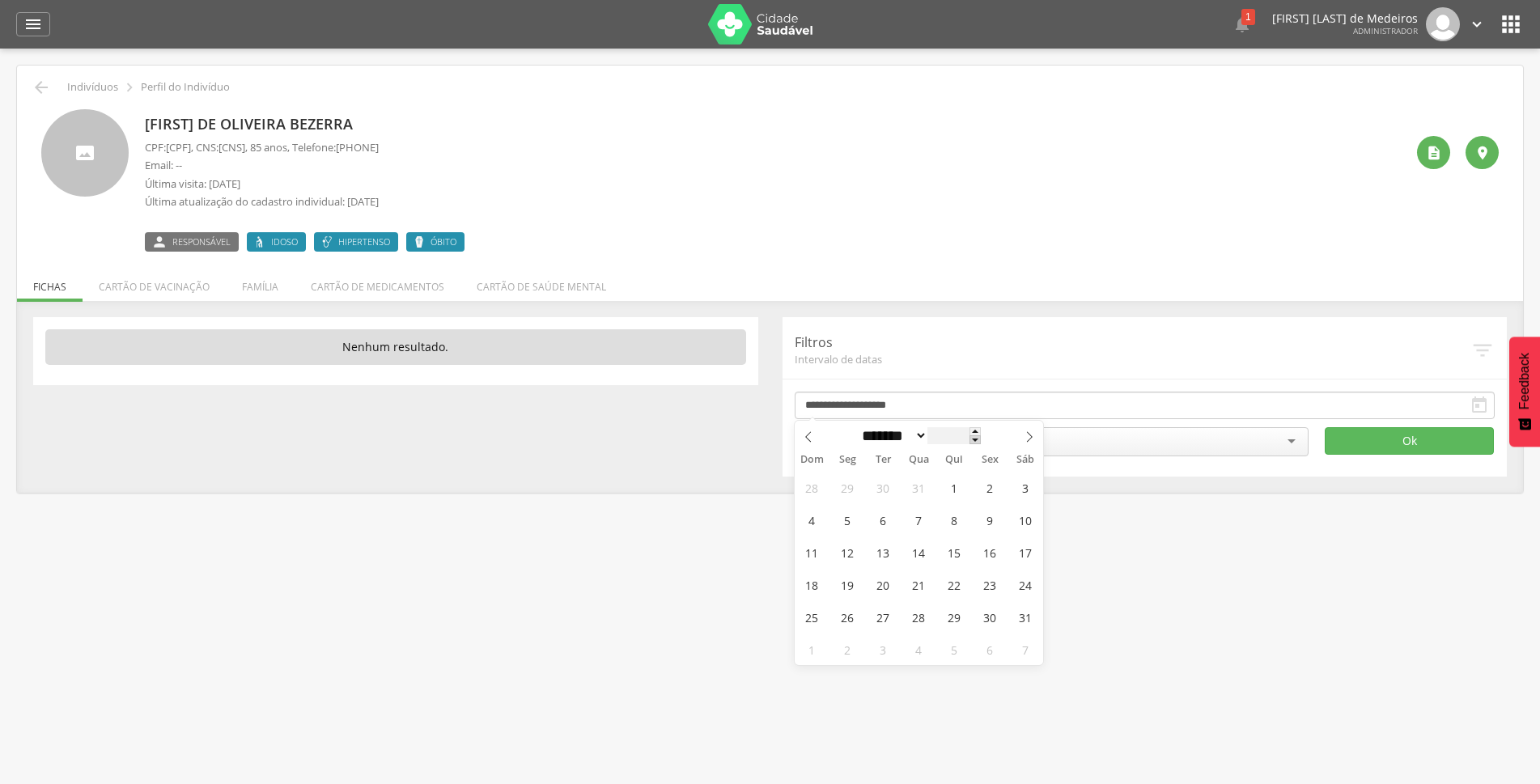 click at bounding box center (975, 439) 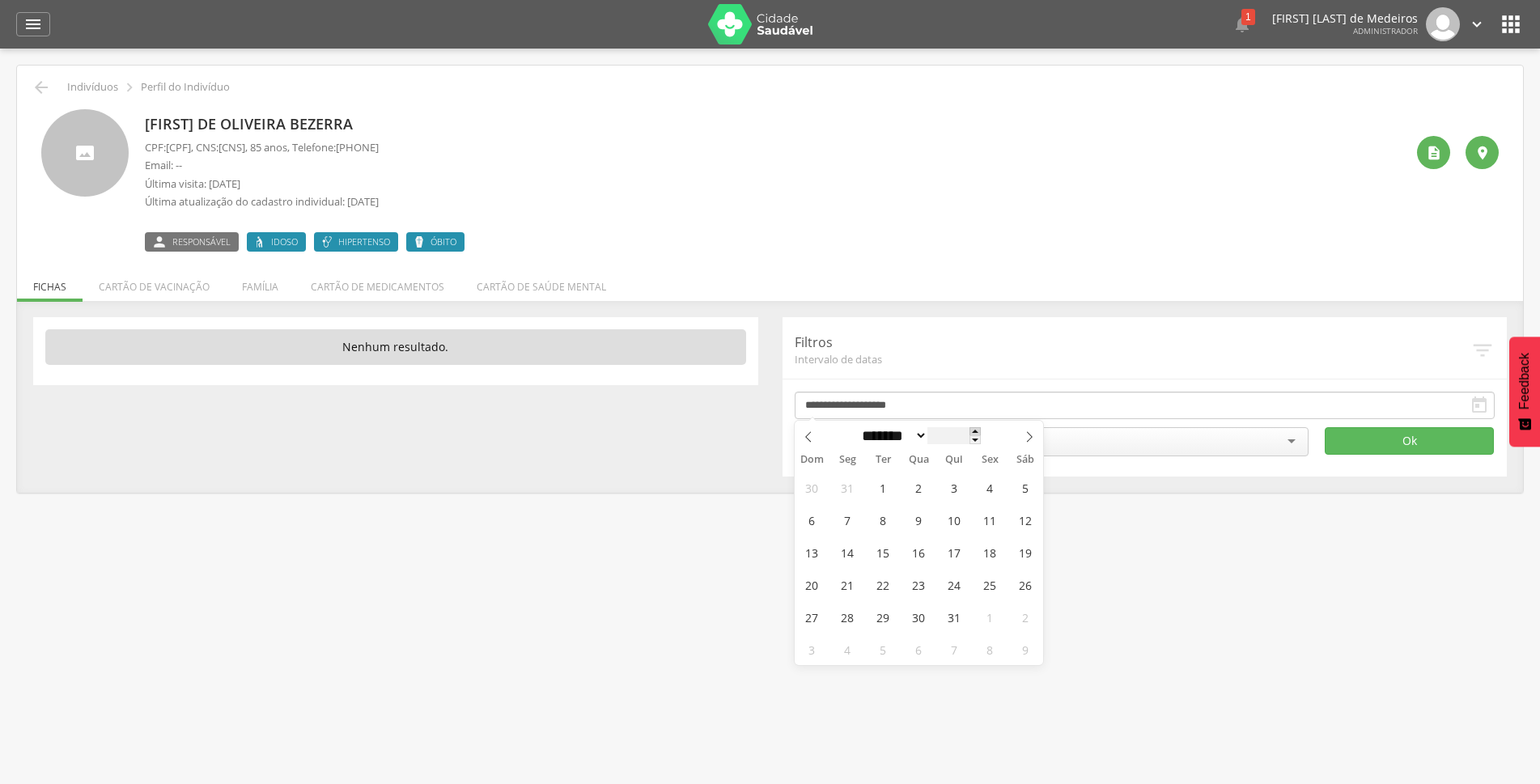 click at bounding box center [975, 431] 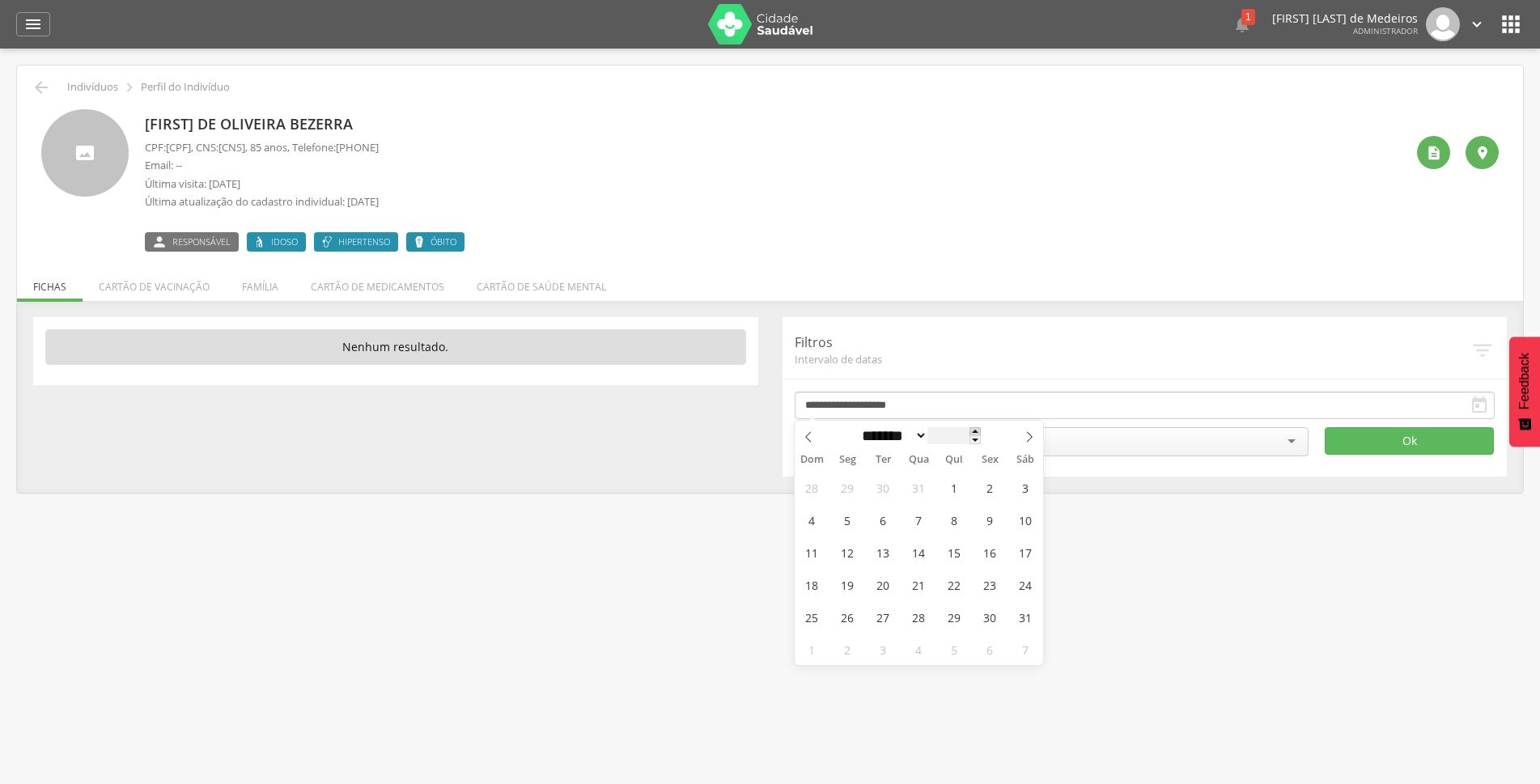click at bounding box center (975, 431) 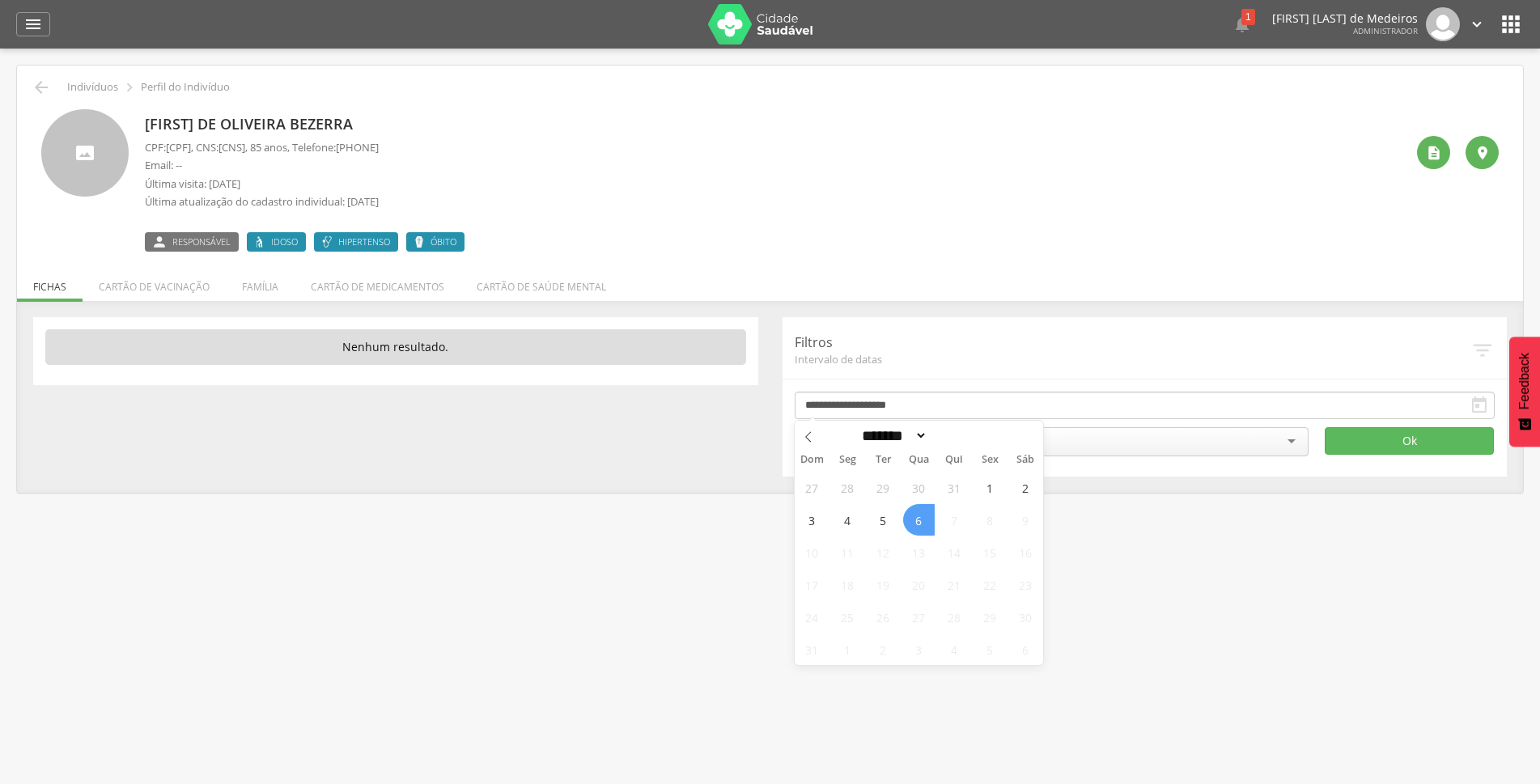 click on "6" at bounding box center (918, 519) 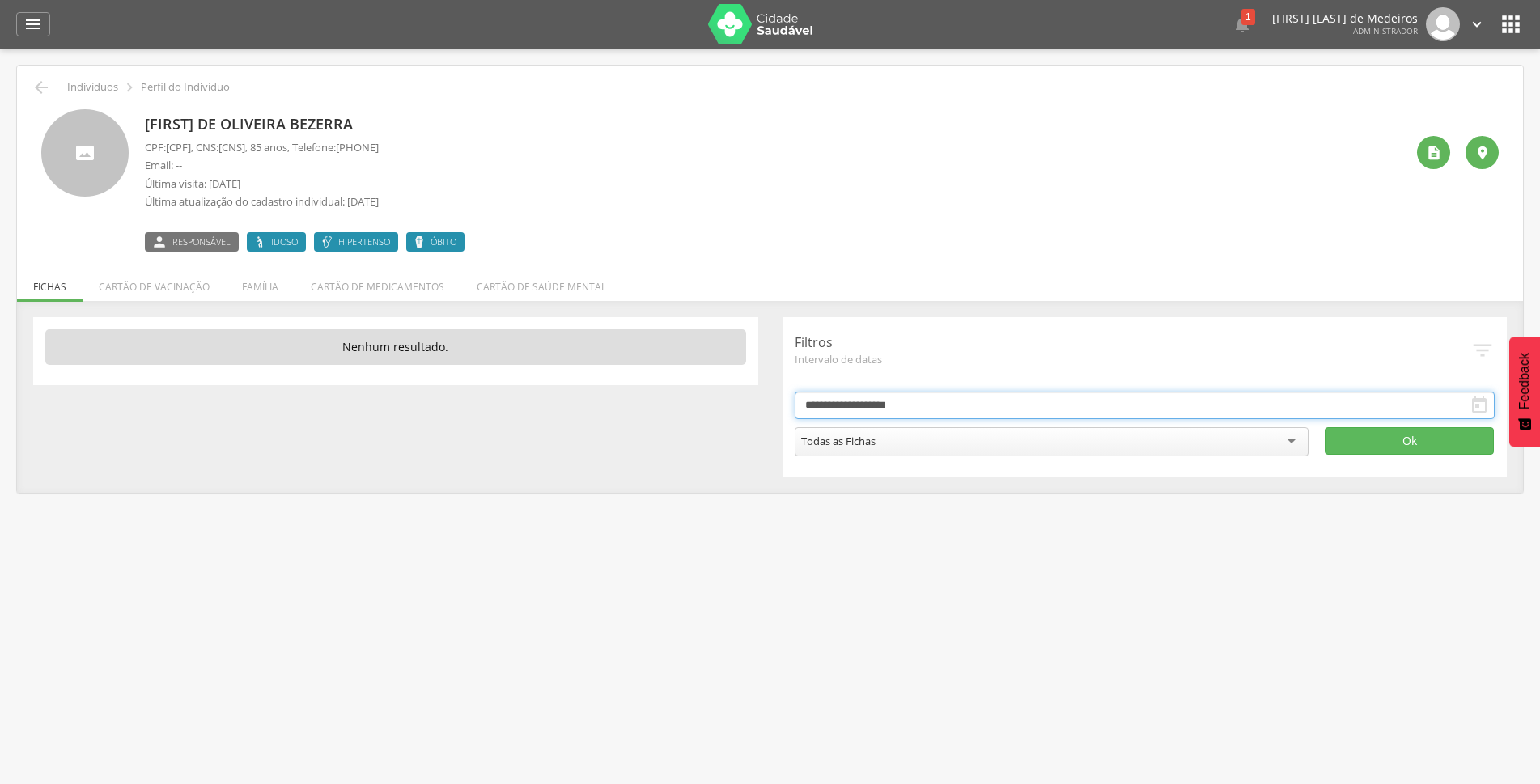 click on "**********" at bounding box center (1145, 405) 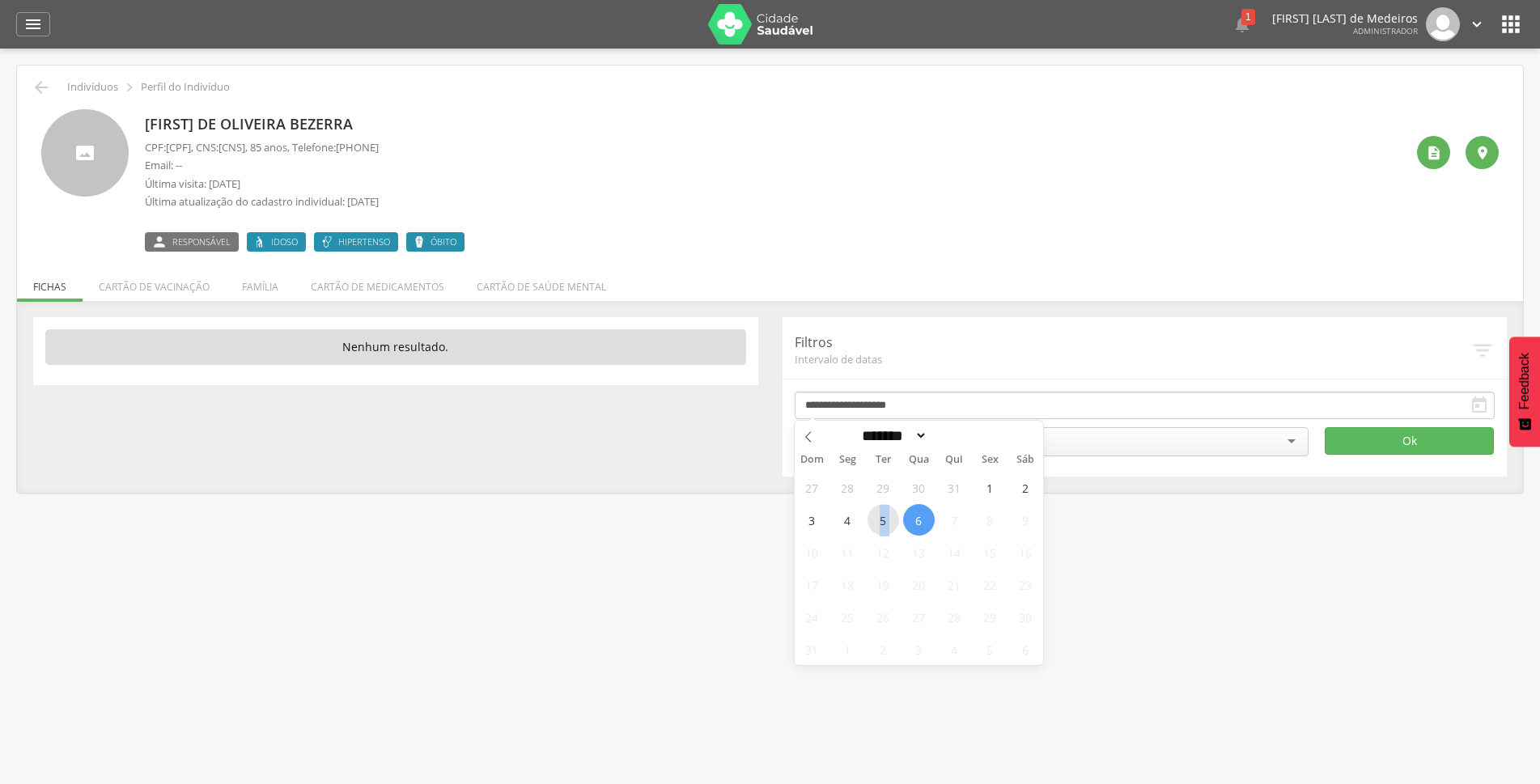 drag, startPoint x: 914, startPoint y: 515, endPoint x: 874, endPoint y: 515, distance: 40 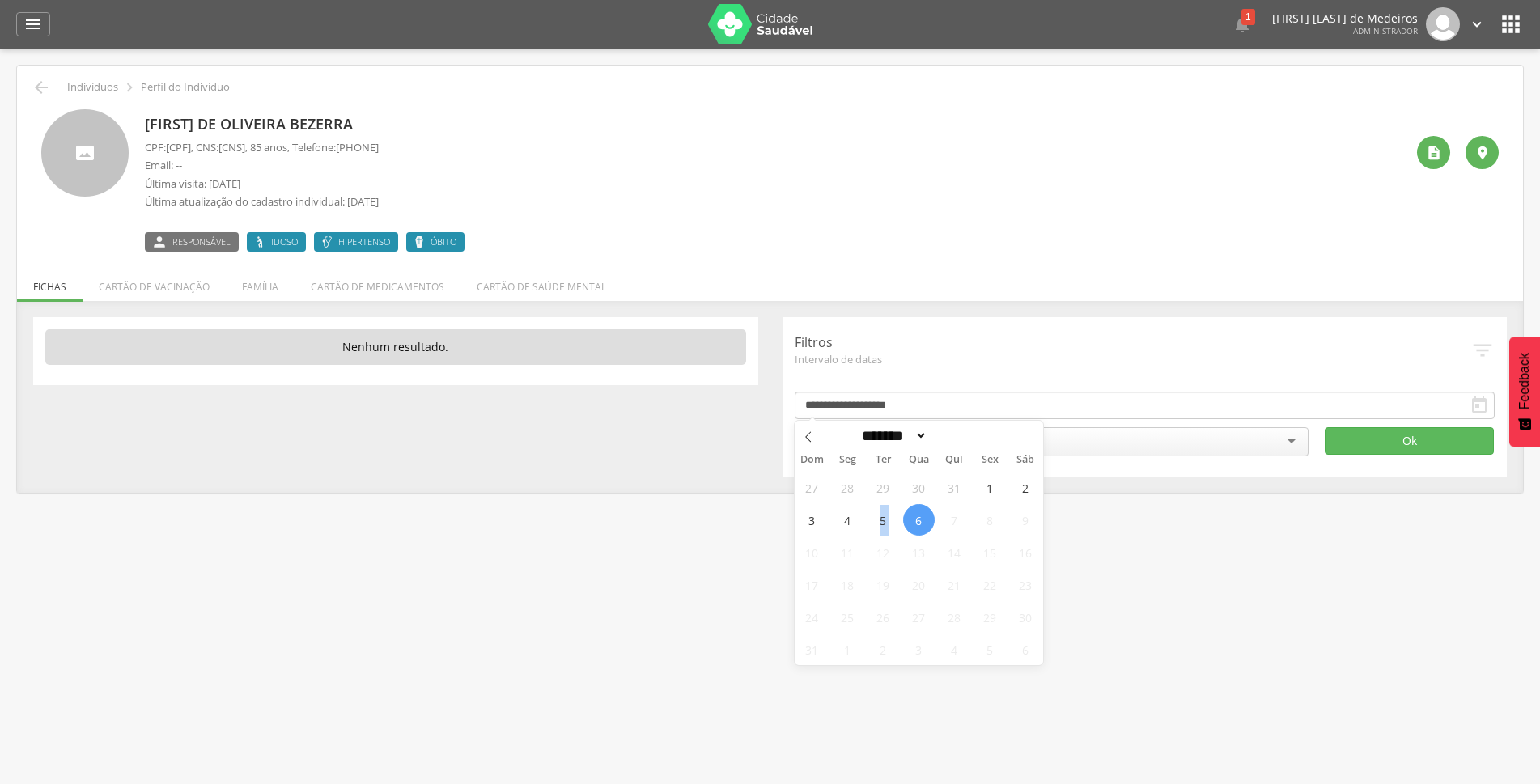 click on "6" at bounding box center (918, 519) 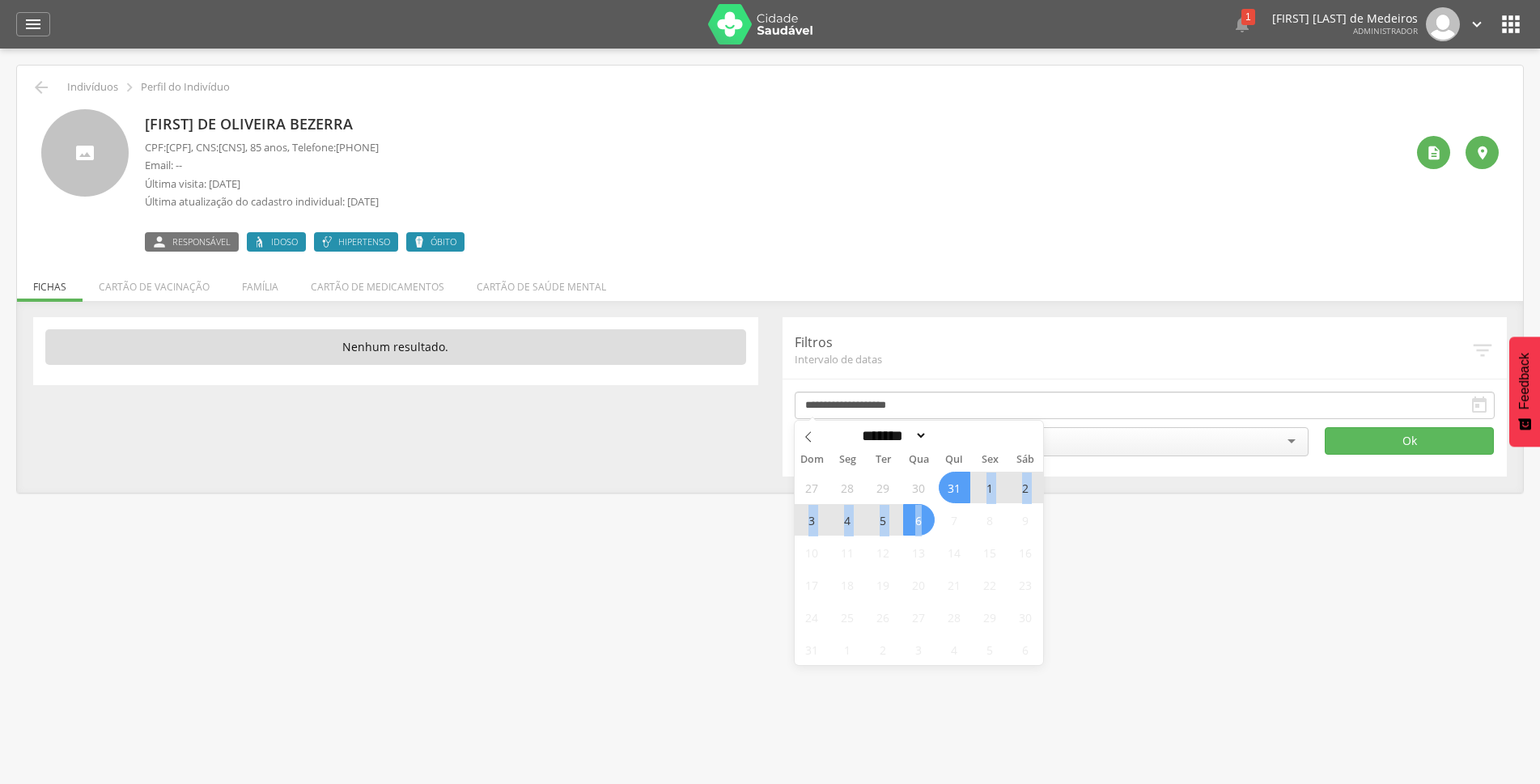 drag, startPoint x: 916, startPoint y: 517, endPoint x: 960, endPoint y: 479, distance: 58.1378 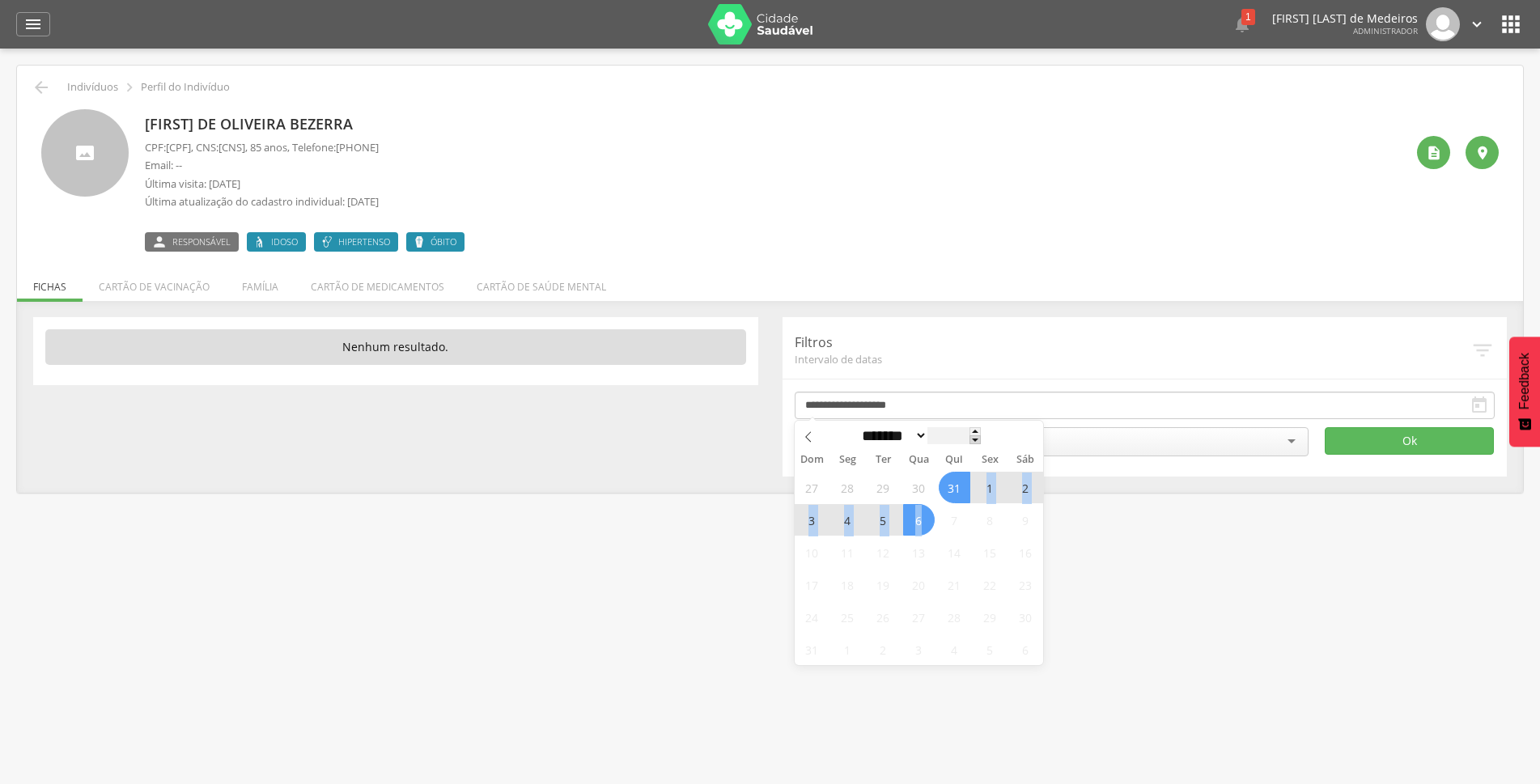 click at bounding box center (975, 439) 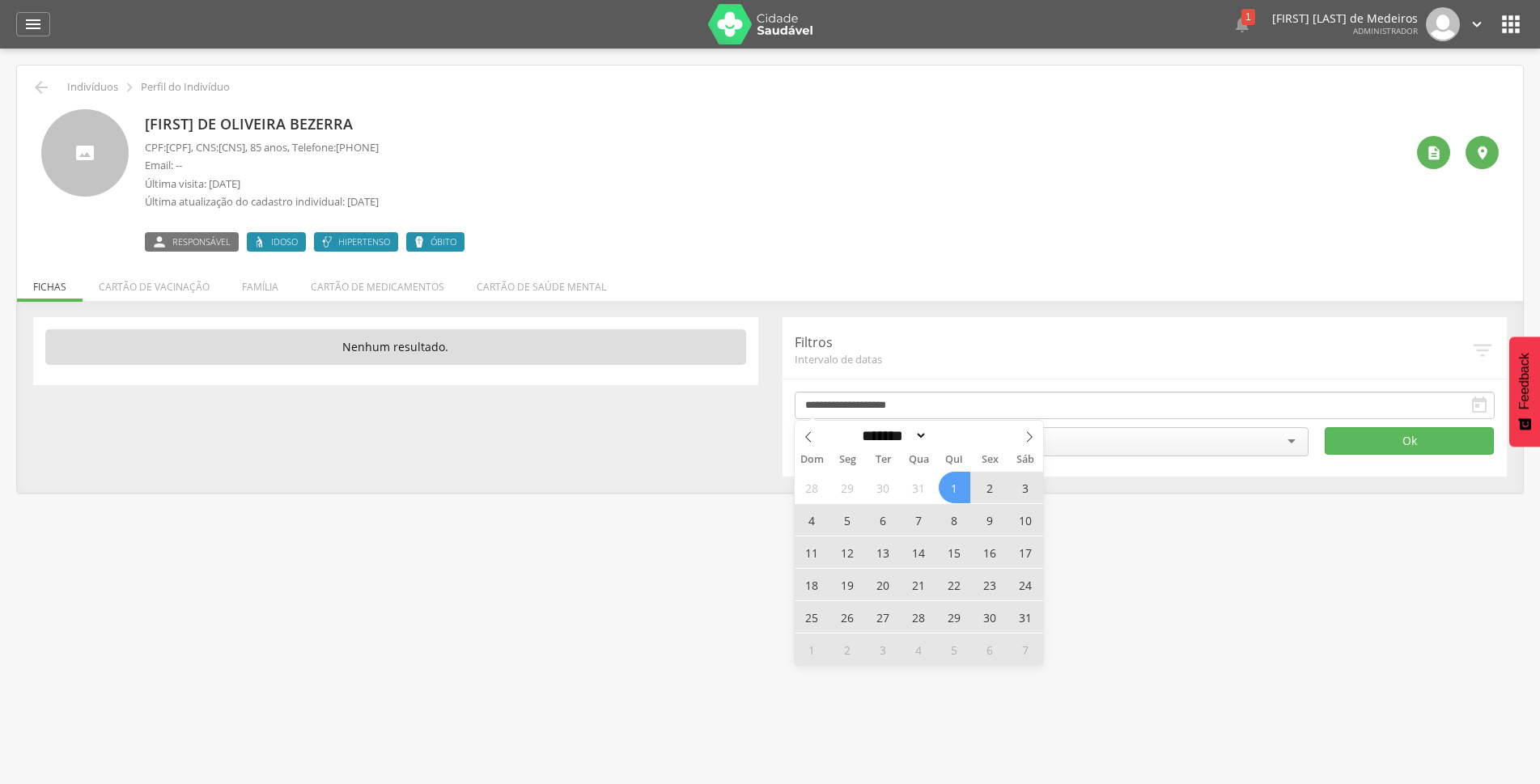 click on "1" at bounding box center (954, 487) 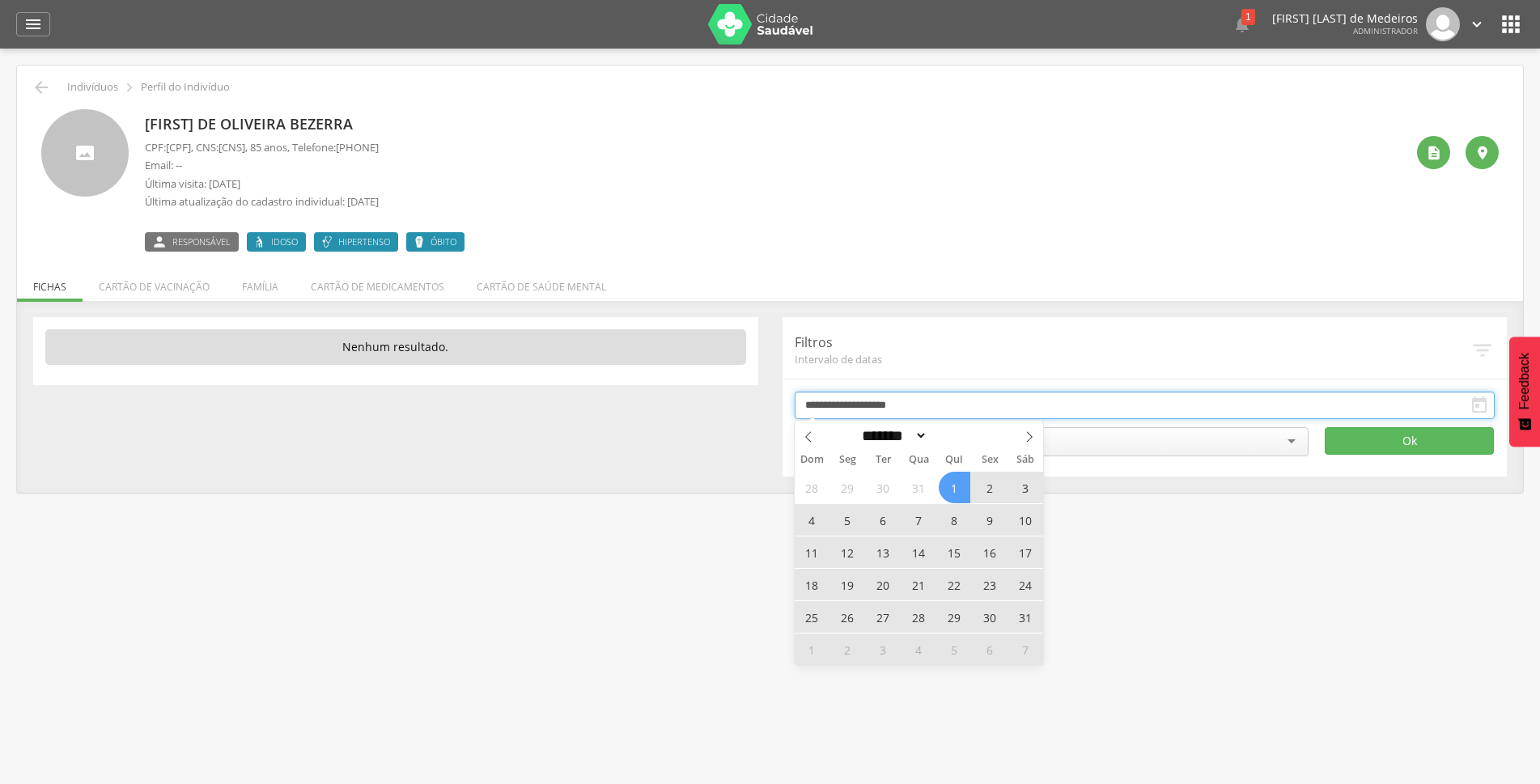type on "**********" 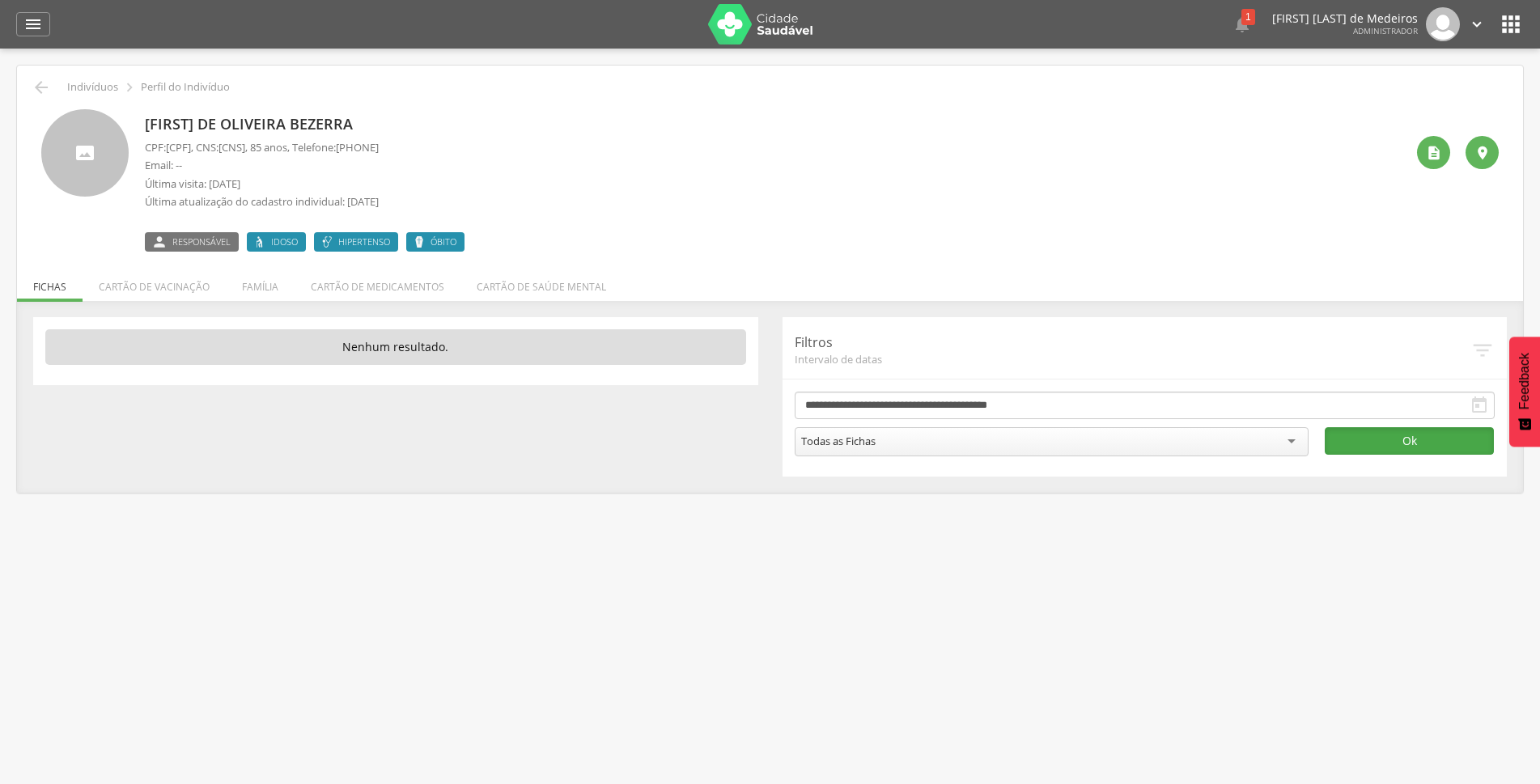 click on "Ok" at bounding box center (1409, 441) 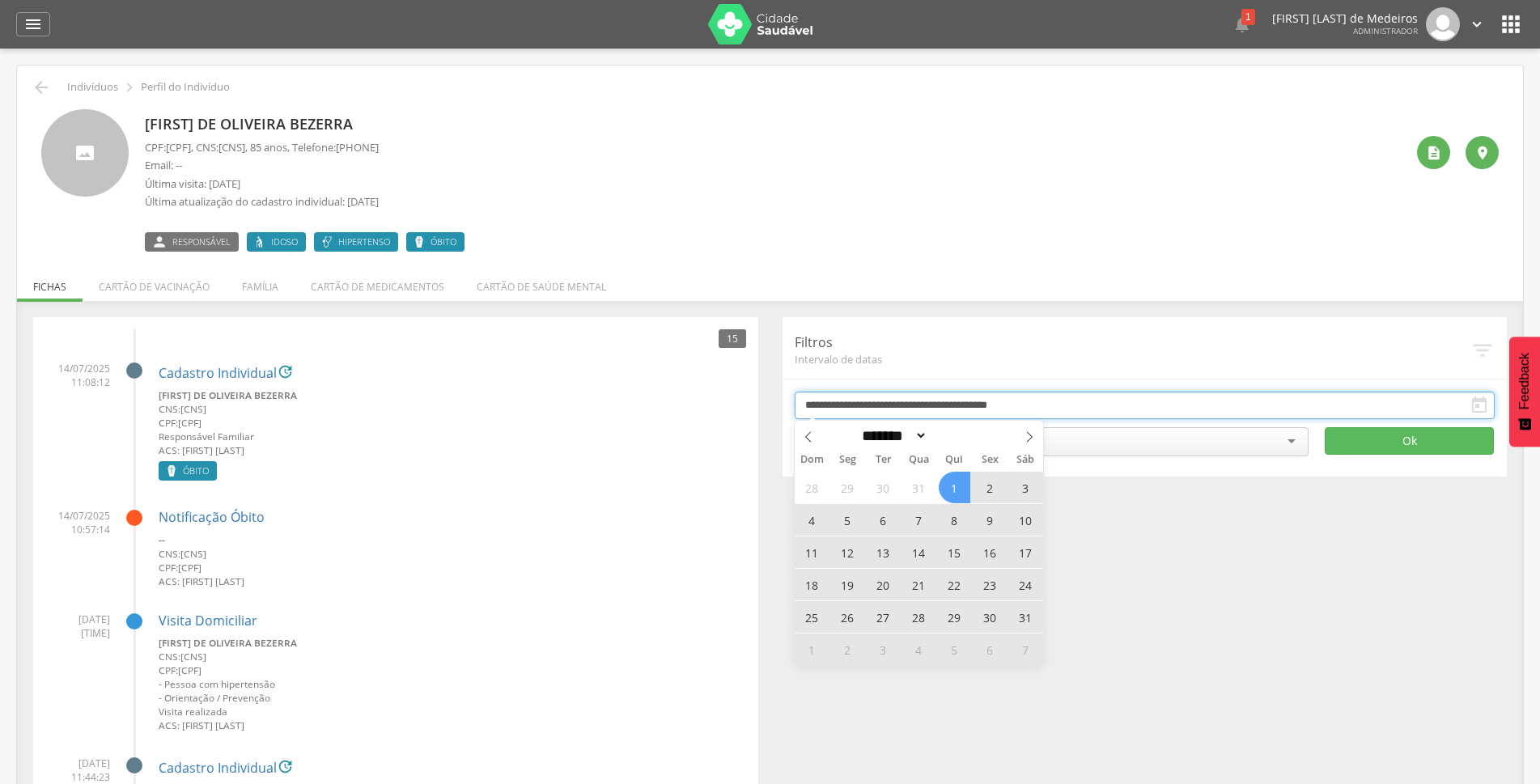 click on "**********" at bounding box center (1145, 405) 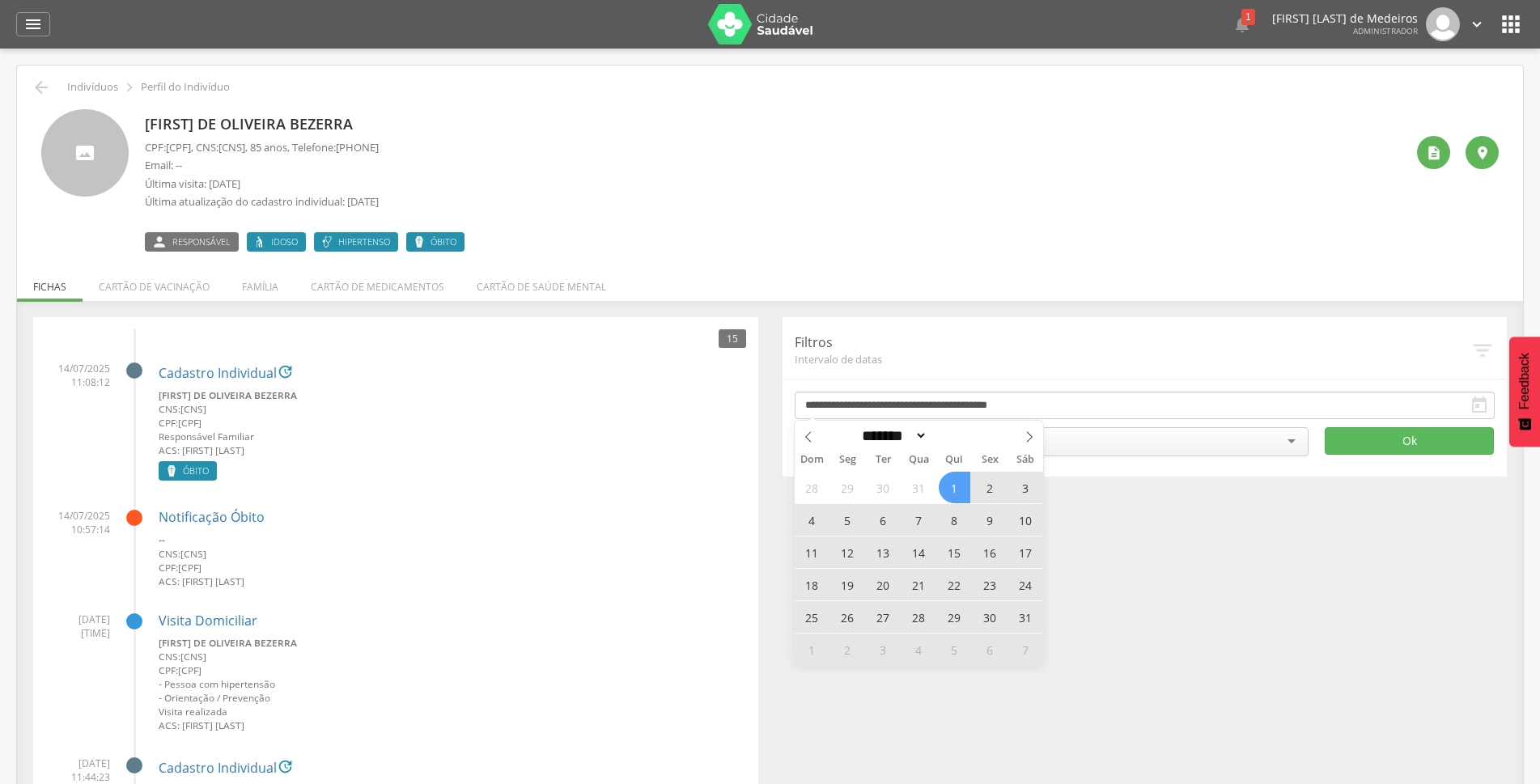 click on "CPF:  655.801.924-87" at bounding box center [452, 422] 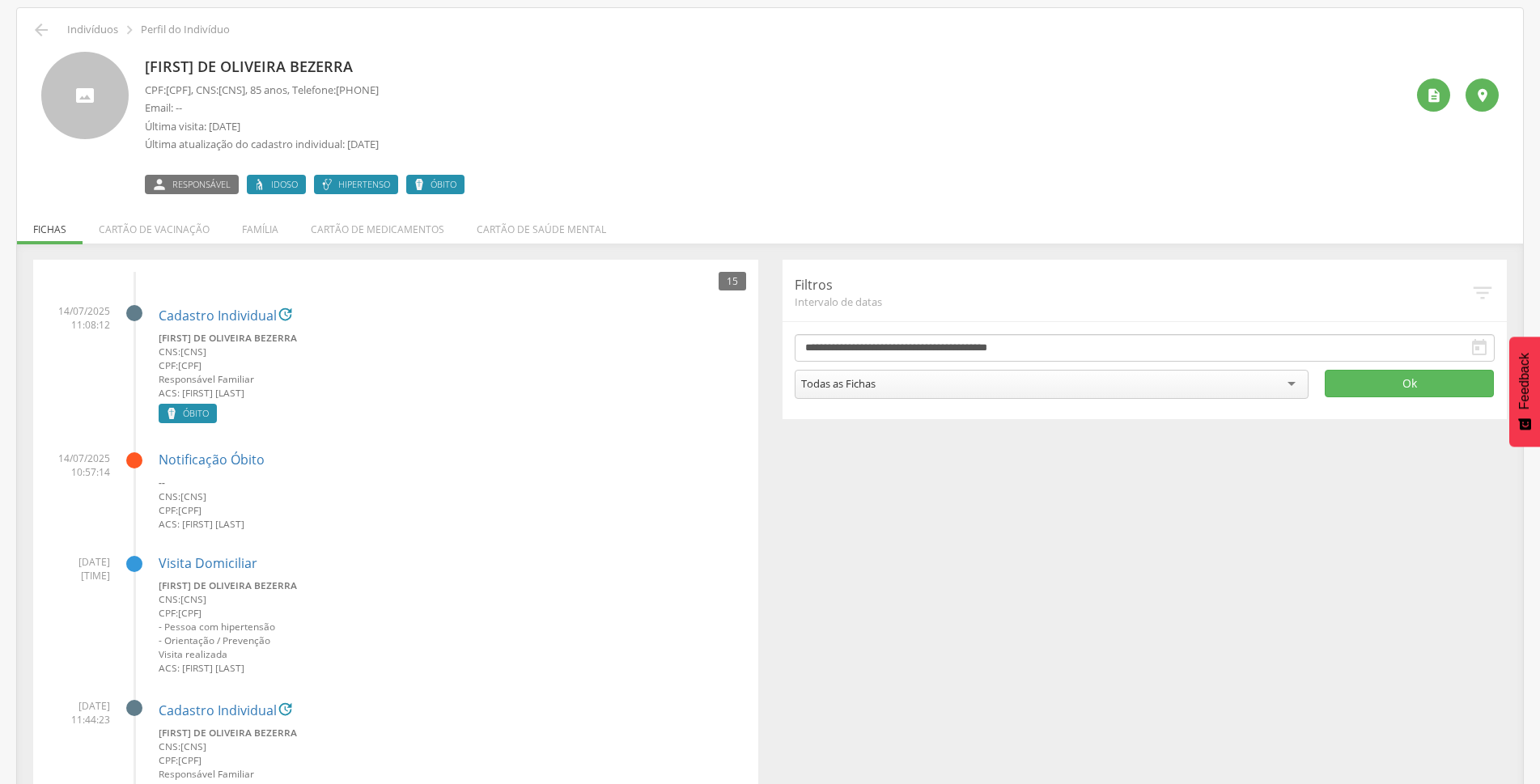 scroll, scrollTop: 0, scrollLeft: 0, axis: both 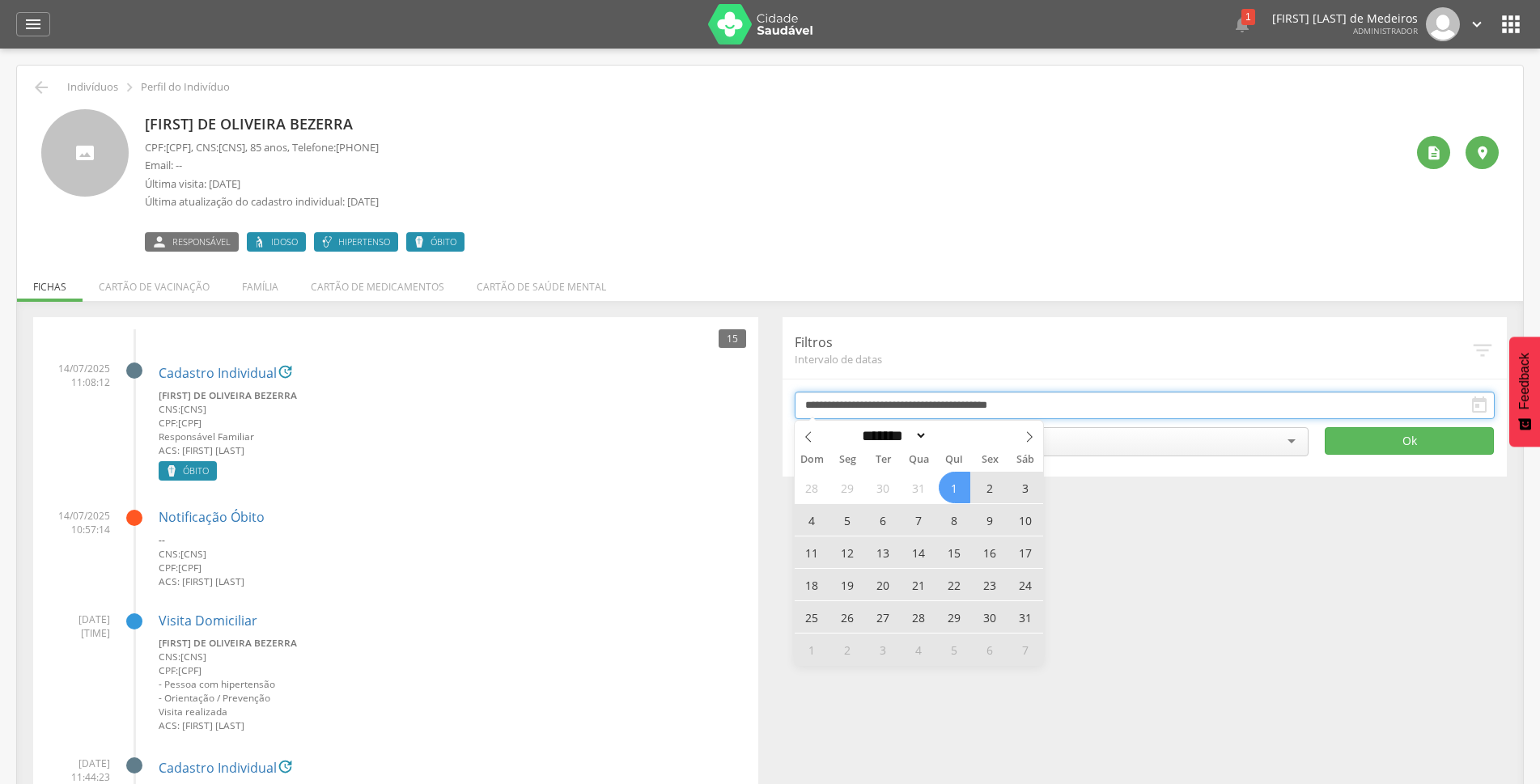 click on "**********" at bounding box center (1145, 405) 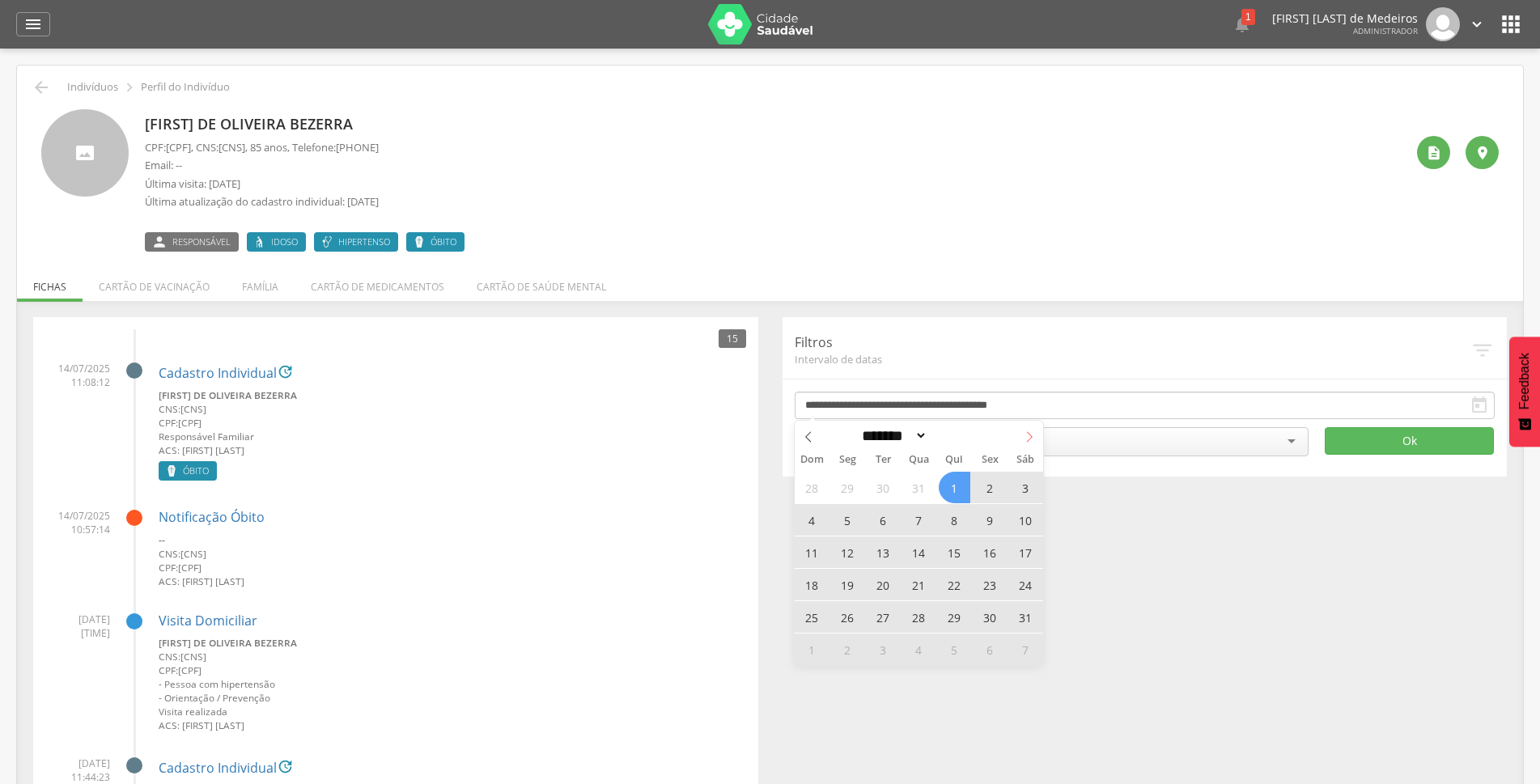 click 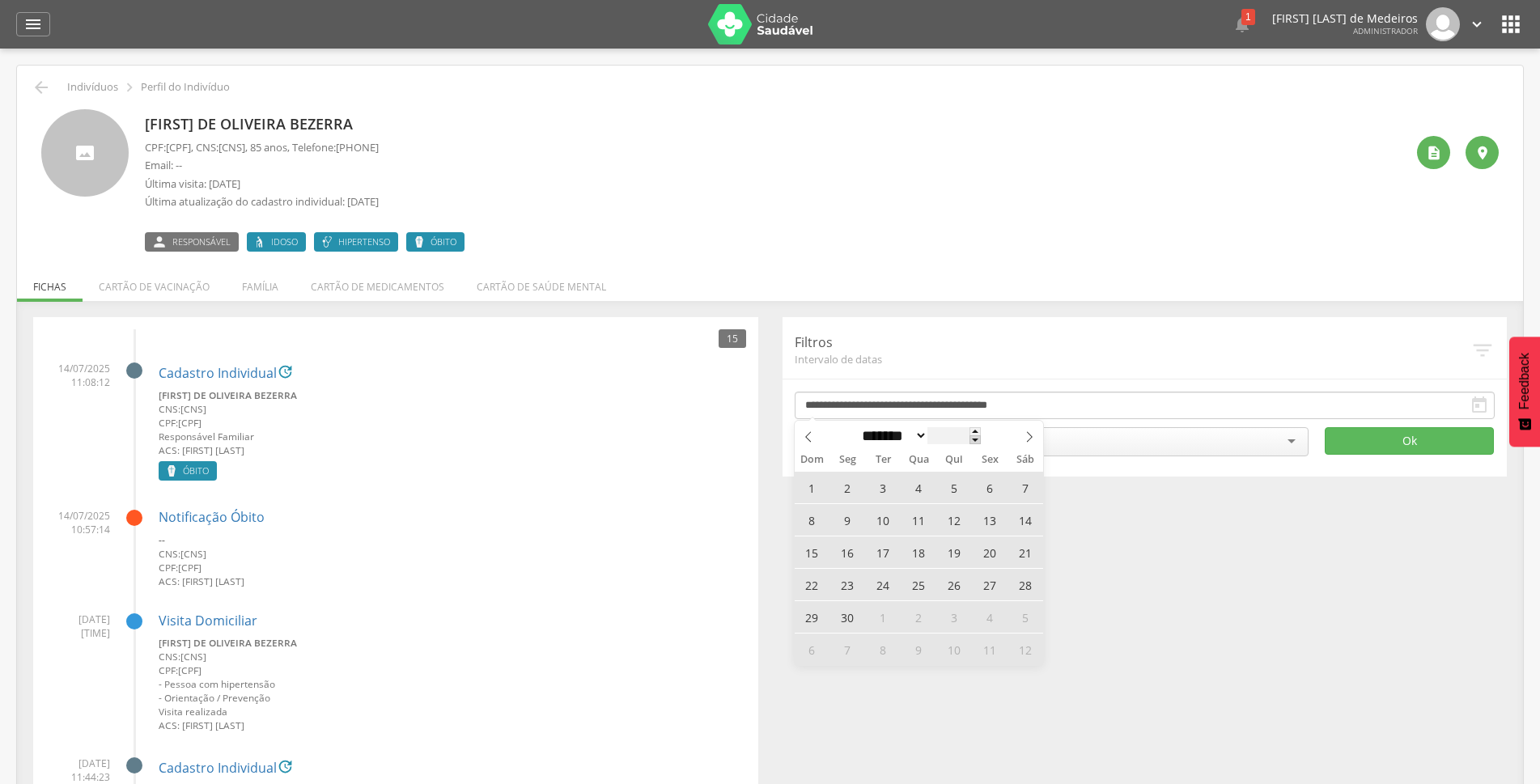 click at bounding box center (975, 439) 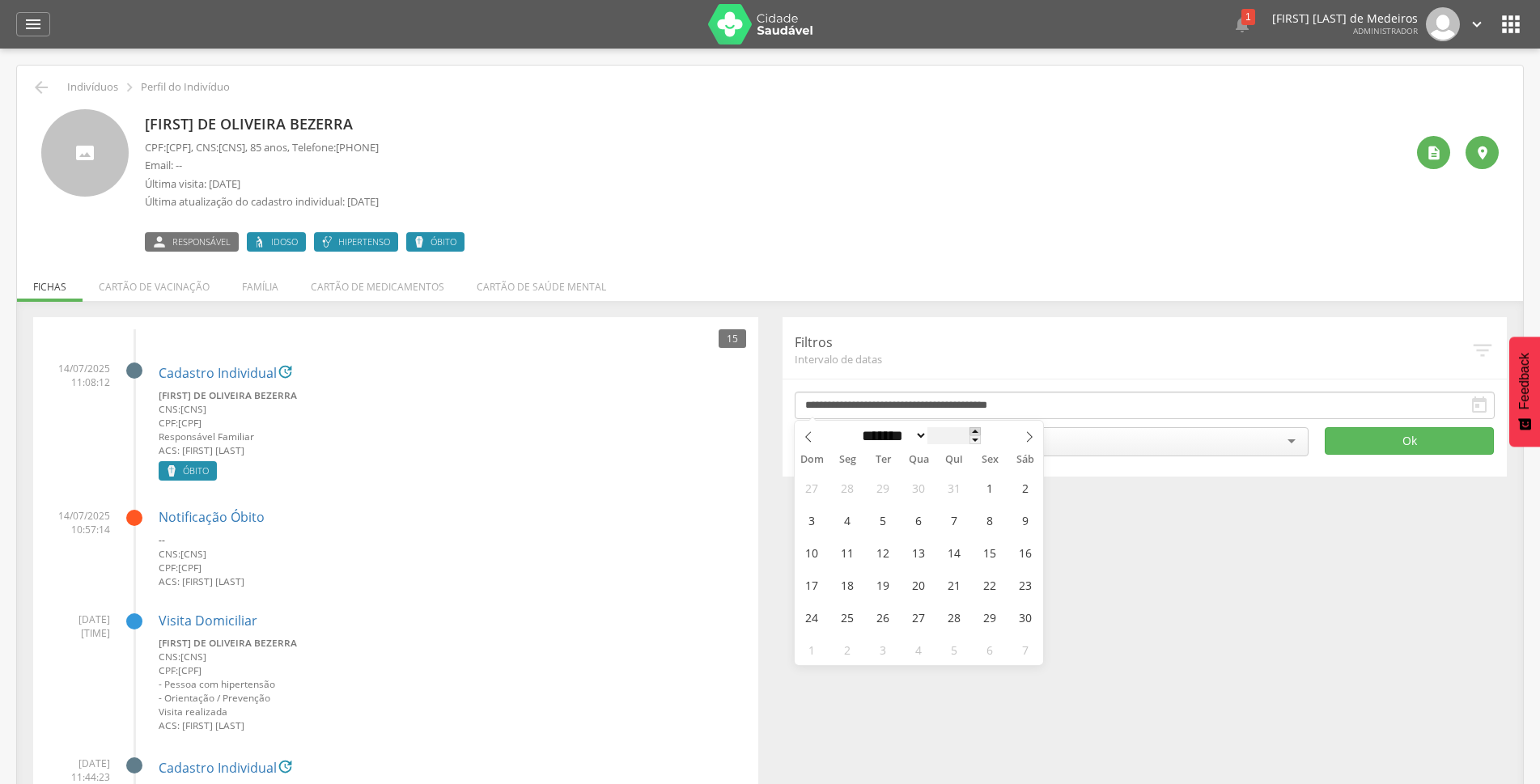 click at bounding box center (975, 431) 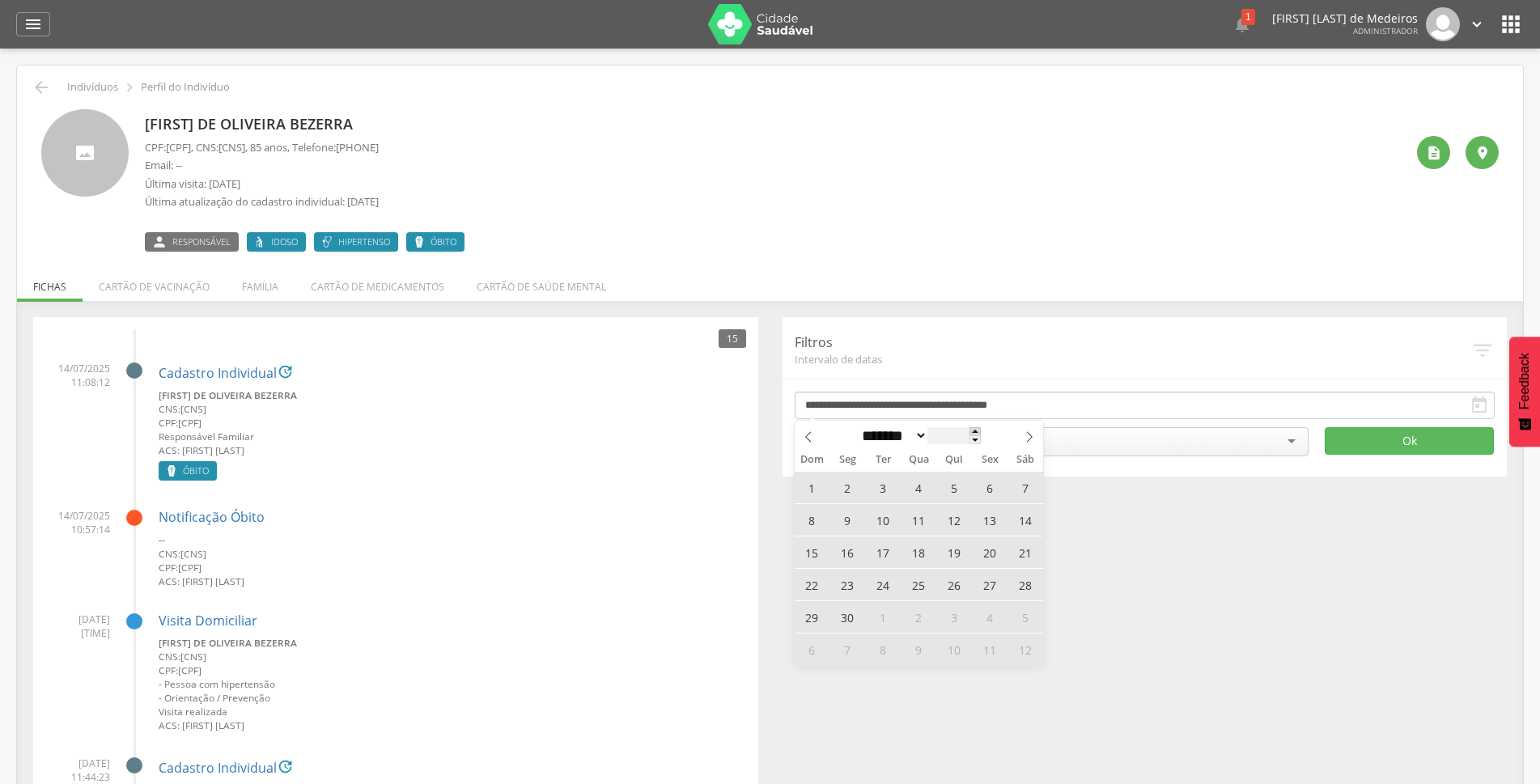 click at bounding box center (975, 431) 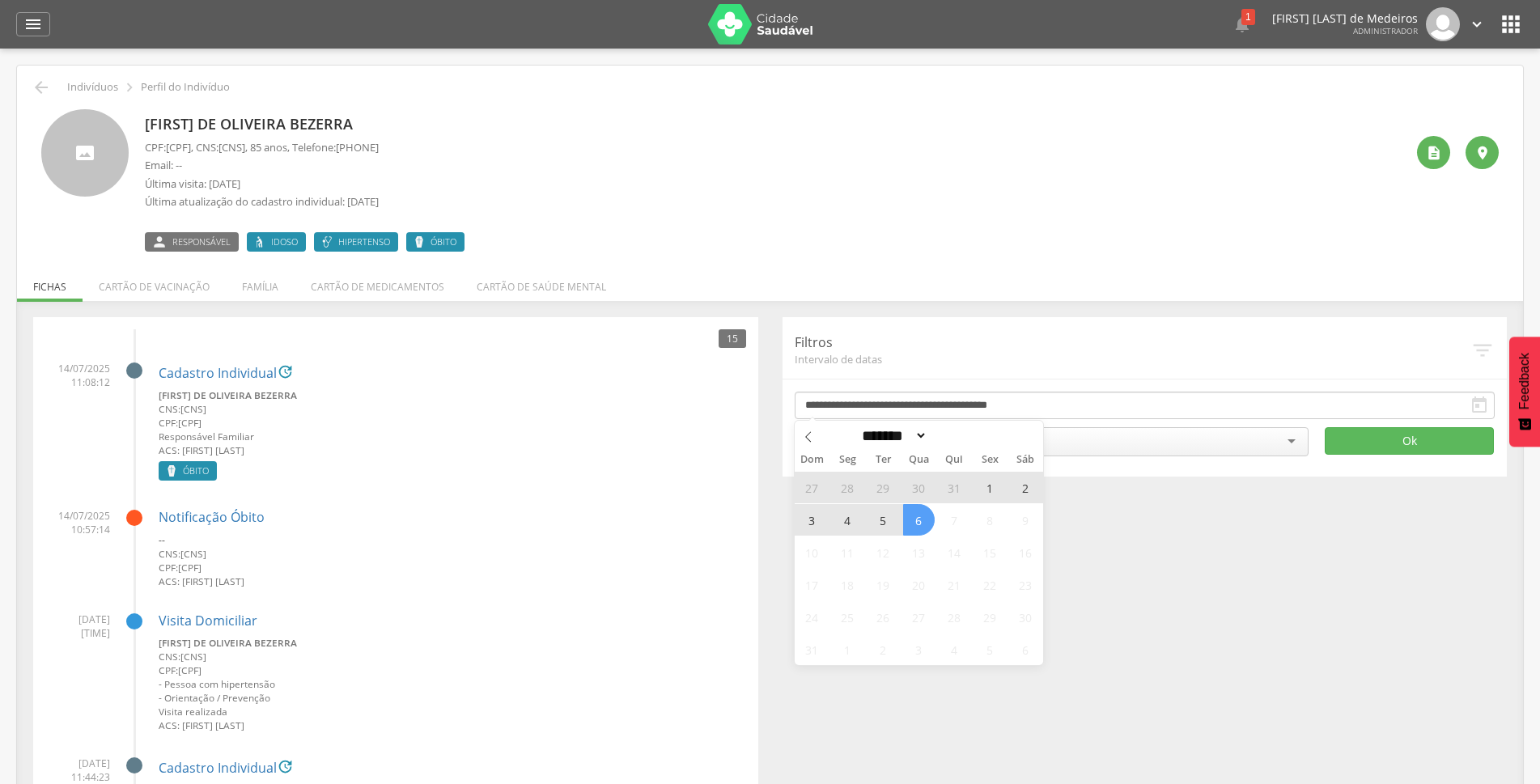 click on "6" at bounding box center [918, 519] 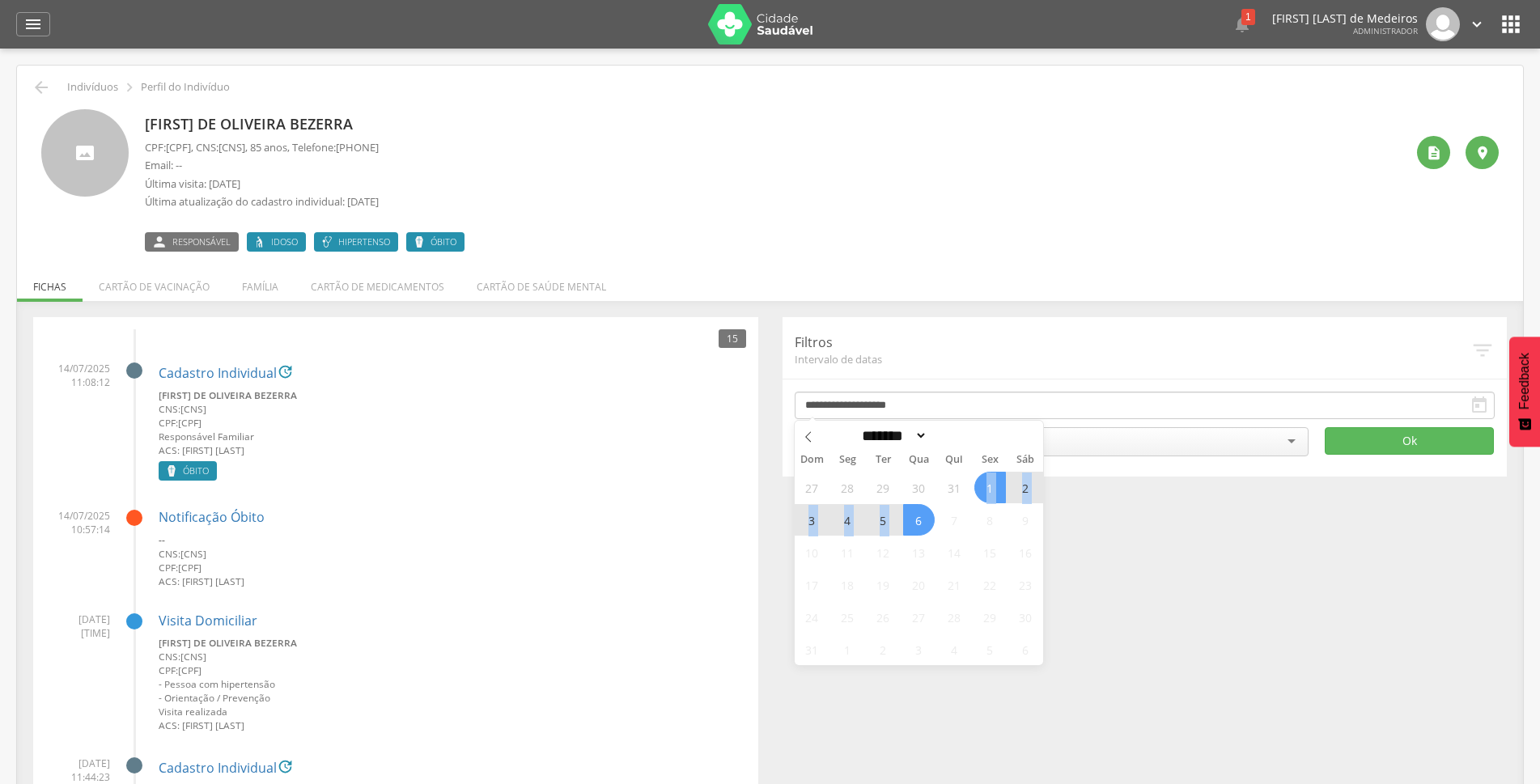 drag, startPoint x: 916, startPoint y: 522, endPoint x: 984, endPoint y: 485, distance: 77.41447 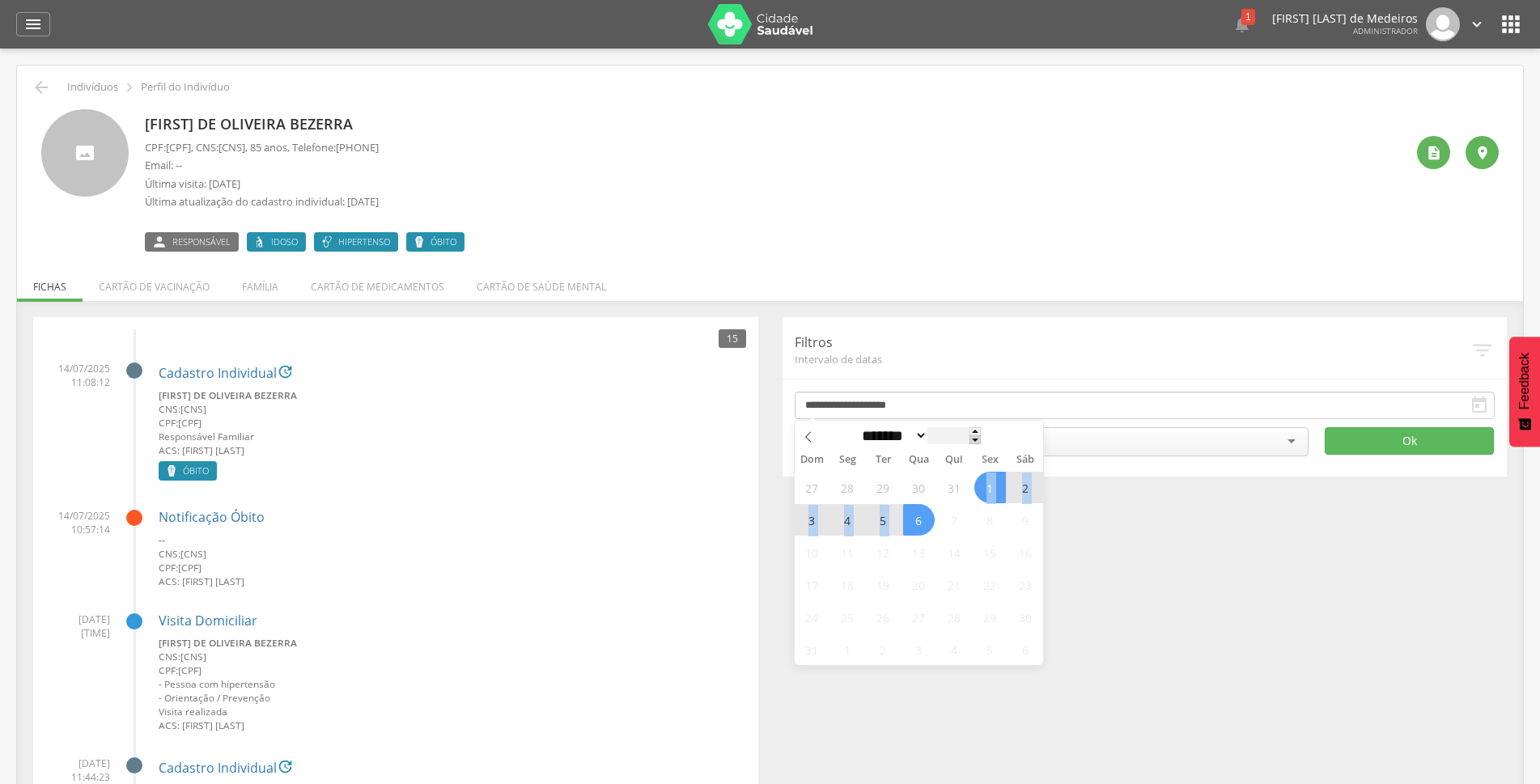 click at bounding box center (975, 439) 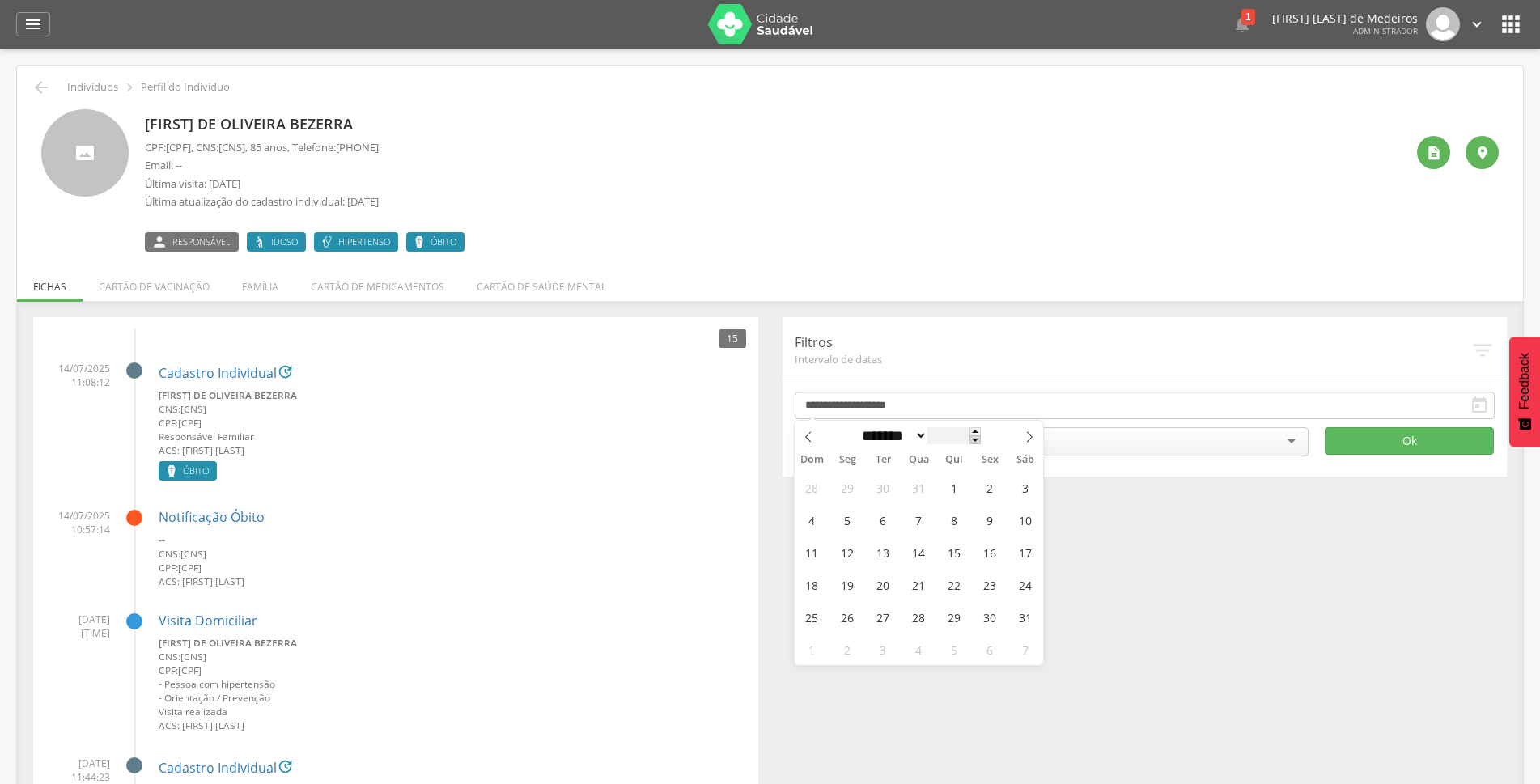 click at bounding box center (975, 439) 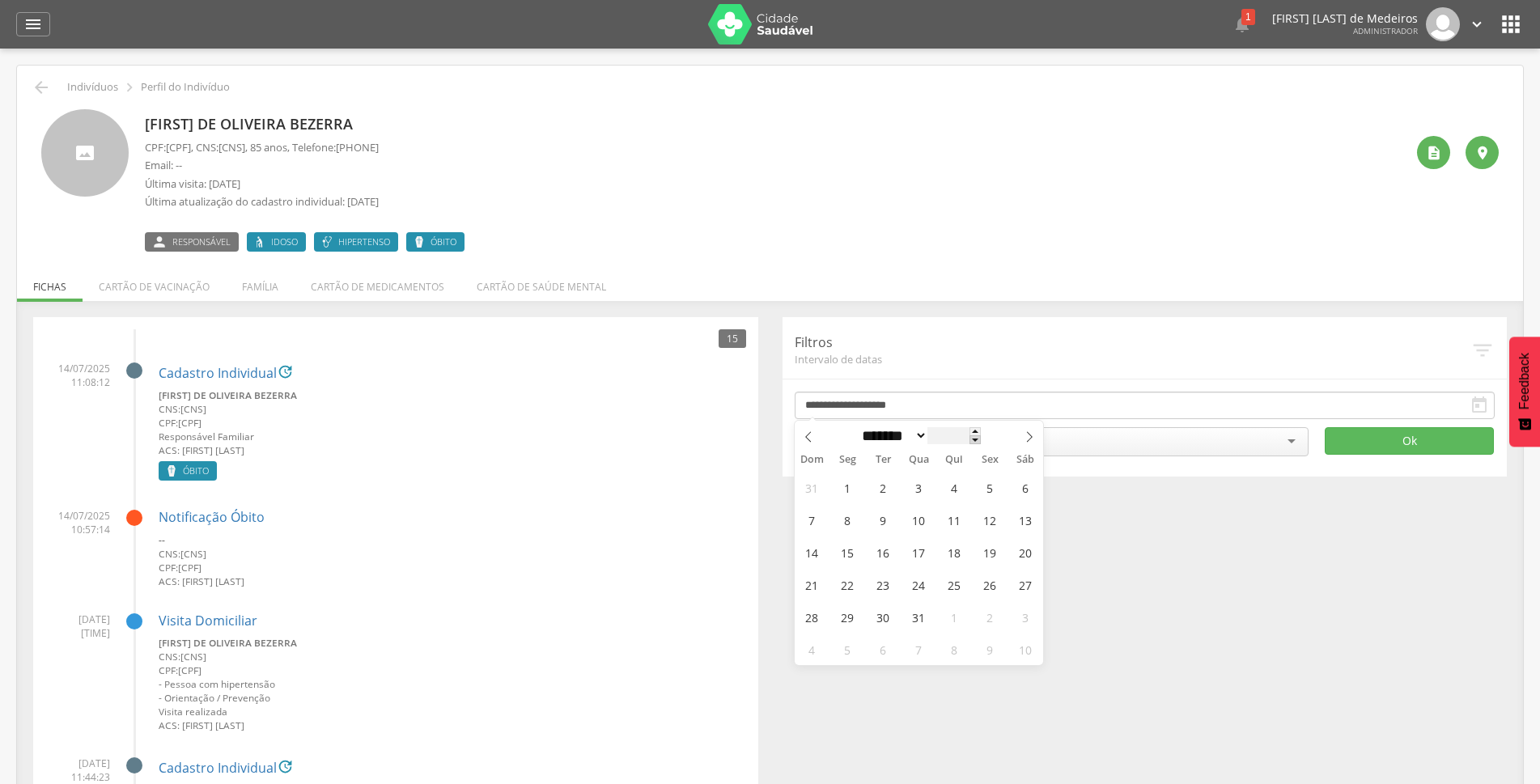 click at bounding box center [975, 439] 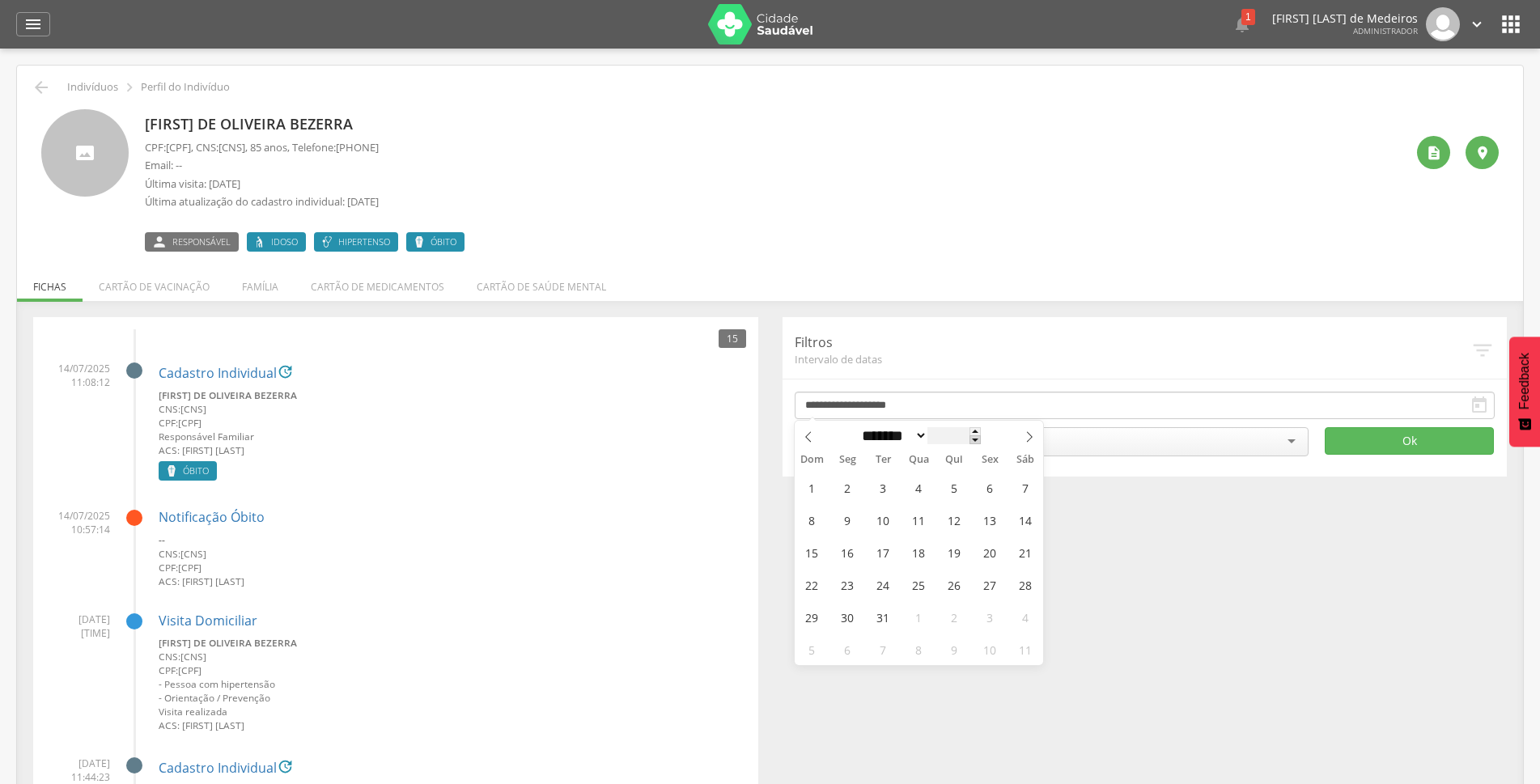 click at bounding box center (975, 439) 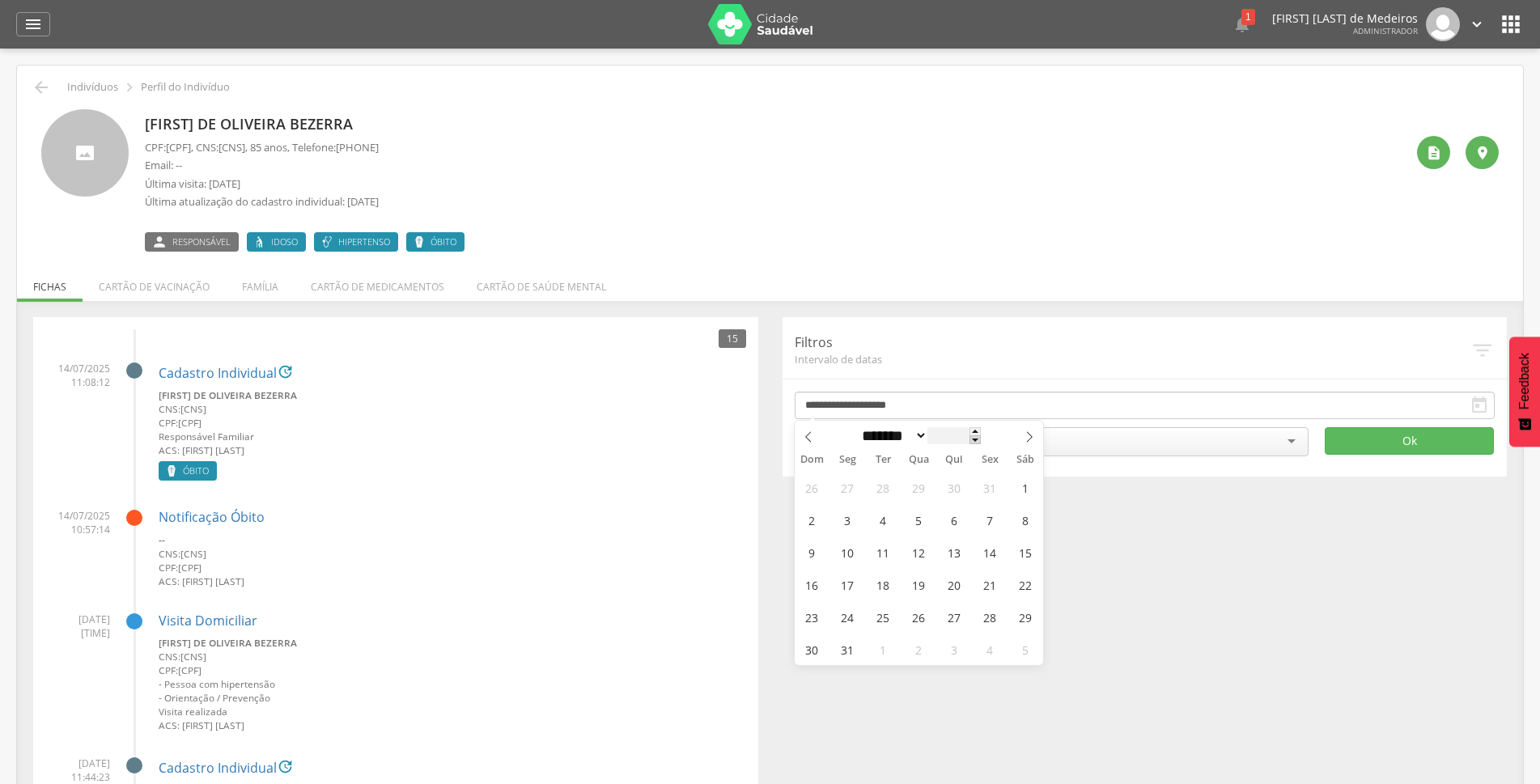 click at bounding box center [975, 439] 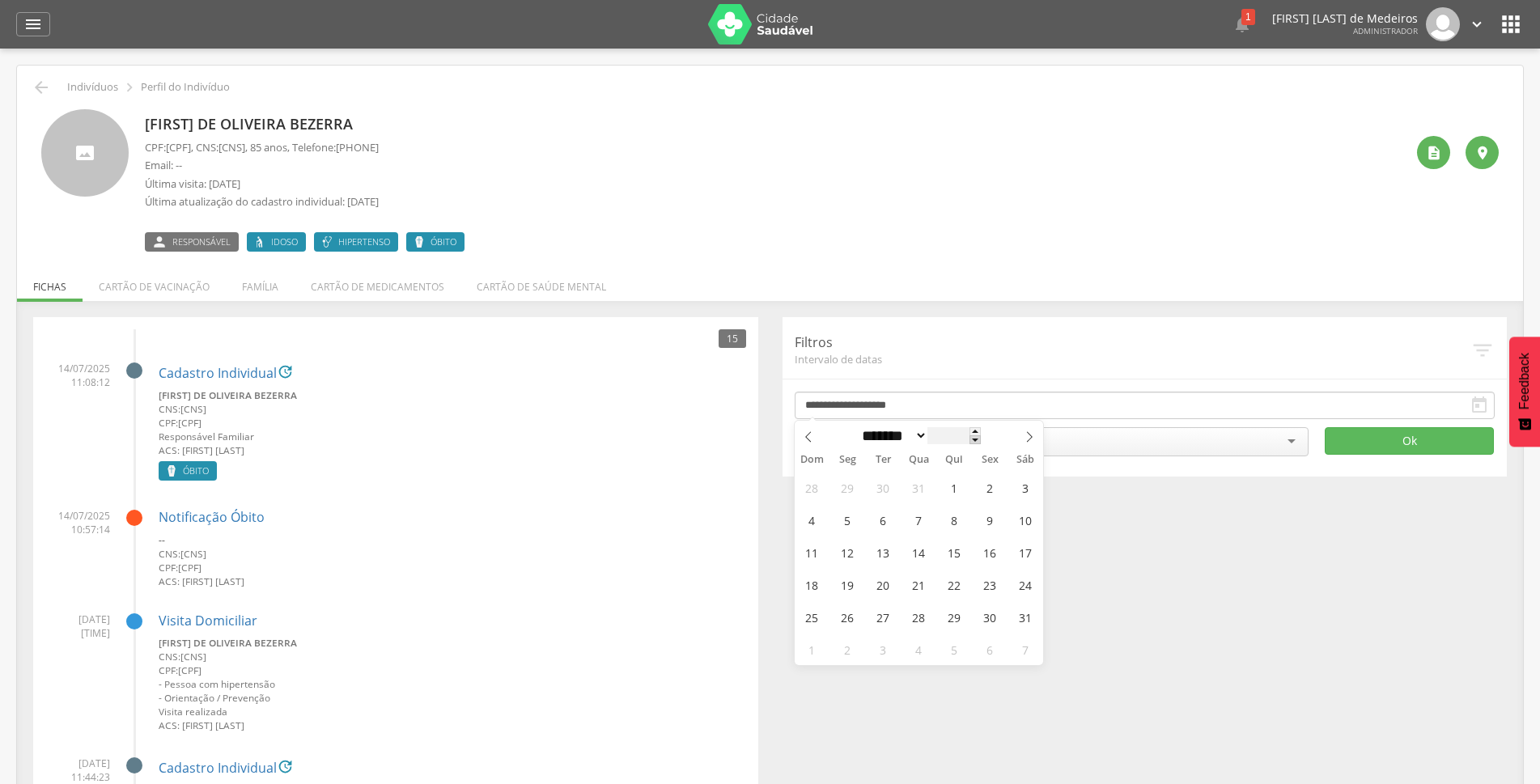 click at bounding box center (975, 439) 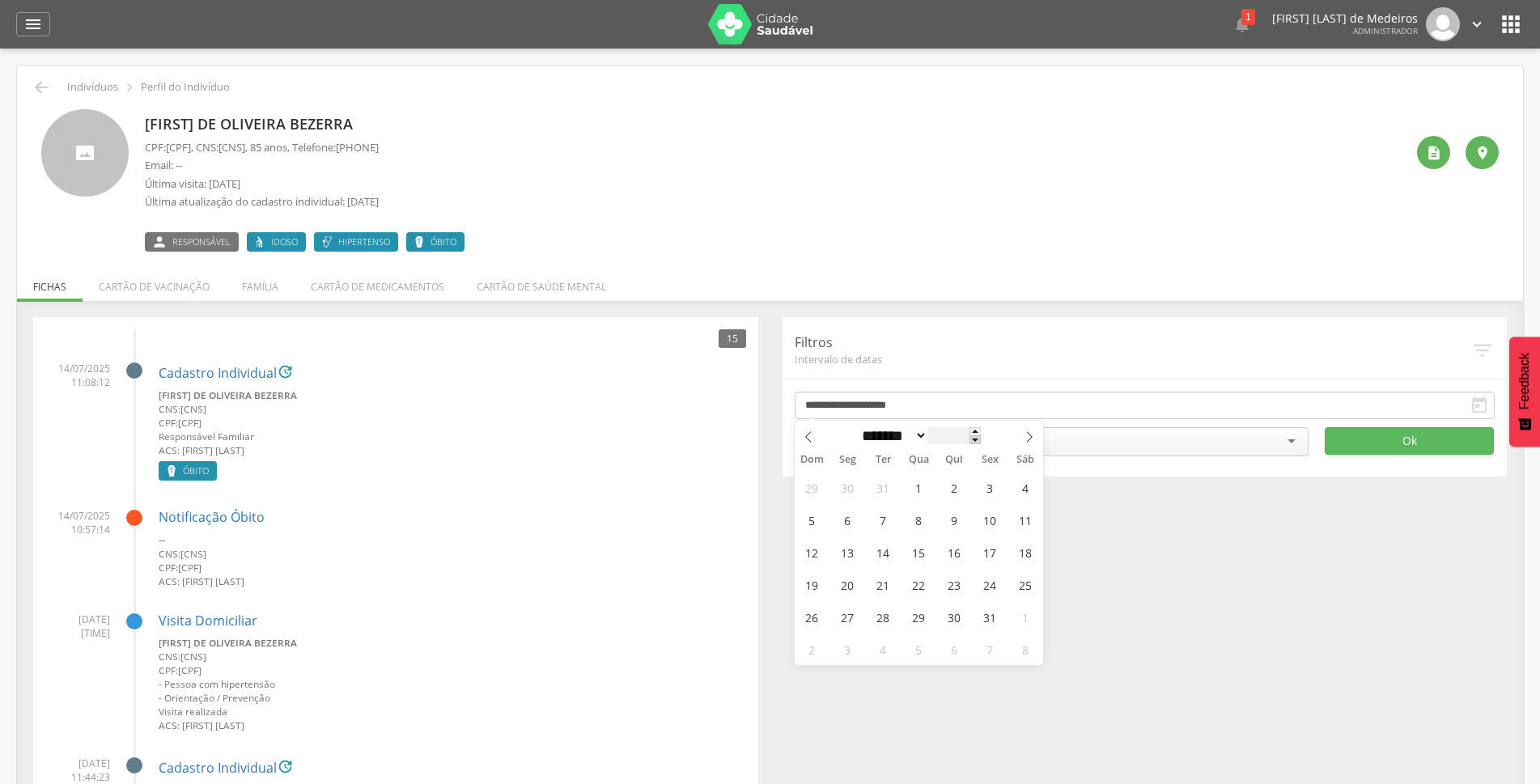 click at bounding box center [975, 439] 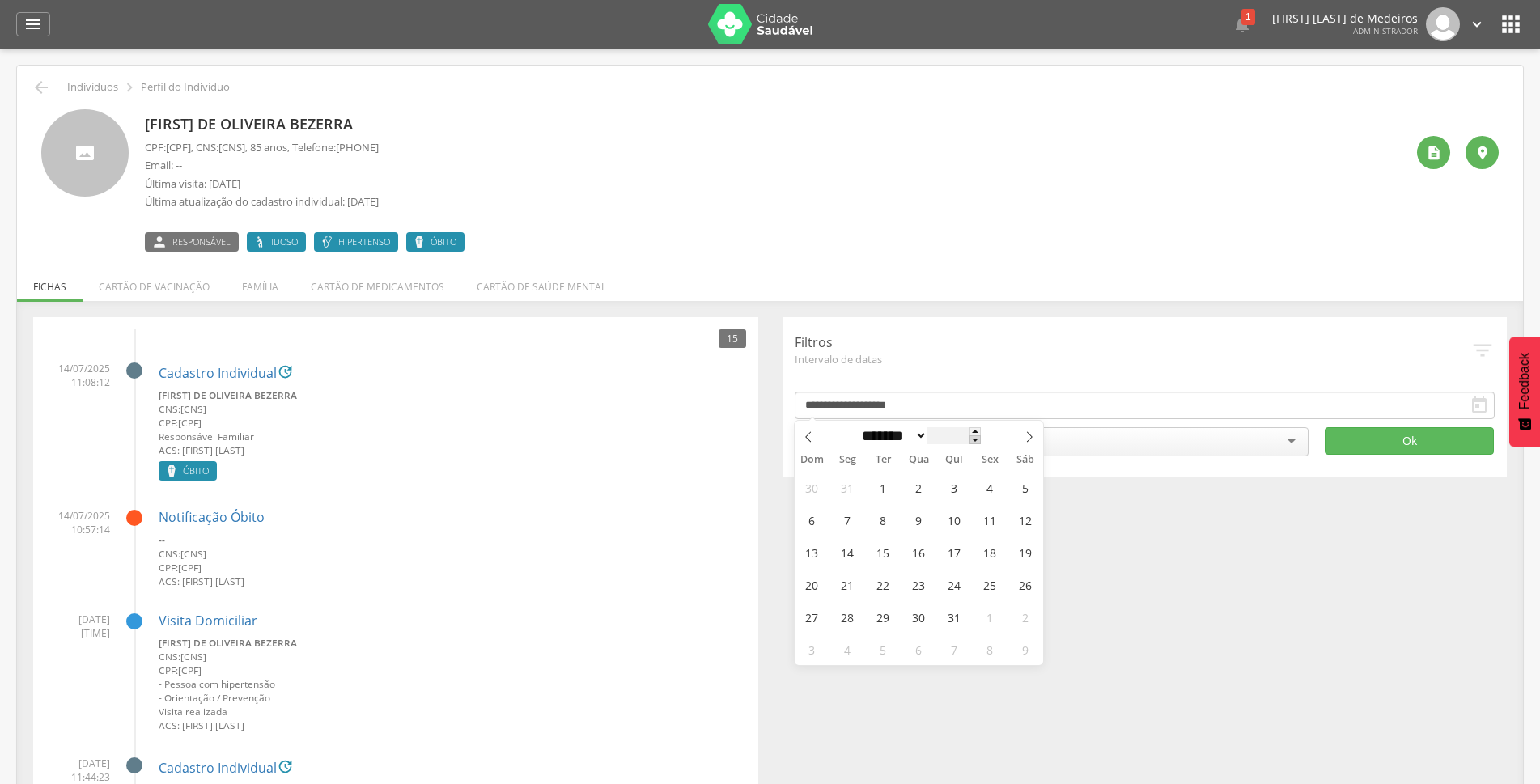 click at bounding box center (975, 439) 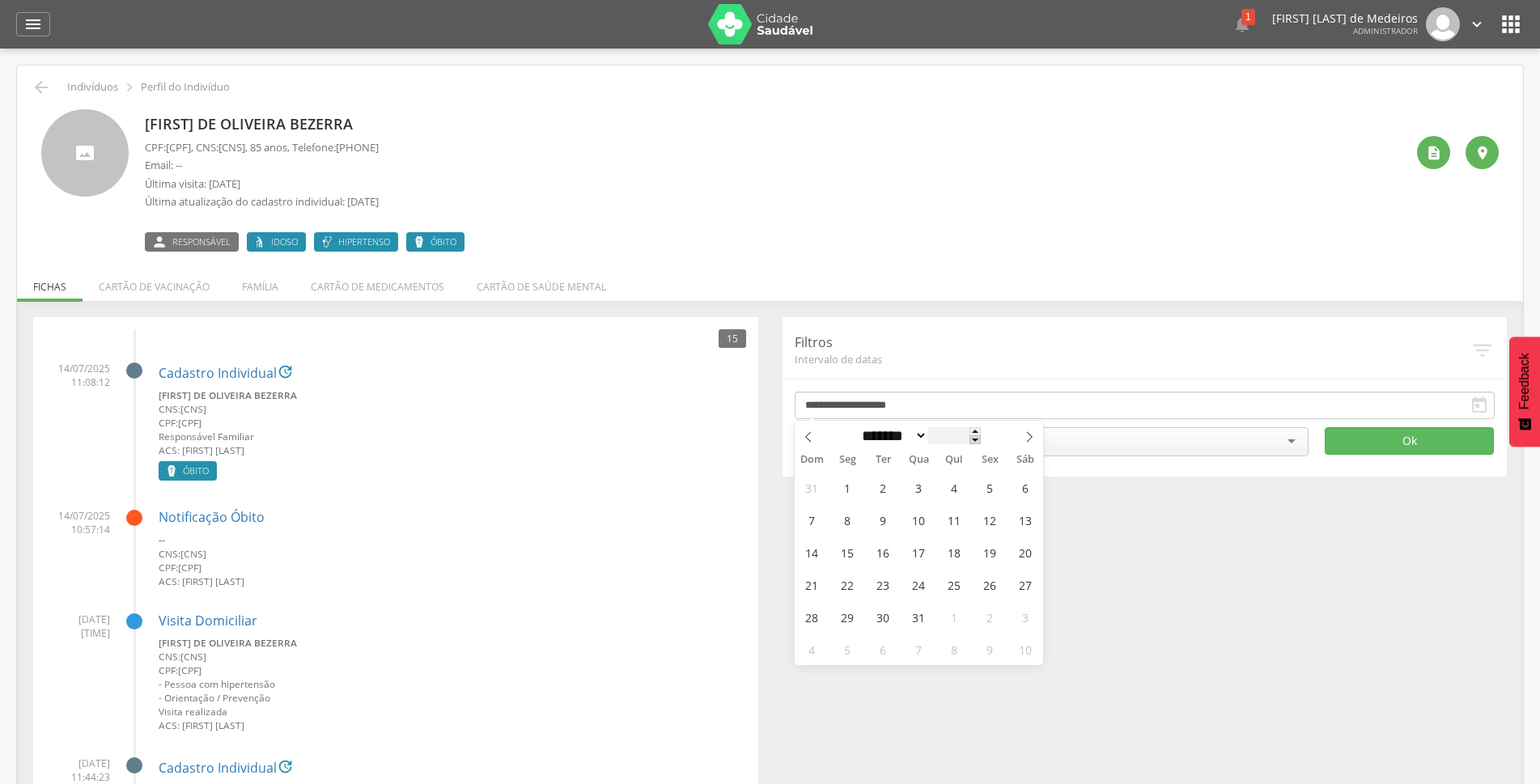 click at bounding box center (975, 439) 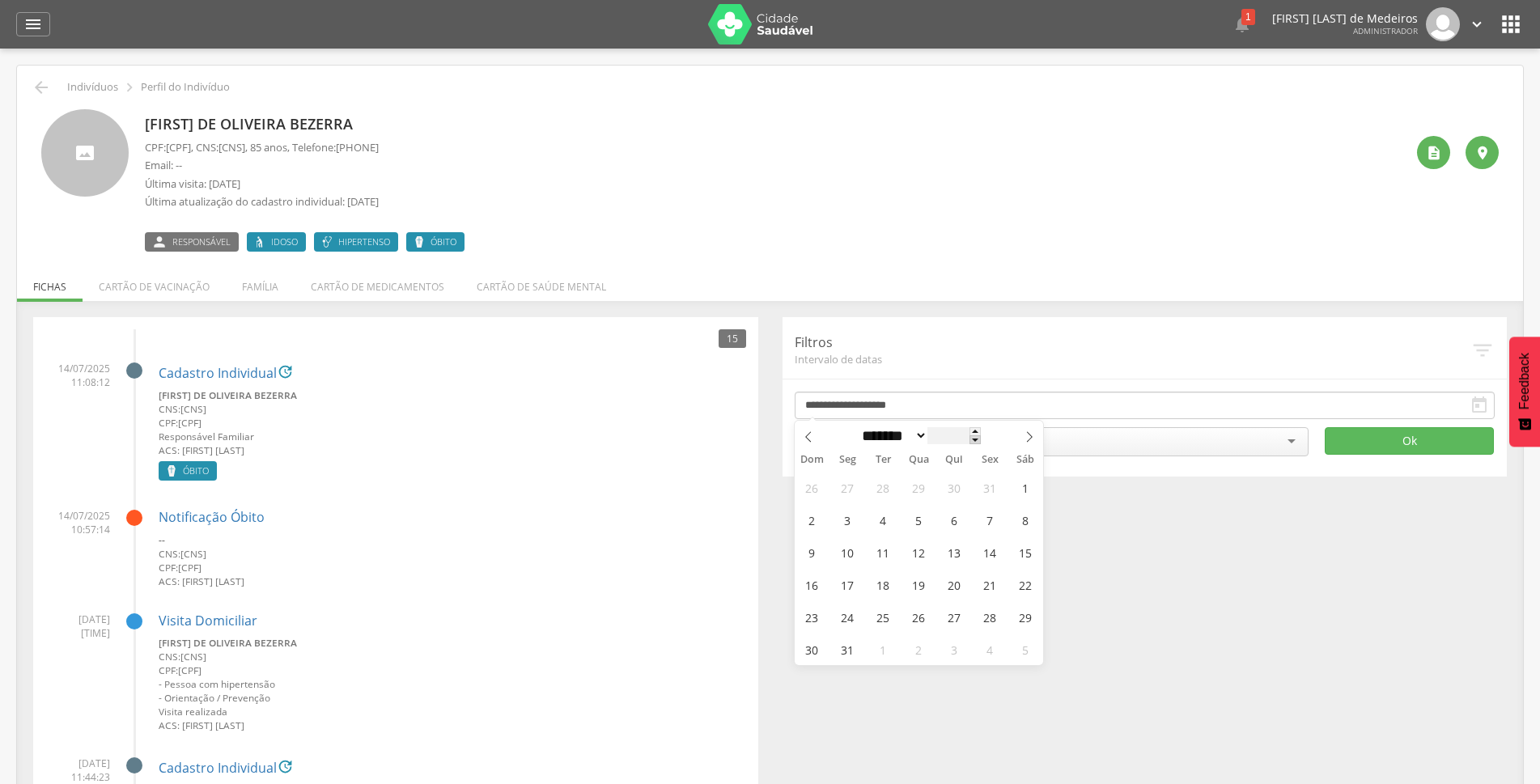 click at bounding box center [975, 439] 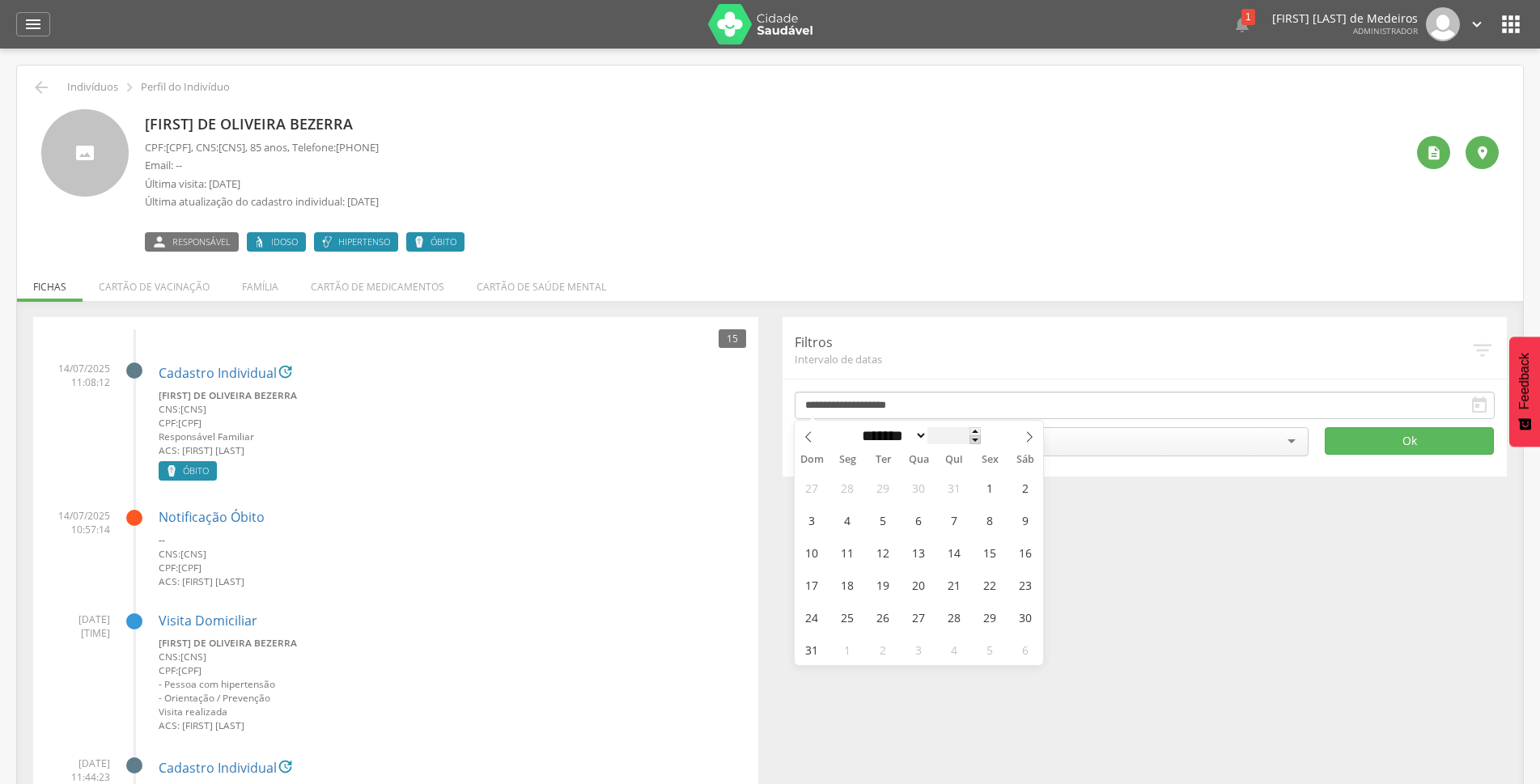 click at bounding box center (975, 439) 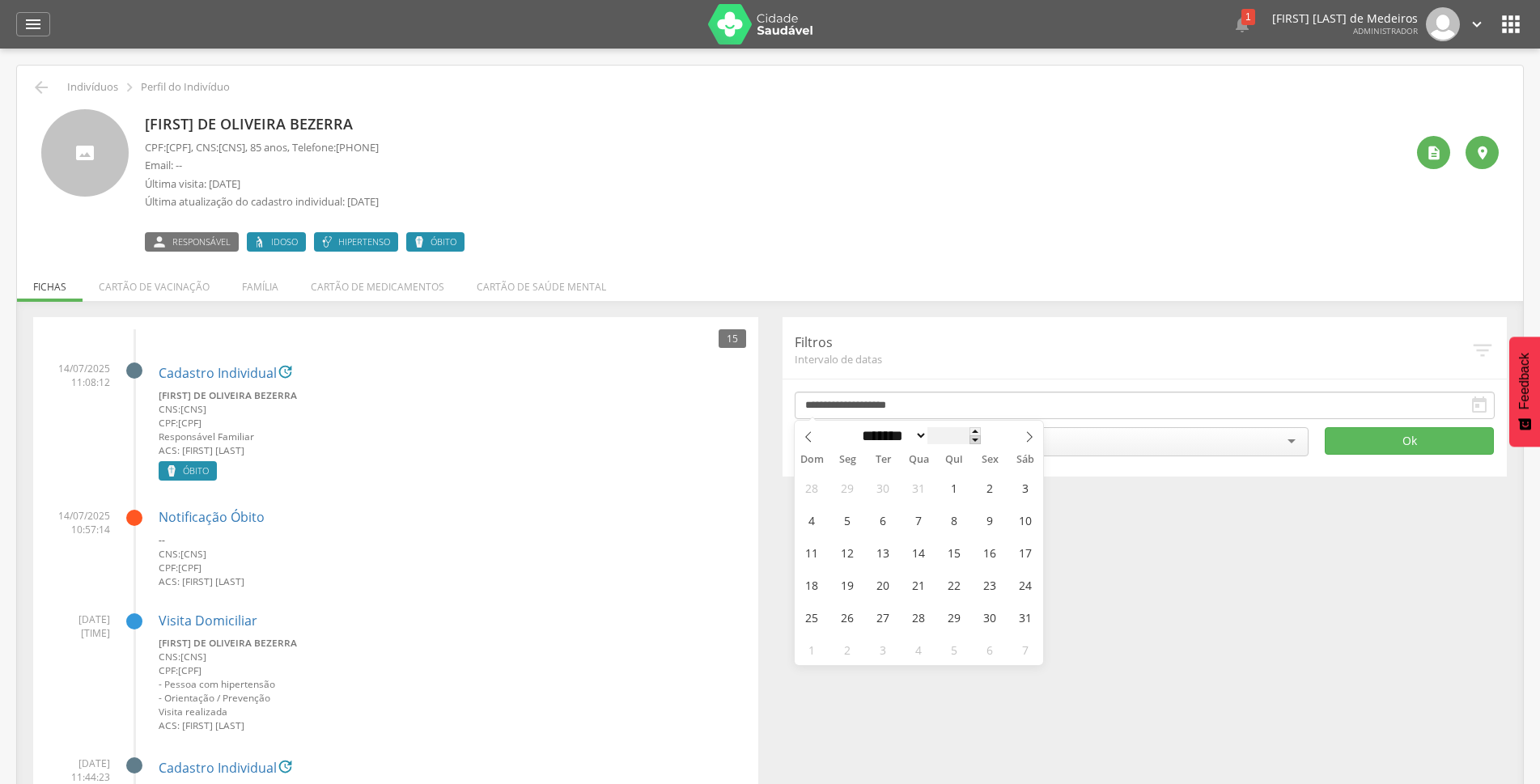 click at bounding box center [975, 439] 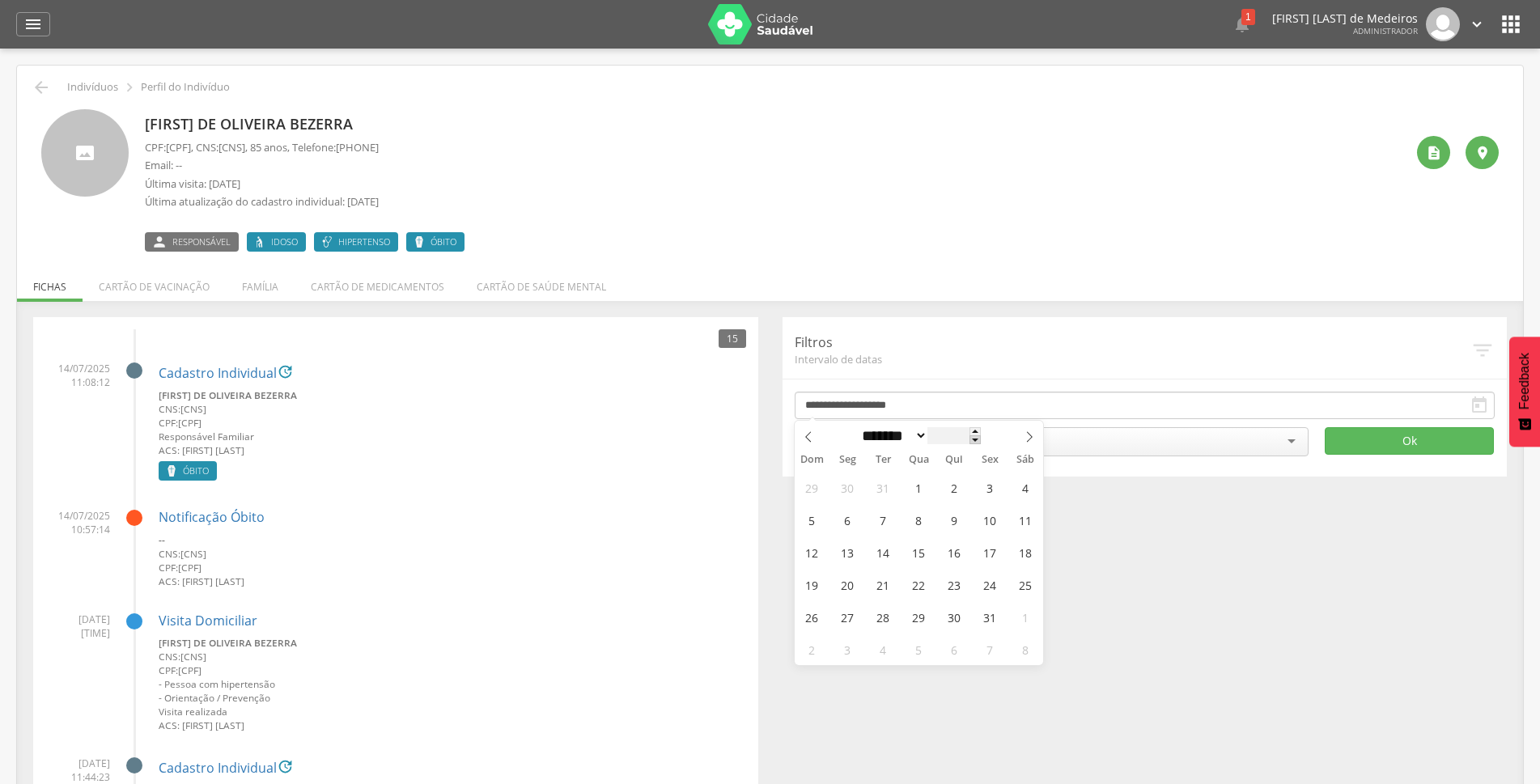 click at bounding box center (975, 439) 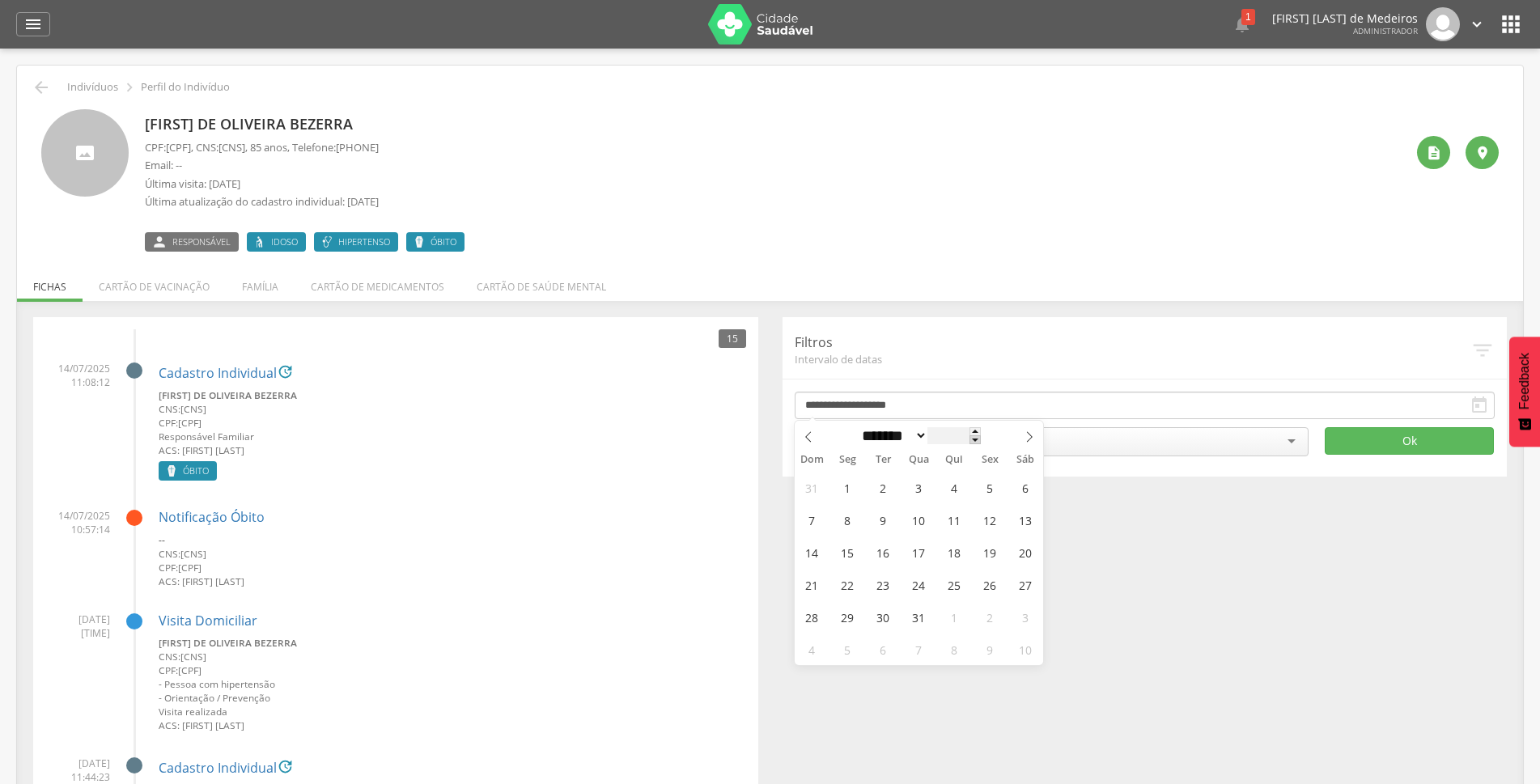 click at bounding box center [975, 439] 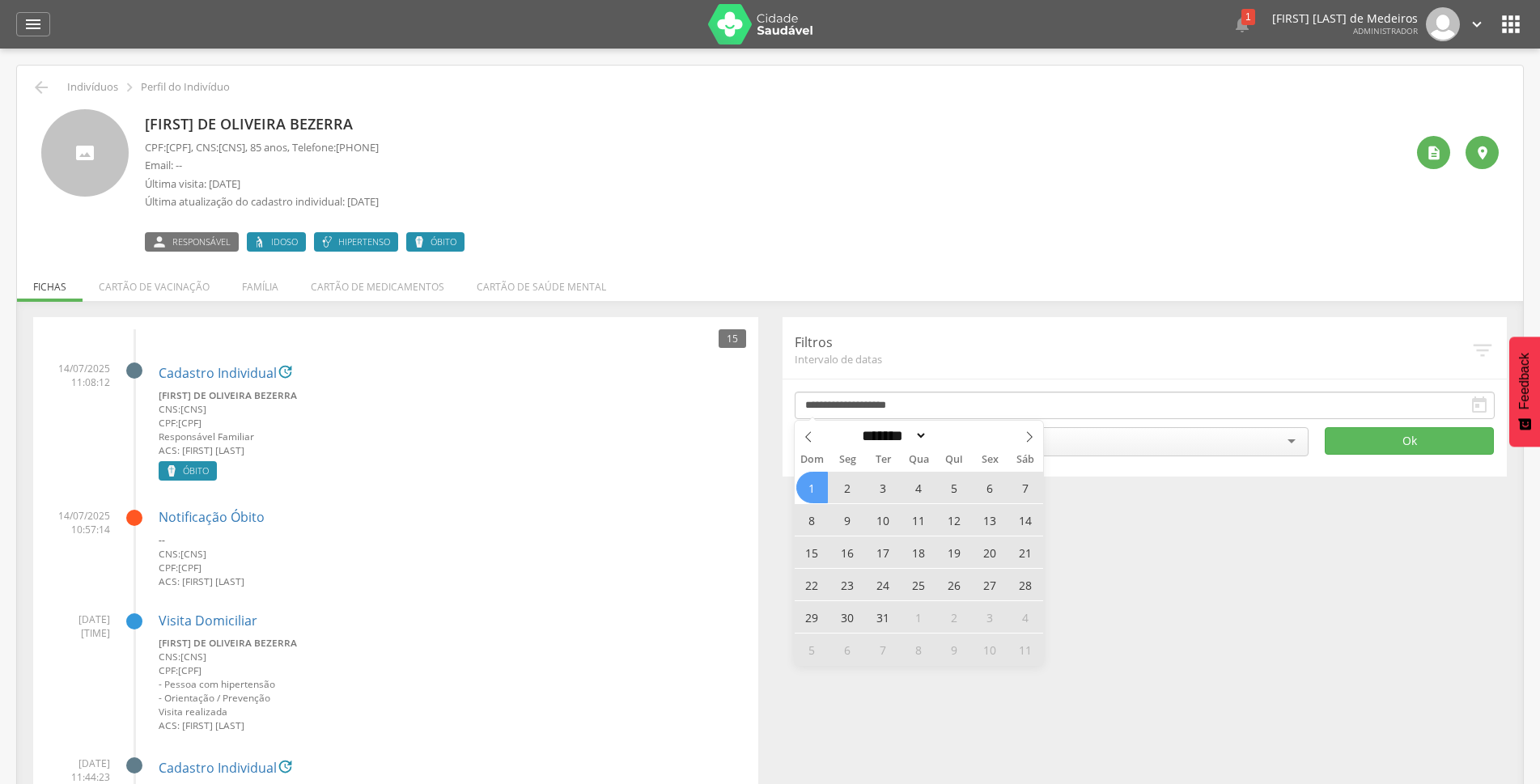 click on "1" at bounding box center (812, 487) 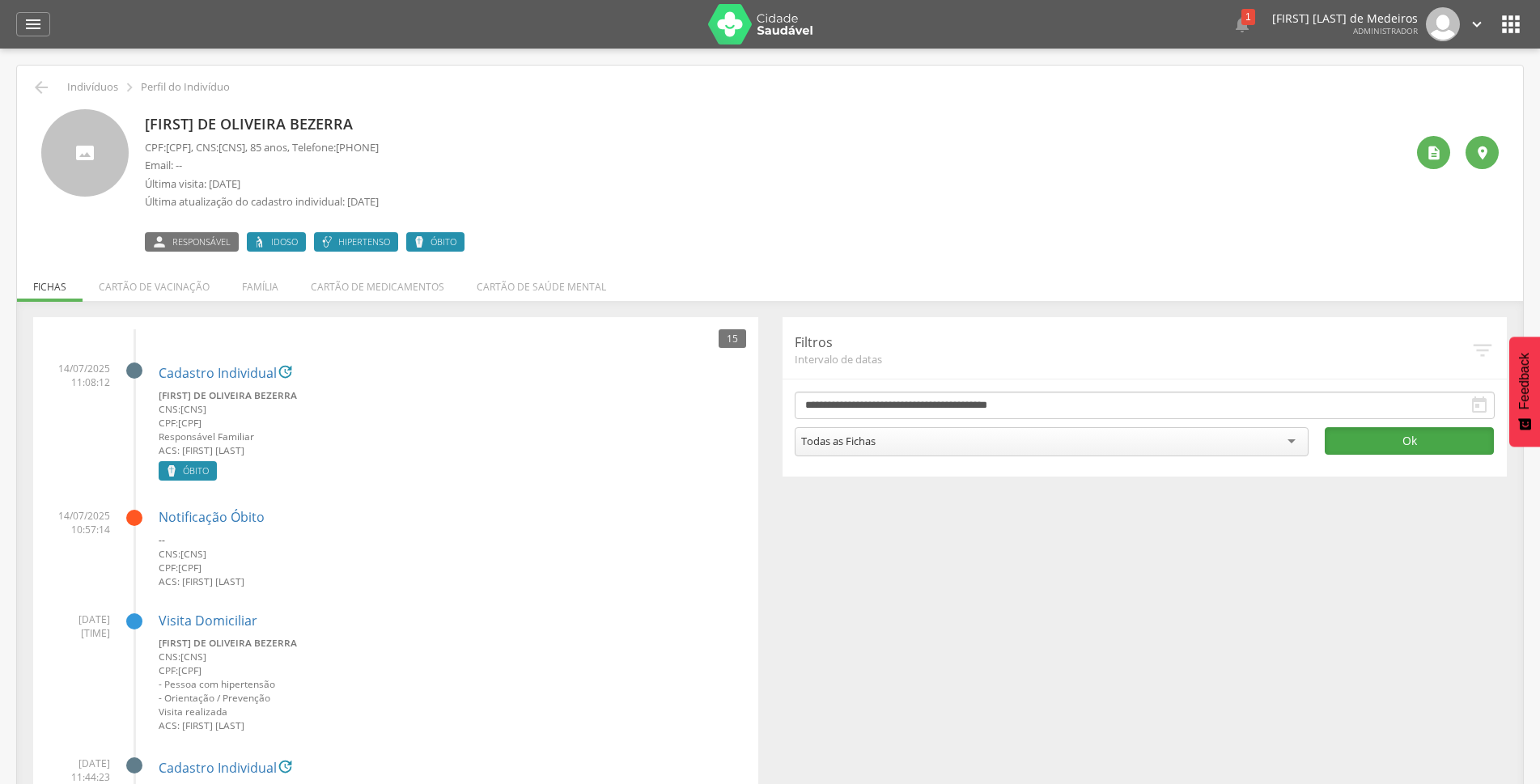 click on "Ok" at bounding box center [1409, 441] 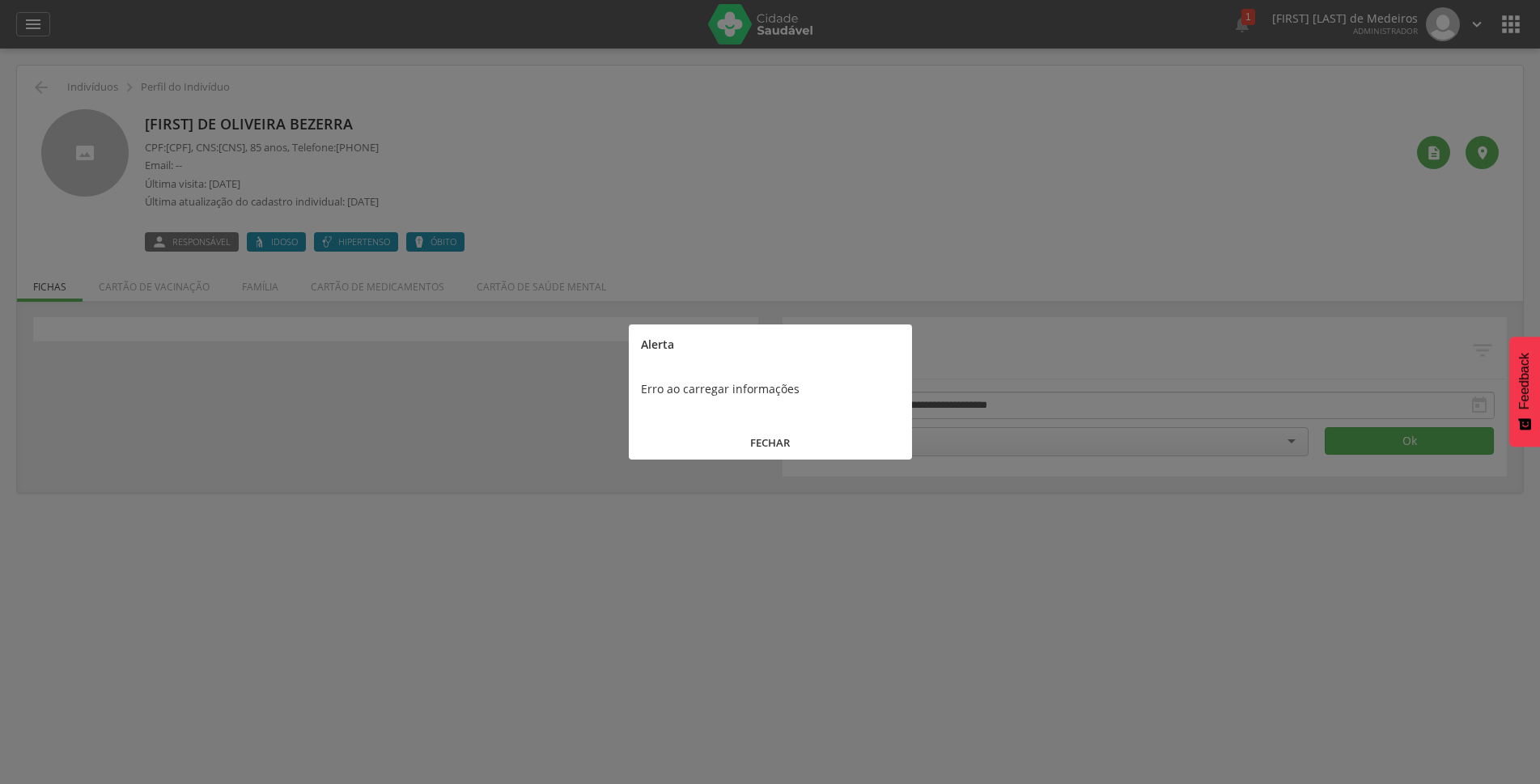 click on "FECHAR" at bounding box center [770, 443] 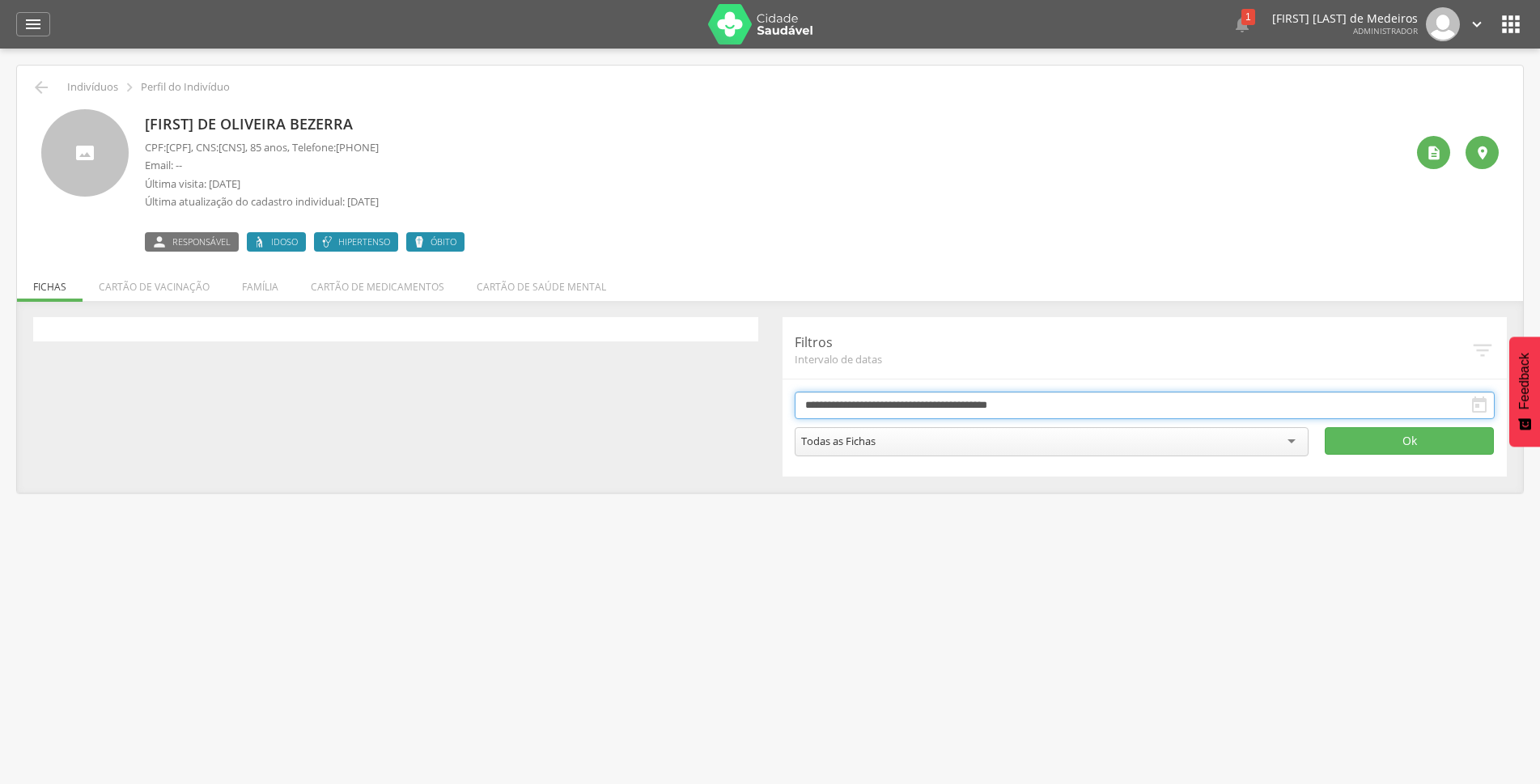 click on "**********" at bounding box center [1145, 405] 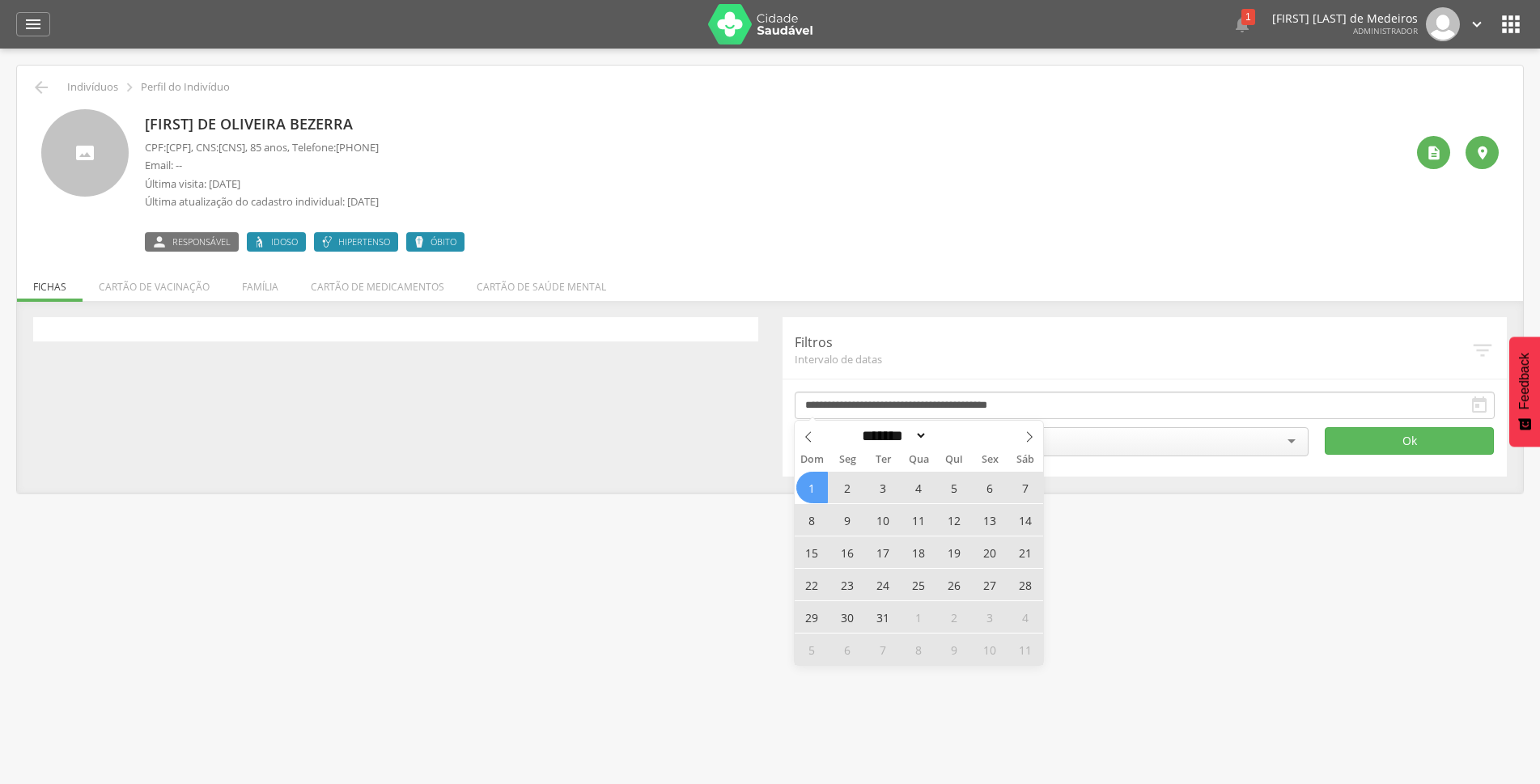 click on "
Supervisão

Distritos

Ubs
adicionar ubs

Coordenador:   - São João do Tigre / PB
Intervalo de Tempo

Selecione um intervalo de tempo
Filtrar
***
0
Fichas  individuais
Detalhes
***
0
Fichas  domiciliares
Detalhes
***
0
Visitas
Detalhes
***
0
Fichas de  responsáveis  familiares" at bounding box center (770, 440) 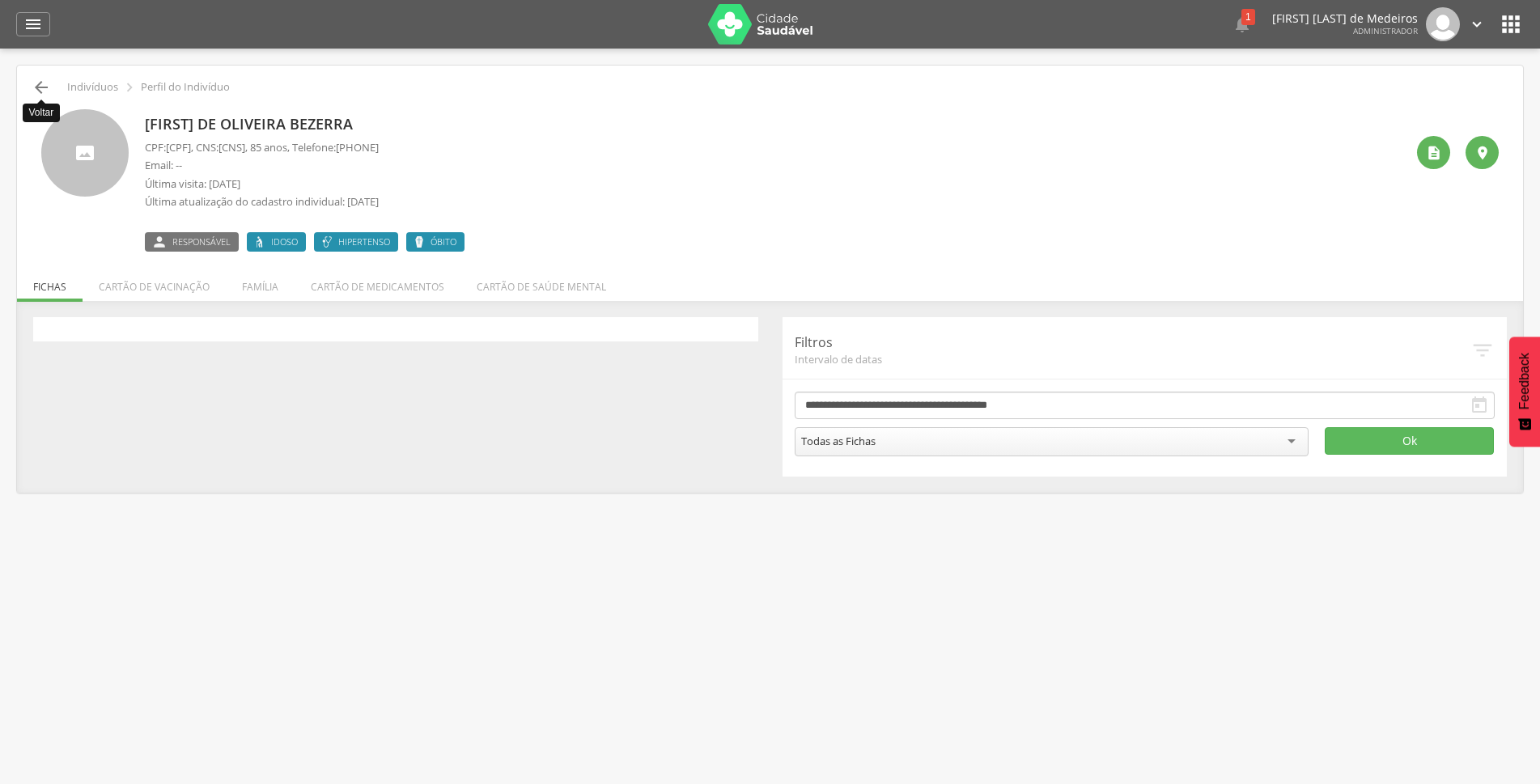 click on "" at bounding box center [41, 87] 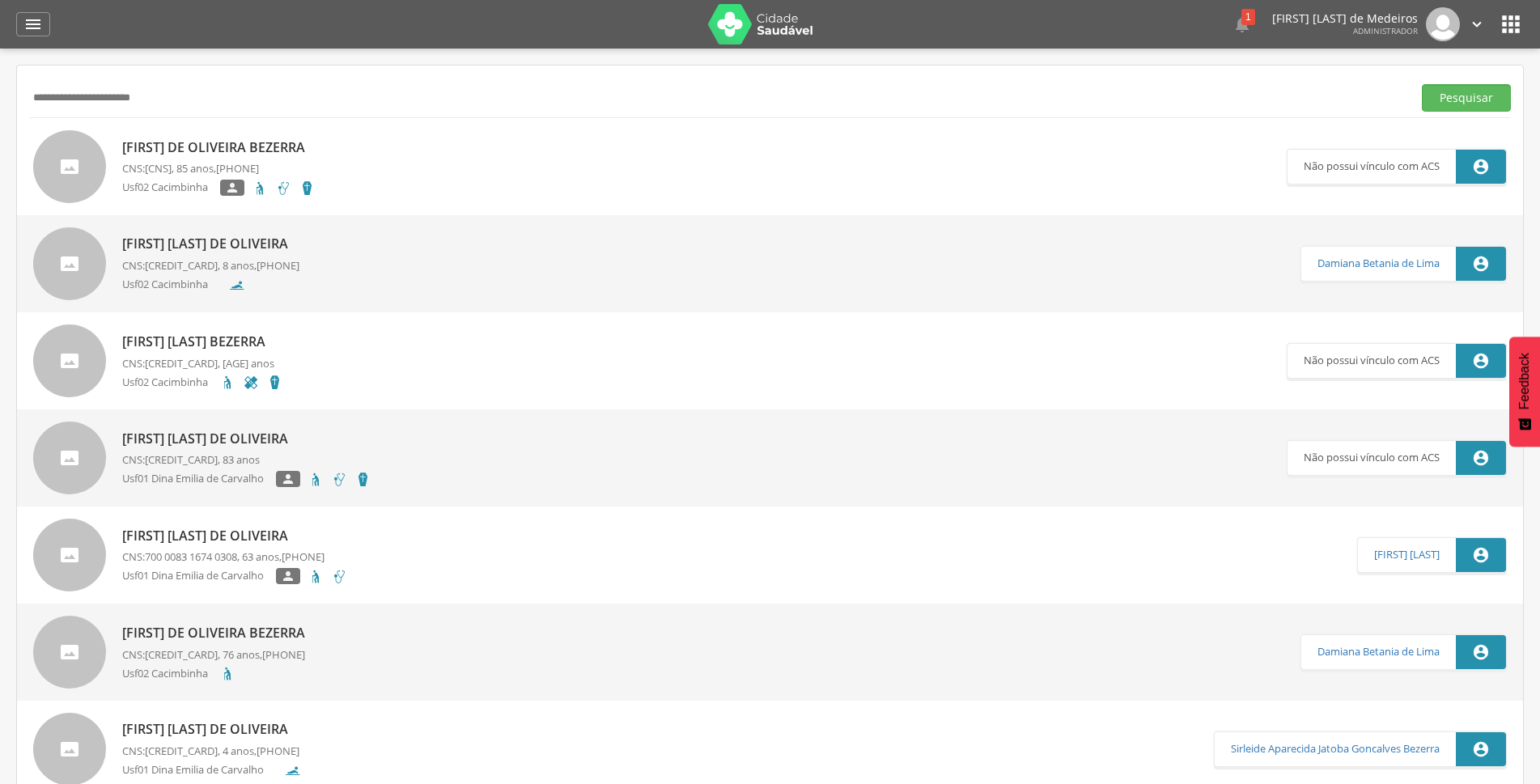 click on "[FIRST] de [LAST] [LAST]" at bounding box center (218, 147) 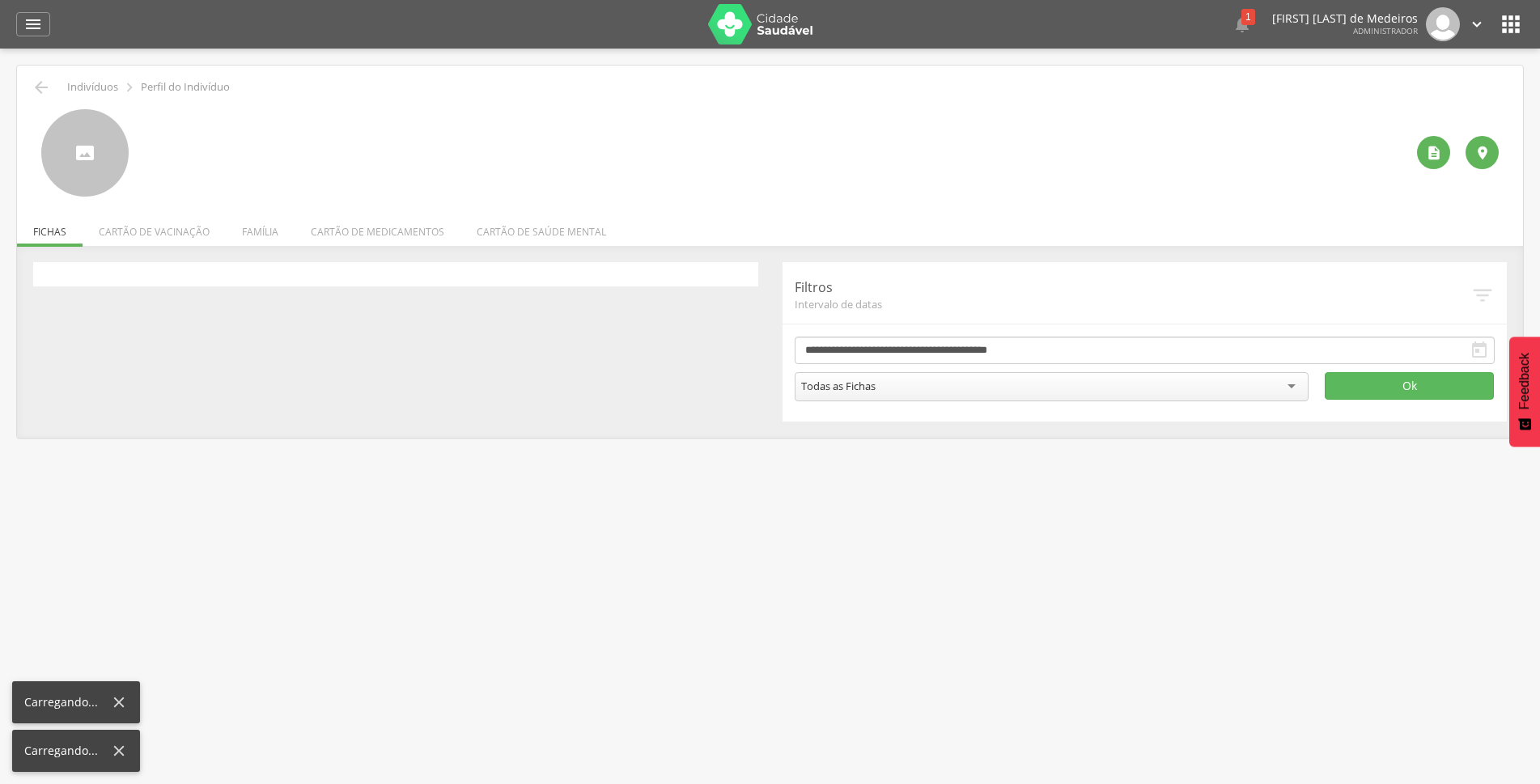type on "**********" 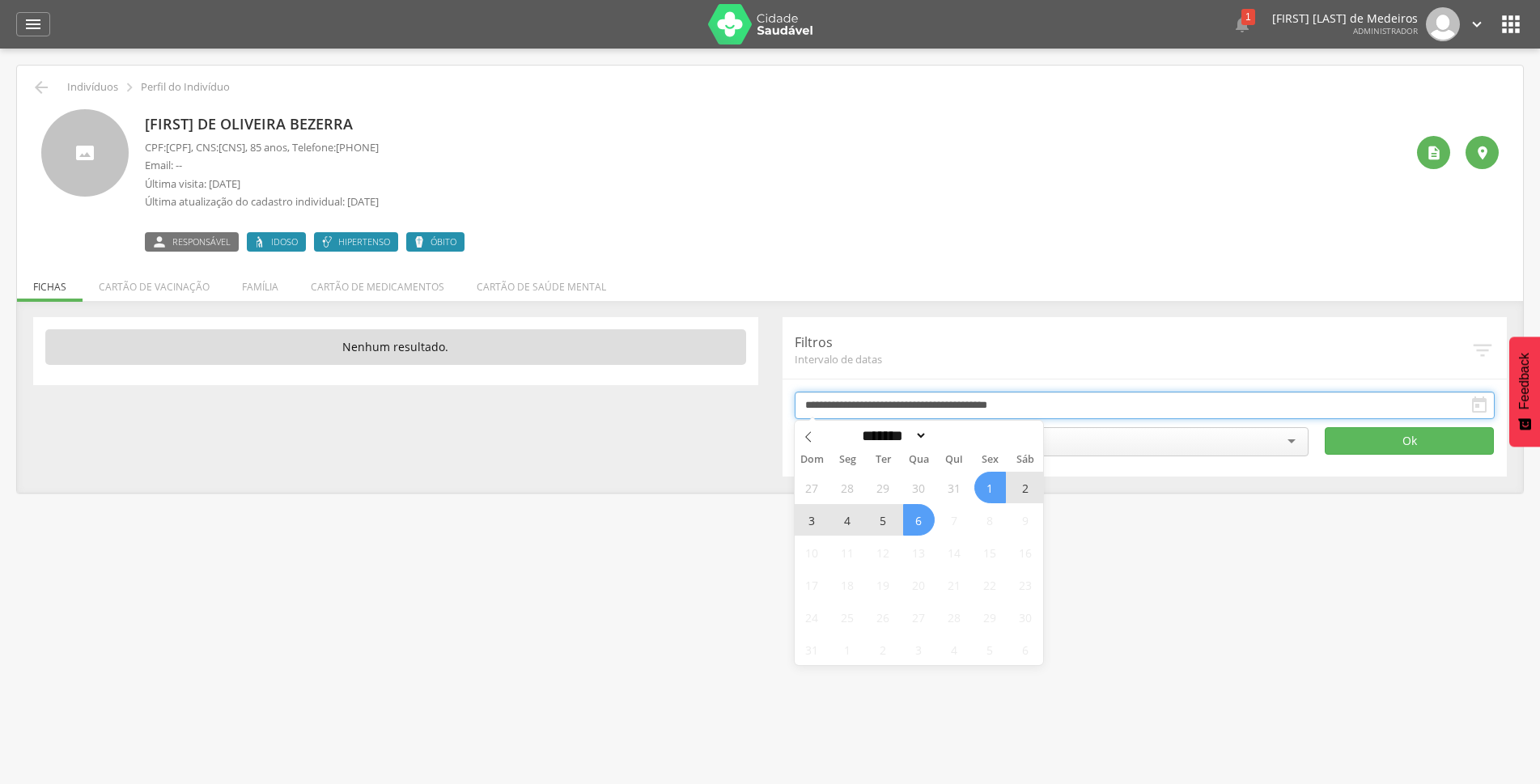 click on "**********" at bounding box center [1145, 405] 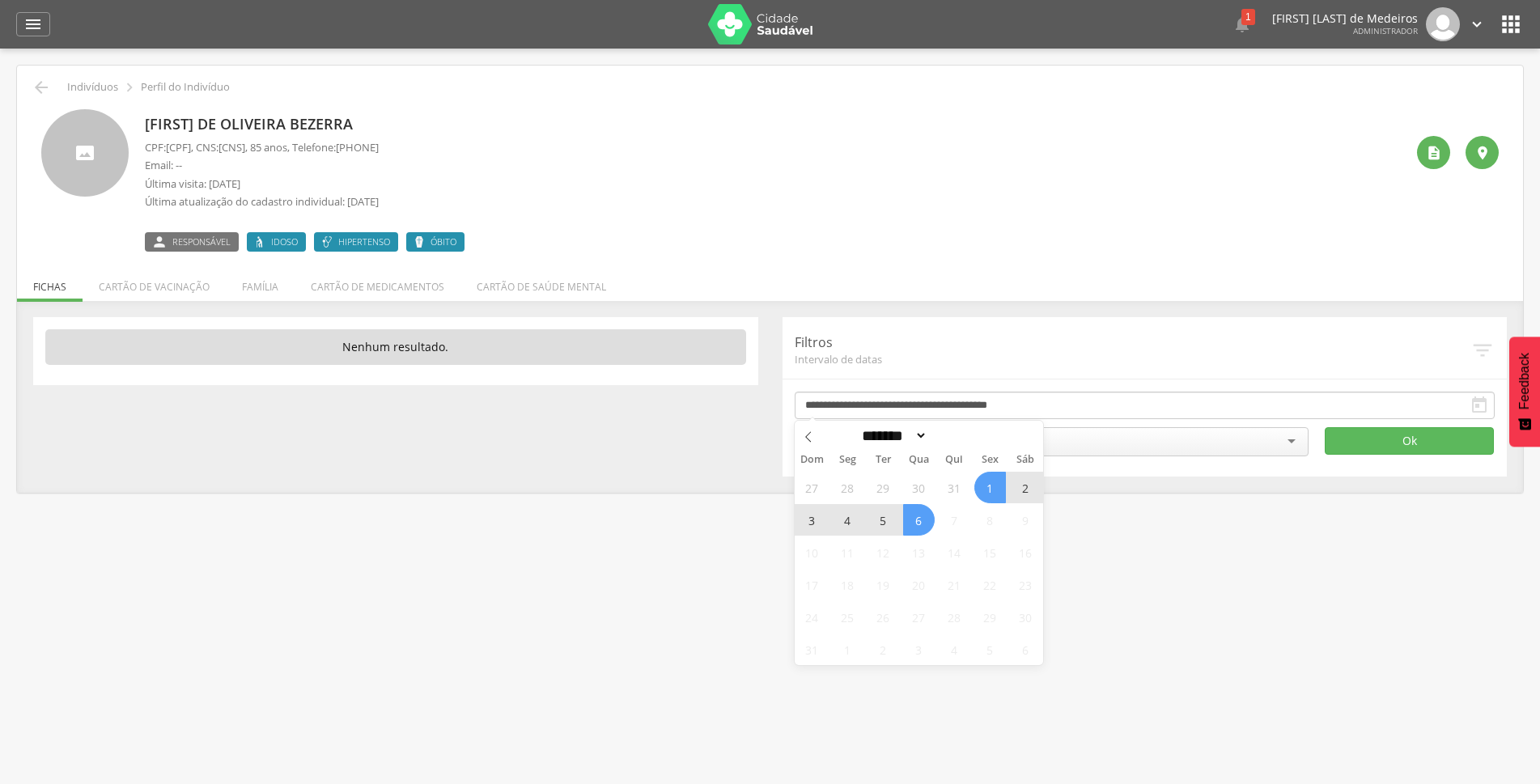 click on "6" at bounding box center [918, 519] 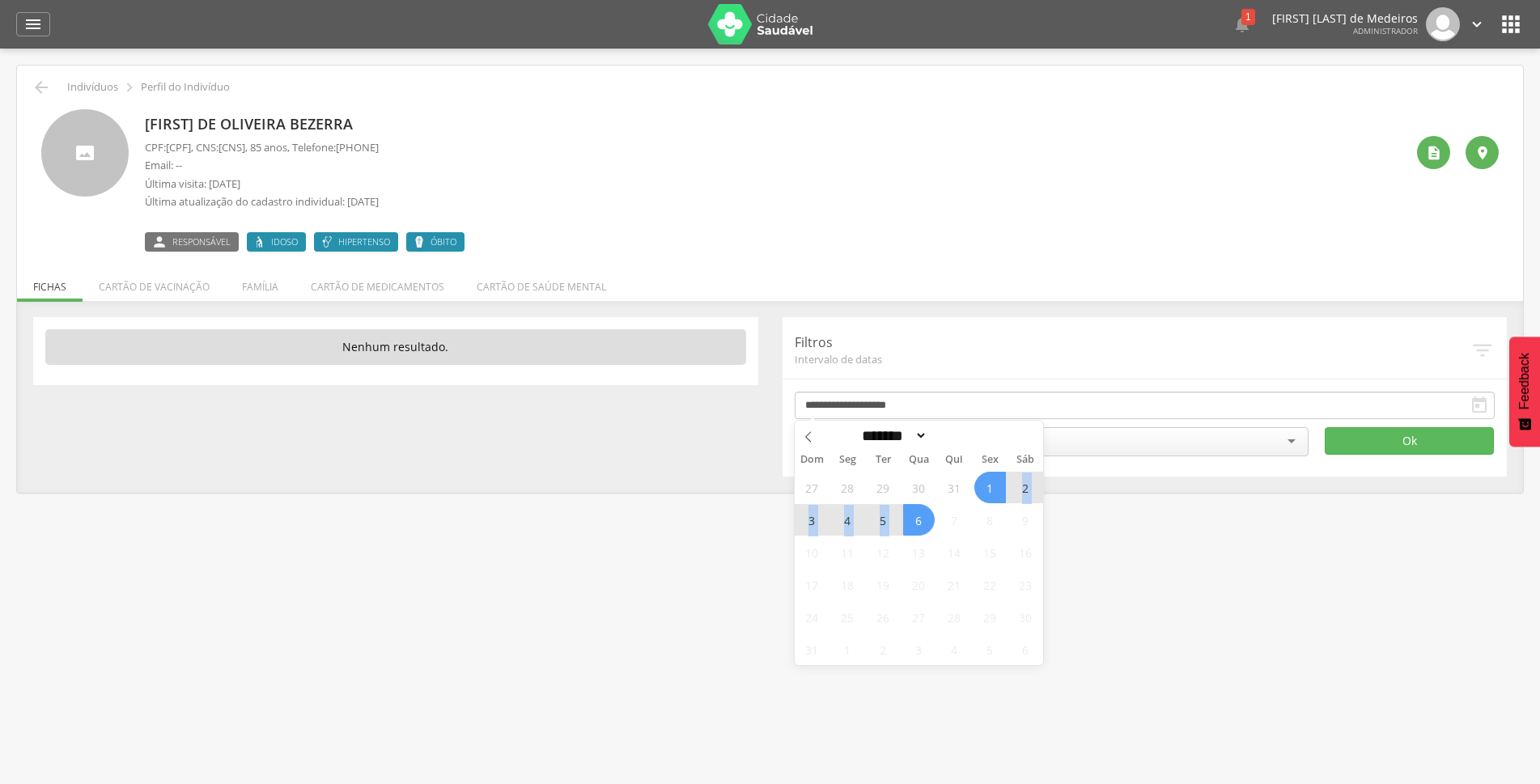 drag, startPoint x: 915, startPoint y: 528, endPoint x: 991, endPoint y: 489, distance: 85.42248 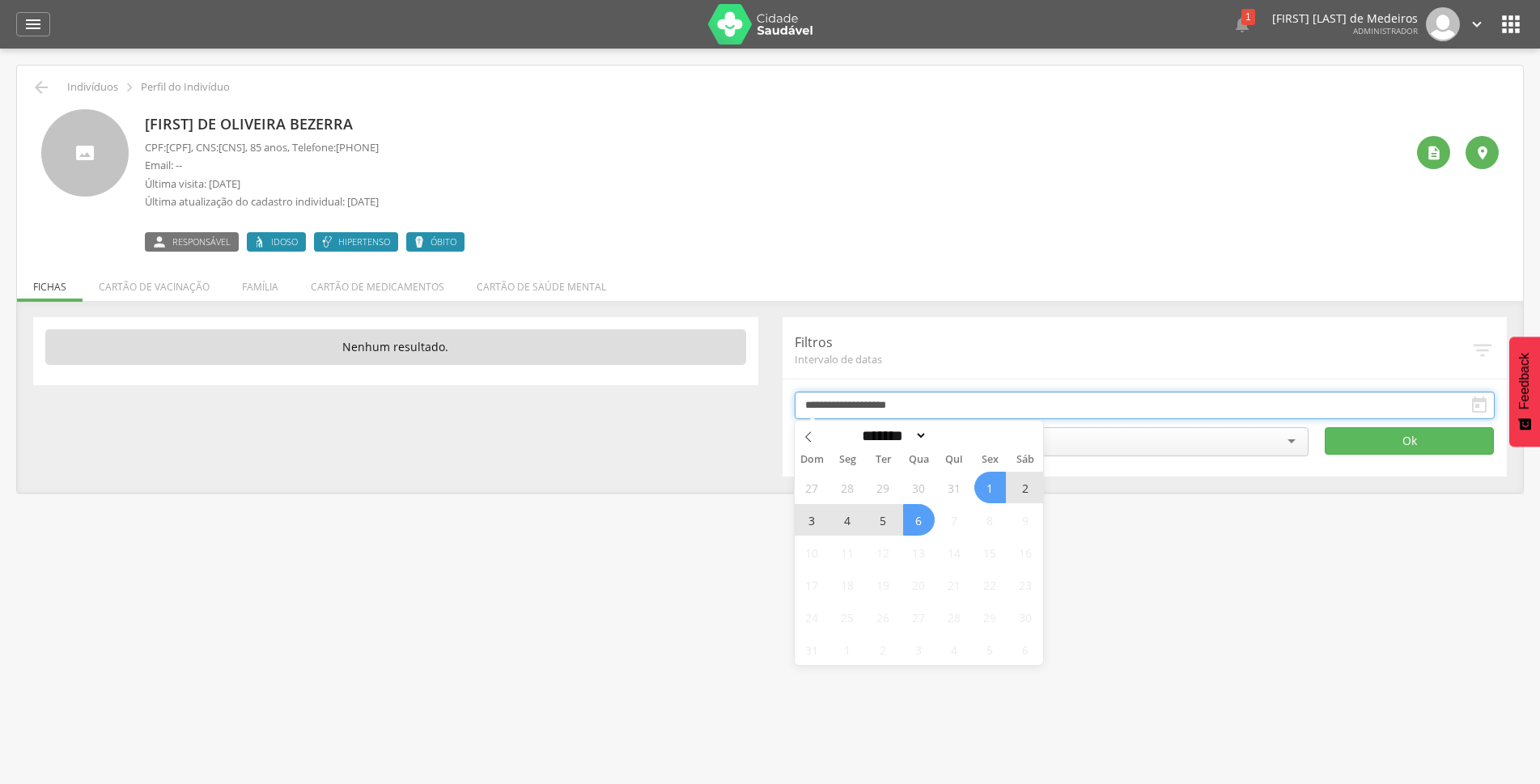 click on "**********" at bounding box center (1145, 405) 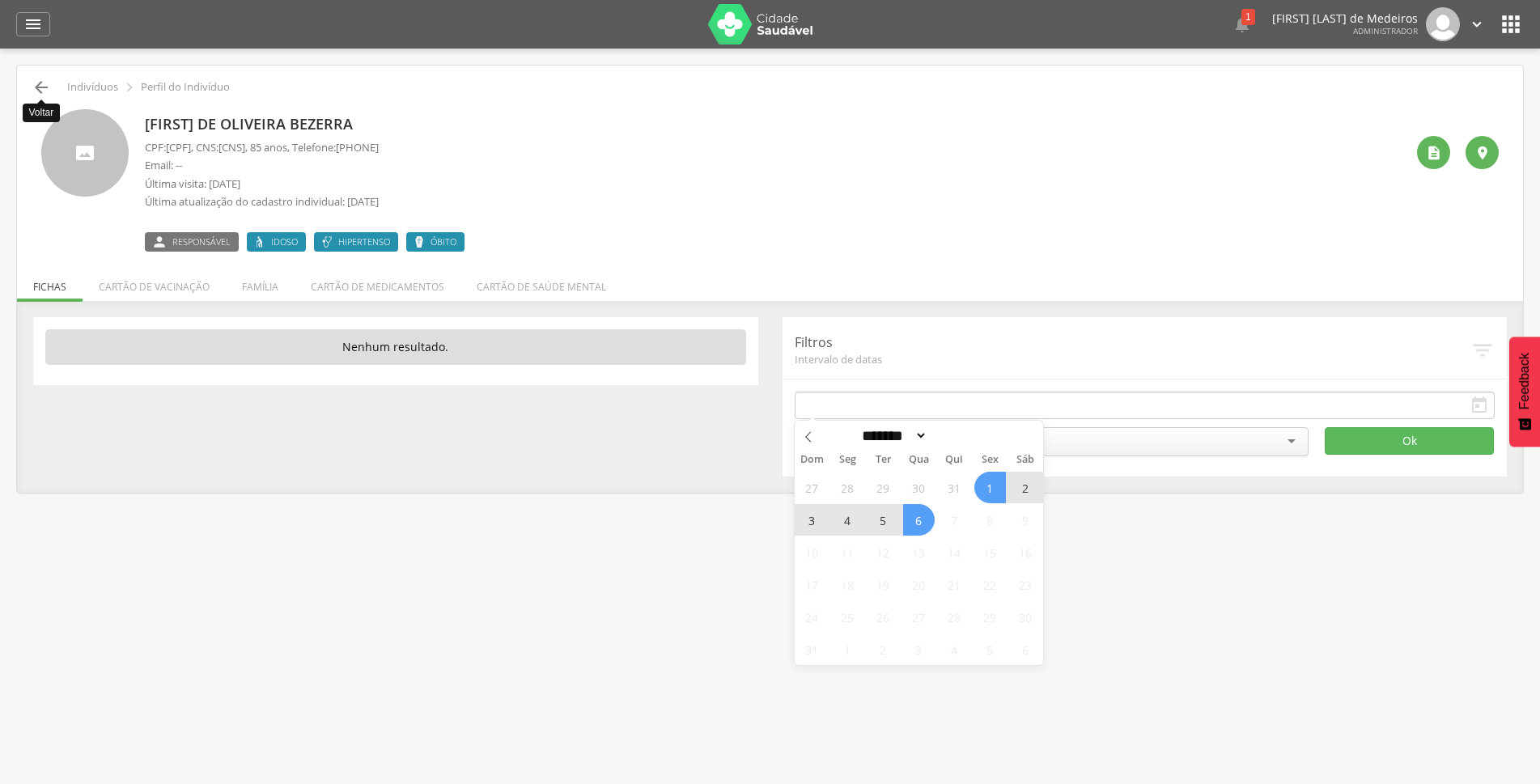click on "" at bounding box center (41, 87) 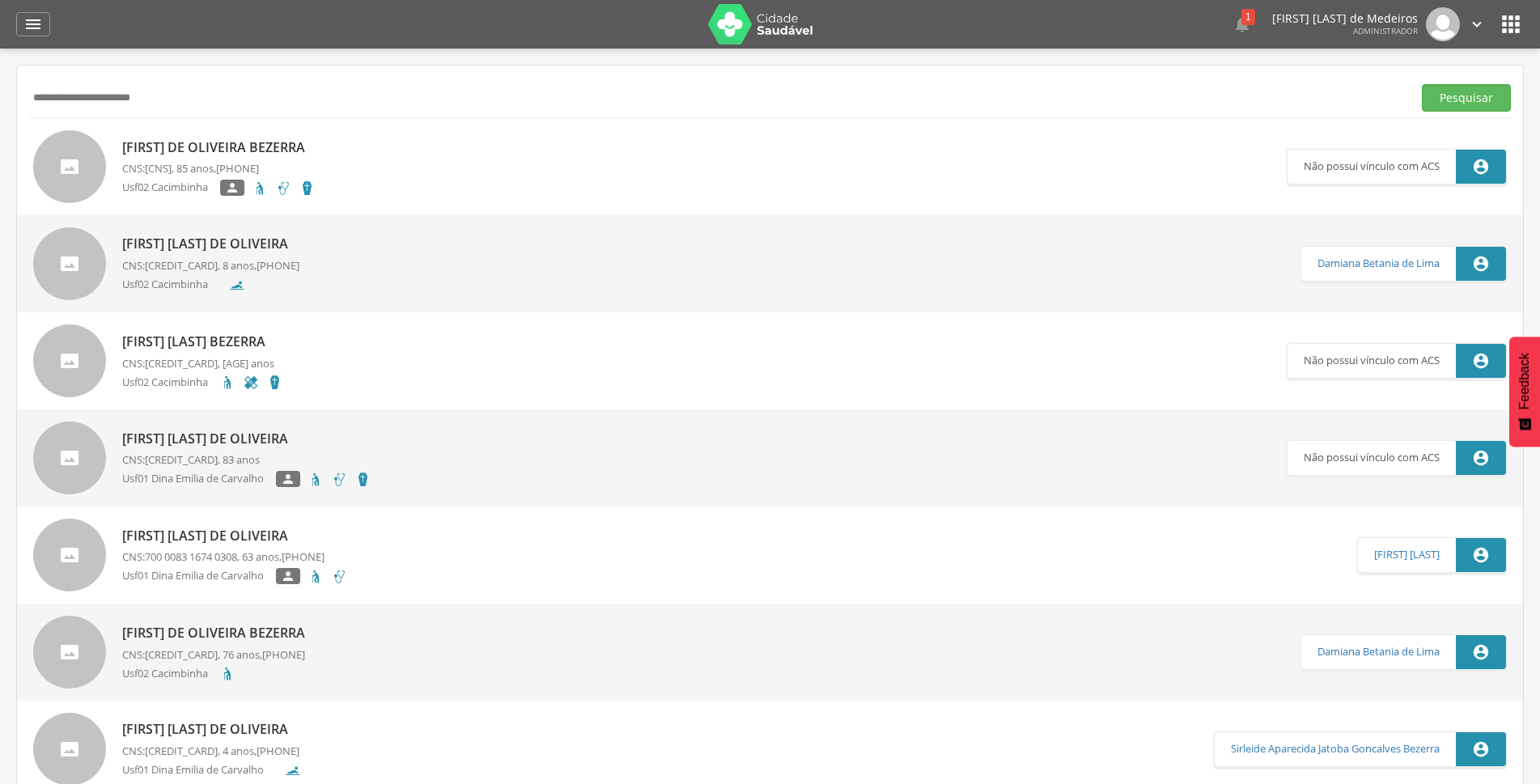 click on "João de Oliveira Bezerra" at bounding box center [218, 147] 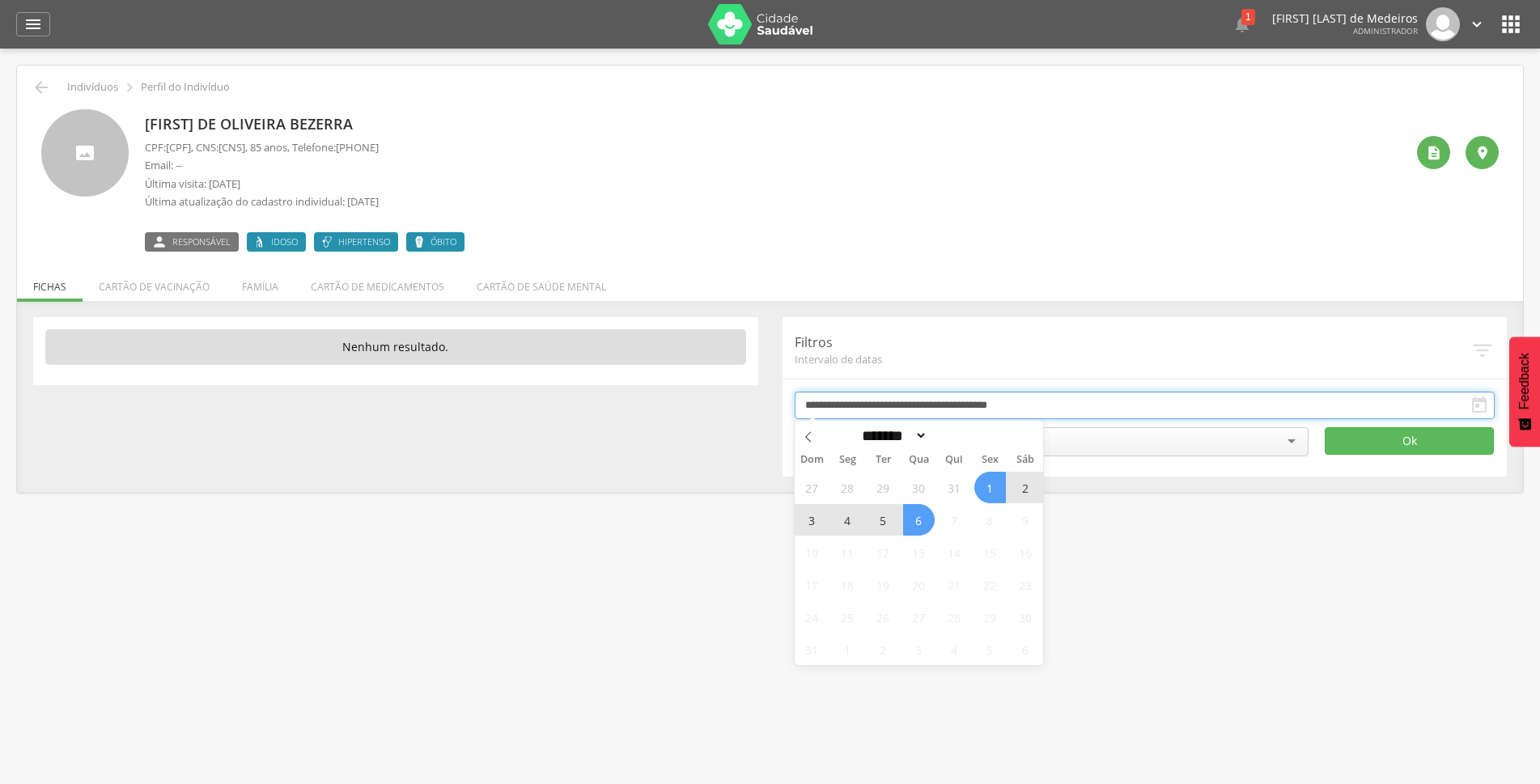click on "**********" at bounding box center [1145, 405] 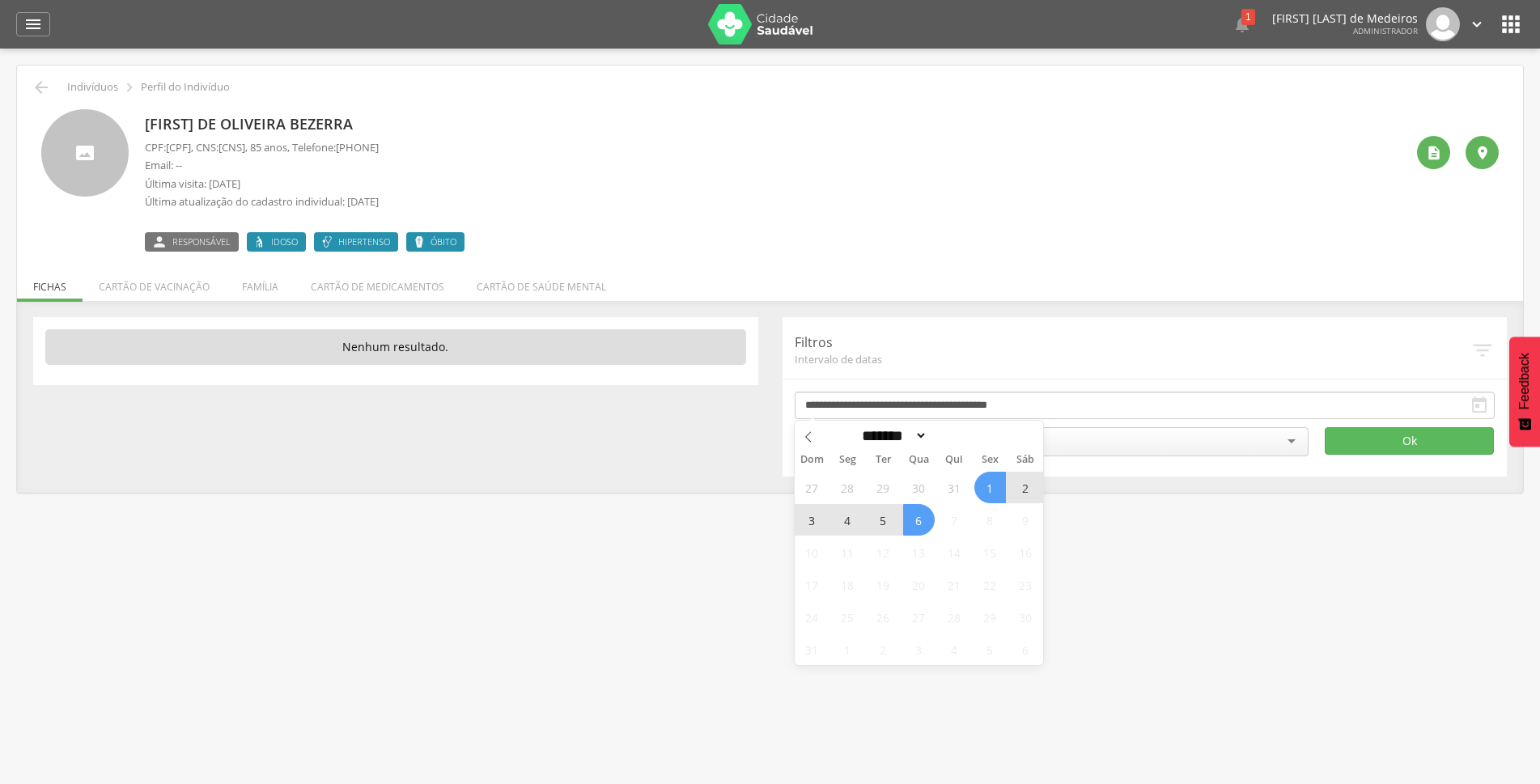 click on "6" at bounding box center (918, 519) 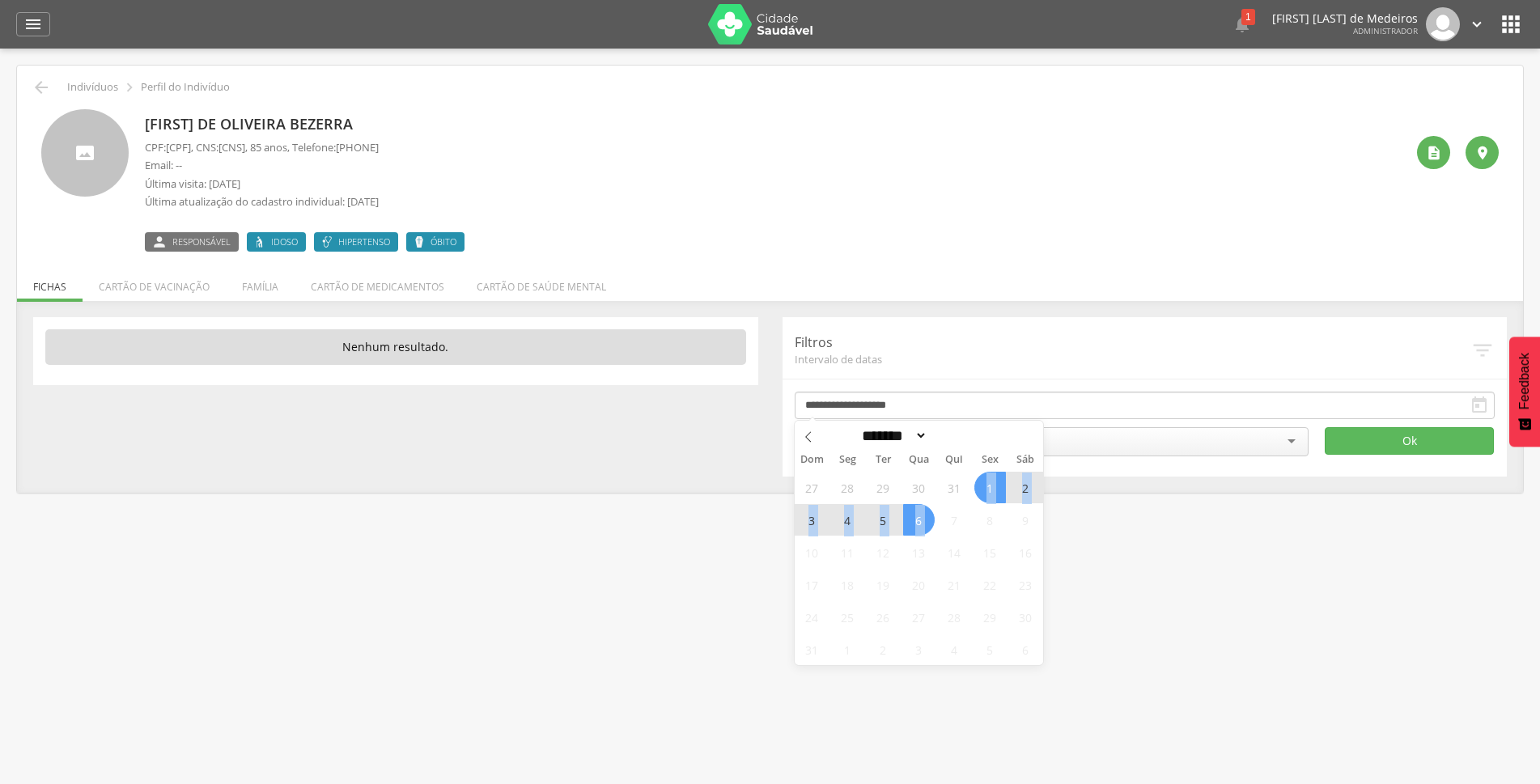 drag, startPoint x: 922, startPoint y: 521, endPoint x: 976, endPoint y: 491, distance: 61.773781 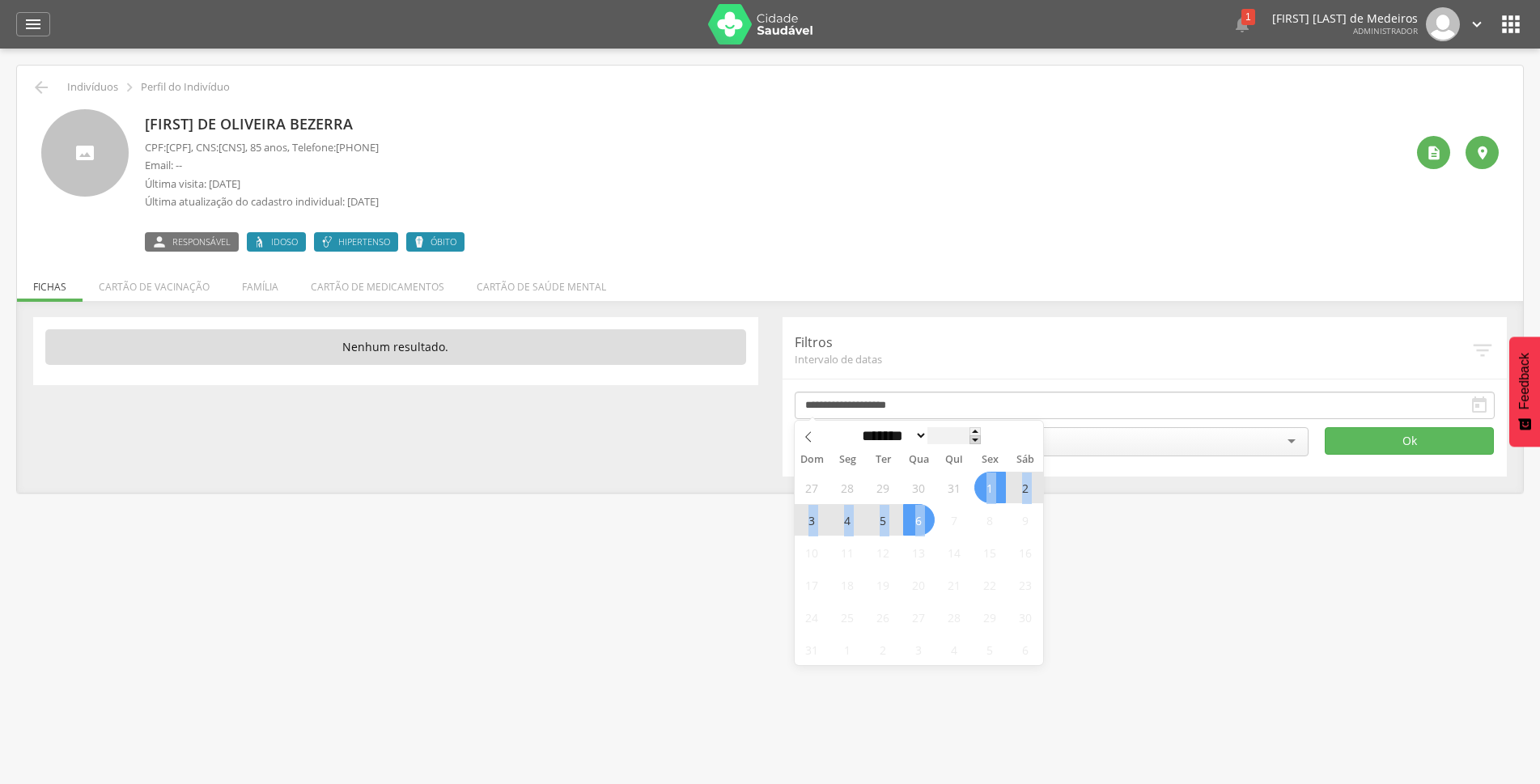 click at bounding box center [975, 439] 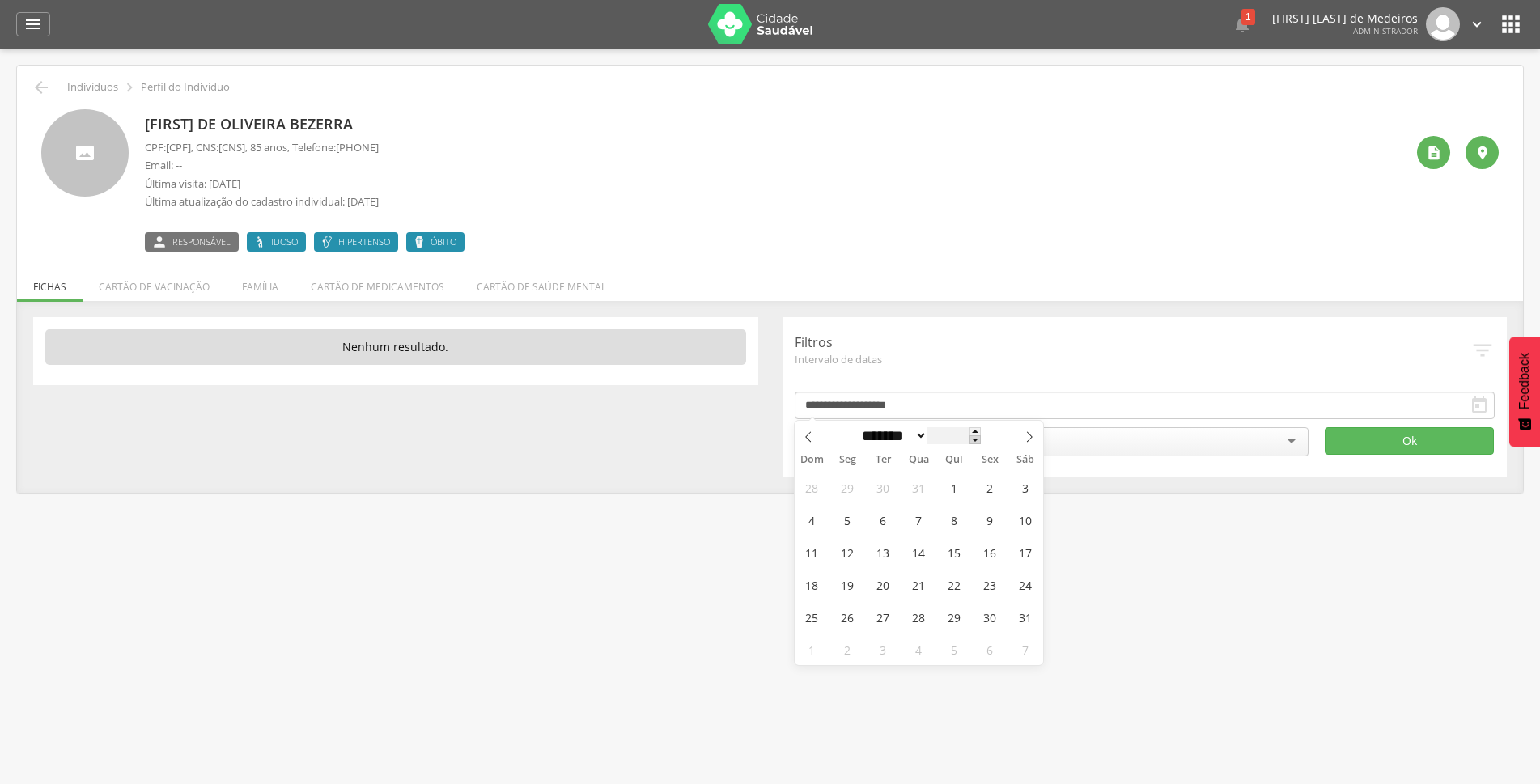 click at bounding box center [975, 439] 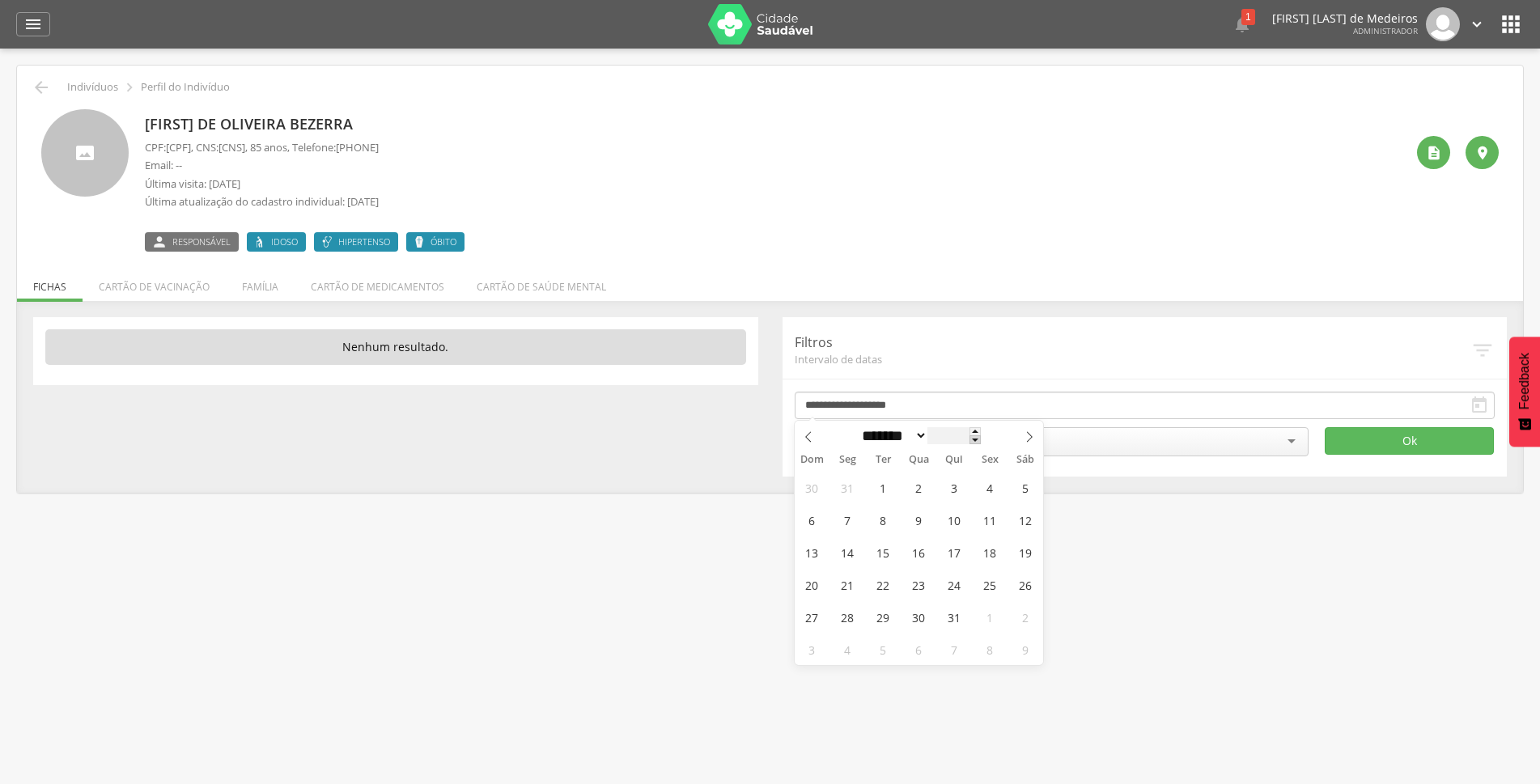 click at bounding box center (975, 439) 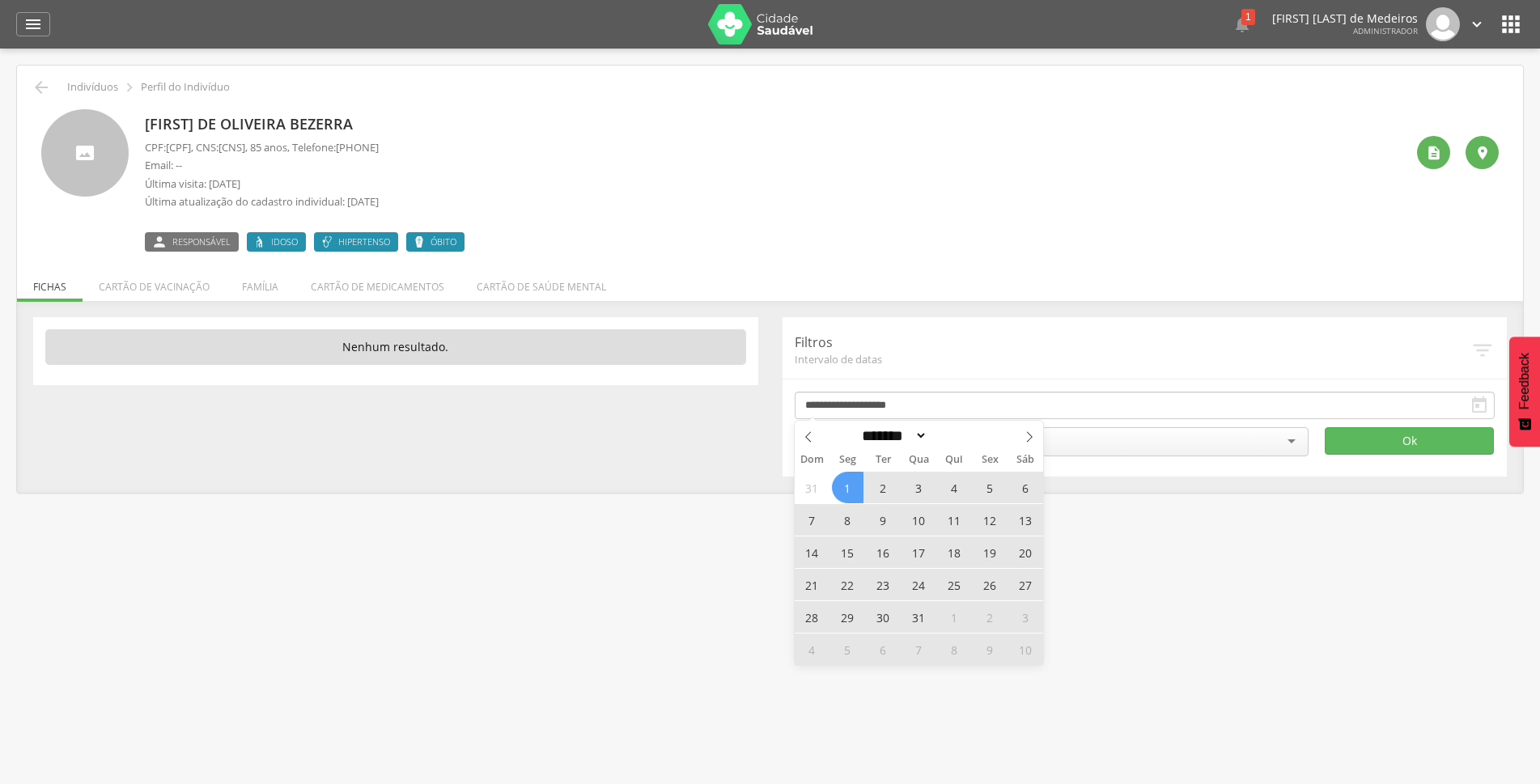 drag, startPoint x: 855, startPoint y: 493, endPoint x: 867, endPoint y: 492, distance: 12.041595 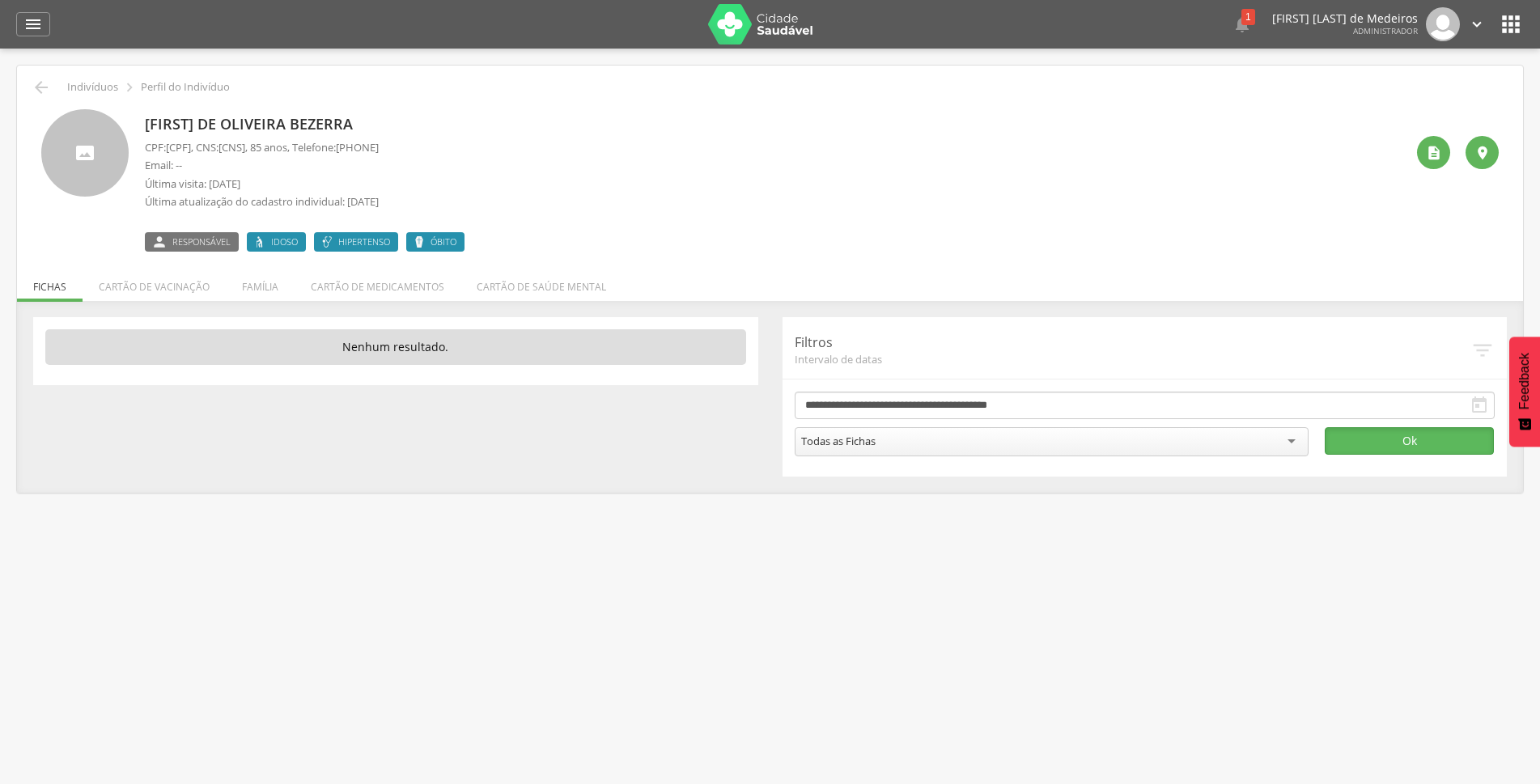 drag, startPoint x: 1420, startPoint y: 448, endPoint x: 1365, endPoint y: 355, distance: 108.04629 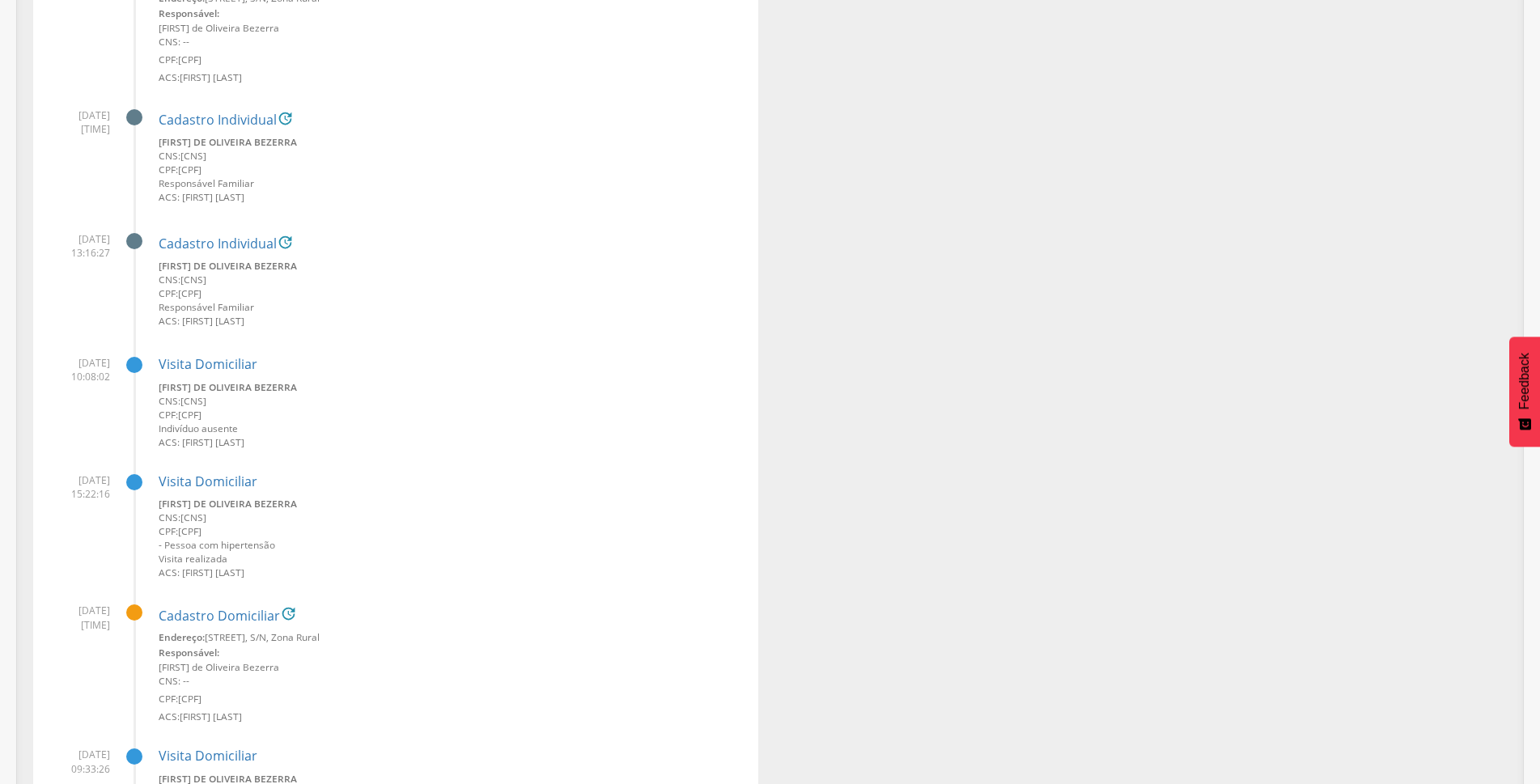 scroll, scrollTop: 5109, scrollLeft: 0, axis: vertical 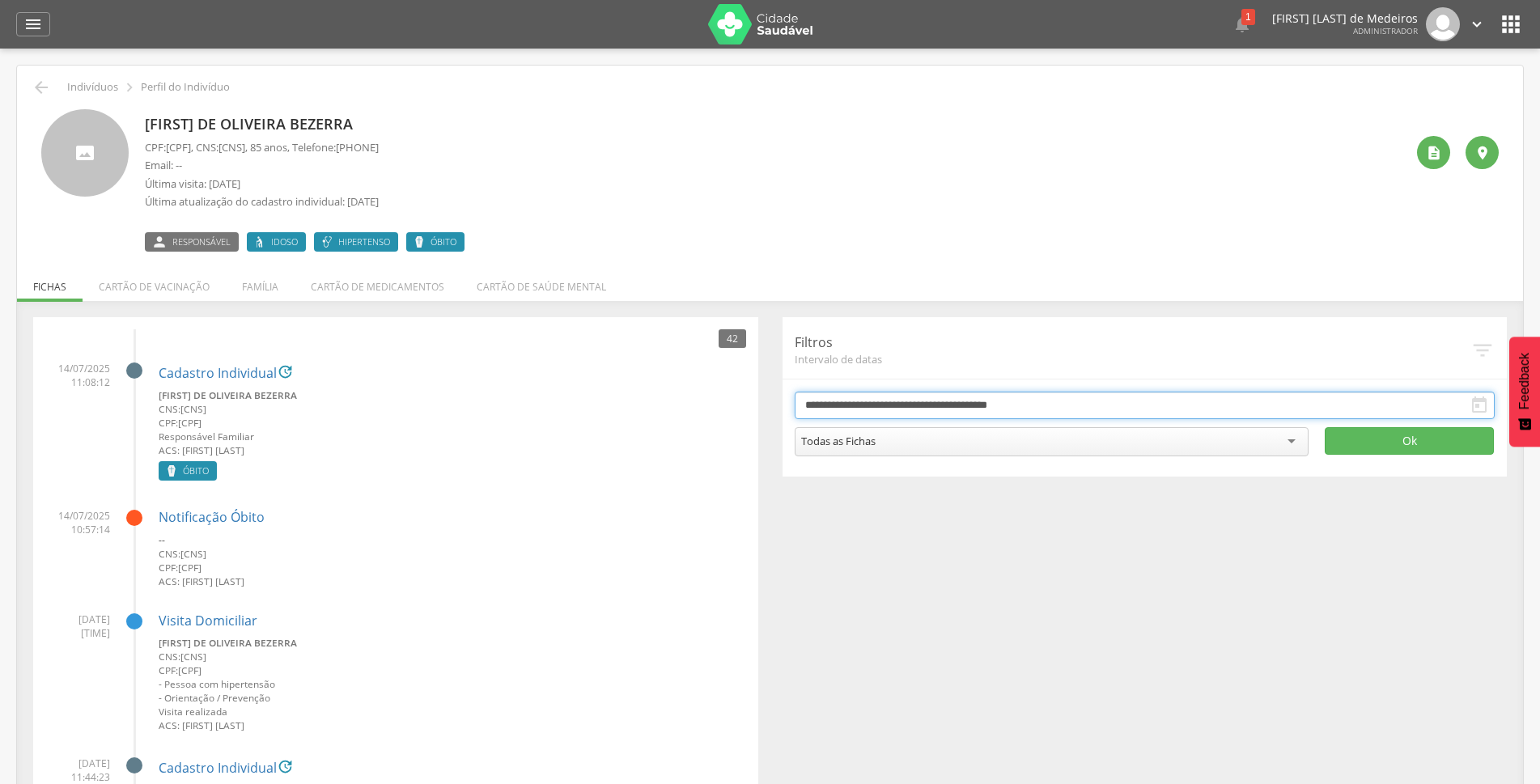 click on "**********" at bounding box center [1145, 405] 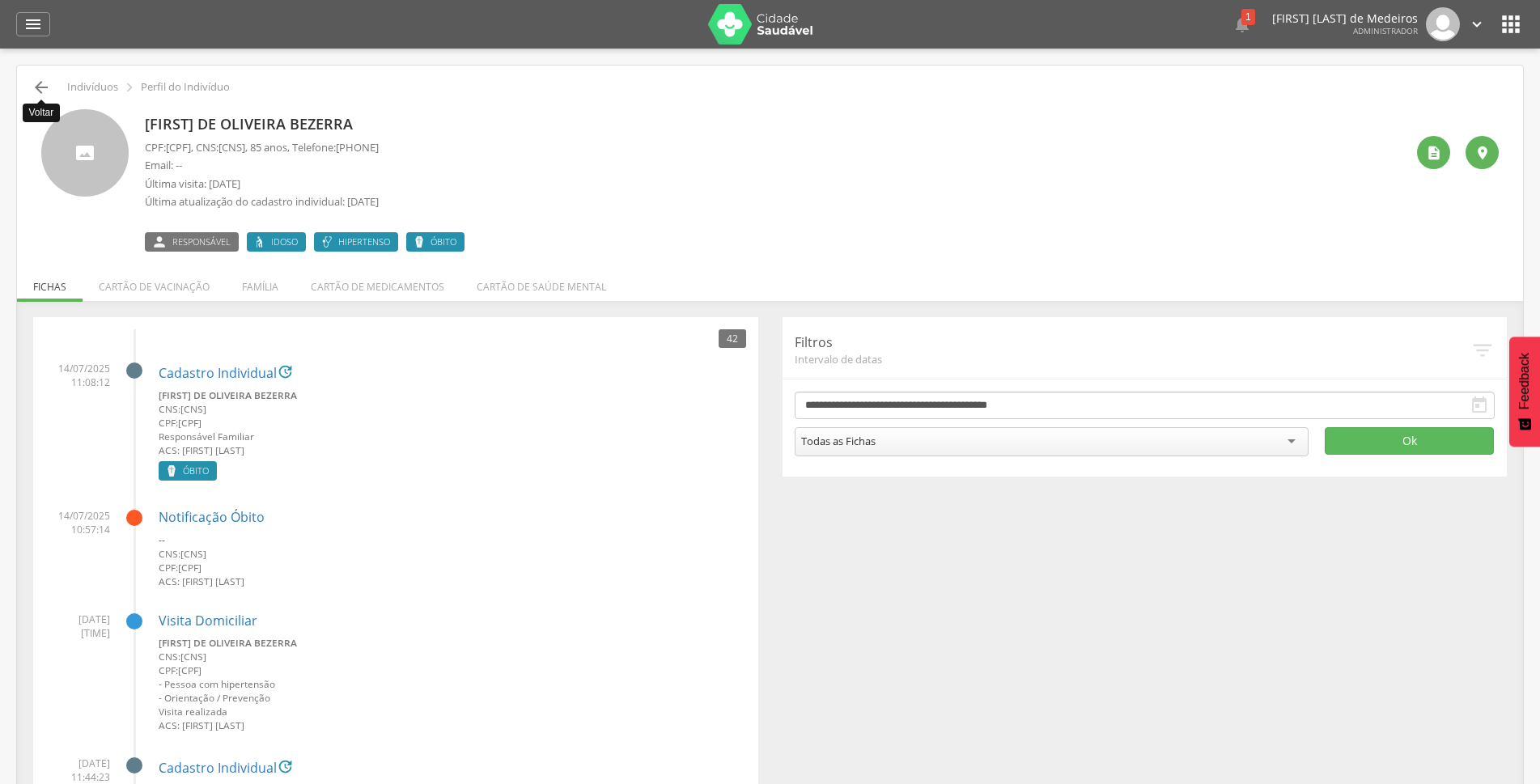 click on "" at bounding box center [41, 87] 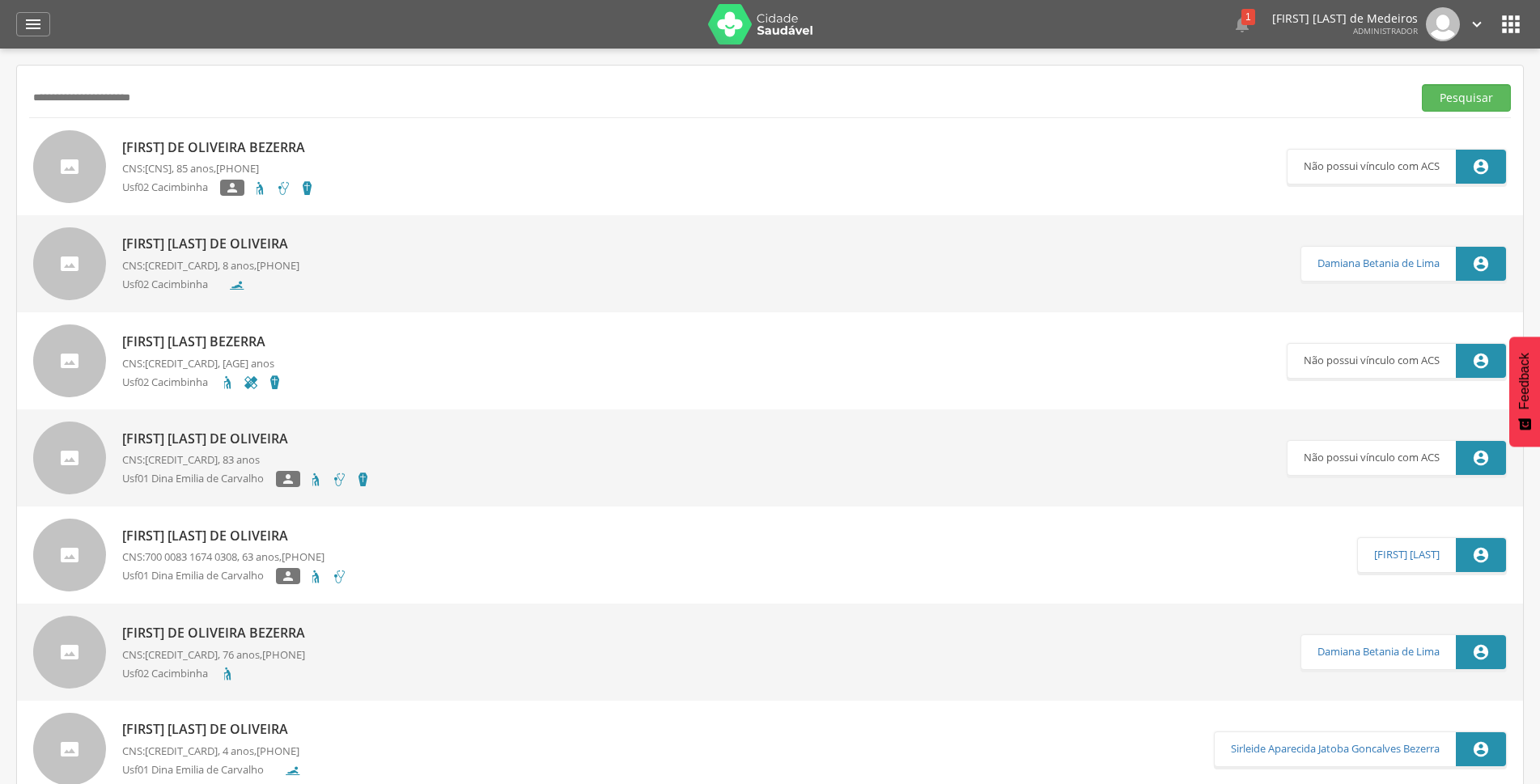 click on "[FIRST] de [LAST] [LAST]" at bounding box center [218, 147] 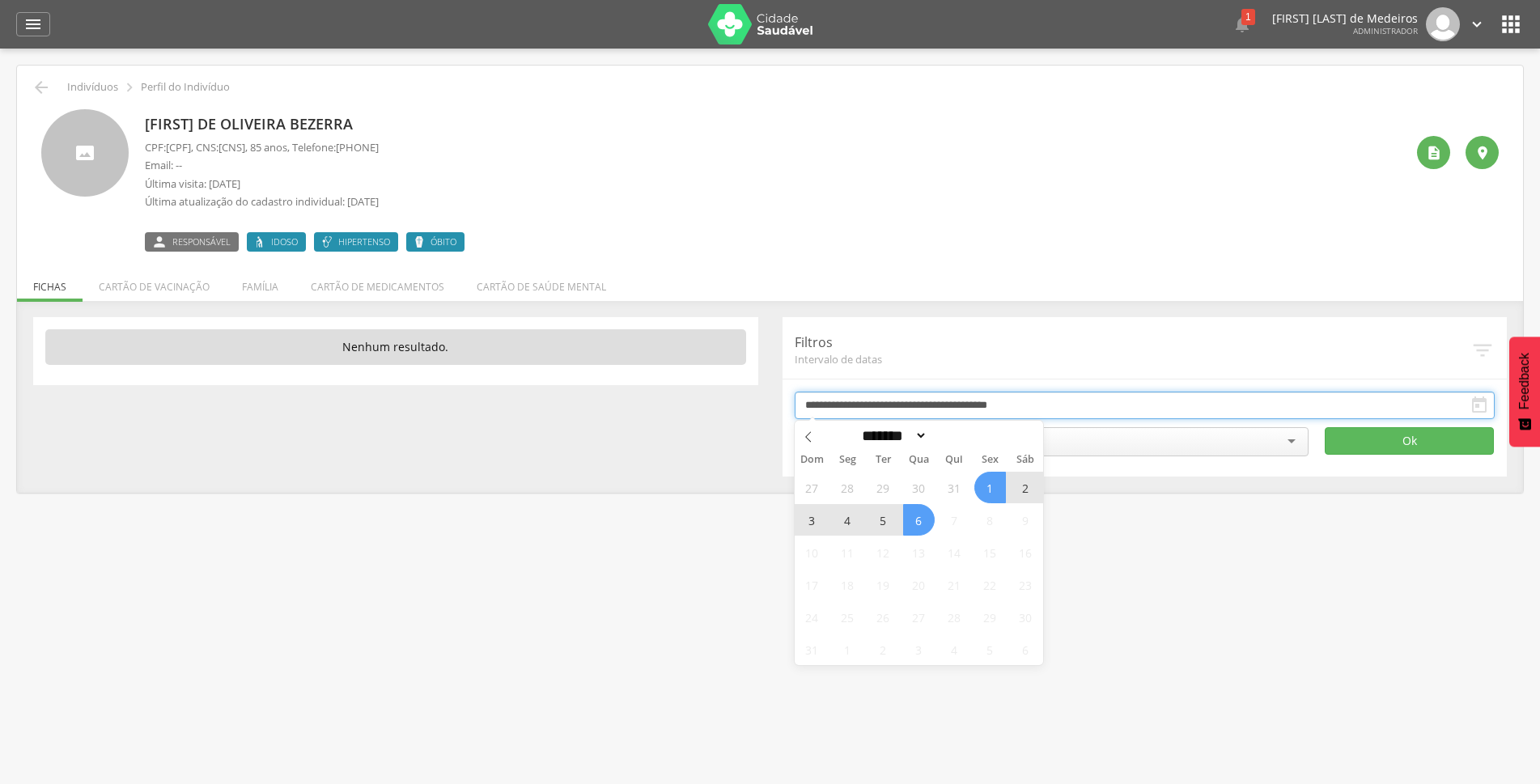 click on "**********" at bounding box center (1145, 405) 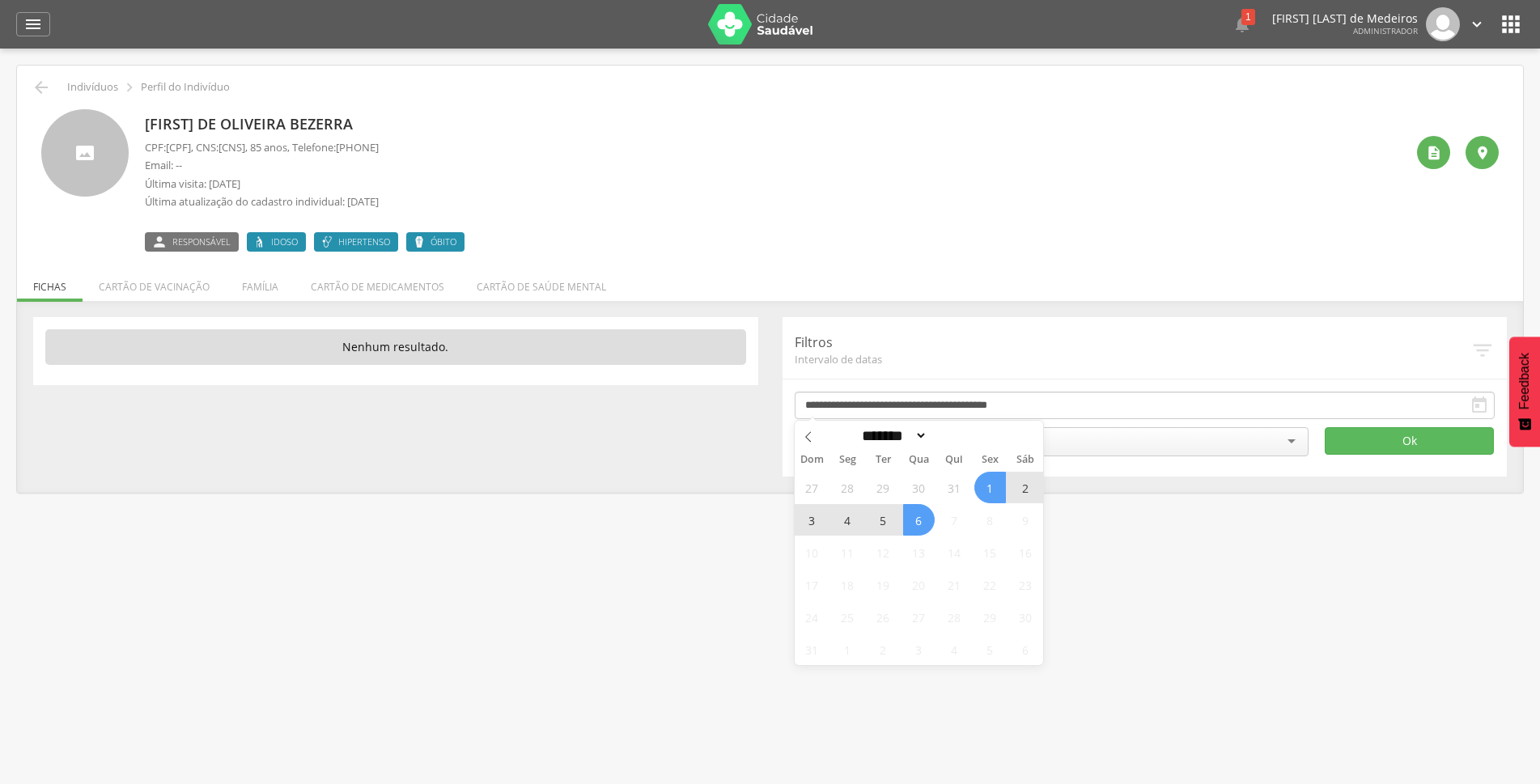 click on "6" at bounding box center (918, 519) 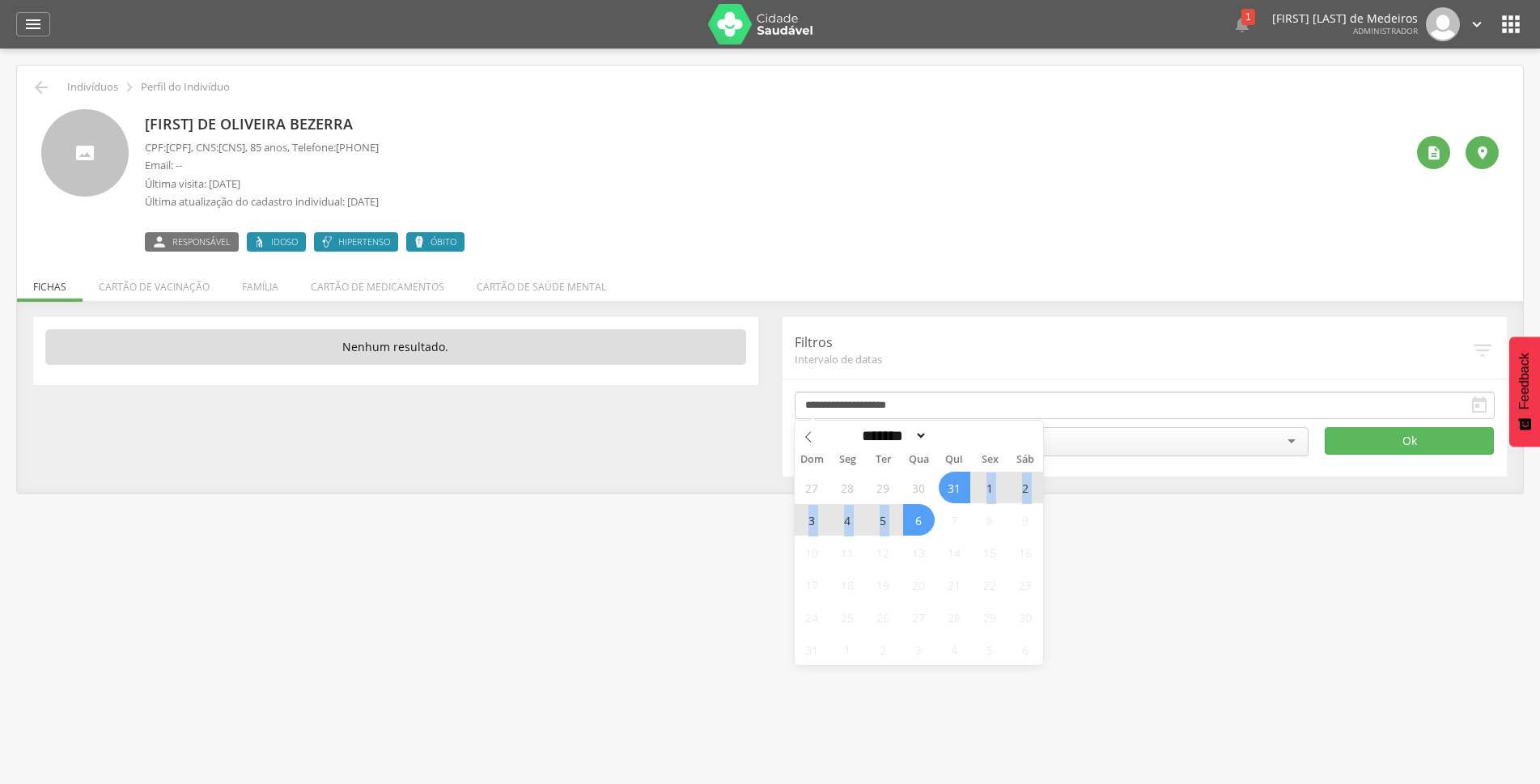 drag, startPoint x: 918, startPoint y: 526, endPoint x: 960, endPoint y: 493, distance: 53.41348 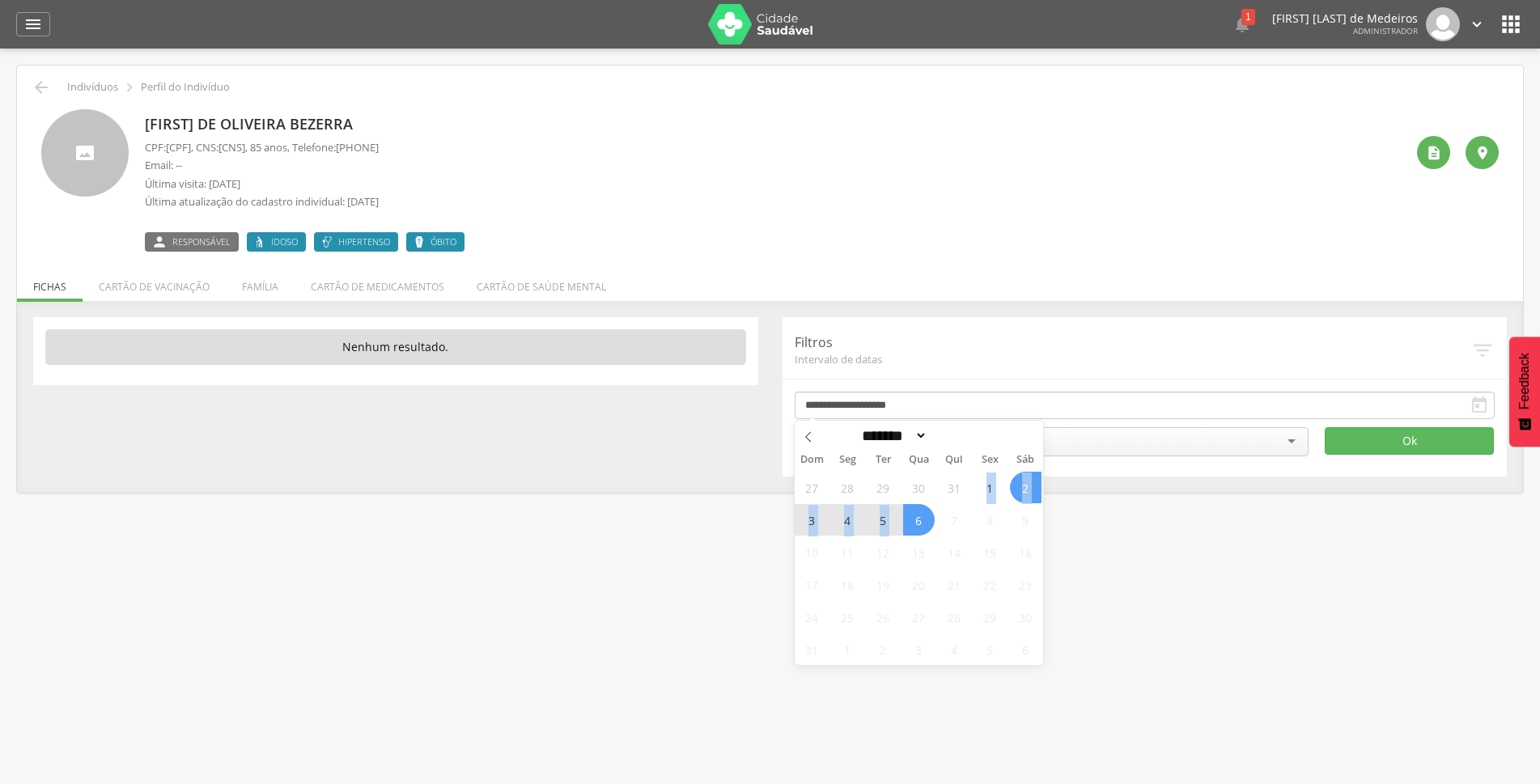 type 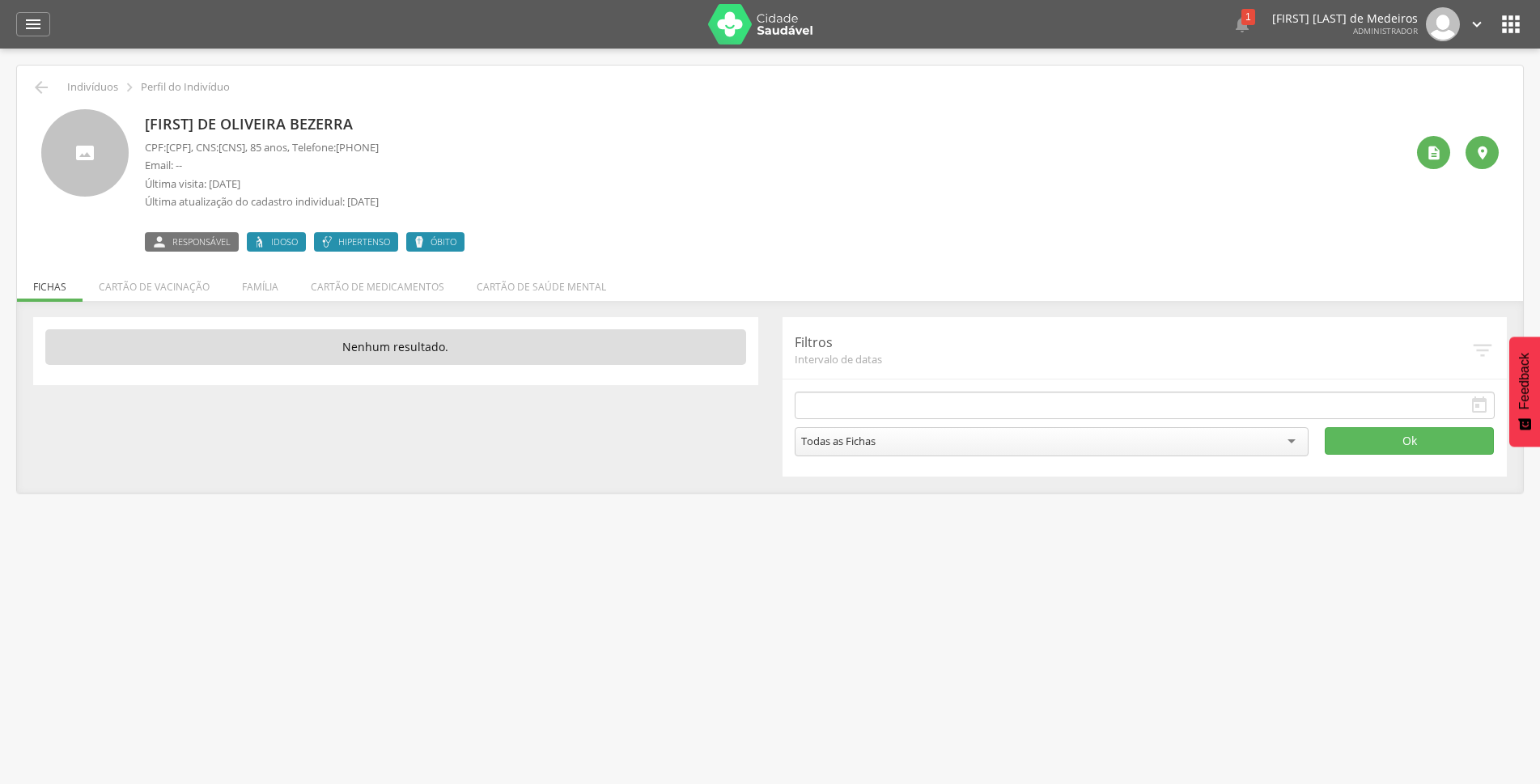 click on "
Supervisão

Distritos

Ubs
adicionar ubs

Coordenador:   - São João do Tigre / PB
Intervalo de Tempo

Selecione um intervalo de tempo
Filtrar
***
0
Fichas  individuais
Detalhes
***
0
Fichas  domiciliares
Detalhes
***
0
Visitas
Detalhes
***
0
Fichas de  responsáveis  familiares" at bounding box center [770, 440] 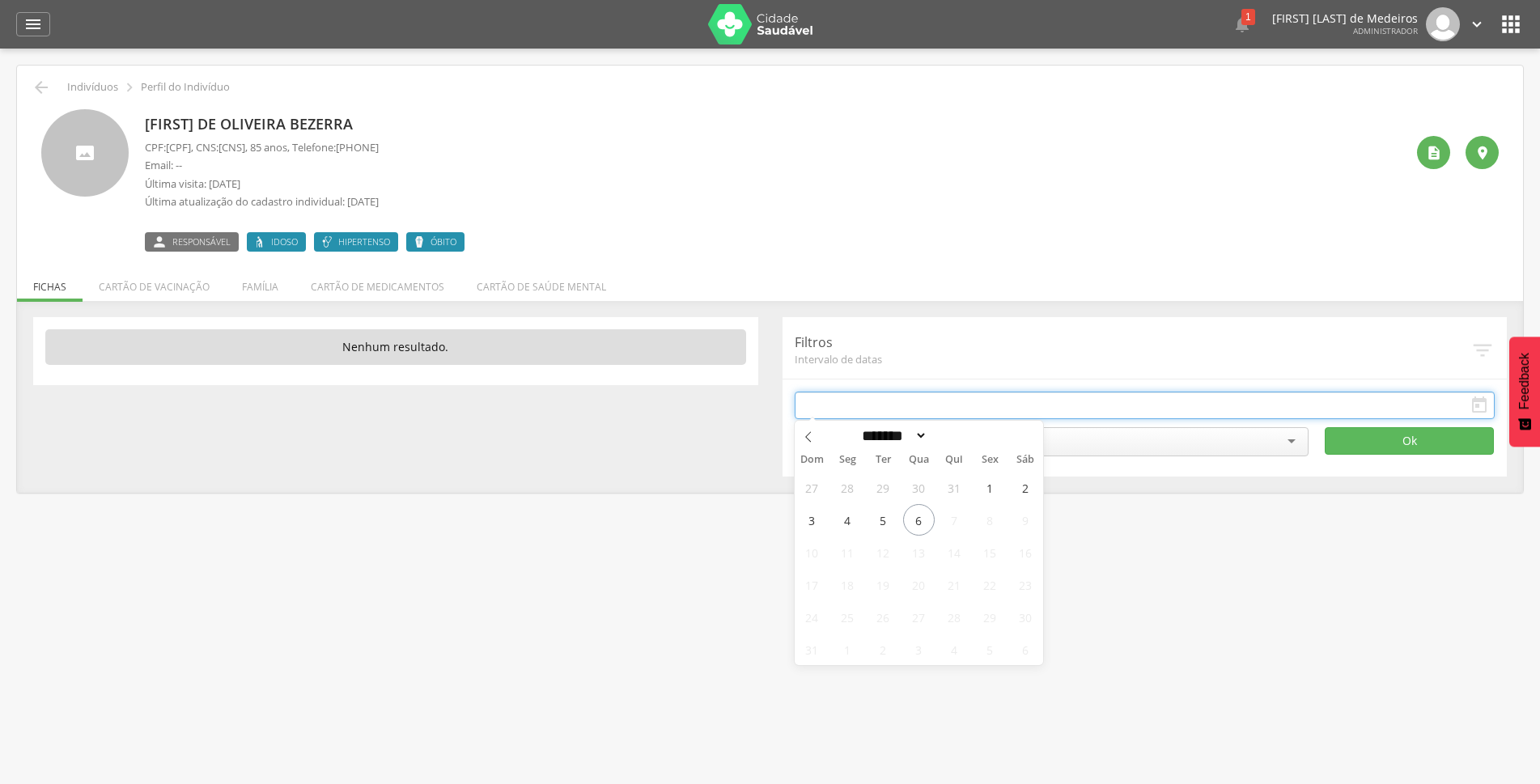 click at bounding box center (1145, 405) 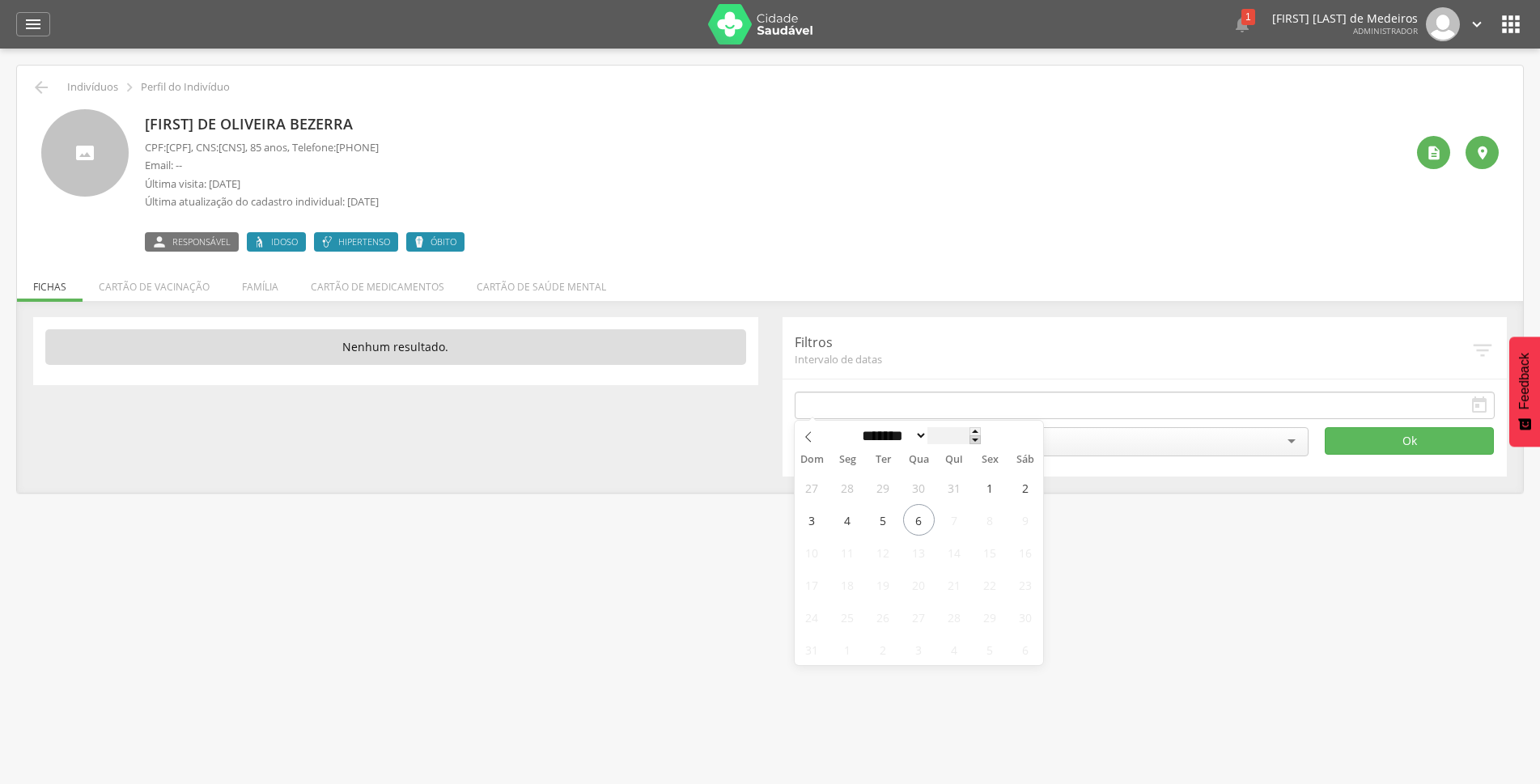 click at bounding box center [975, 439] 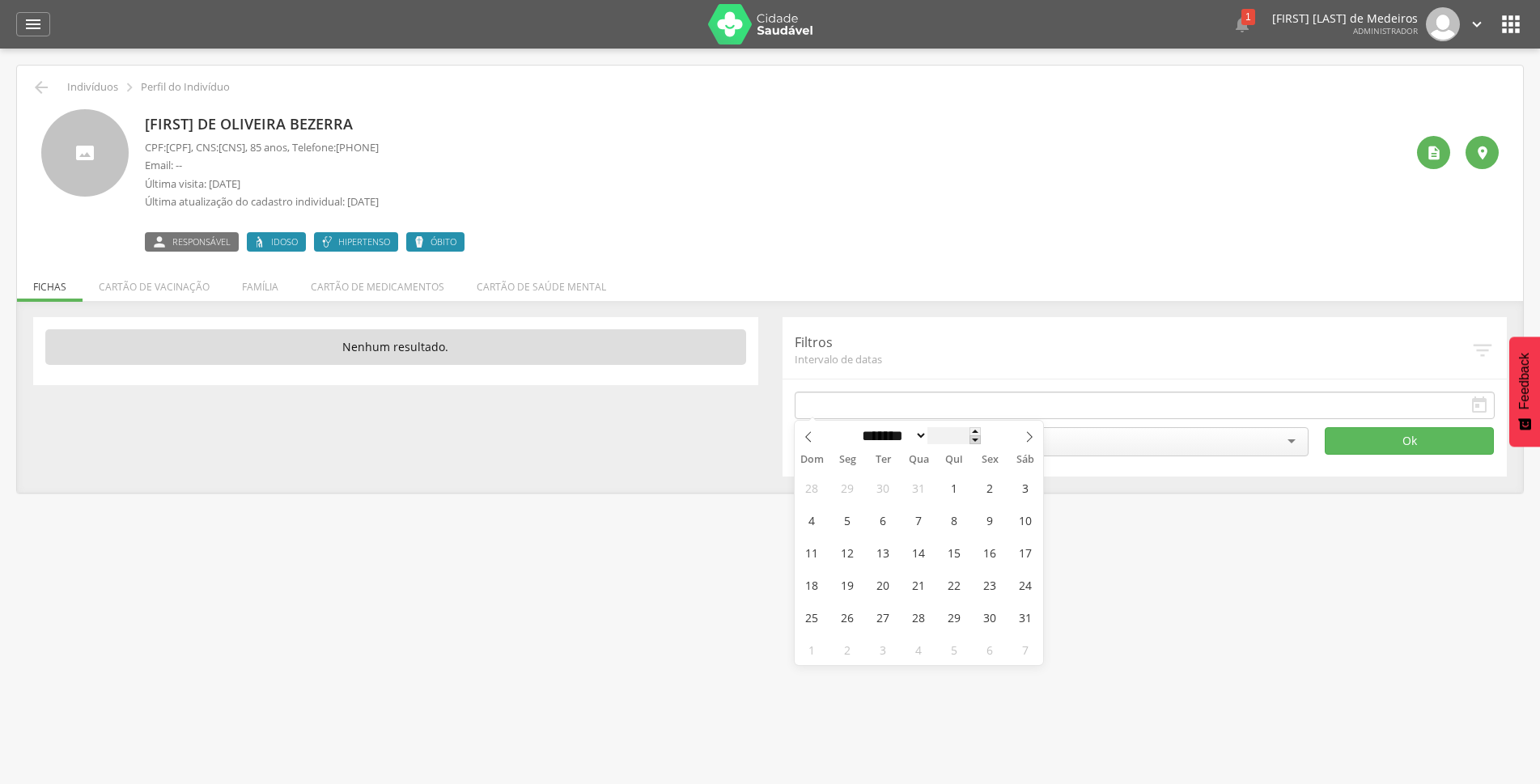 click at bounding box center [975, 439] 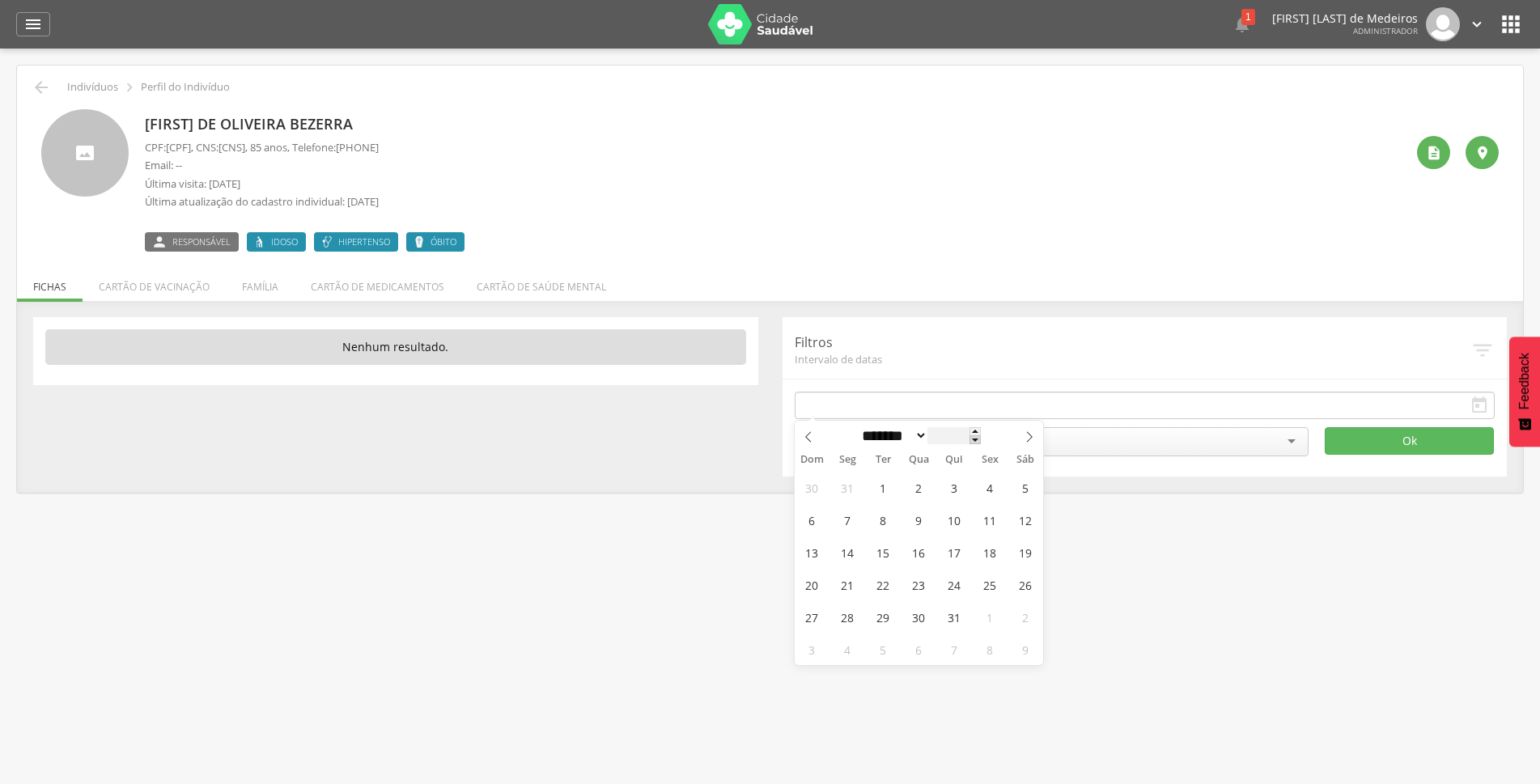 click at bounding box center [975, 439] 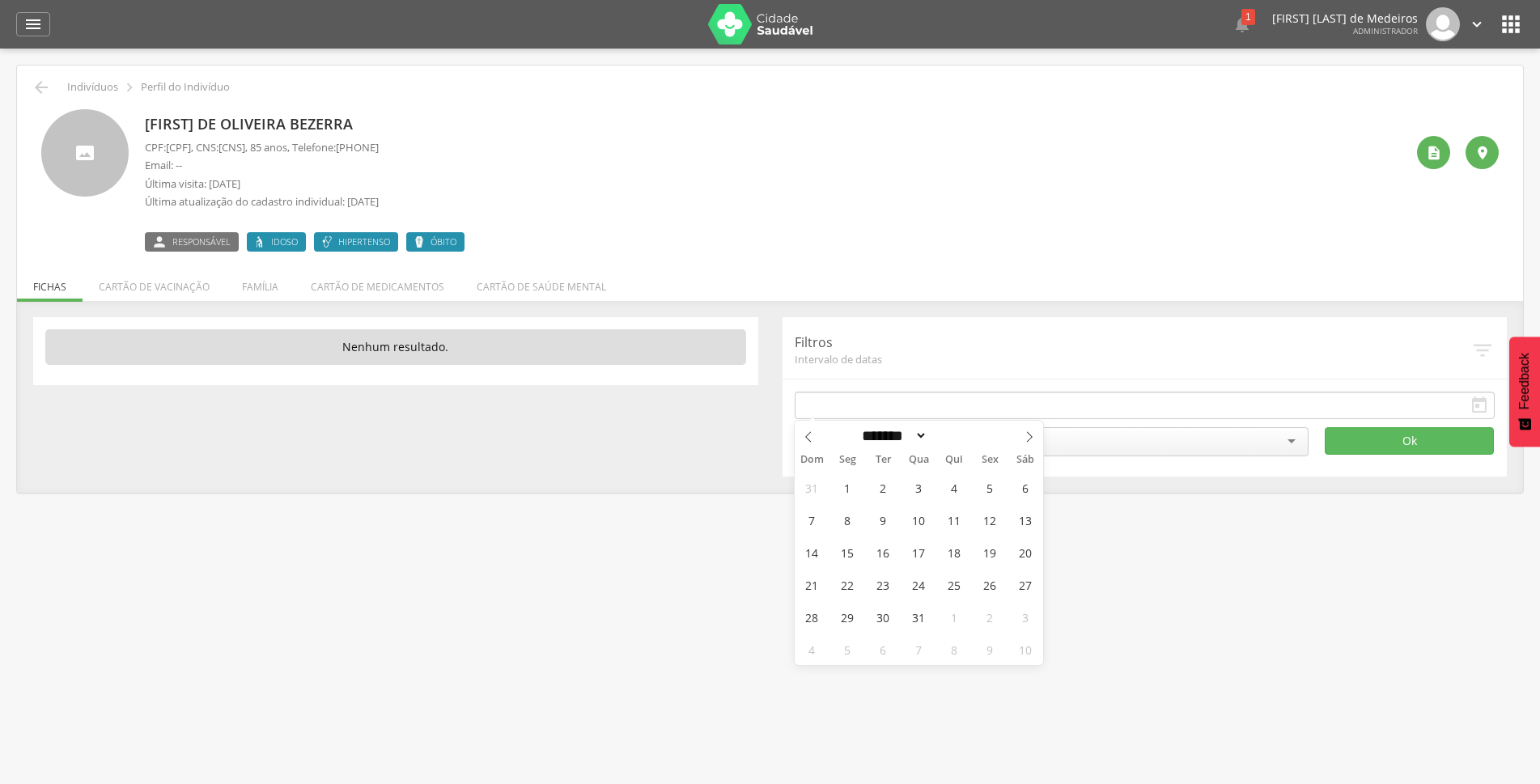 click on "******* ********* ***** ***** **** ***** ***** ****** ******** ******* ******** ******** ****" at bounding box center (918, 434) 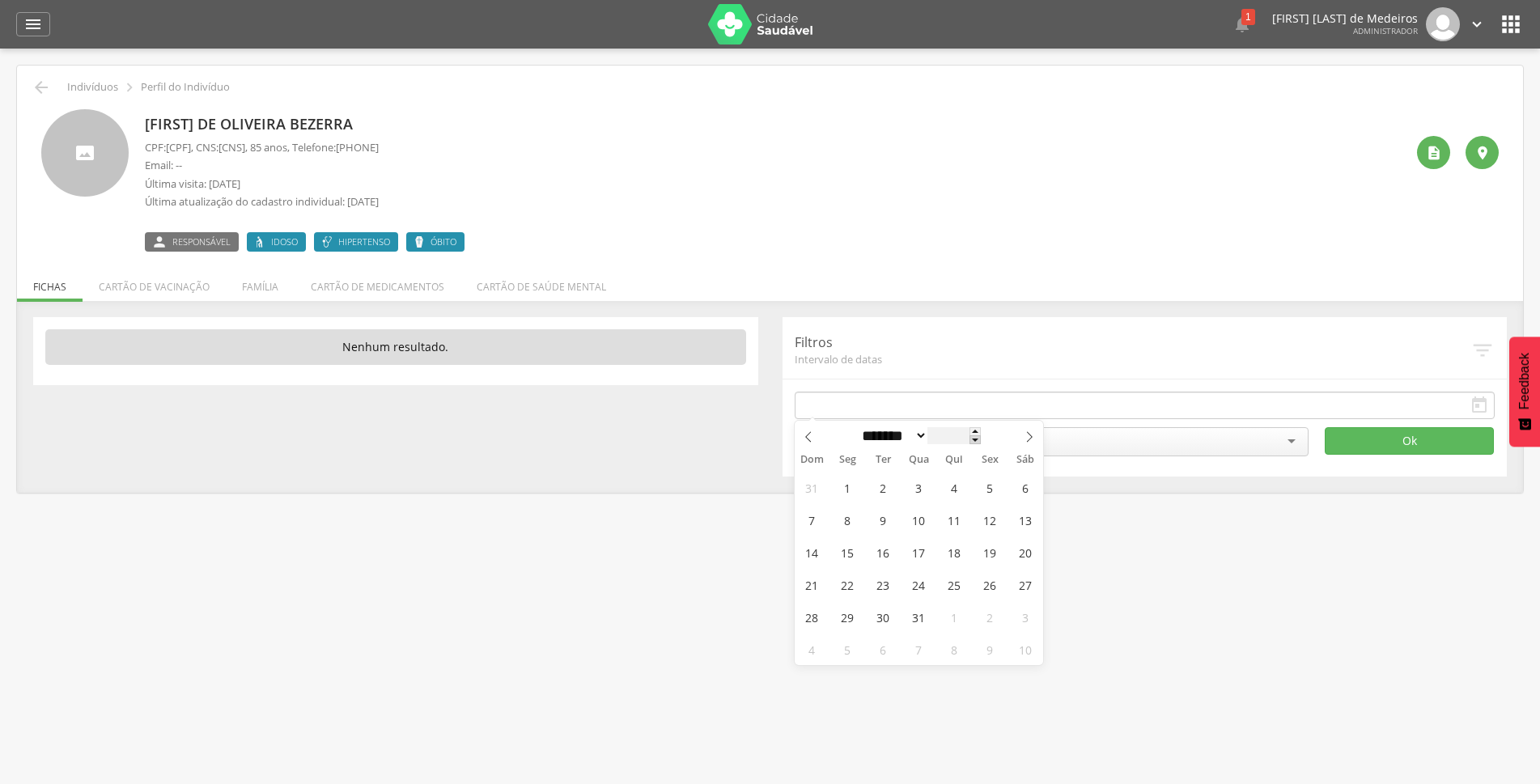 click at bounding box center [975, 439] 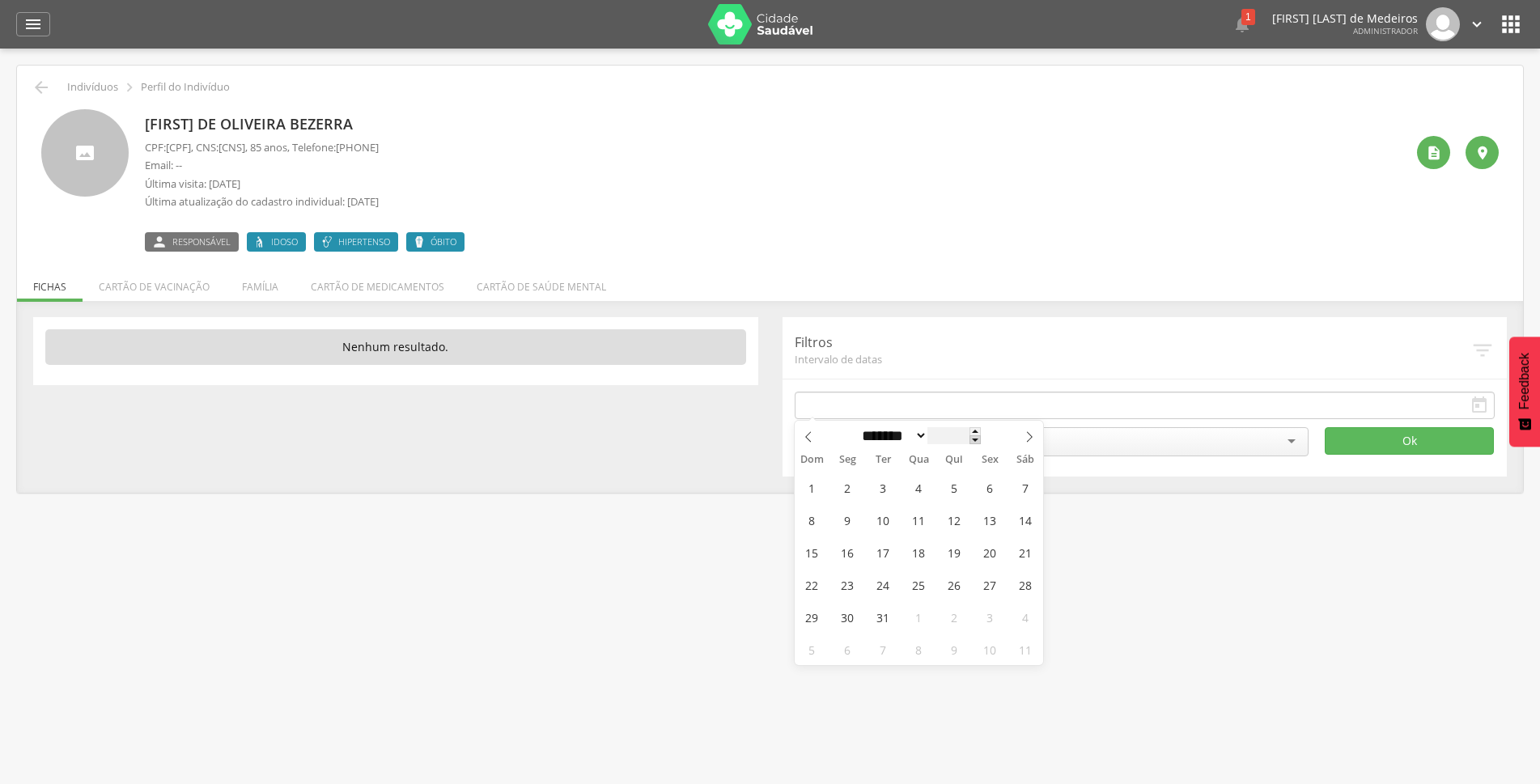 click at bounding box center [975, 439] 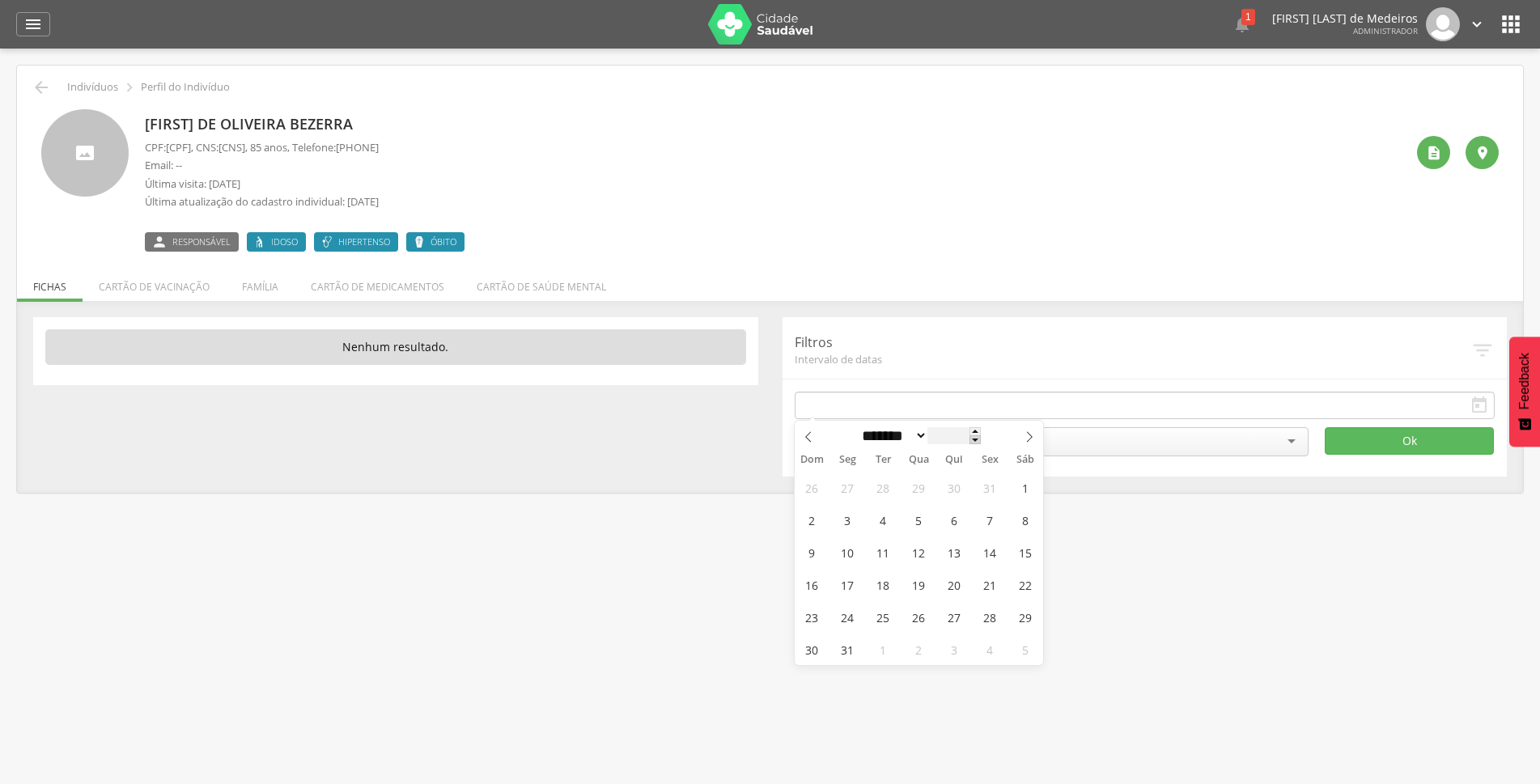 click at bounding box center [975, 439] 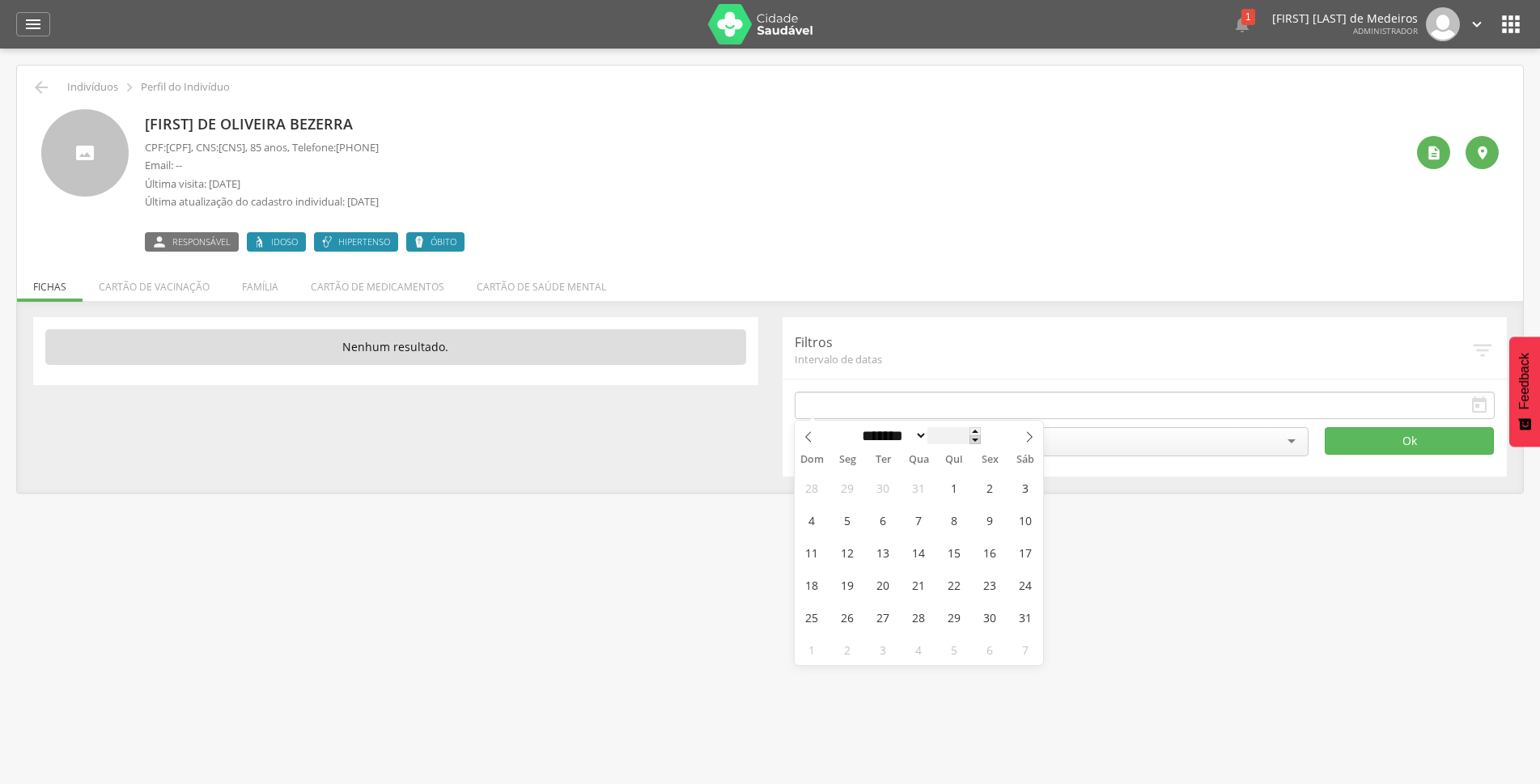 click at bounding box center [975, 439] 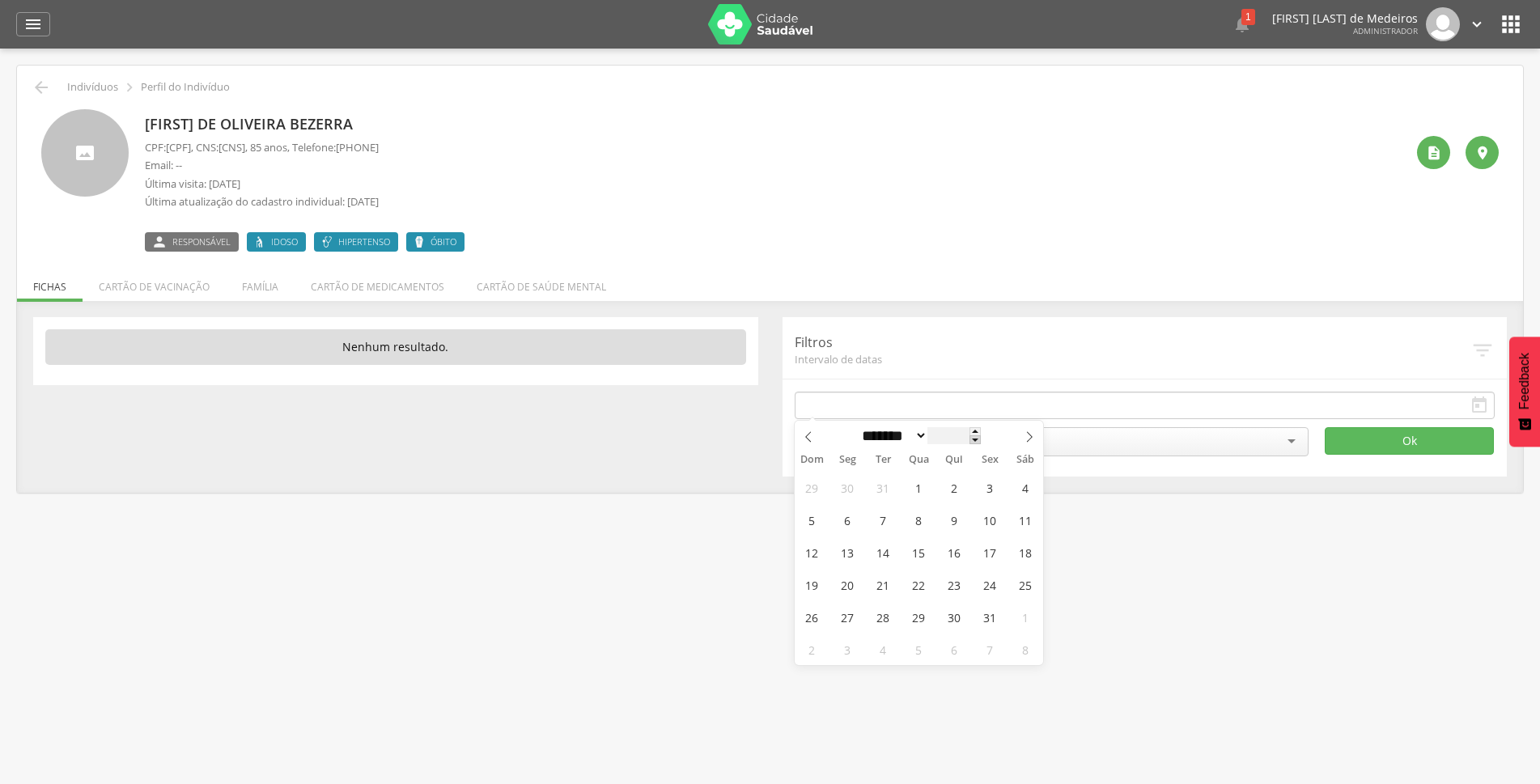 click at bounding box center [975, 439] 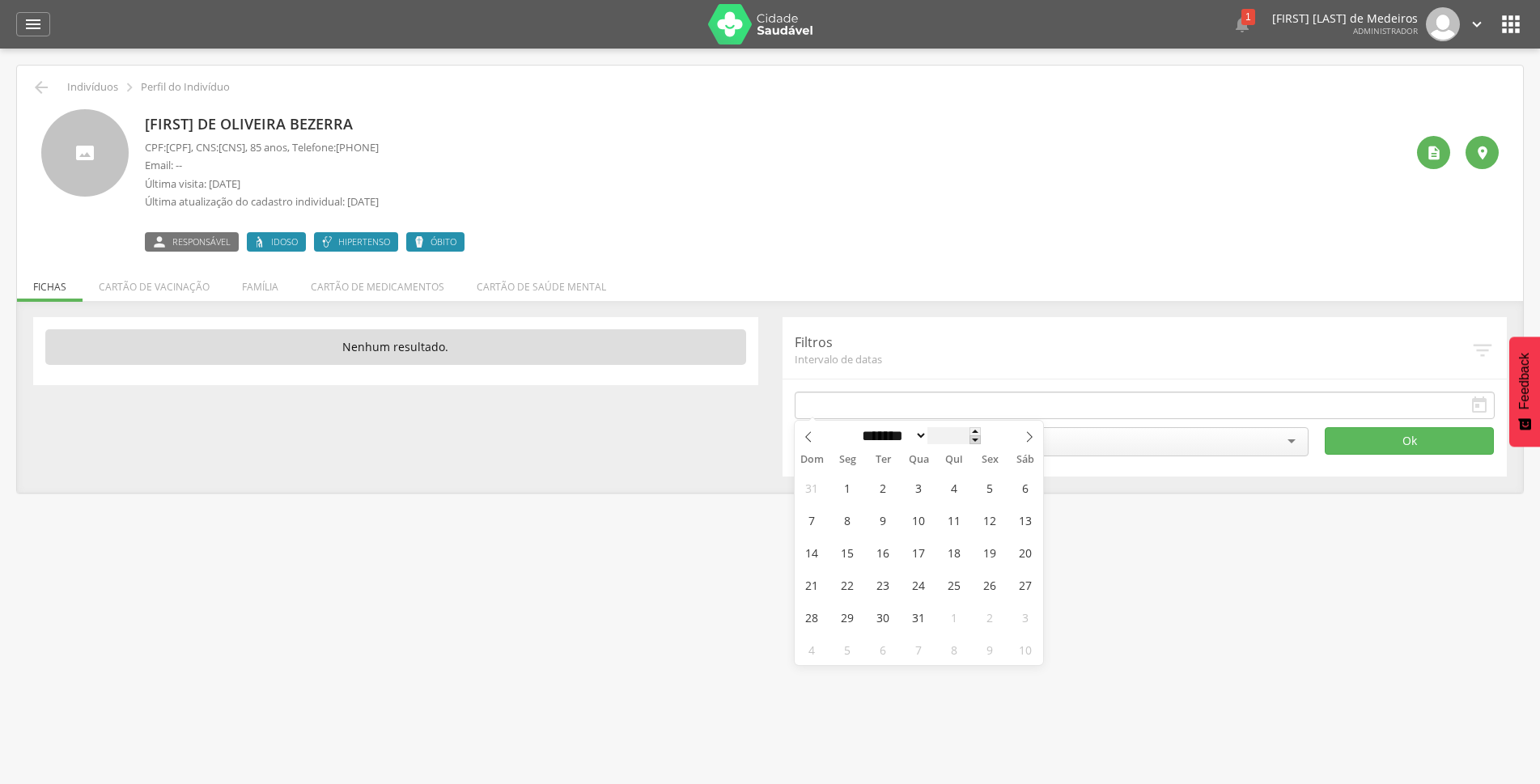 click at bounding box center [975, 439] 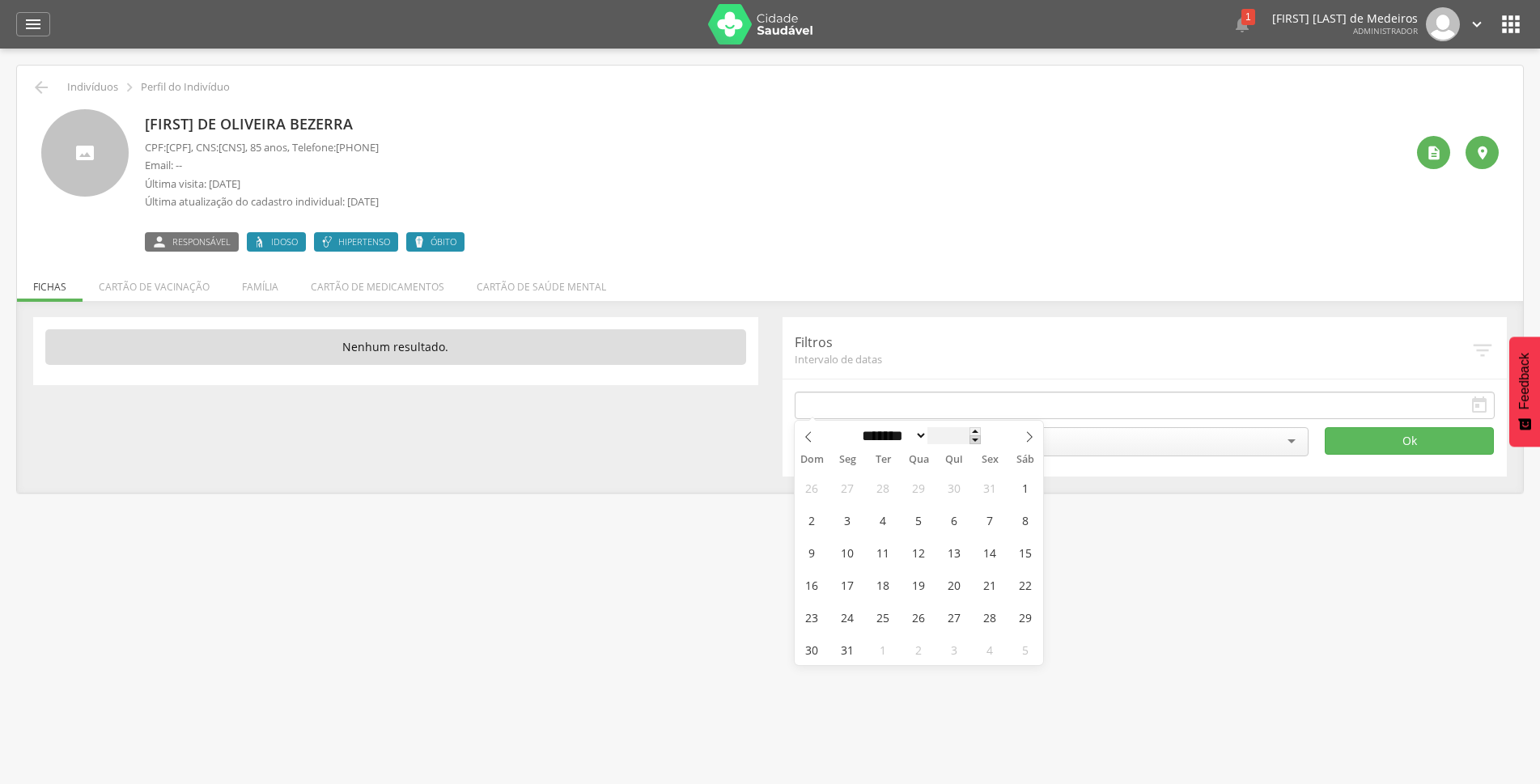 click at bounding box center [975, 439] 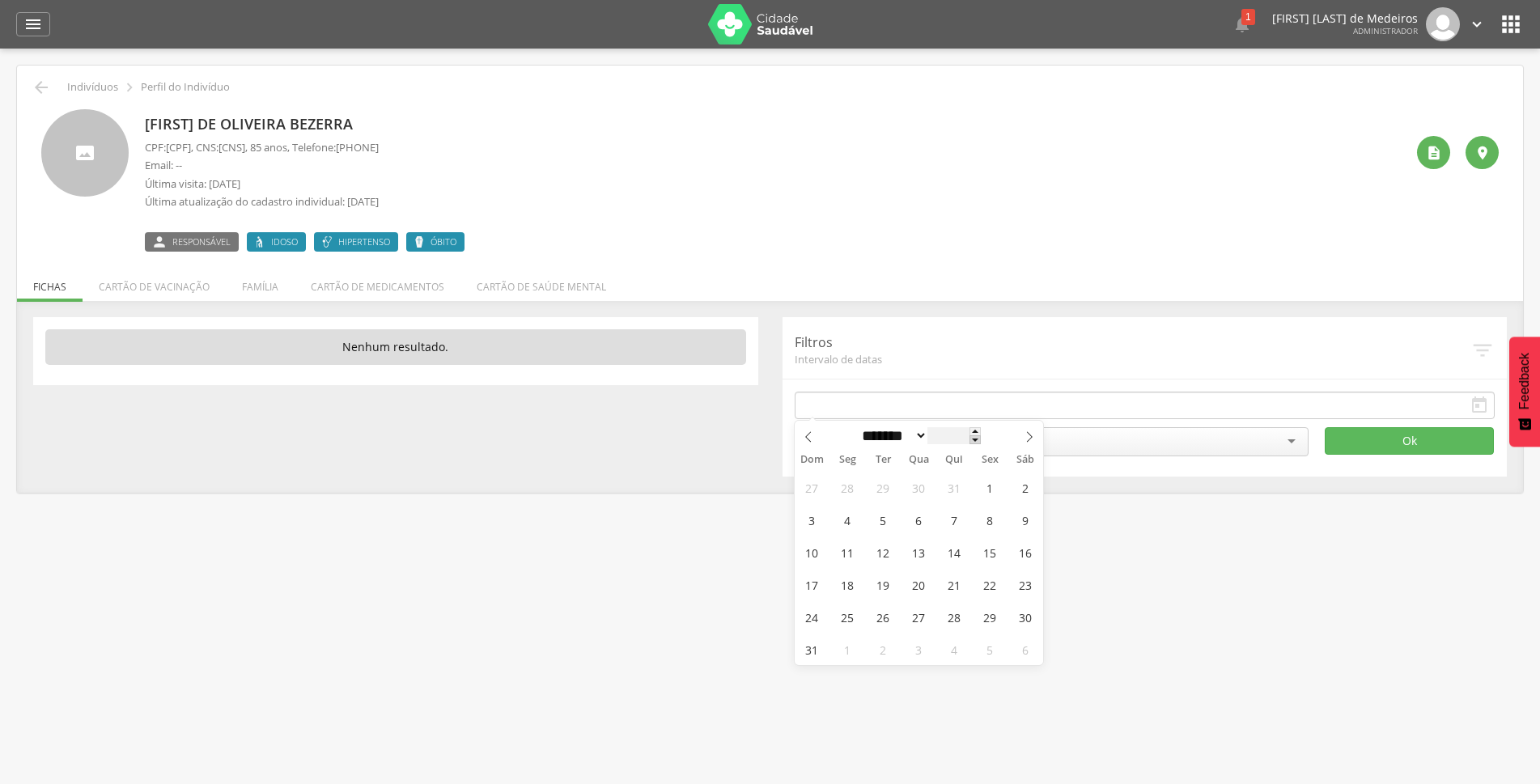 click at bounding box center (975, 439) 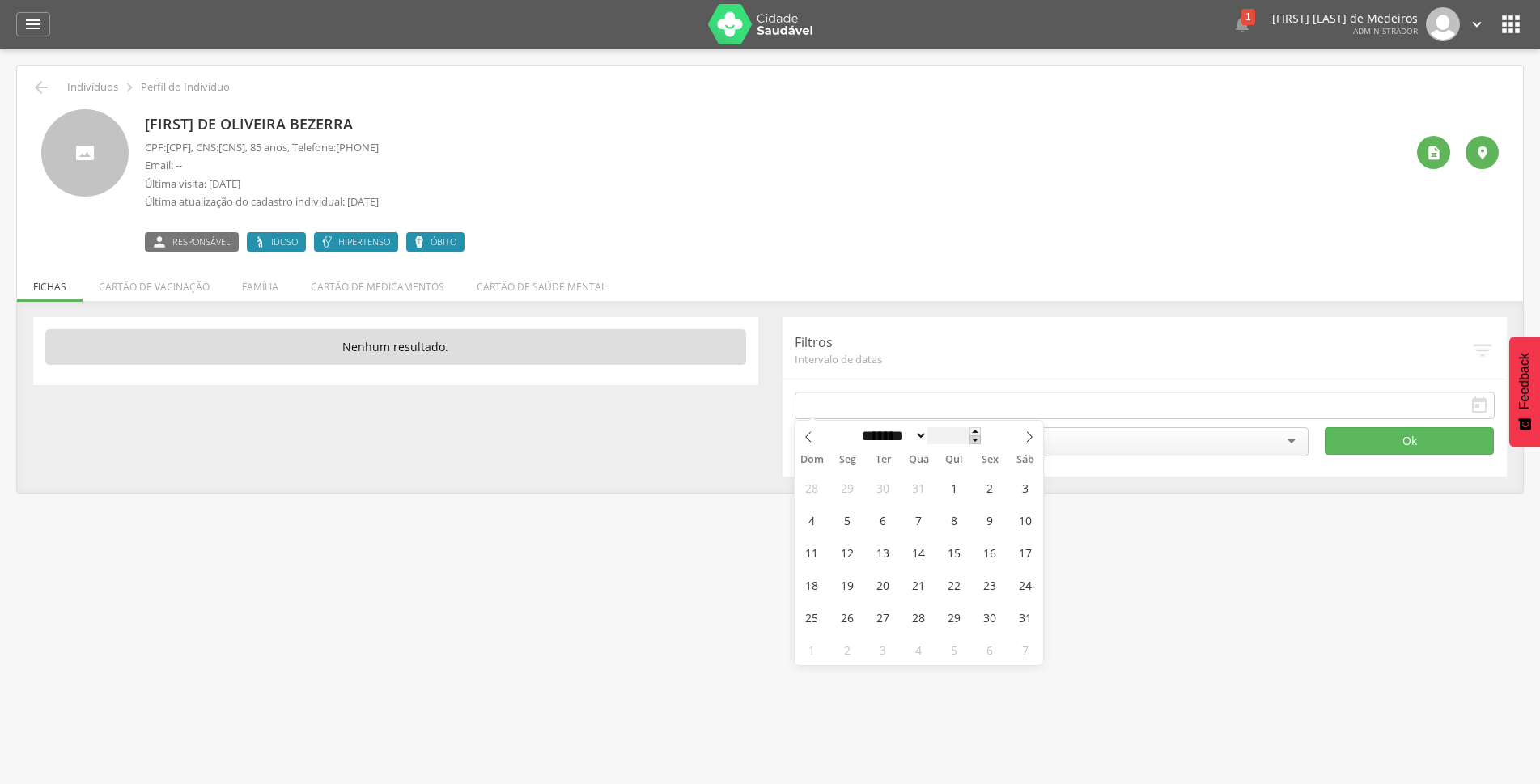 click at bounding box center (975, 439) 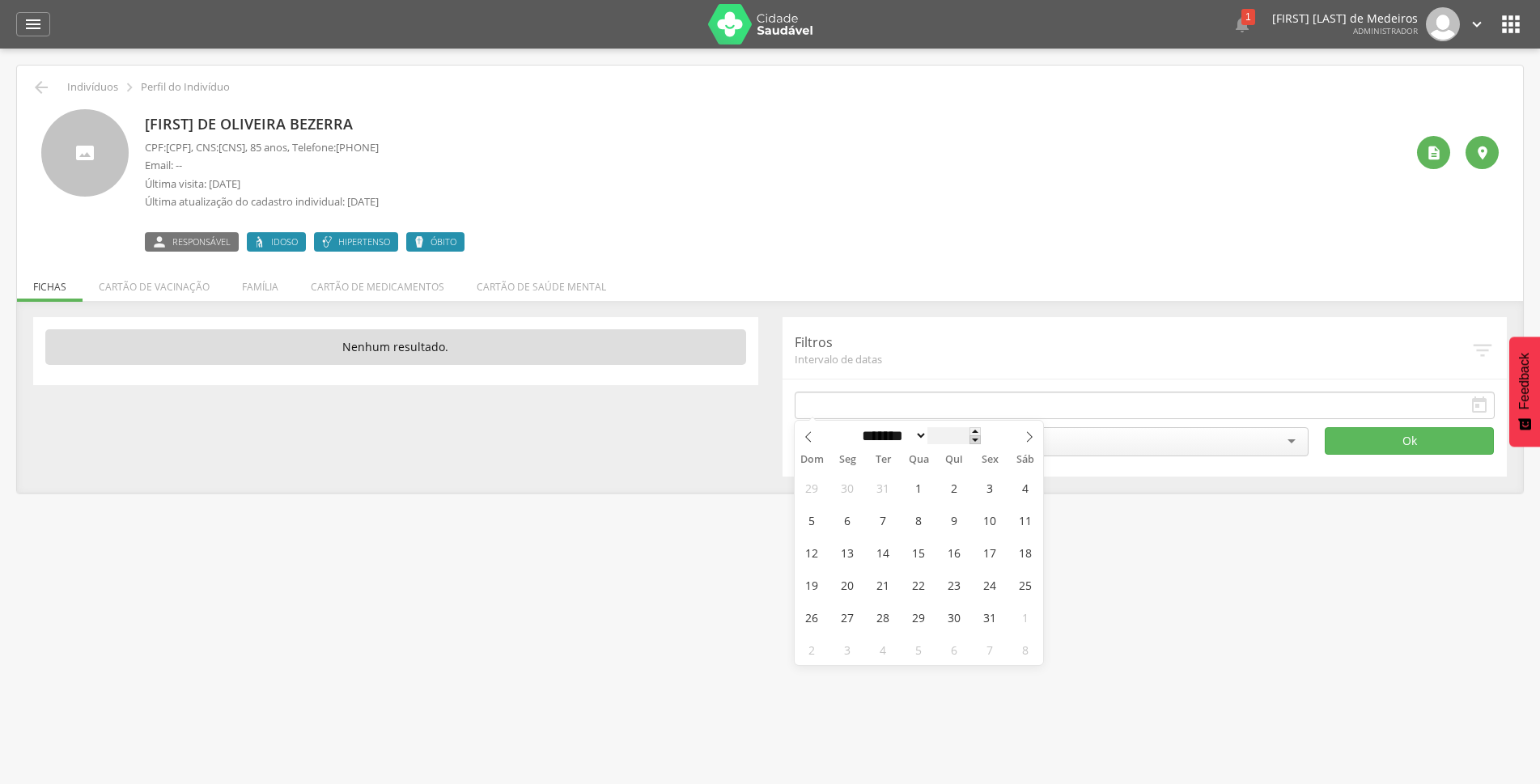 click at bounding box center [975, 439] 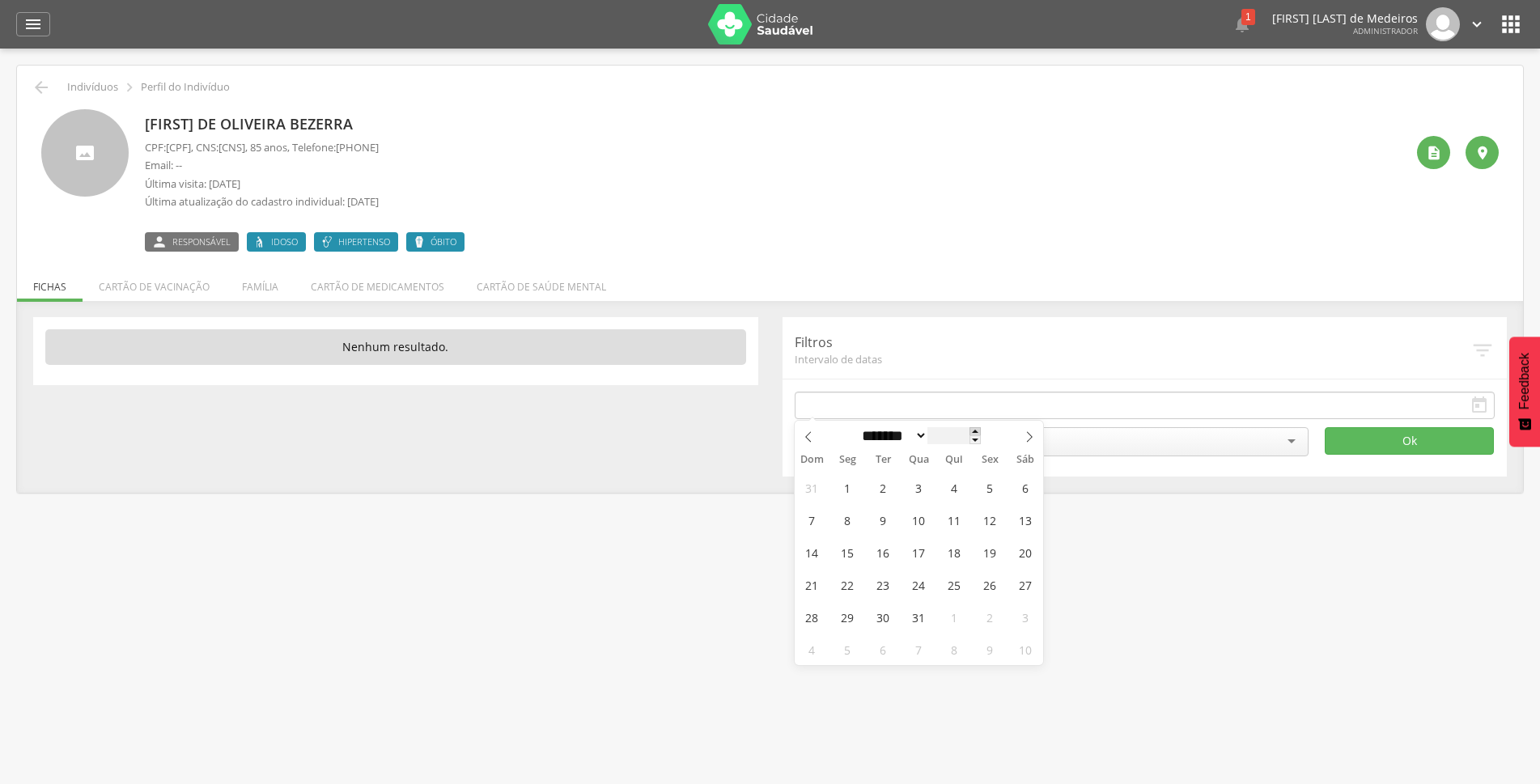 click at bounding box center (975, 431) 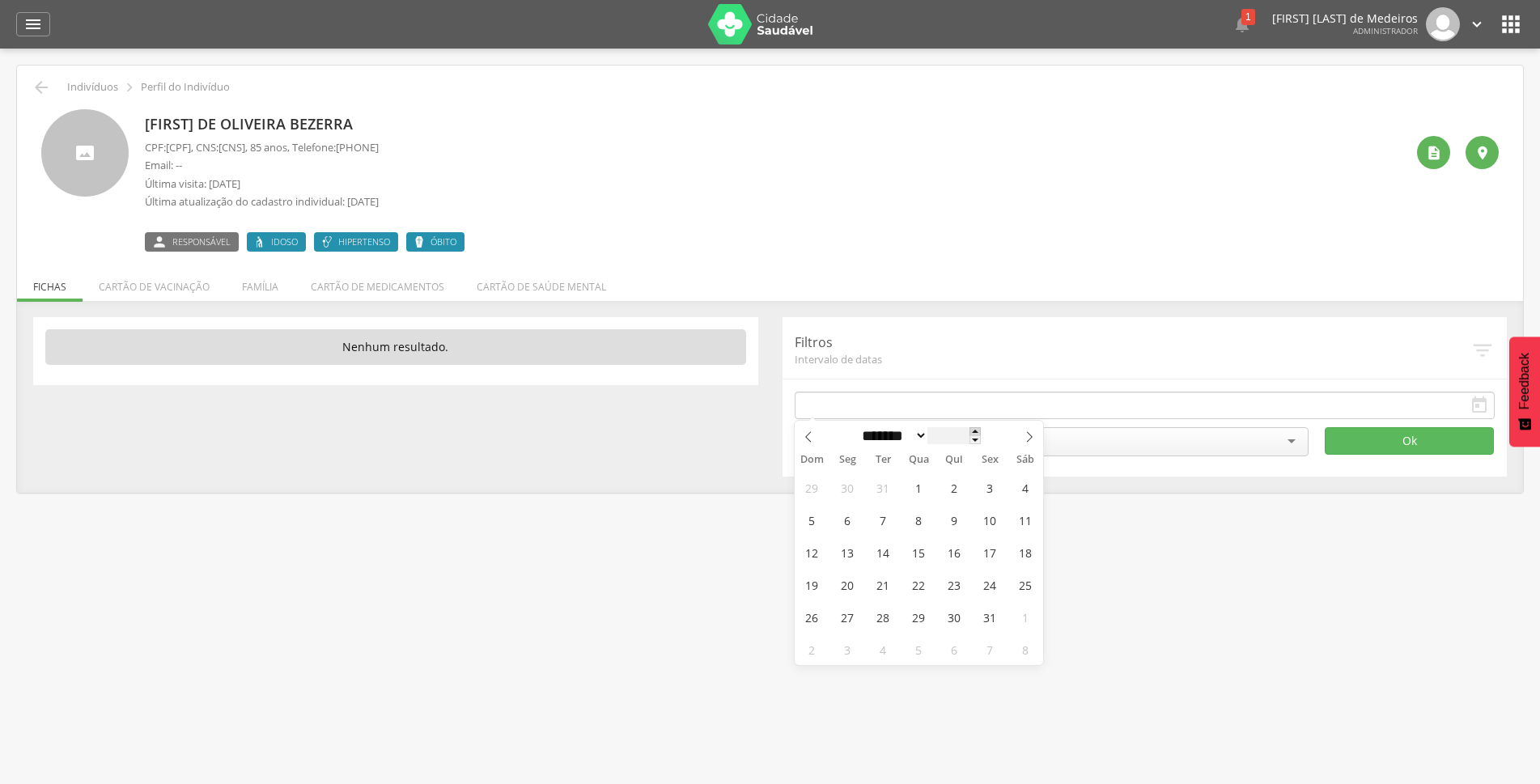 click at bounding box center (975, 431) 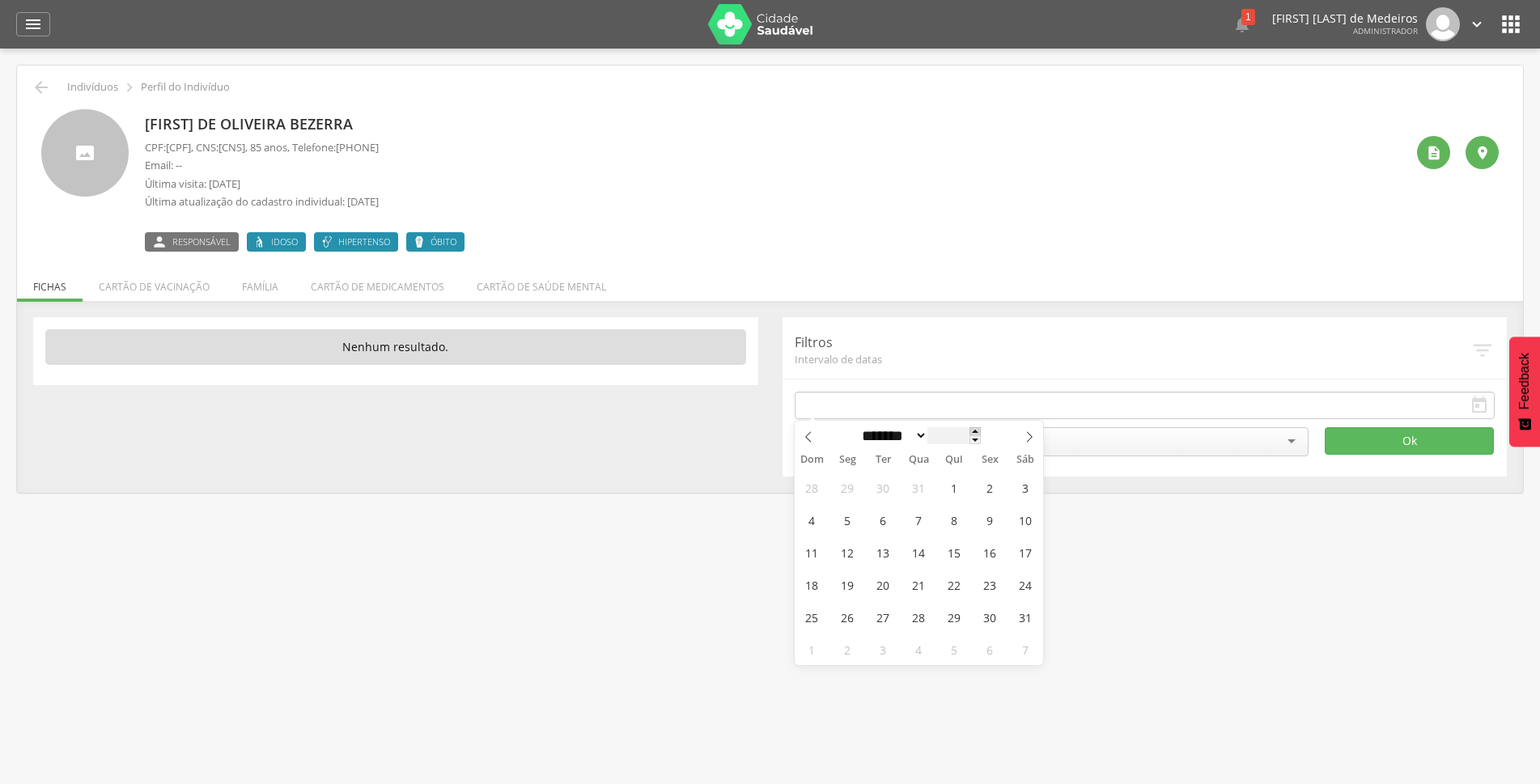 click at bounding box center [975, 431] 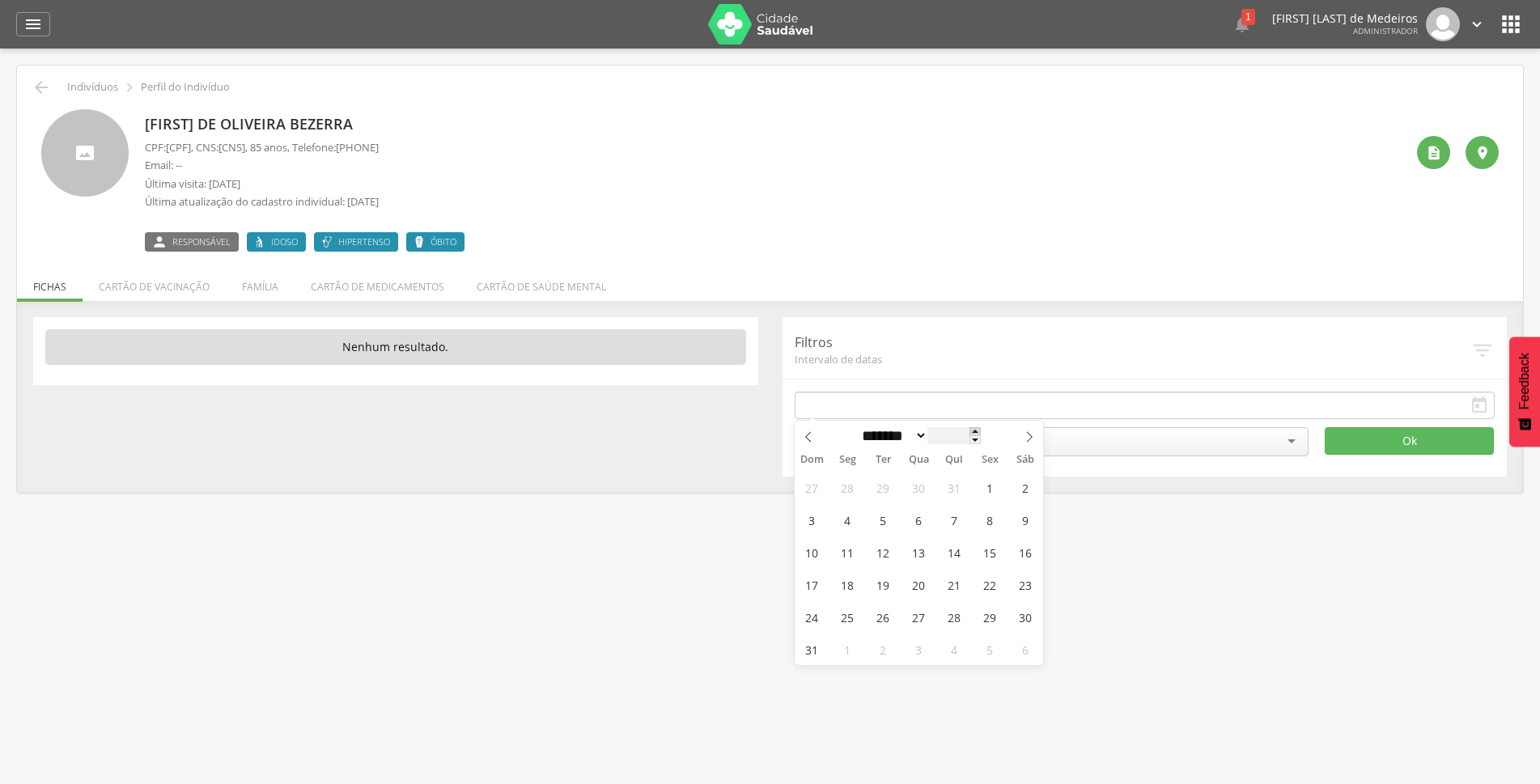 click at bounding box center (975, 431) 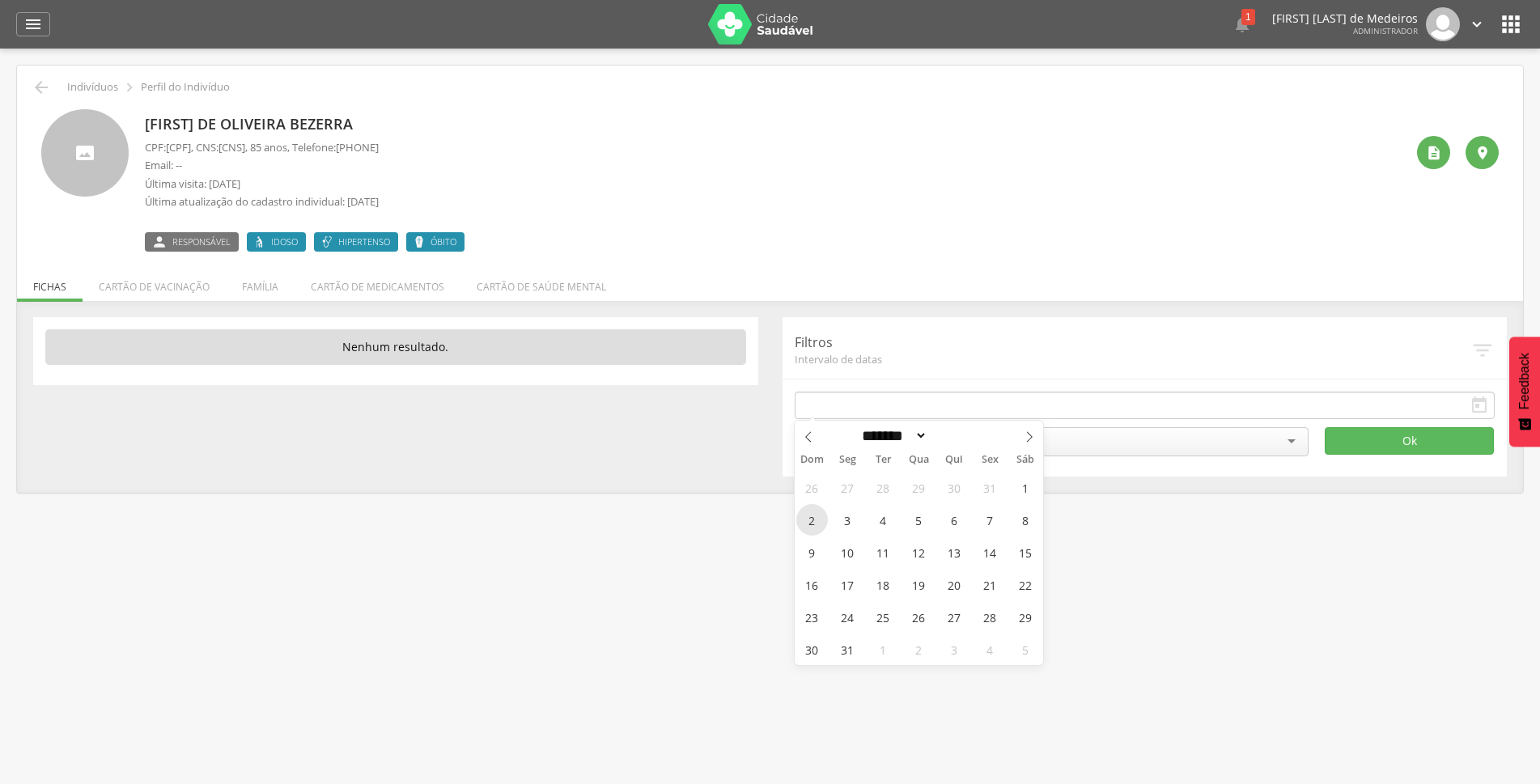 click on "2" at bounding box center (812, 519) 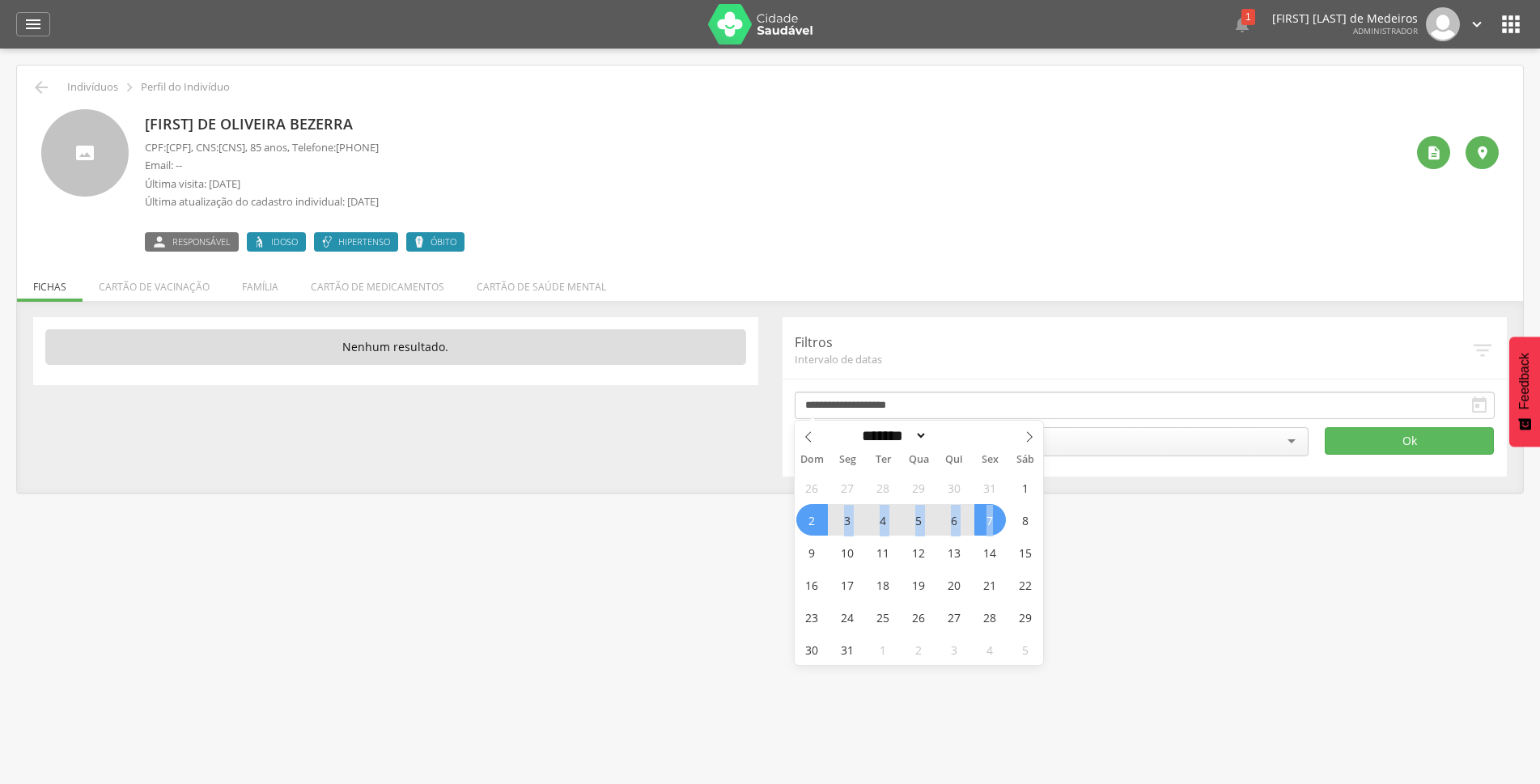 drag, startPoint x: 821, startPoint y: 521, endPoint x: 1000, endPoint y: 521, distance: 179 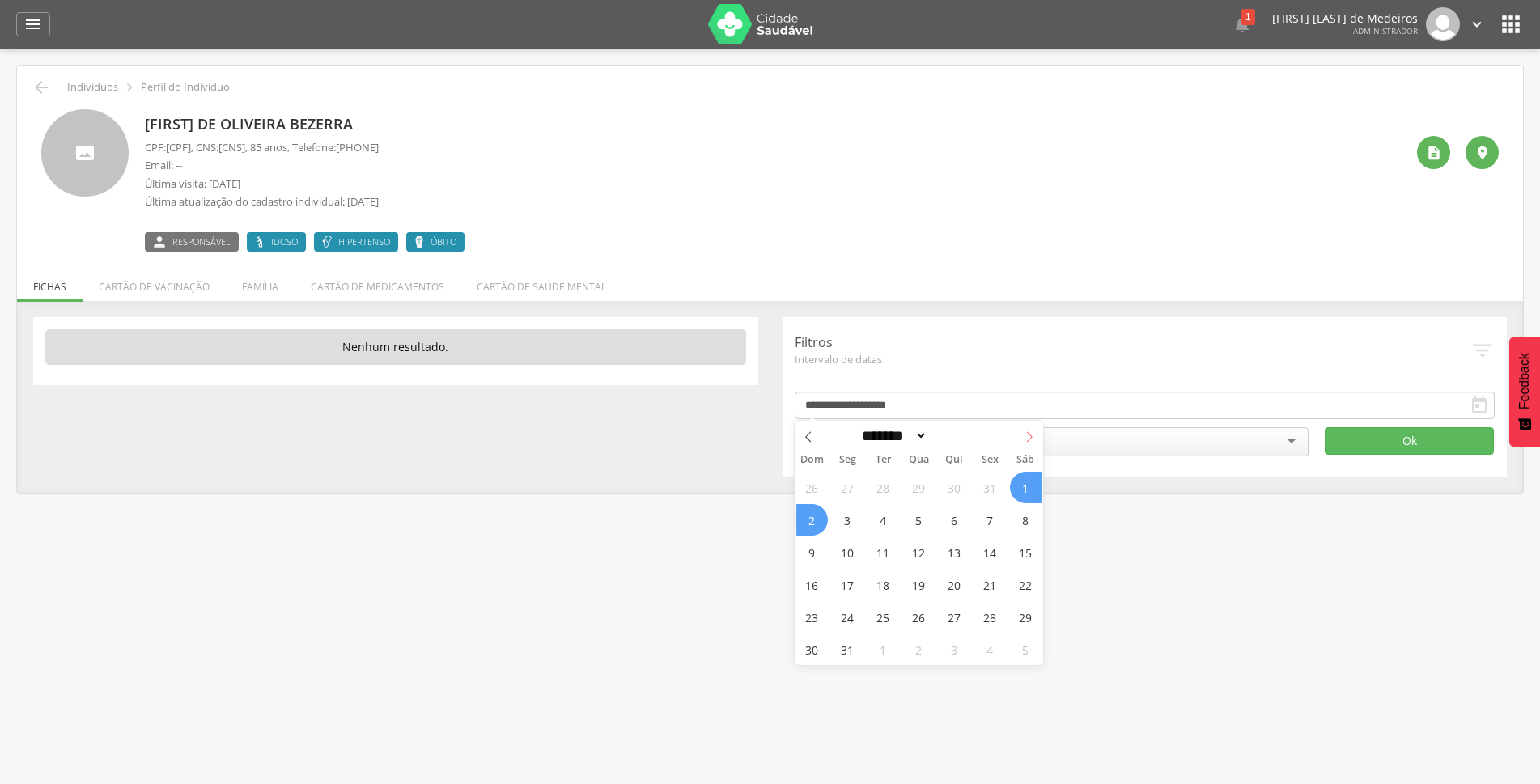 click 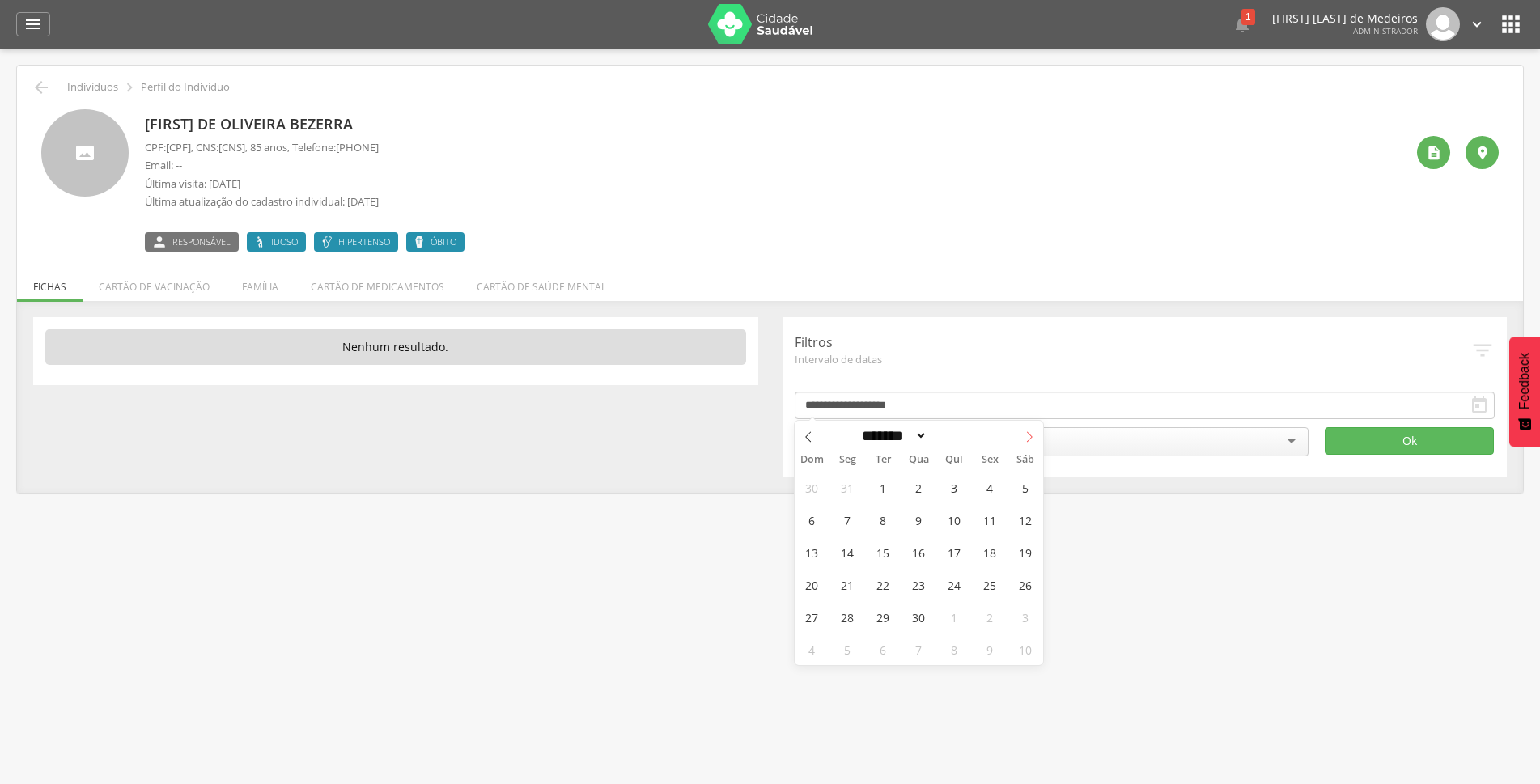 click 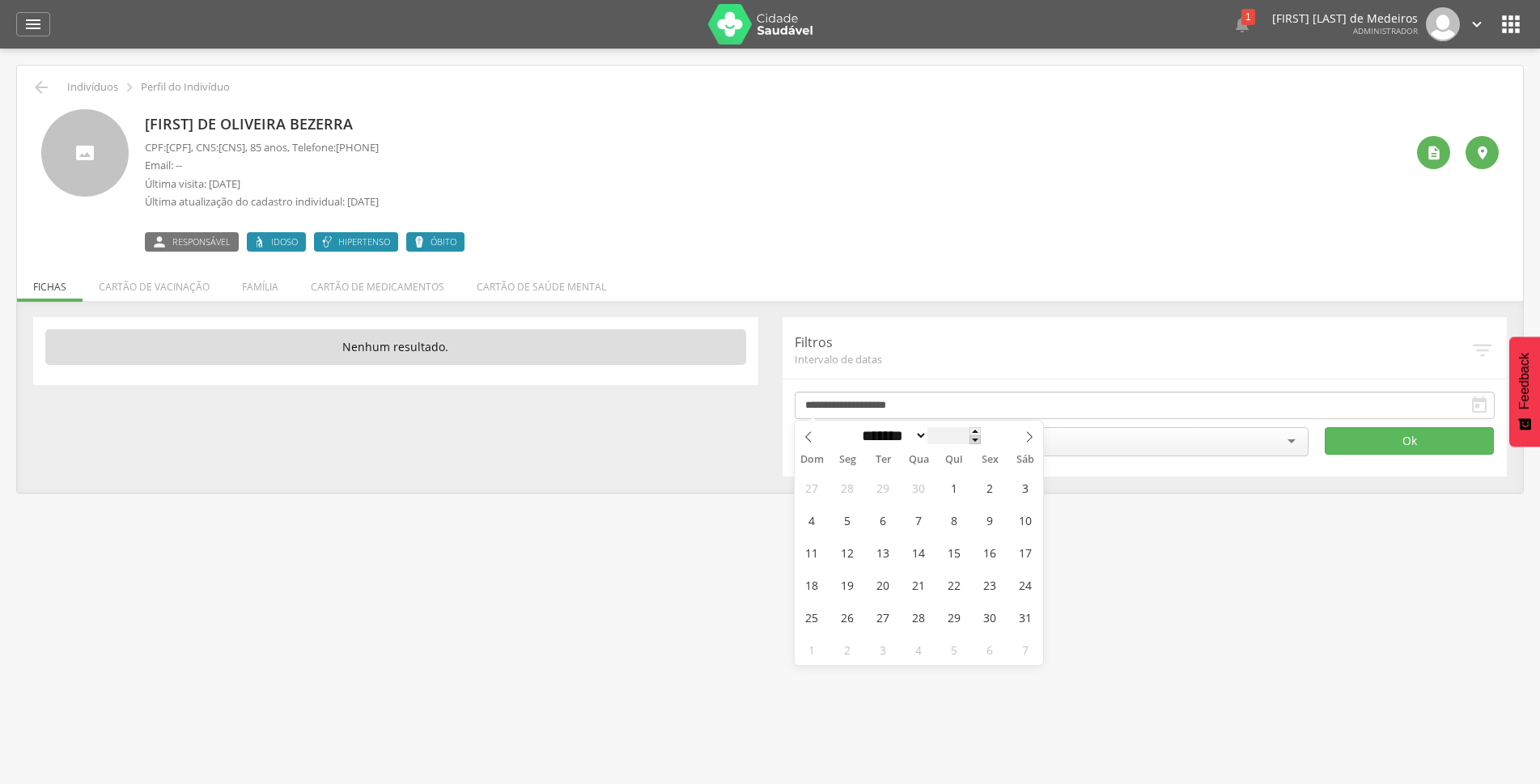 click at bounding box center (975, 439) 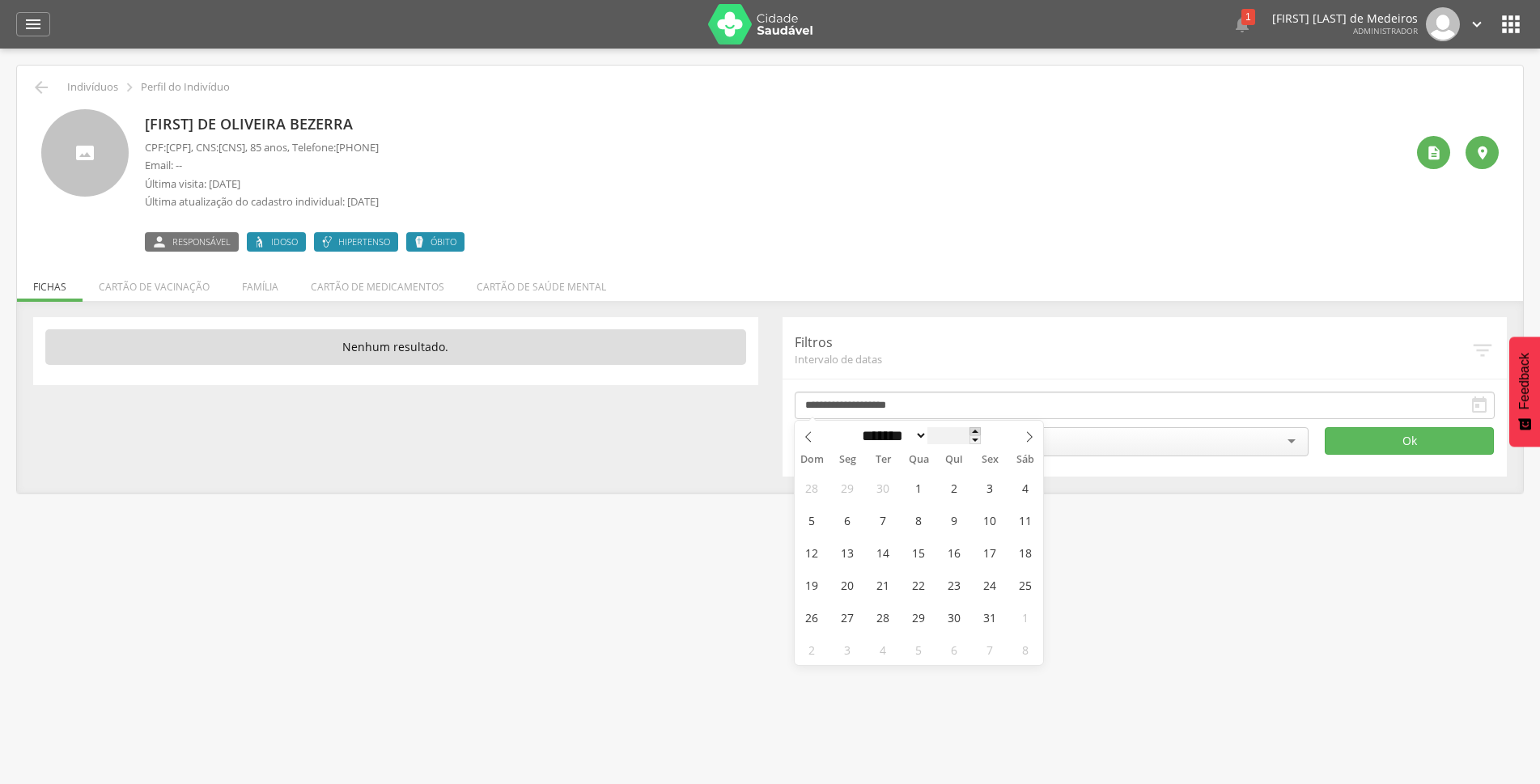 click at bounding box center [975, 431] 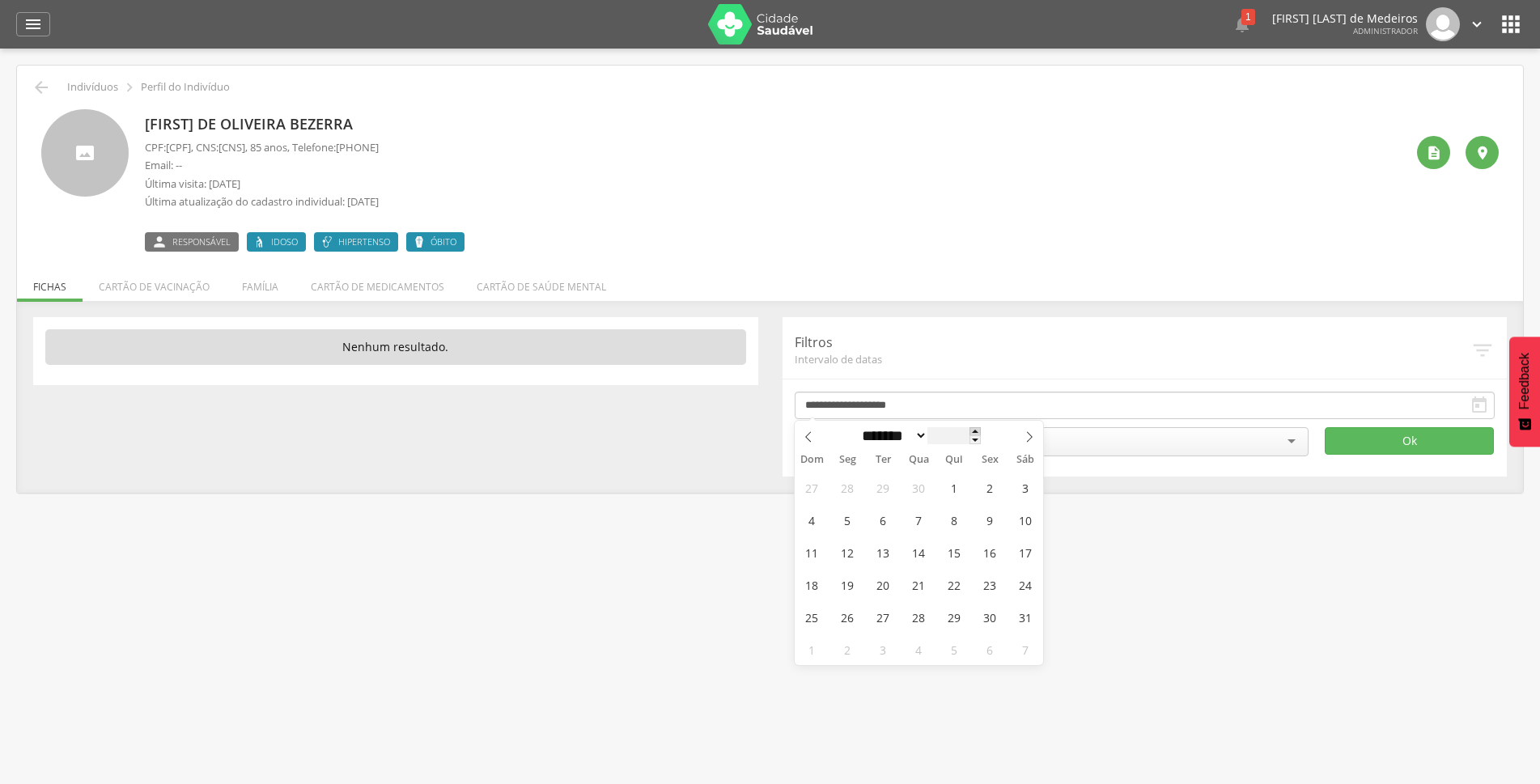 click at bounding box center (975, 431) 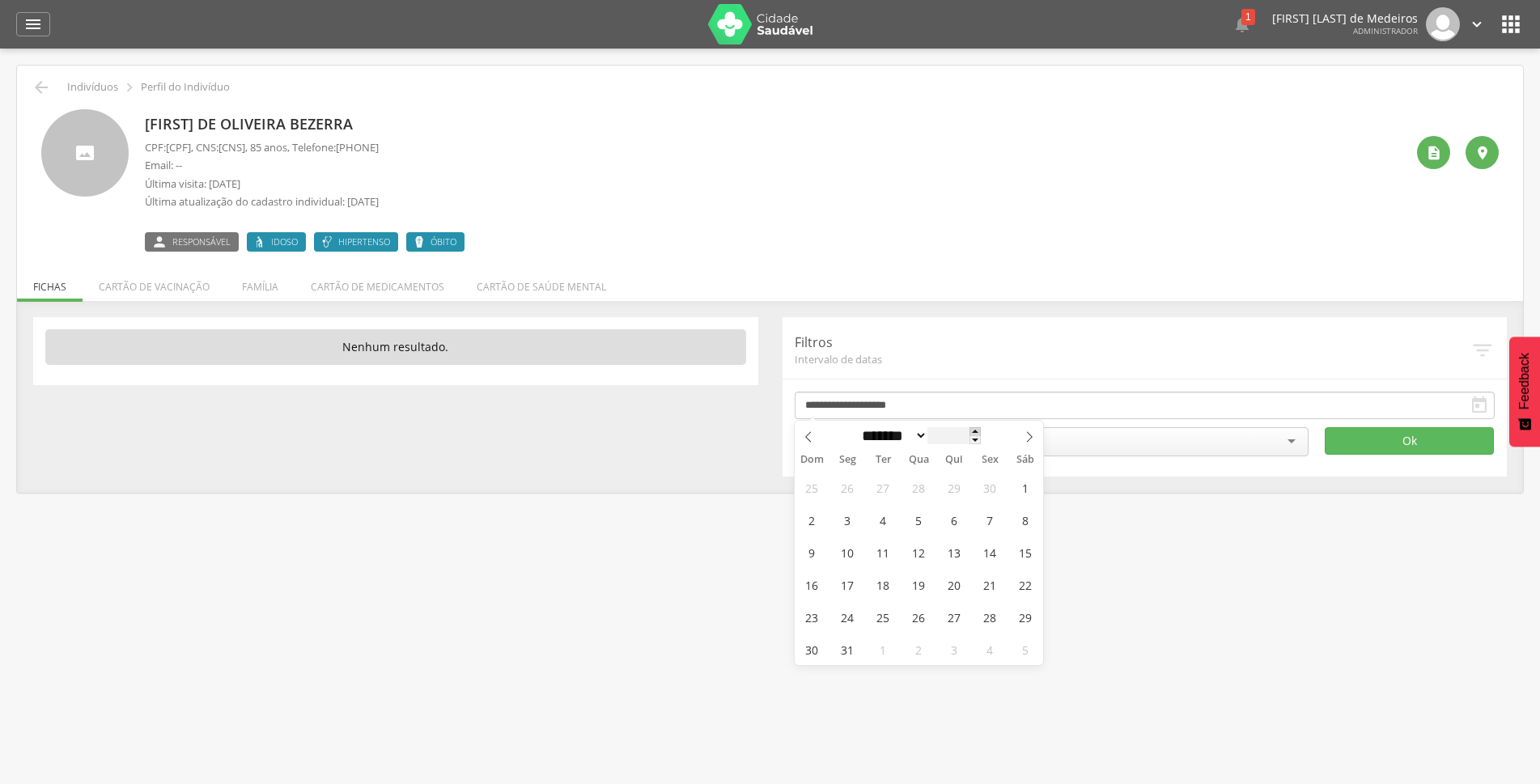 click at bounding box center [975, 431] 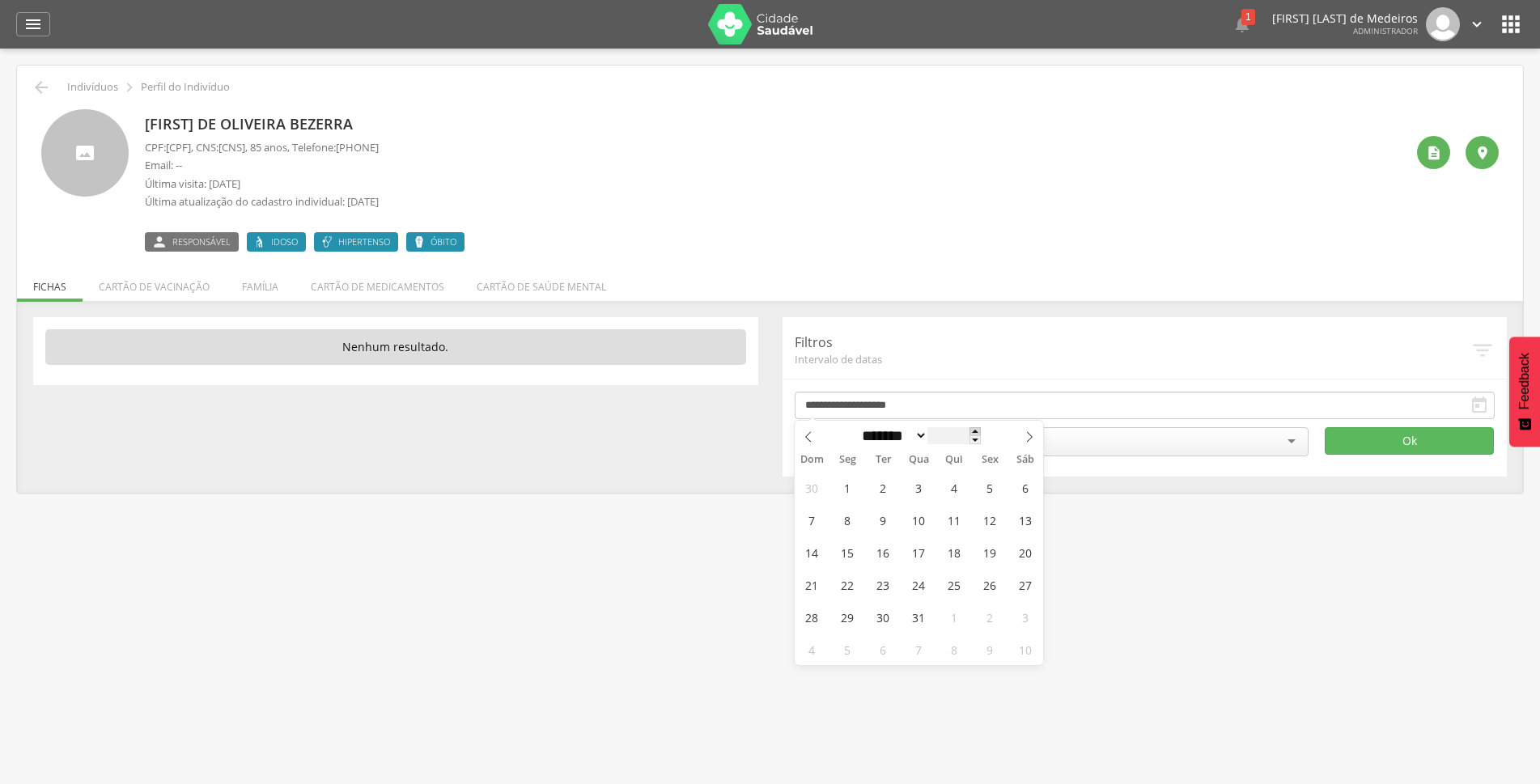 click at bounding box center (975, 431) 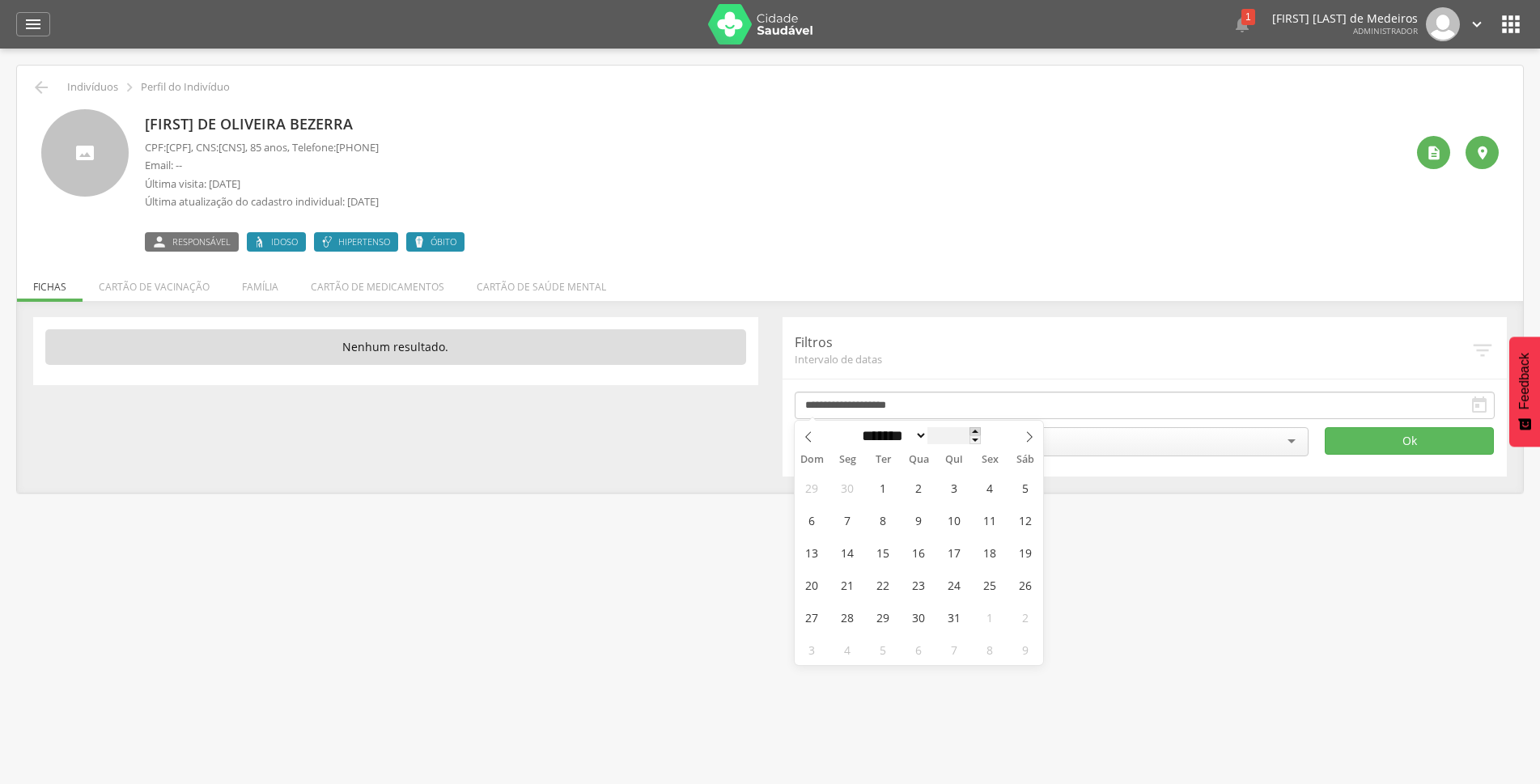 click at bounding box center [975, 431] 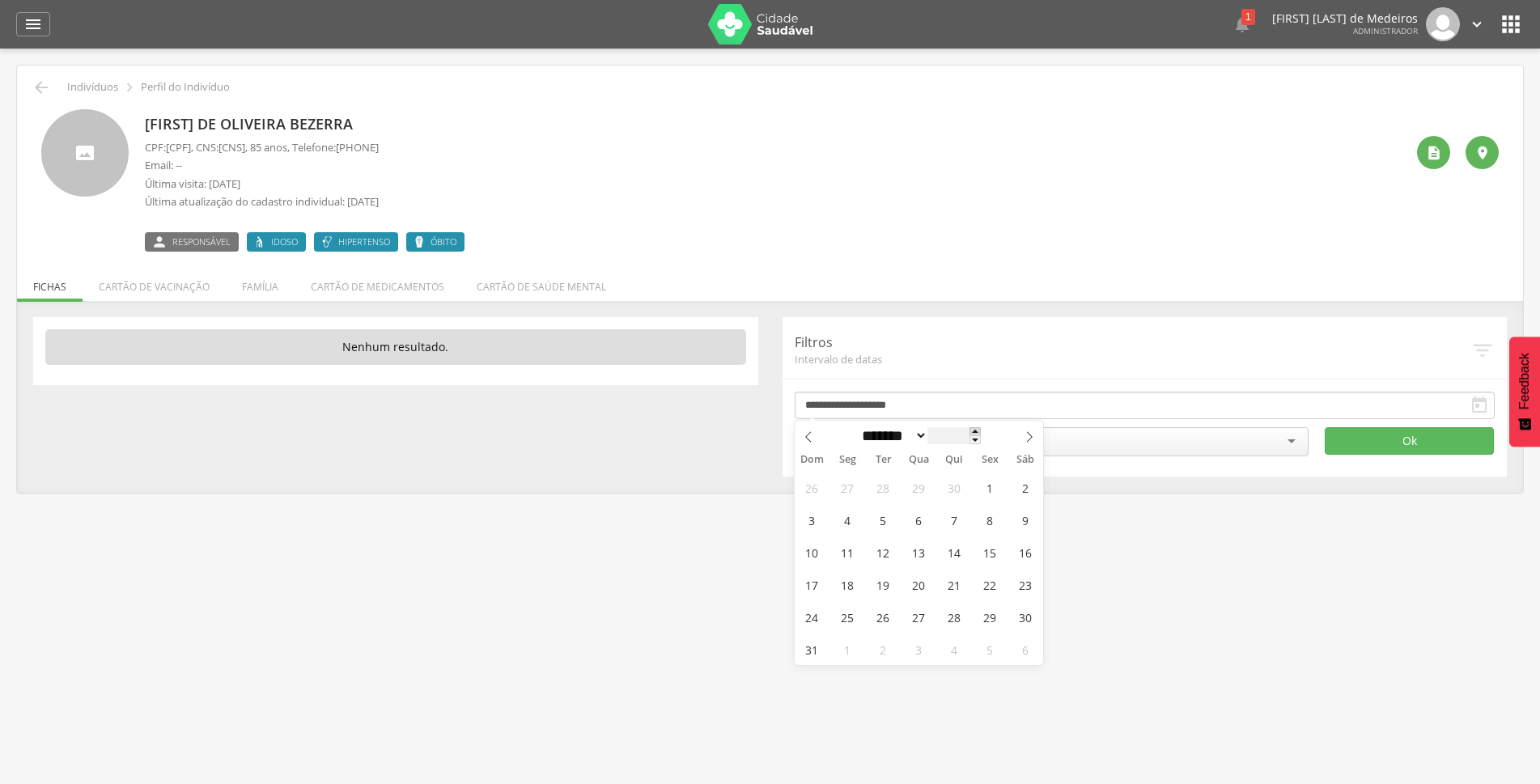 click at bounding box center [975, 431] 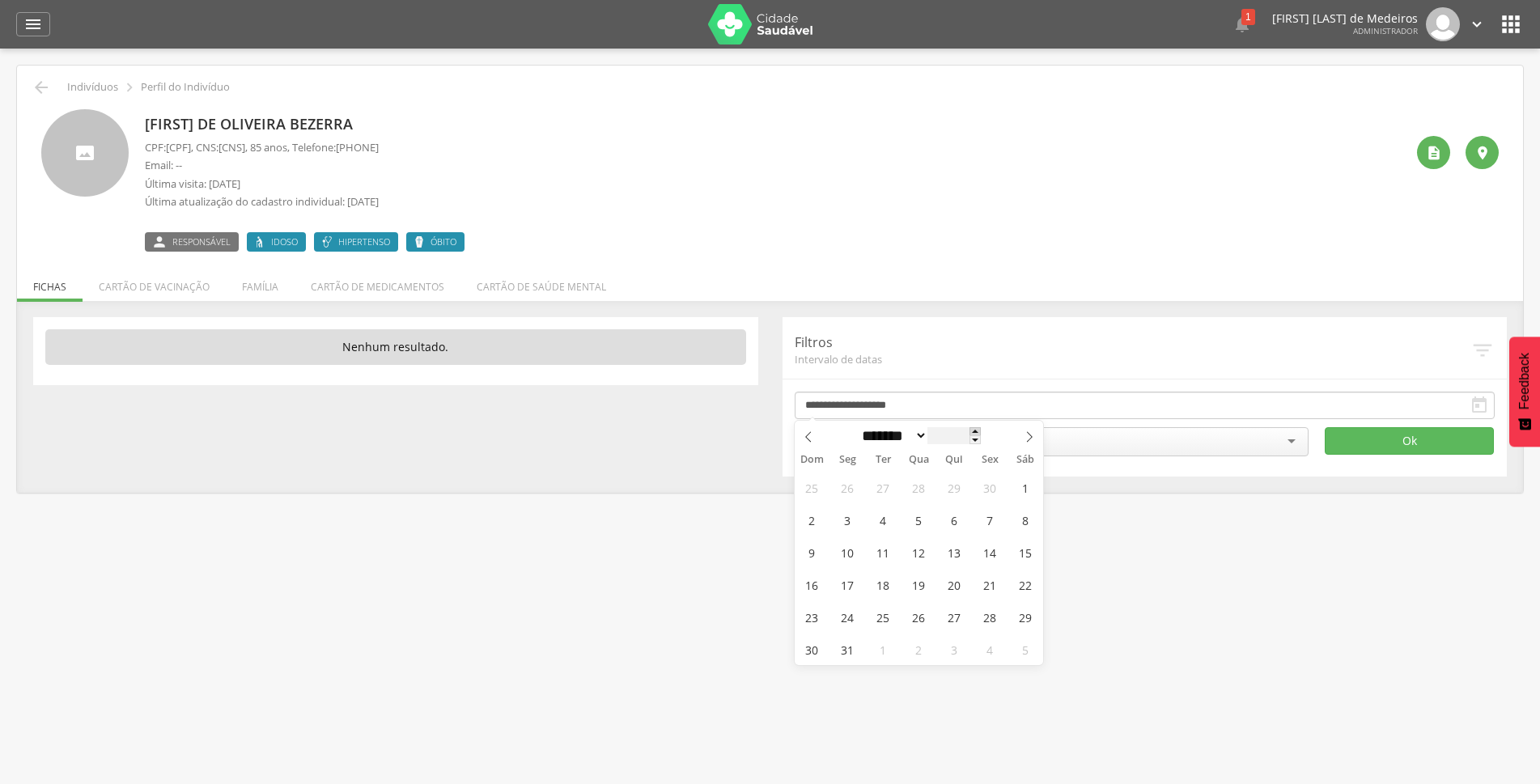 click at bounding box center [975, 431] 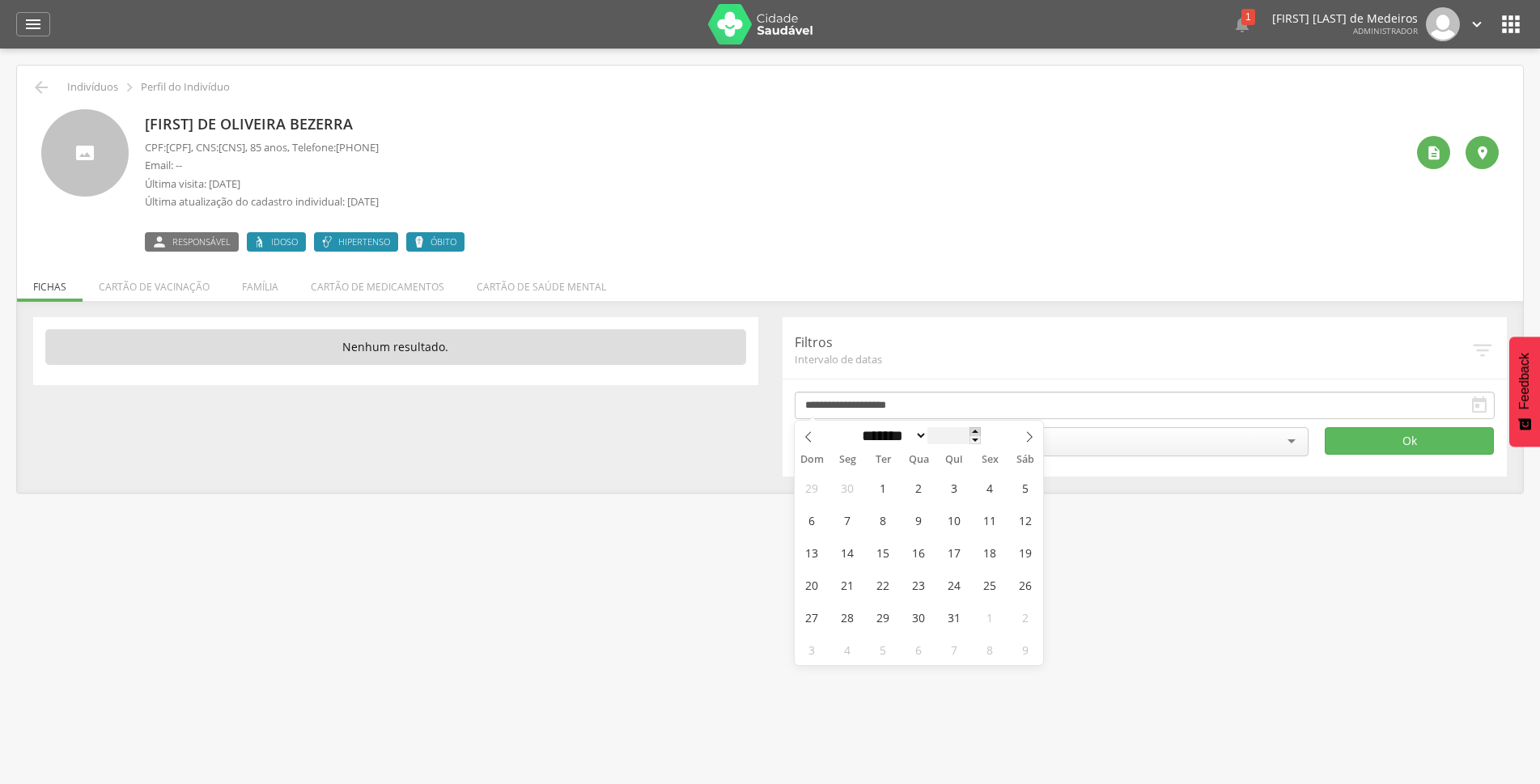 click at bounding box center (975, 431) 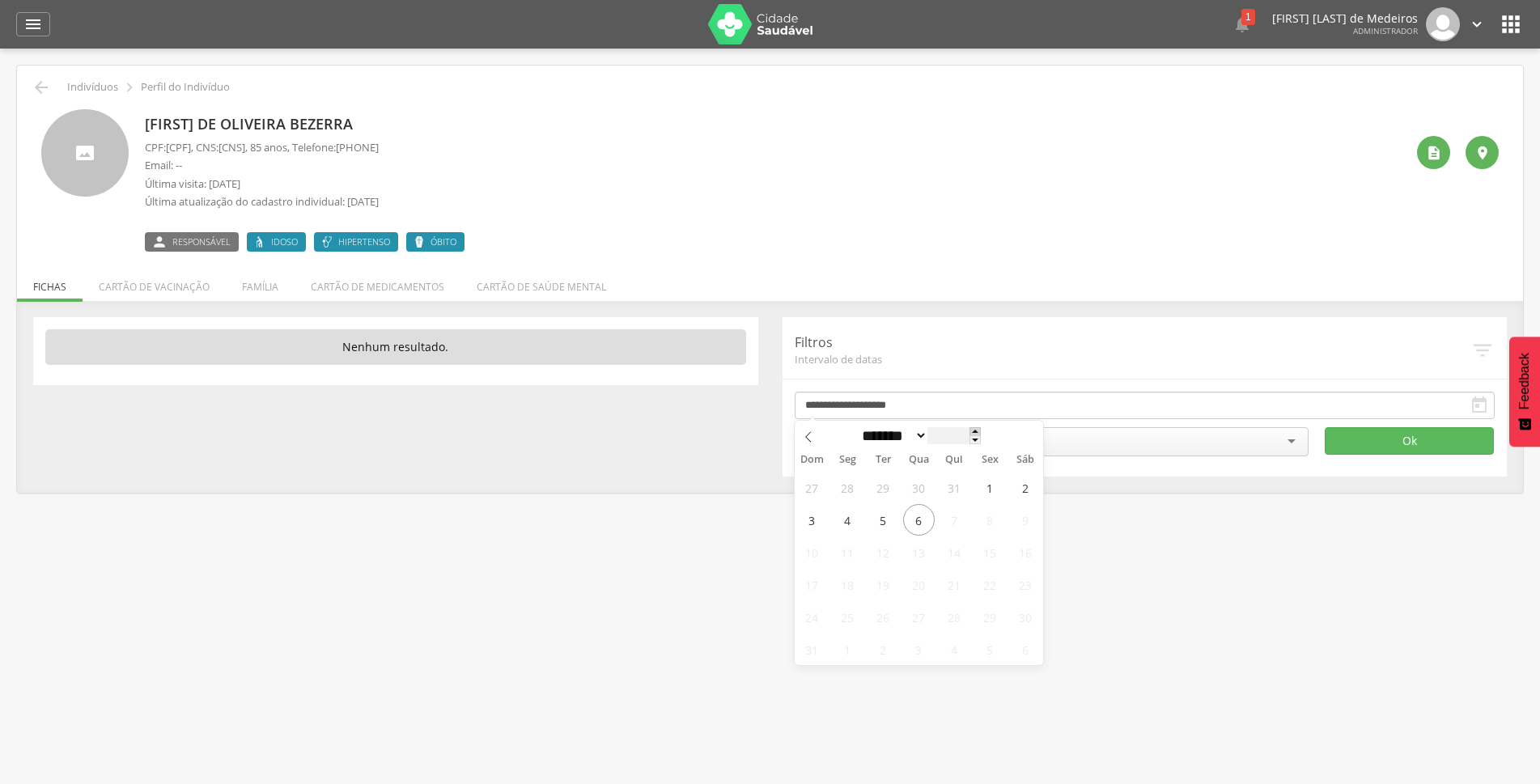 click at bounding box center [975, 431] 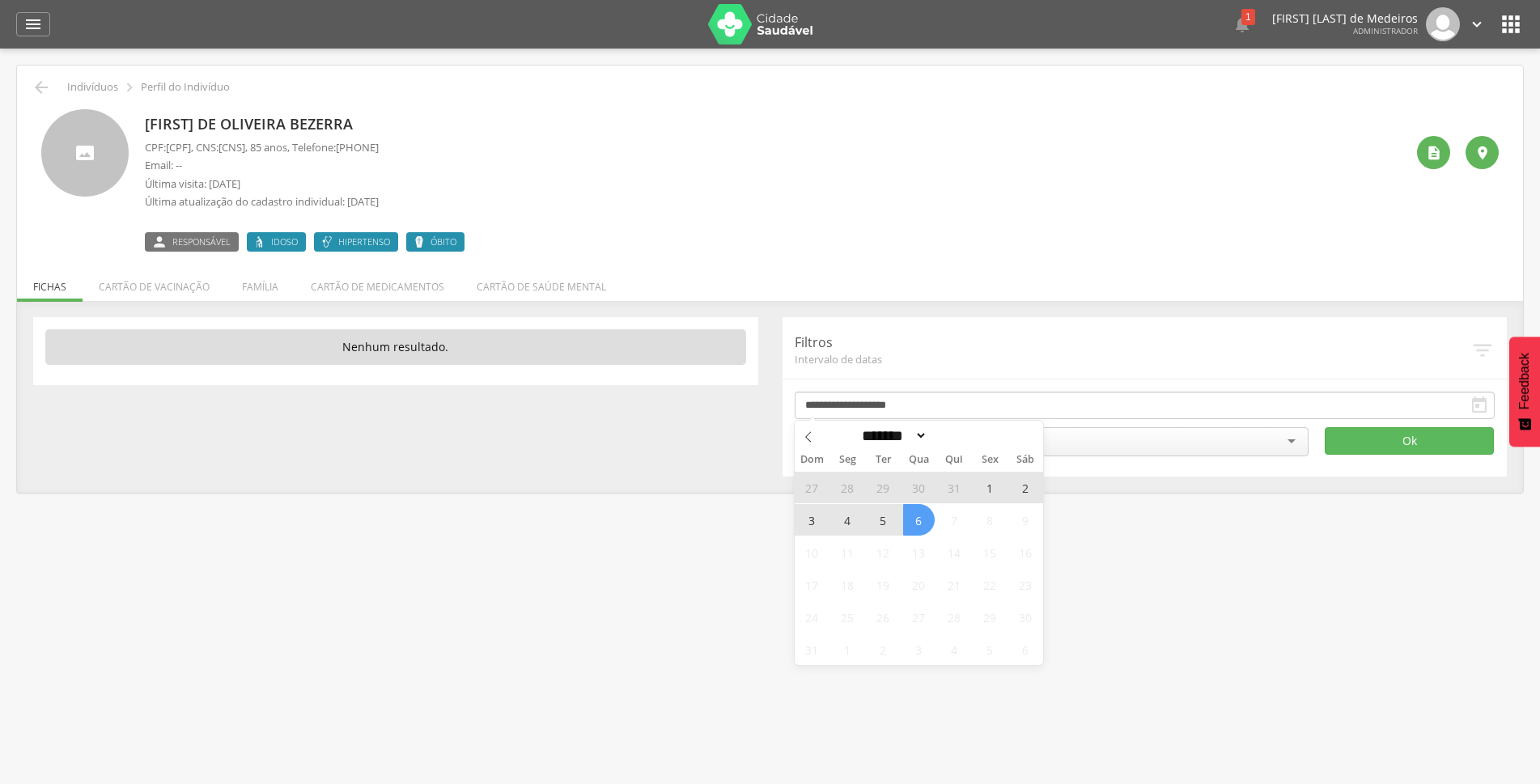 click on "6" at bounding box center (918, 519) 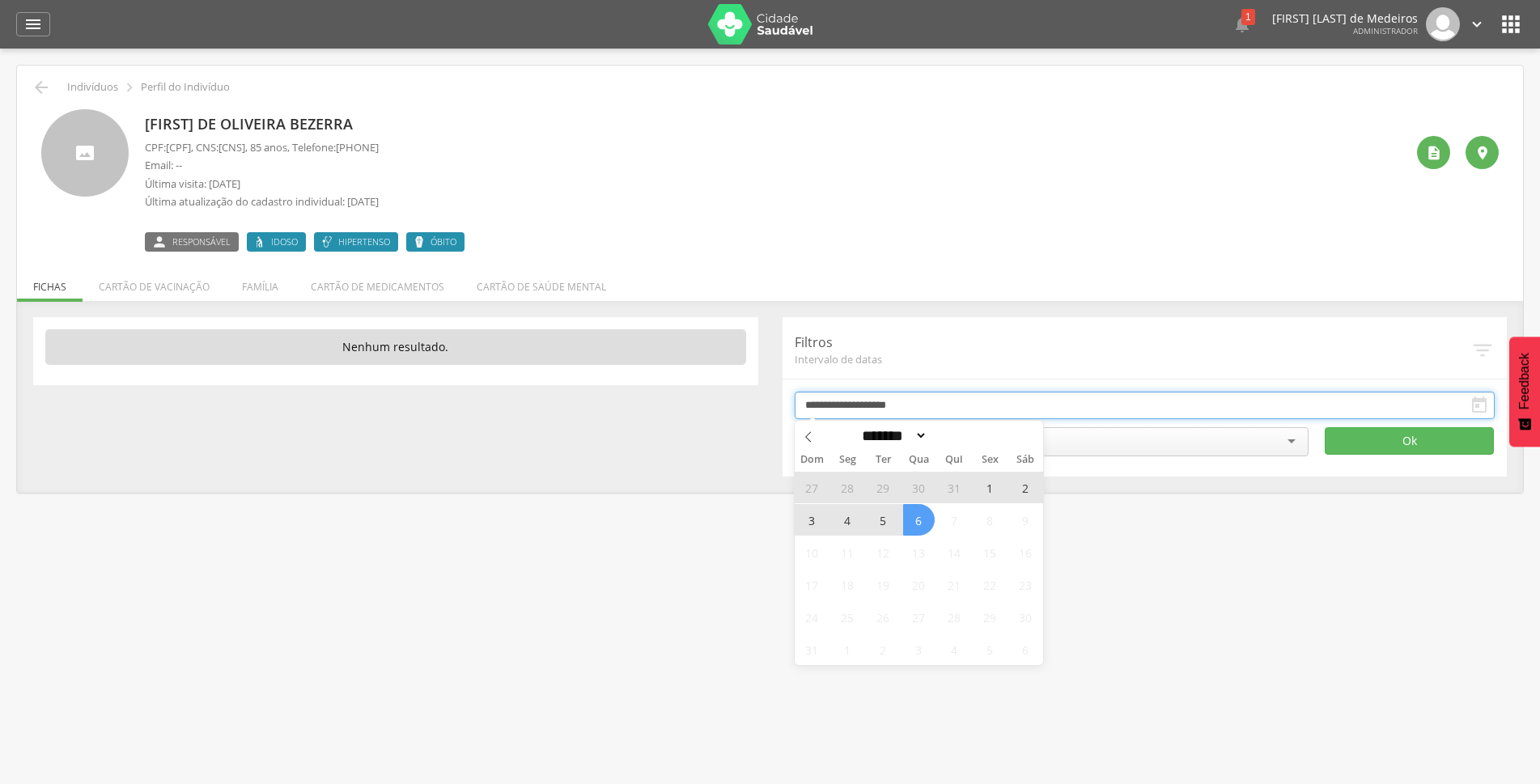 type on "**********" 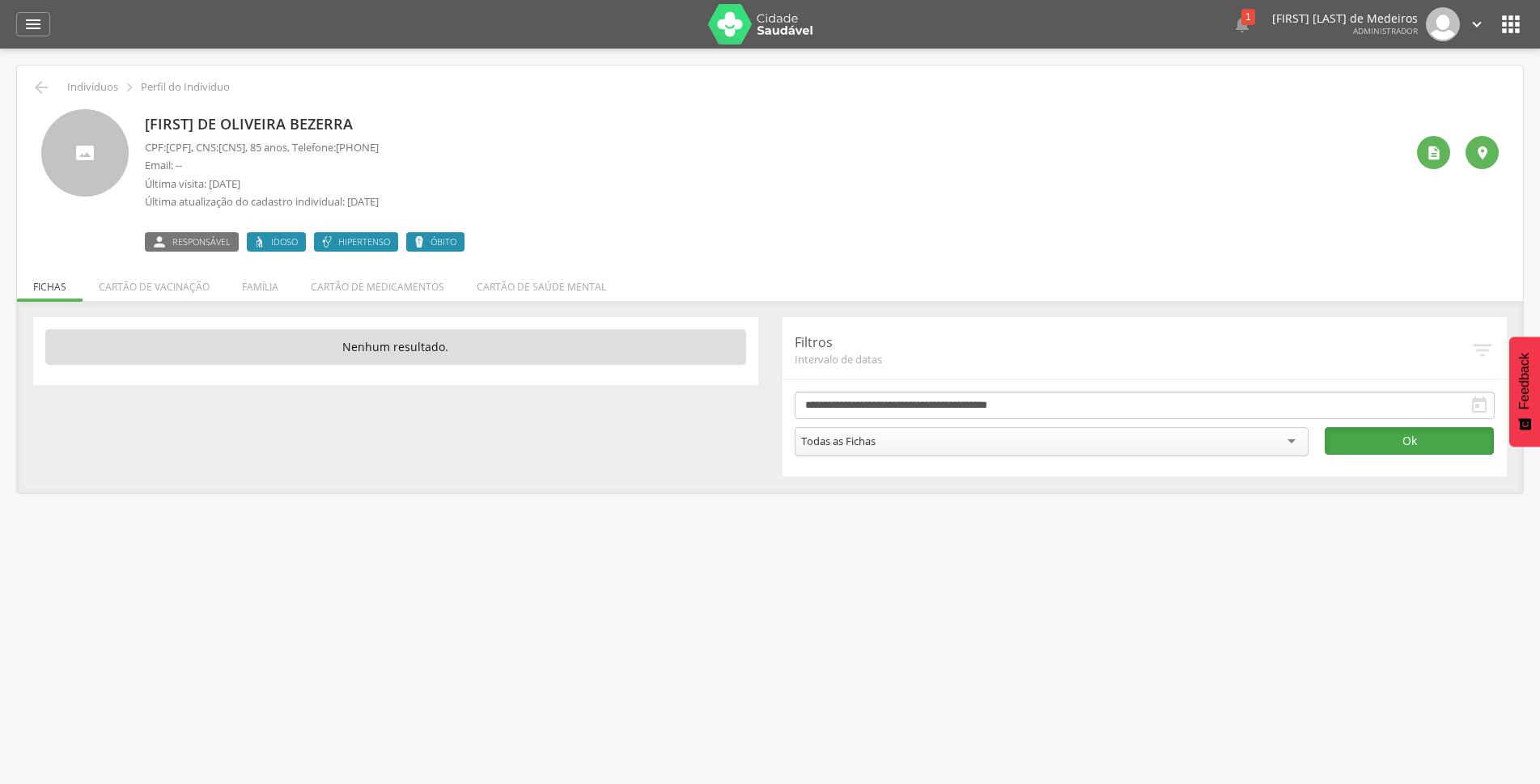 click on "Ok" at bounding box center [1409, 441] 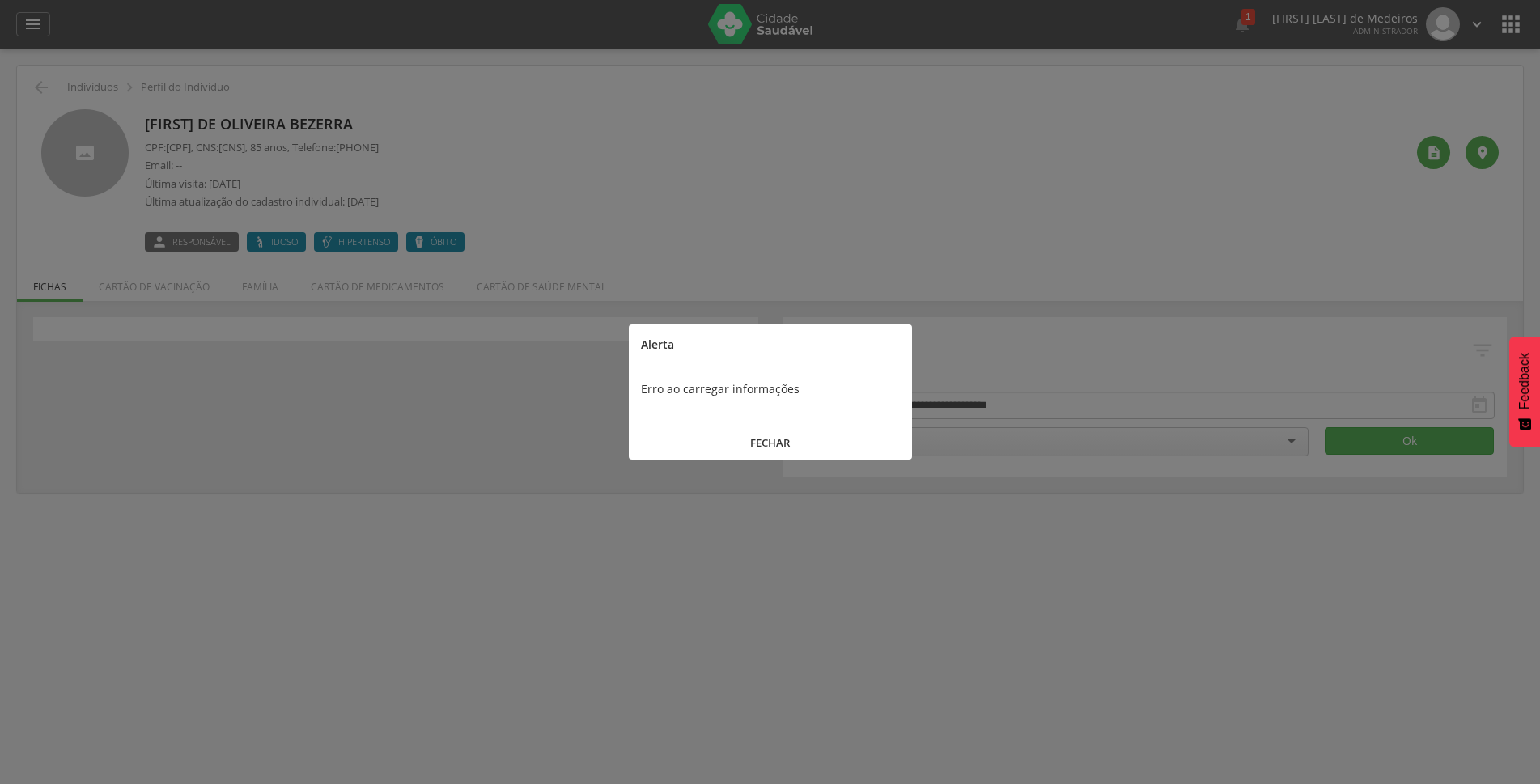 click on "FECHAR" at bounding box center [770, 443] 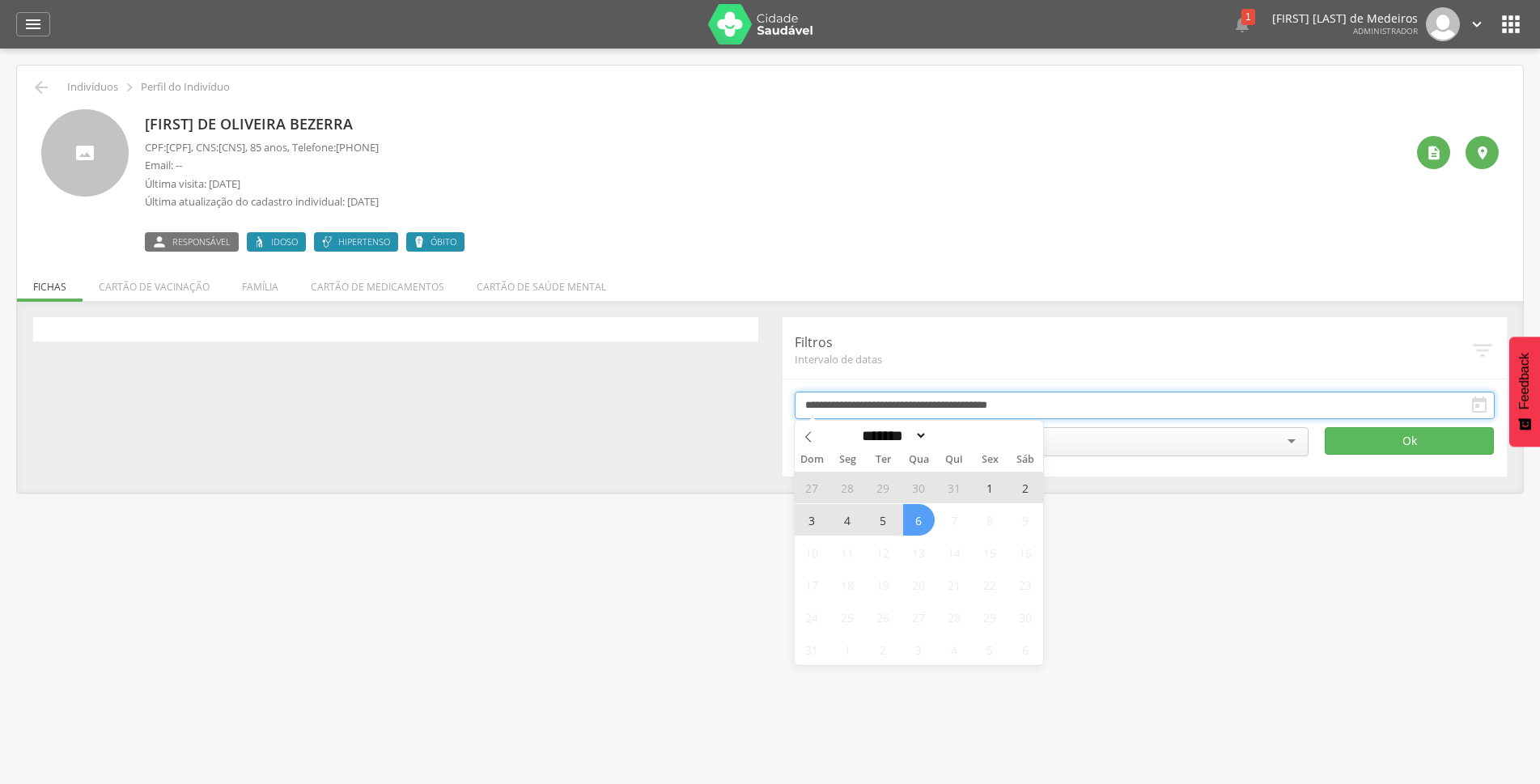 click on "**********" at bounding box center [1145, 405] 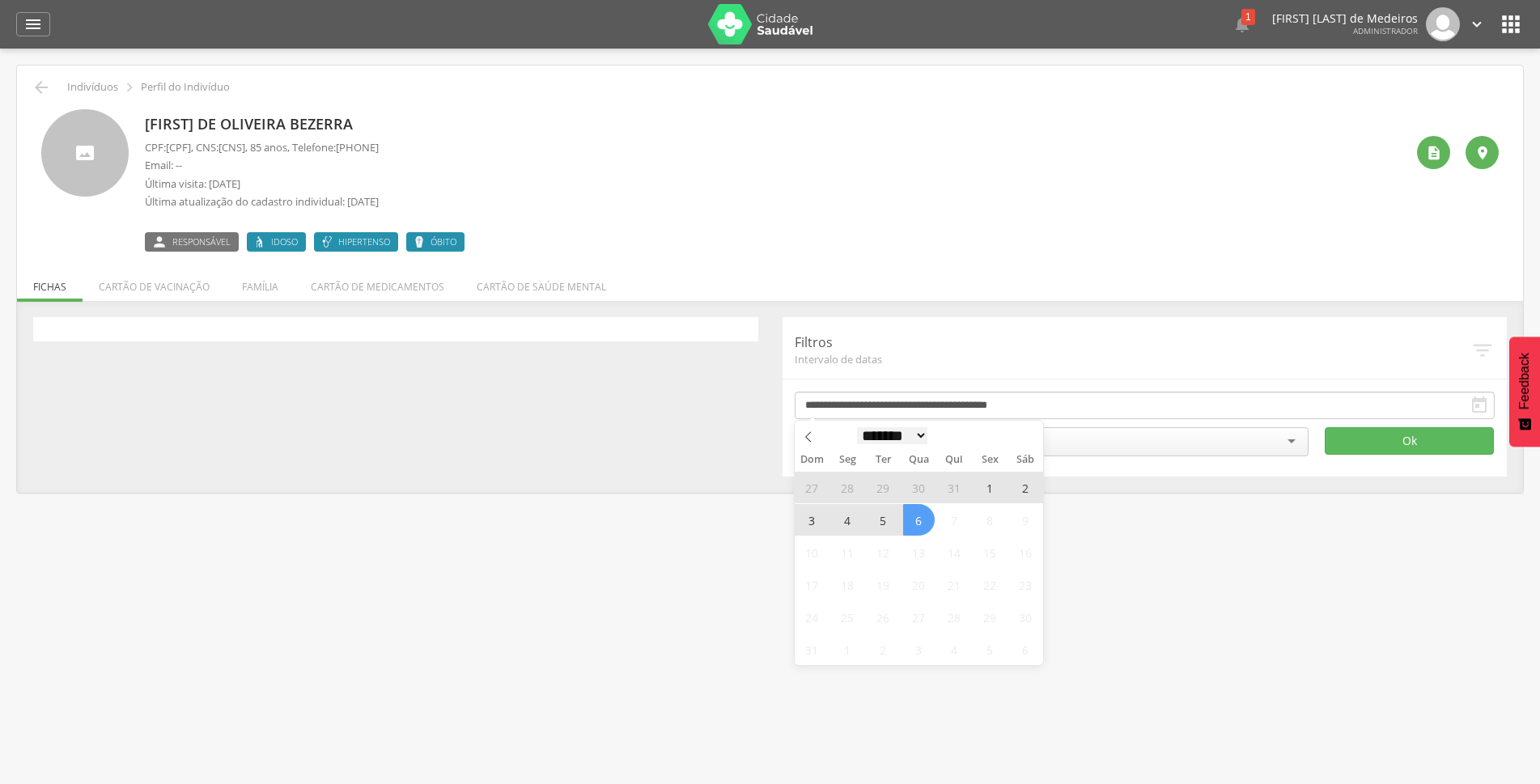 click on "******* ********* ***** ***** **** ***** ***** ******" at bounding box center [893, 435] 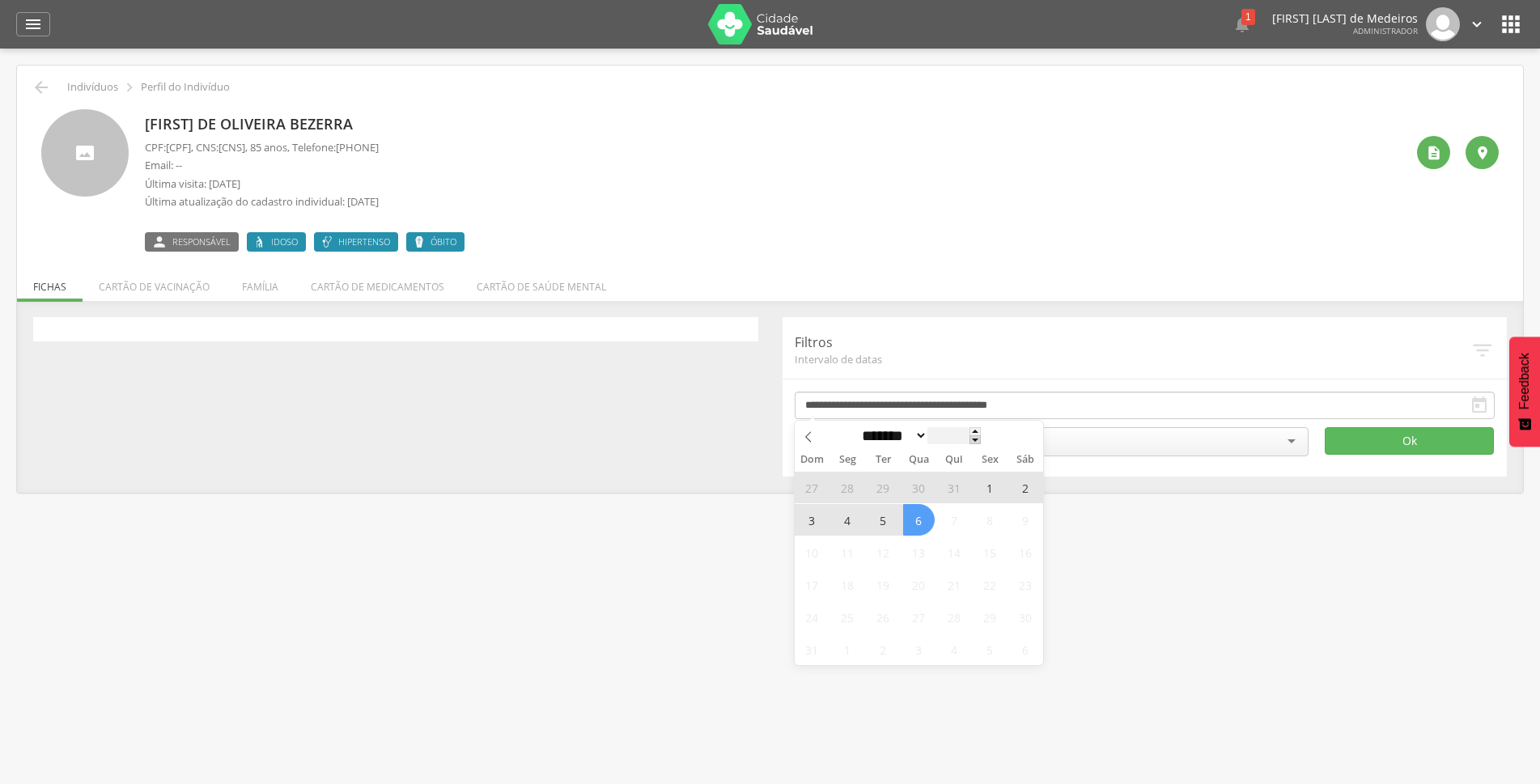 click at bounding box center (975, 439) 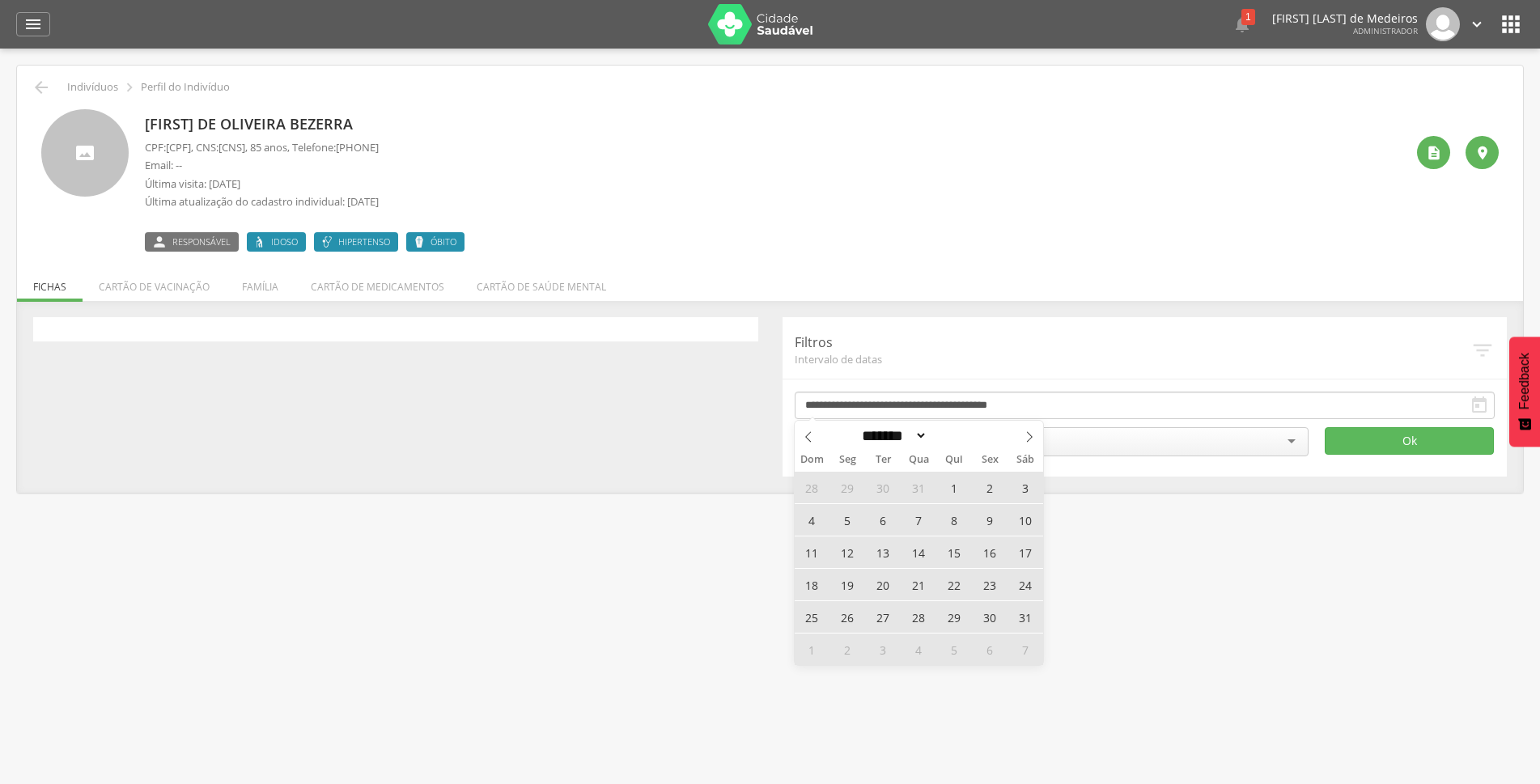 click on "Dom Seg Ter Qua Qui Sex Sáb" at bounding box center [919, 460] 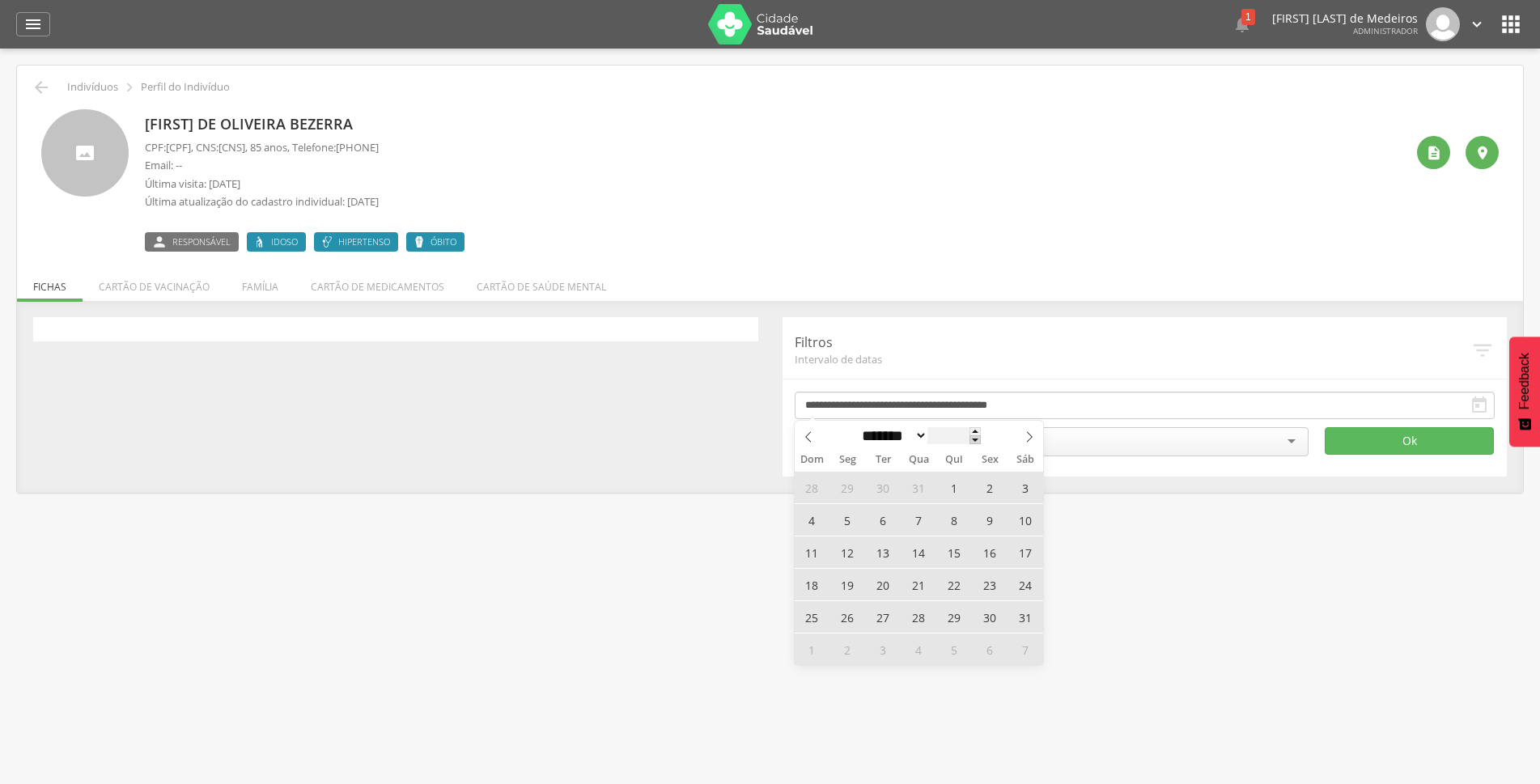 click at bounding box center (975, 439) 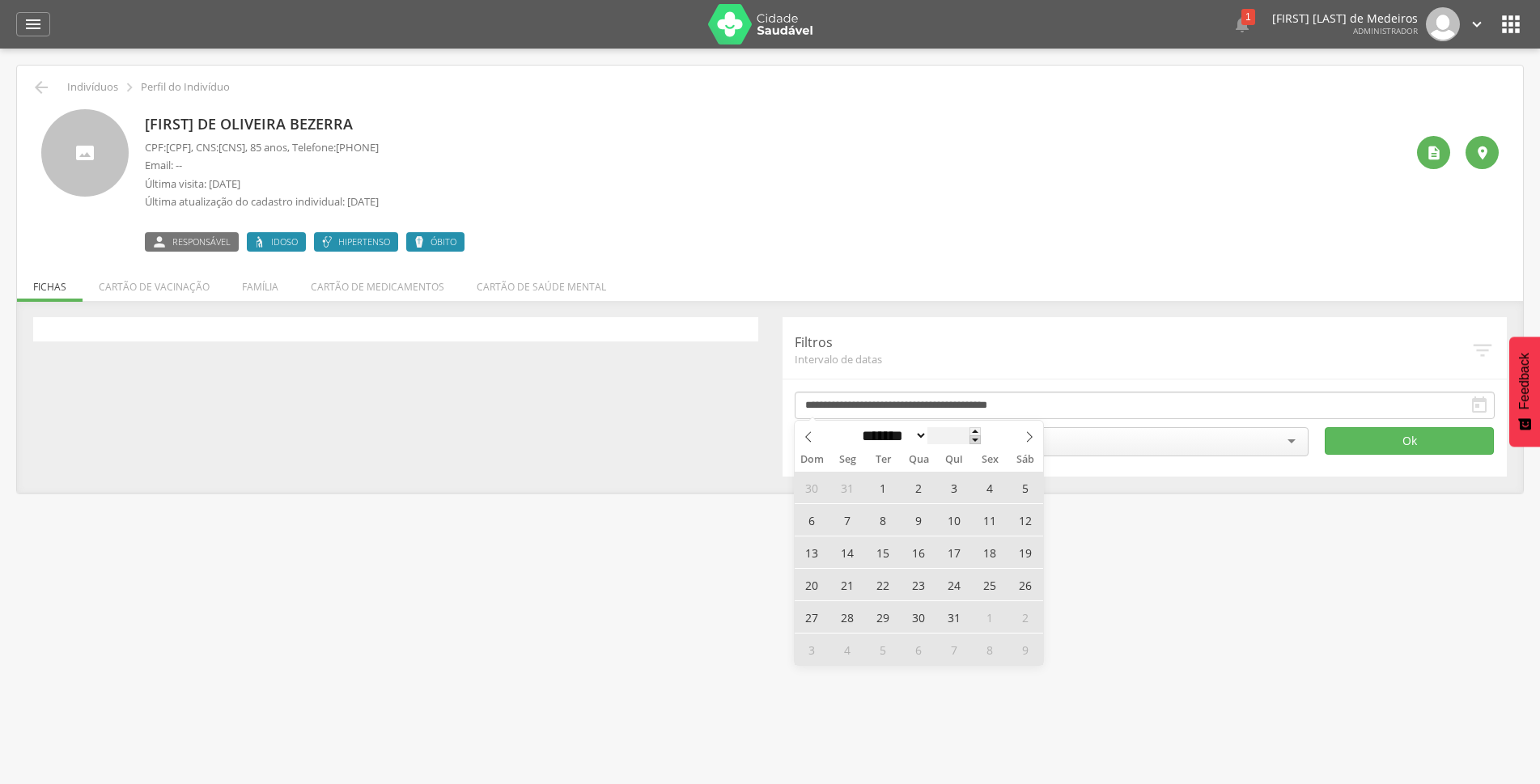 click at bounding box center [975, 439] 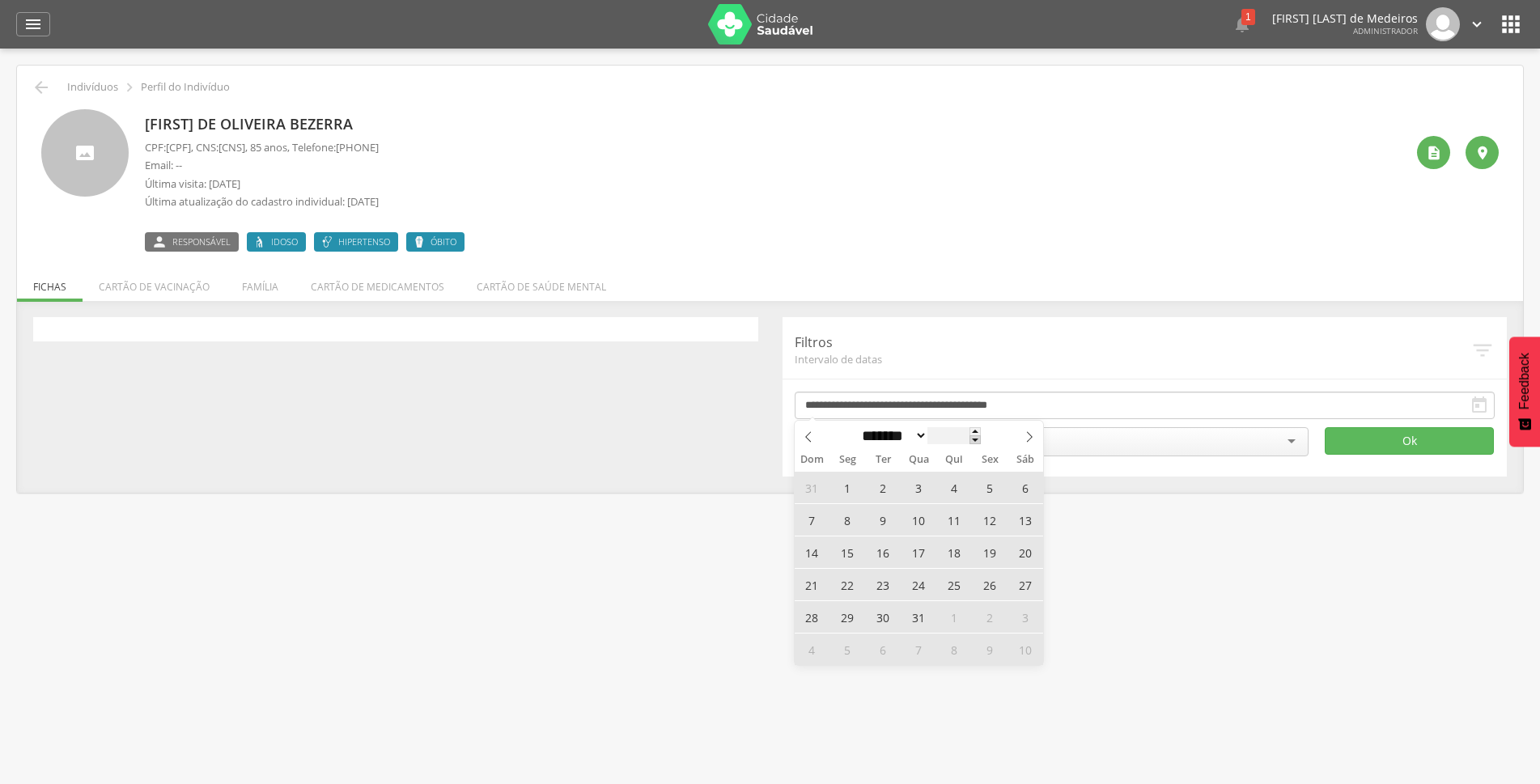 click at bounding box center (975, 439) 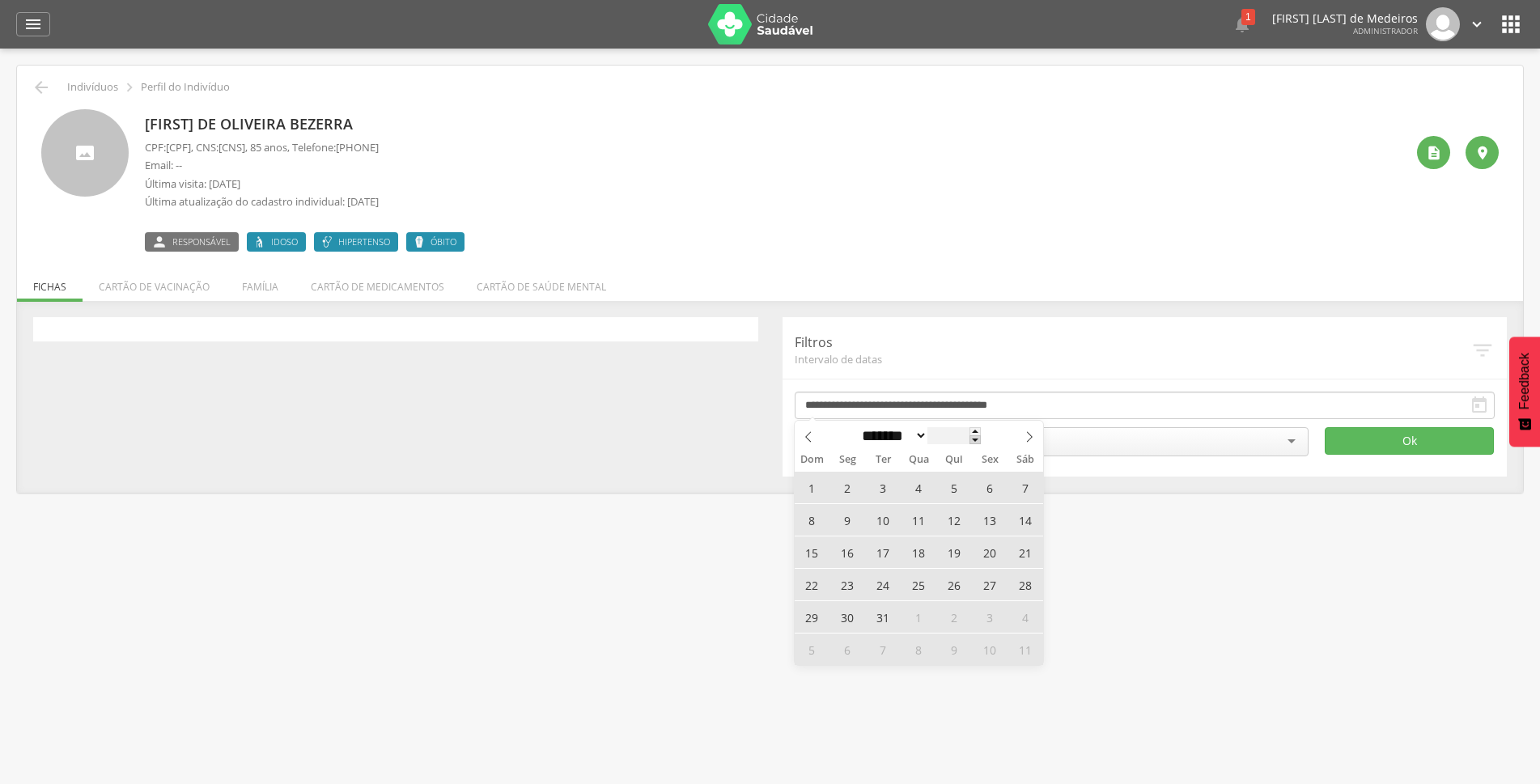 click at bounding box center (975, 439) 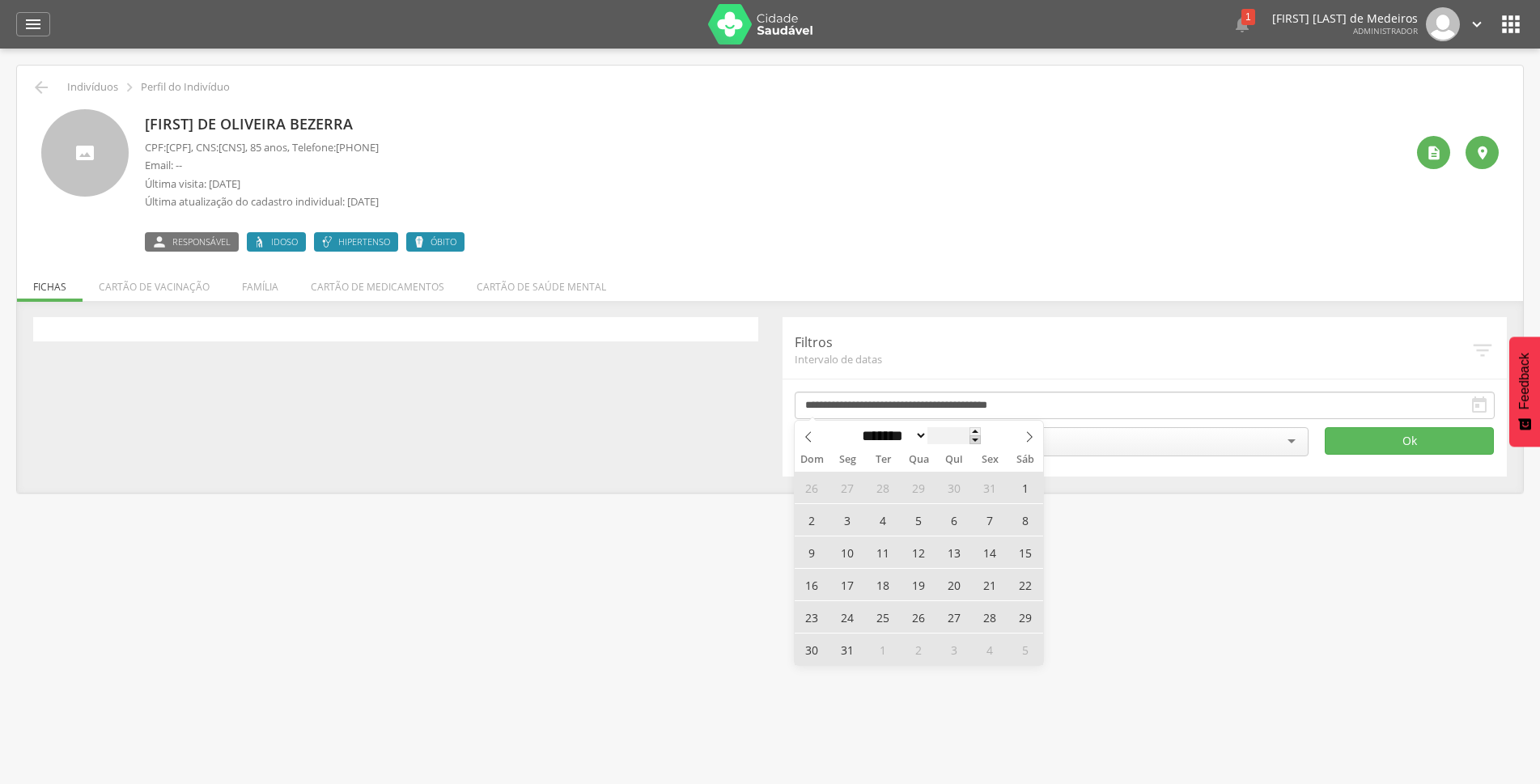 click at bounding box center [975, 439] 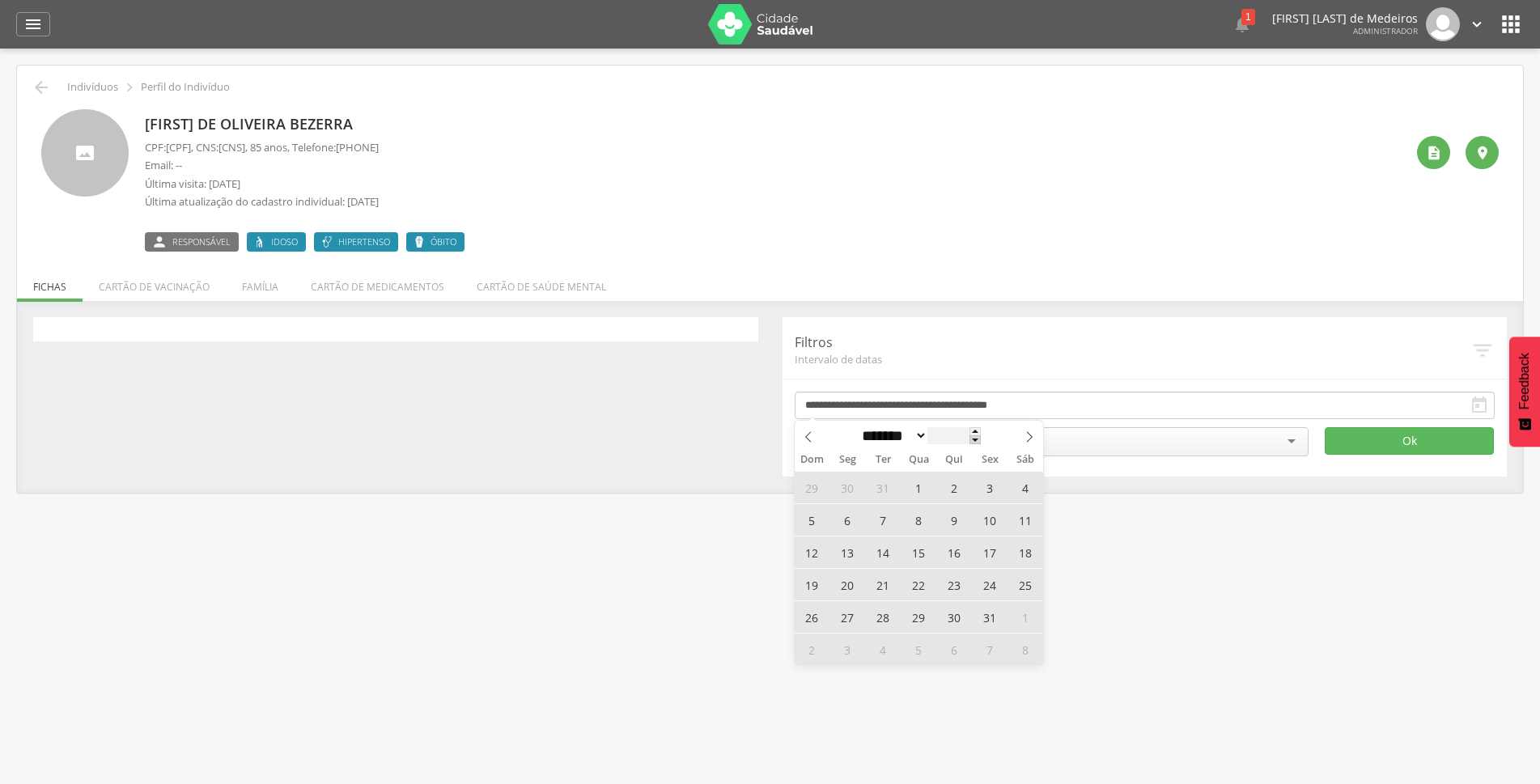 click at bounding box center [975, 439] 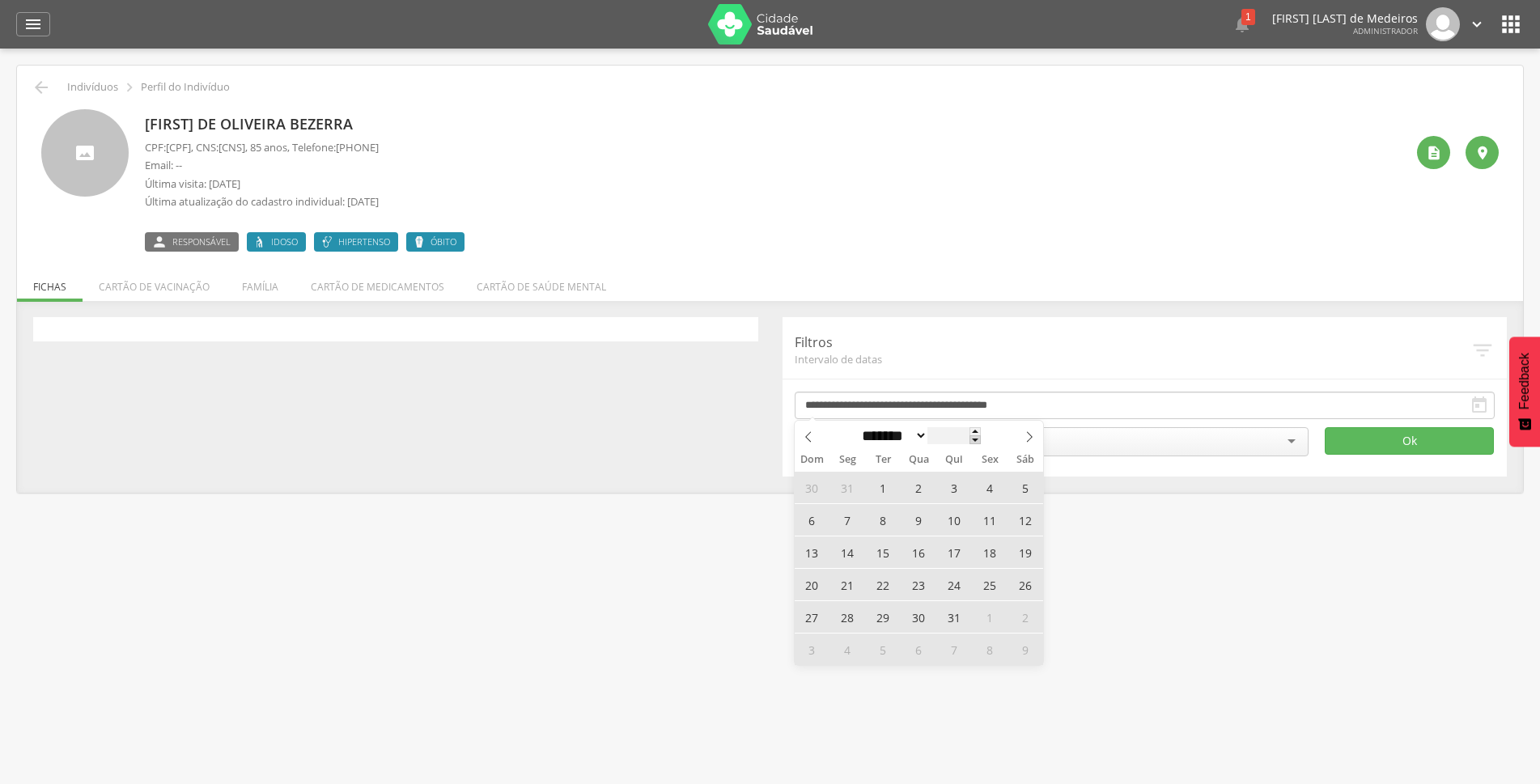 click at bounding box center [975, 439] 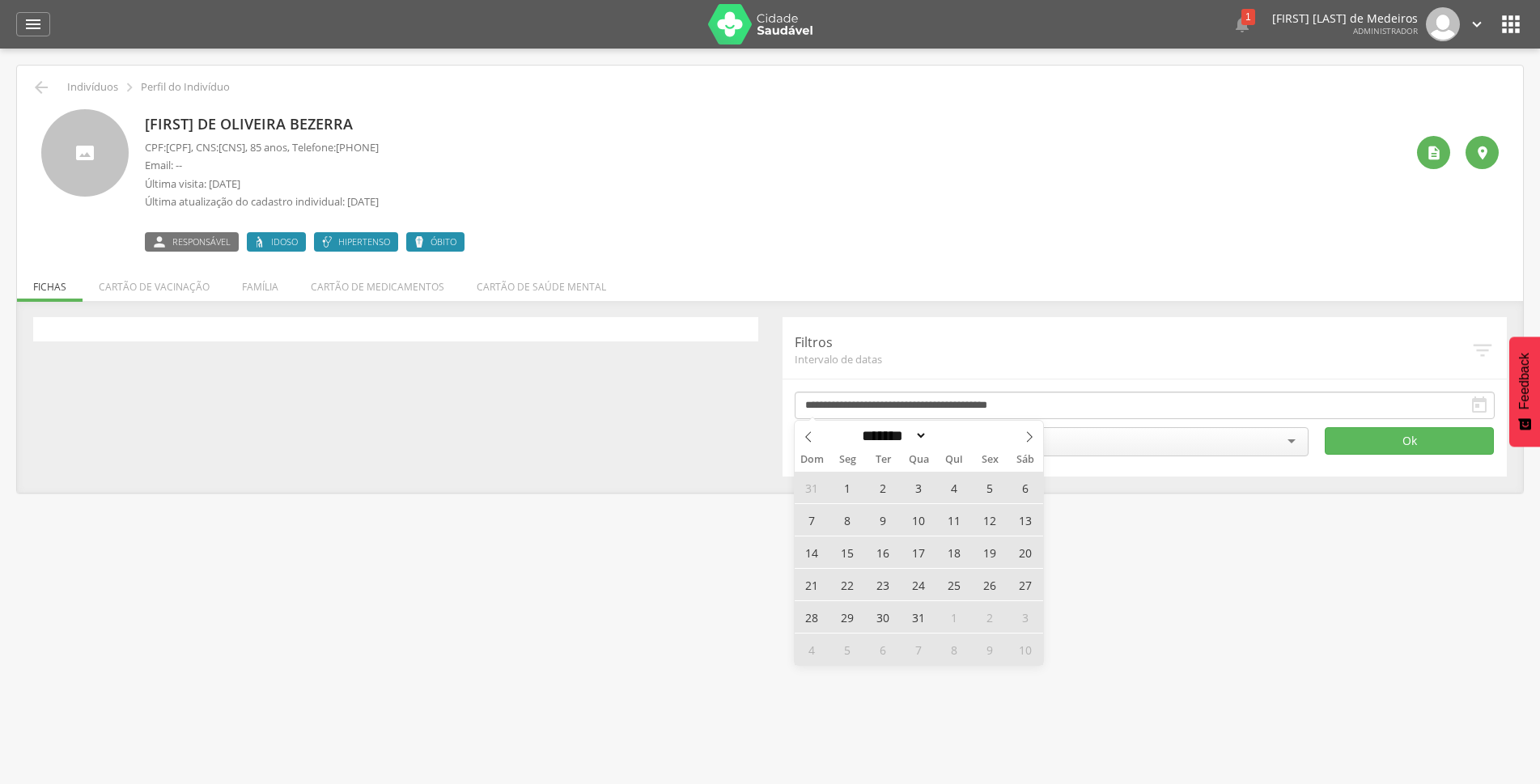 click on "1" at bounding box center (847, 487) 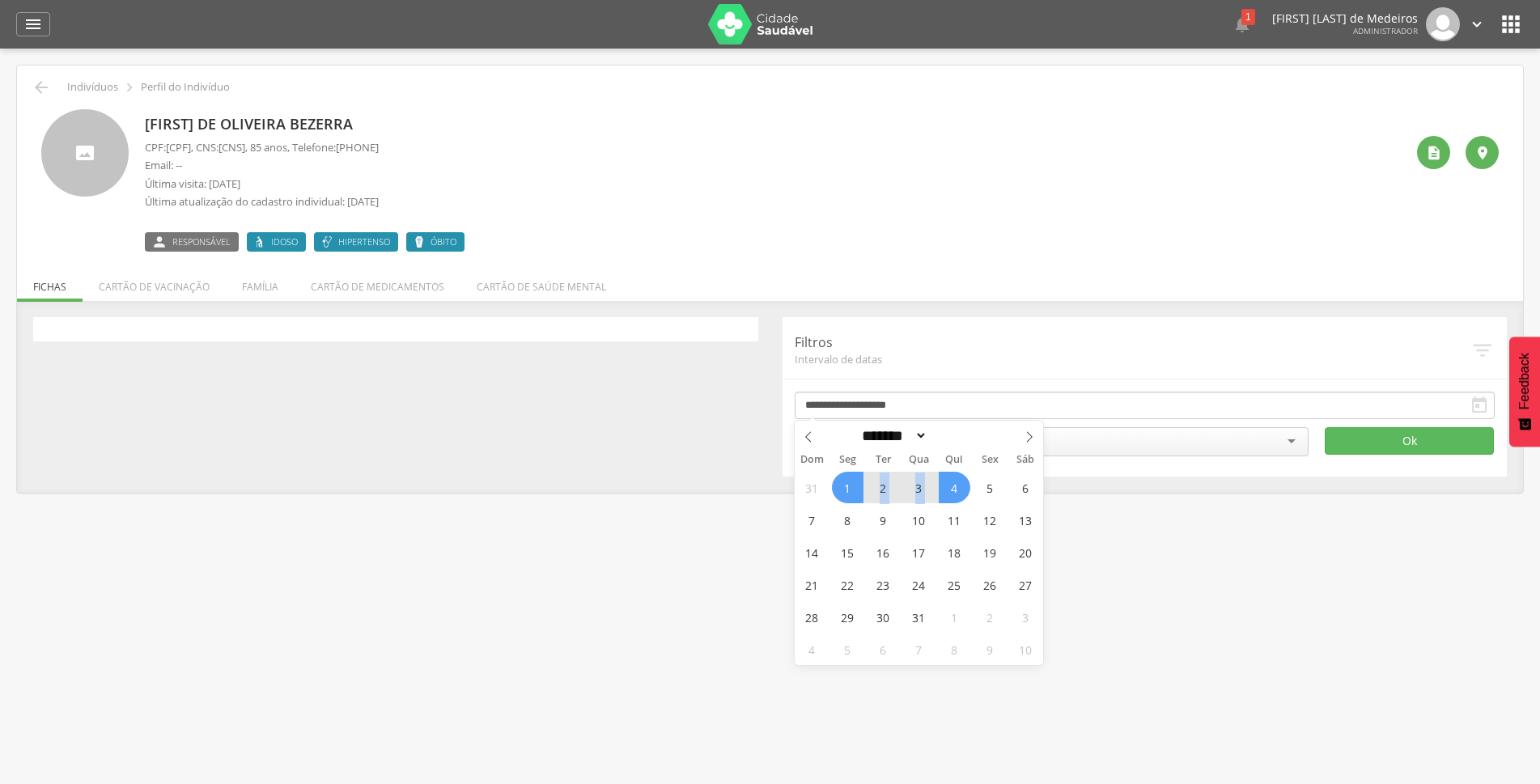 drag, startPoint x: 852, startPoint y: 490, endPoint x: 952, endPoint y: 492, distance: 100.02 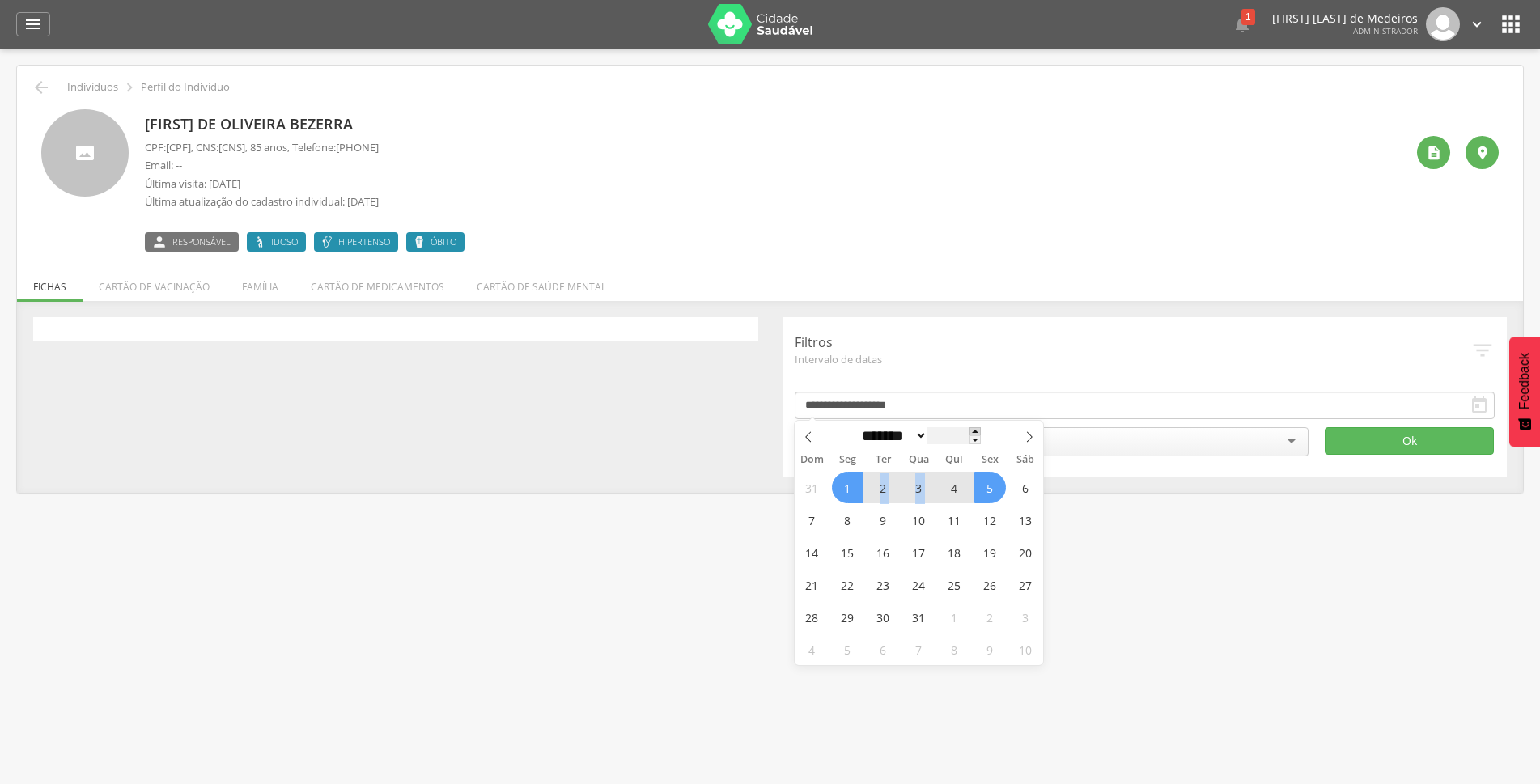 click at bounding box center (975, 431) 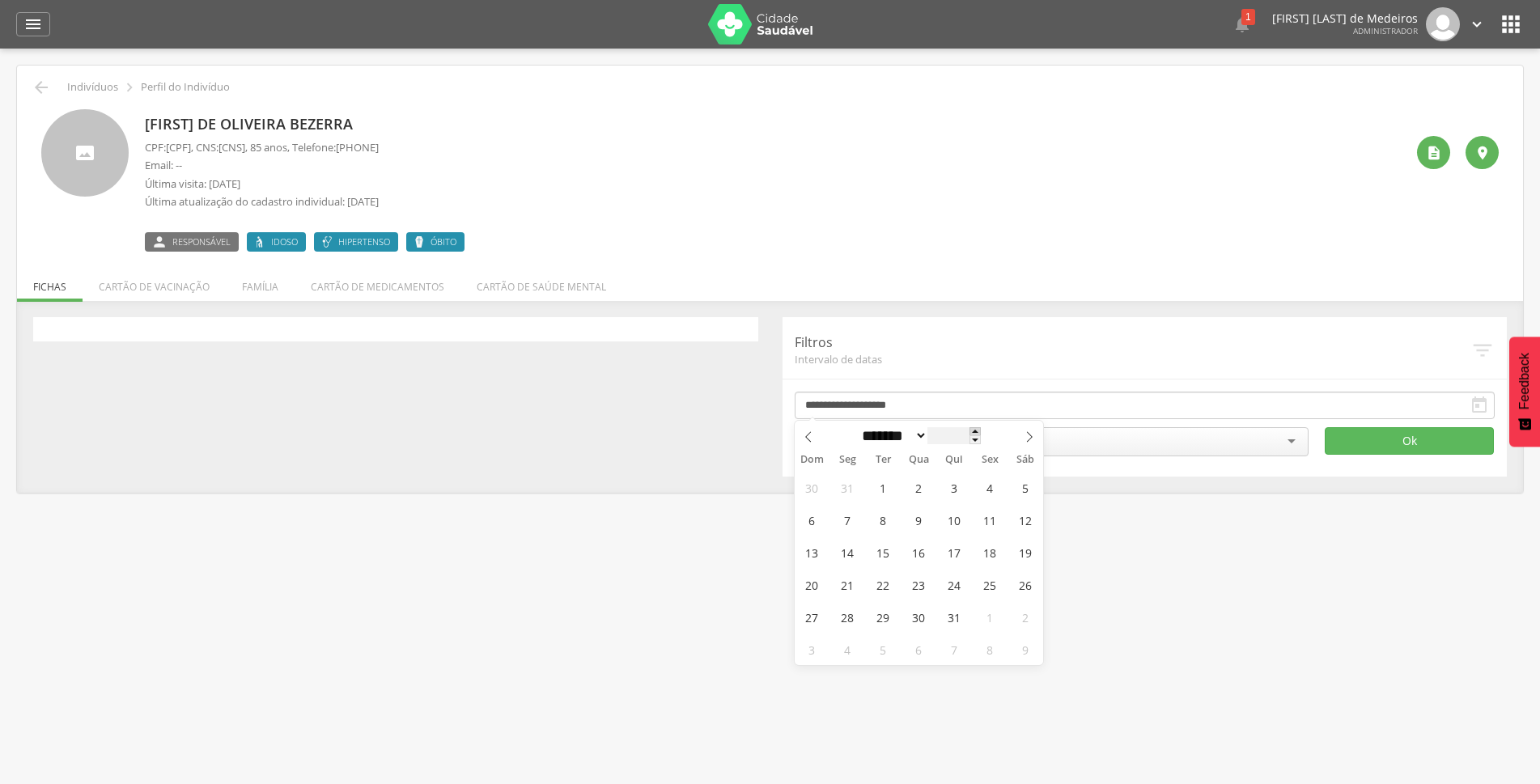 click at bounding box center [975, 431] 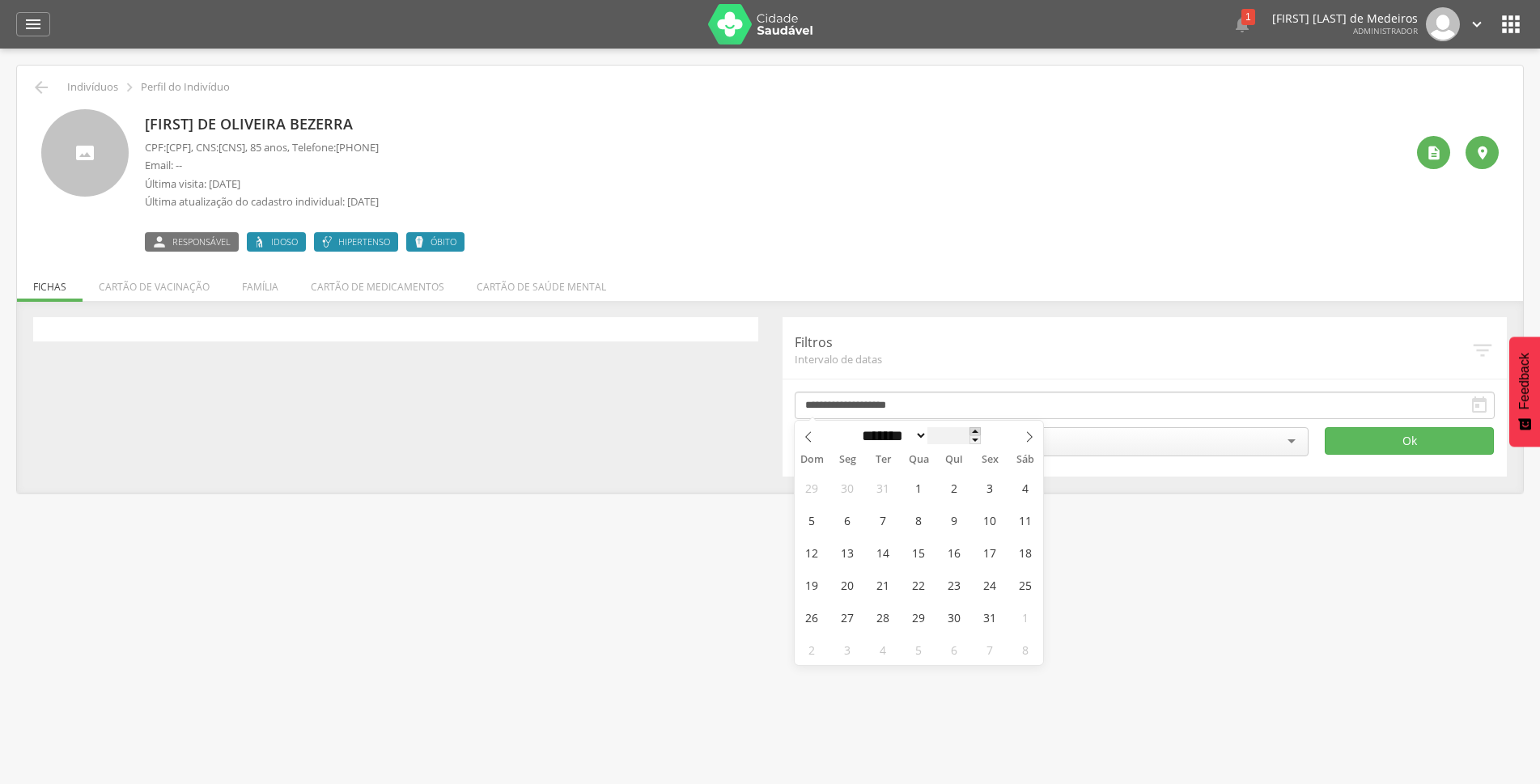 click at bounding box center [975, 431] 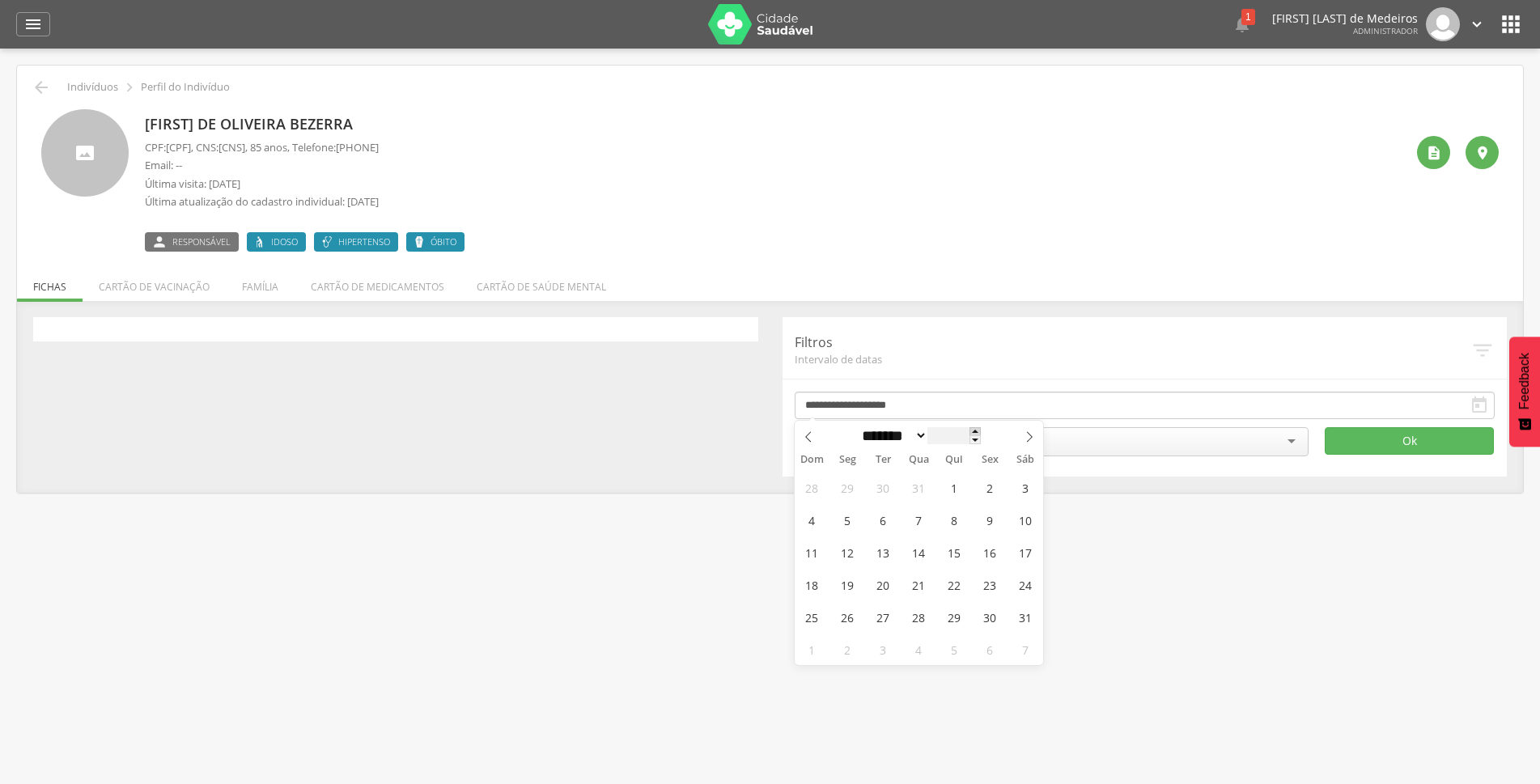 click at bounding box center [975, 431] 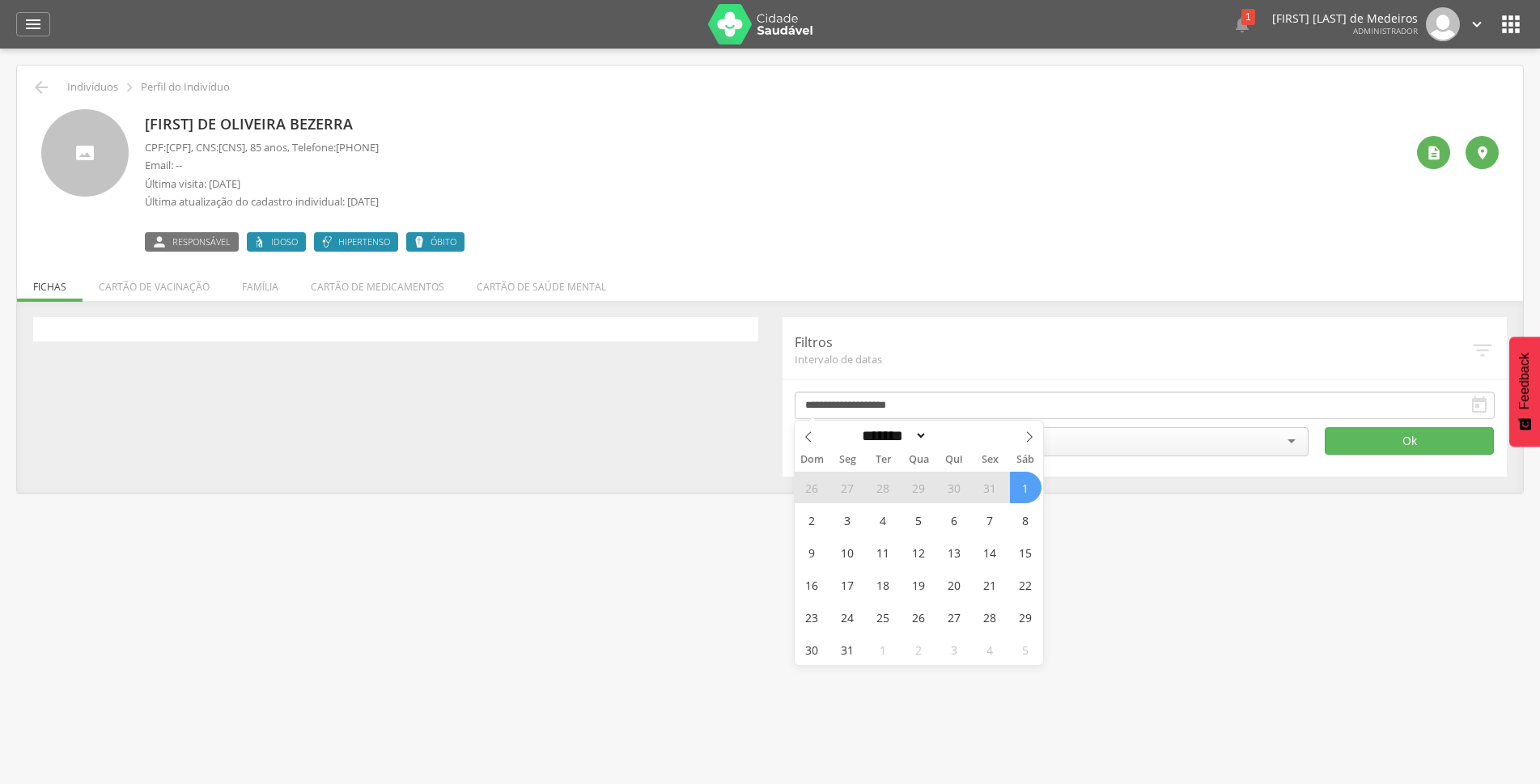 click on "1" at bounding box center (1025, 487) 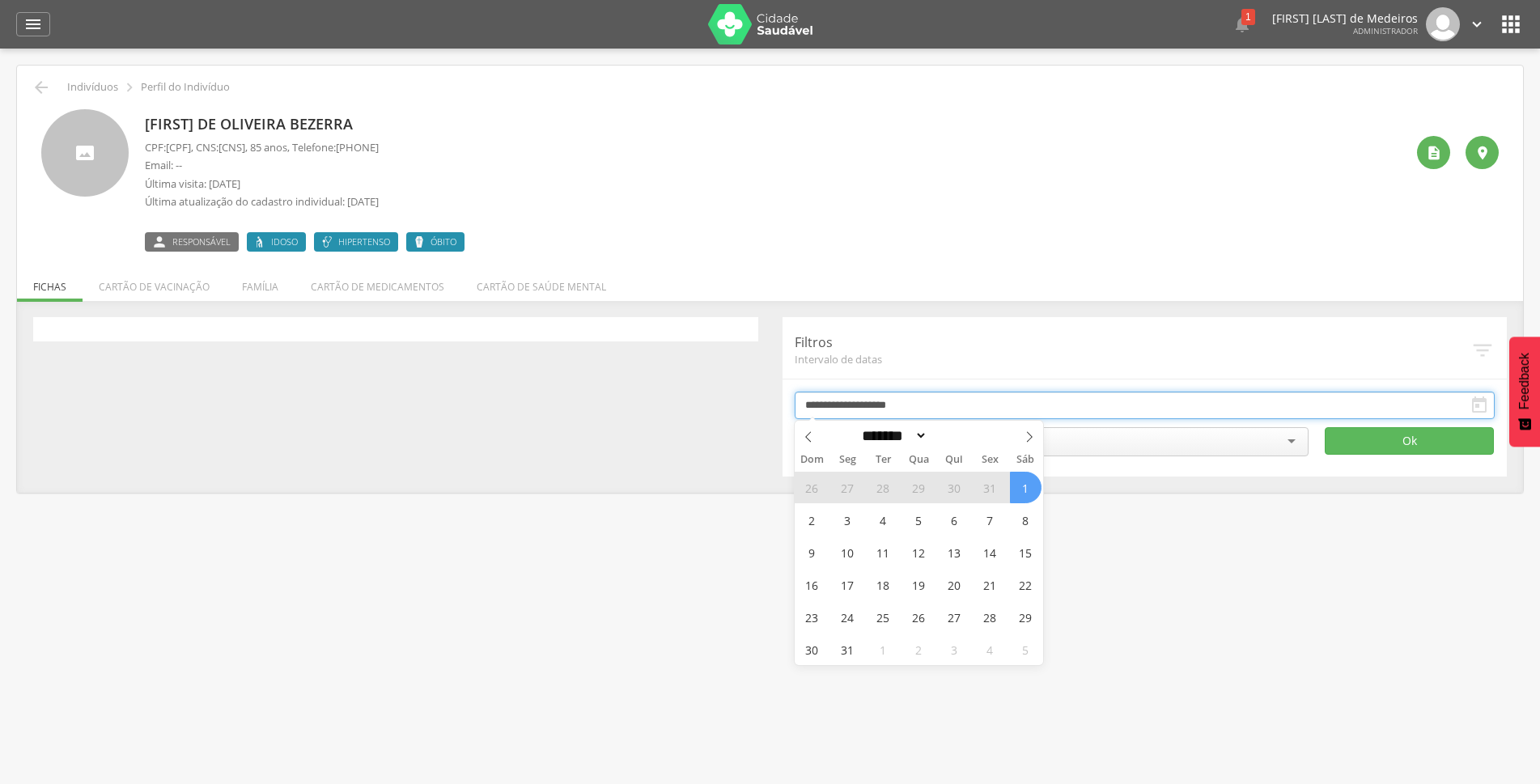 type on "**********" 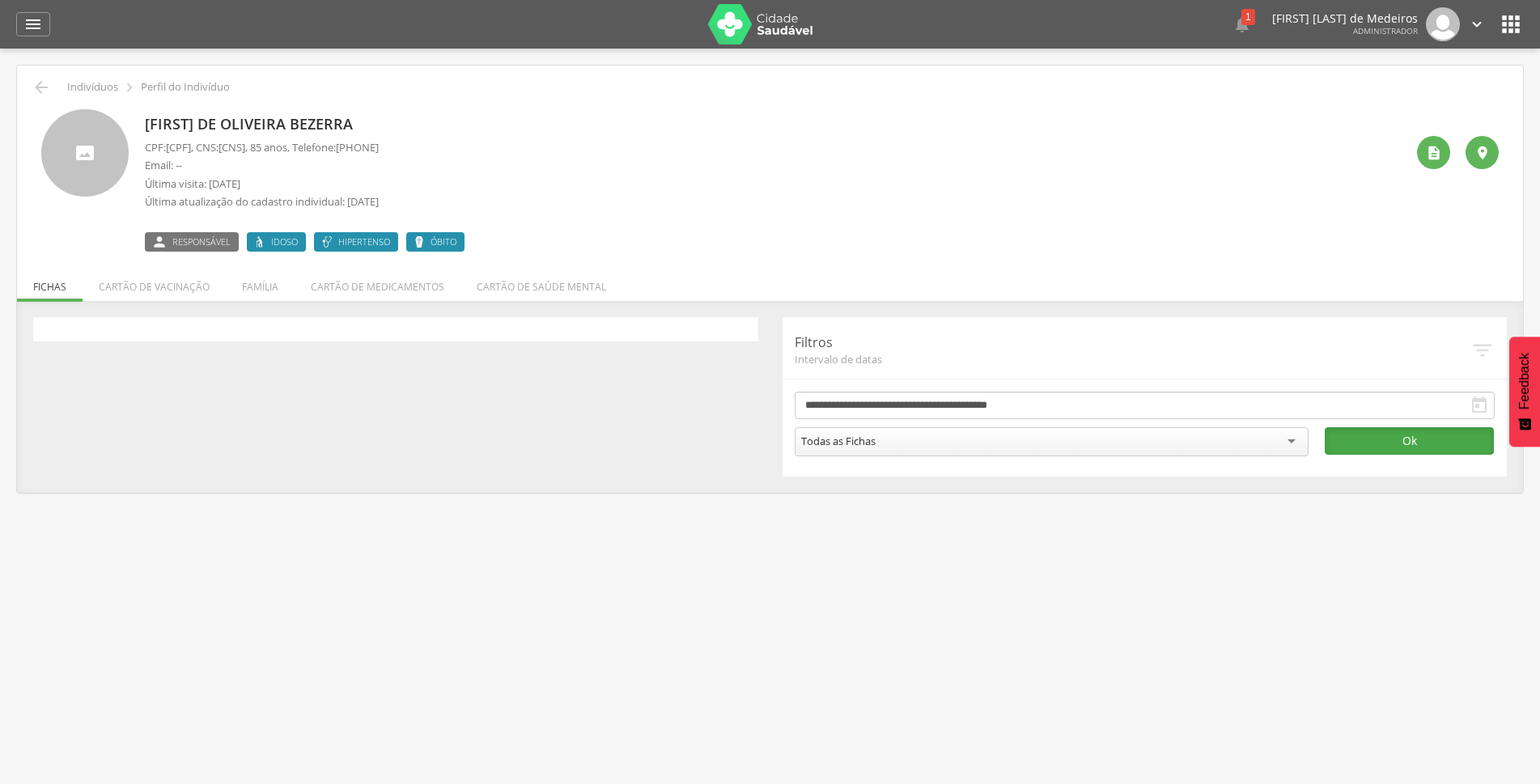 click on "Ok" at bounding box center (1409, 441) 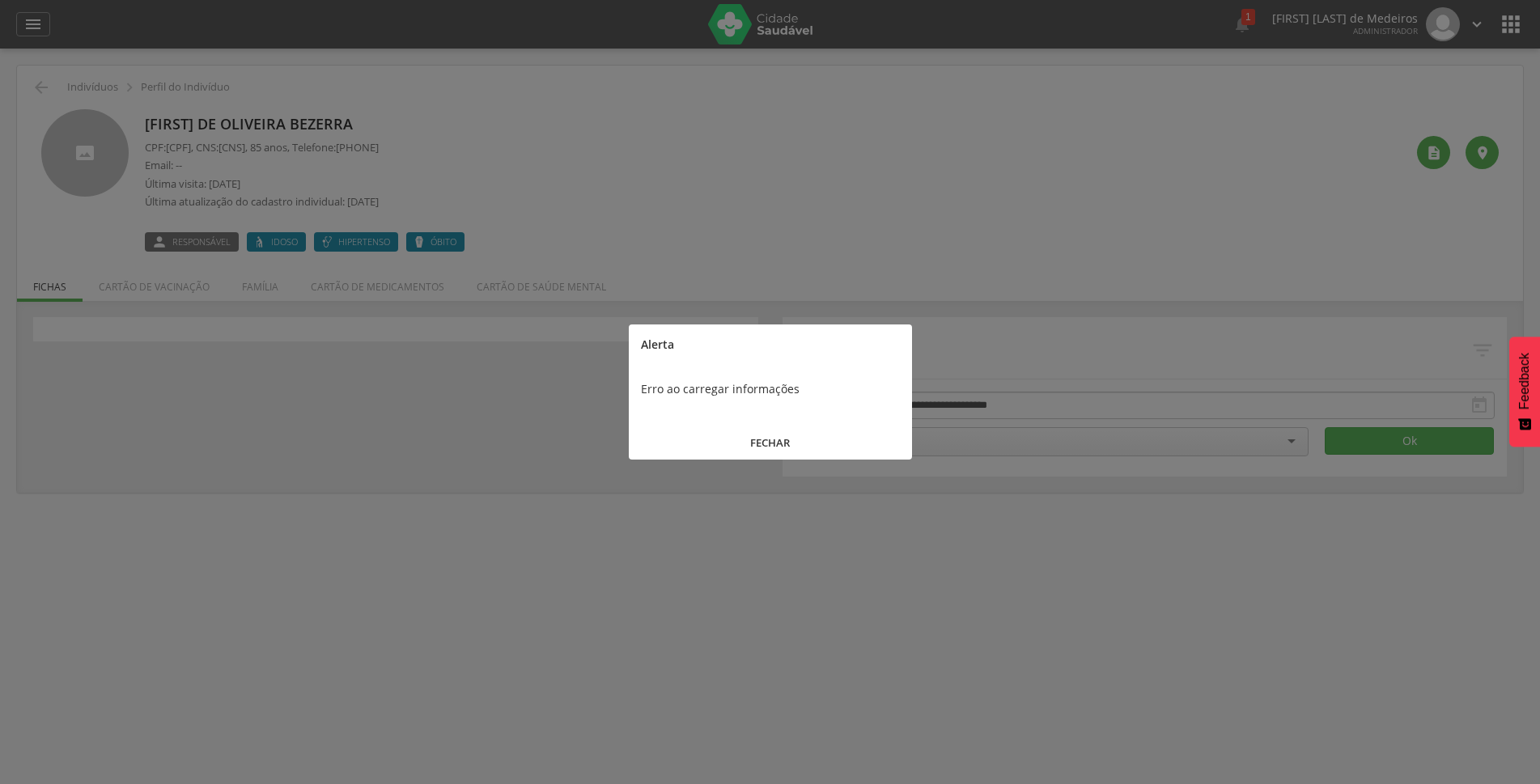 click on "FECHAR" at bounding box center [770, 443] 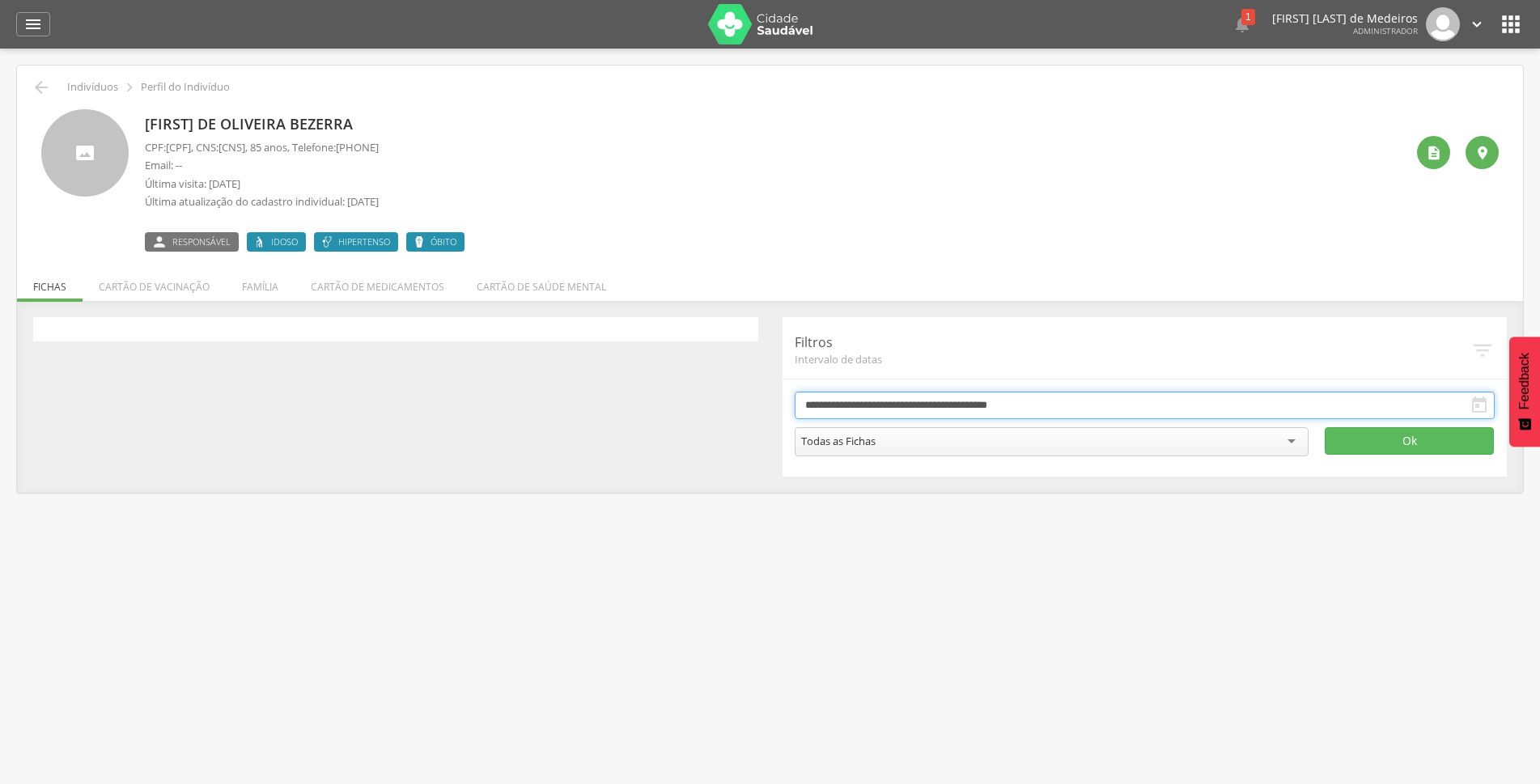 click on "**********" at bounding box center (1145, 405) 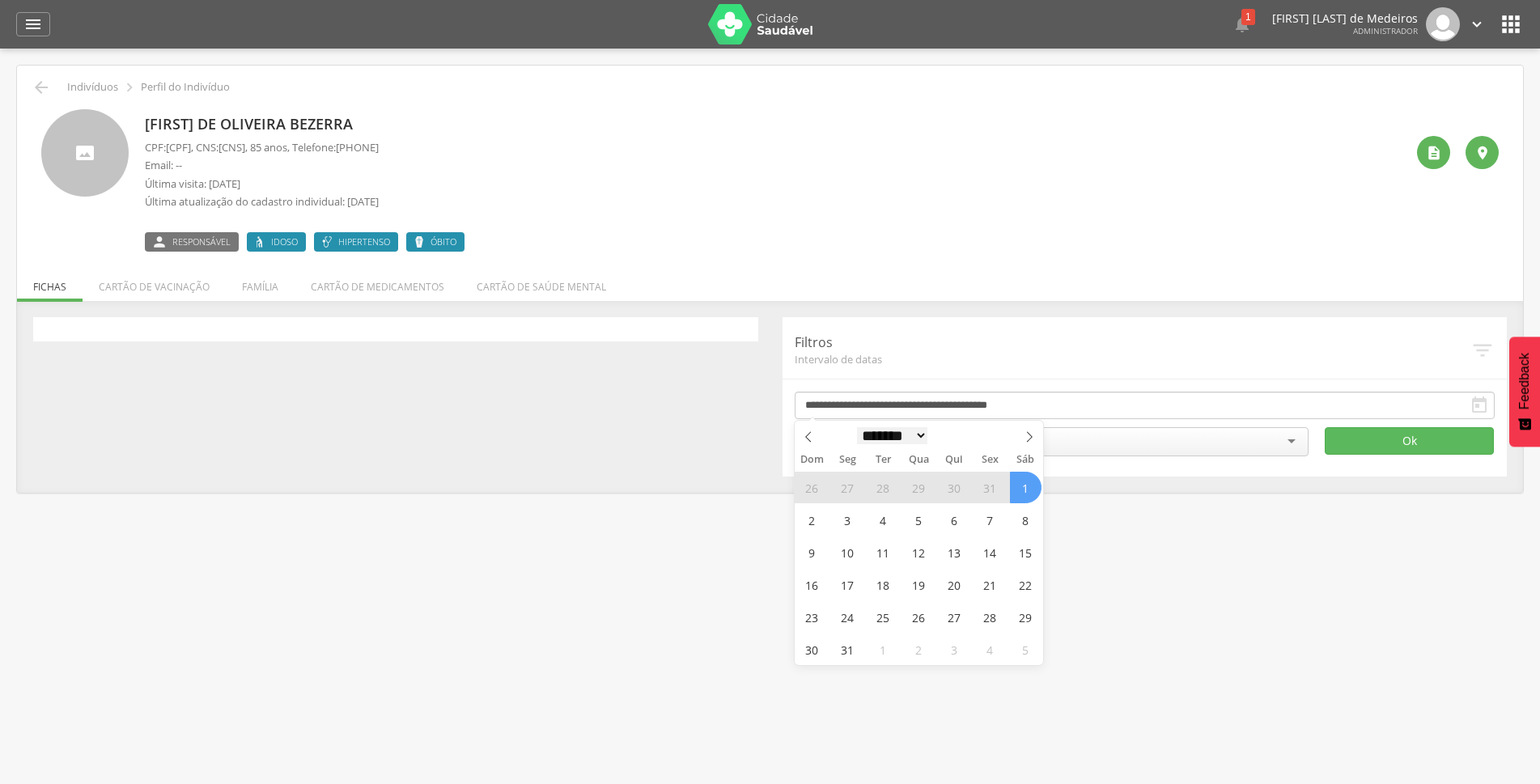 click on "******* ********* ***** ***** **** ***** ***** ****** ******** ******* ******** ********" at bounding box center (893, 435) 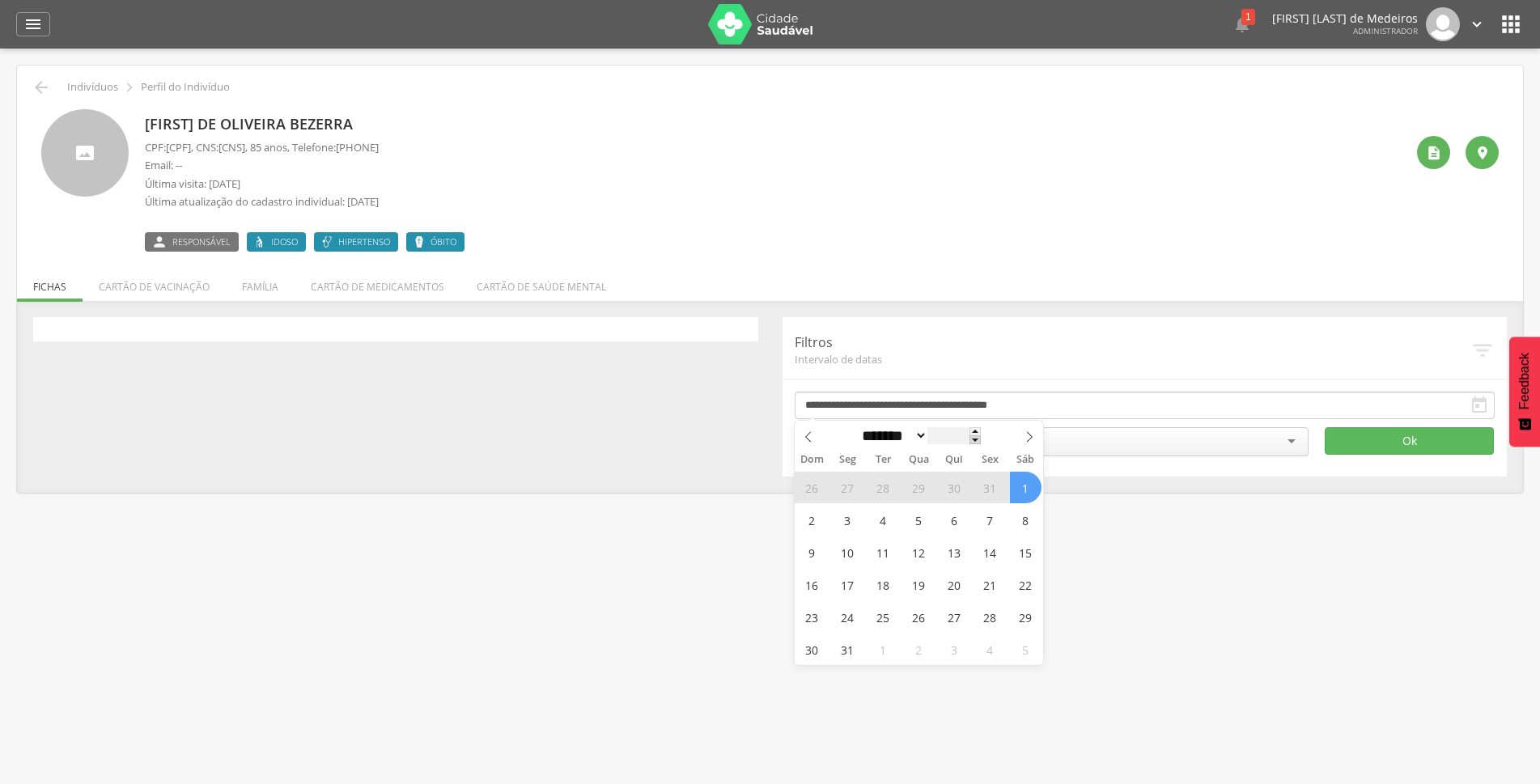 click at bounding box center [975, 439] 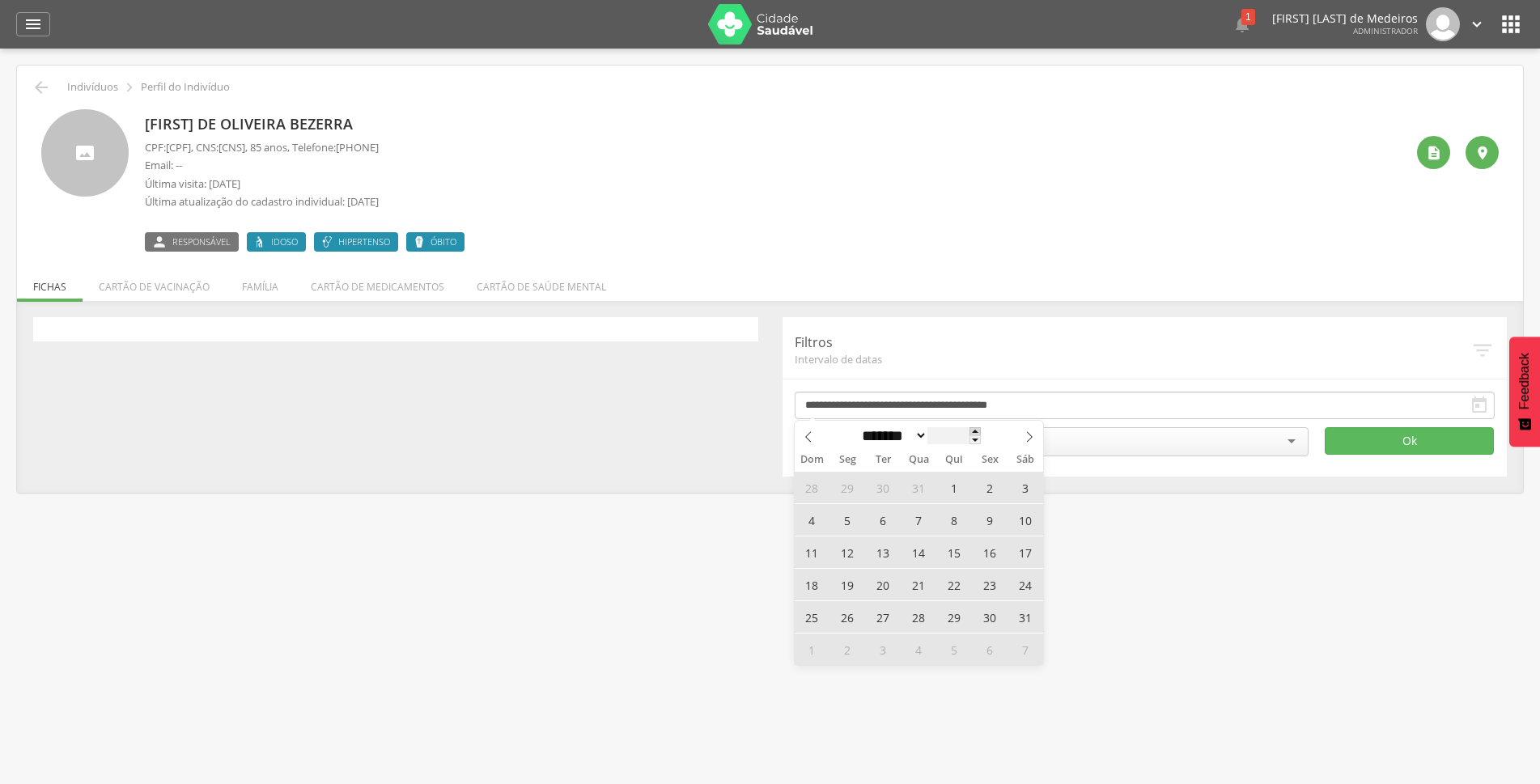 click at bounding box center [975, 431] 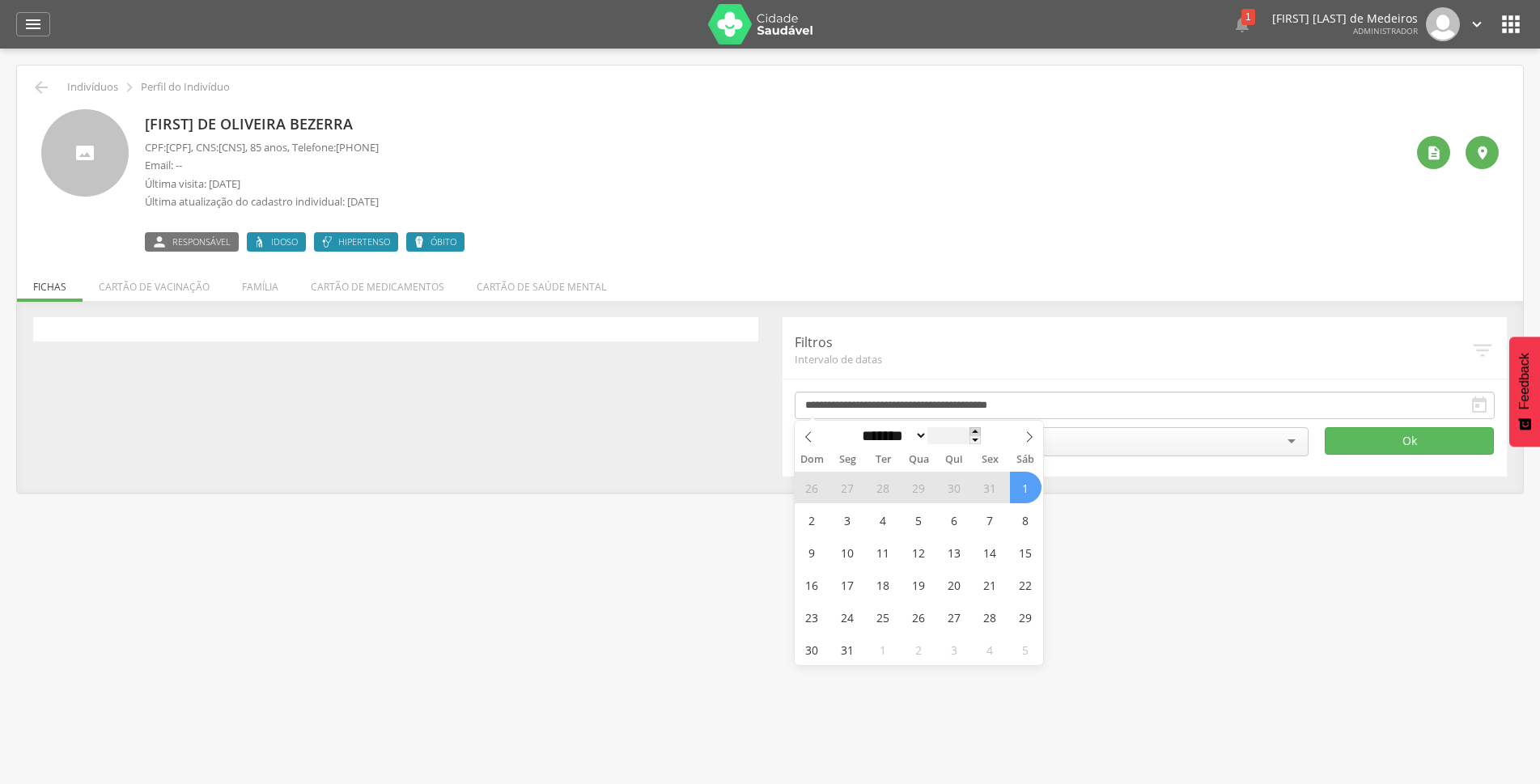 click at bounding box center [975, 431] 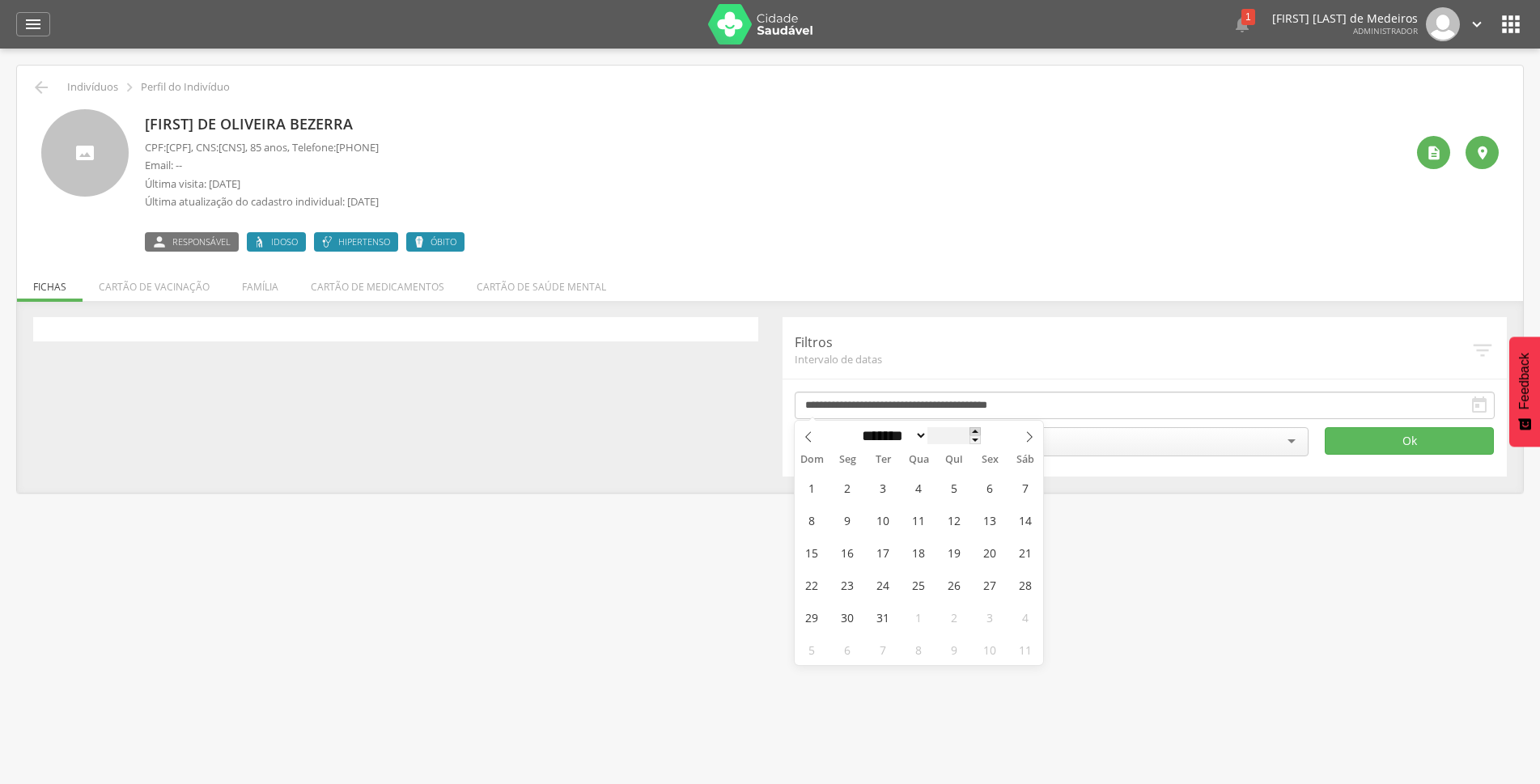 click at bounding box center [975, 431] 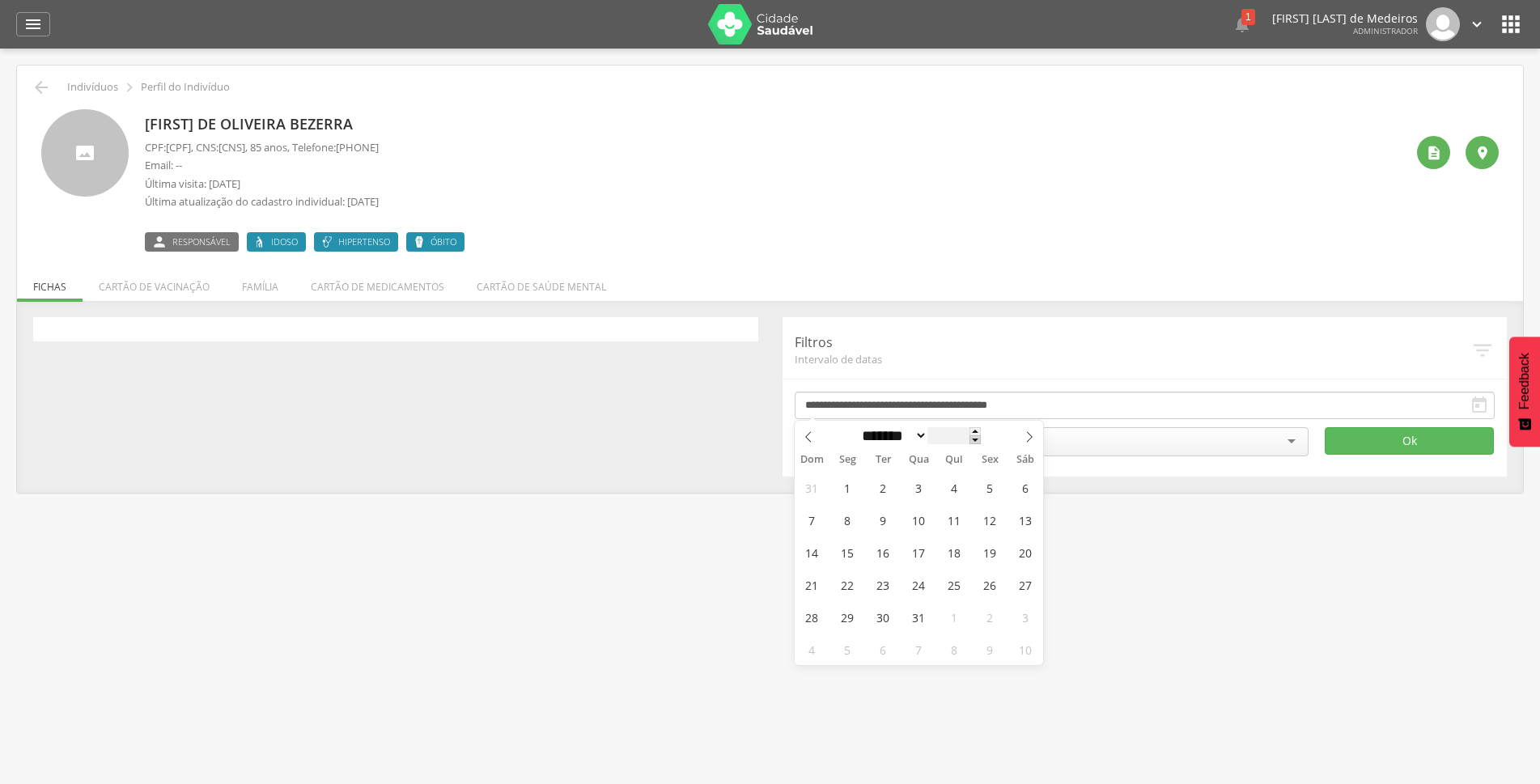 click at bounding box center [975, 439] 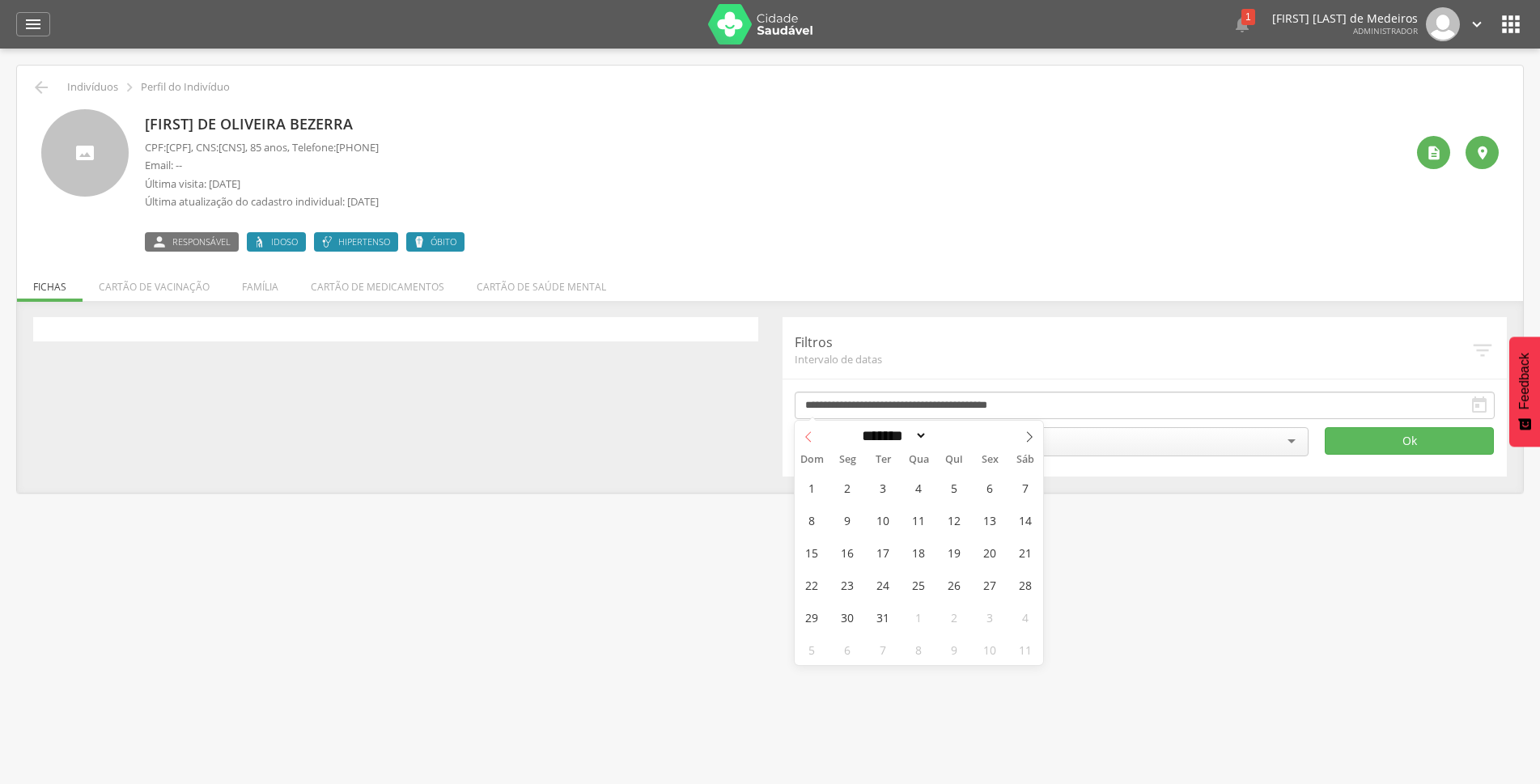 click 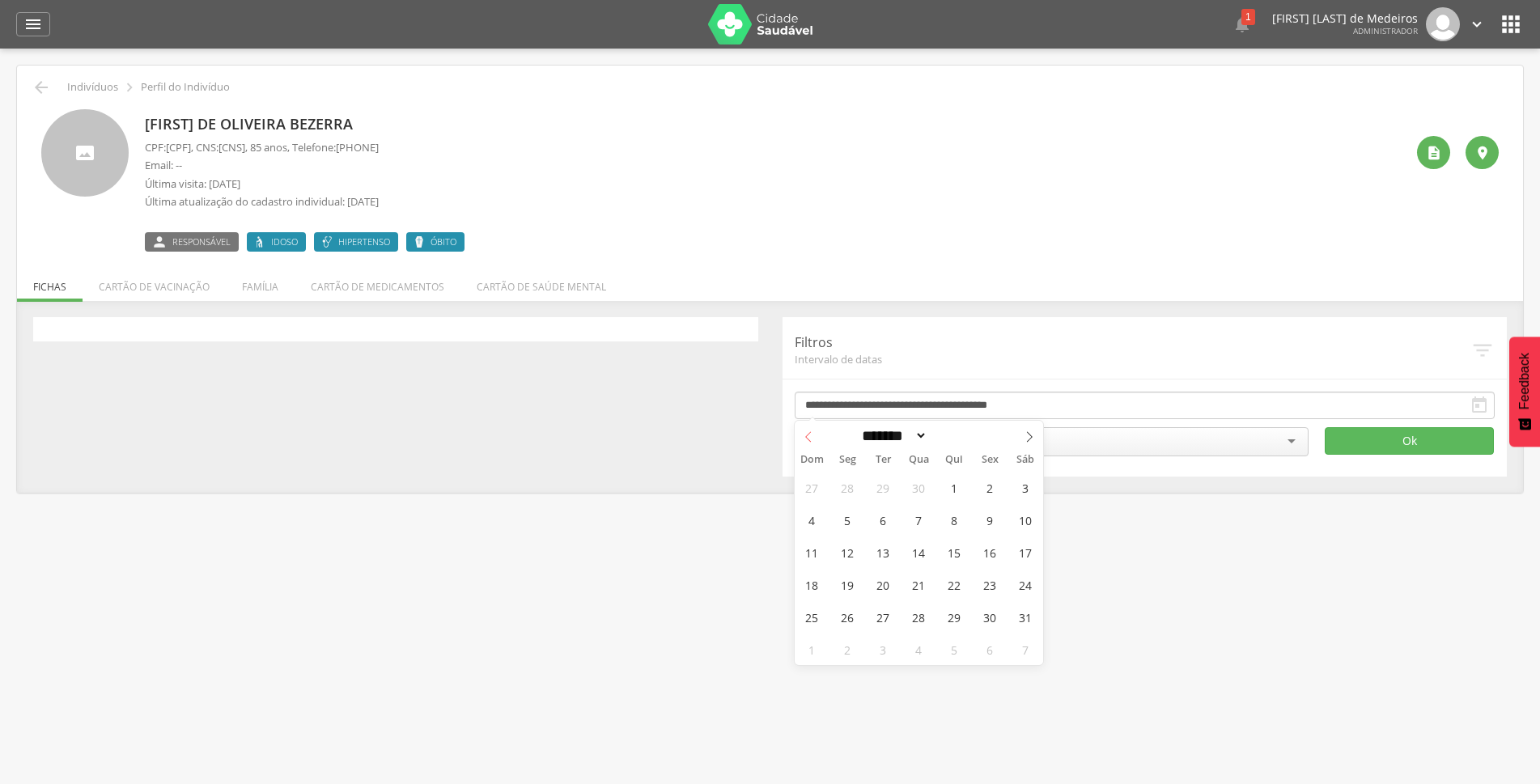 click 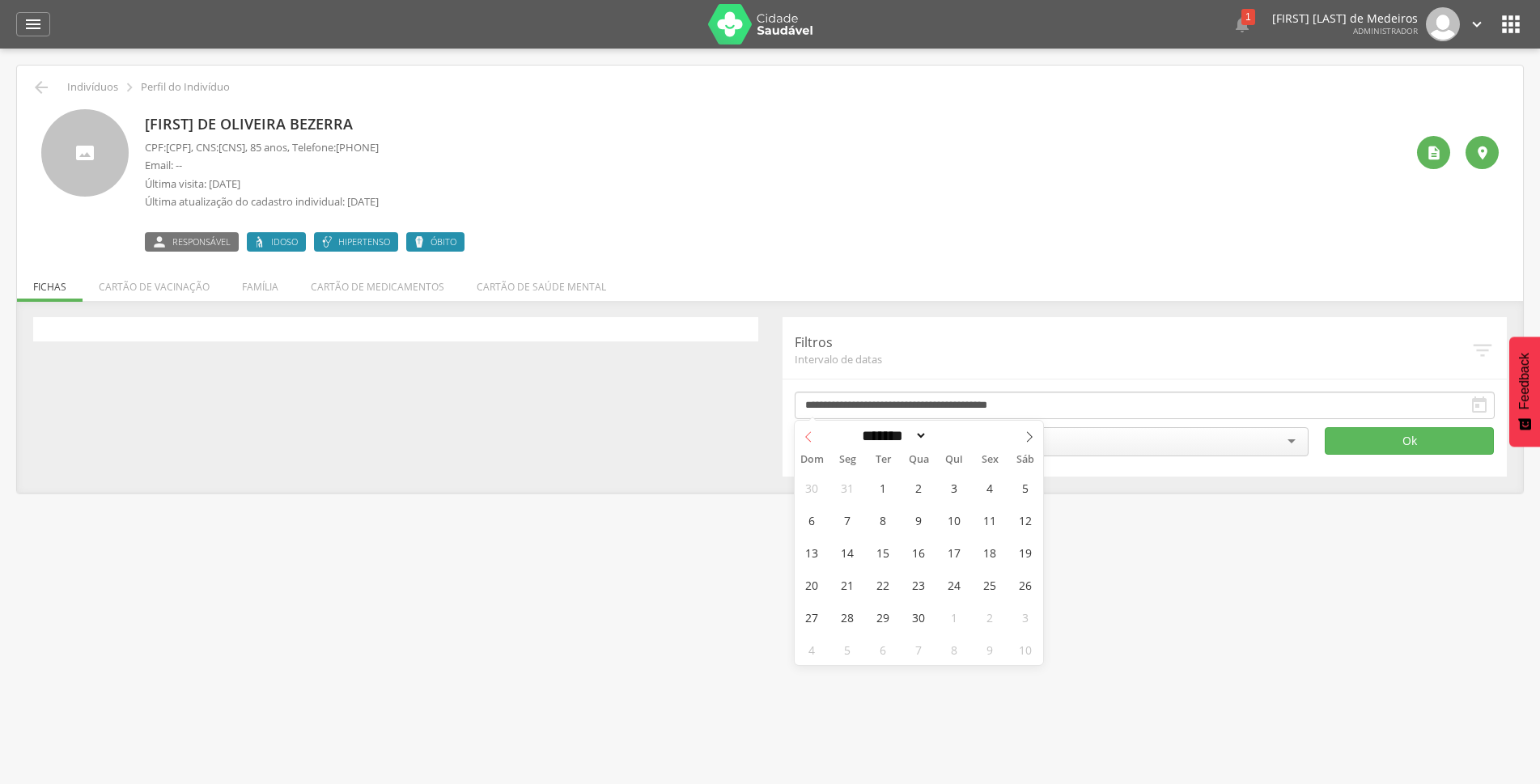 click 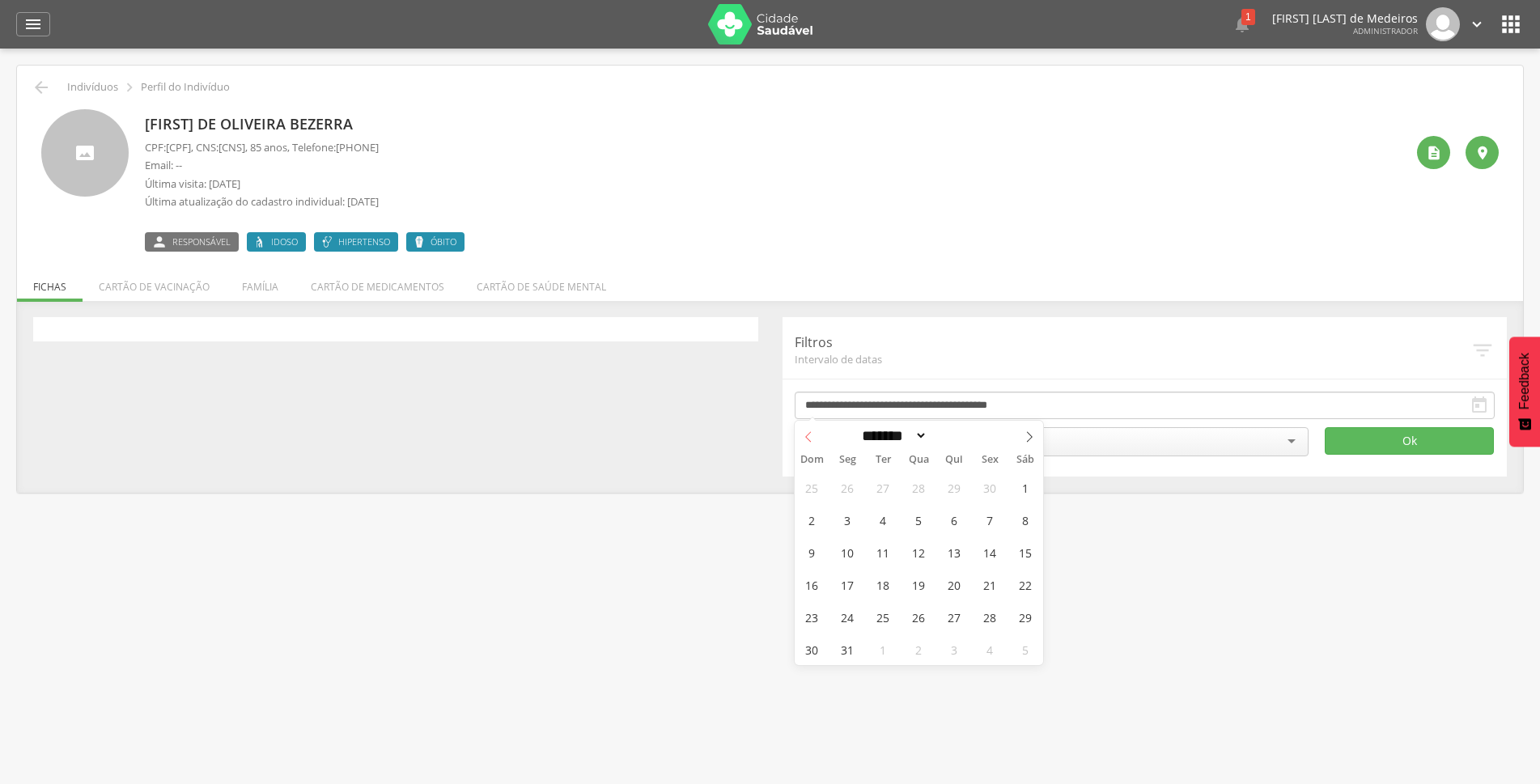 click 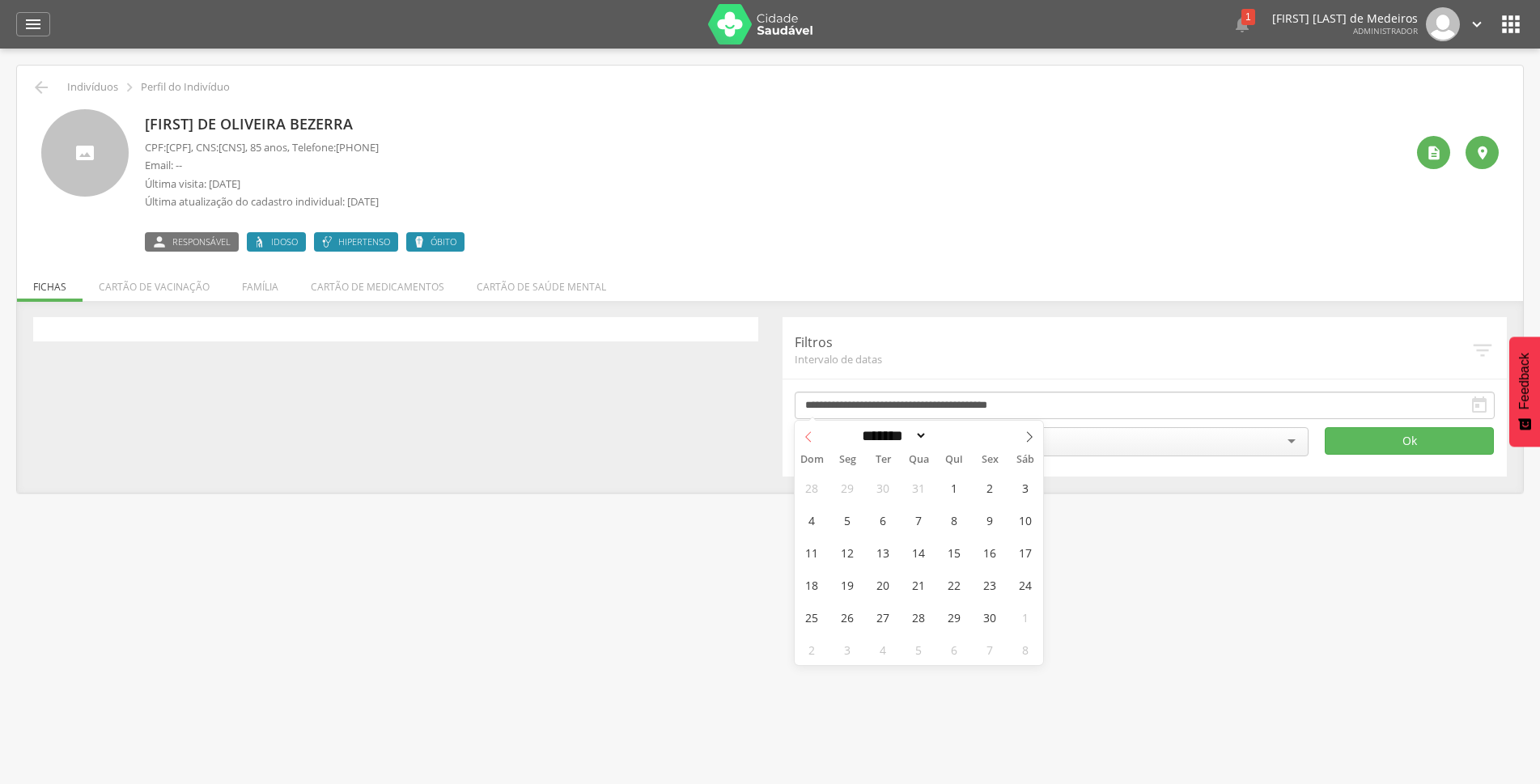 click 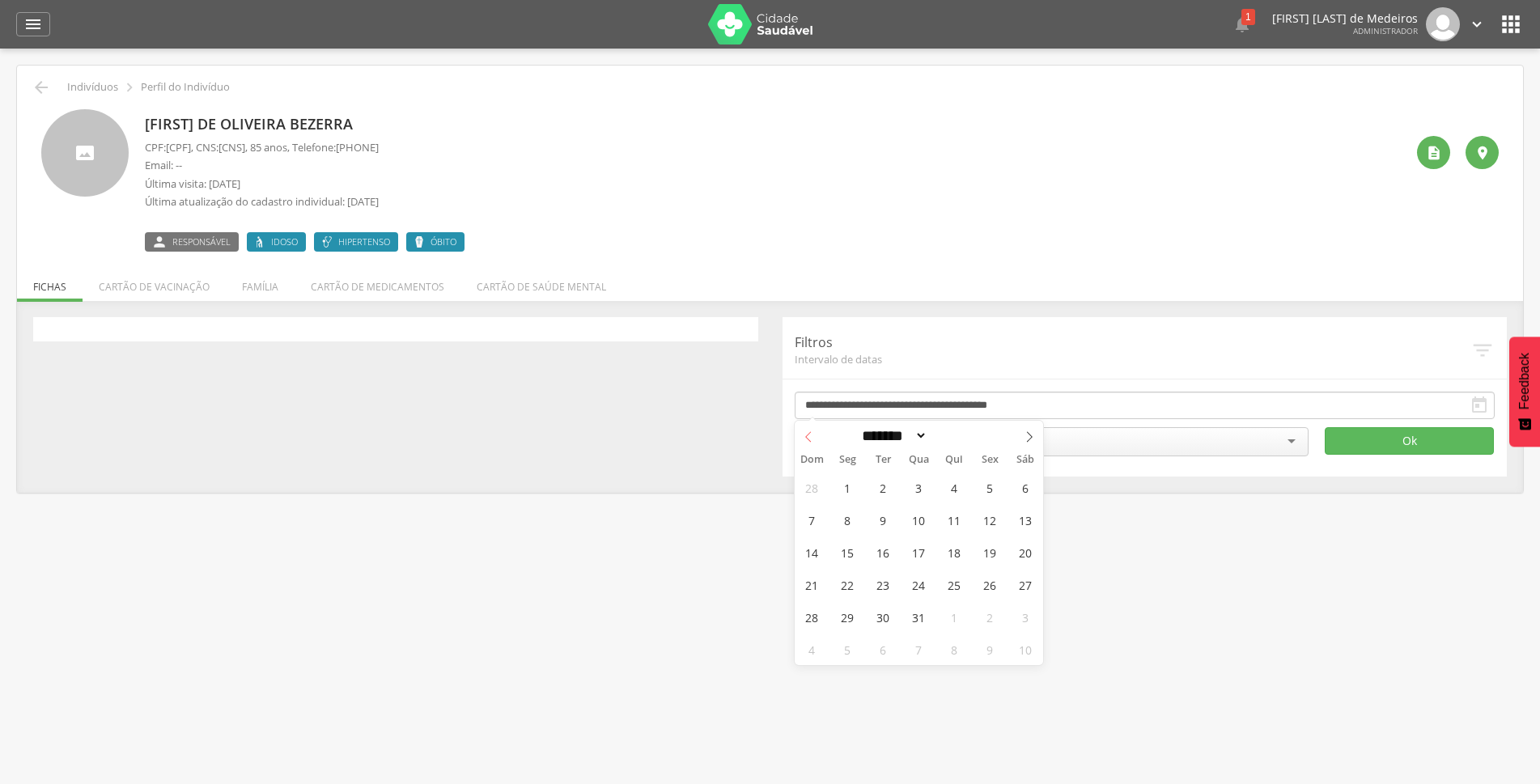 click 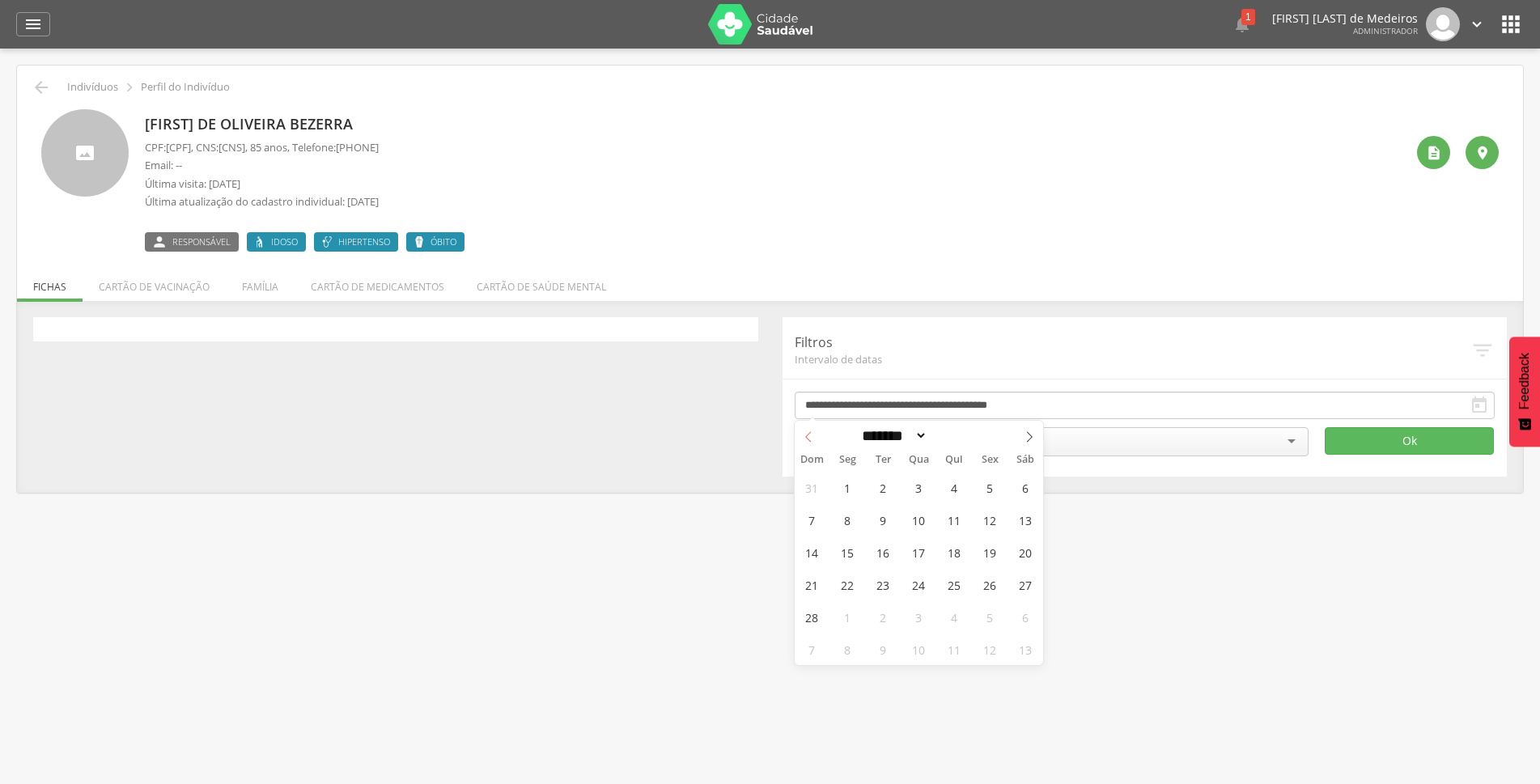 click 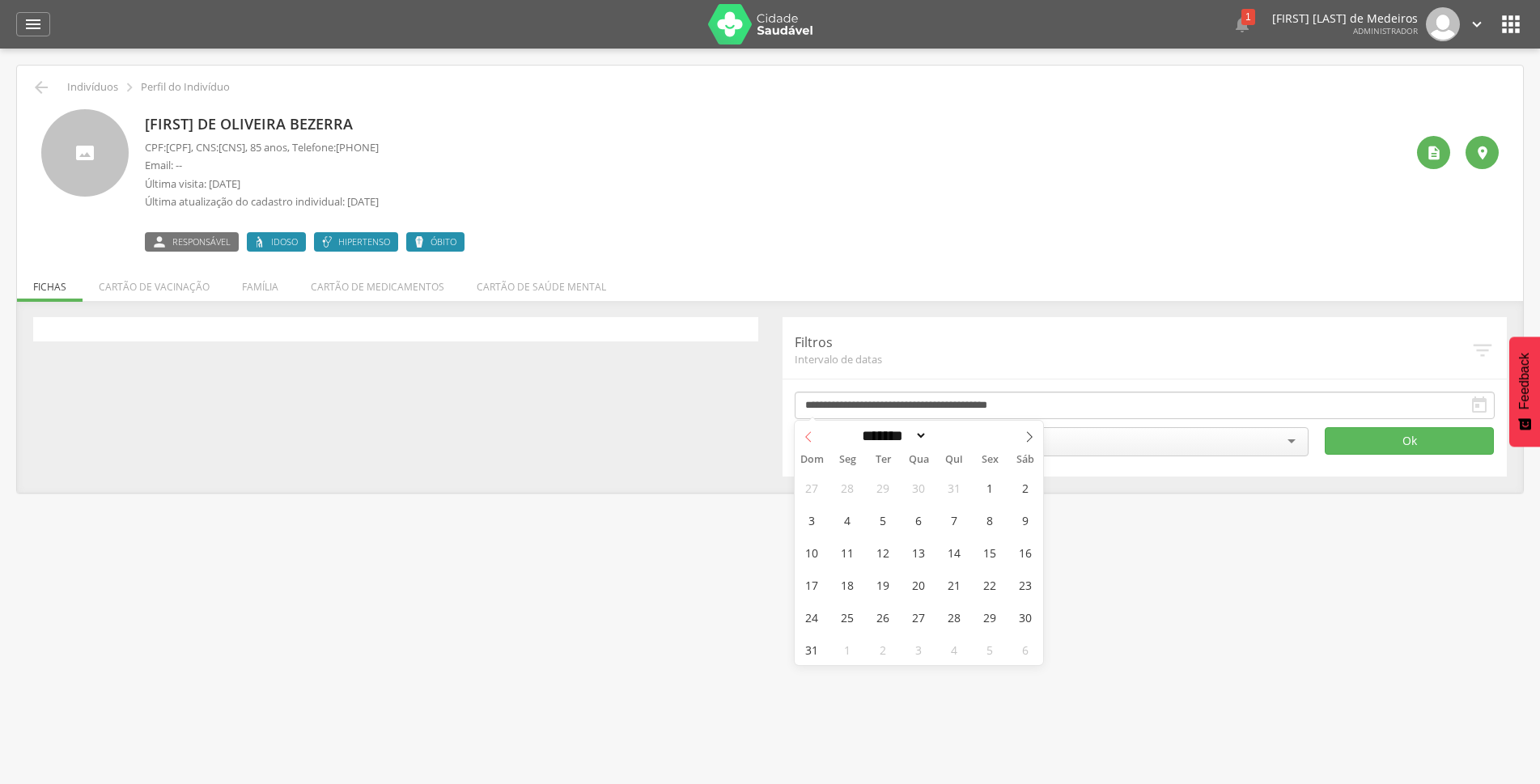 click 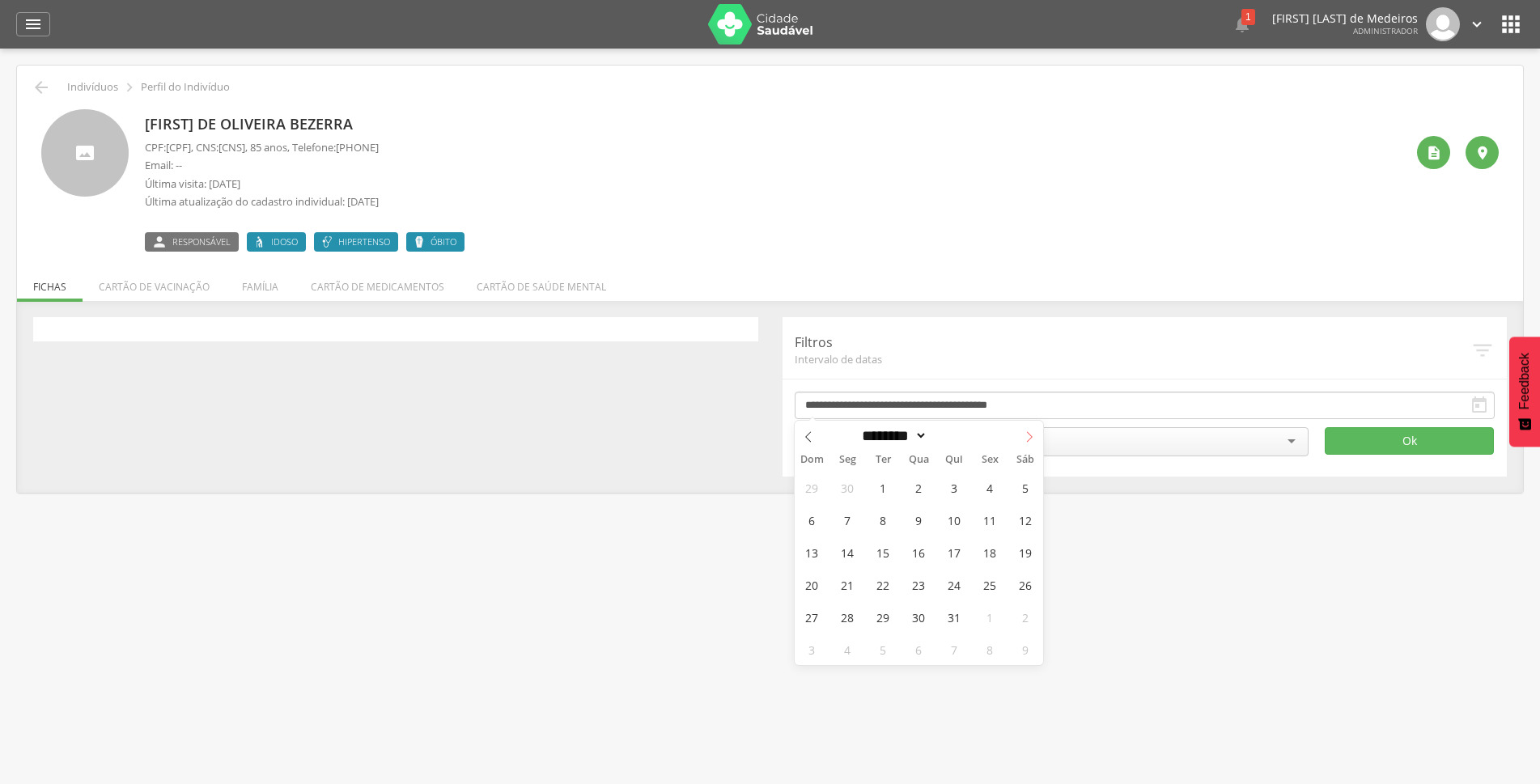 click 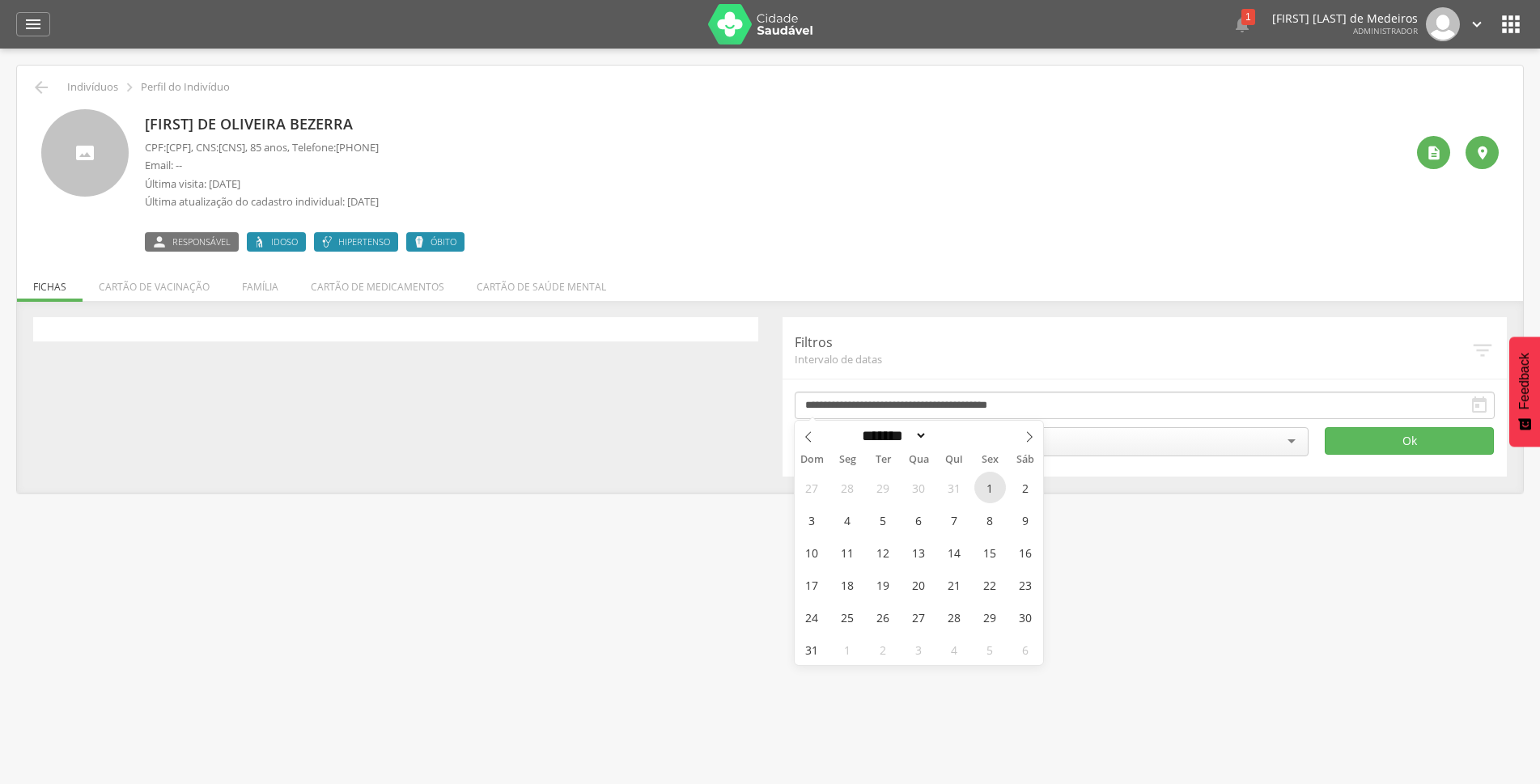 click on "1" at bounding box center [990, 487] 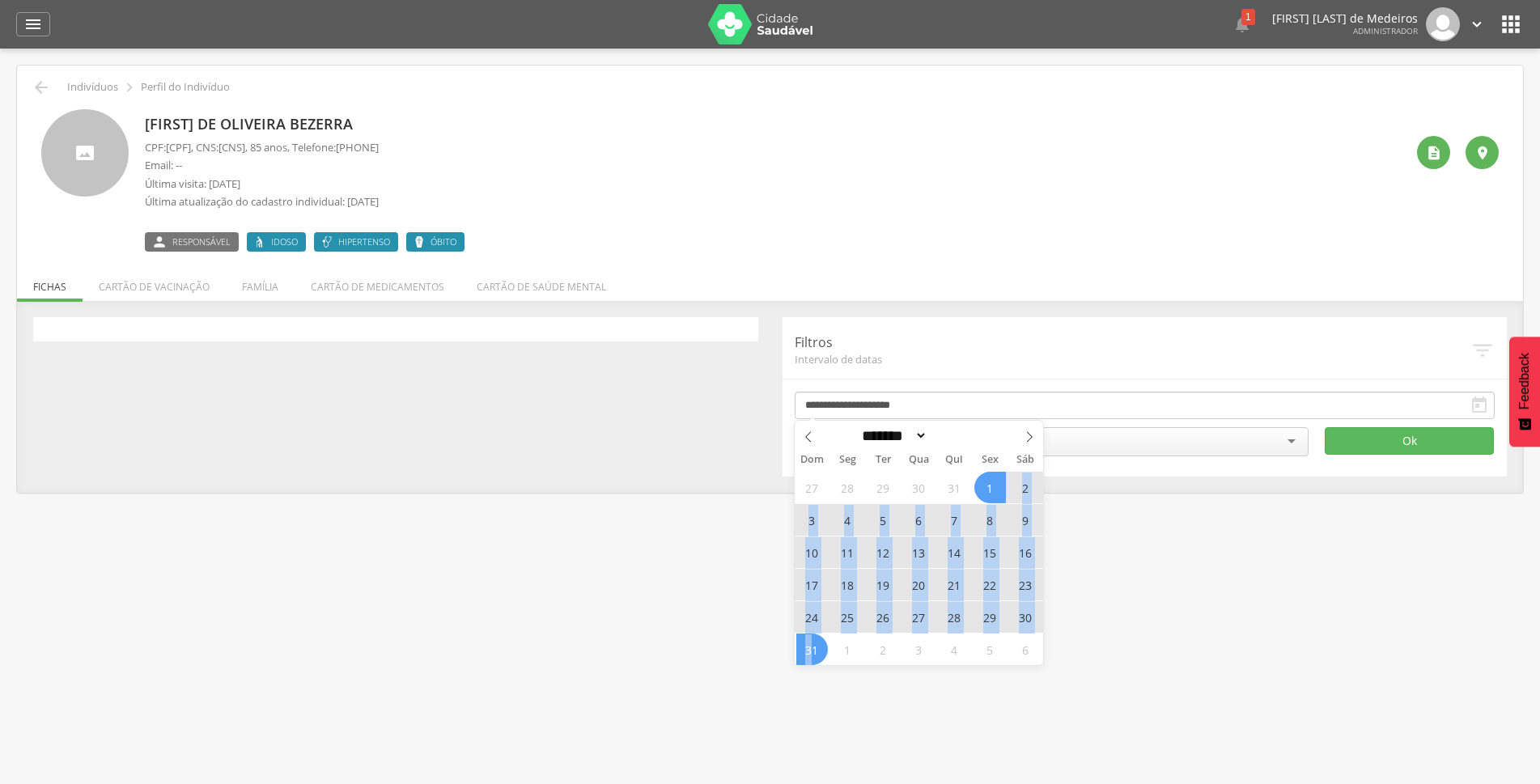 drag, startPoint x: 991, startPoint y: 487, endPoint x: 813, endPoint y: 650, distance: 241.35658 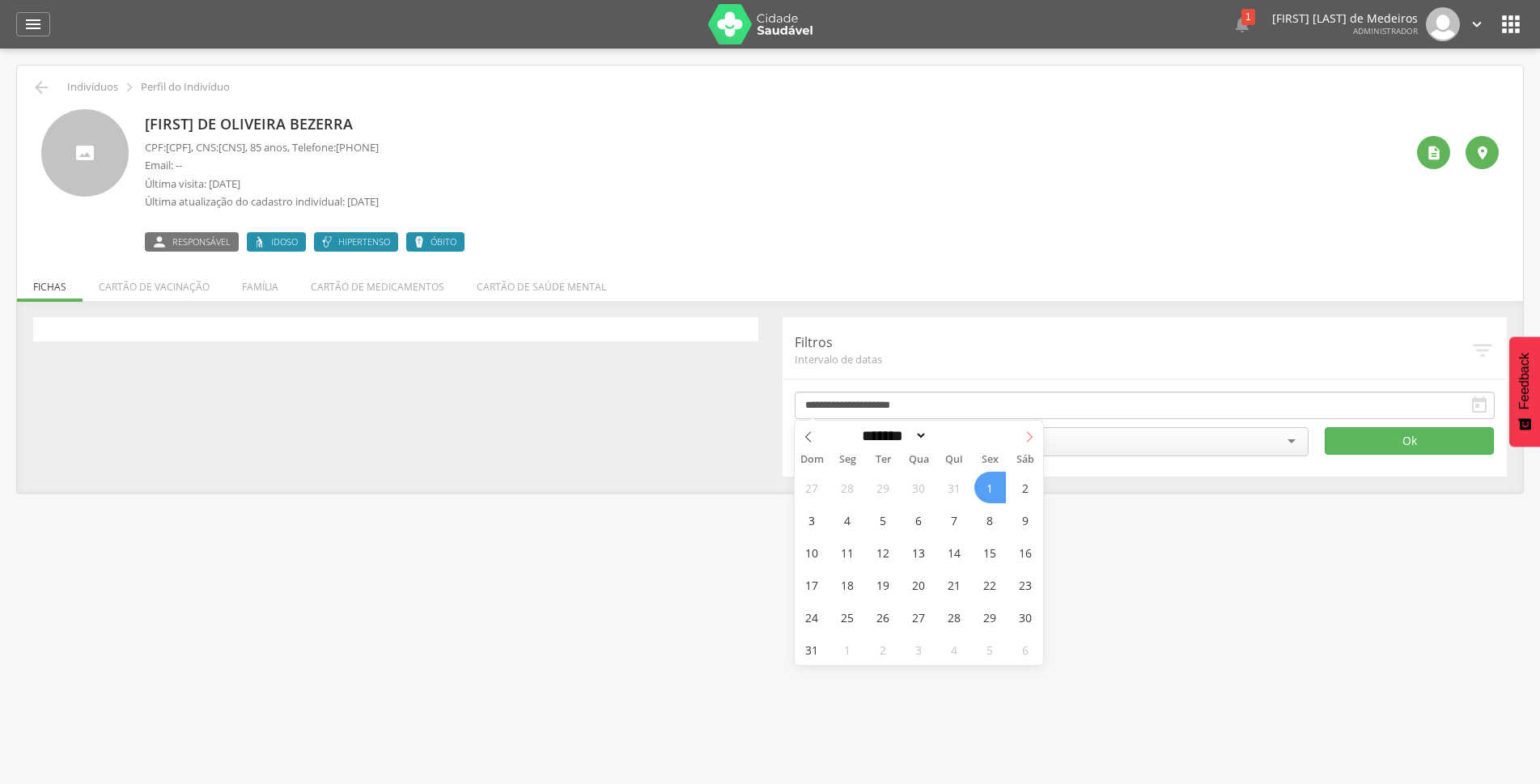 click 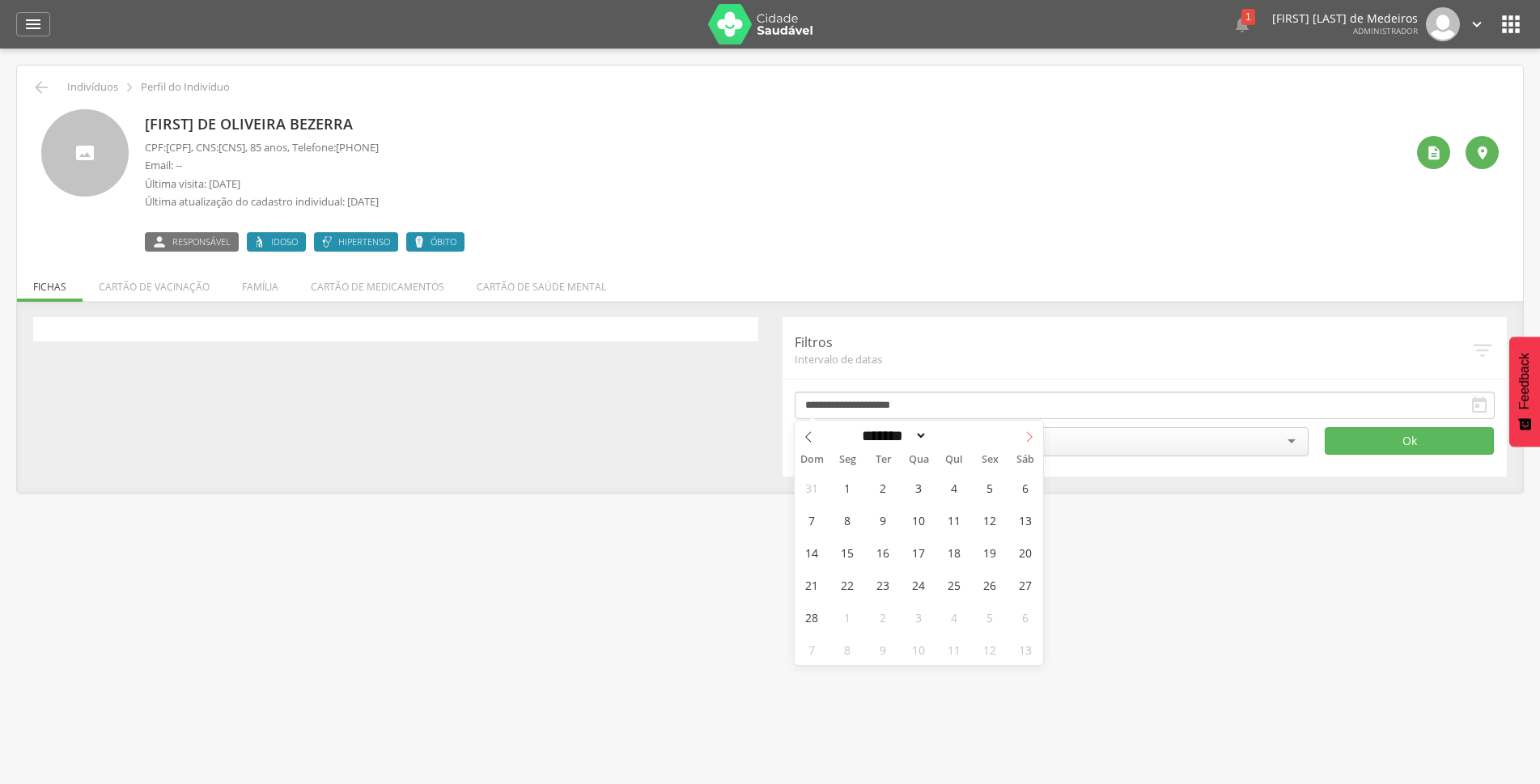 click 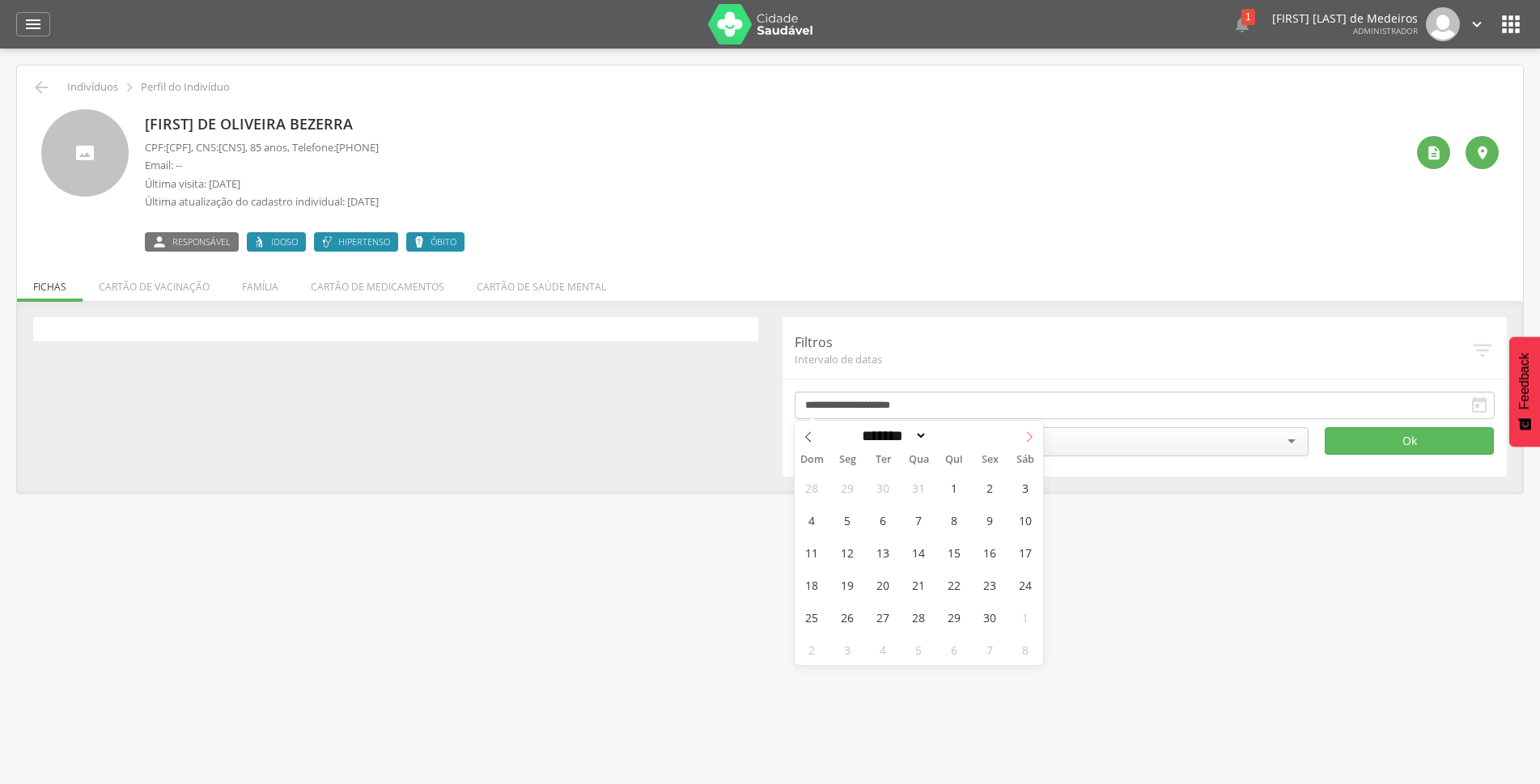 click 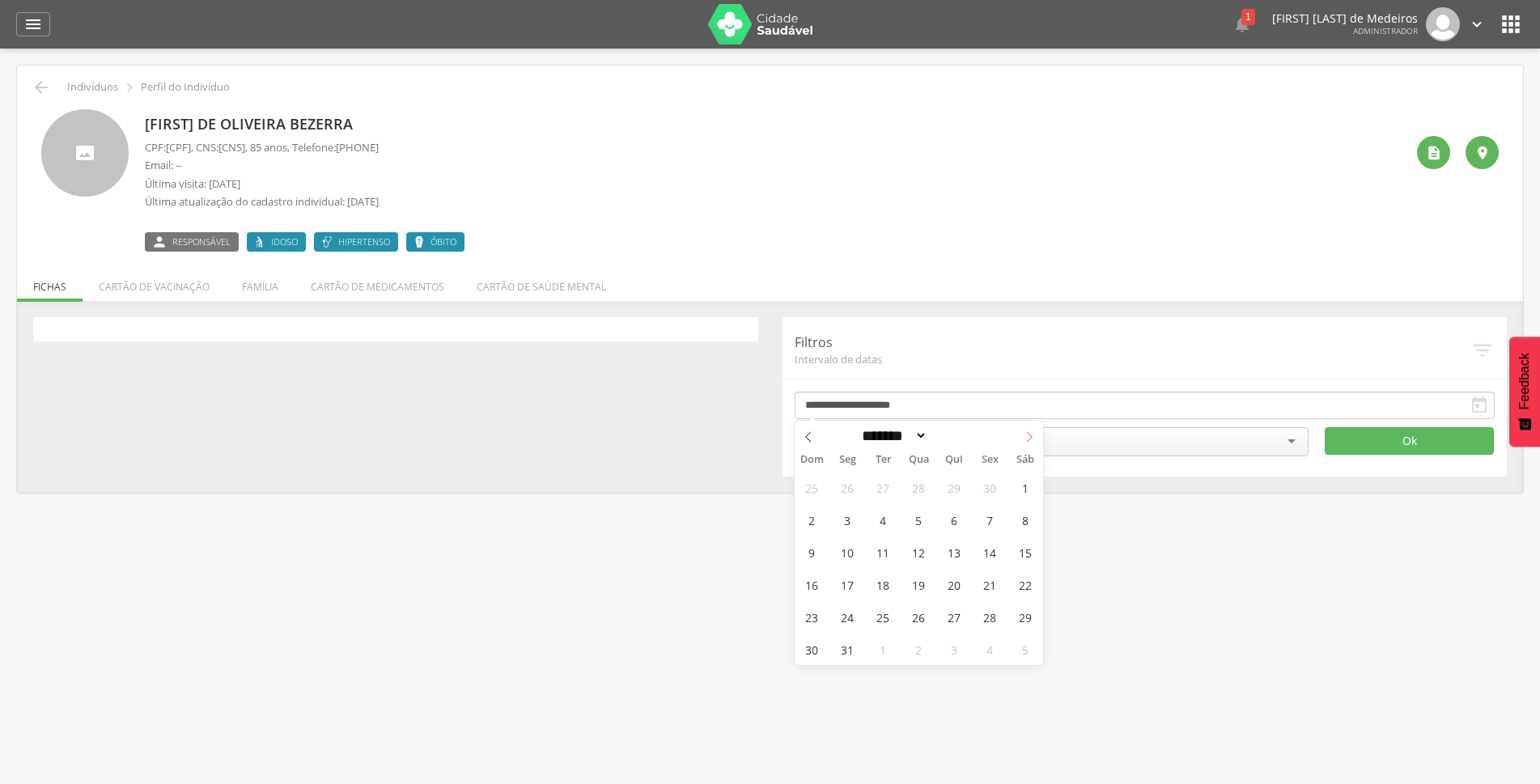 click 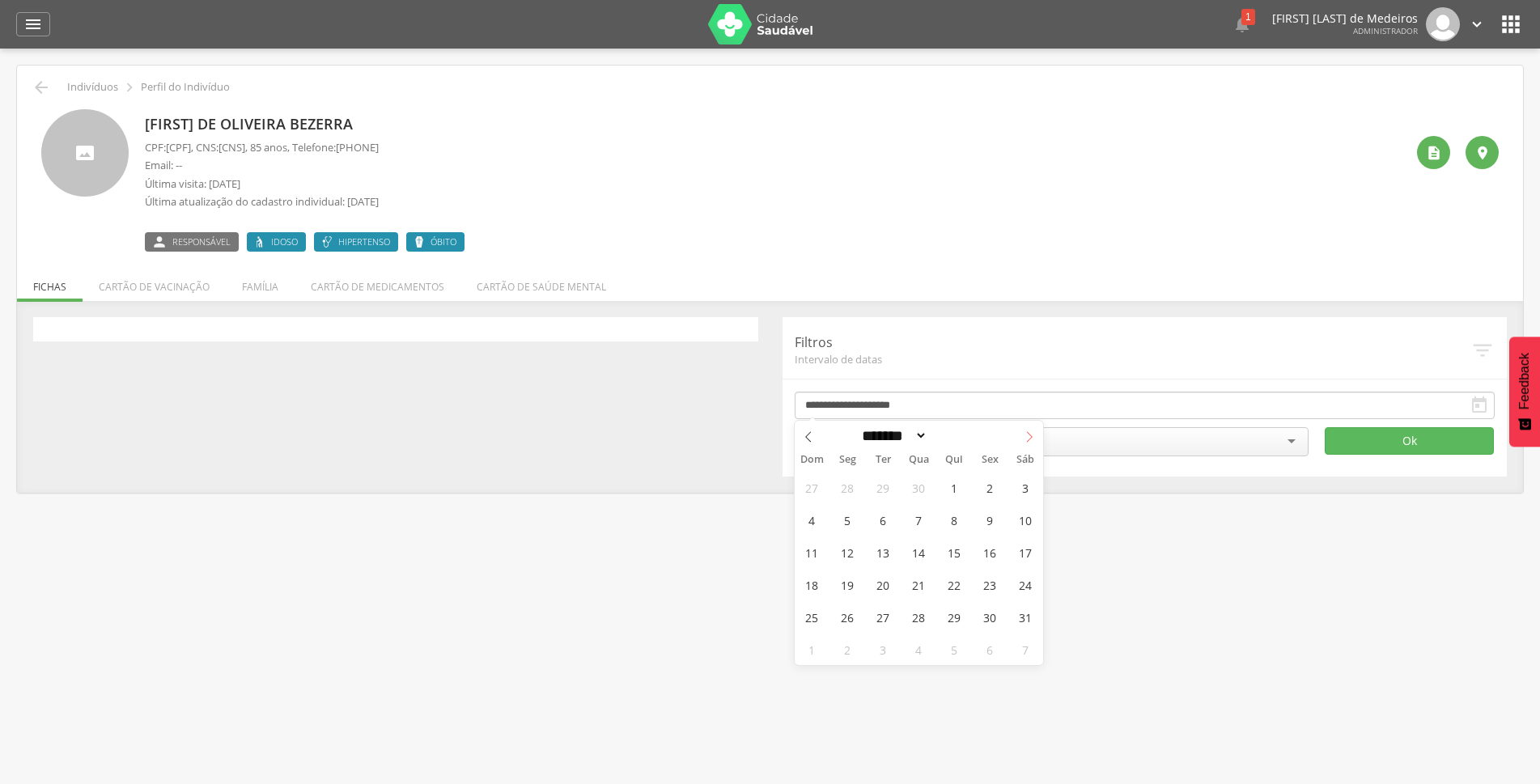 click 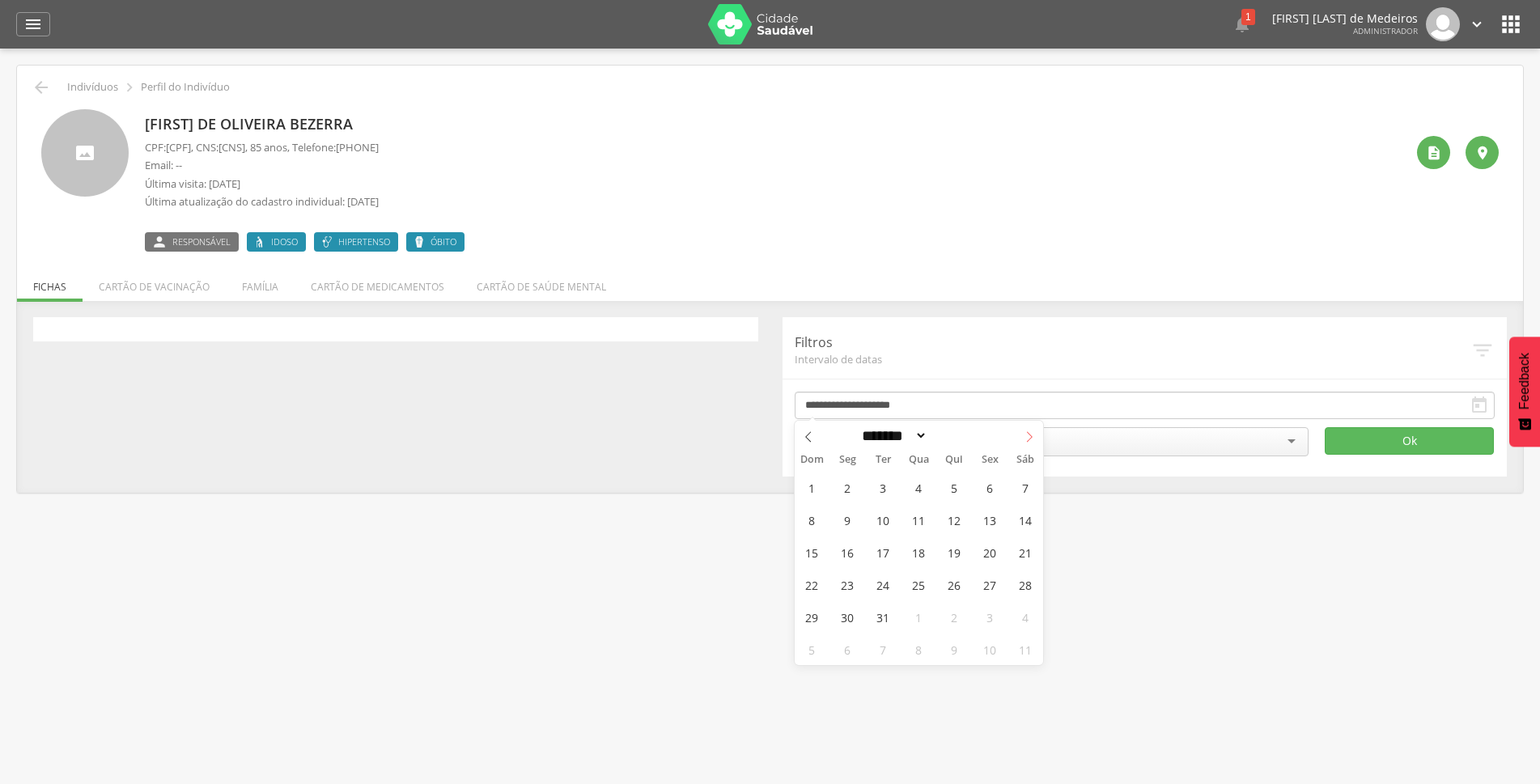 click 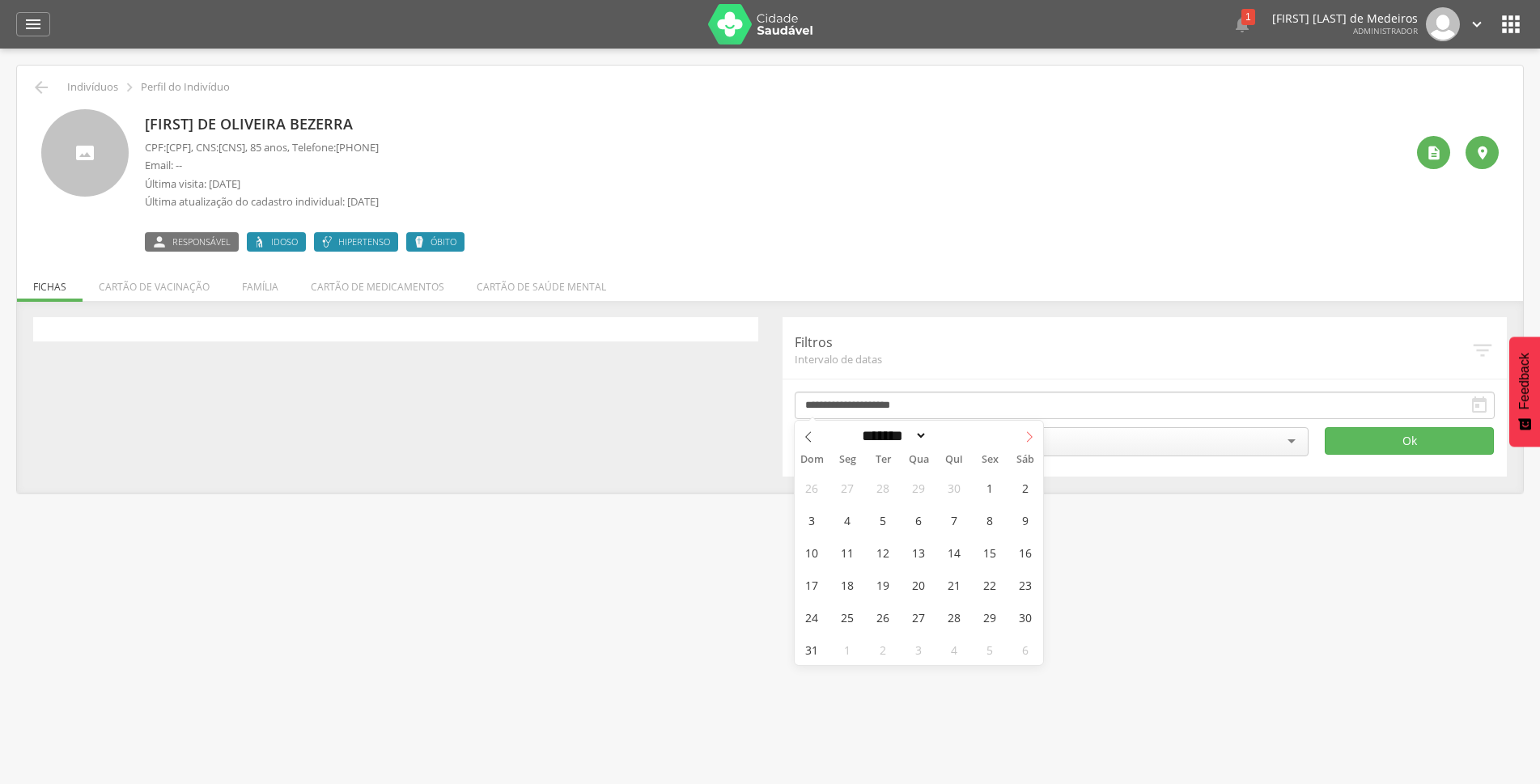 click 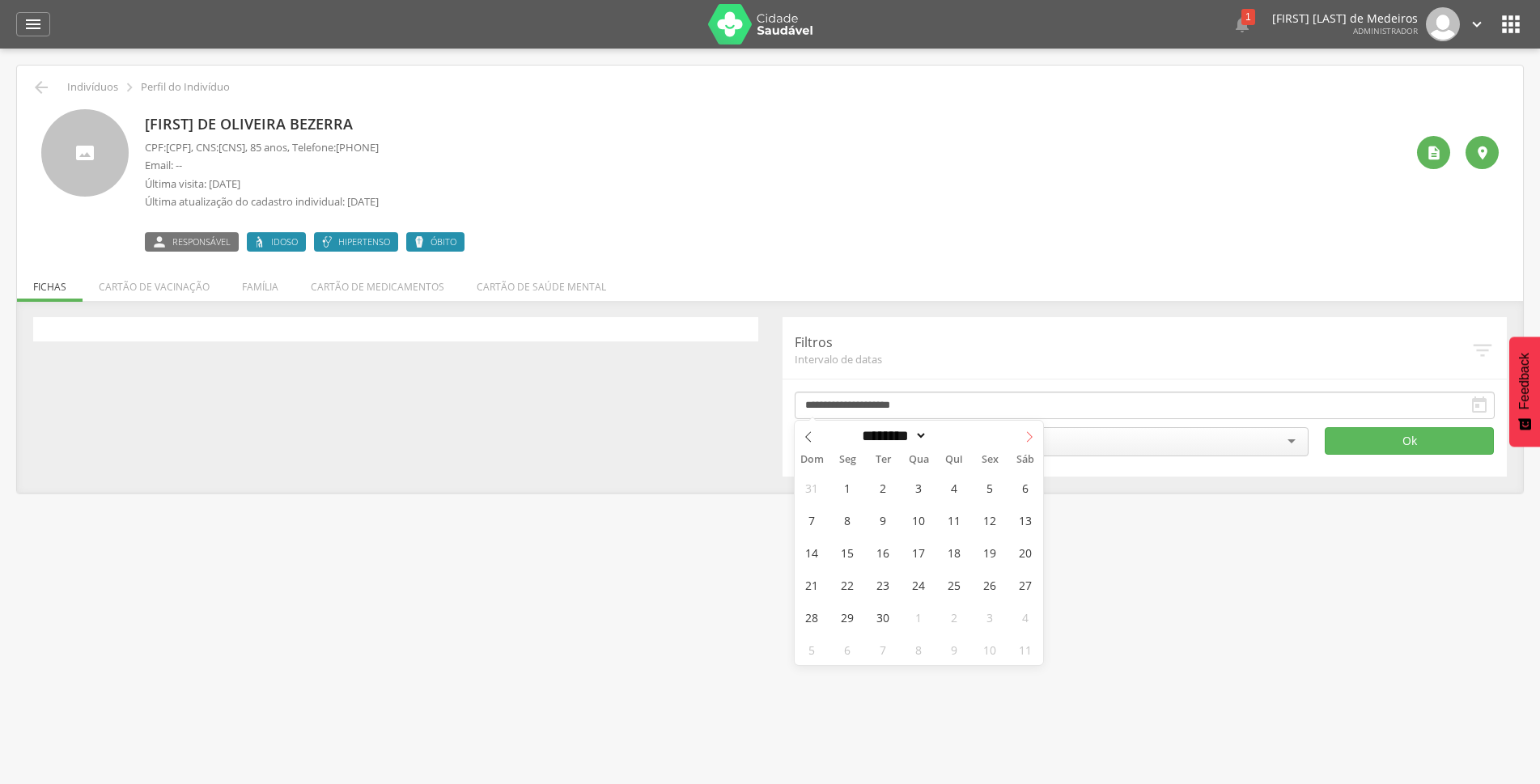 click 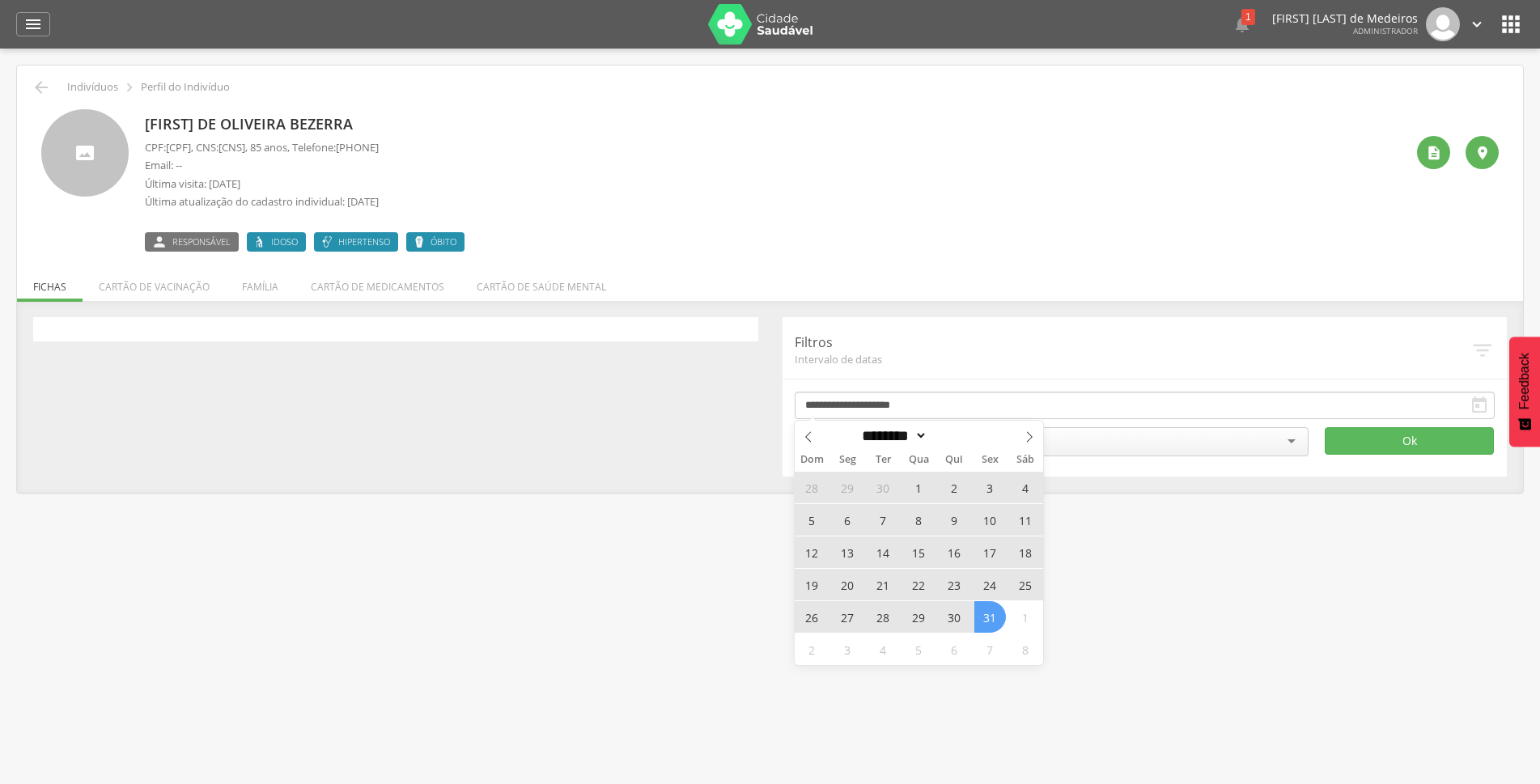 click on "31" at bounding box center (990, 617) 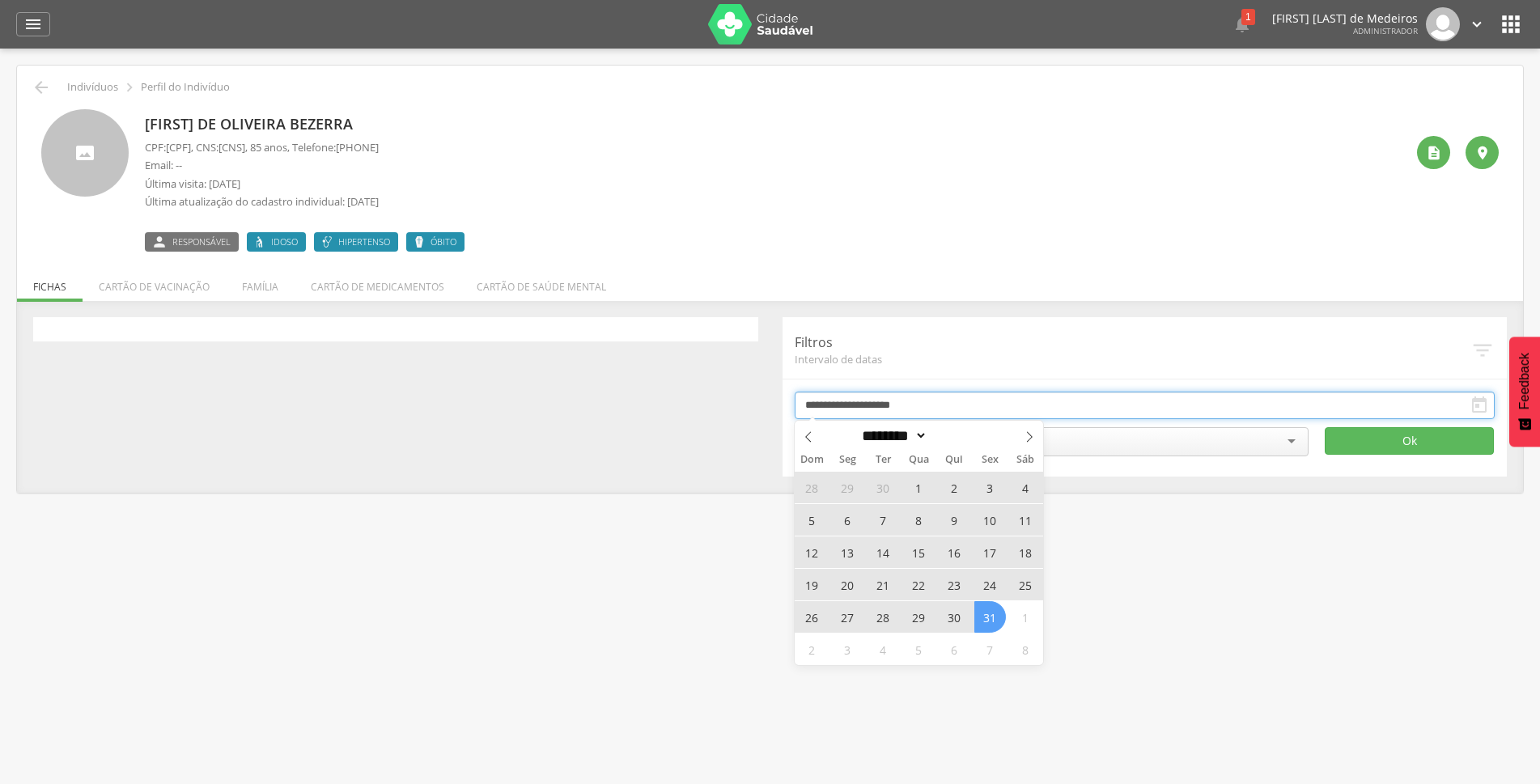 type on "**********" 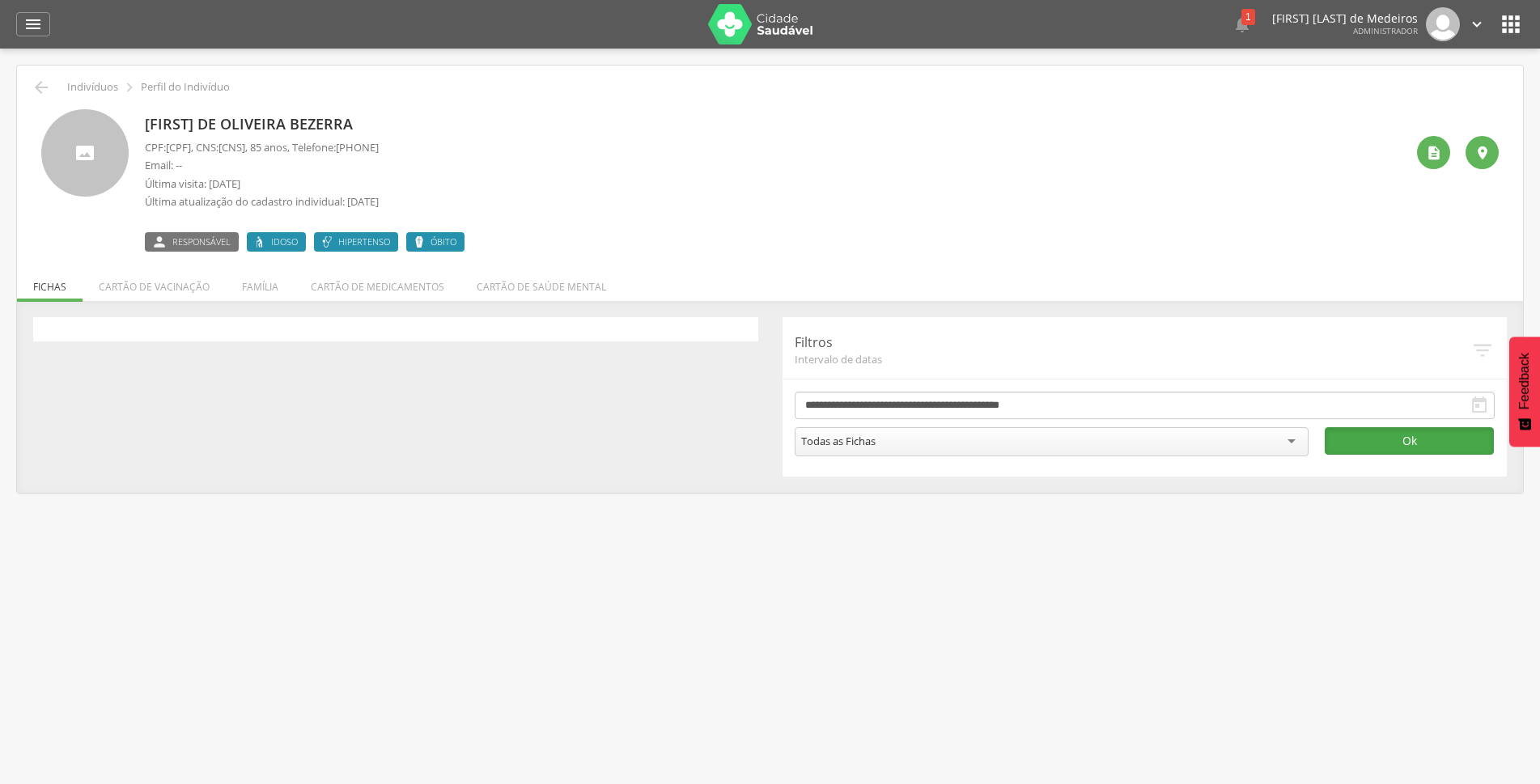 click on "Ok" at bounding box center (1409, 441) 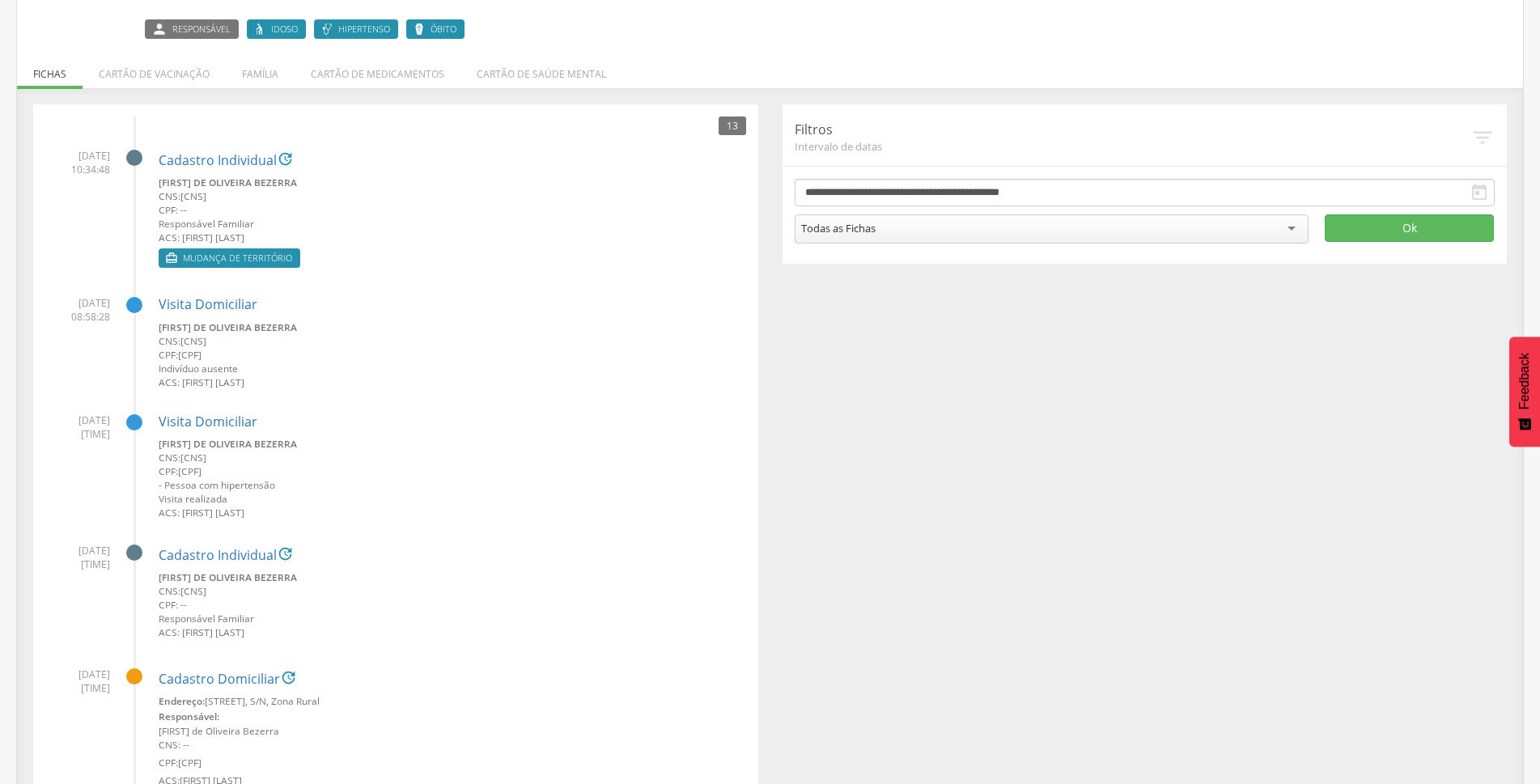 scroll, scrollTop: 1, scrollLeft: 0, axis: vertical 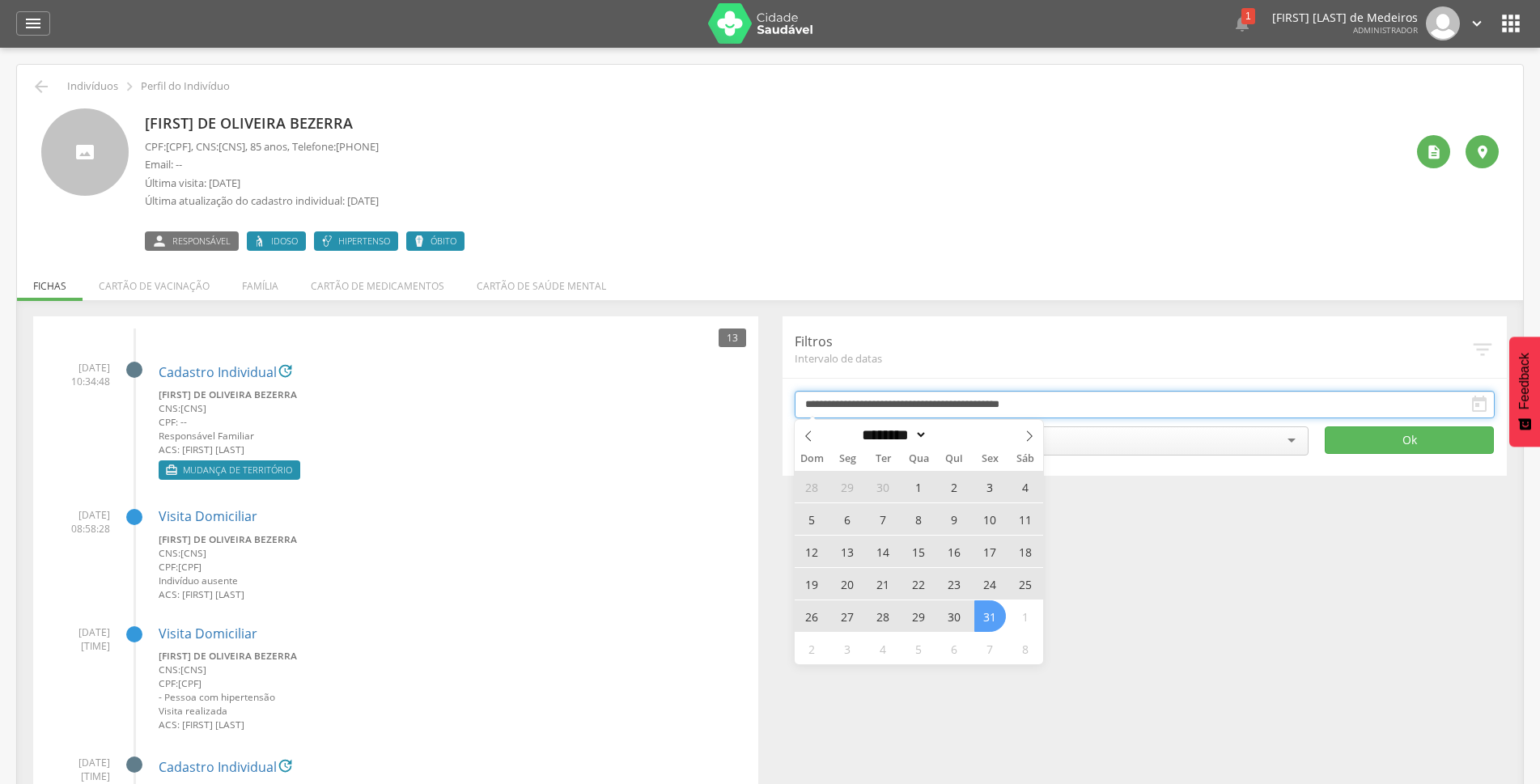 click on "**********" at bounding box center [1145, 405] 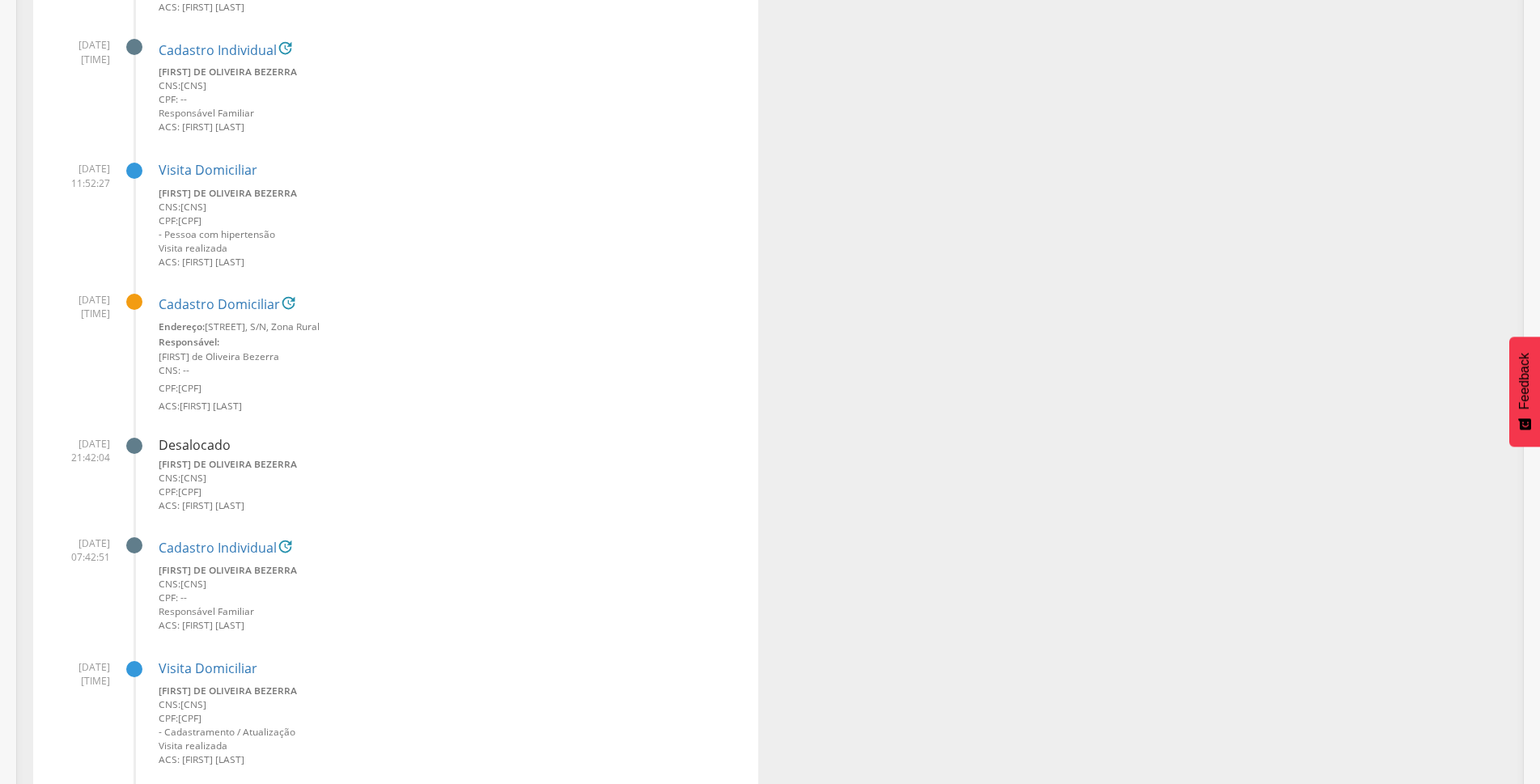 scroll, scrollTop: 1295, scrollLeft: 0, axis: vertical 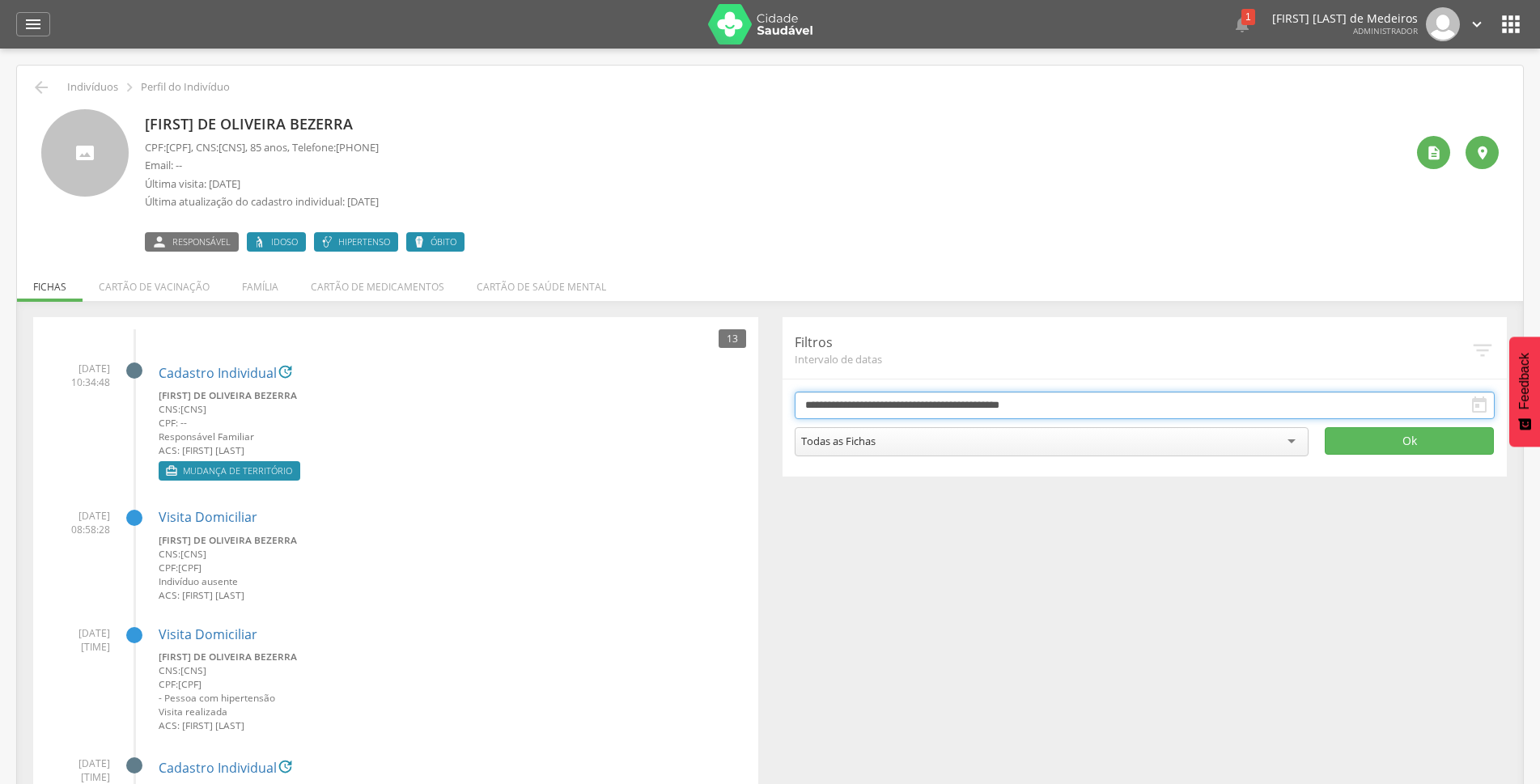 click on "**********" at bounding box center (1145, 405) 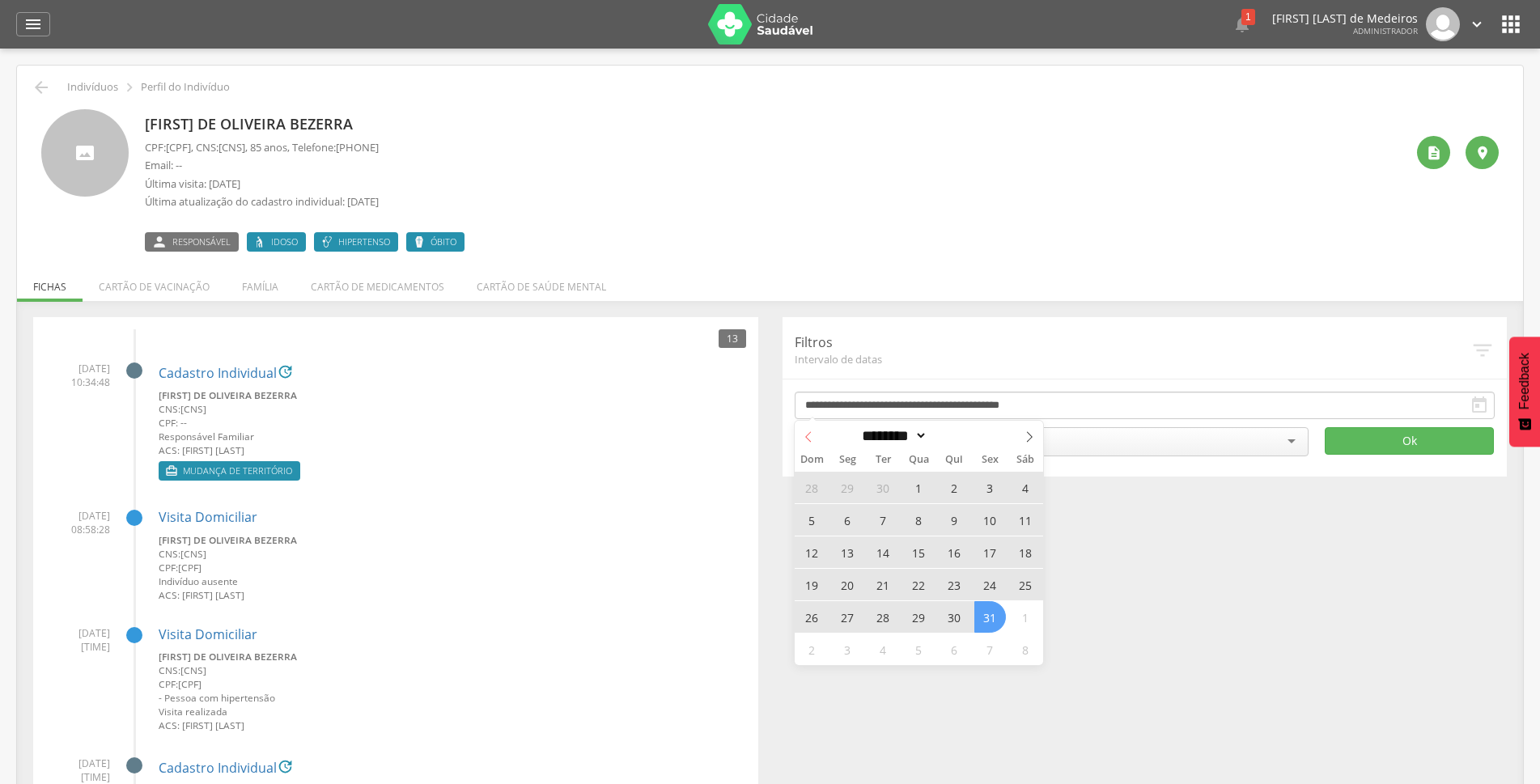 click 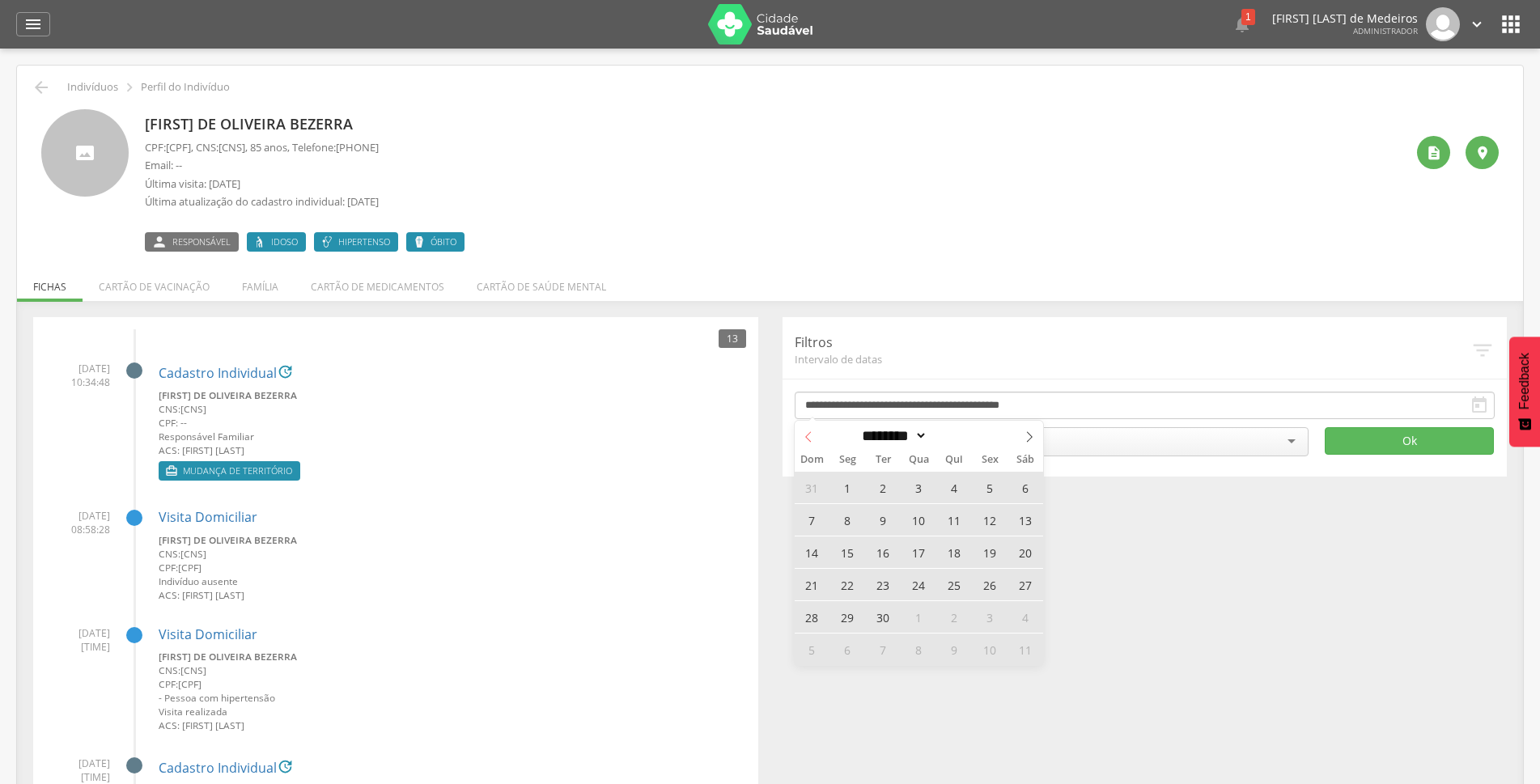 click 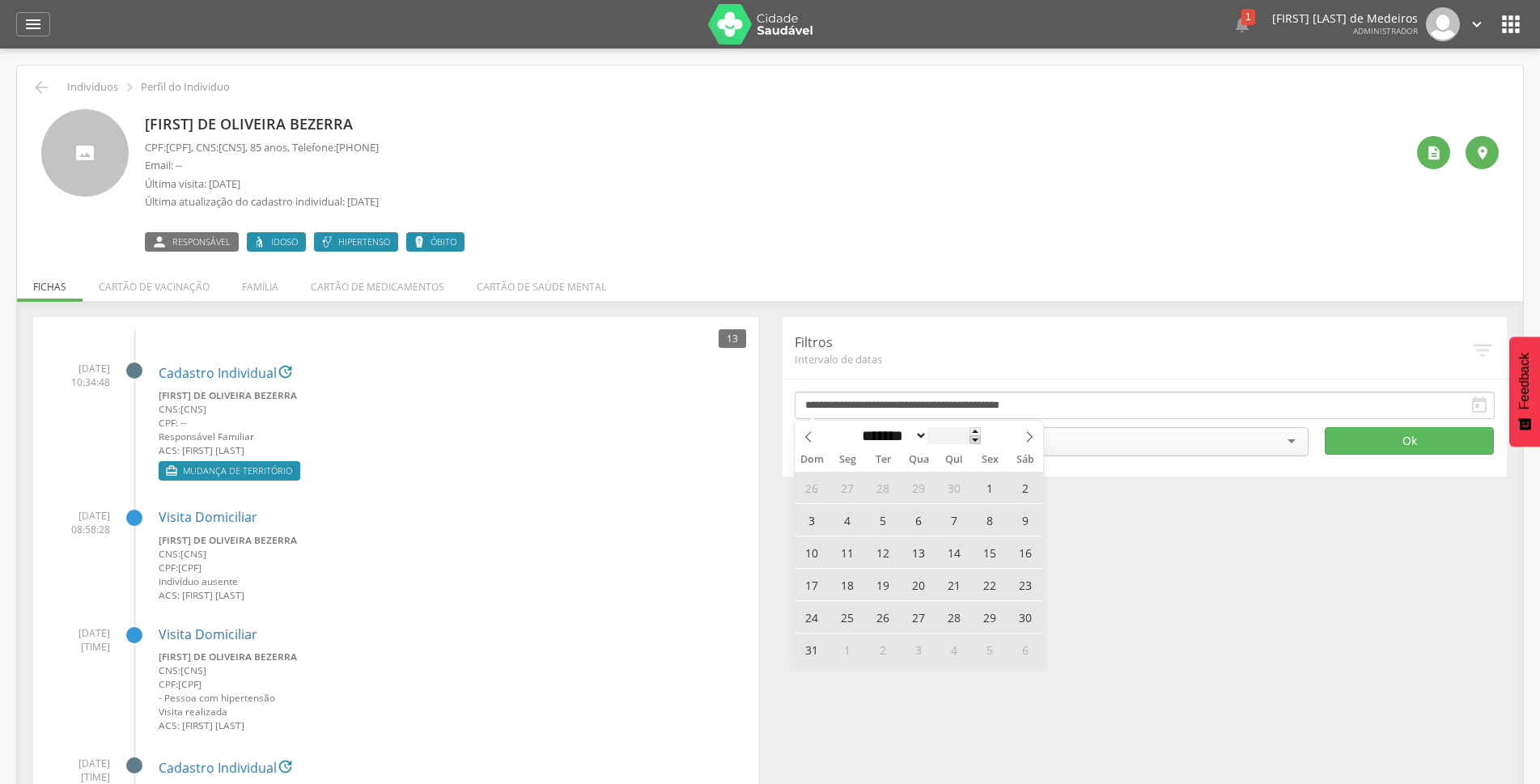click at bounding box center (975, 439) 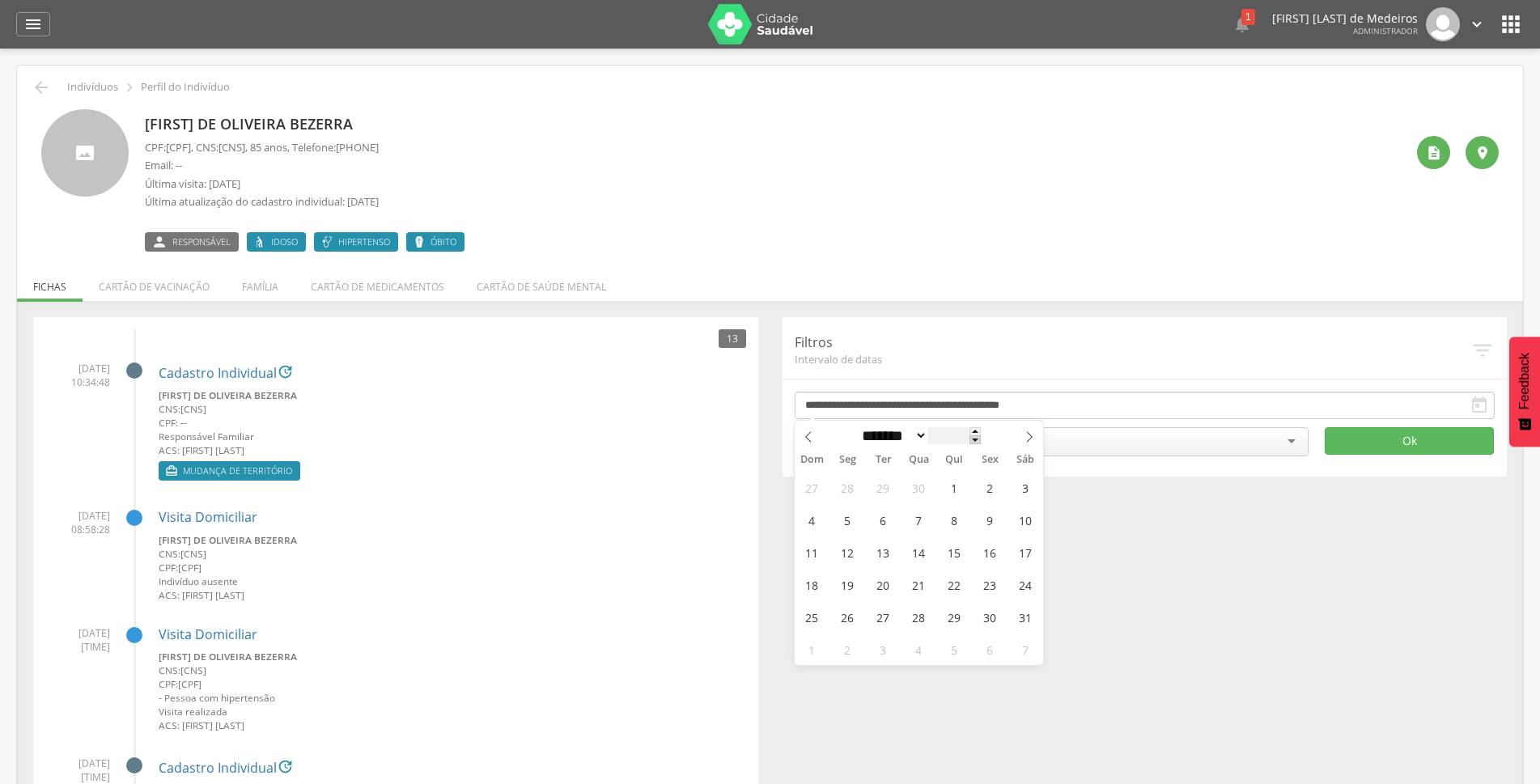 click at bounding box center [975, 439] 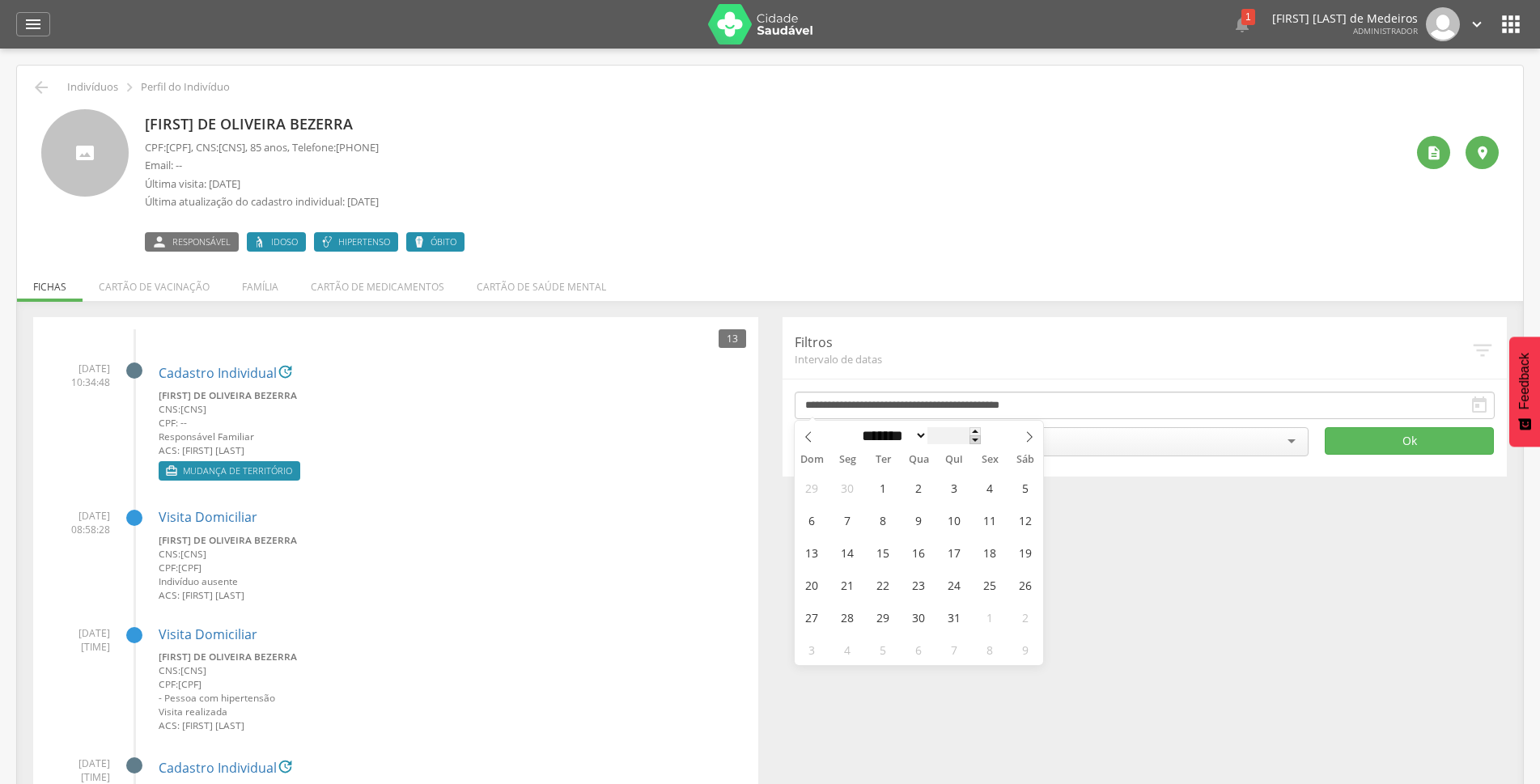 type on "****" 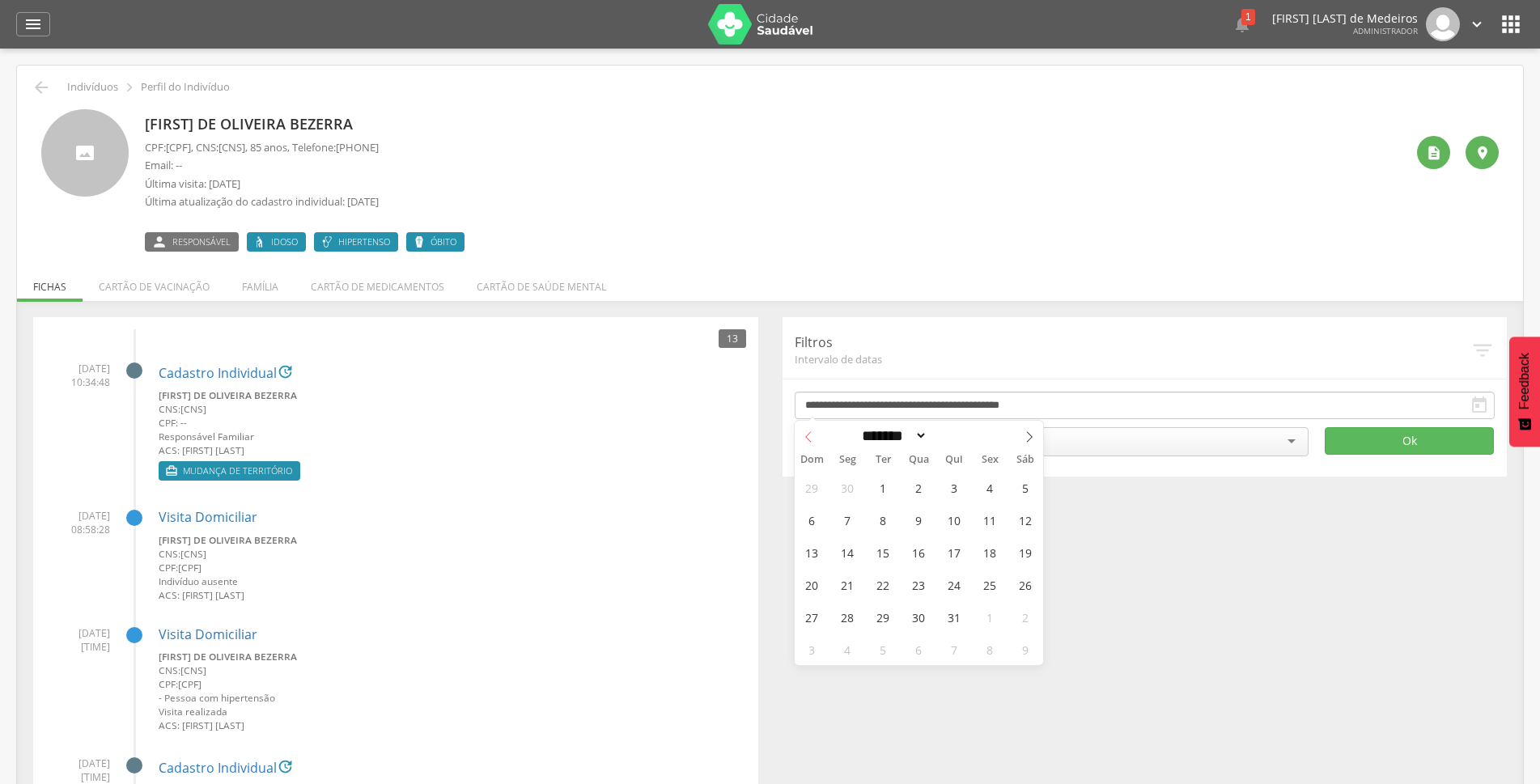 click 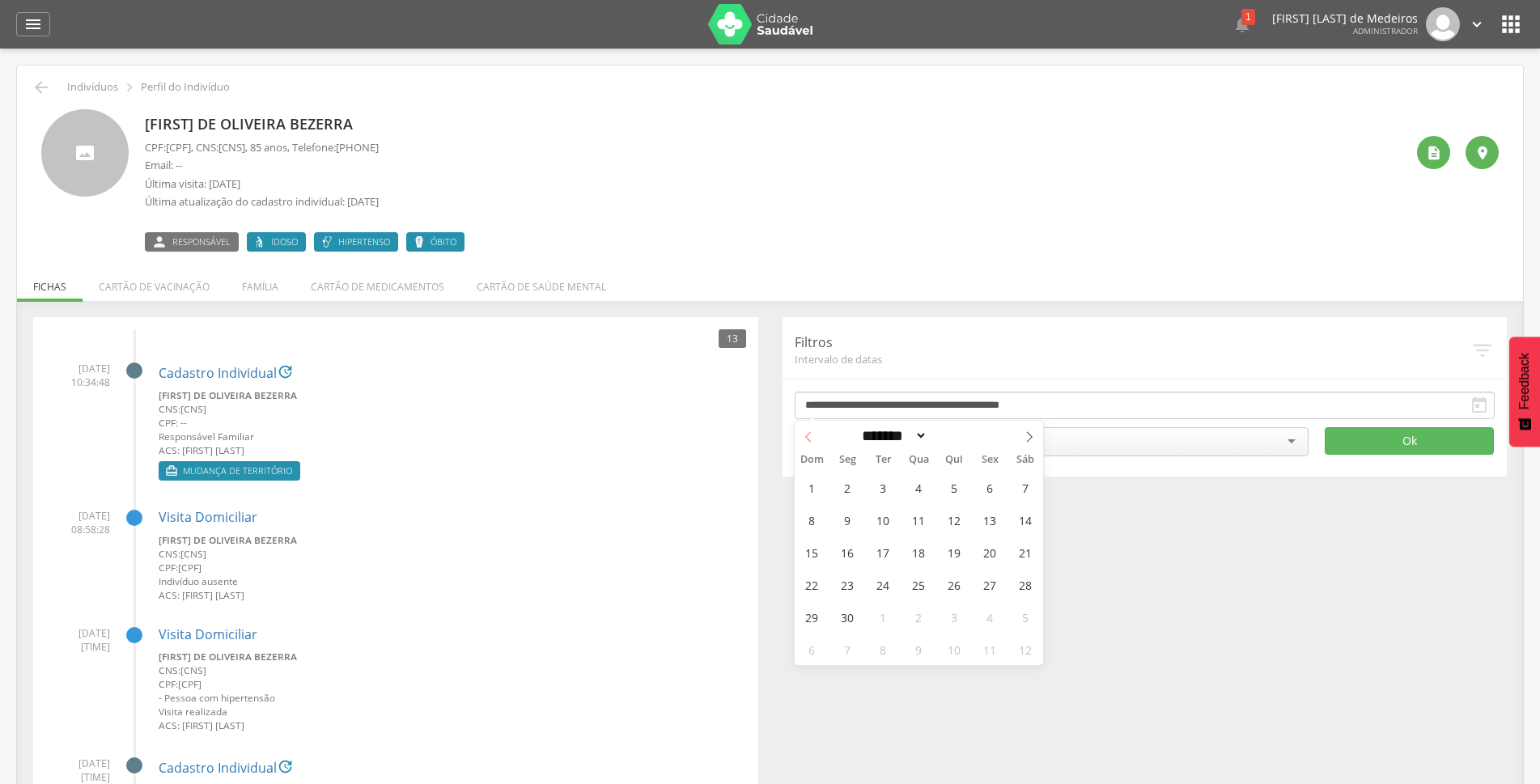 click 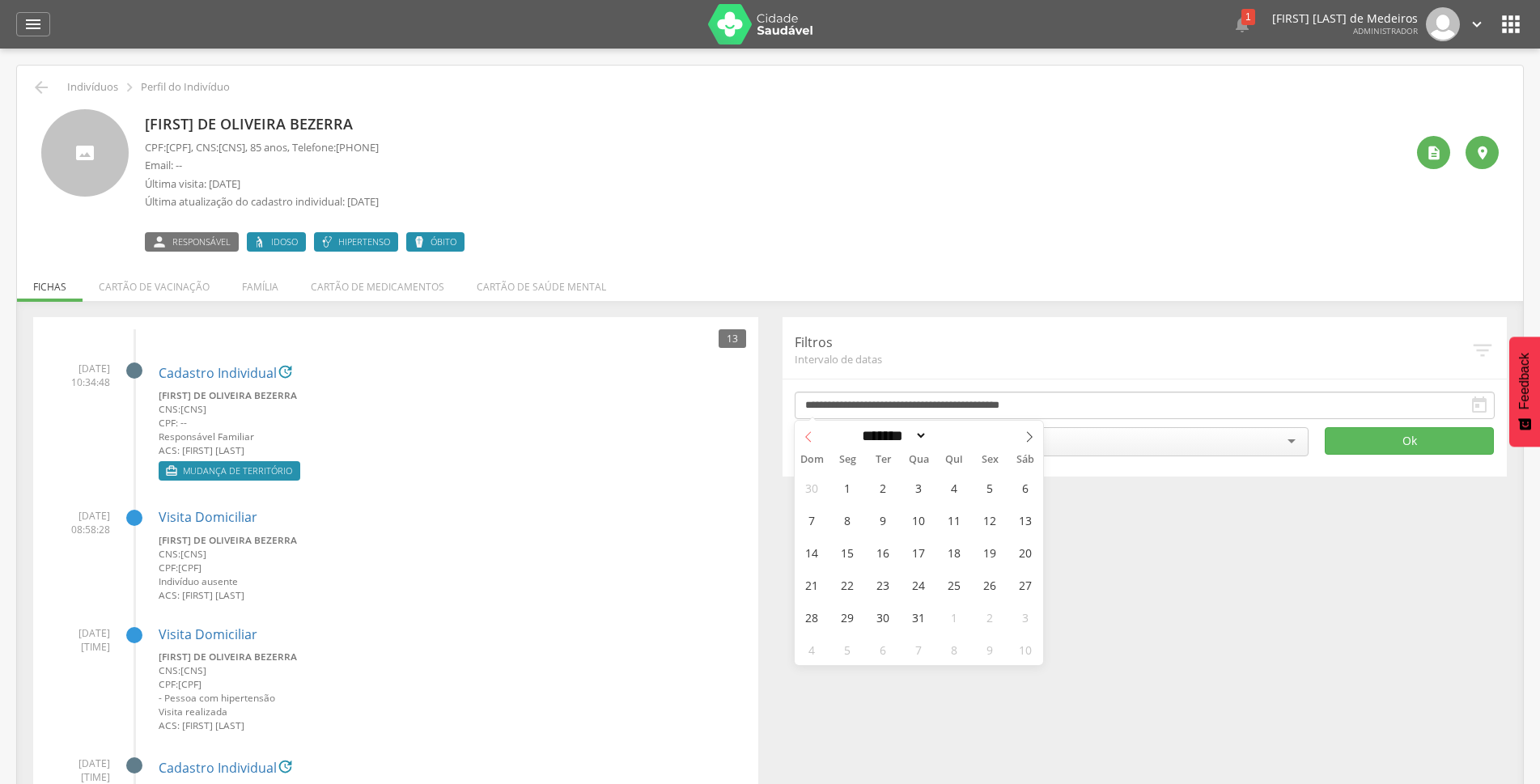 click 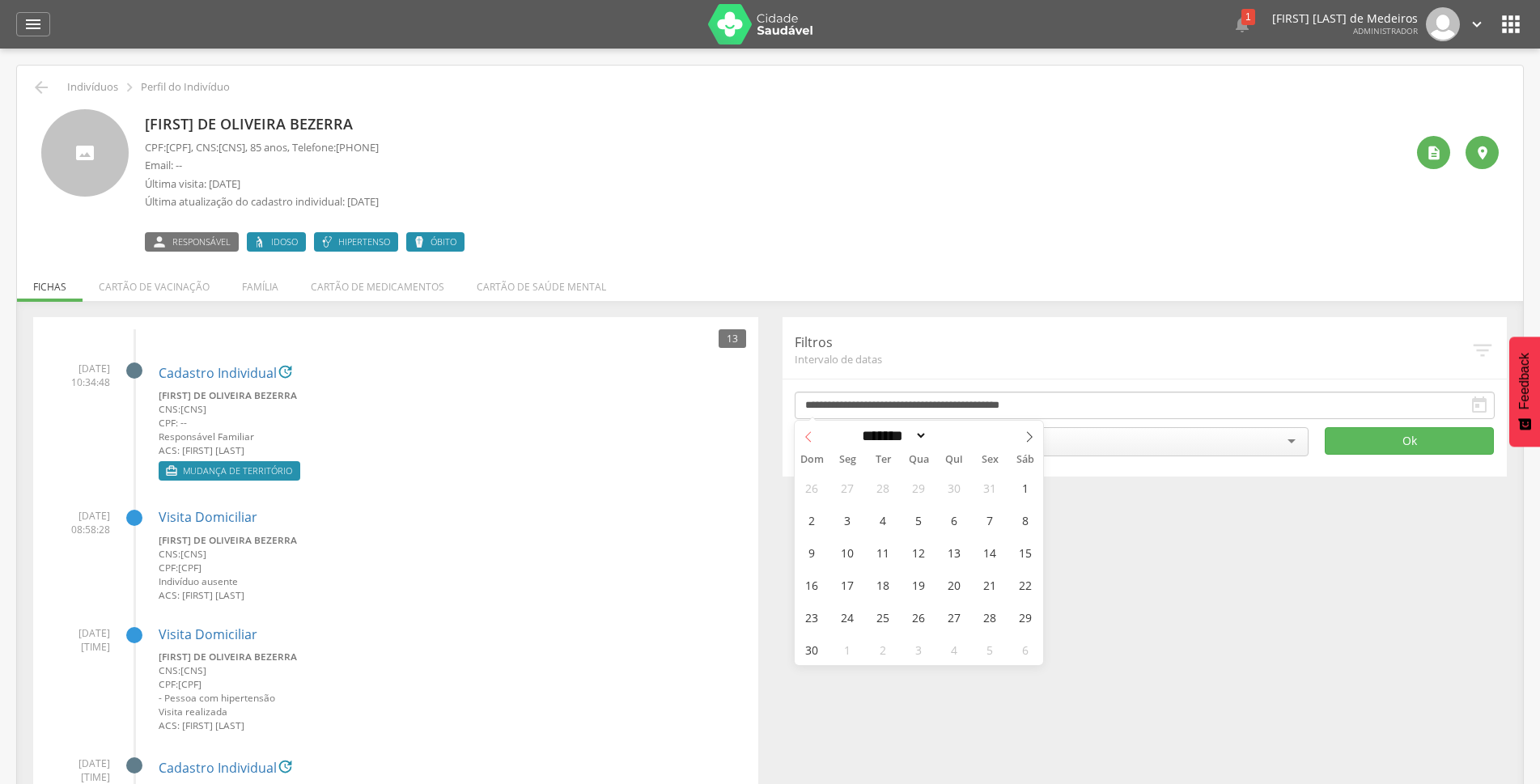 click 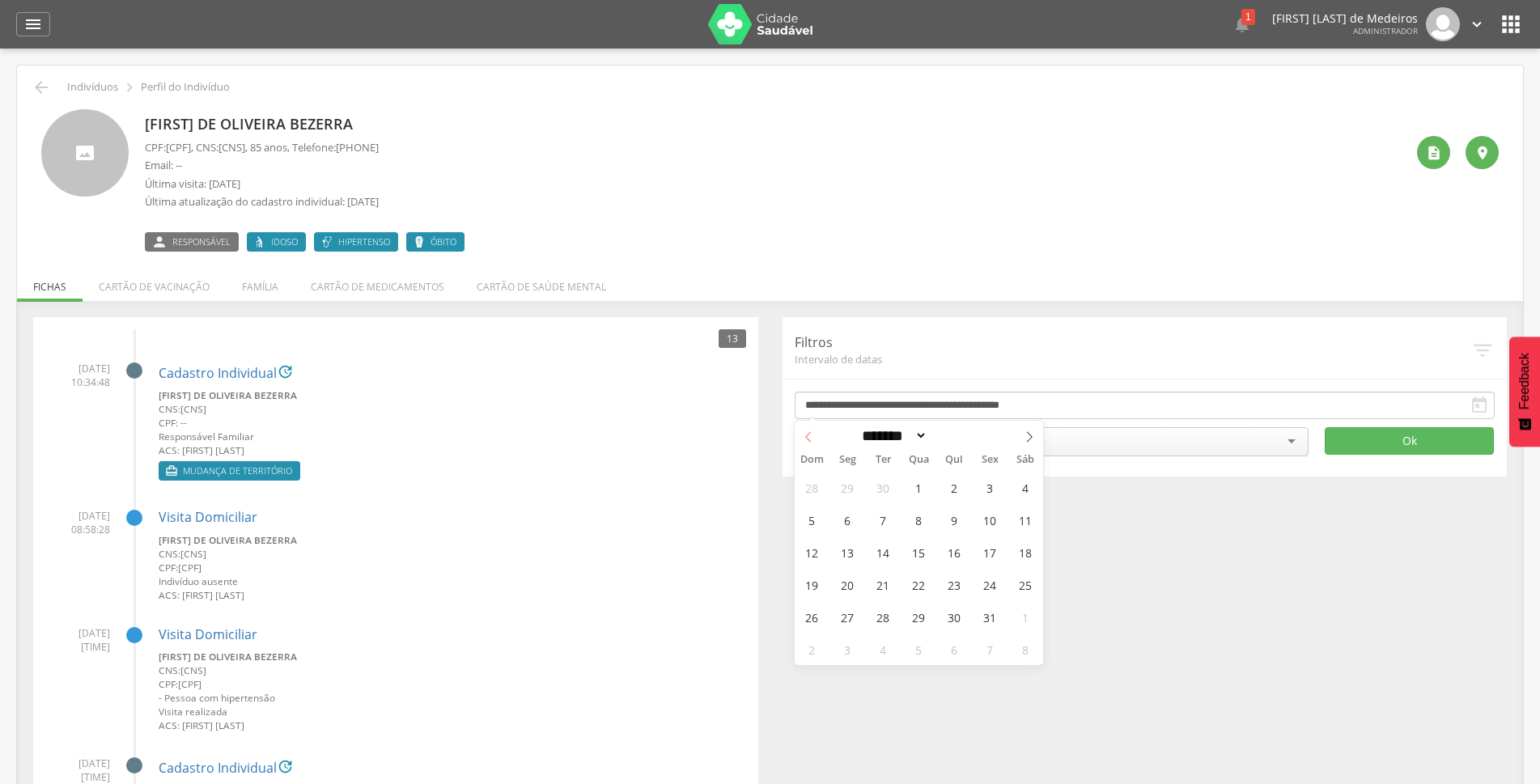 click 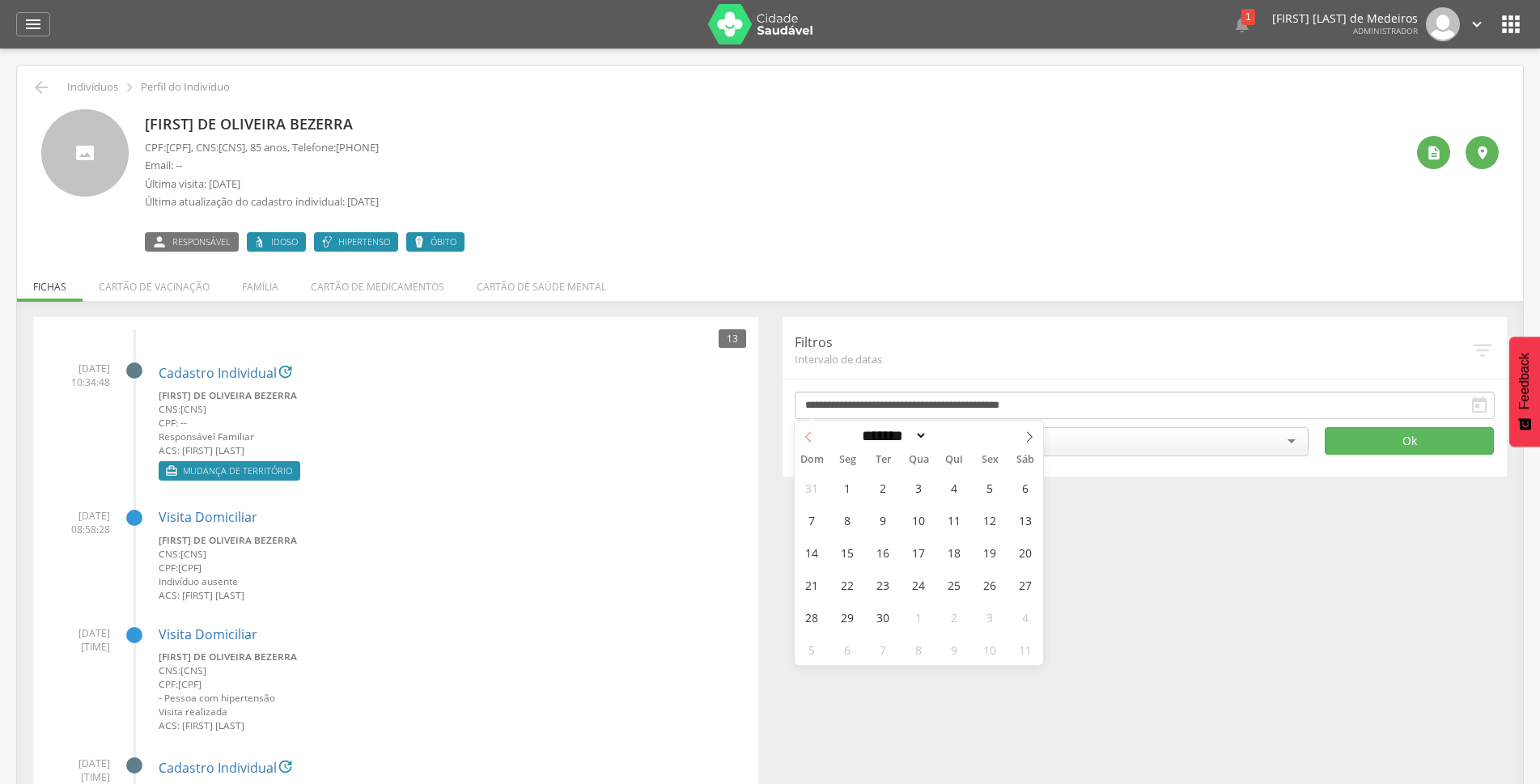 click 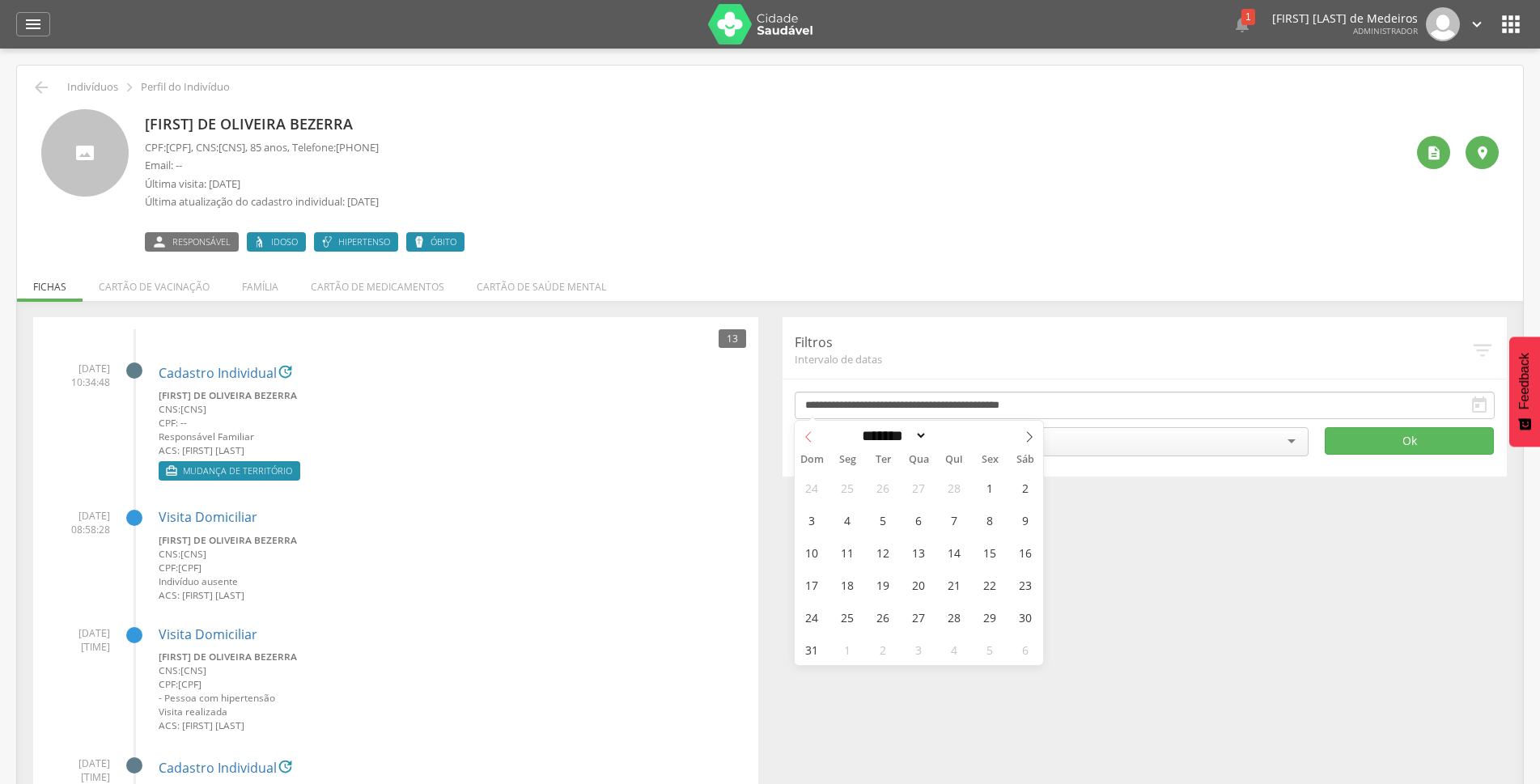 click 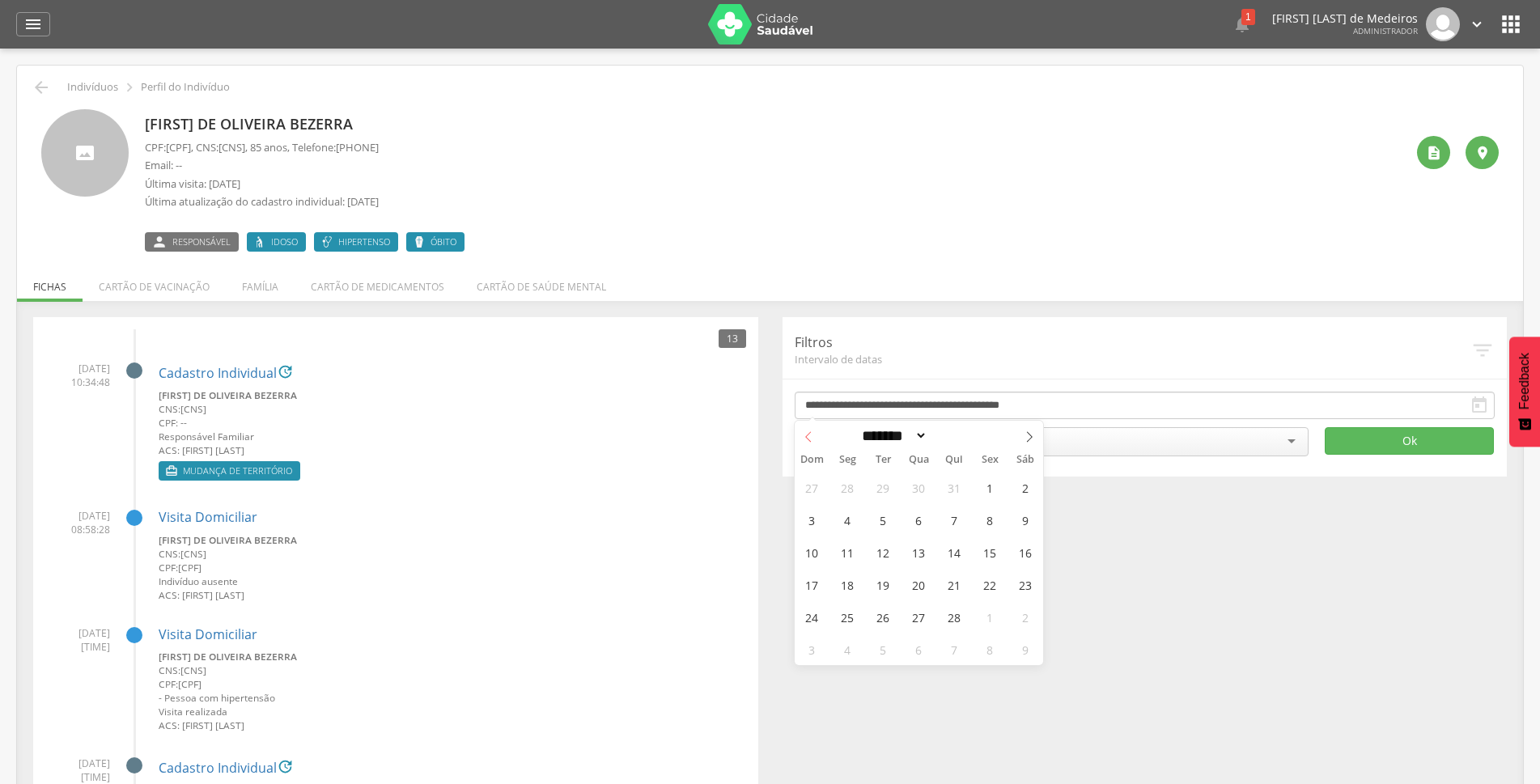 click 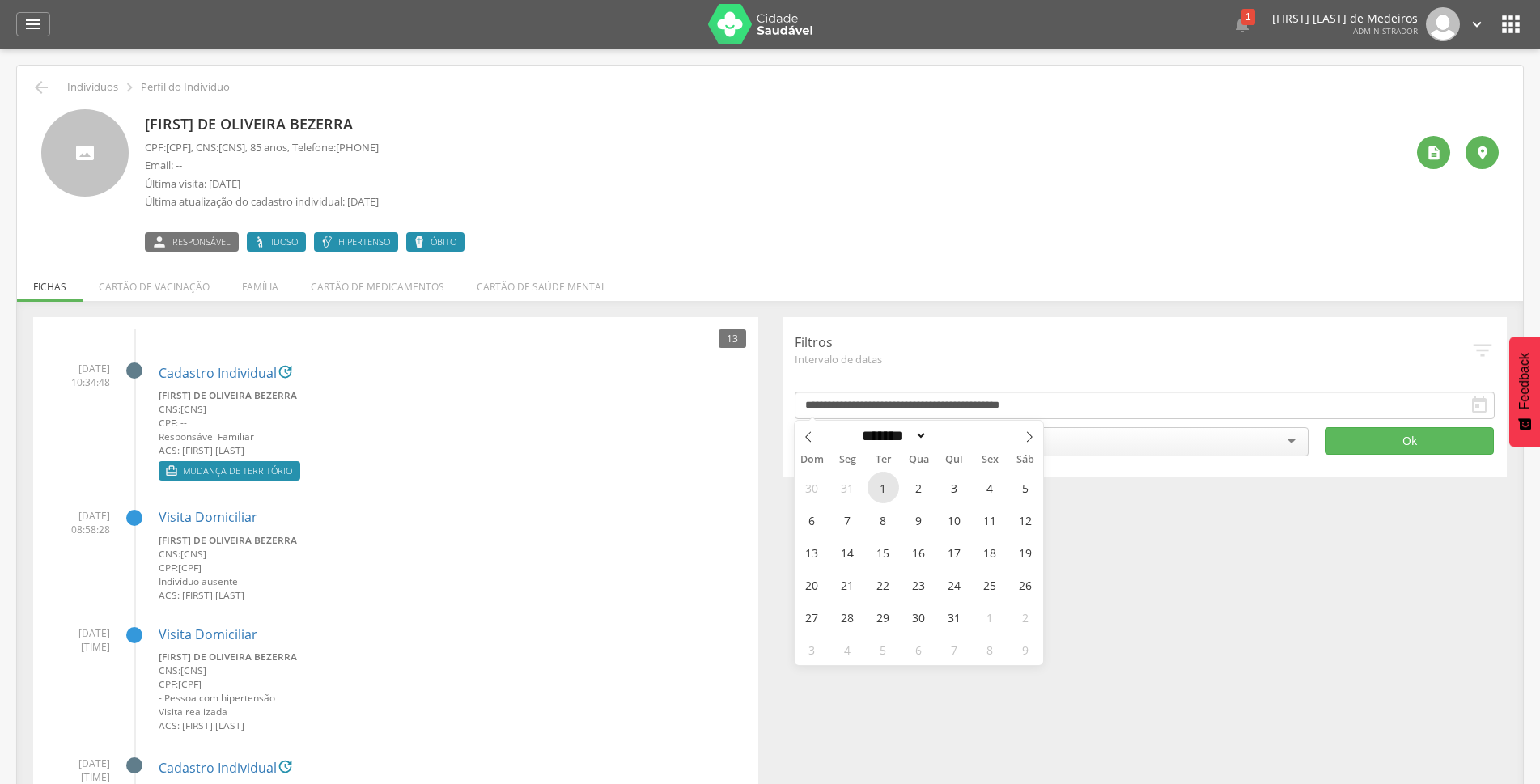 click on "1" at bounding box center (883, 487) 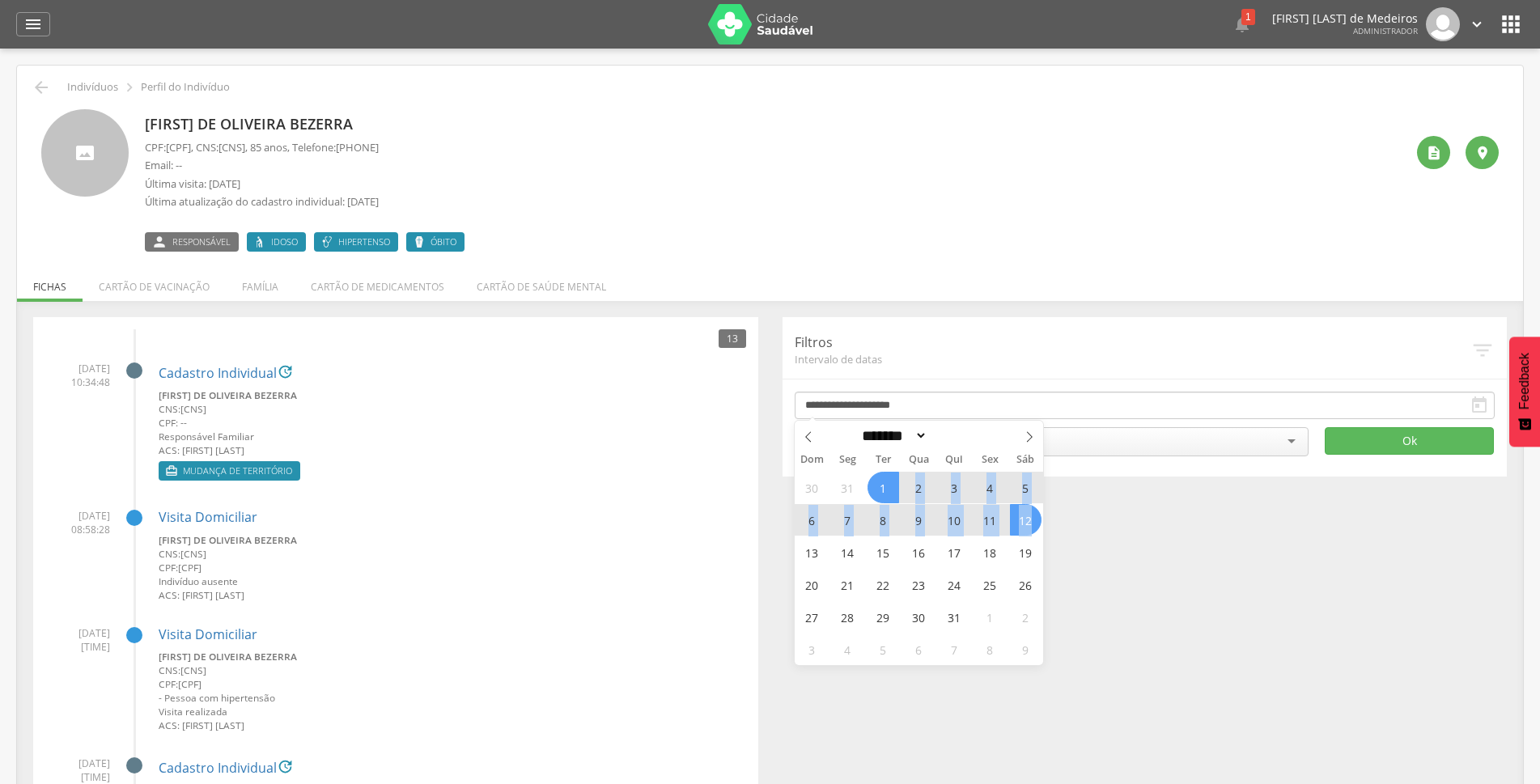 drag, startPoint x: 968, startPoint y: 489, endPoint x: 1031, endPoint y: 507, distance: 65.521 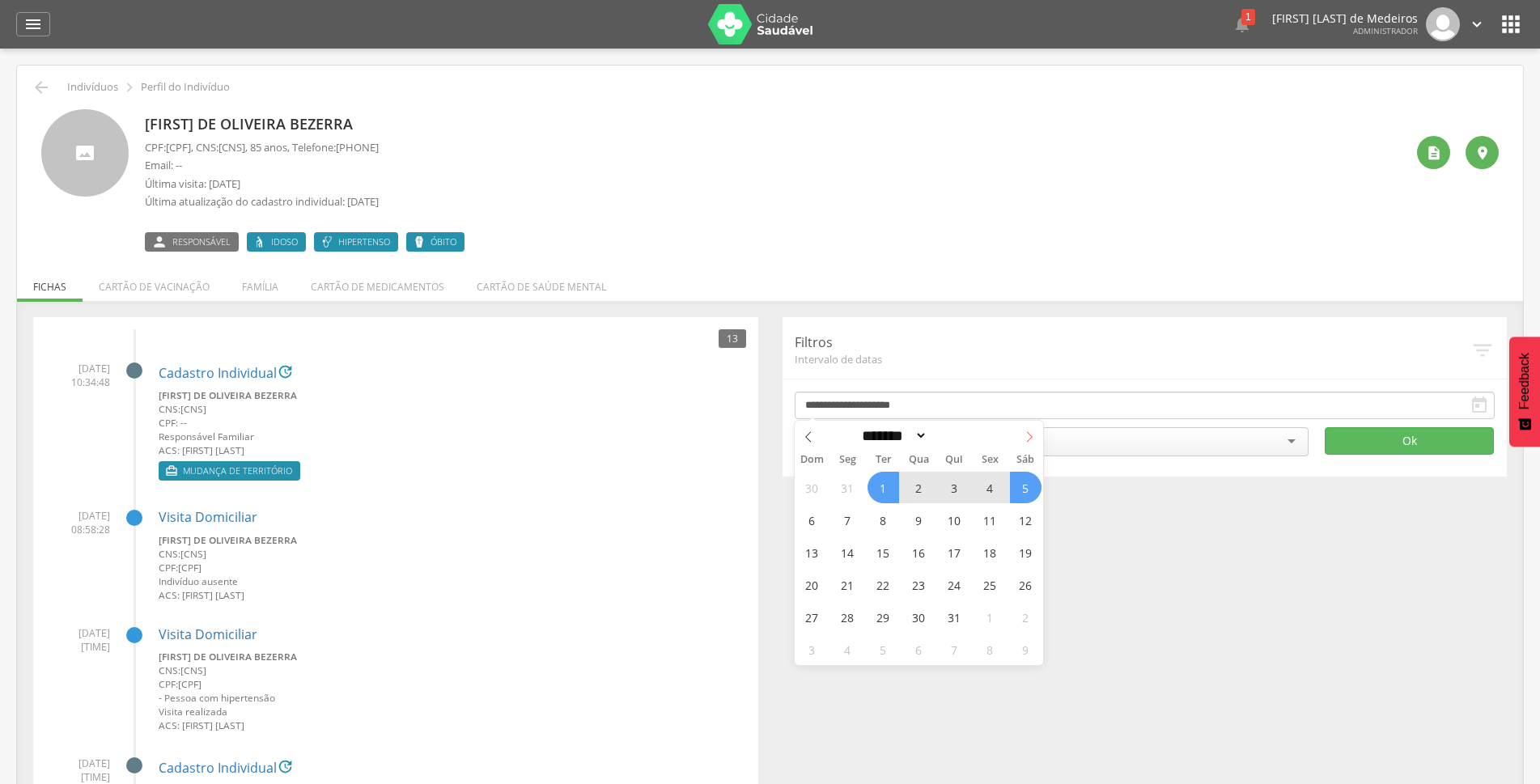 click 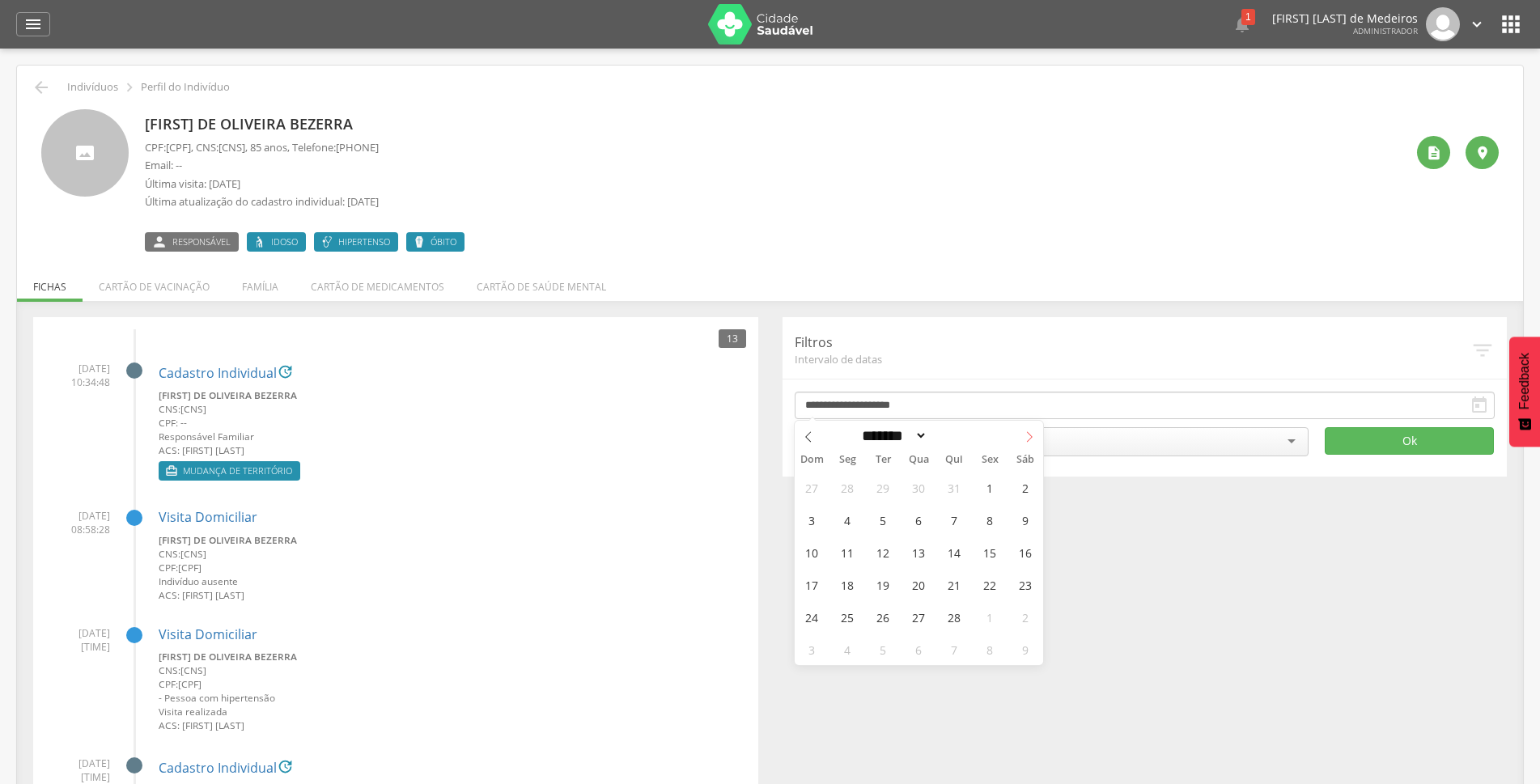 click 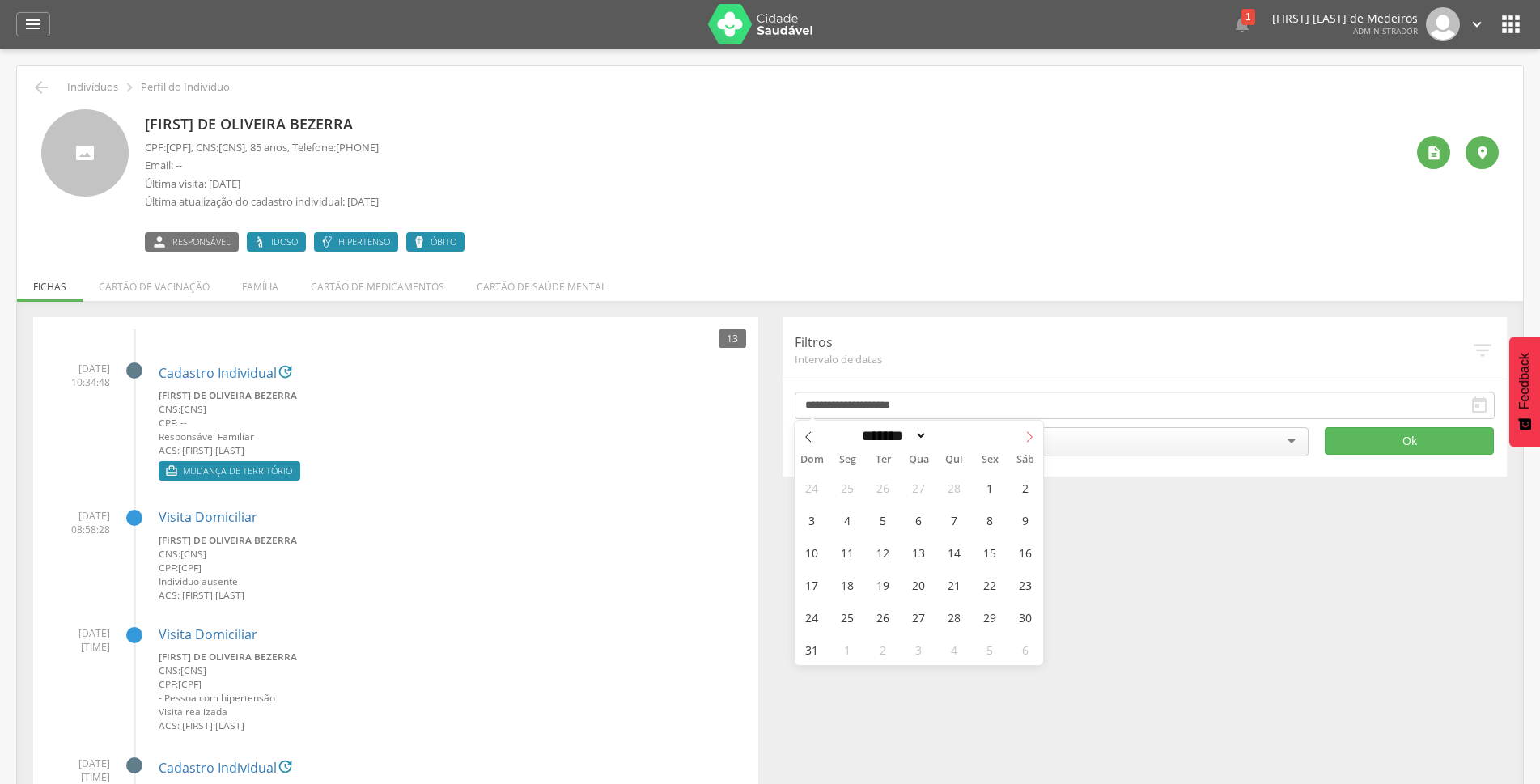 click 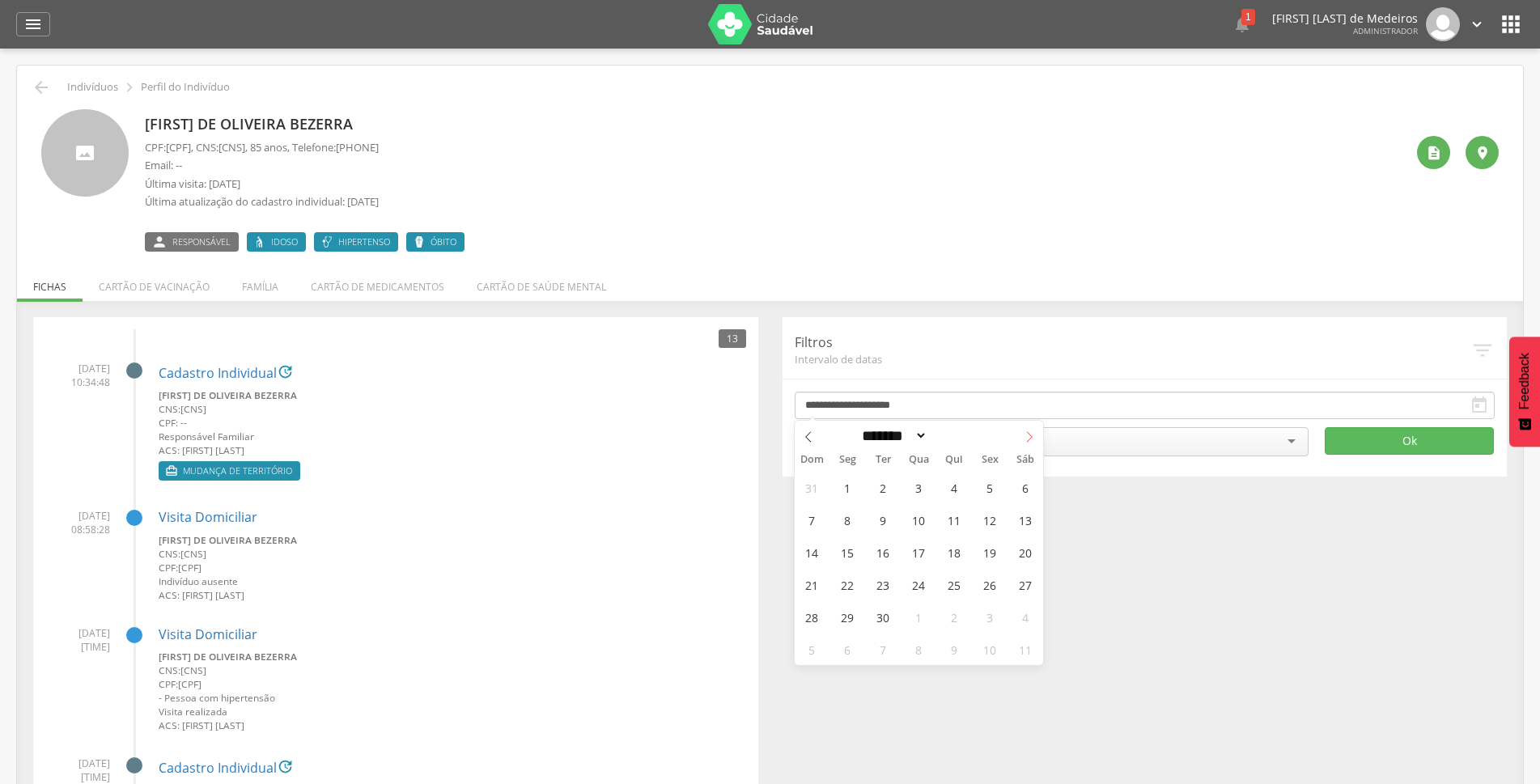 click 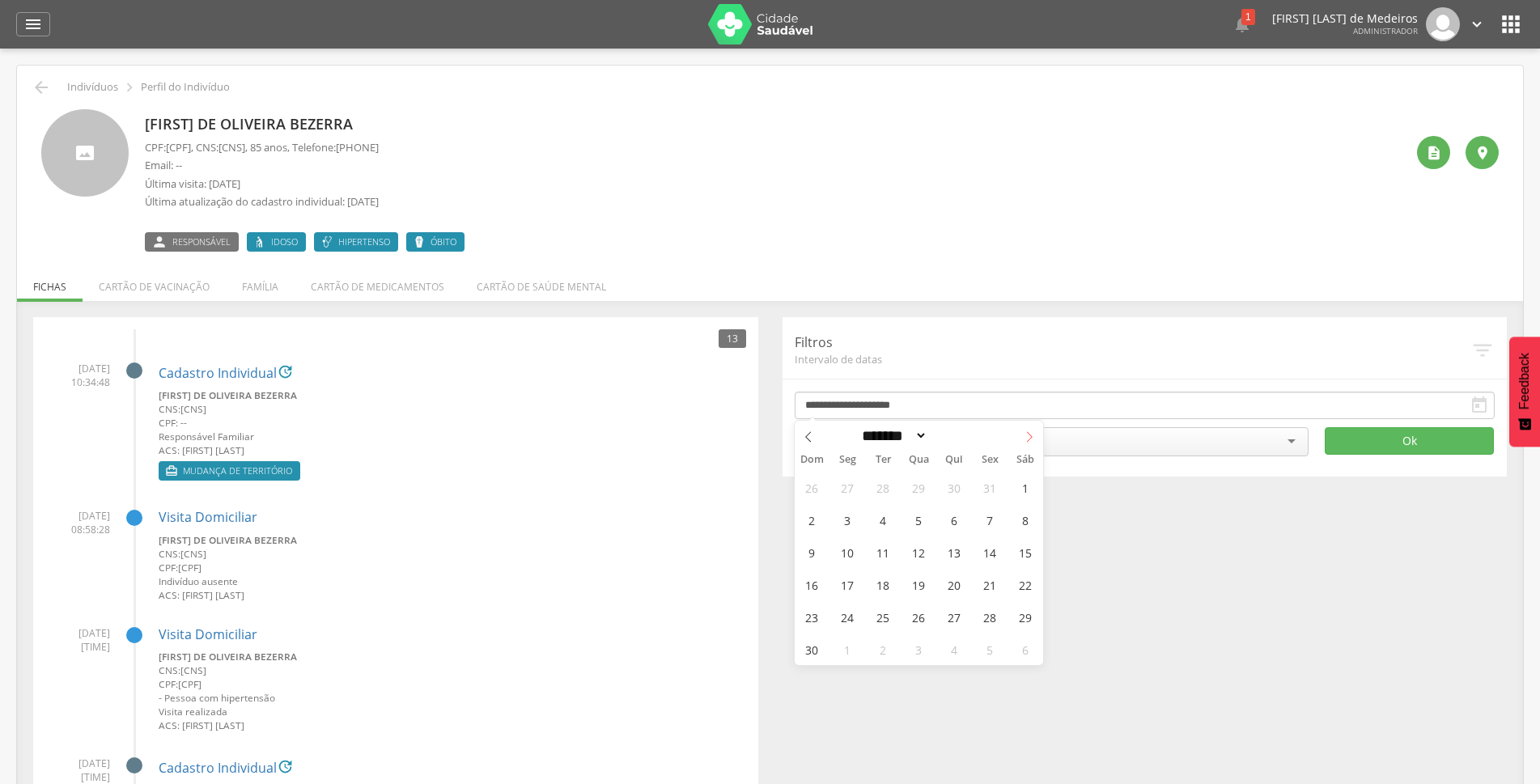 click 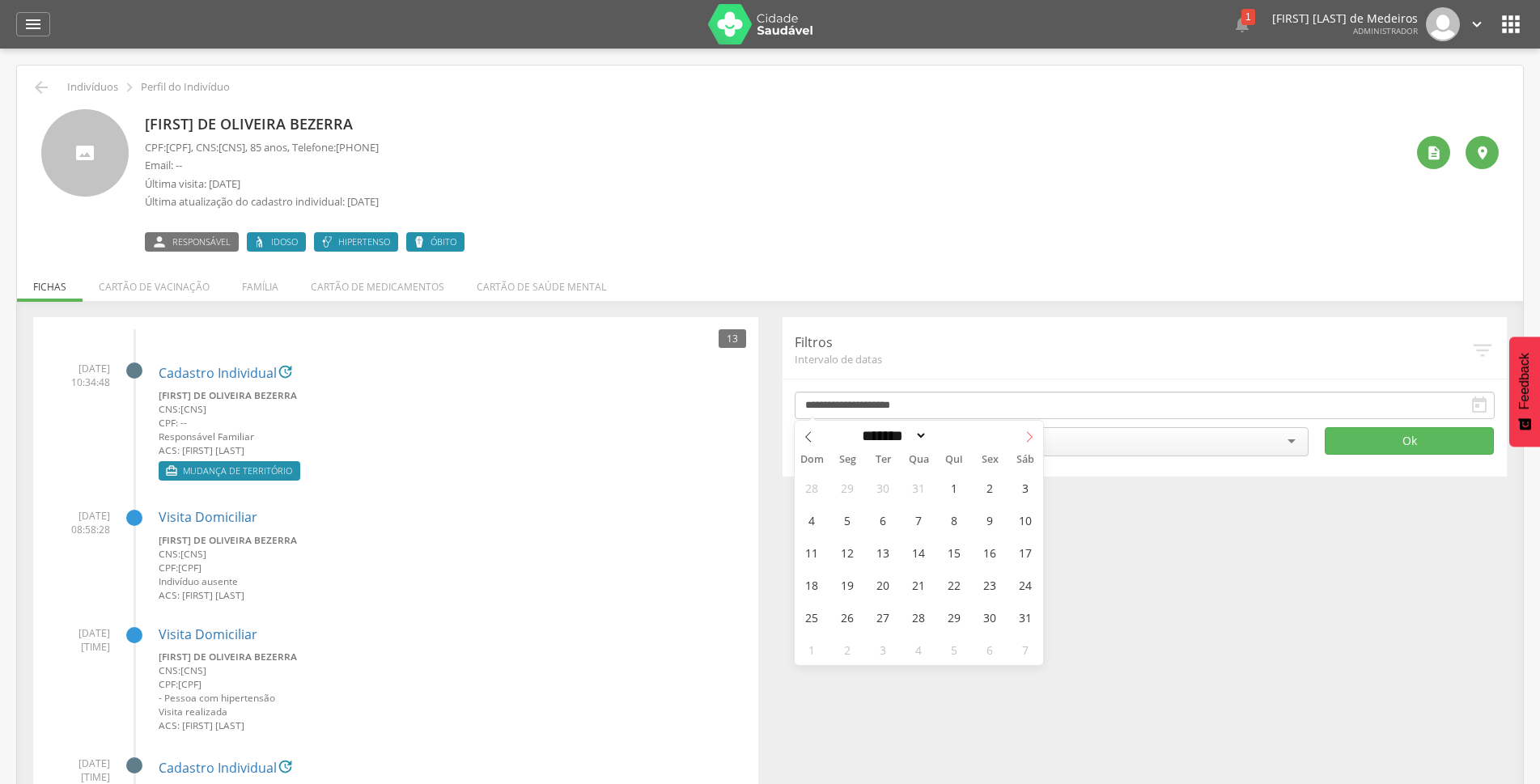 click 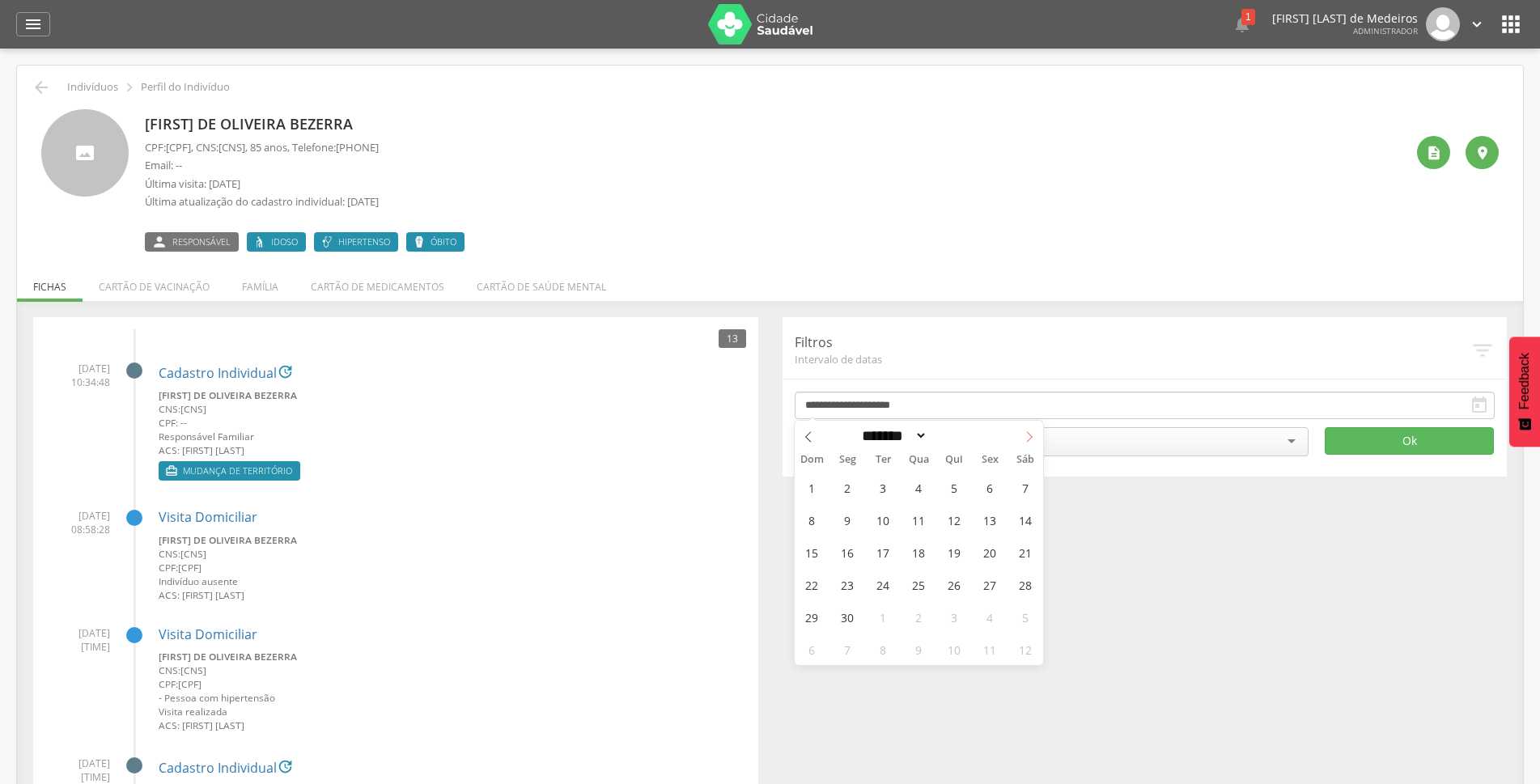 click 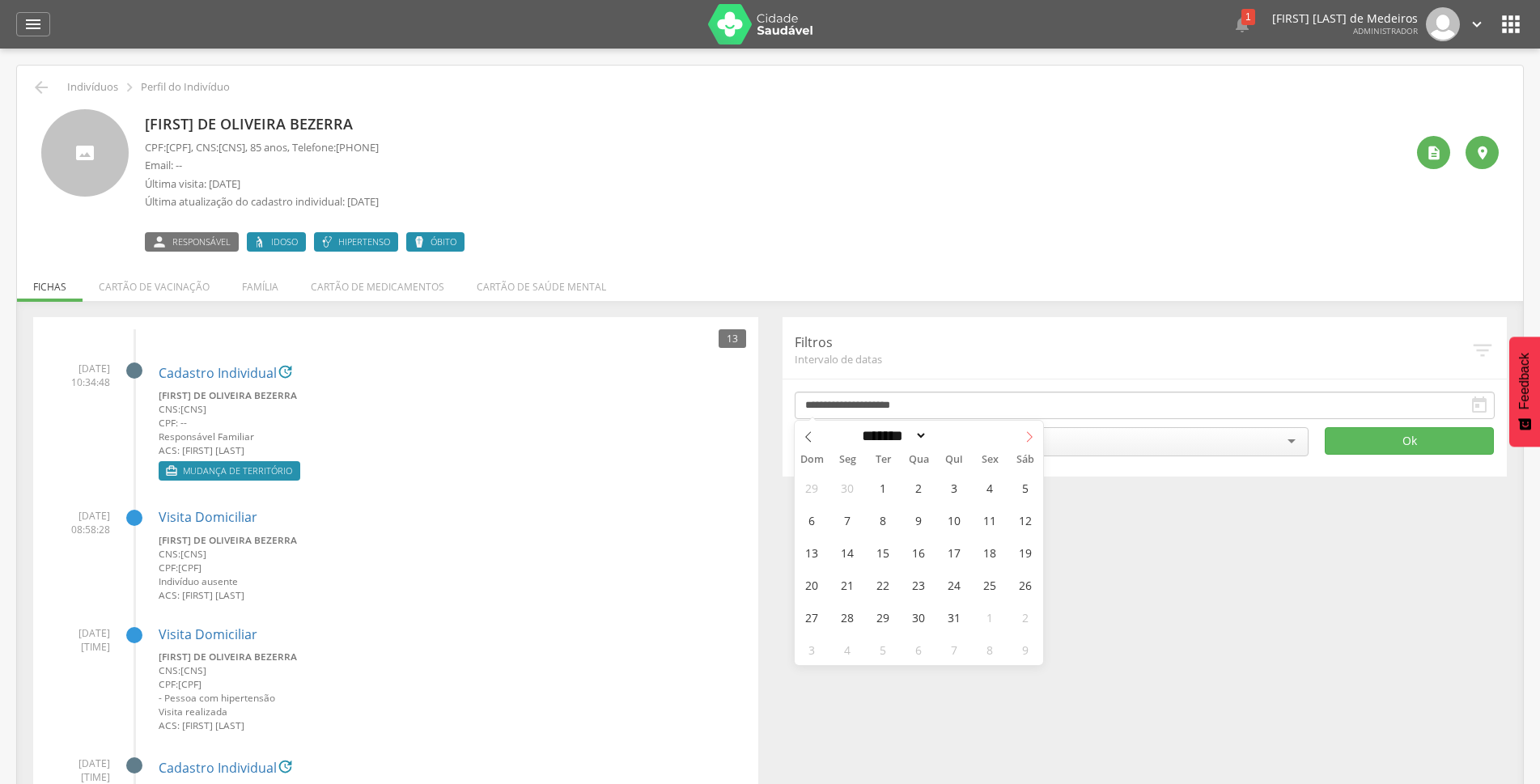 click 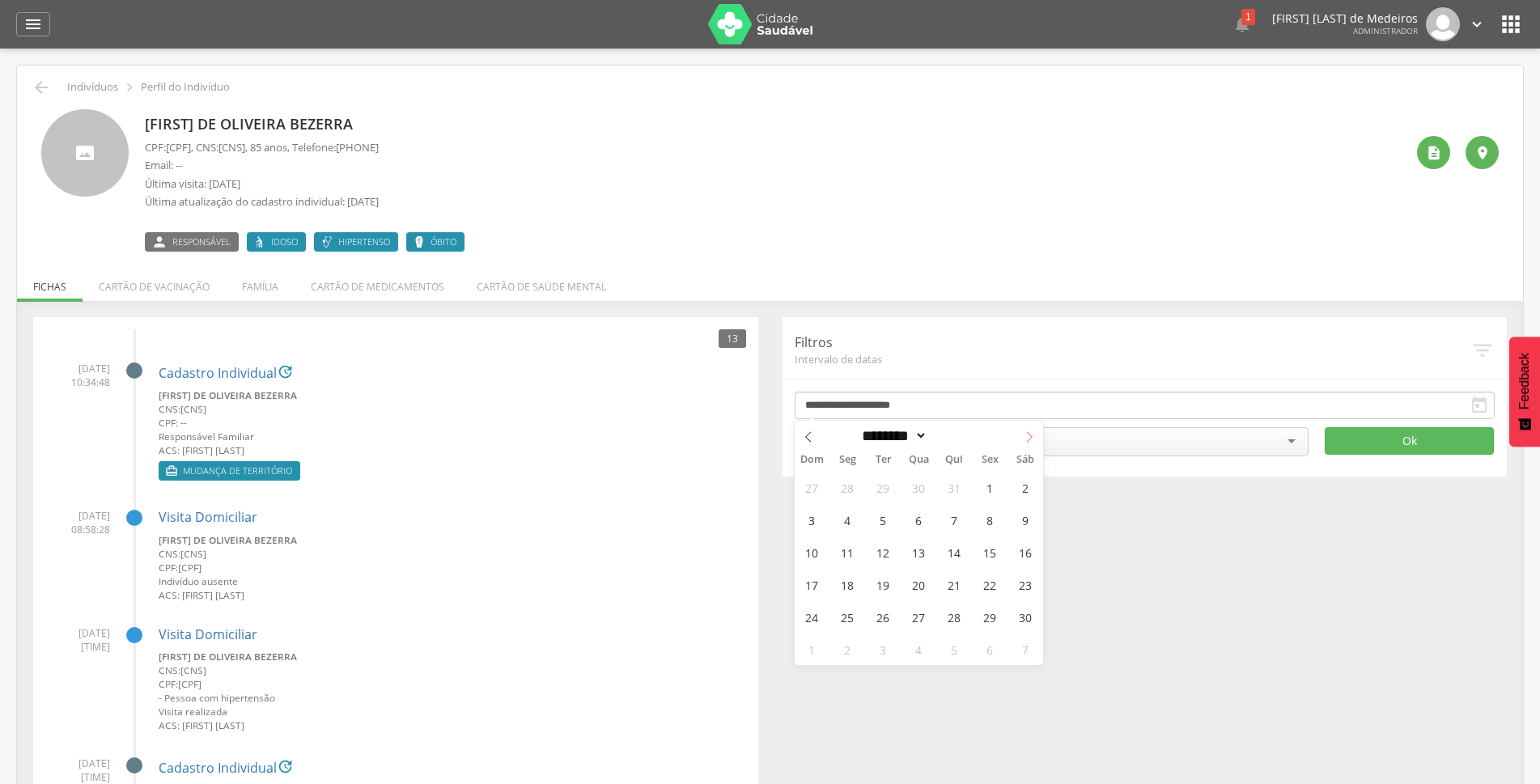 click 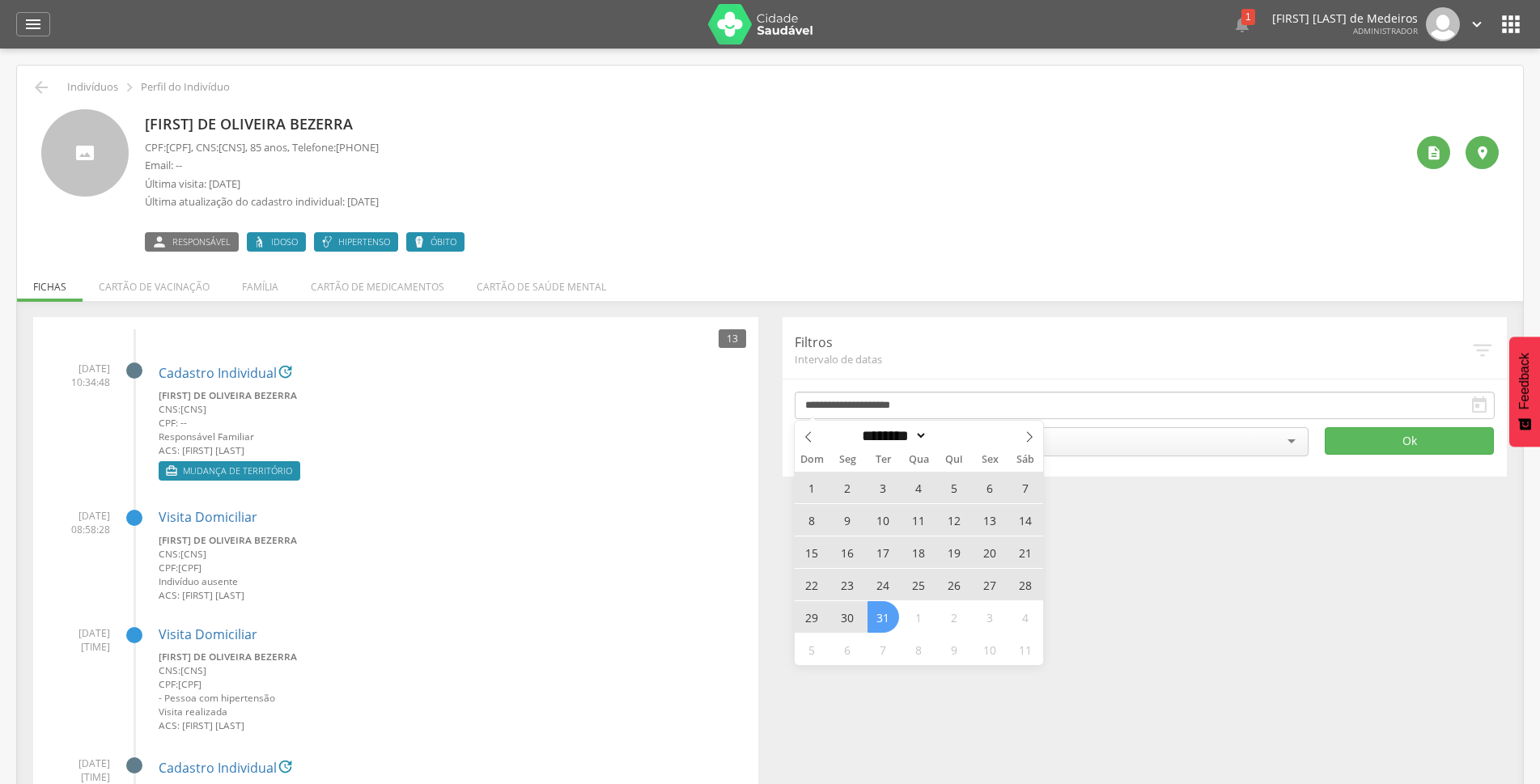 click on "31" at bounding box center [883, 617] 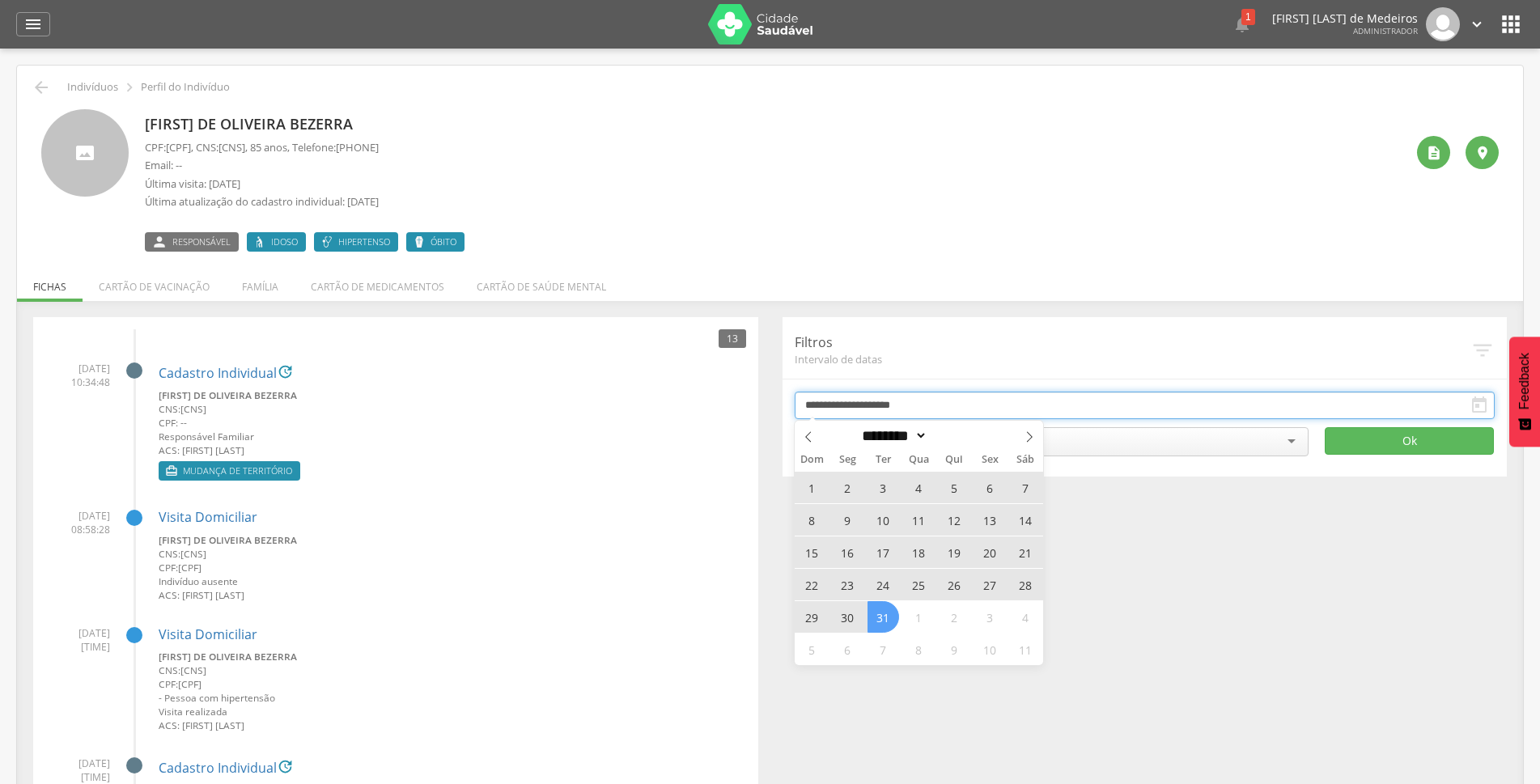 type on "**********" 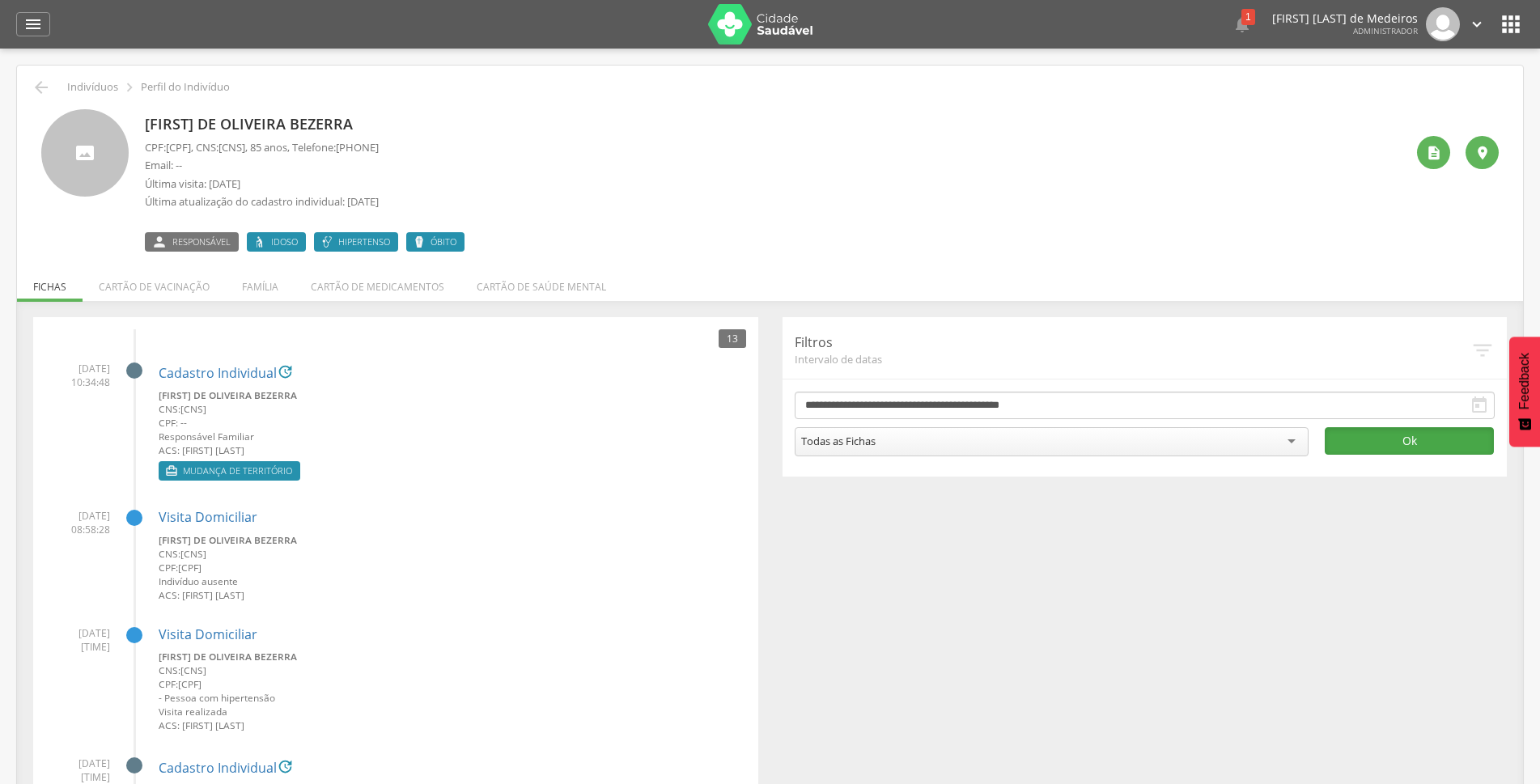 click on "Ok" at bounding box center [1409, 441] 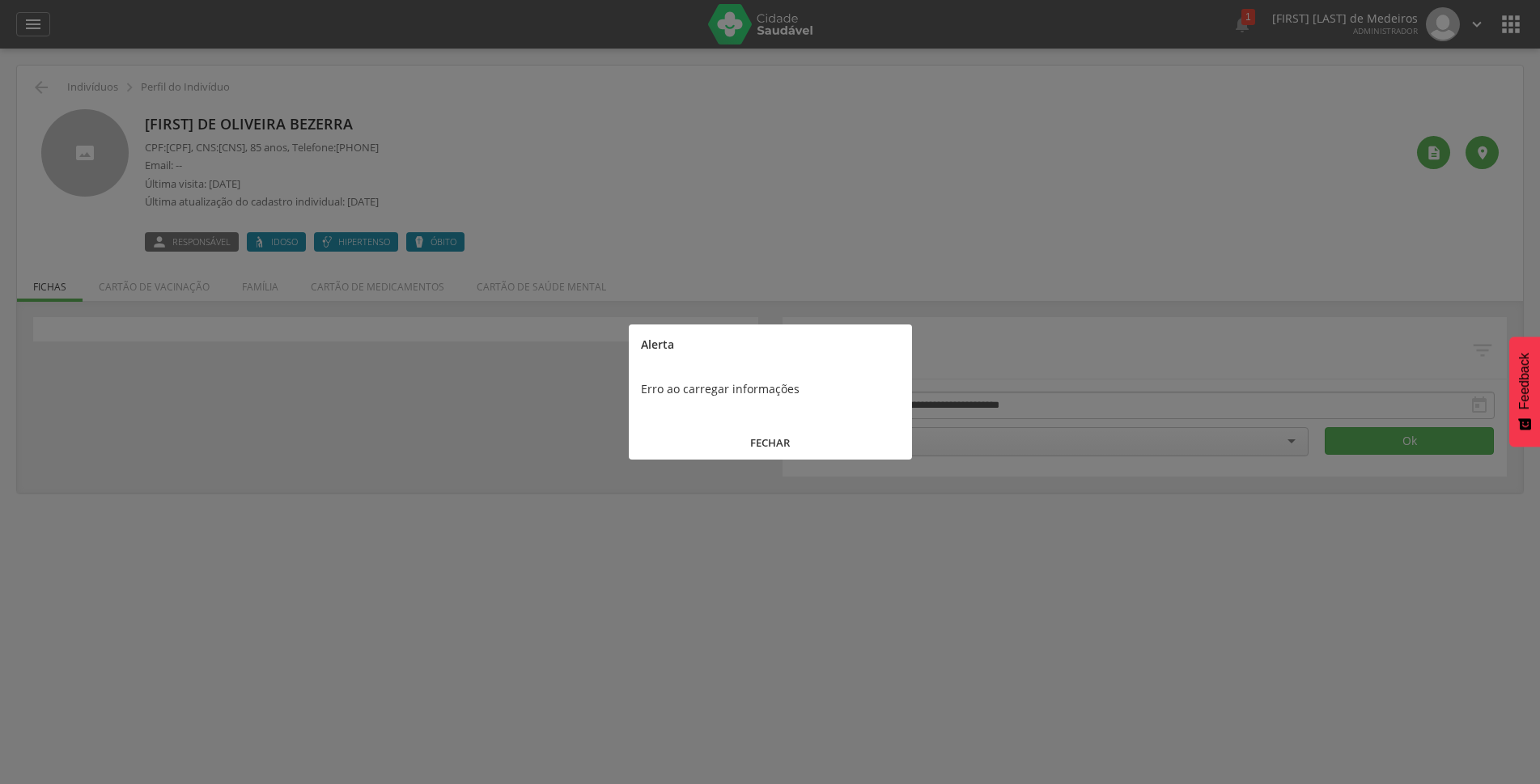 click on "FECHAR" at bounding box center [770, 443] 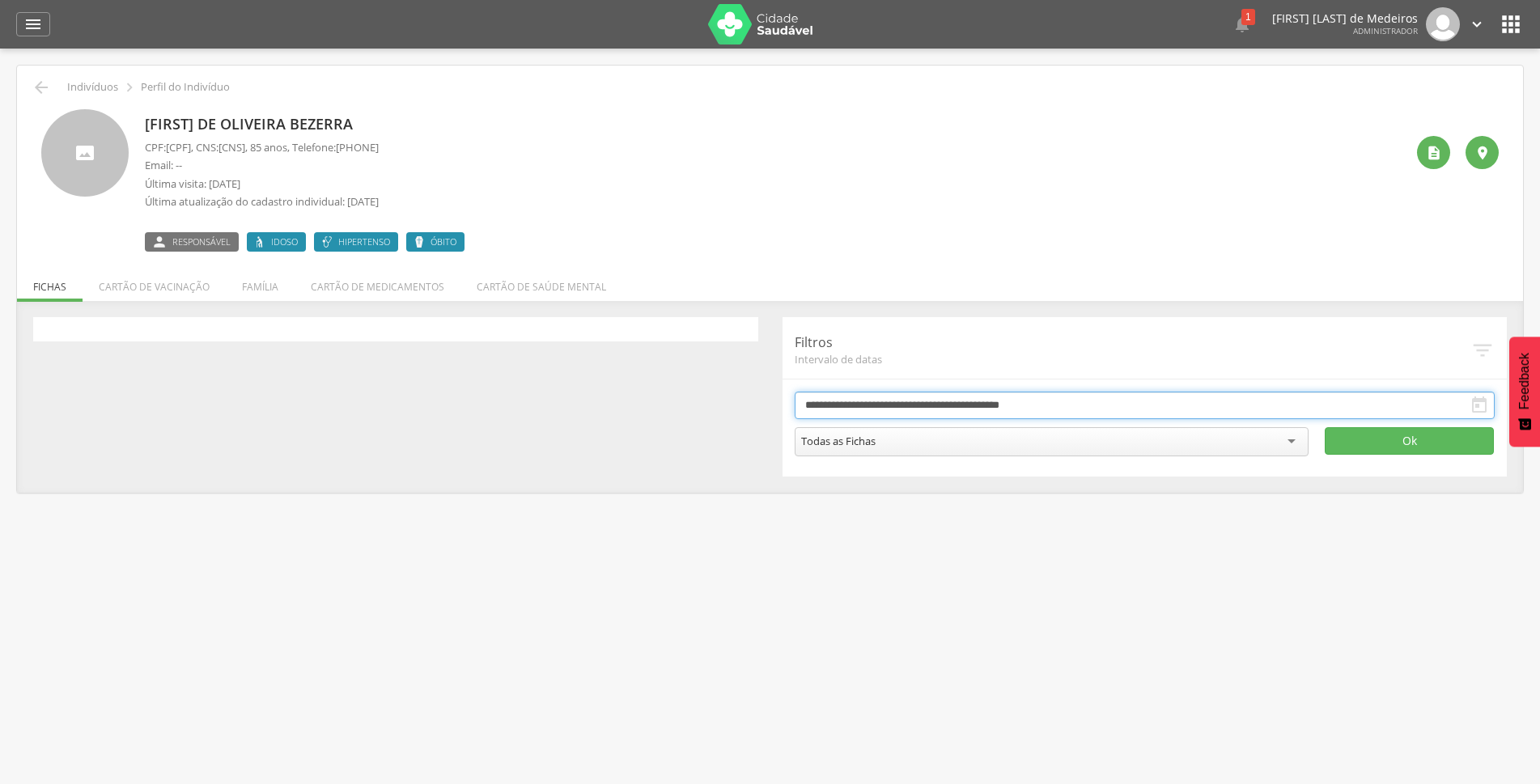 click on "**********" at bounding box center (1145, 405) 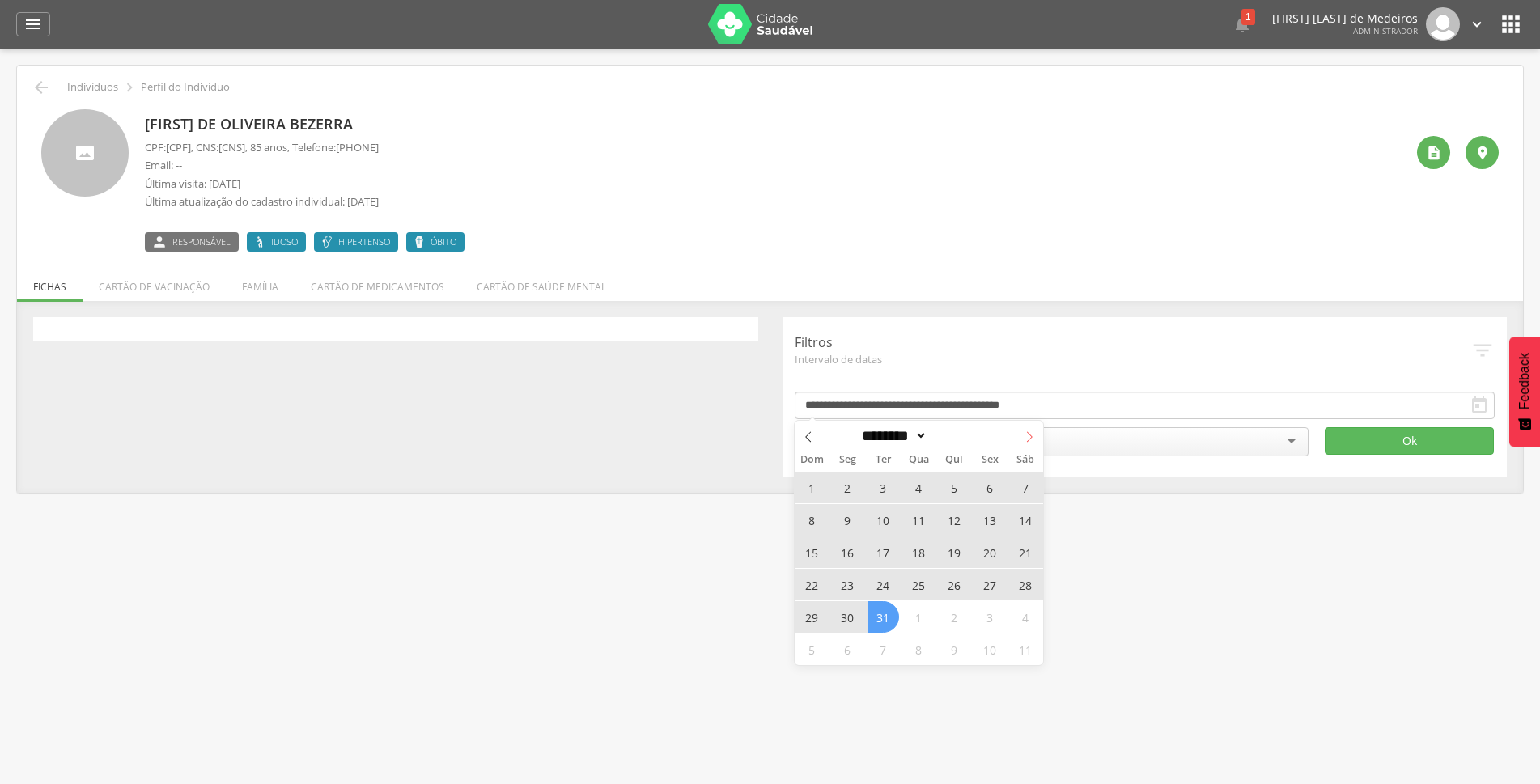 click 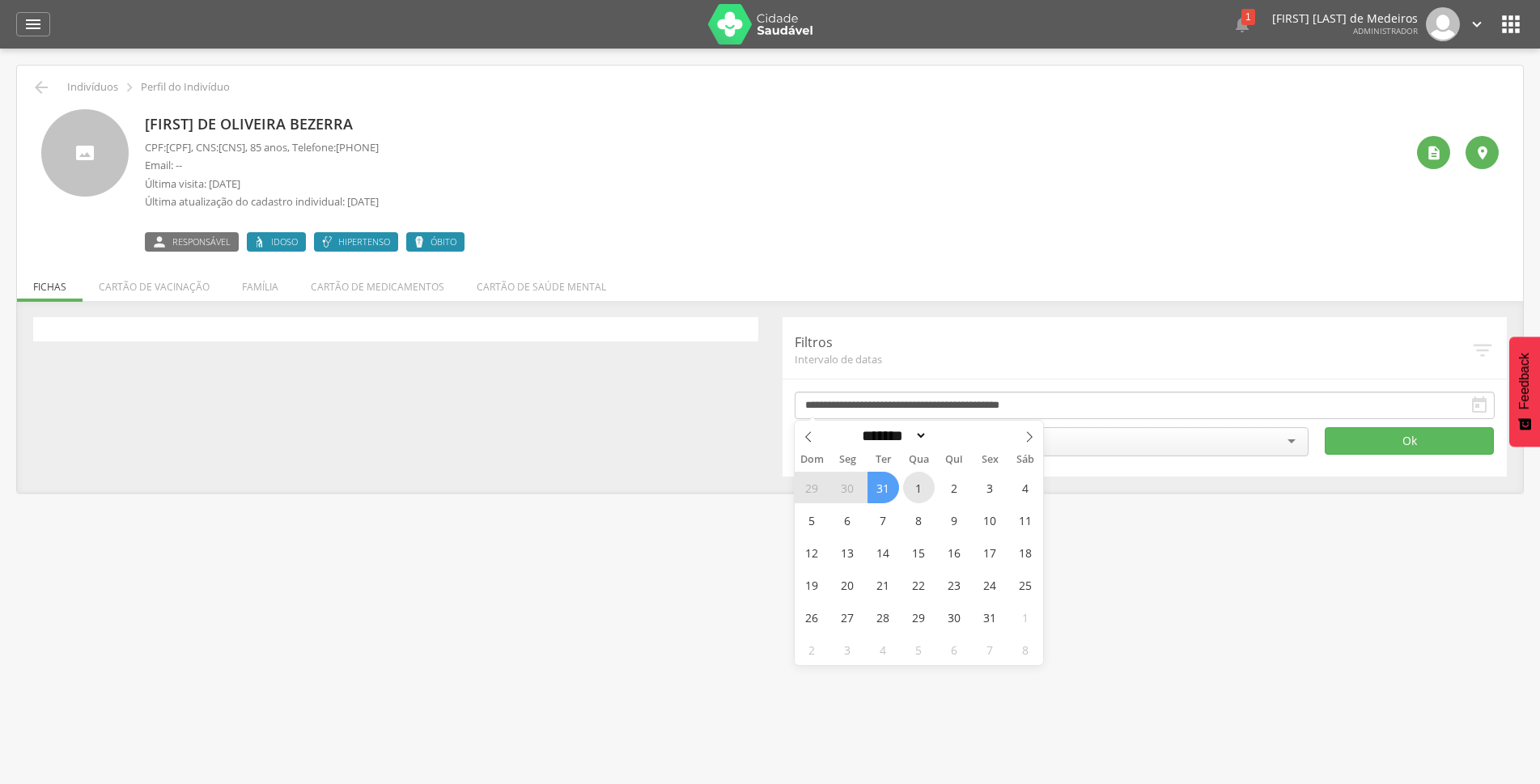 click on "1" at bounding box center (918, 487) 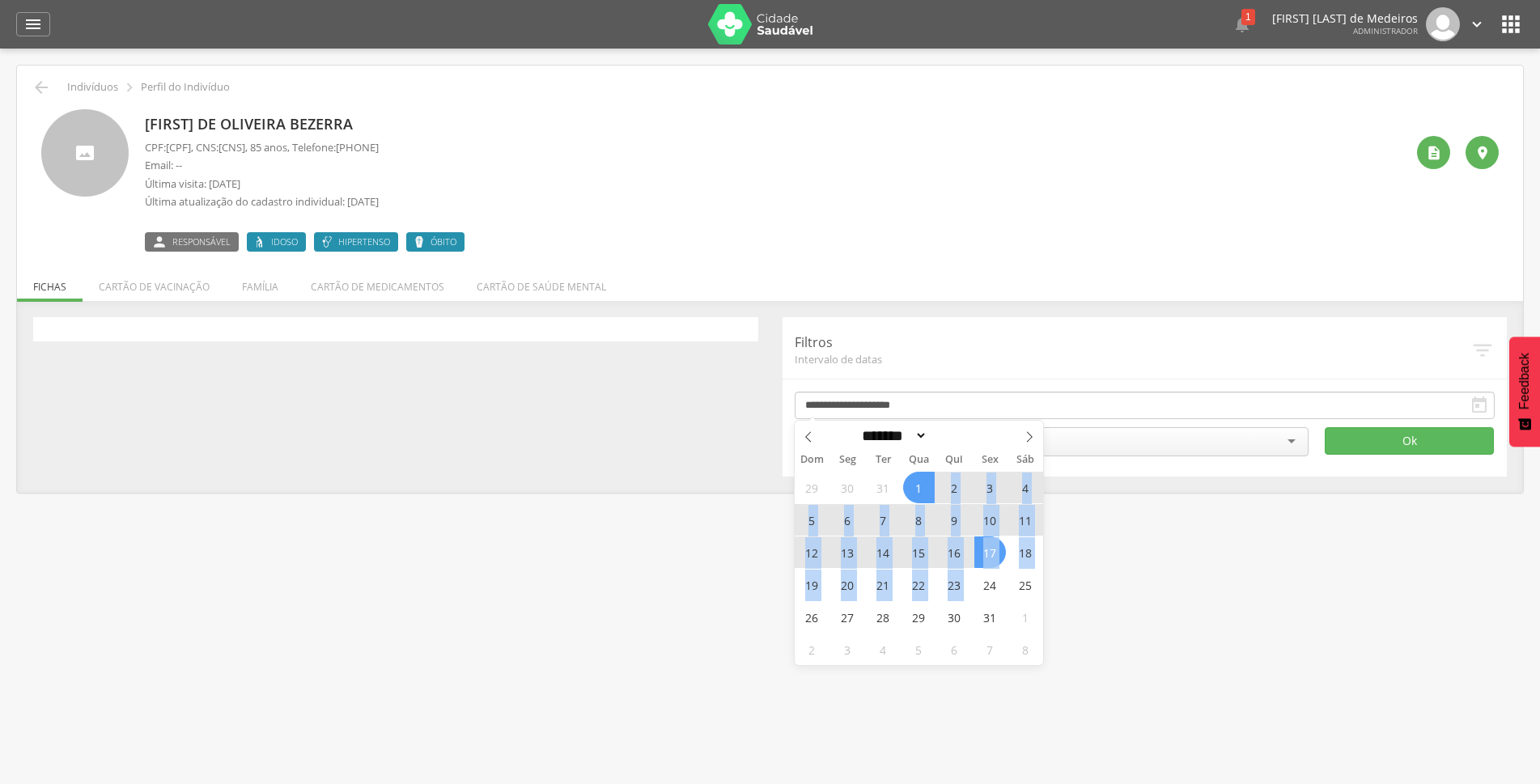 drag, startPoint x: 925, startPoint y: 492, endPoint x: 974, endPoint y: 572, distance: 93.813645 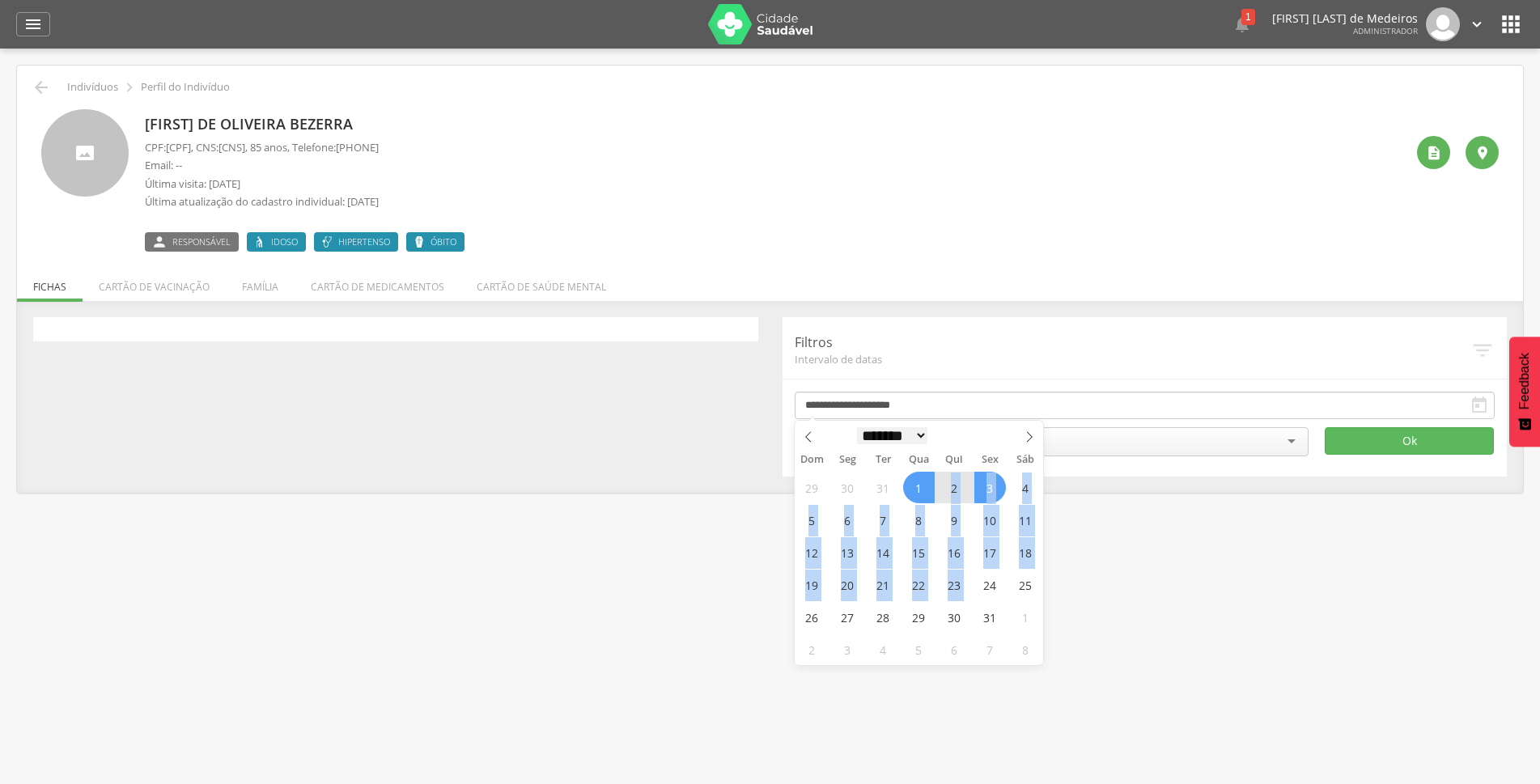 click on "******* ********* ***** ***** **** ***** ***** ****** ******** ******* ******** ********" at bounding box center [893, 435] 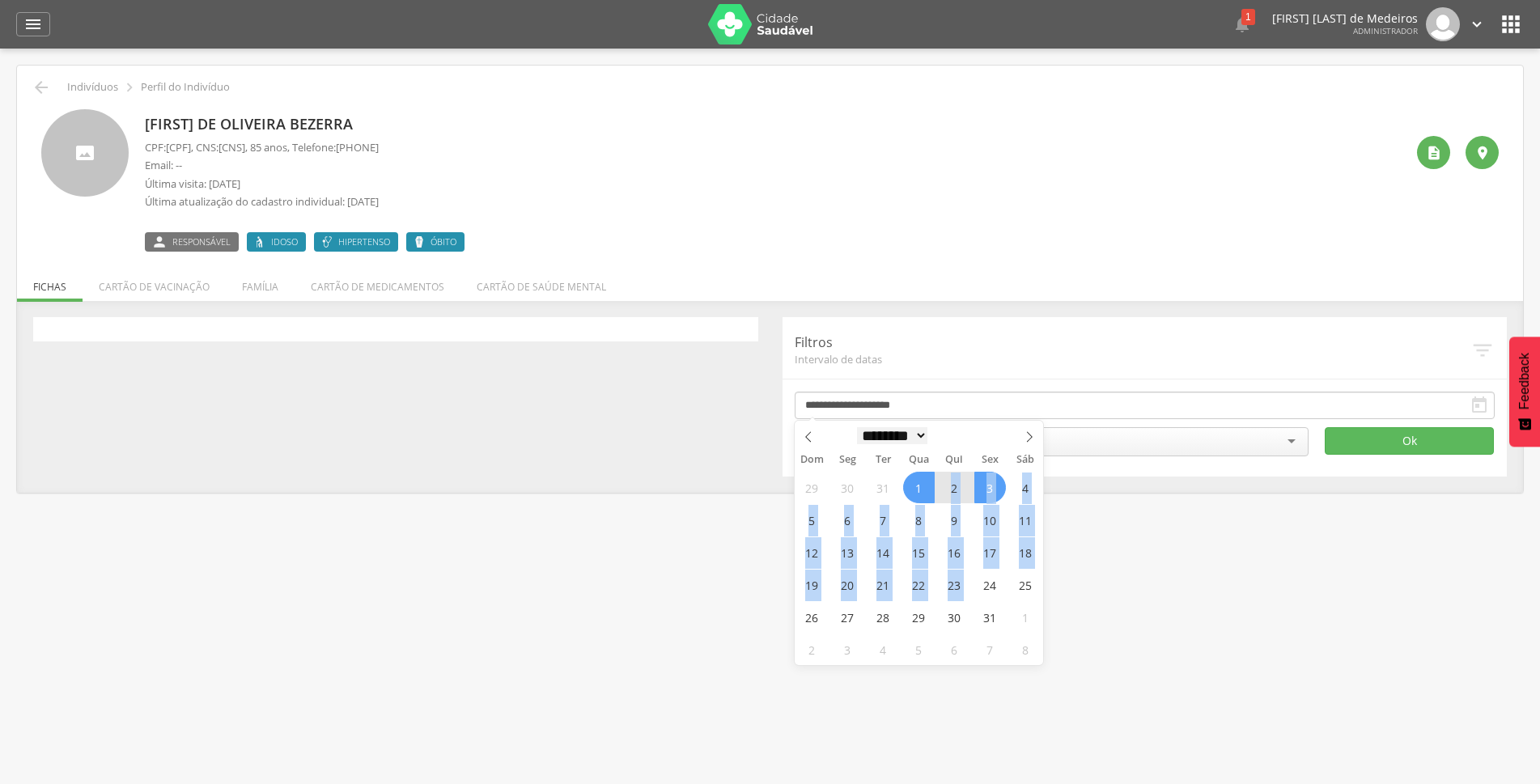 click on "******* ********* ***** ***** **** ***** ***** ****** ******** ******* ******** ********" at bounding box center [893, 435] 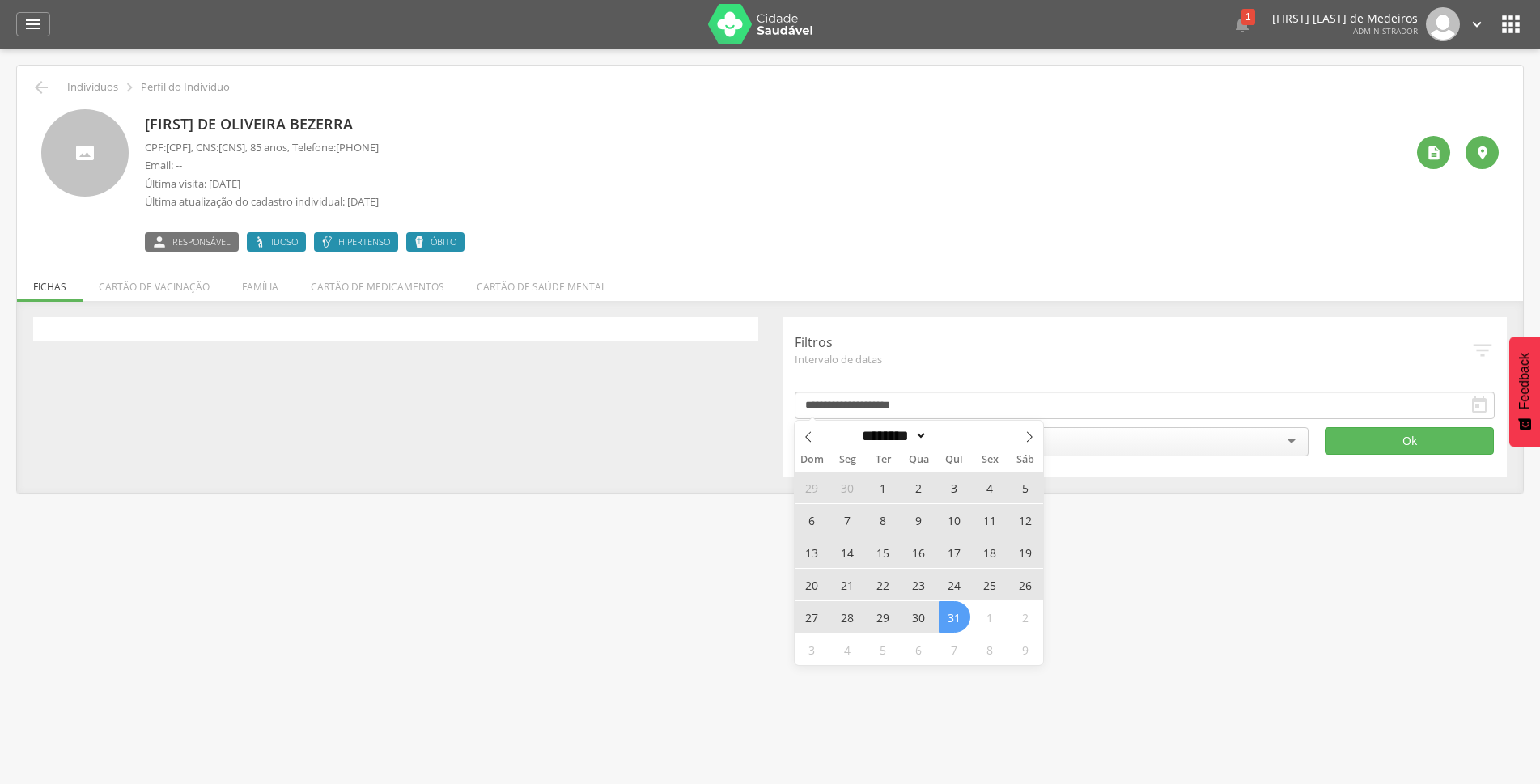 click on "31" at bounding box center [954, 617] 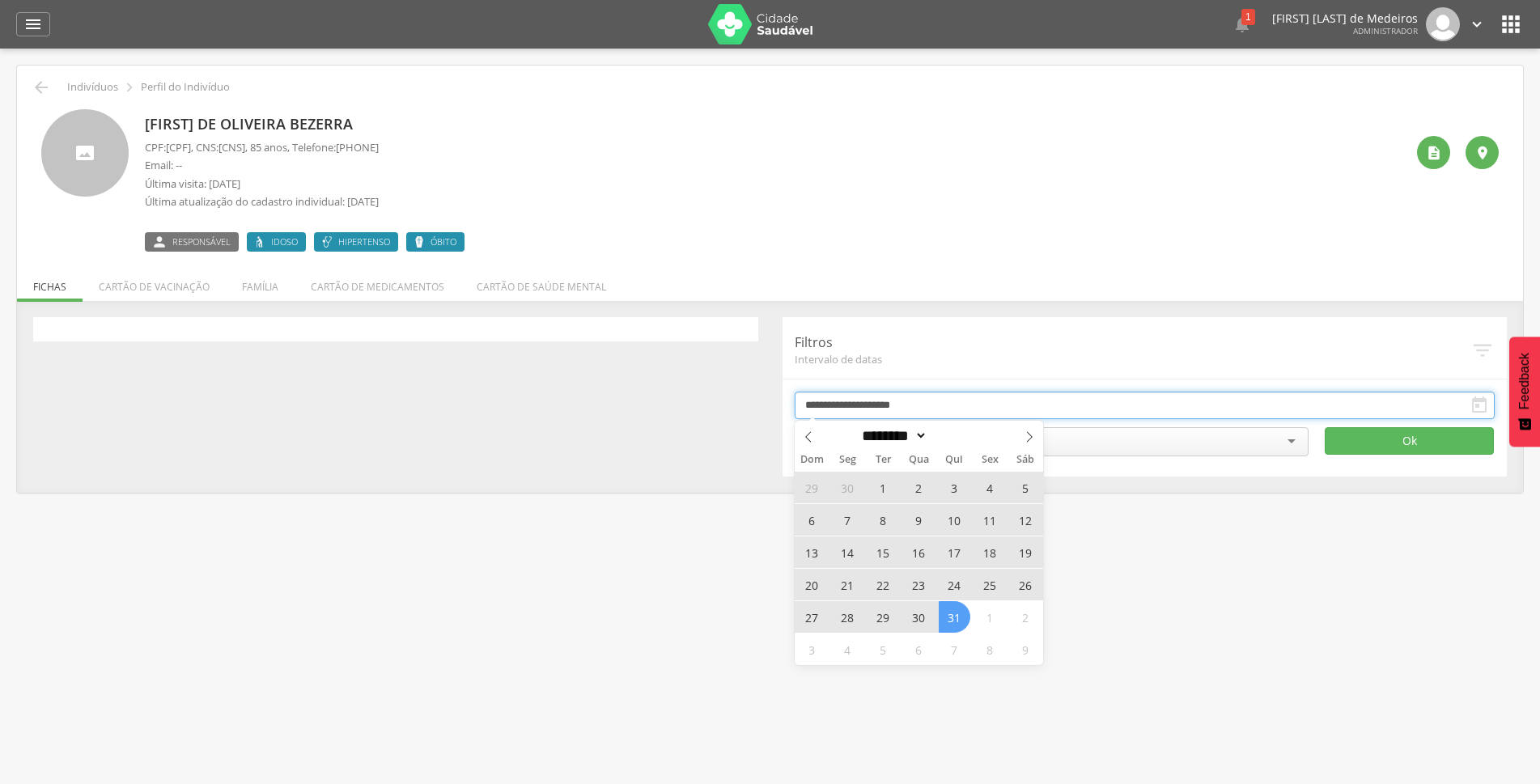 type on "**********" 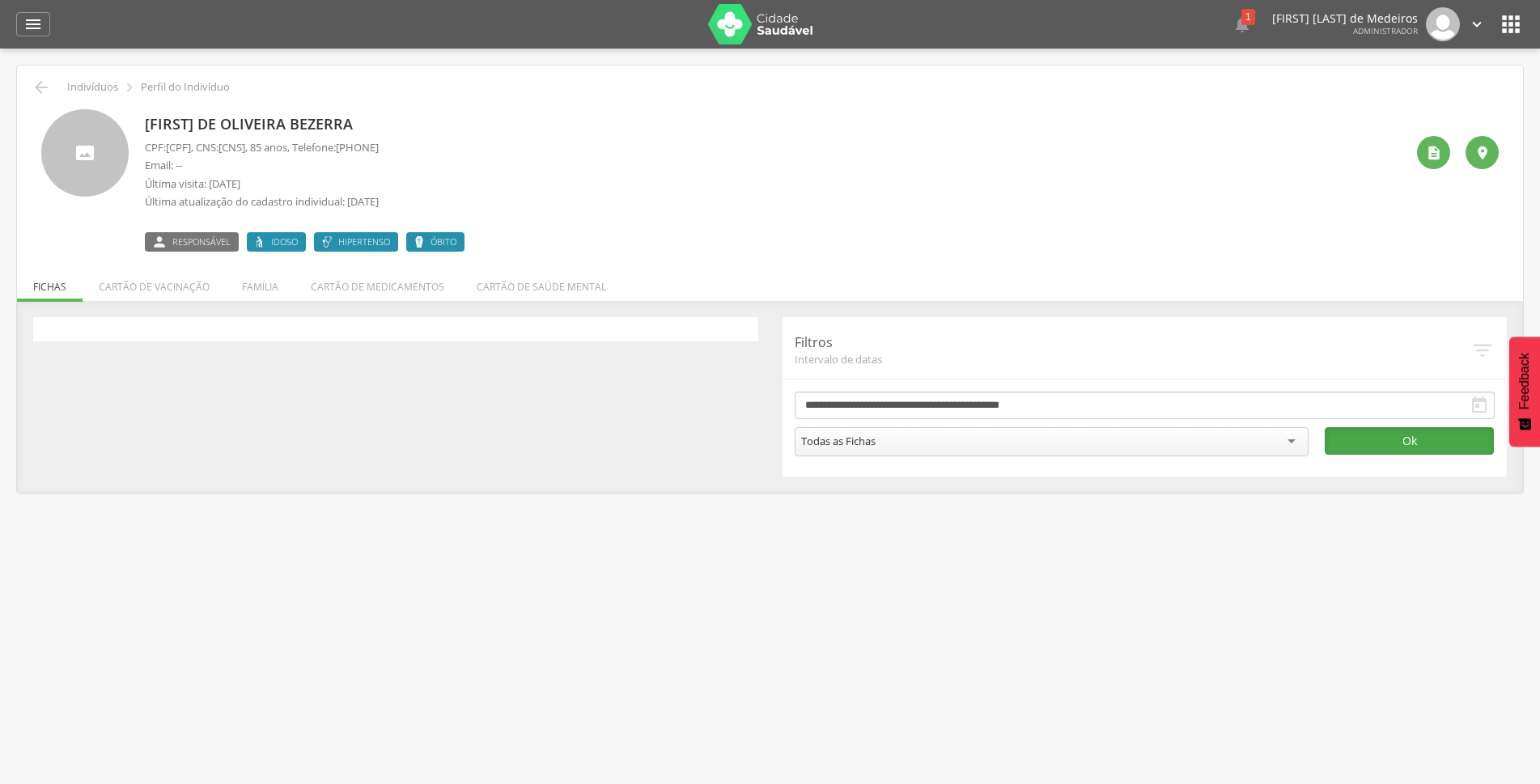 click on "Ok" at bounding box center [1409, 441] 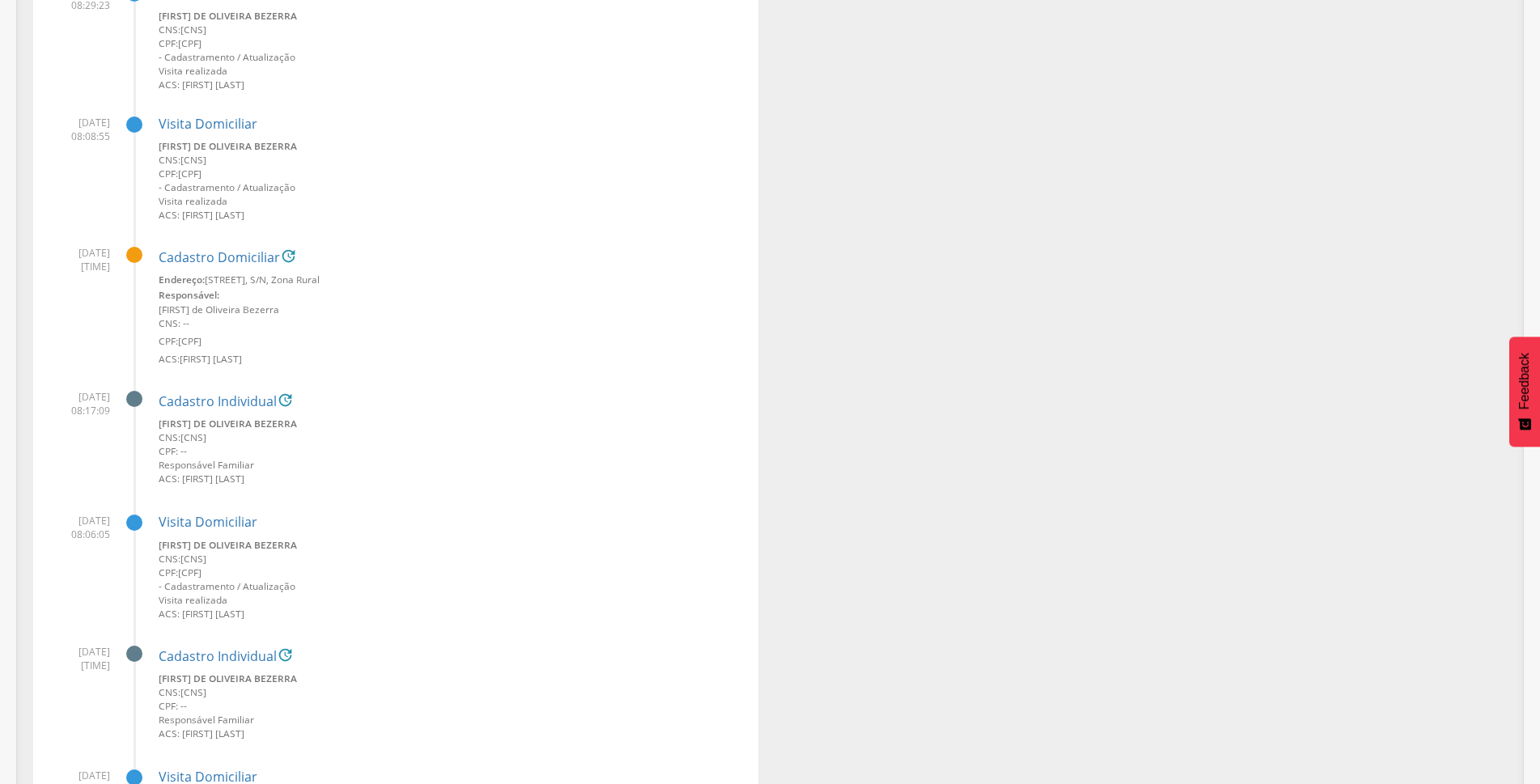 scroll, scrollTop: 1961, scrollLeft: 0, axis: vertical 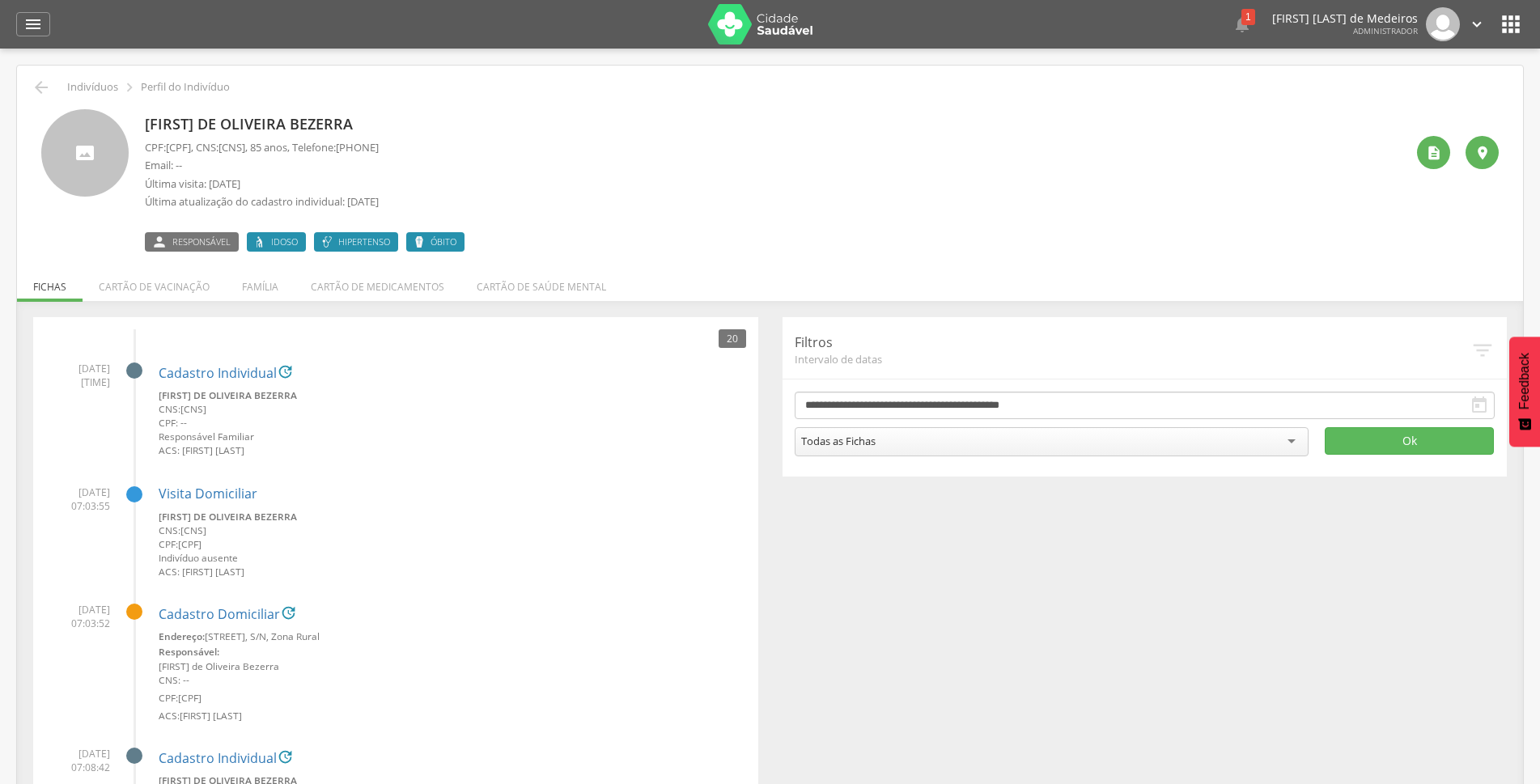 click on "João de Oliveira Bezerra
CPF:  655.801.924-87 , CNS:  898 0029 4921 5205 , 85 anos, Telefone:  (83) 99671-6820 Email: -- Última visita: 10/06/2025 Última atualização do cadastro individual: 14/07/2025
   Responsável   Idoso   Hipertenso   Óbito

" at bounding box center [770, 180] 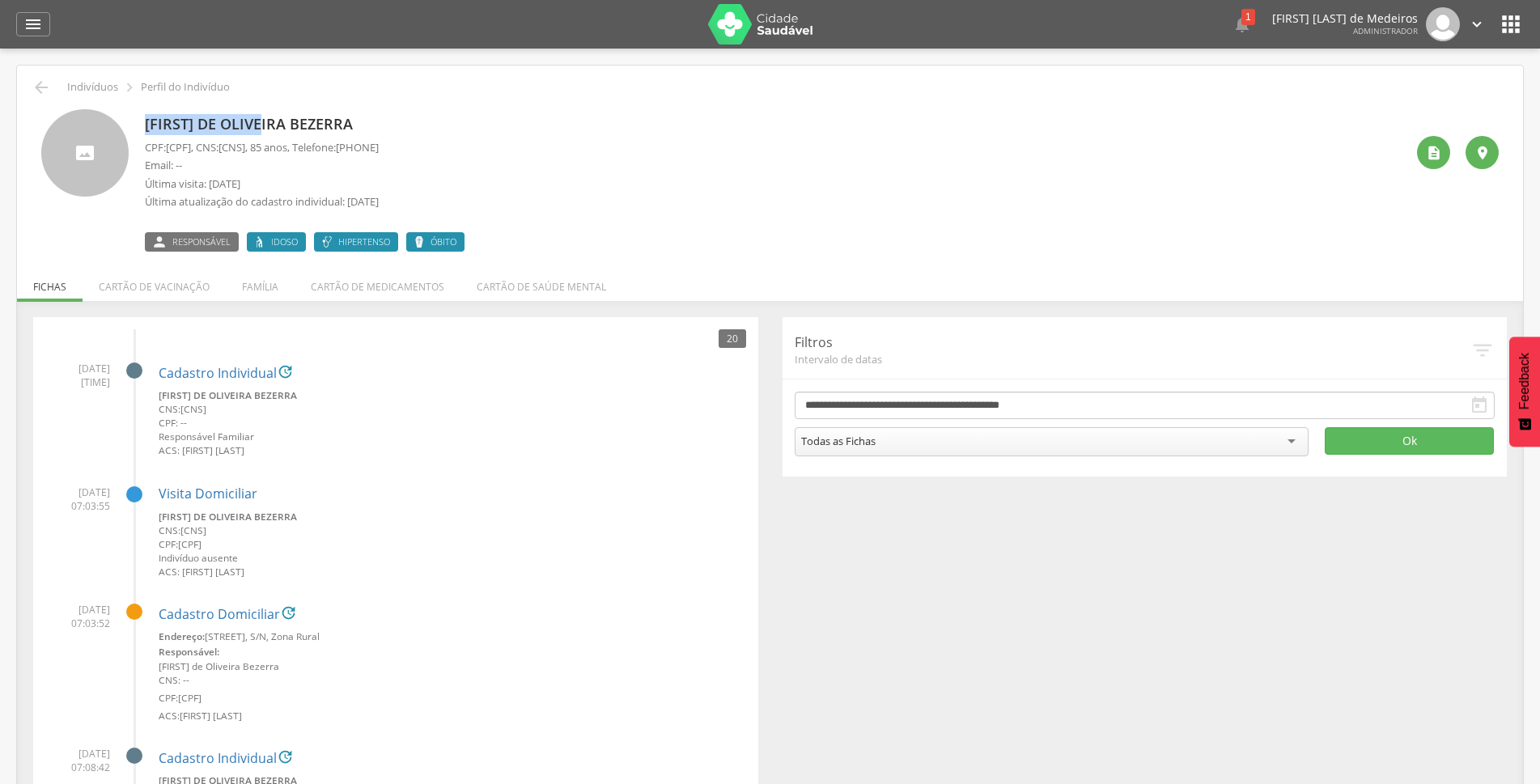 drag, startPoint x: 144, startPoint y: 128, endPoint x: 270, endPoint y: 128, distance: 126 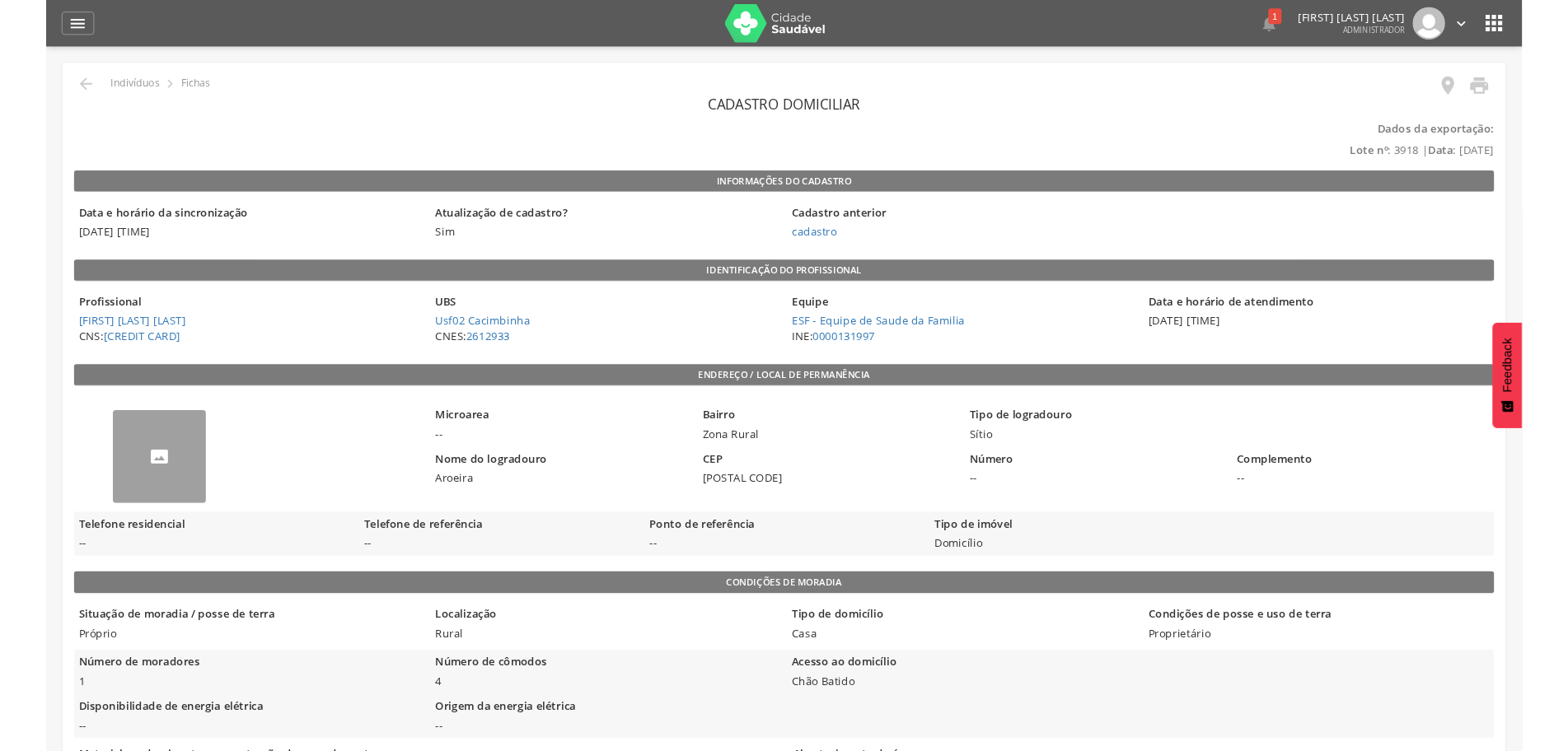 scroll, scrollTop: 0, scrollLeft: 0, axis: both 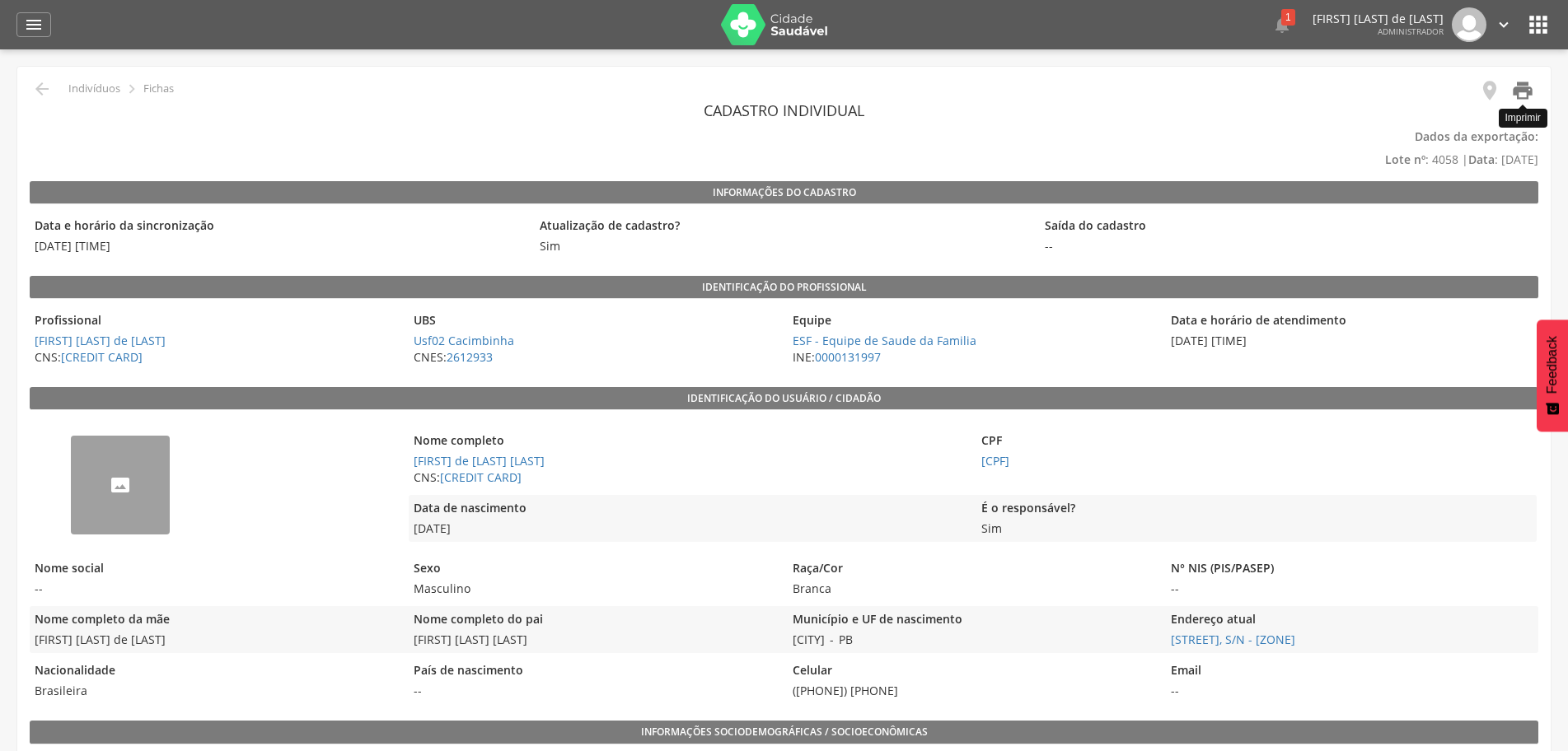 click on "" at bounding box center [1523, 91] 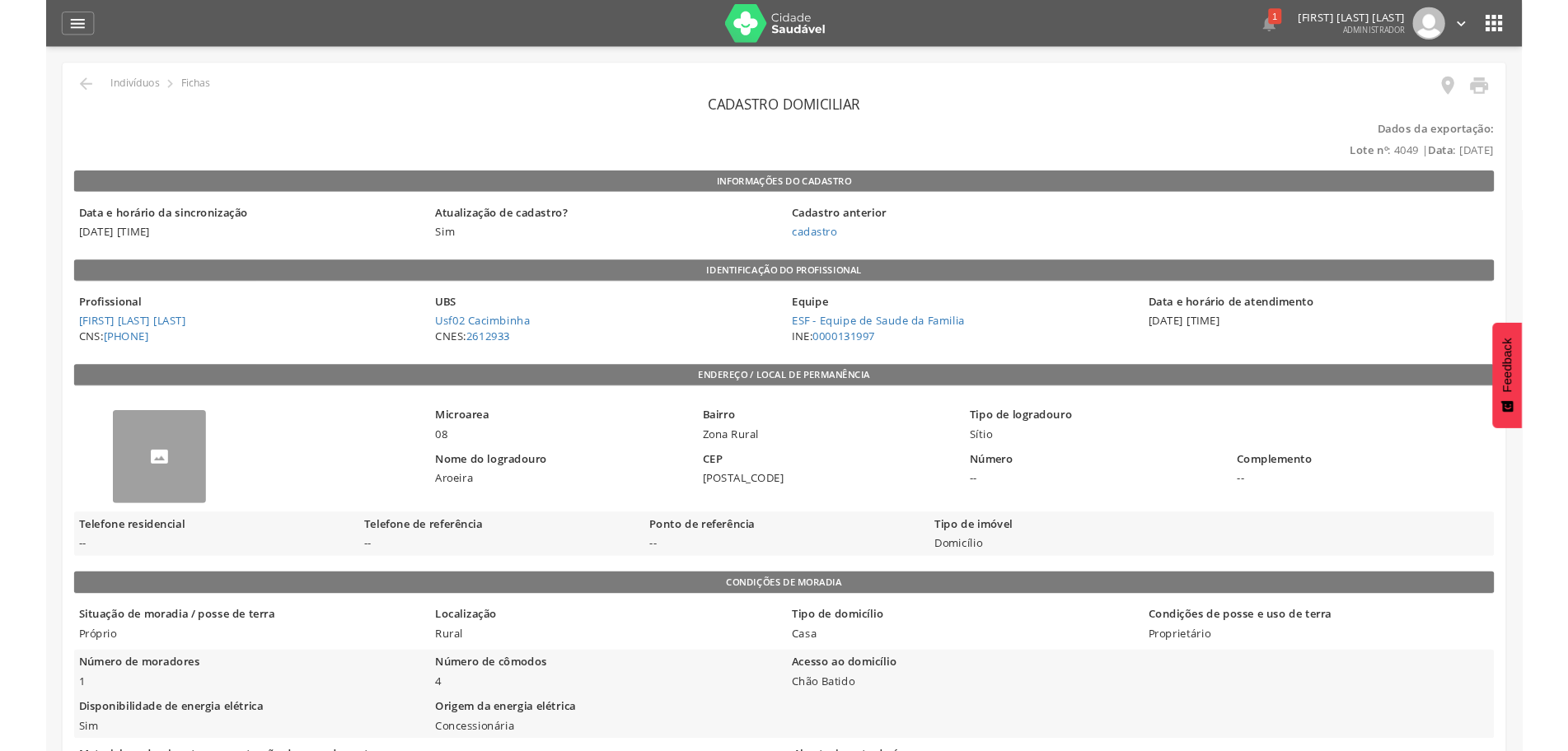 scroll, scrollTop: 0, scrollLeft: 0, axis: both 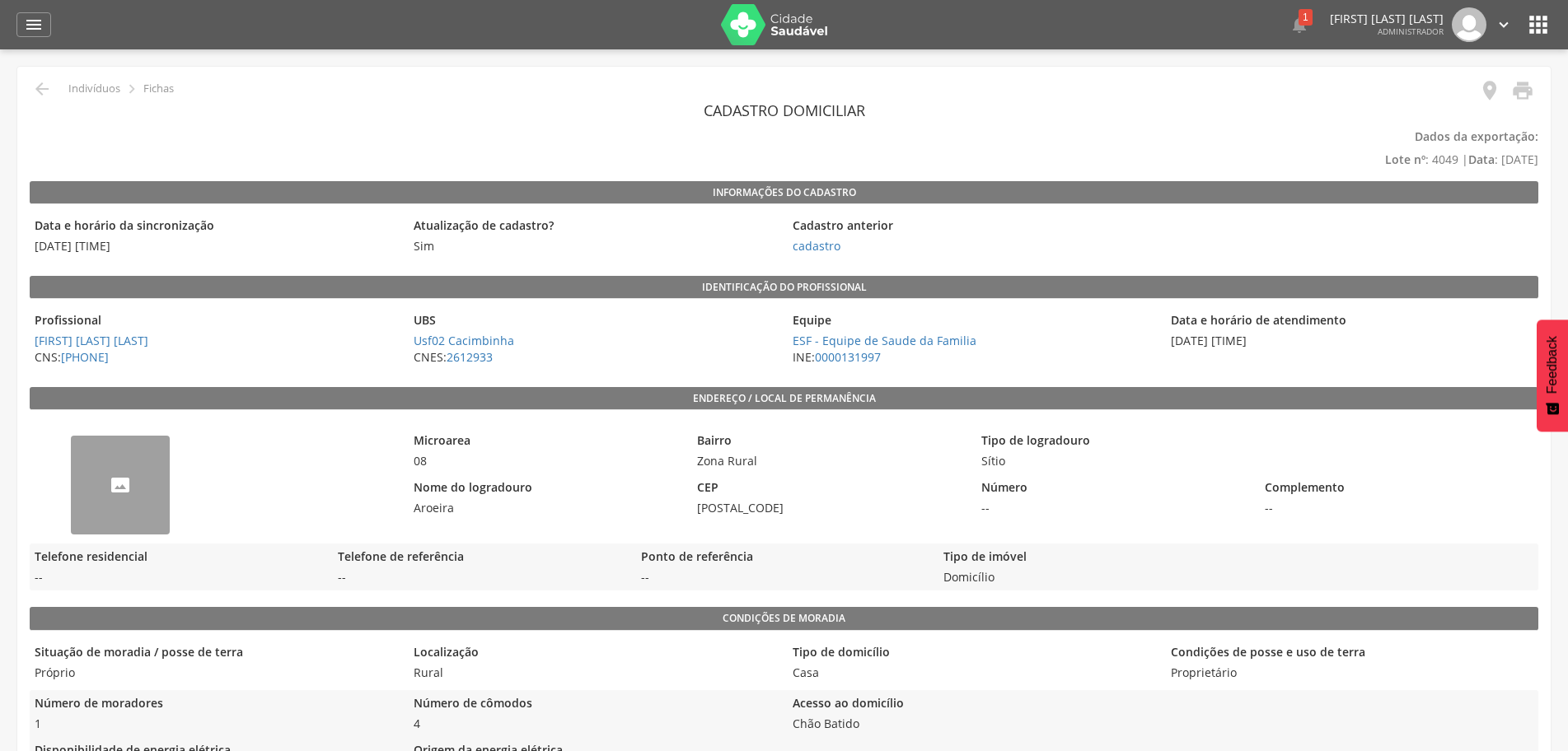 click on "[MICROAREA] [POSTAL_CODE]" at bounding box center [784, 596] 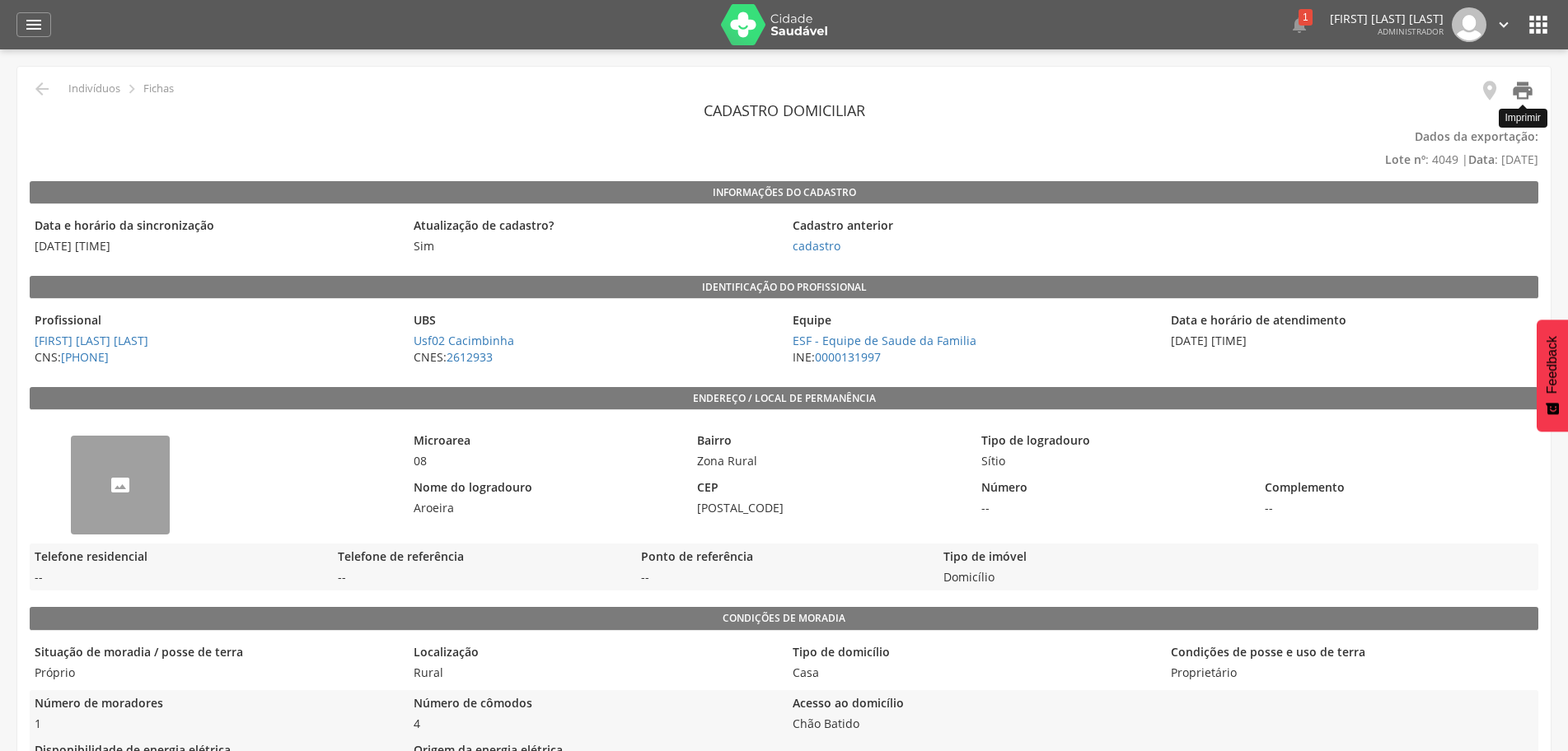 click on "" at bounding box center [1523, 91] 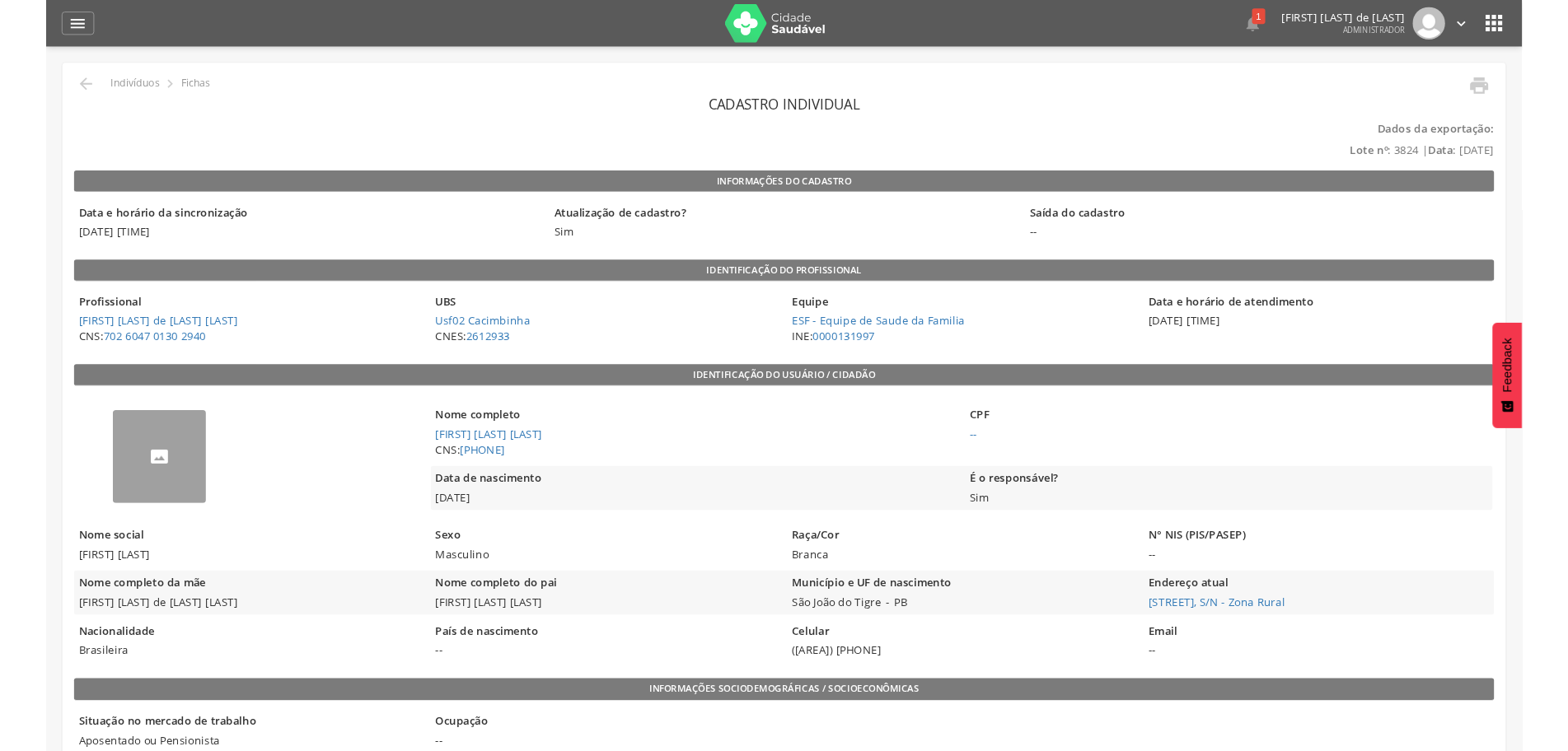 scroll, scrollTop: 0, scrollLeft: 0, axis: both 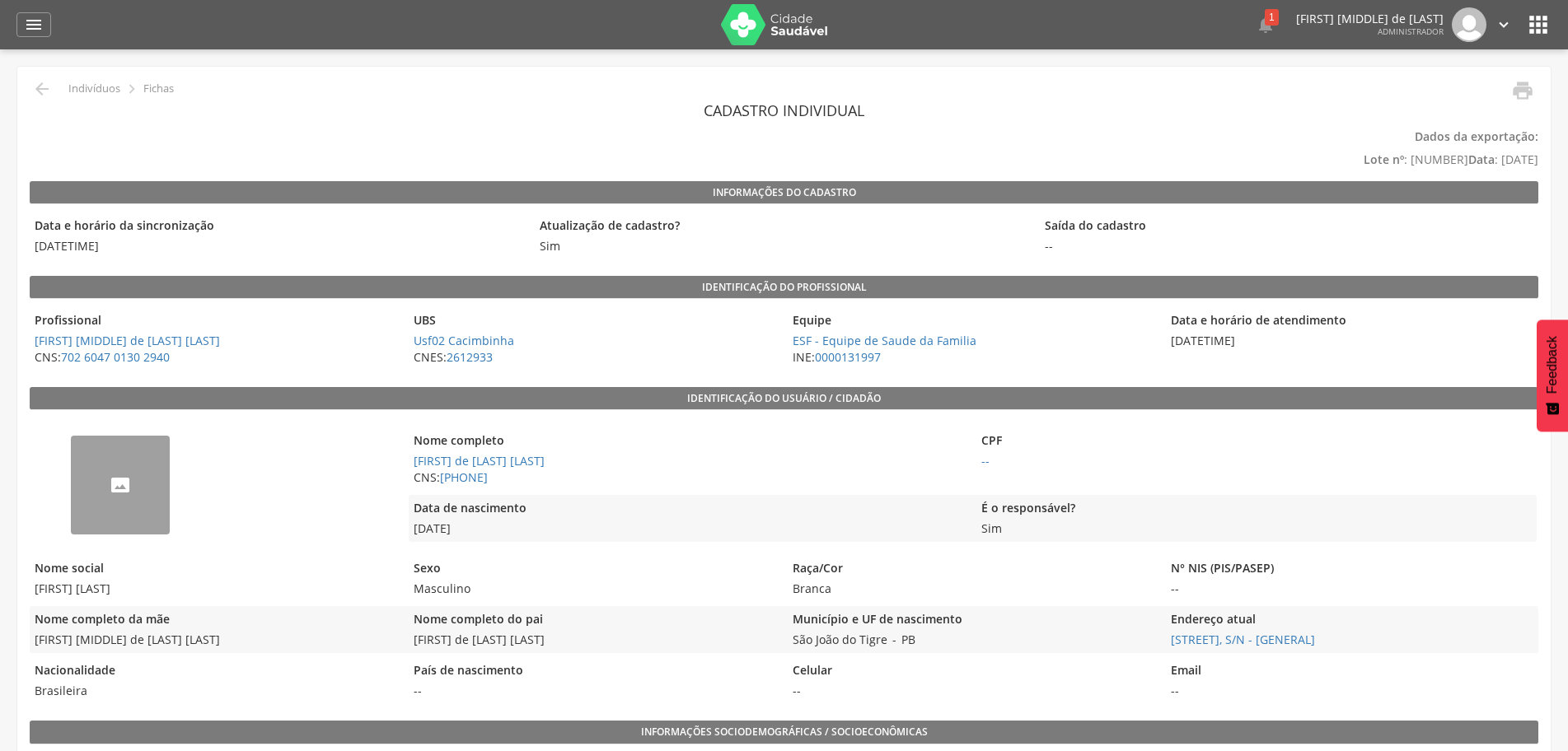 click on "Dados da exportação:
Lote nº : [NUMBER] |  Data : [DATE]
Informações do Cadastro
Data e horário da sincronização
[DATETIME]
Atualização de cadastro?
Sim
Saída do cadastro
--
Identificação do profissional
Profissional
[FIRST] [MIDDLE] de [LAST] [LAST]
CNS:  [NUMBER]
UBS
Usf02 Cacimbinha
CNES:  [NUMBER]
Equipe
ESF - Equipe de Saude da Familia
INE:  [NUMBER]
Data e horário de atendimento
[DATETIME]
Identificação do usuário / cidadão
--" at bounding box center (784, 982) 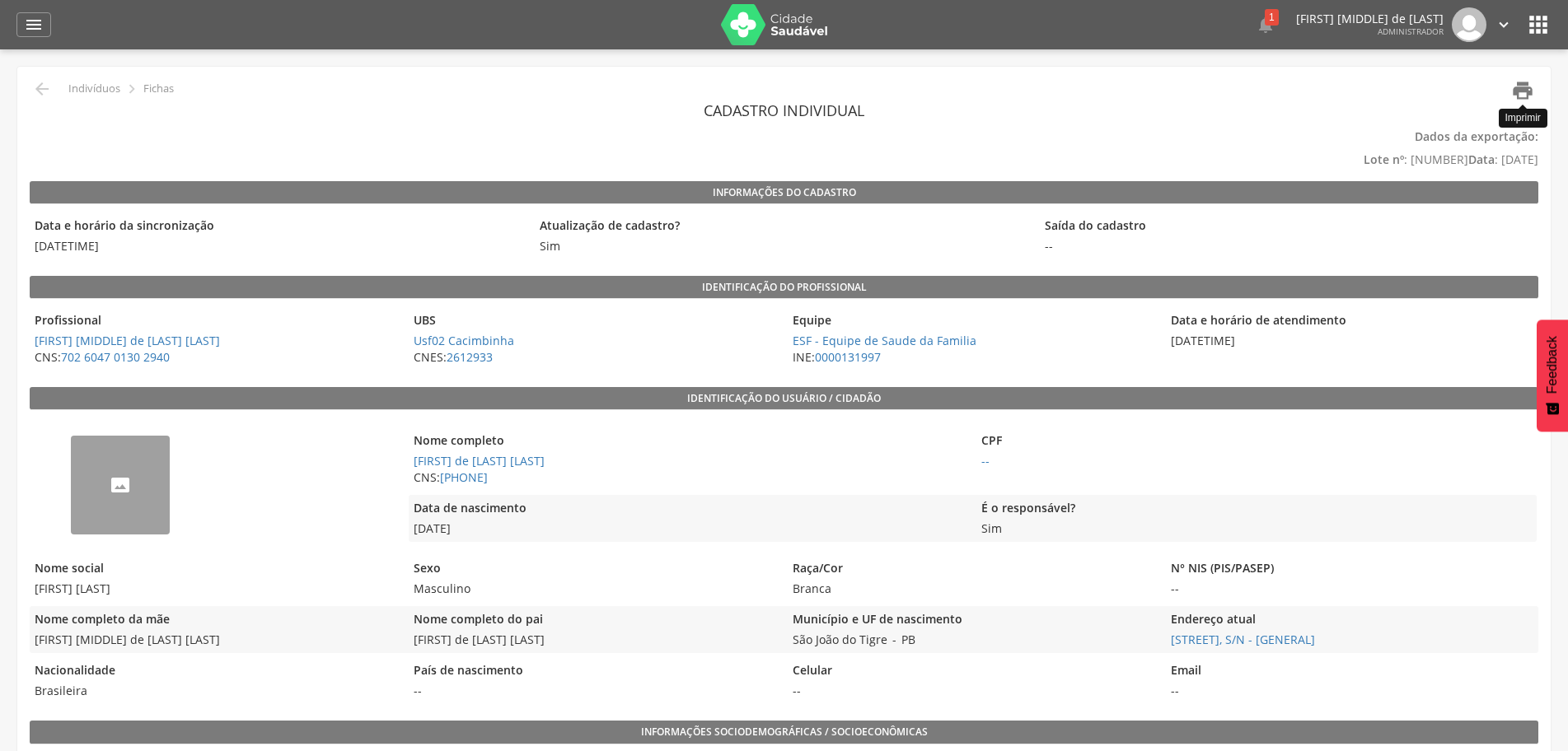 click on "" at bounding box center (1523, 91) 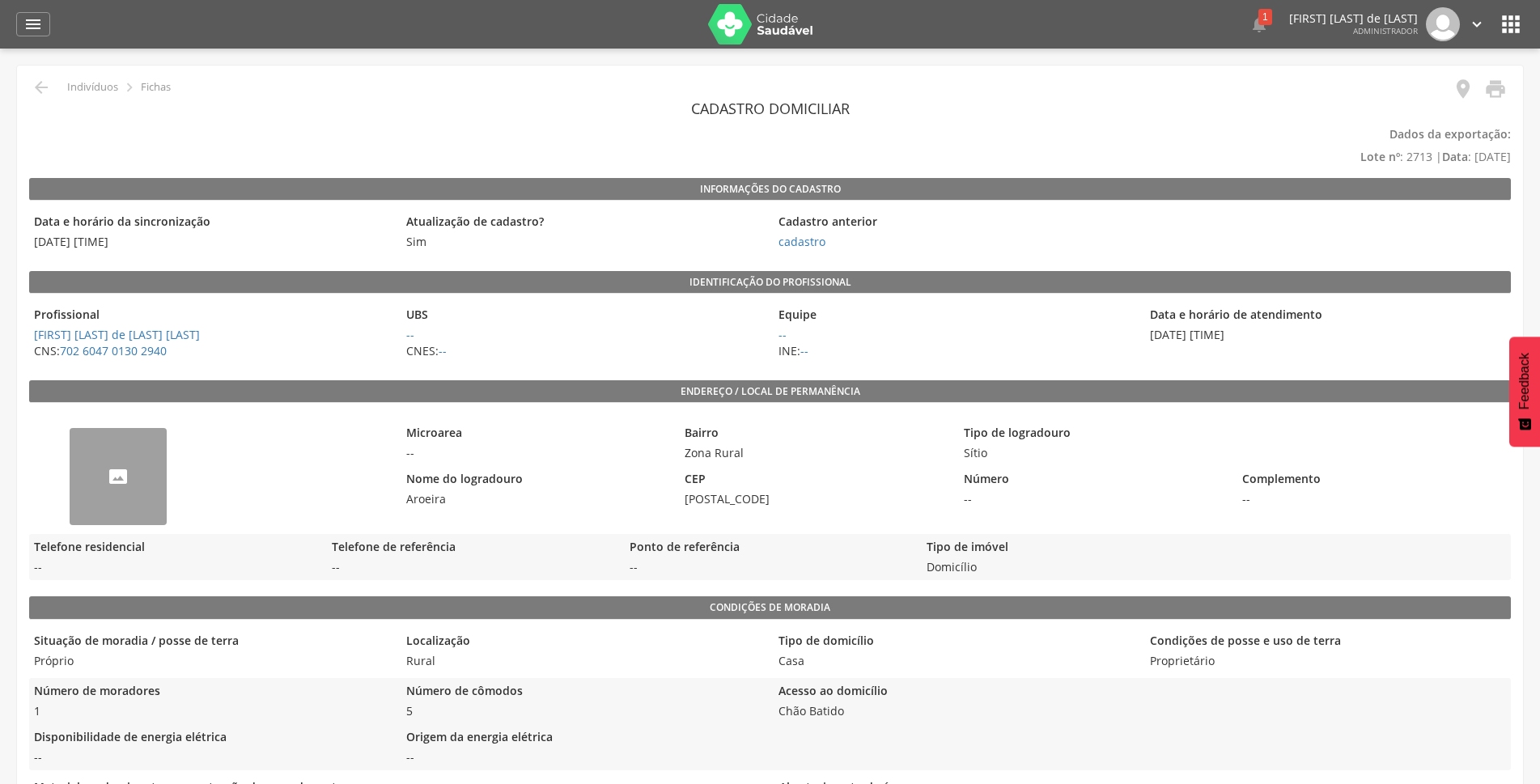 scroll, scrollTop: 0, scrollLeft: 0, axis: both 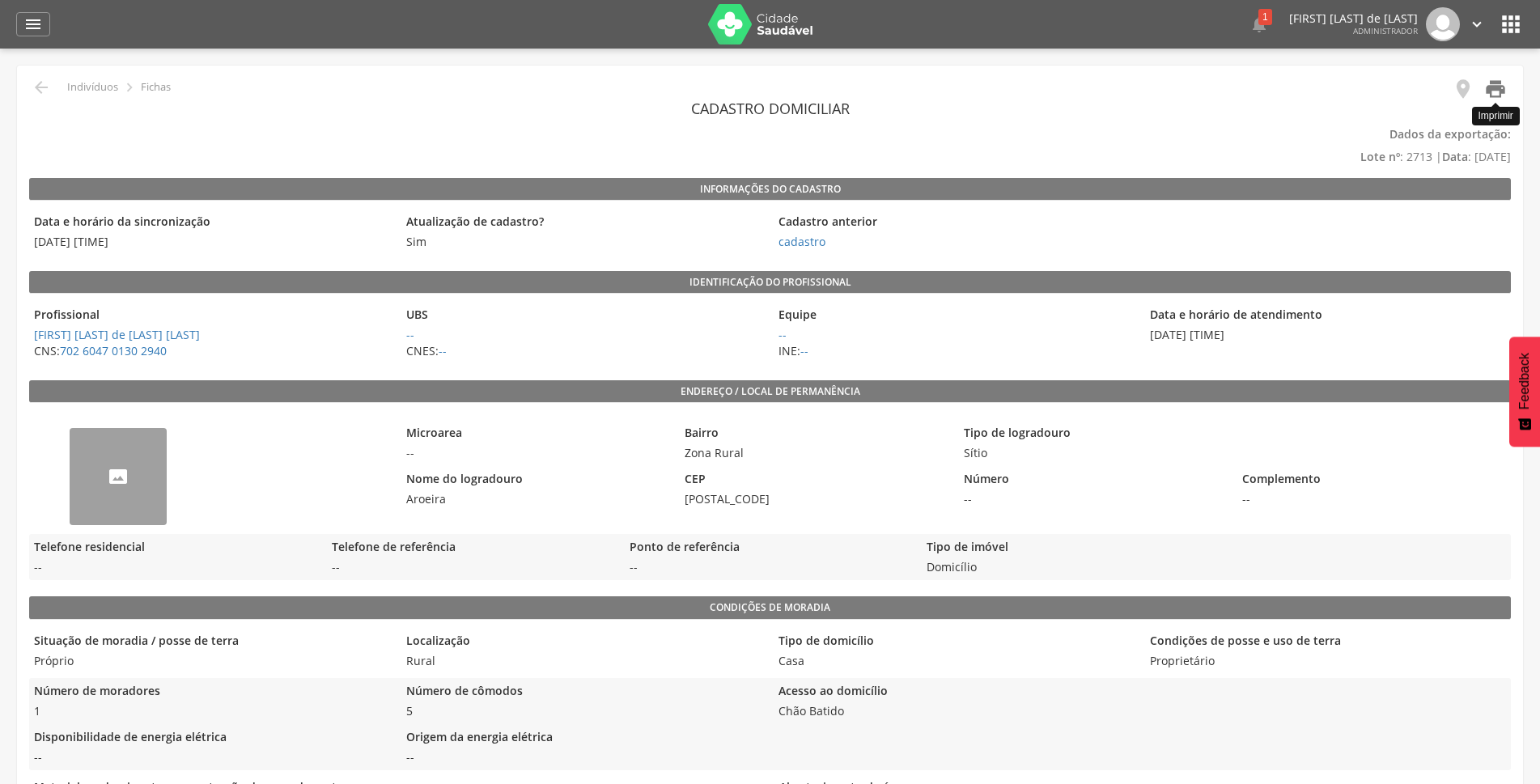 click on "" at bounding box center (1495, 89) 